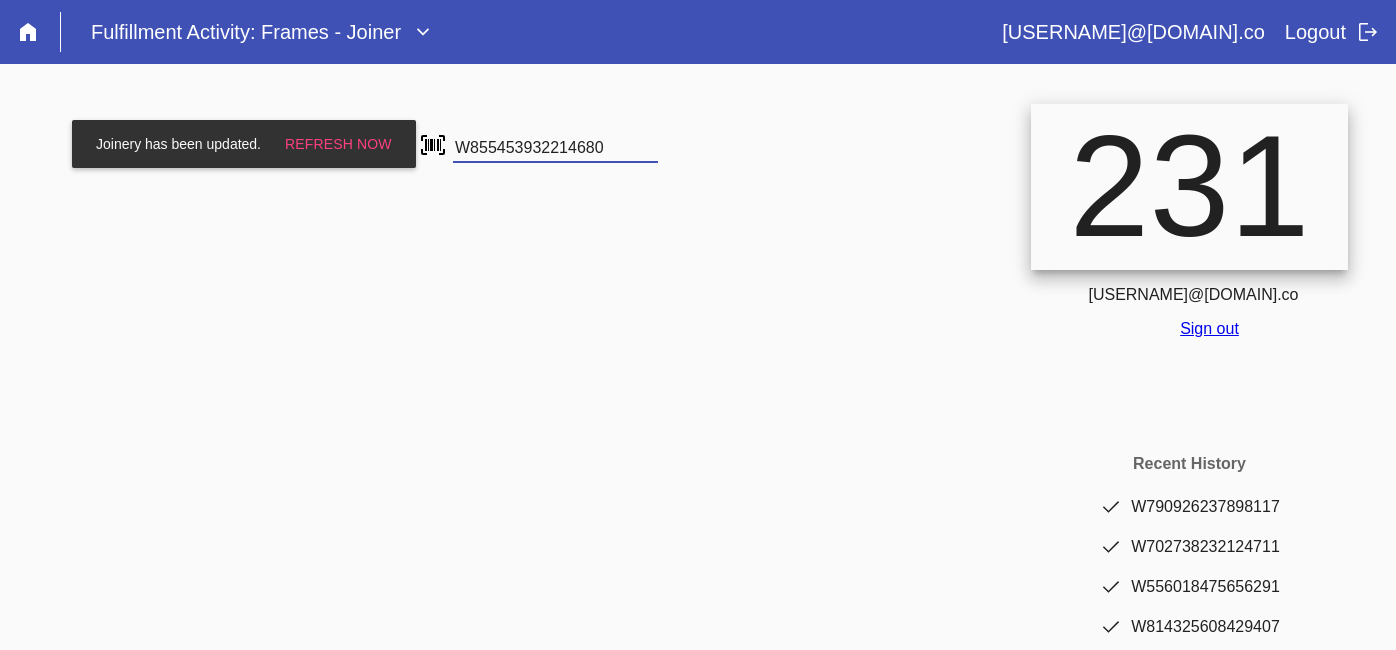 scroll, scrollTop: 0, scrollLeft: 0, axis: both 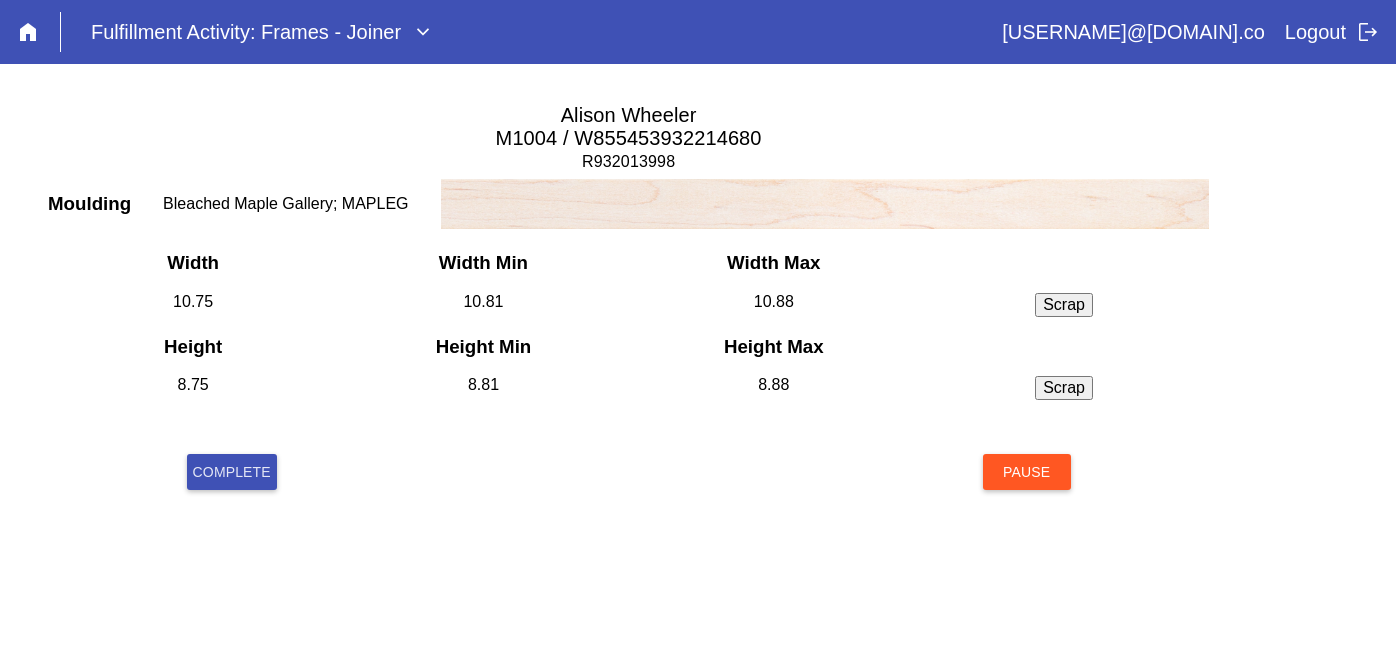click on "Complete" at bounding box center (232, 472) 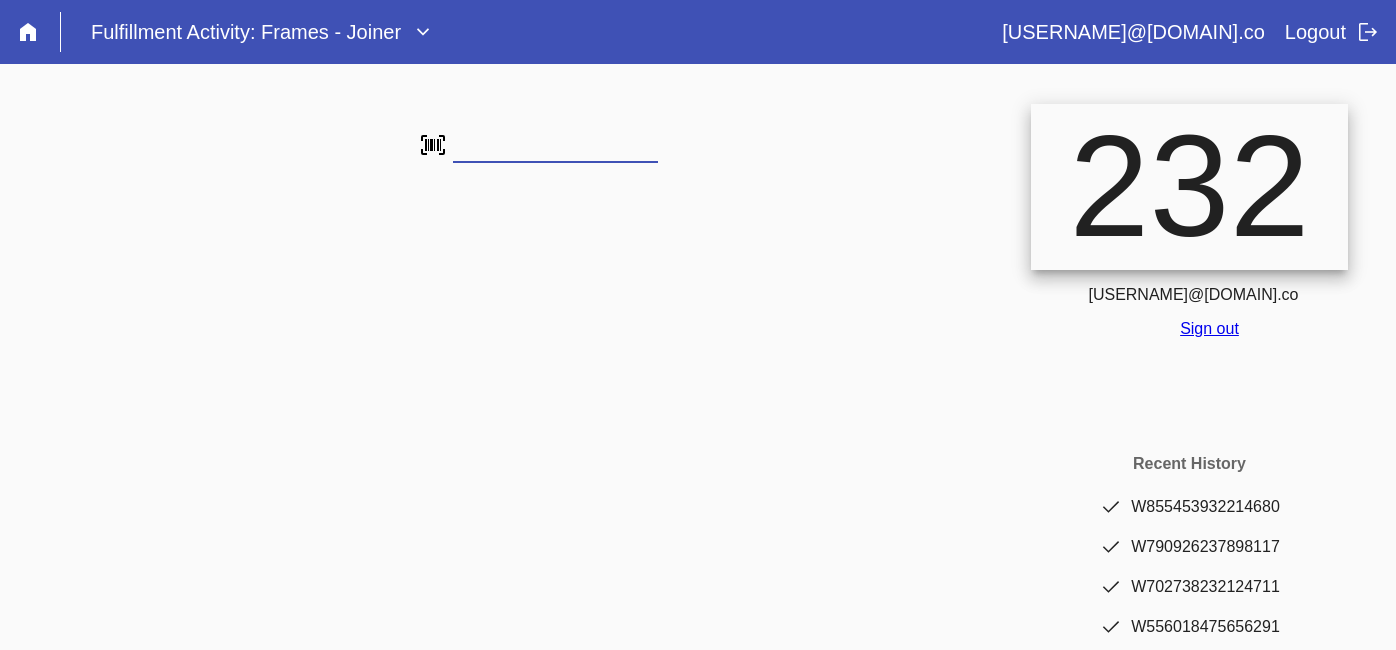 scroll, scrollTop: 0, scrollLeft: 0, axis: both 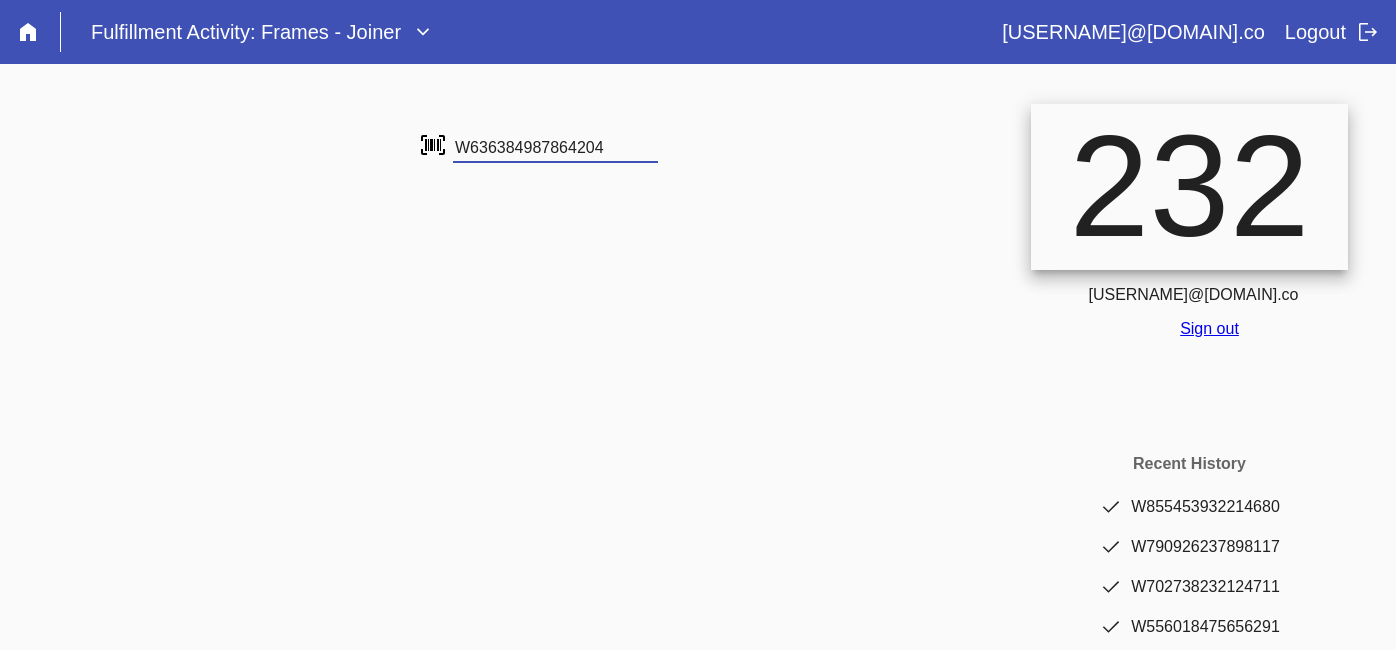 type on "W636384987864204" 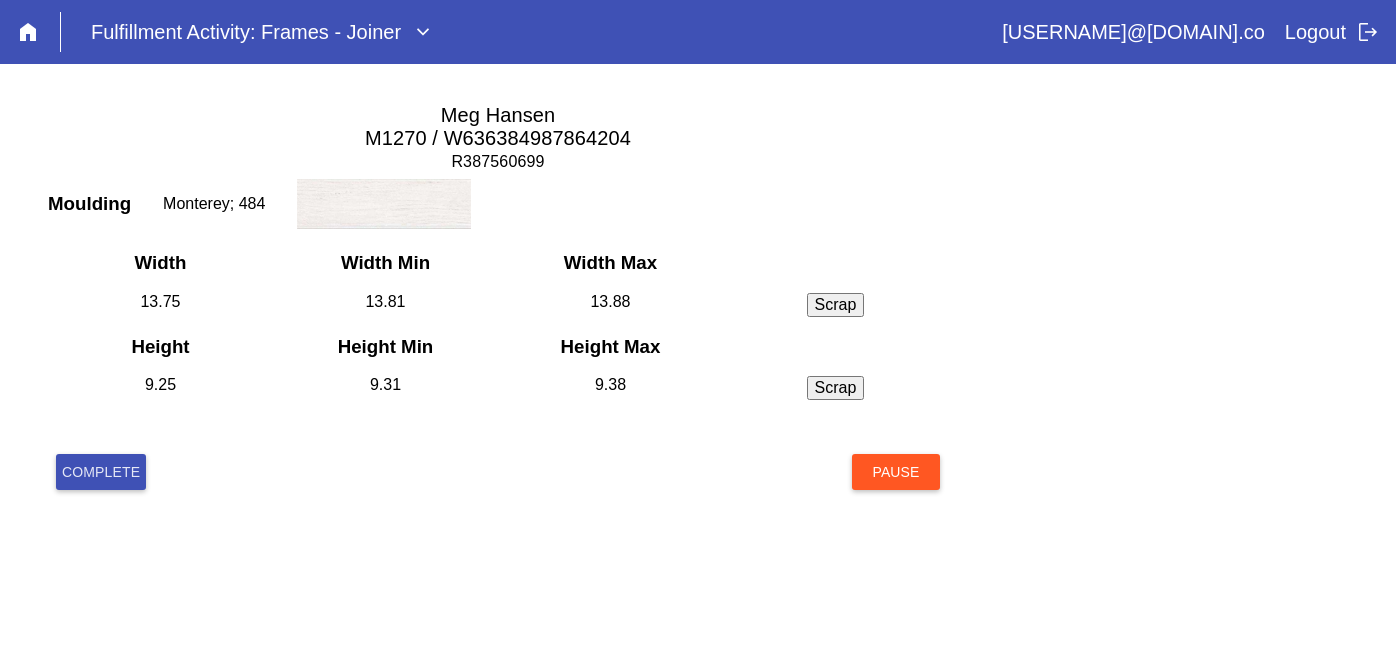 scroll, scrollTop: 0, scrollLeft: 0, axis: both 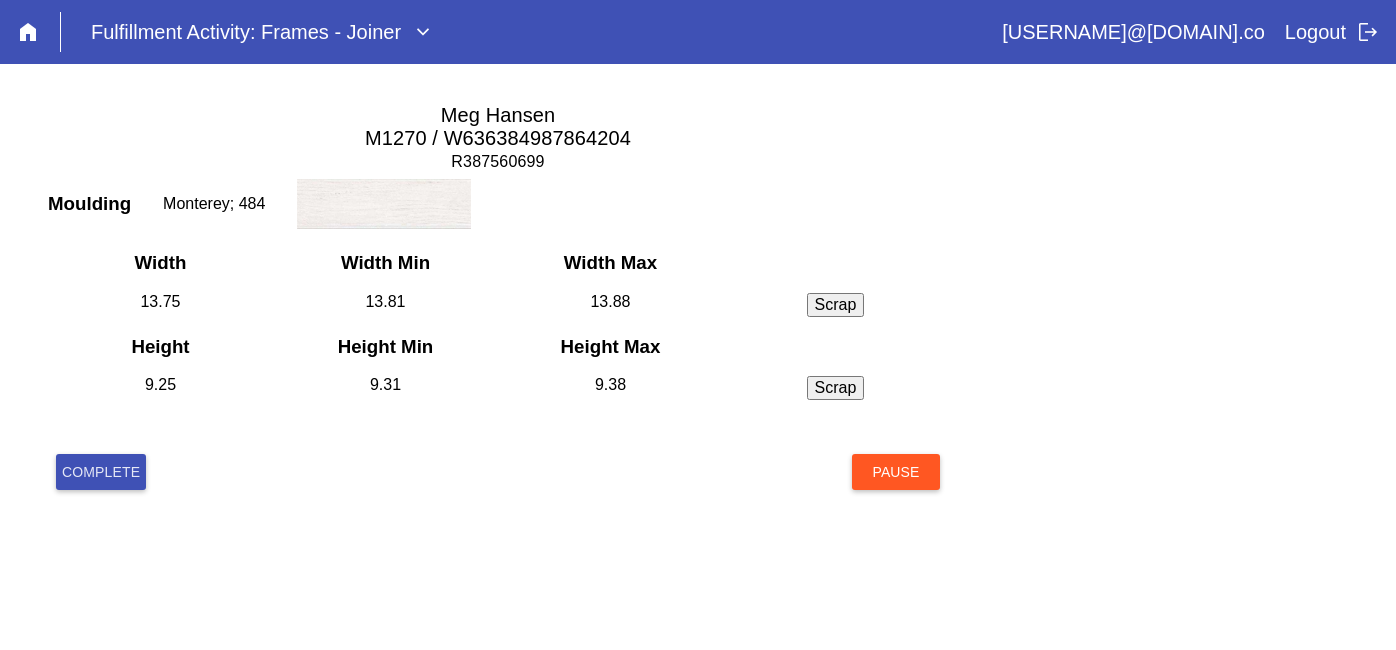 click on "Complete" at bounding box center [101, 472] 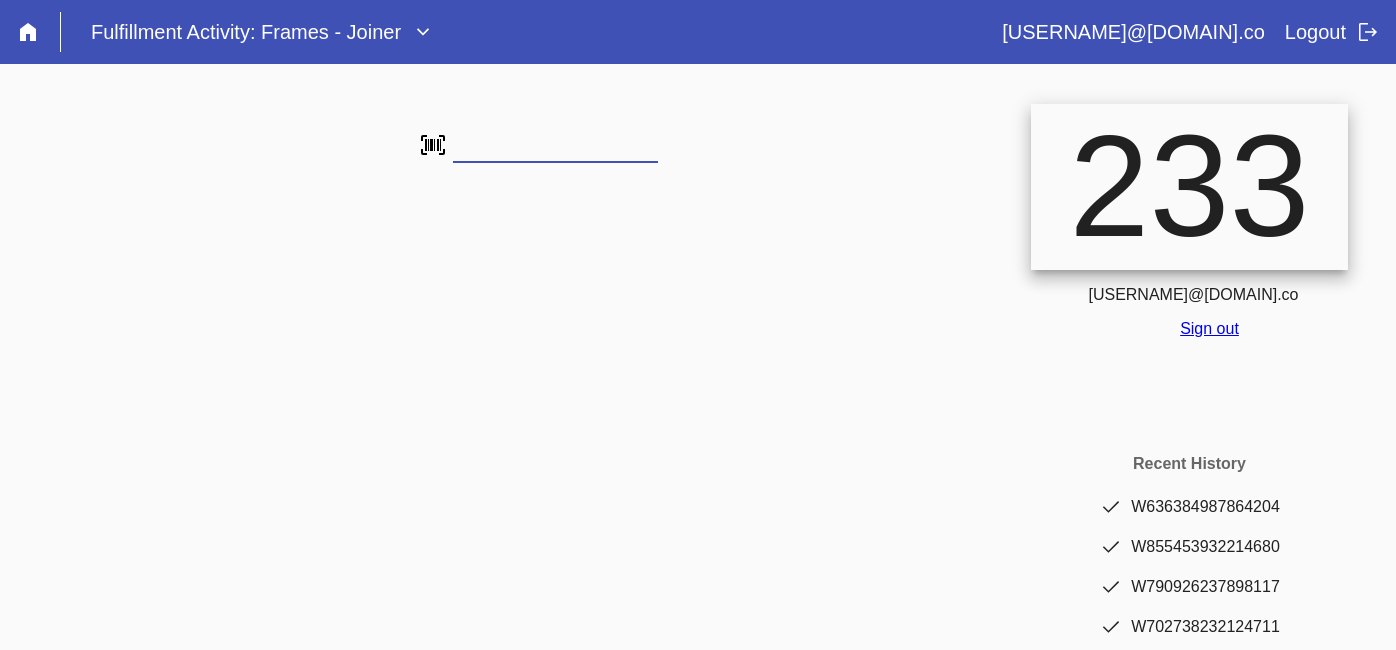 scroll, scrollTop: 0, scrollLeft: 0, axis: both 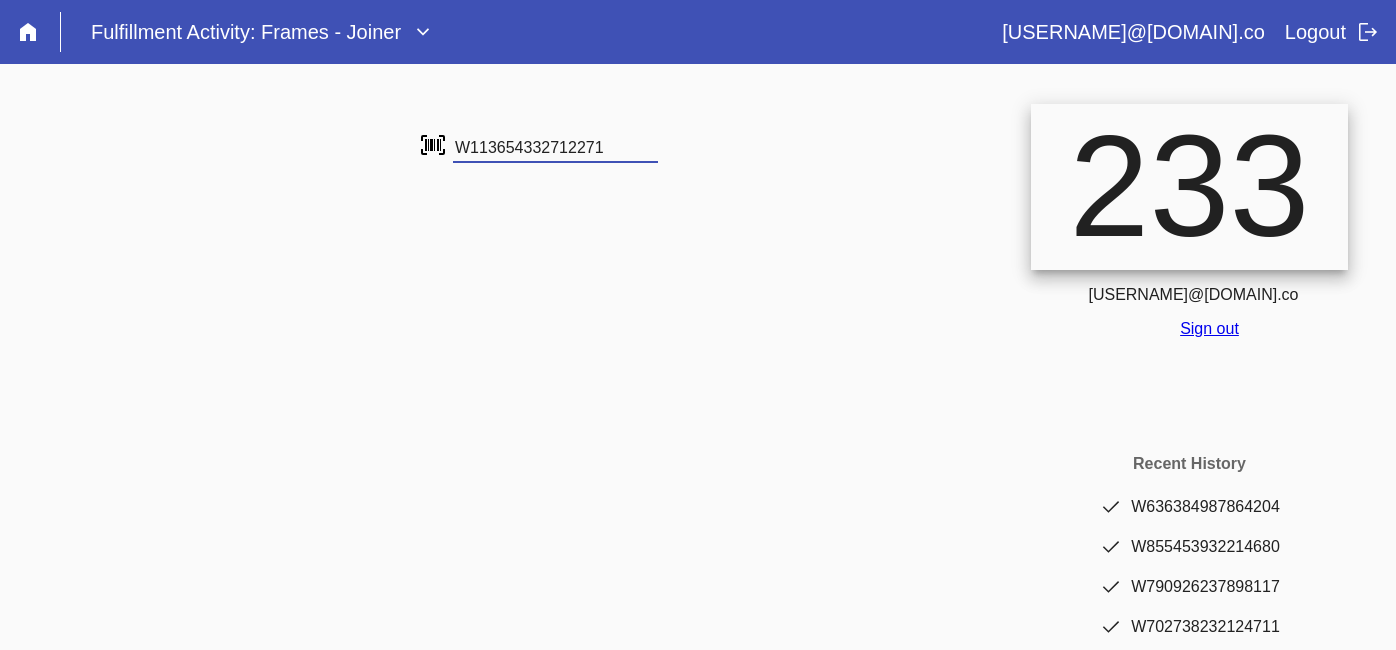 type on "W113654332712271" 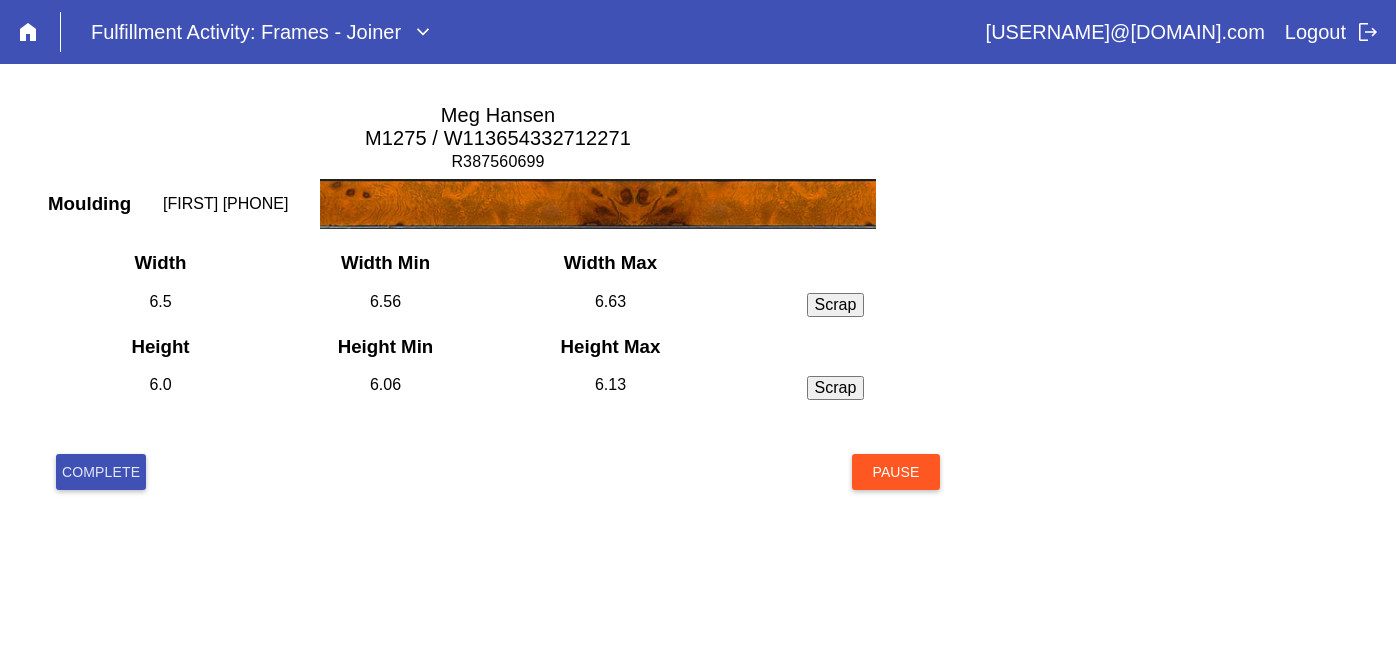 scroll, scrollTop: 0, scrollLeft: 0, axis: both 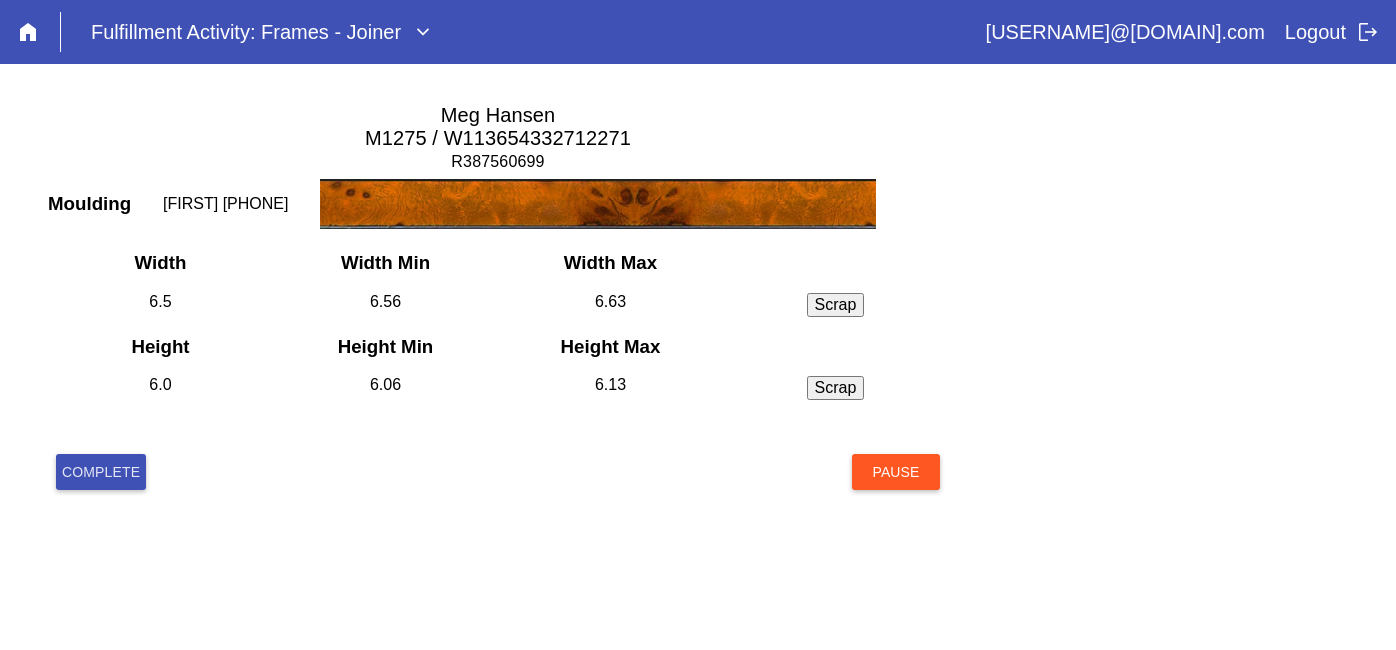 click on "Complete" at bounding box center [101, 472] 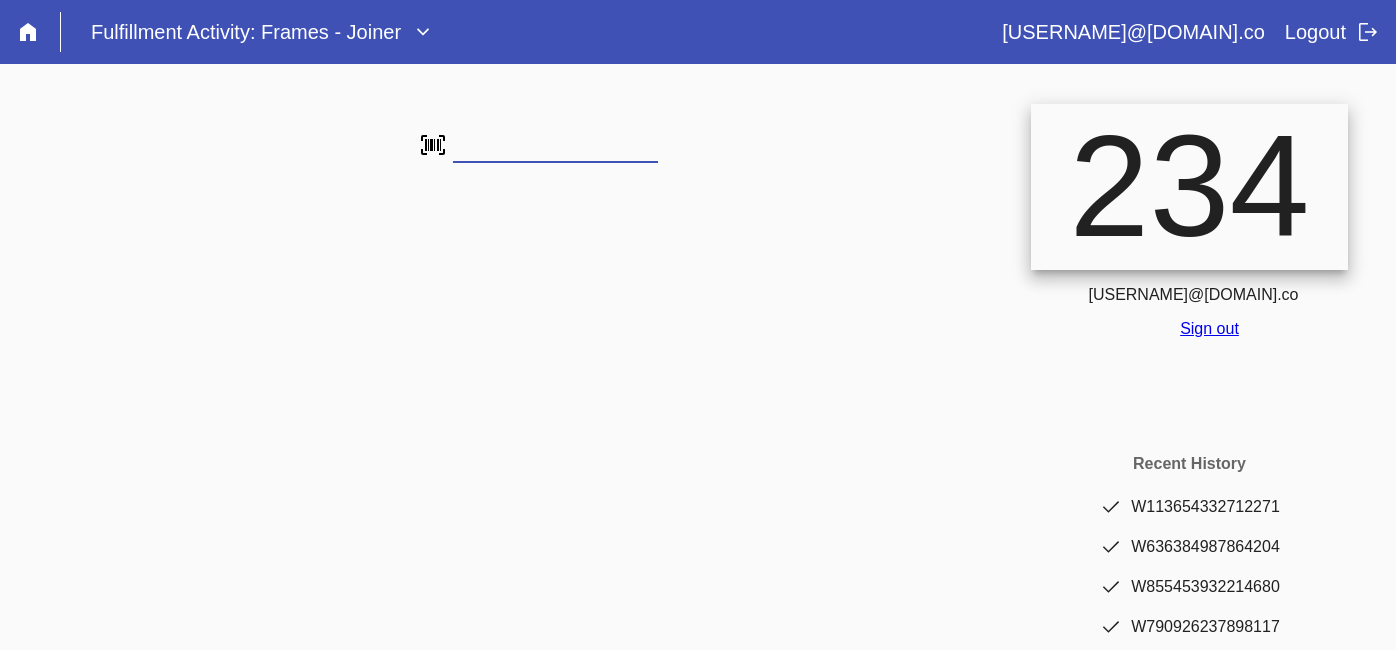 scroll, scrollTop: 0, scrollLeft: 0, axis: both 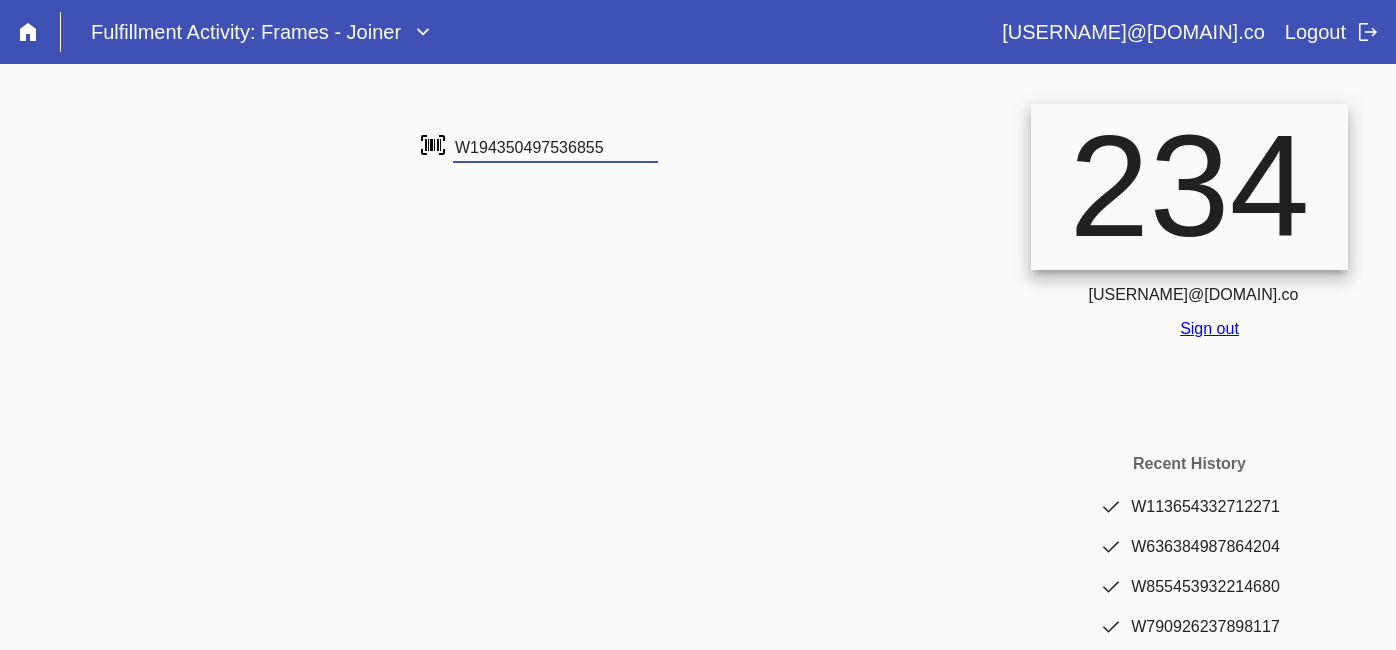 type on "W194350497536855" 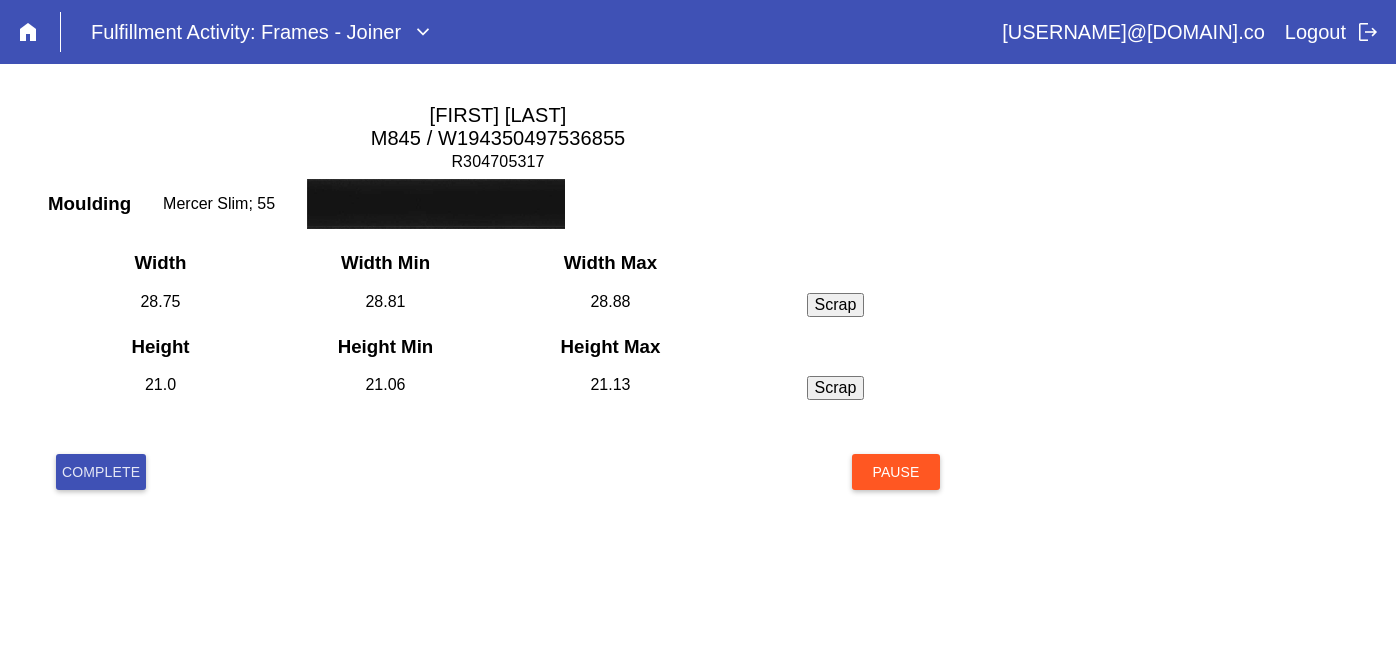 scroll, scrollTop: 0, scrollLeft: 0, axis: both 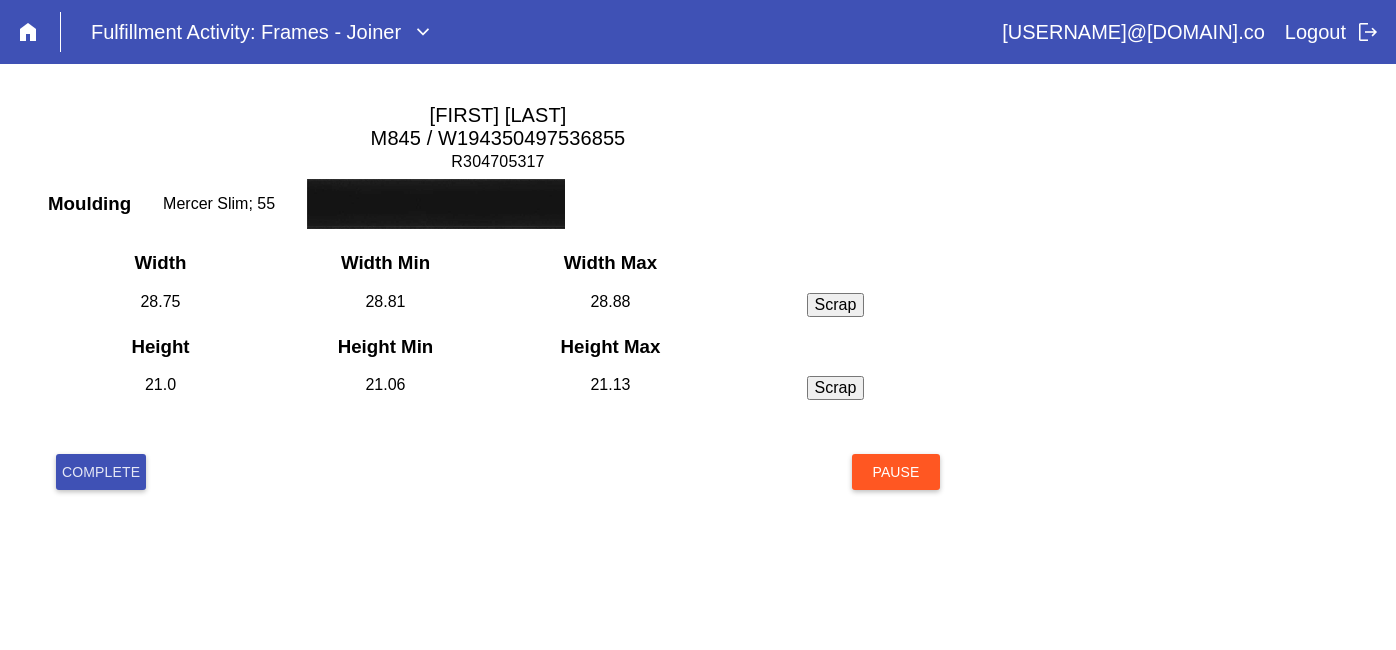 click on "Complete" at bounding box center [101, 472] 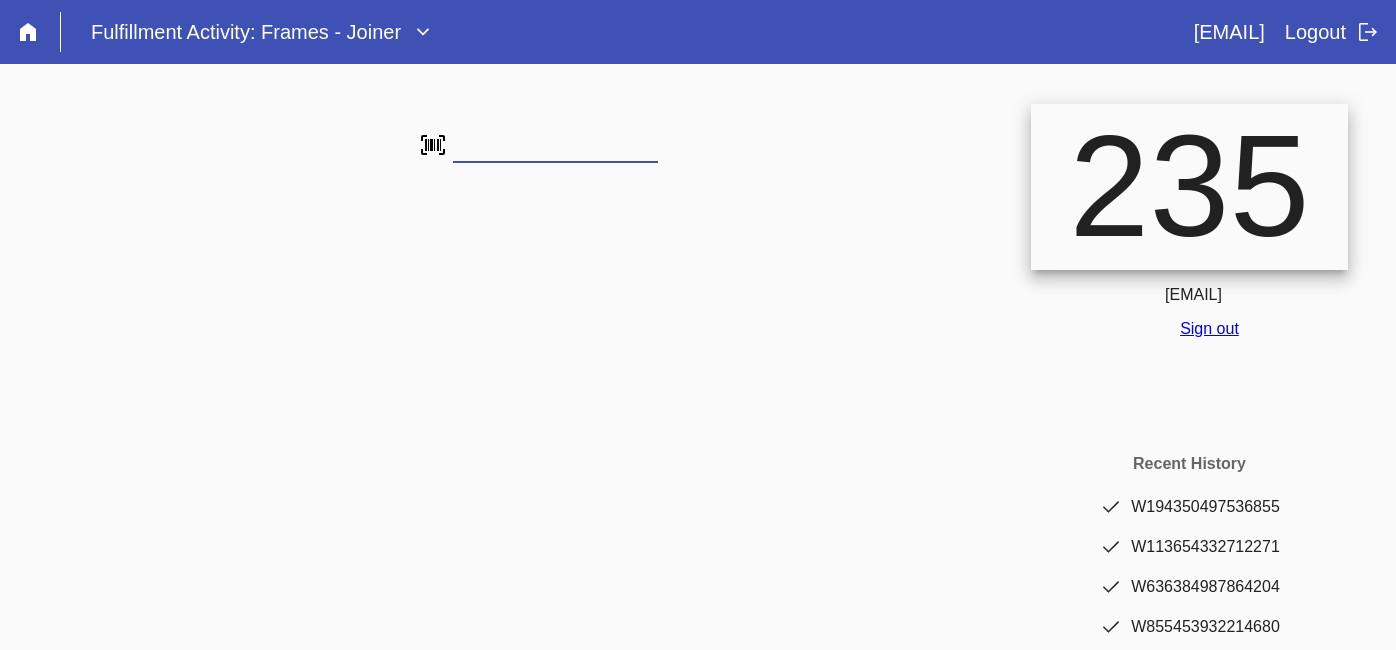 scroll, scrollTop: 0, scrollLeft: 0, axis: both 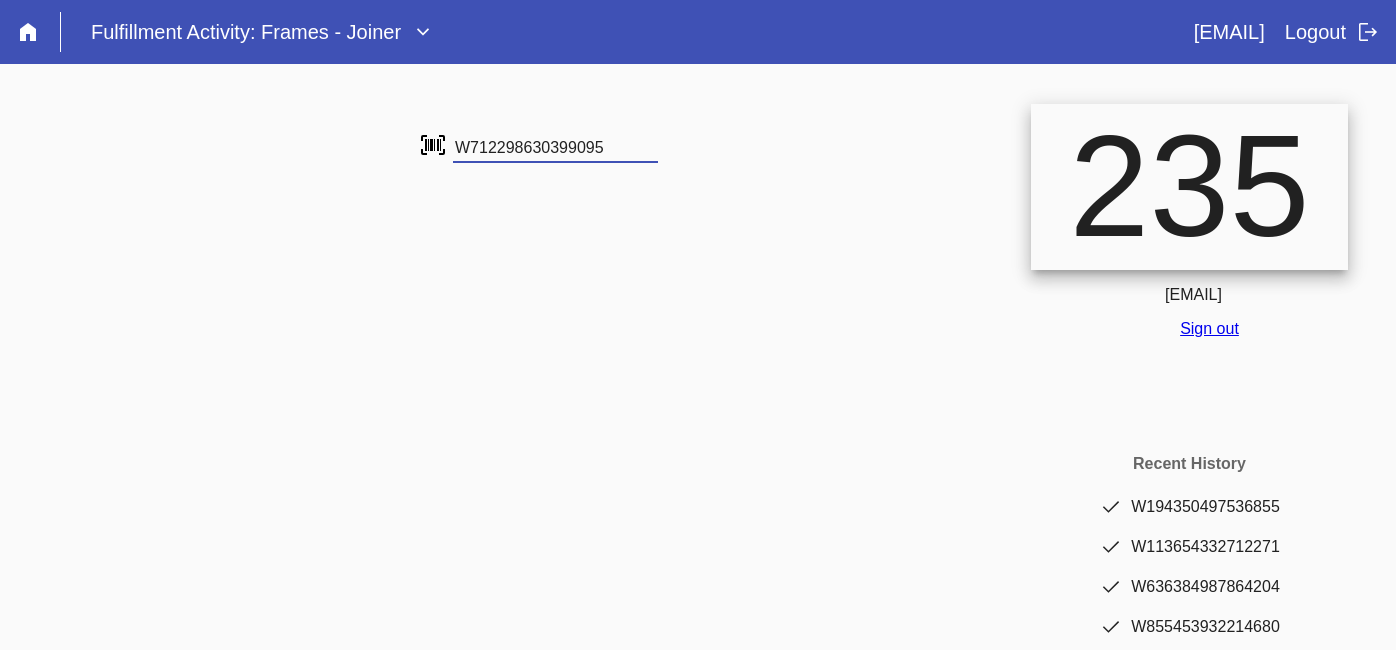 type on "W712298630399095" 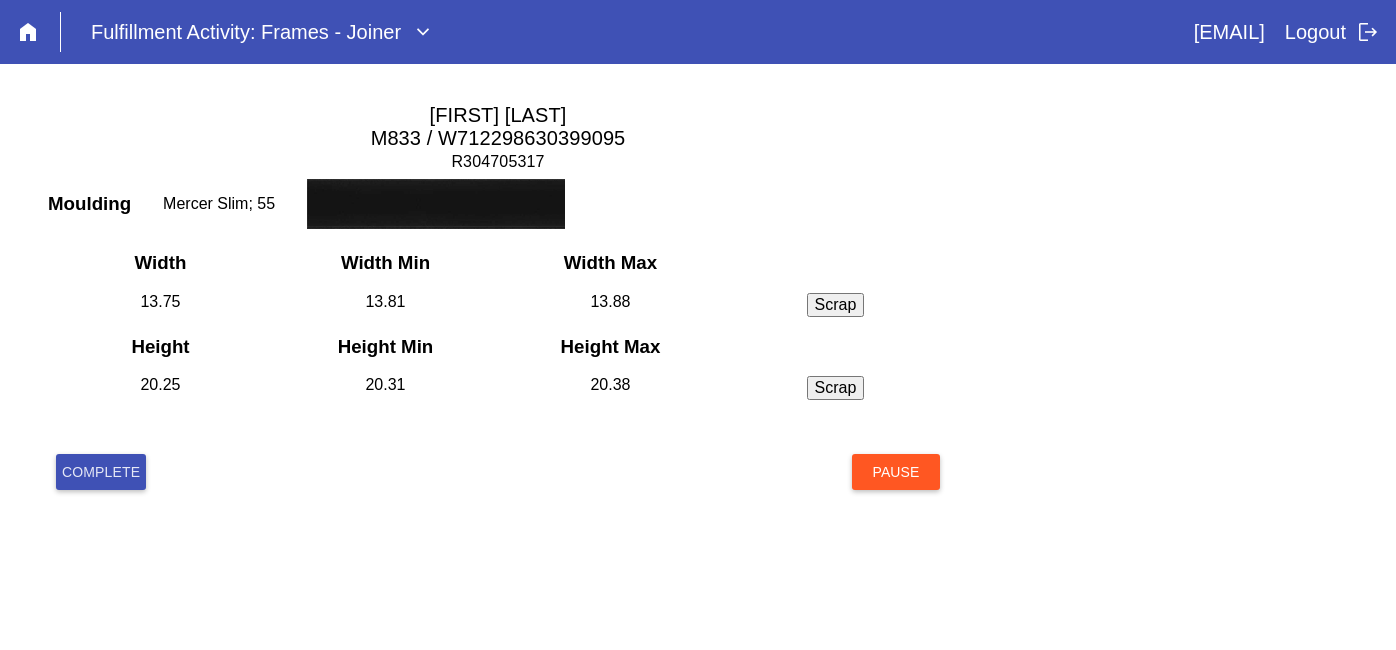 scroll, scrollTop: 0, scrollLeft: 0, axis: both 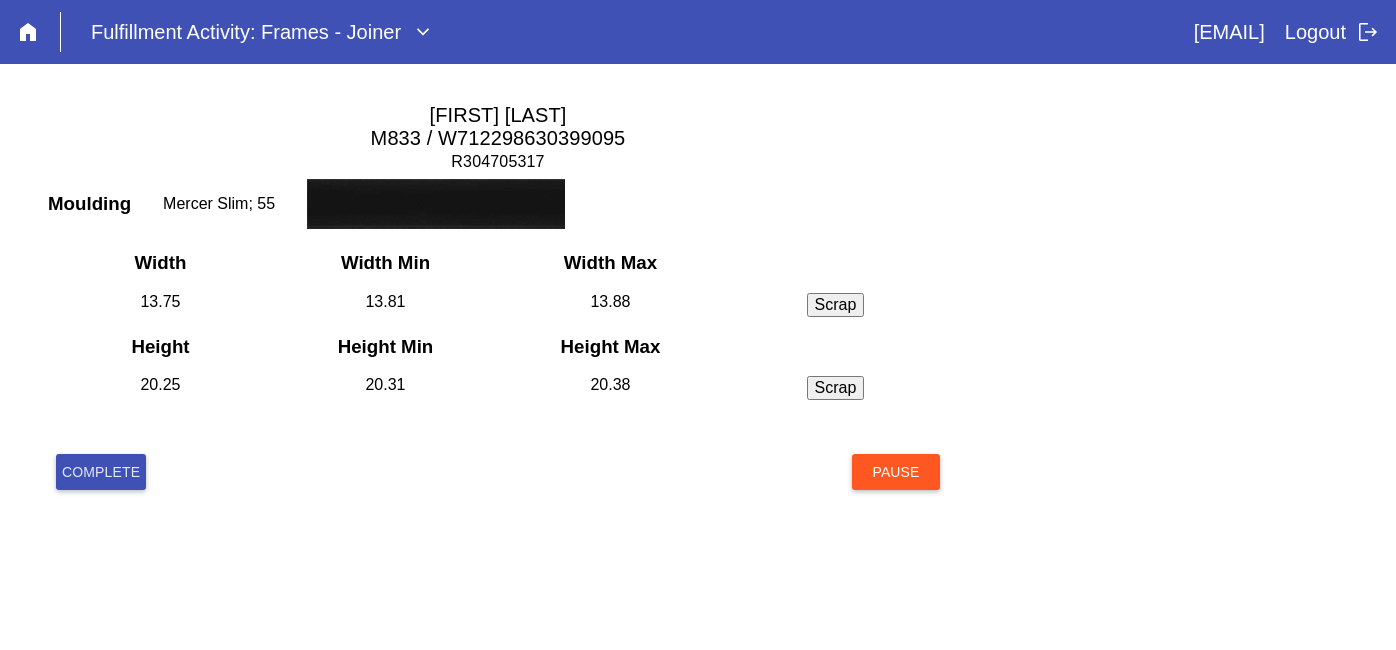 click on "Complete" at bounding box center (101, 472) 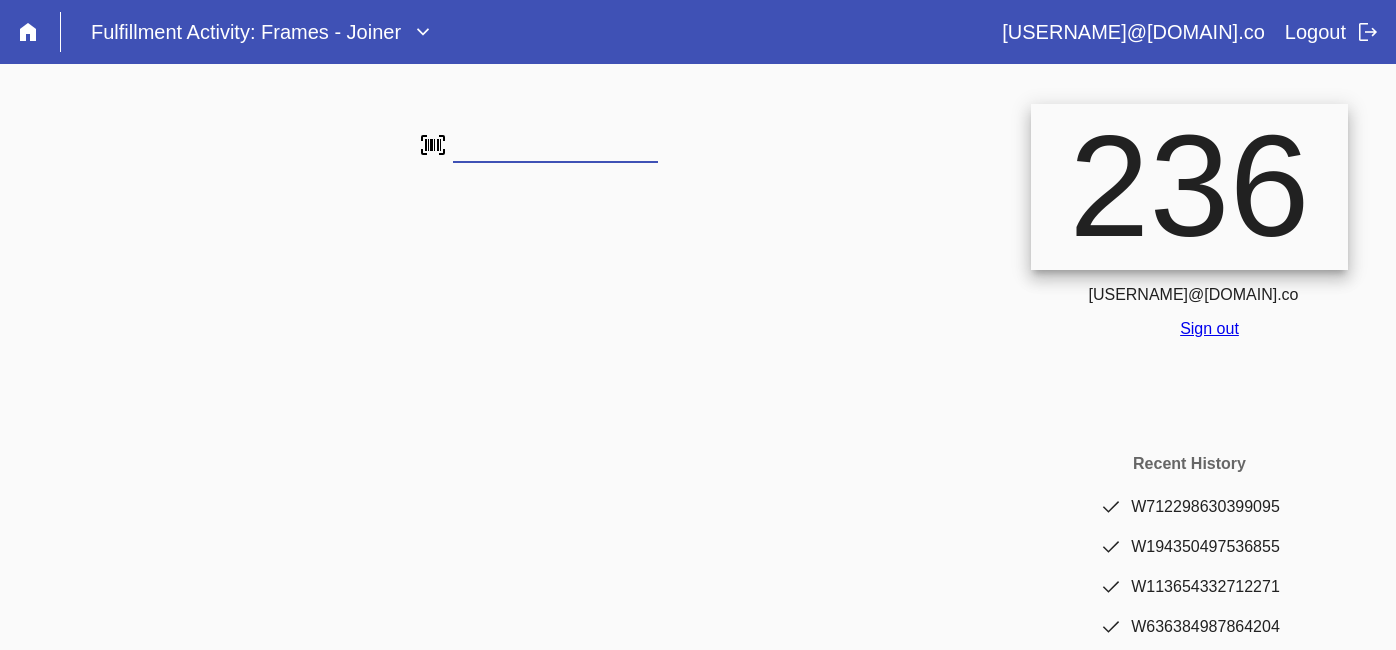 scroll, scrollTop: 0, scrollLeft: 0, axis: both 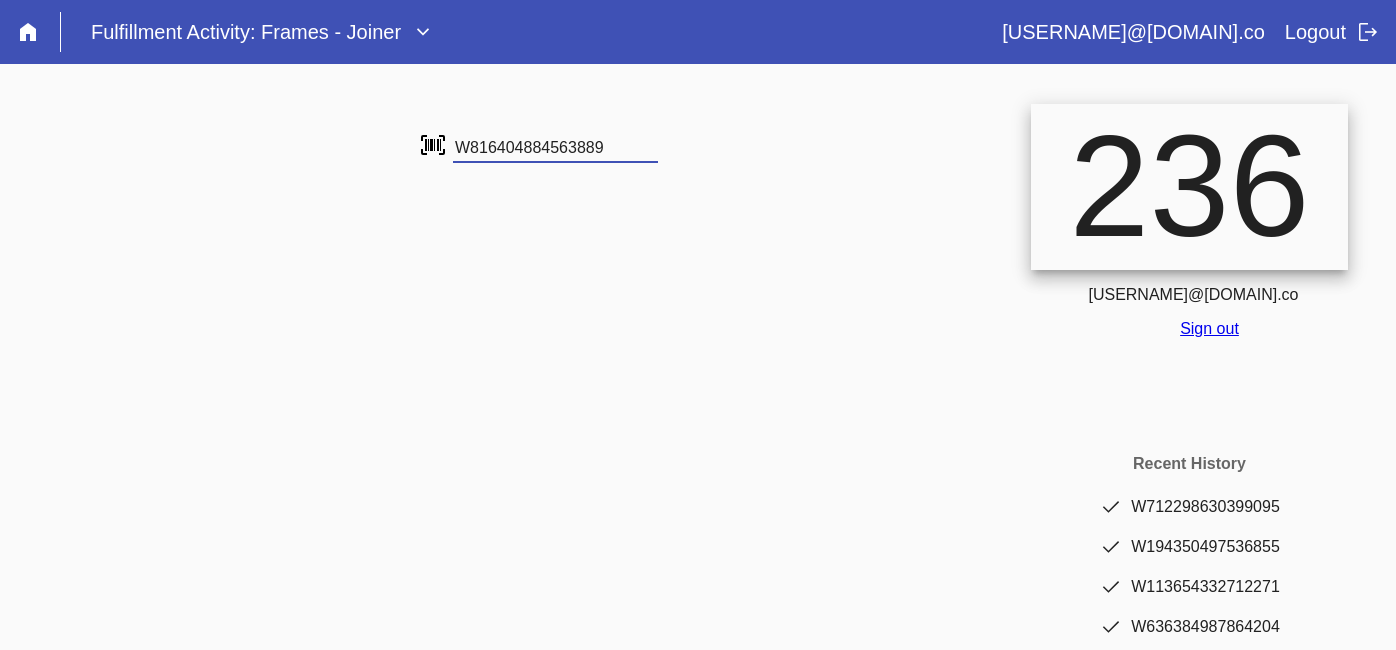 type on "W816404884563889" 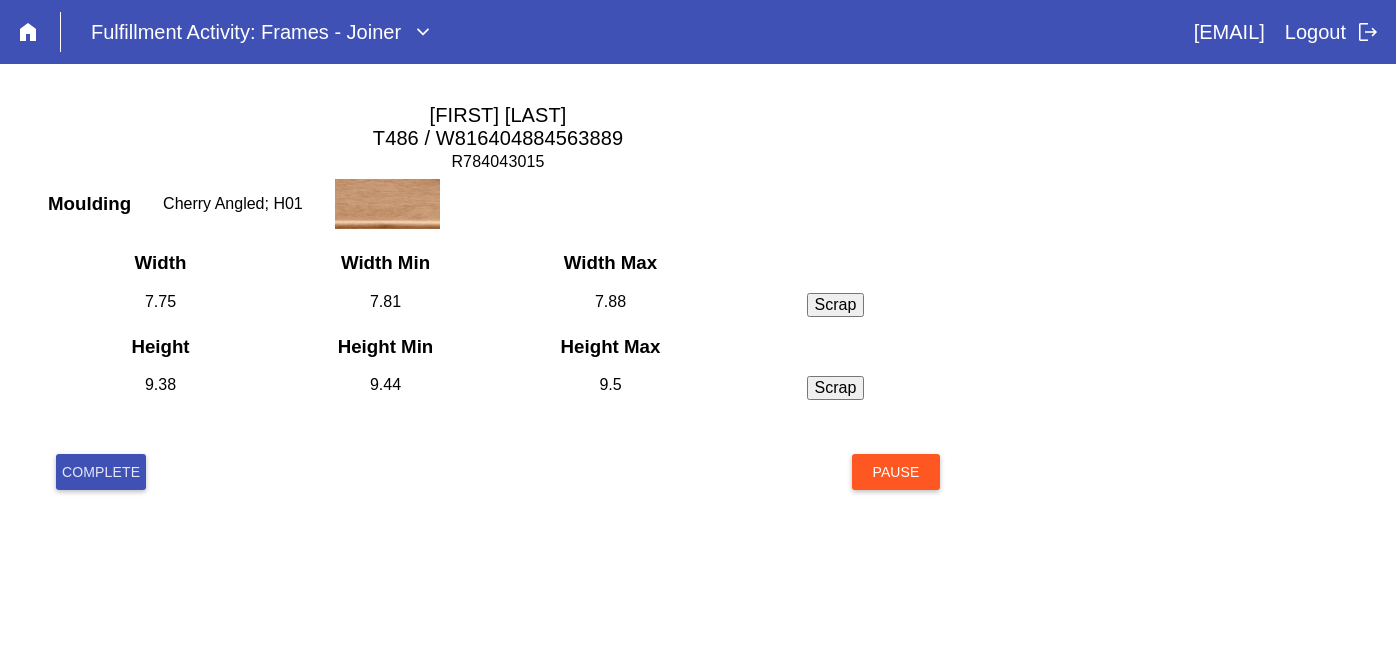 scroll, scrollTop: 0, scrollLeft: 0, axis: both 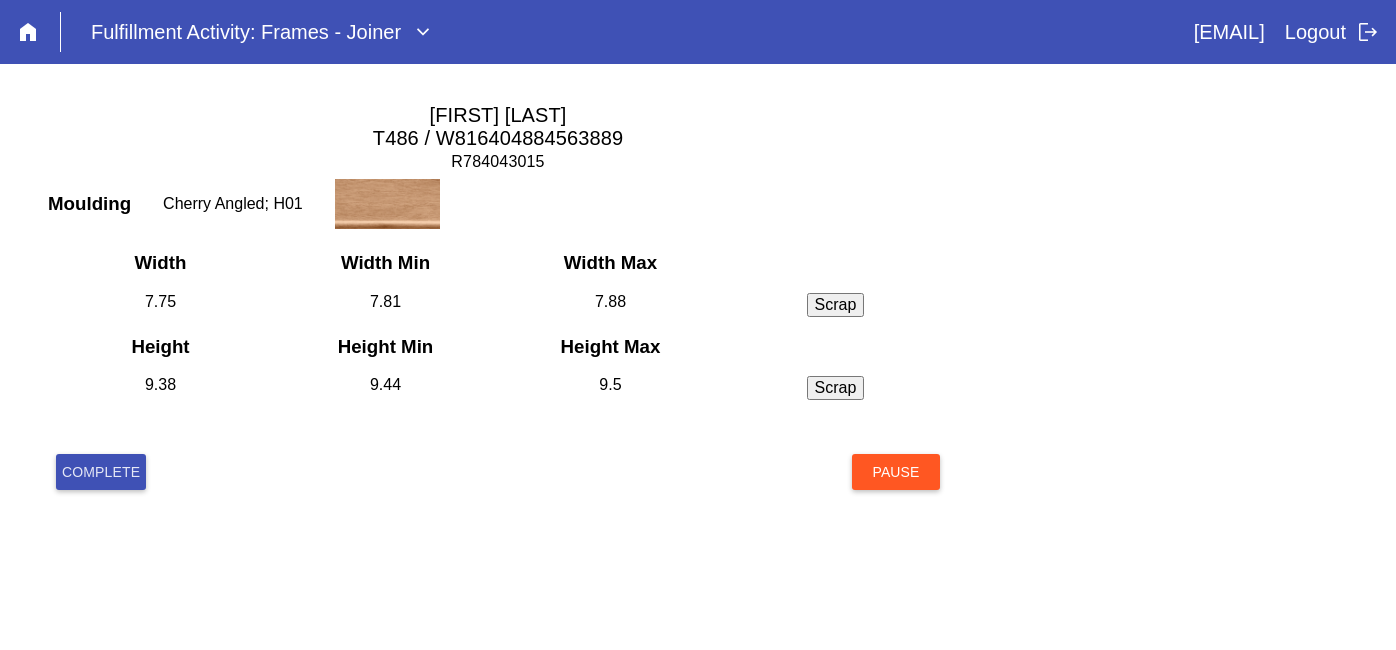click on "Complete" at bounding box center [101, 472] 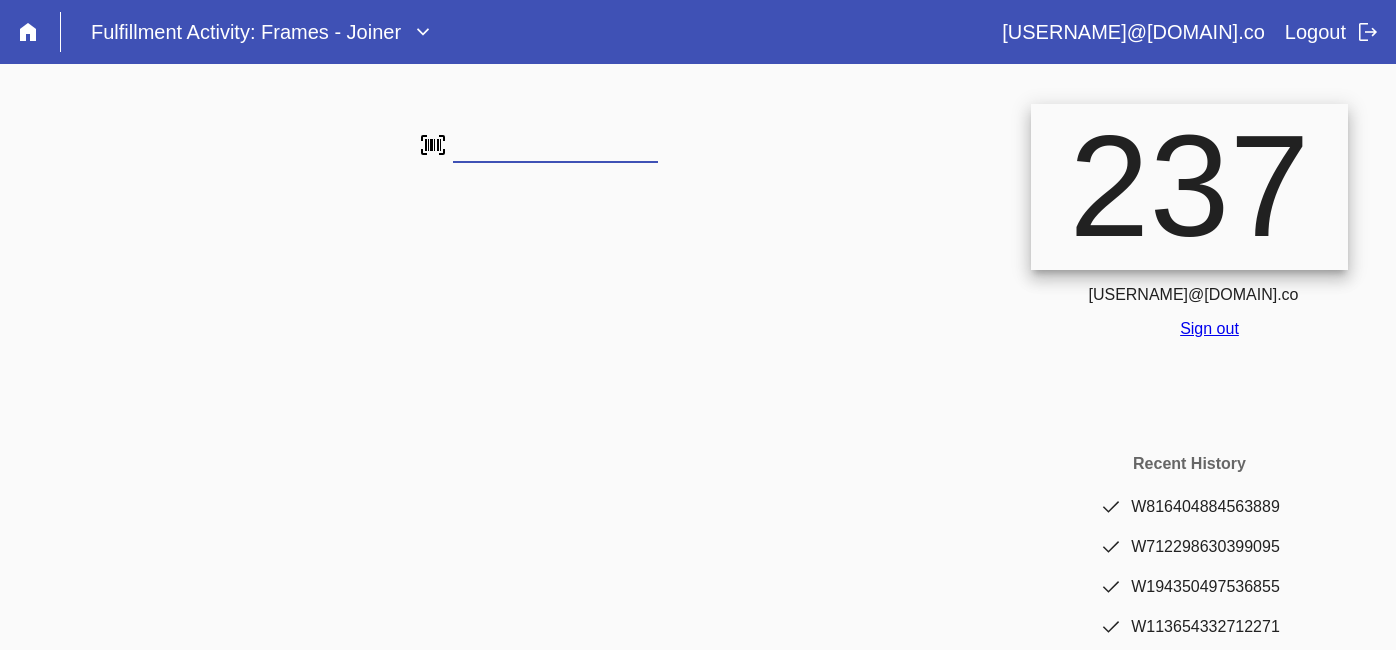 scroll, scrollTop: 0, scrollLeft: 0, axis: both 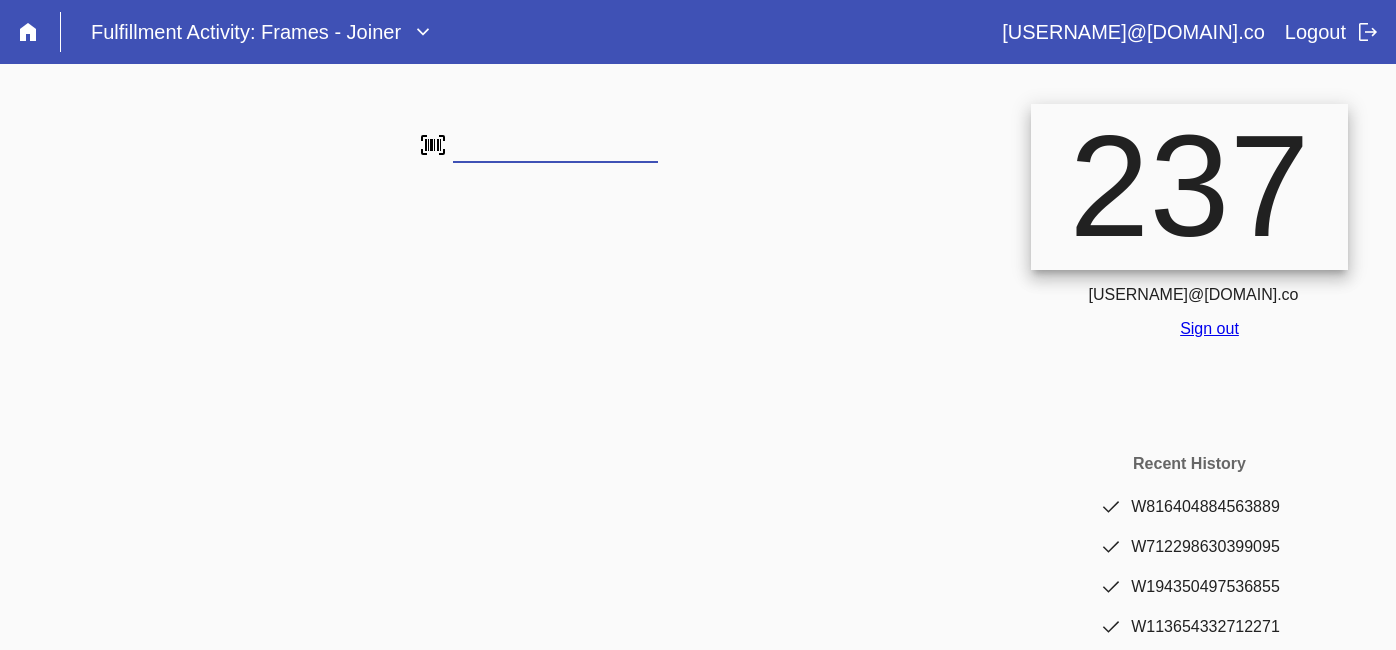 type on "W941168948885534" 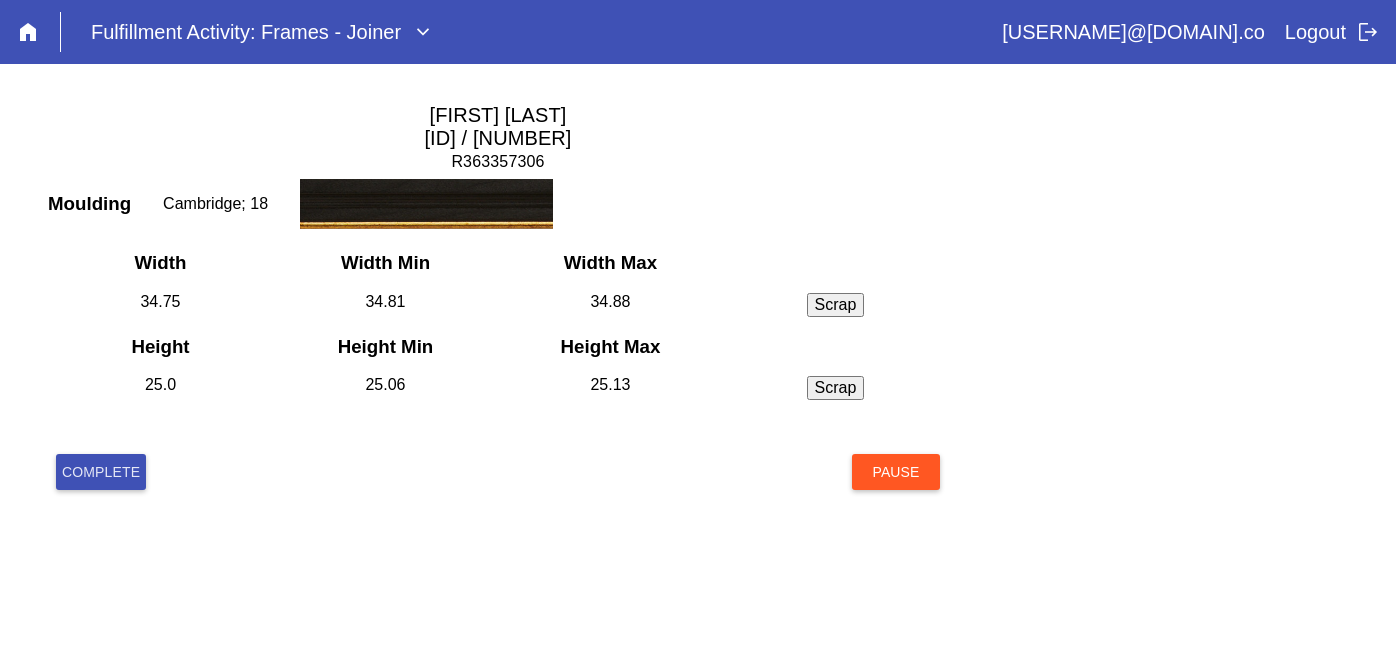 scroll, scrollTop: 0, scrollLeft: 0, axis: both 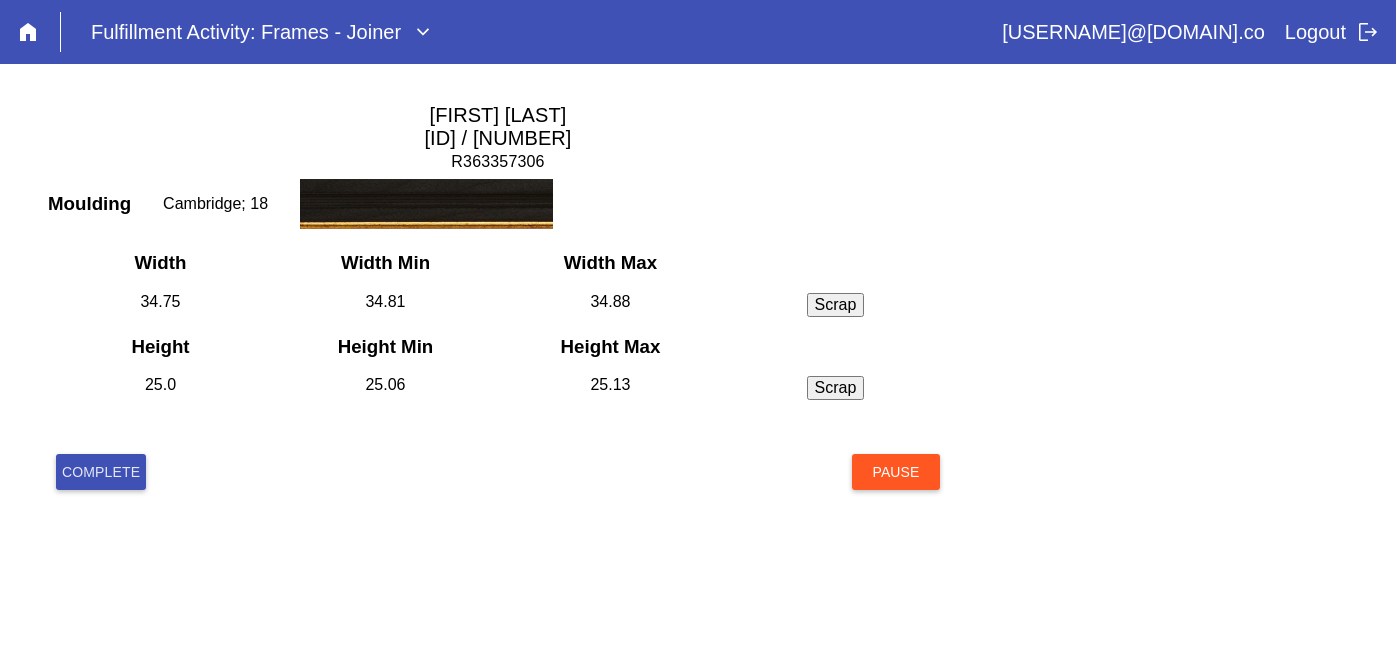 click on "Complete" at bounding box center (101, 472) 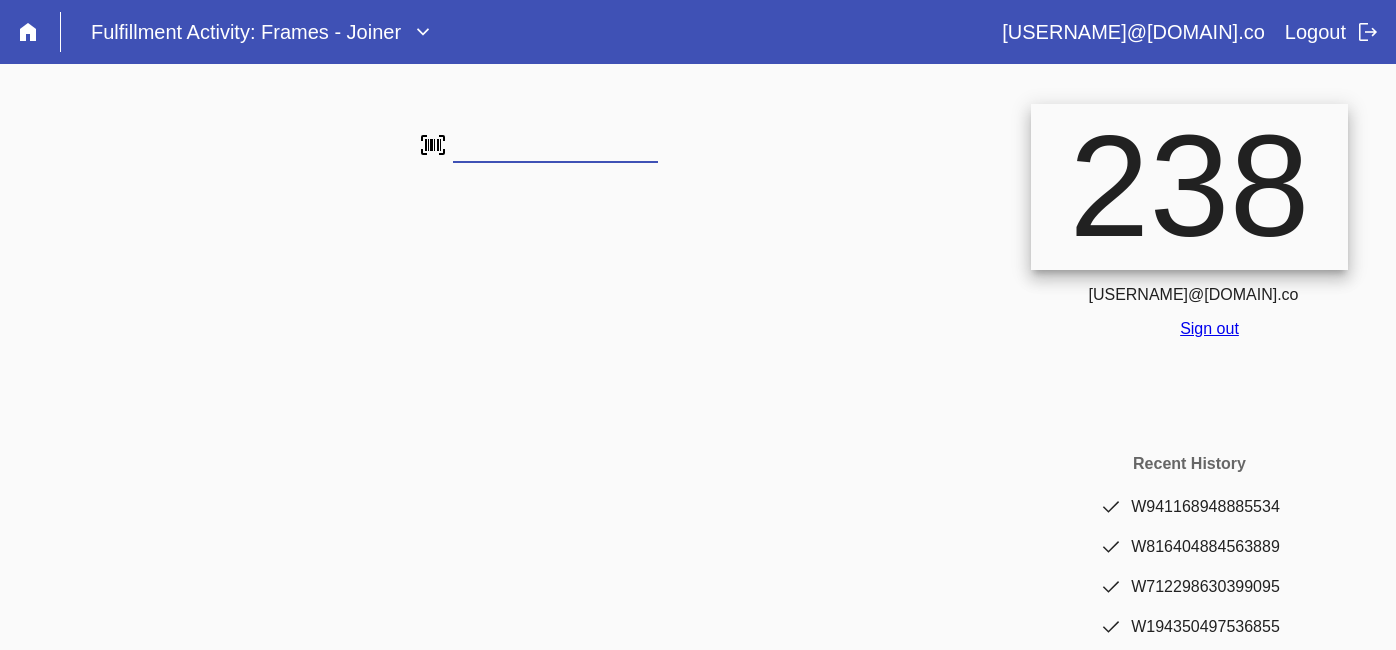 scroll, scrollTop: 0, scrollLeft: 0, axis: both 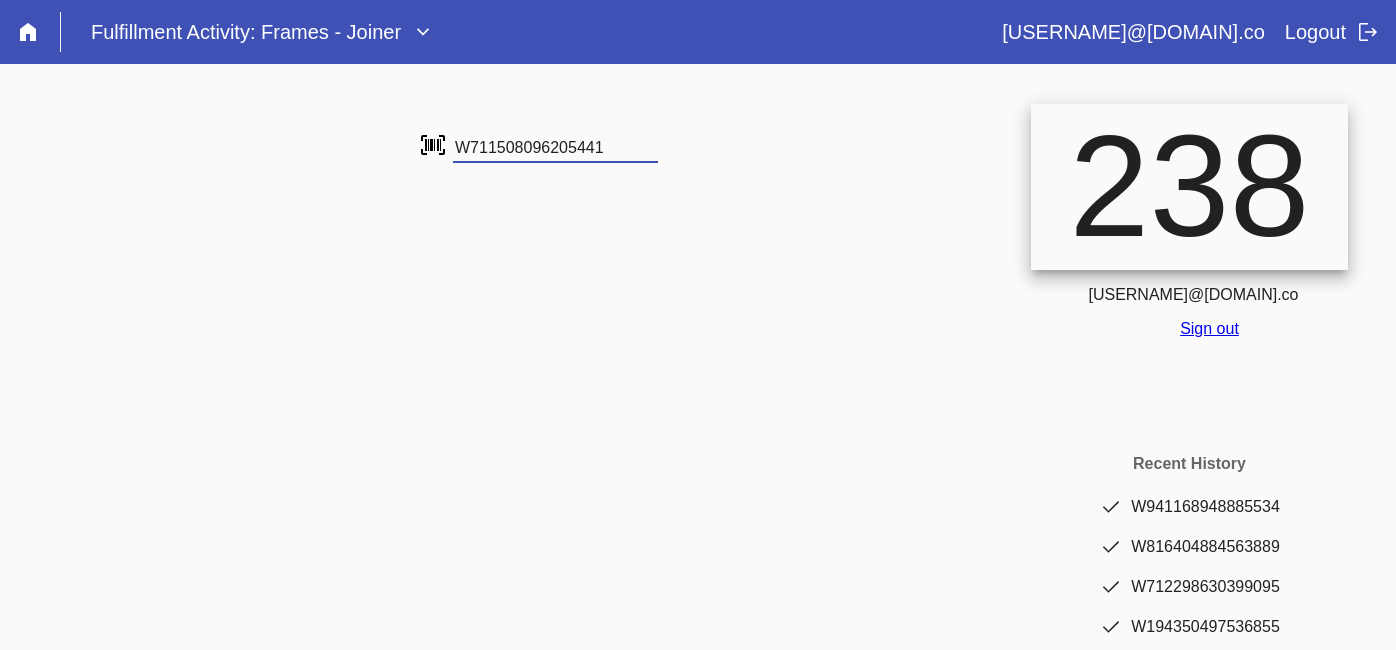 type on "W711508096205441" 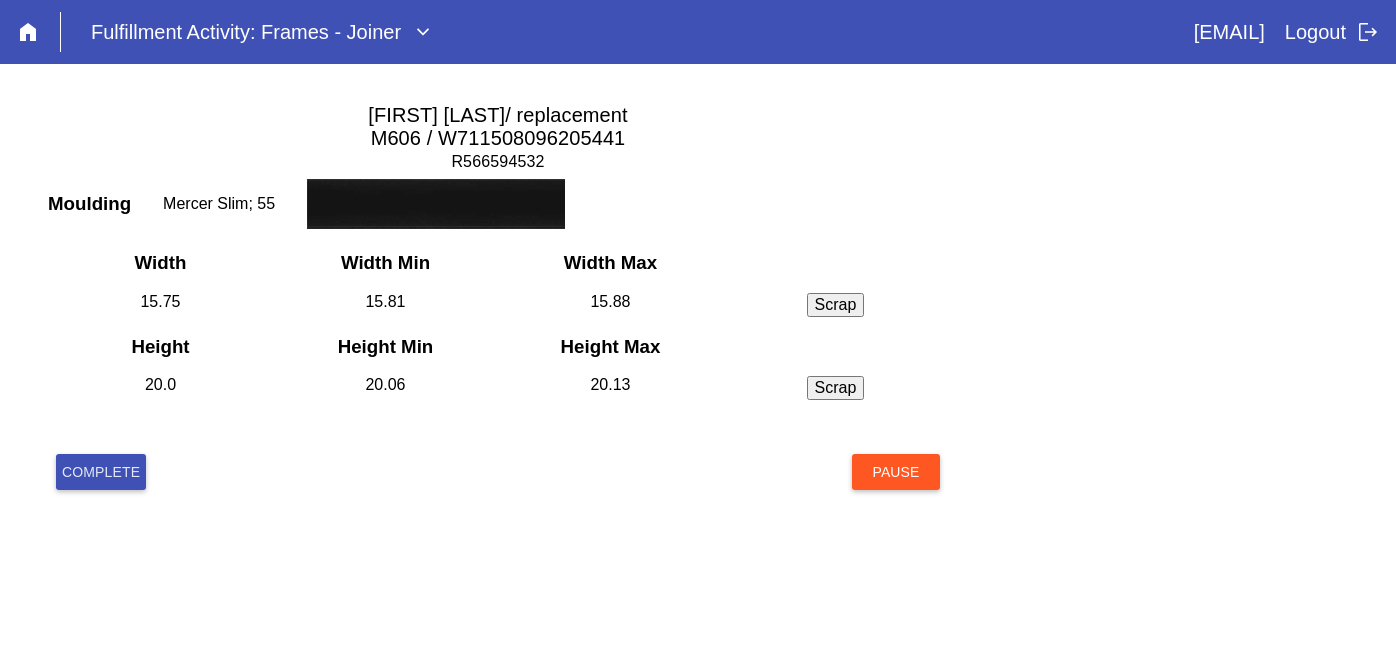 scroll, scrollTop: 0, scrollLeft: 0, axis: both 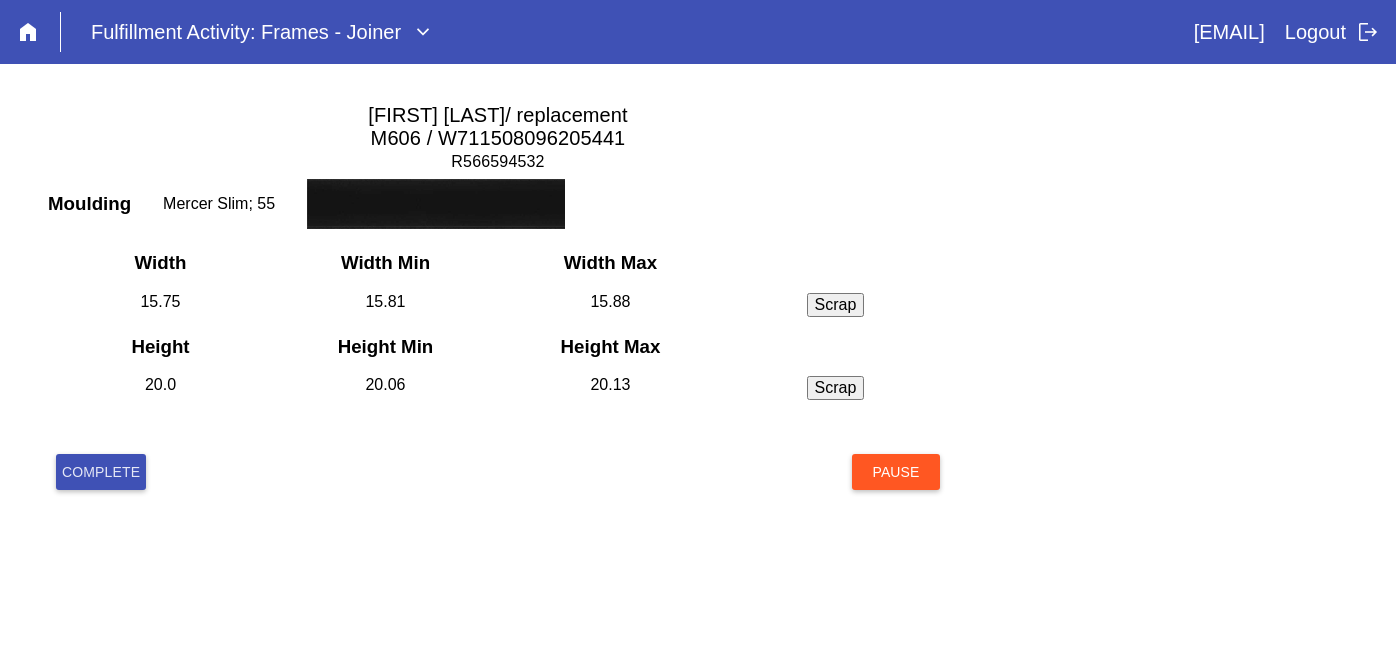 click on "Complete" at bounding box center (101, 472) 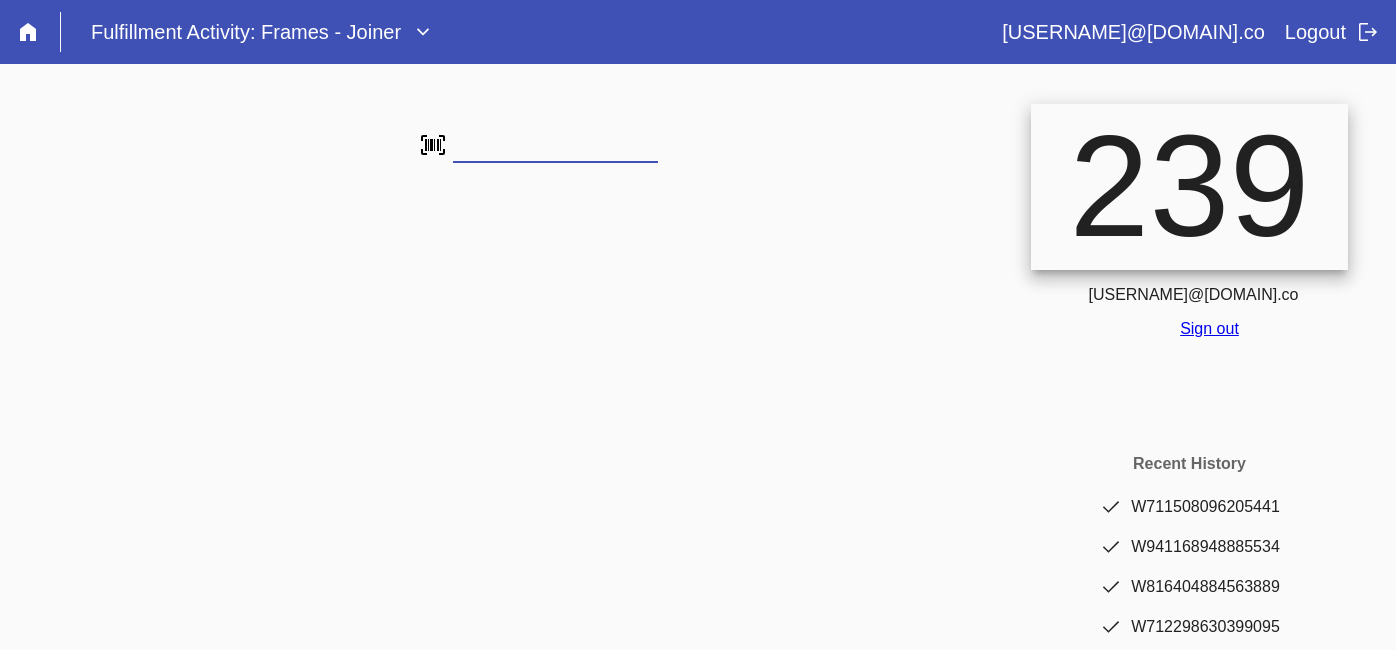 scroll, scrollTop: 0, scrollLeft: 0, axis: both 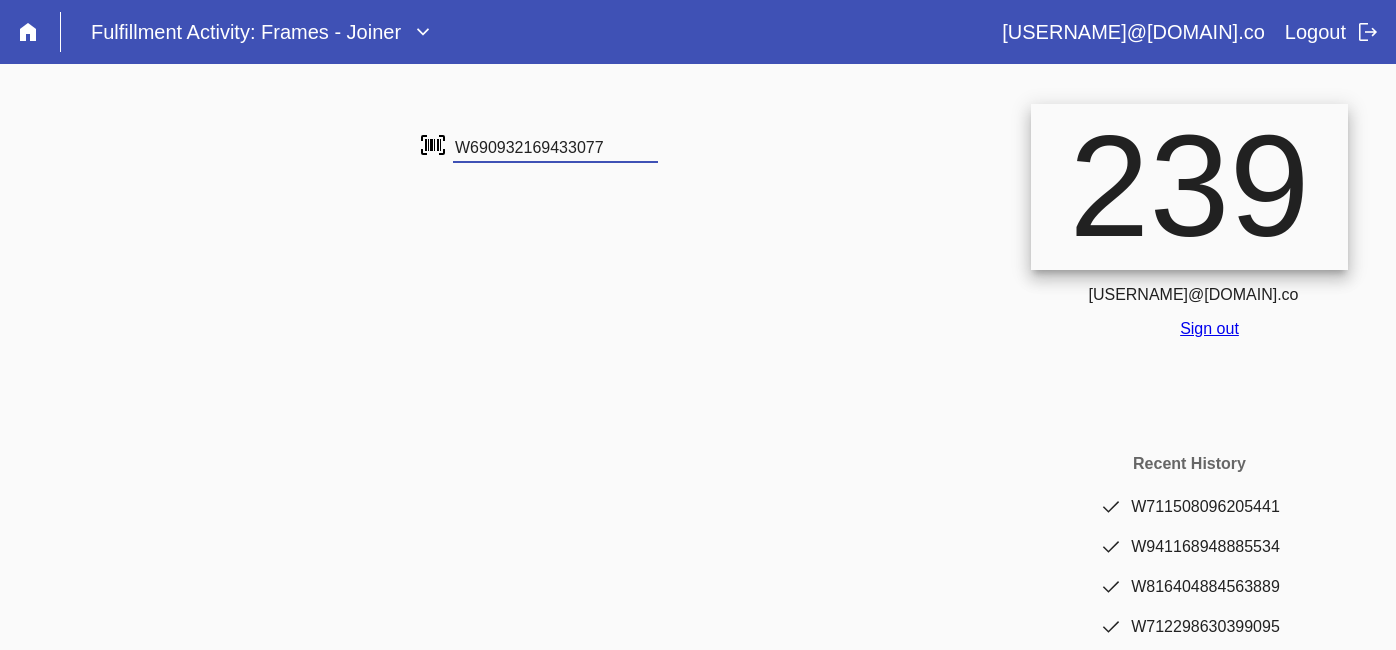 type on "W690932169433077" 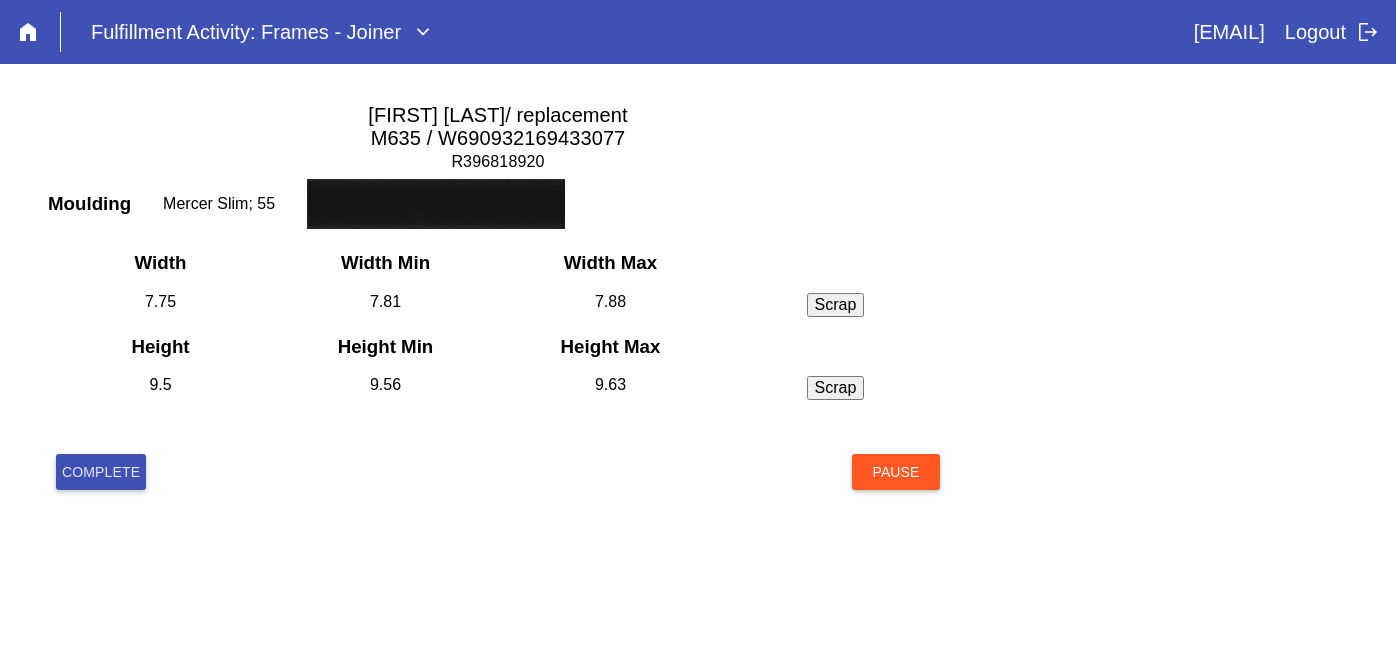 scroll, scrollTop: 0, scrollLeft: 0, axis: both 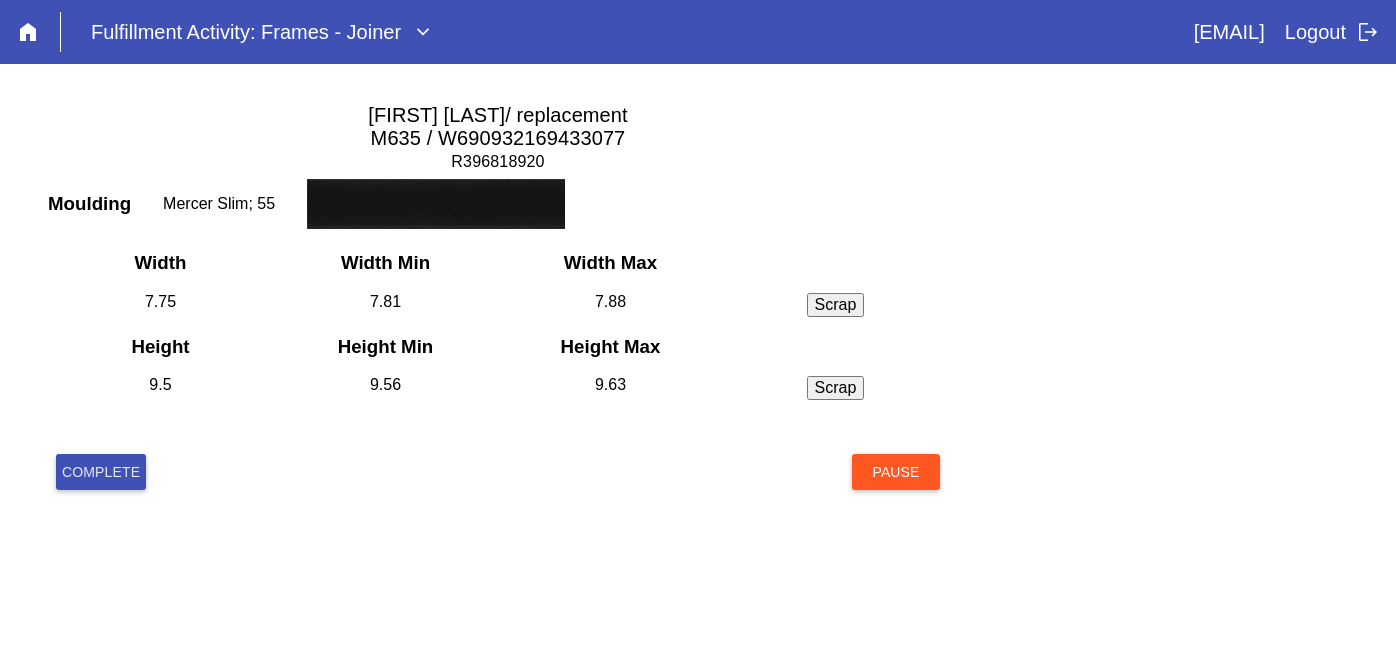 click on "Complete" at bounding box center [101, 472] 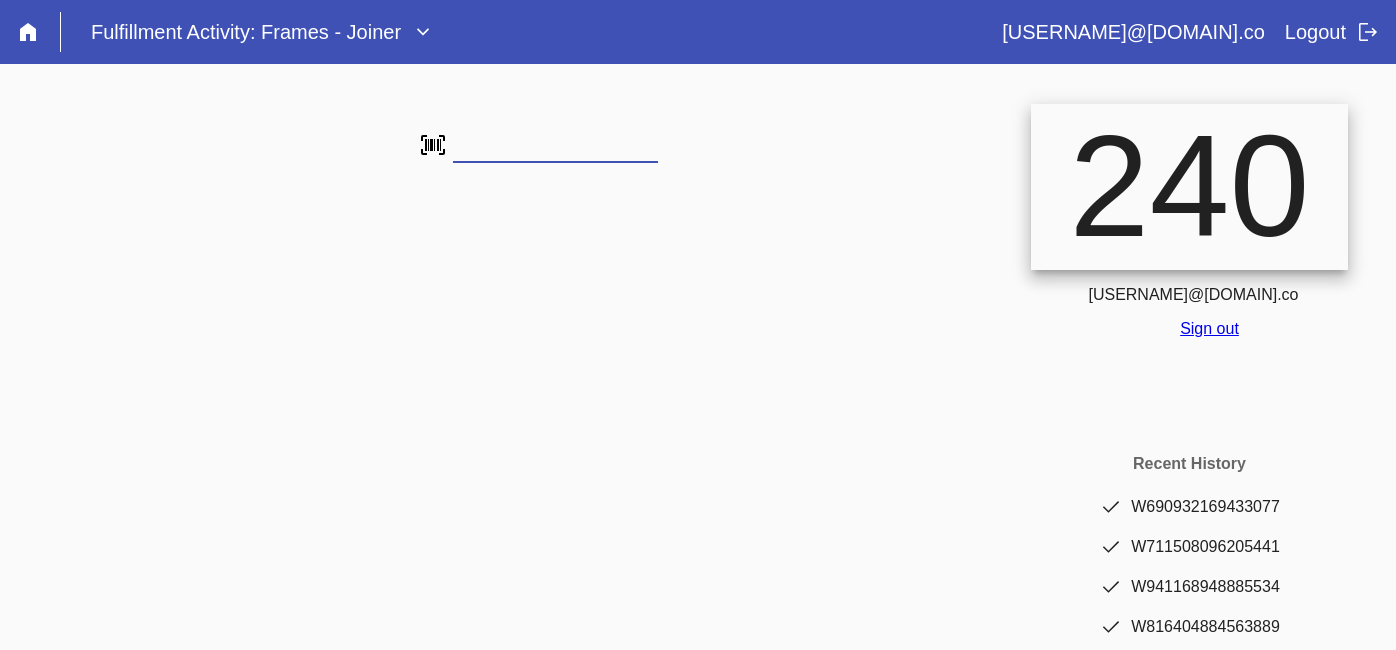 scroll, scrollTop: 0, scrollLeft: 0, axis: both 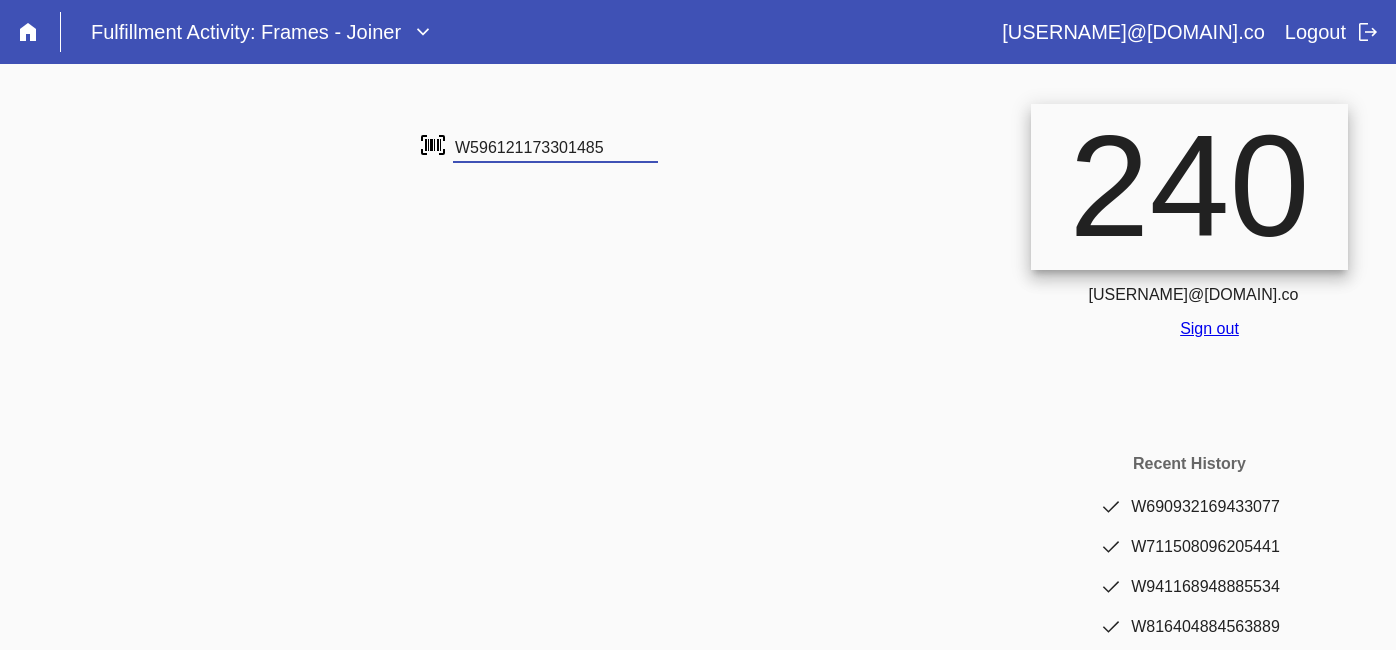 type on "W596121173301485" 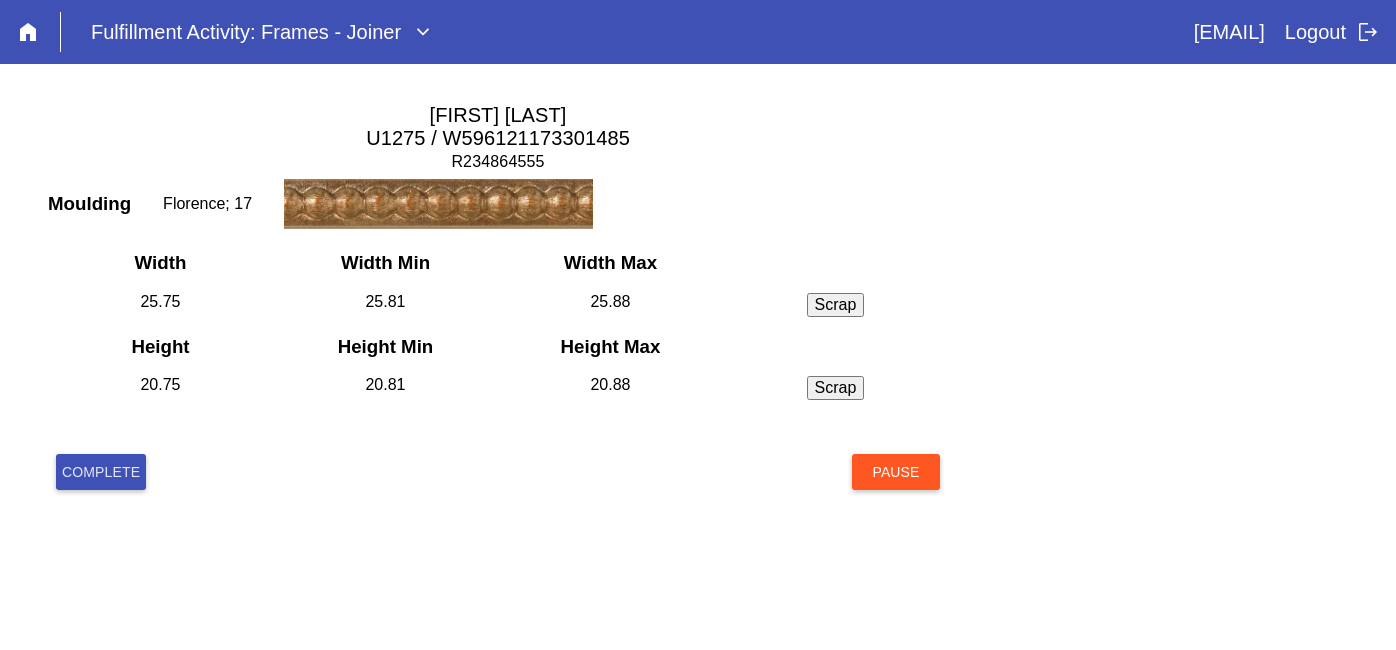 scroll, scrollTop: 0, scrollLeft: 0, axis: both 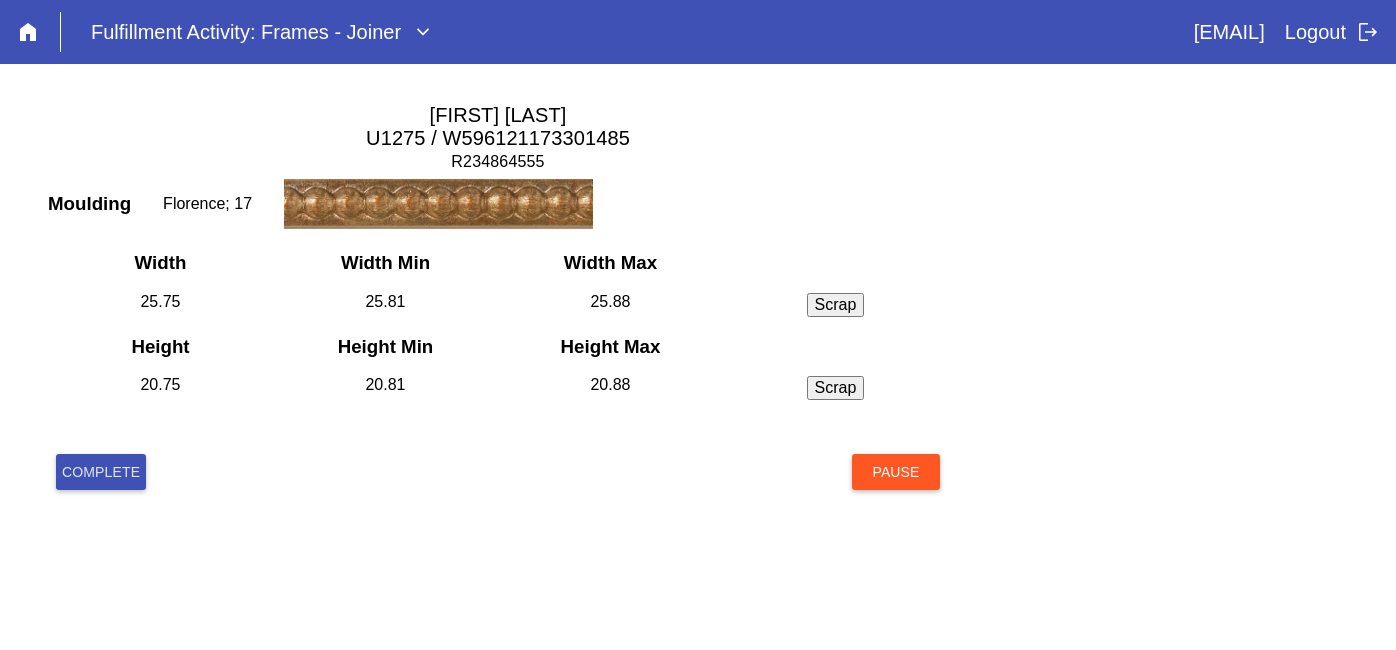 click on "Complete" at bounding box center [101, 472] 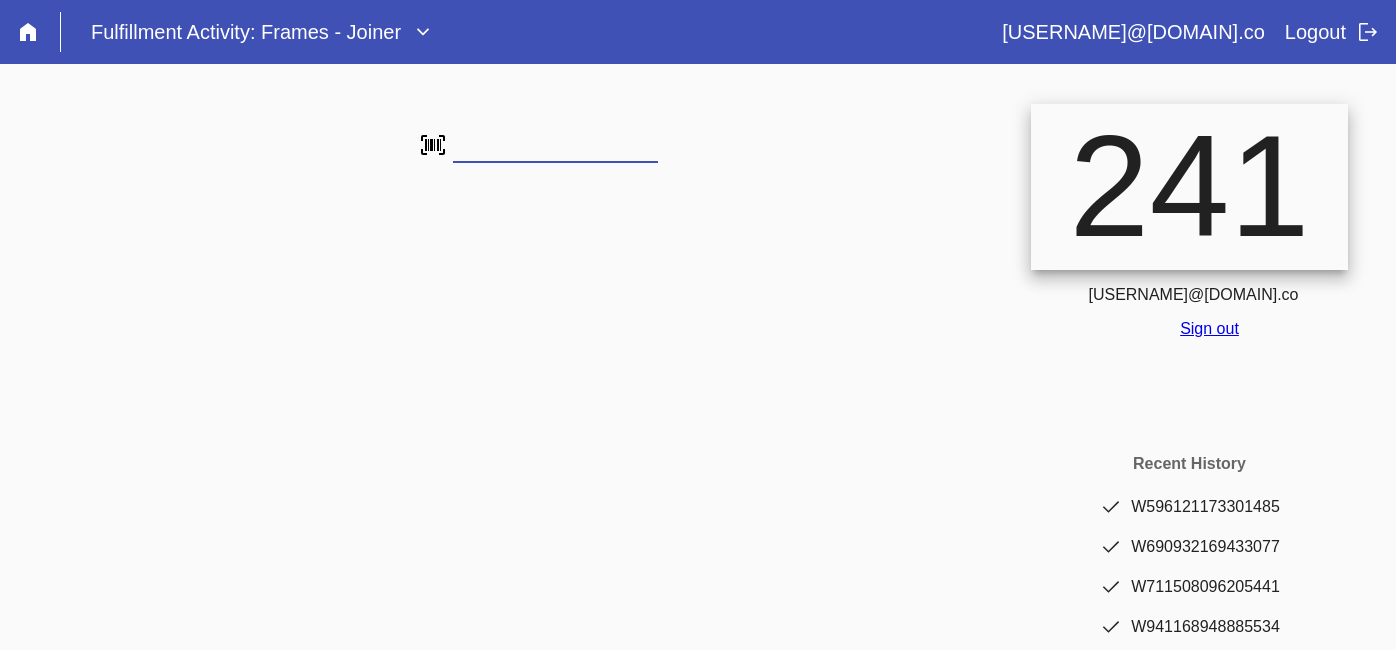 scroll, scrollTop: 0, scrollLeft: 0, axis: both 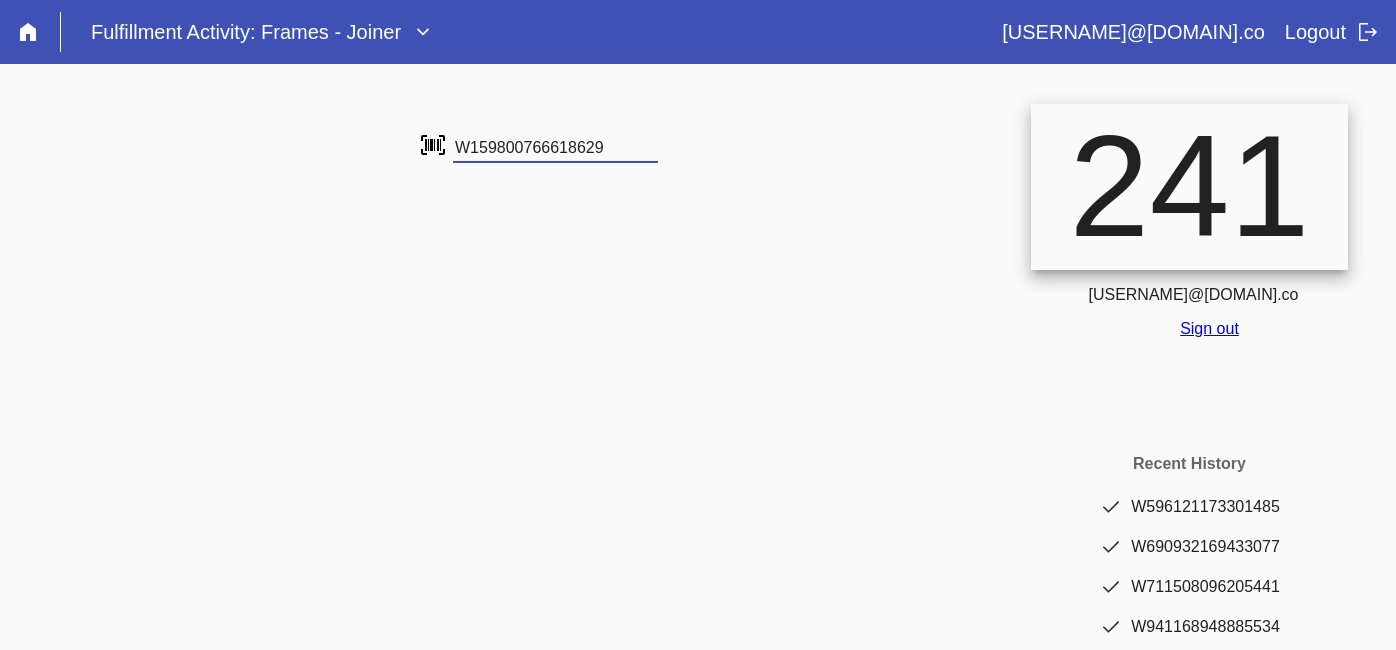 type on "W159800766618629" 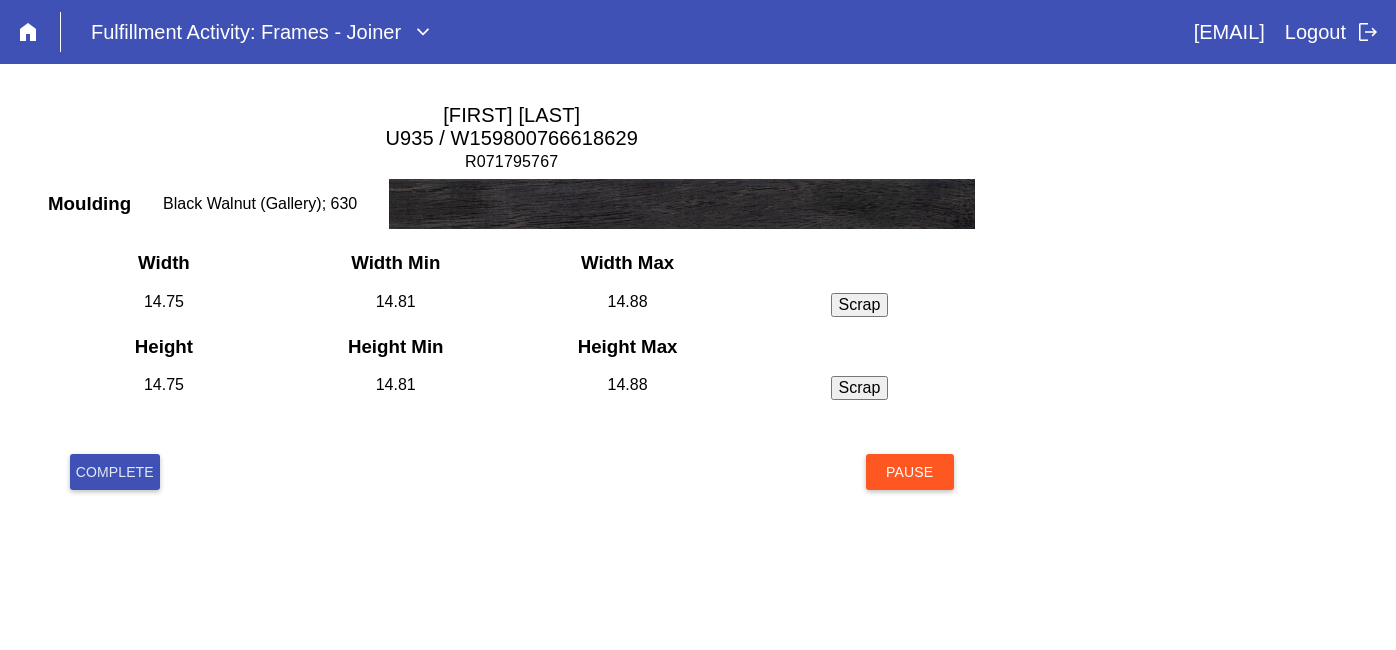 scroll, scrollTop: 0, scrollLeft: 0, axis: both 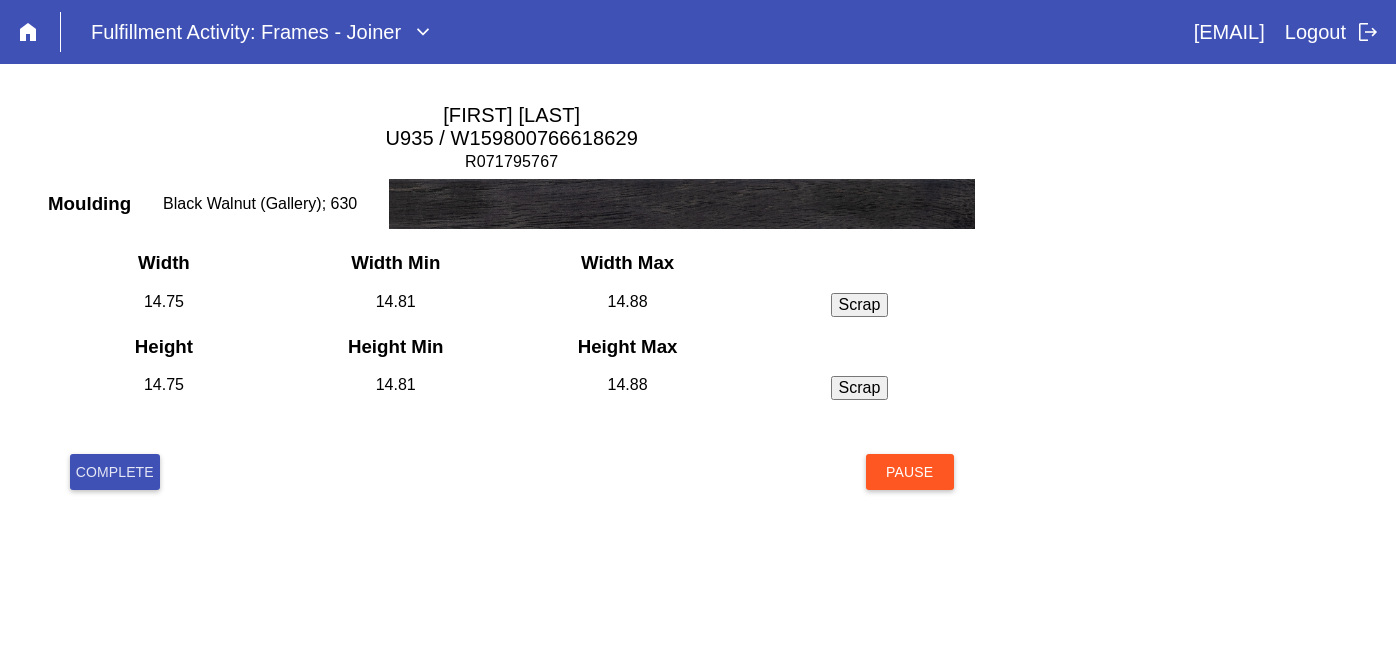 click on "Complete" at bounding box center (115, 472) 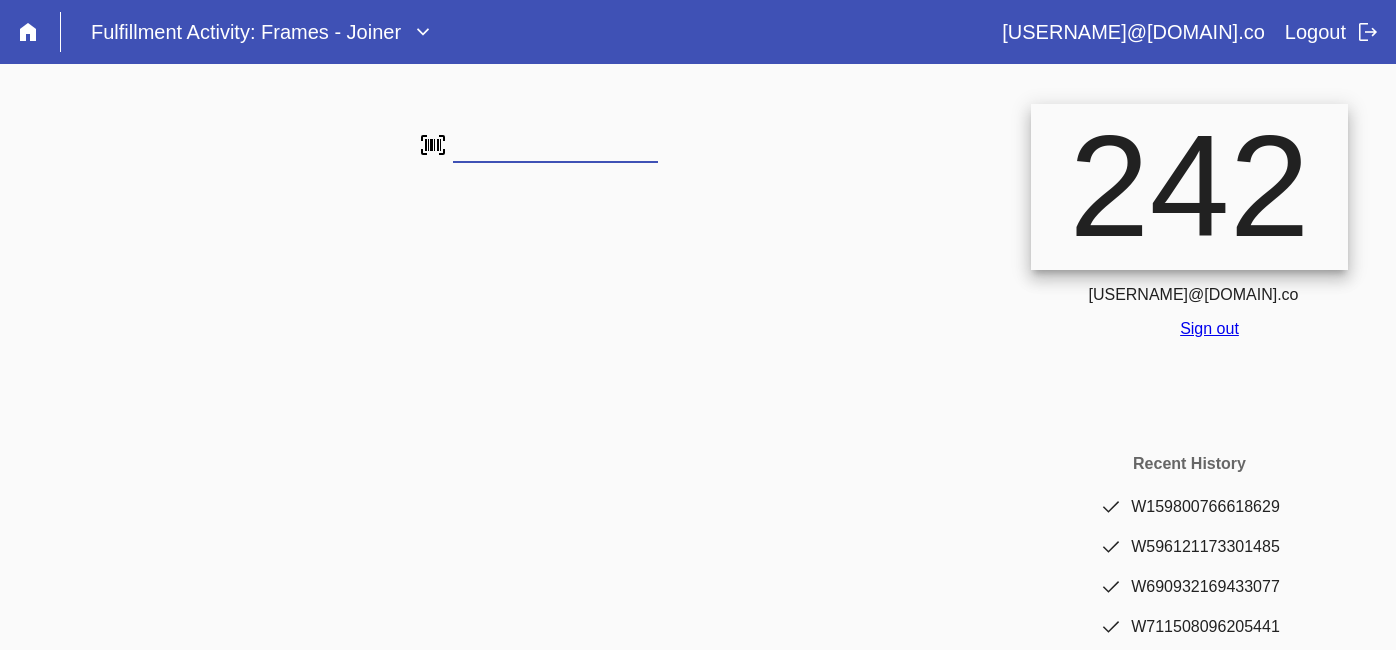 scroll, scrollTop: 0, scrollLeft: 0, axis: both 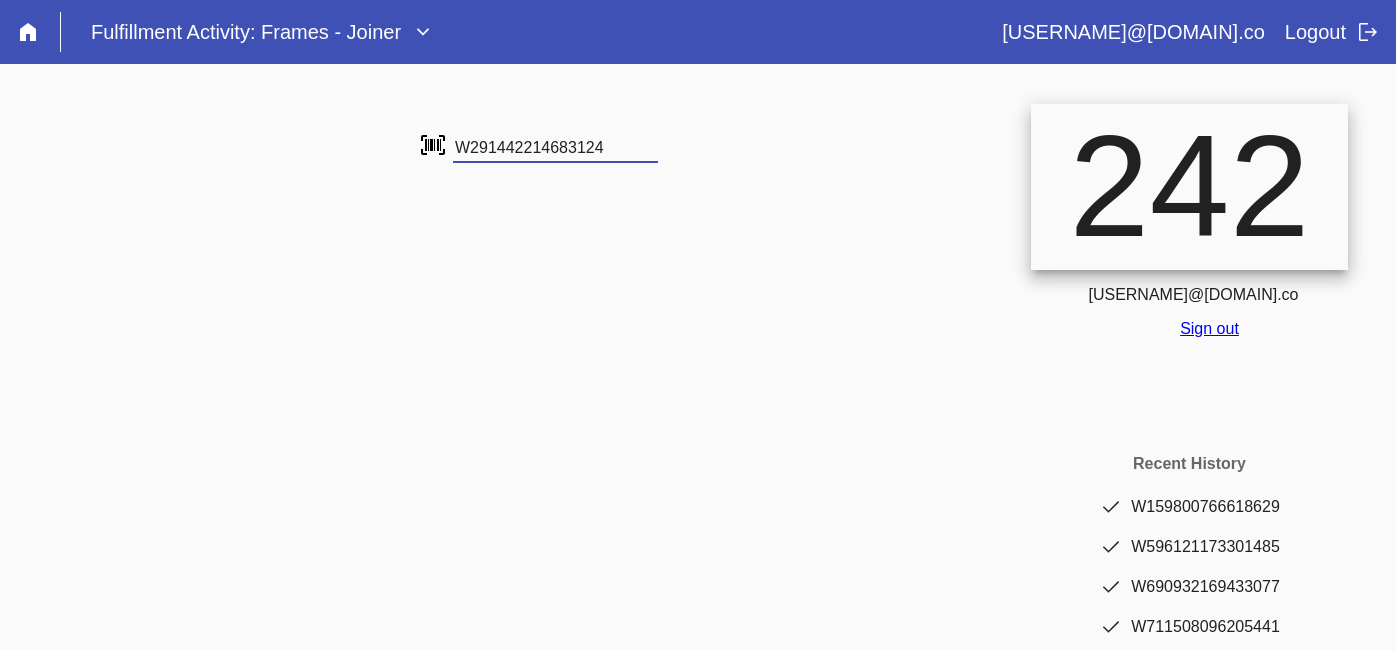 type on "W291442214683124" 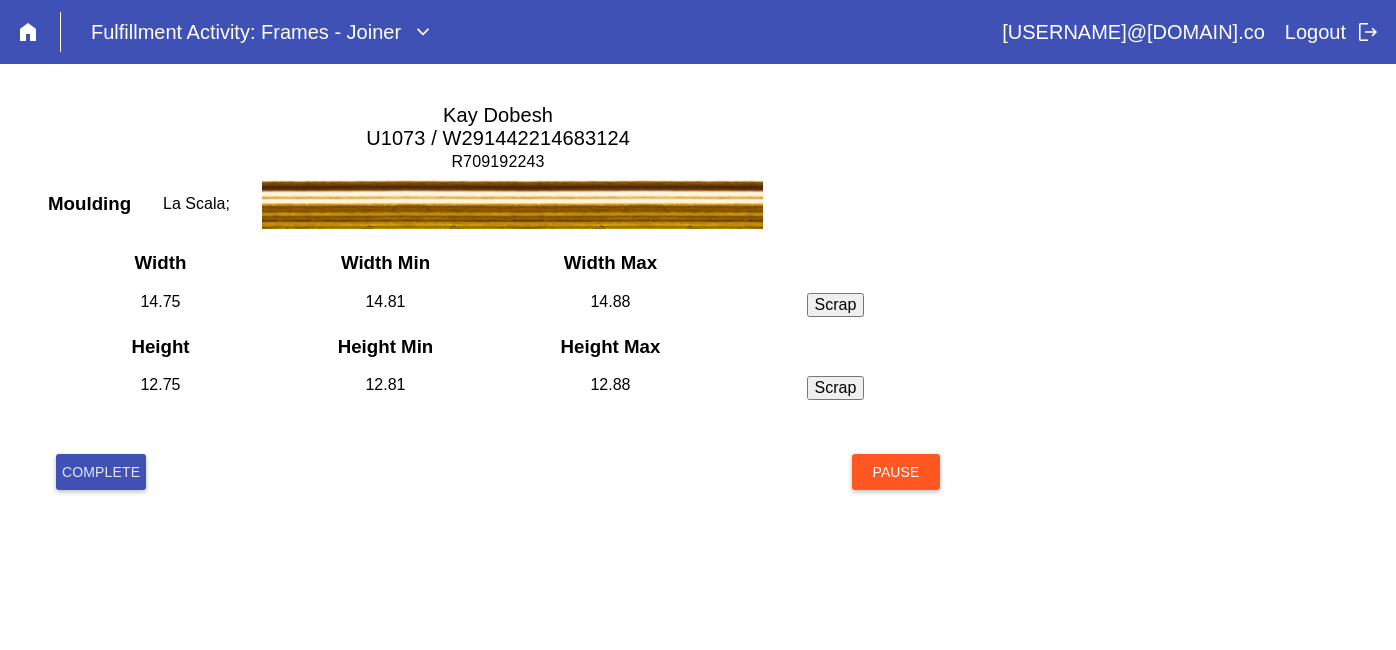 scroll, scrollTop: 0, scrollLeft: 0, axis: both 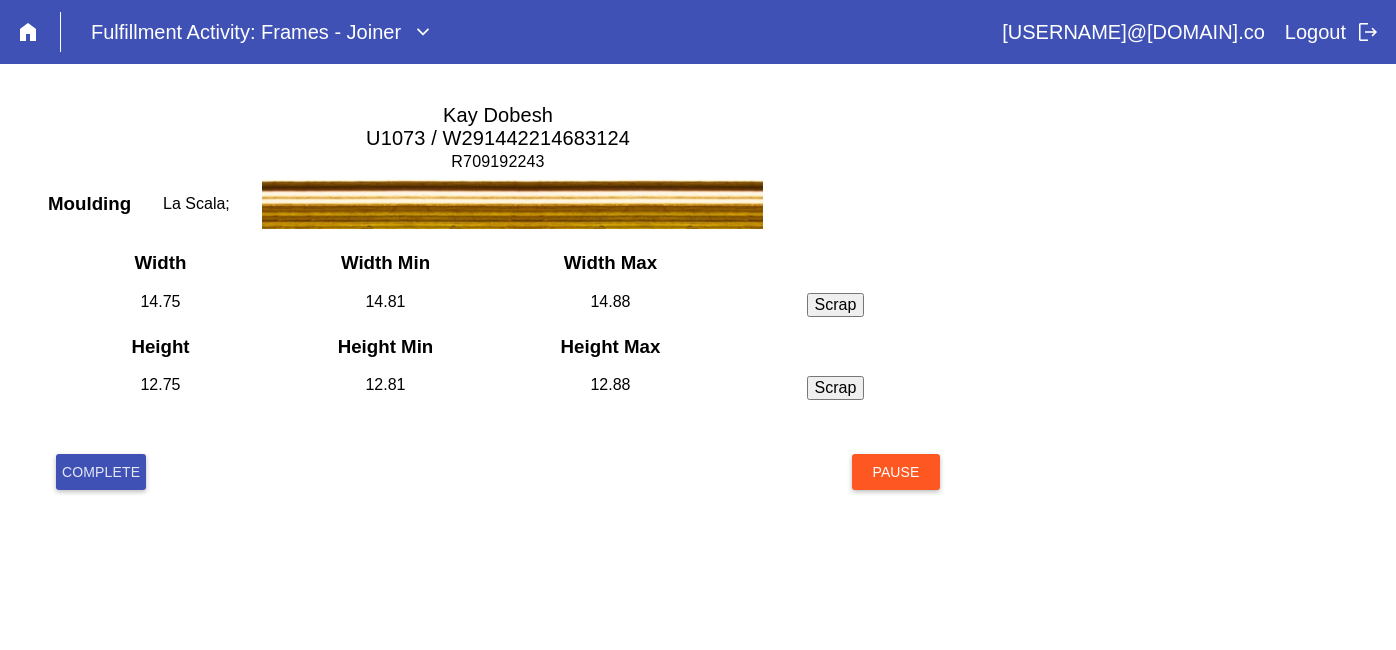 click on "Complete" at bounding box center (101, 472) 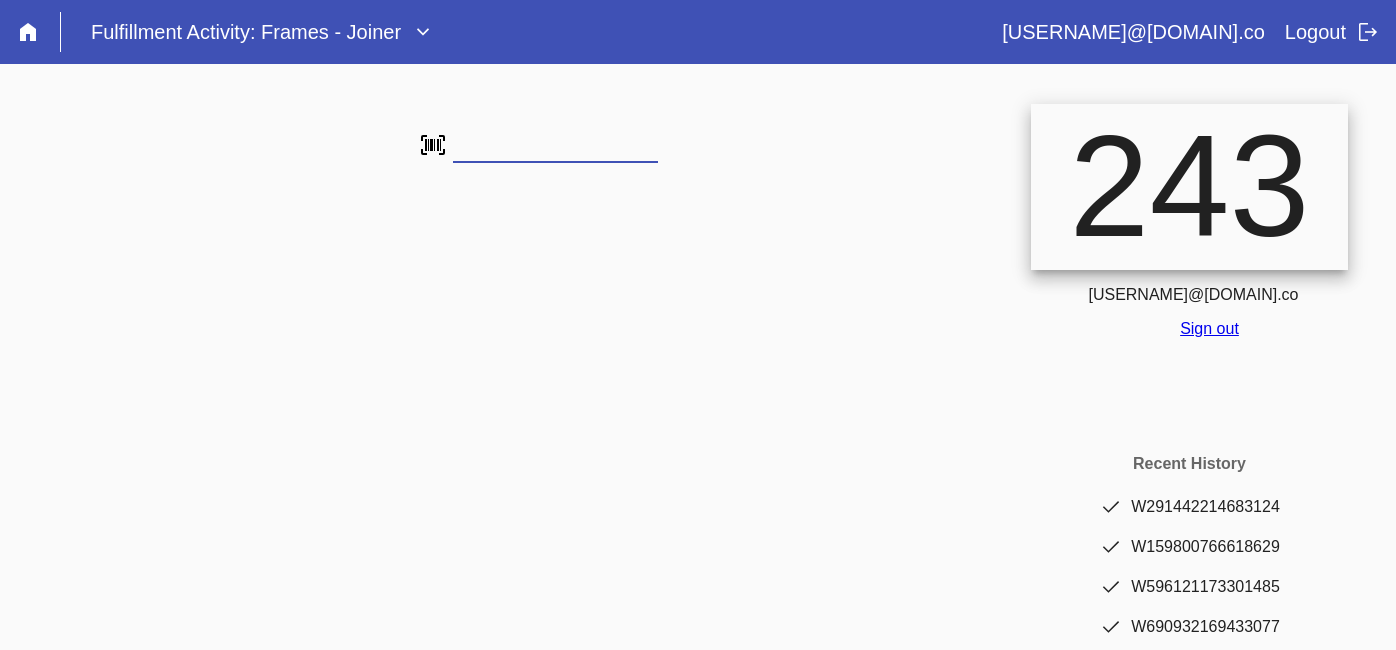 scroll, scrollTop: 0, scrollLeft: 0, axis: both 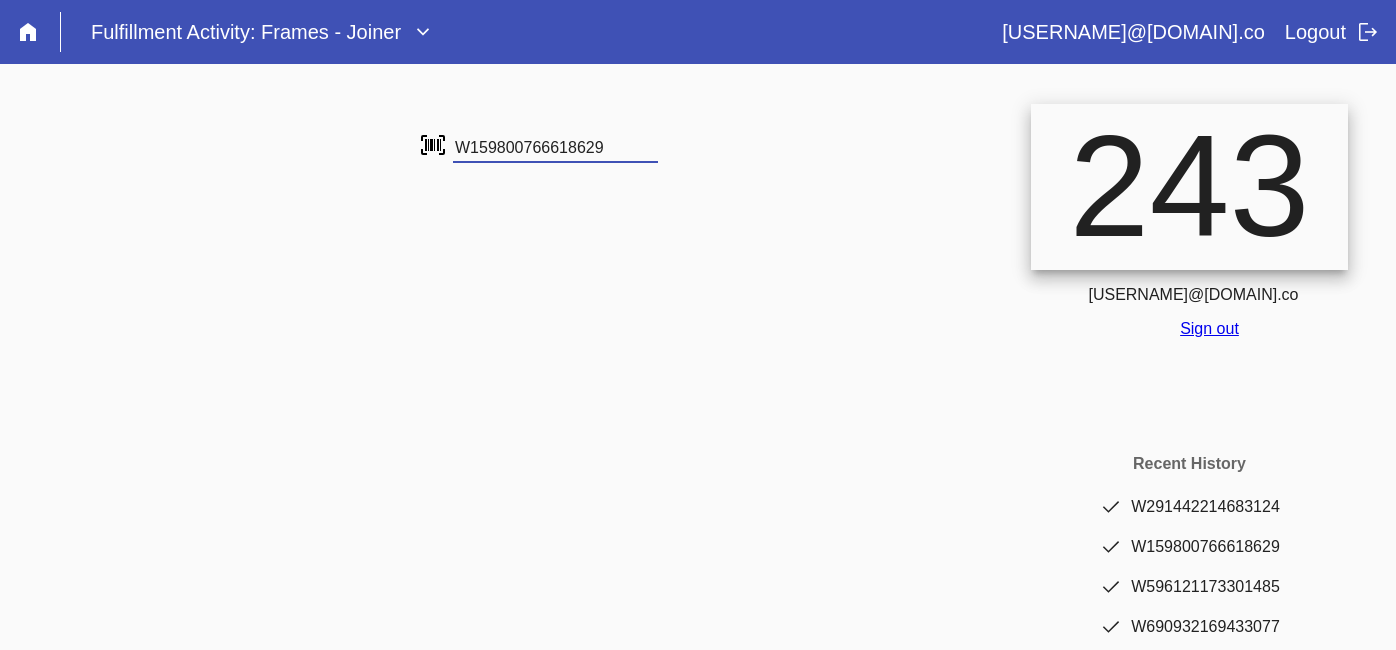 type on "W159800766618629" 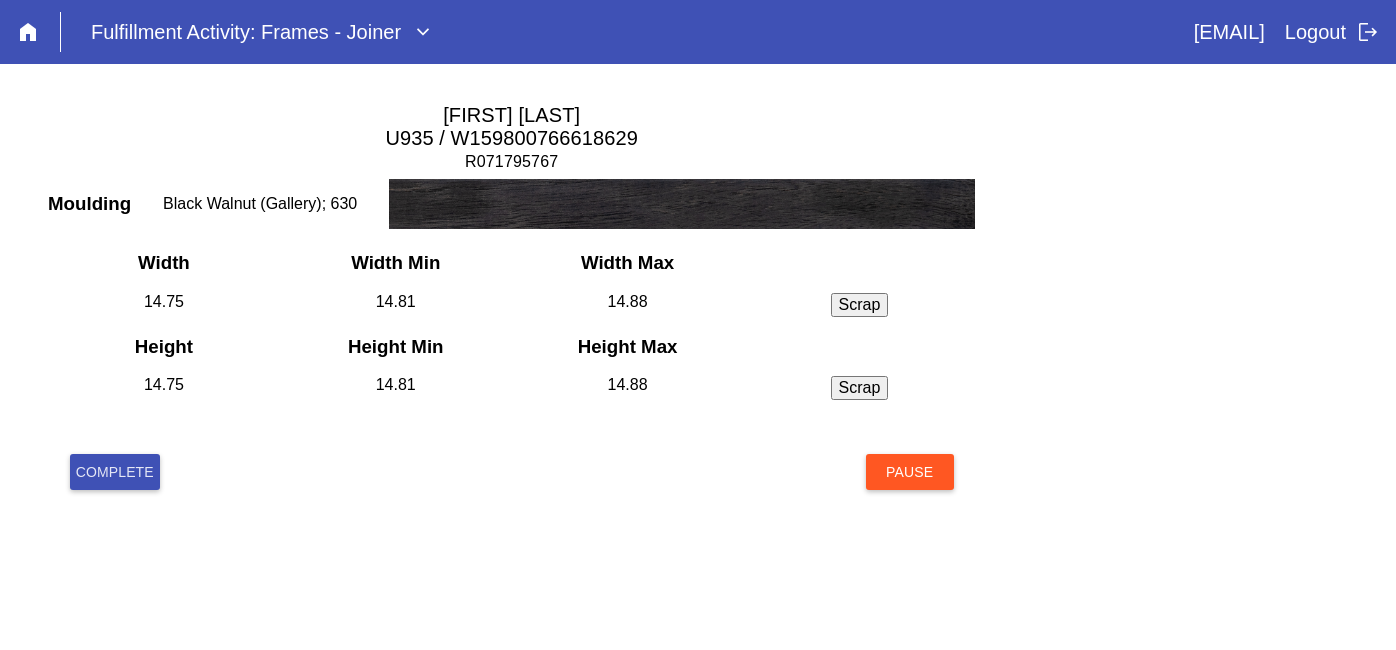 scroll, scrollTop: 0, scrollLeft: 0, axis: both 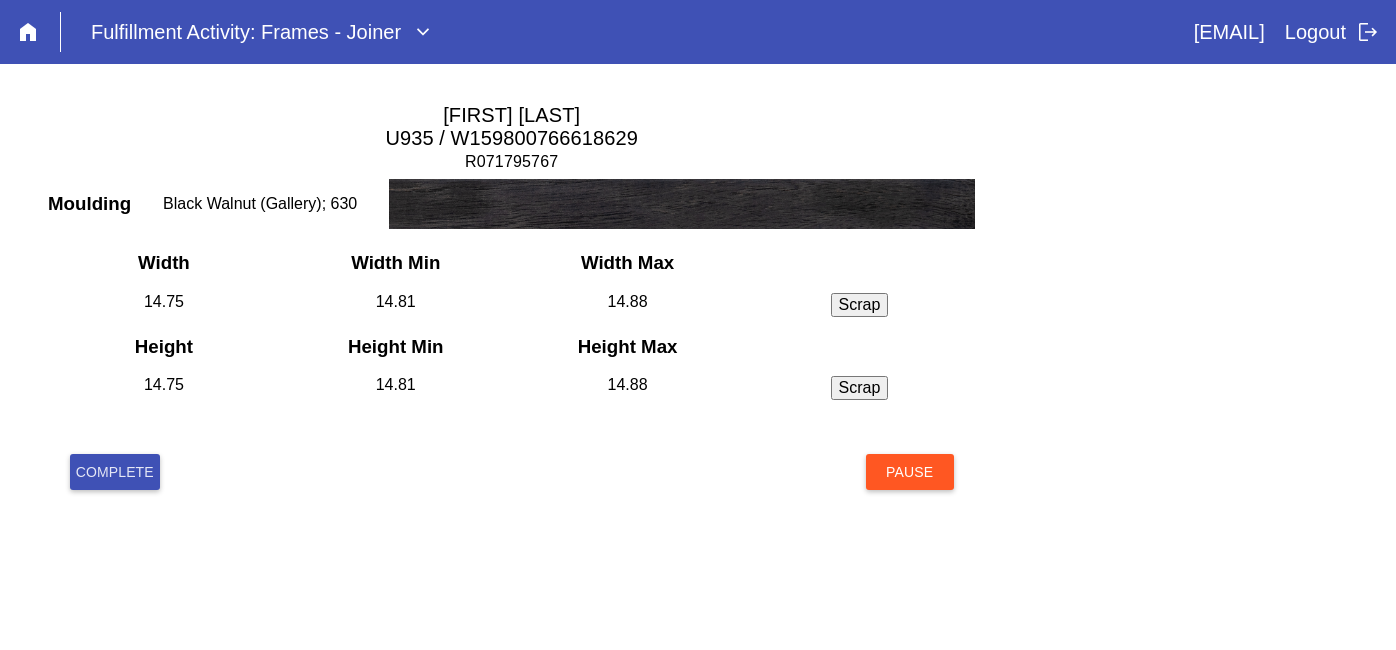 click on "Width Width Min Width Max 14.75 14.81 14.88 Scrap Incorrect Dimensions Chip Scratch Height Height Min Height Max 14.75 14.81 14.88 Scrap Incorrect Dimensions Chip Scratch" at bounding box center (511, 340) 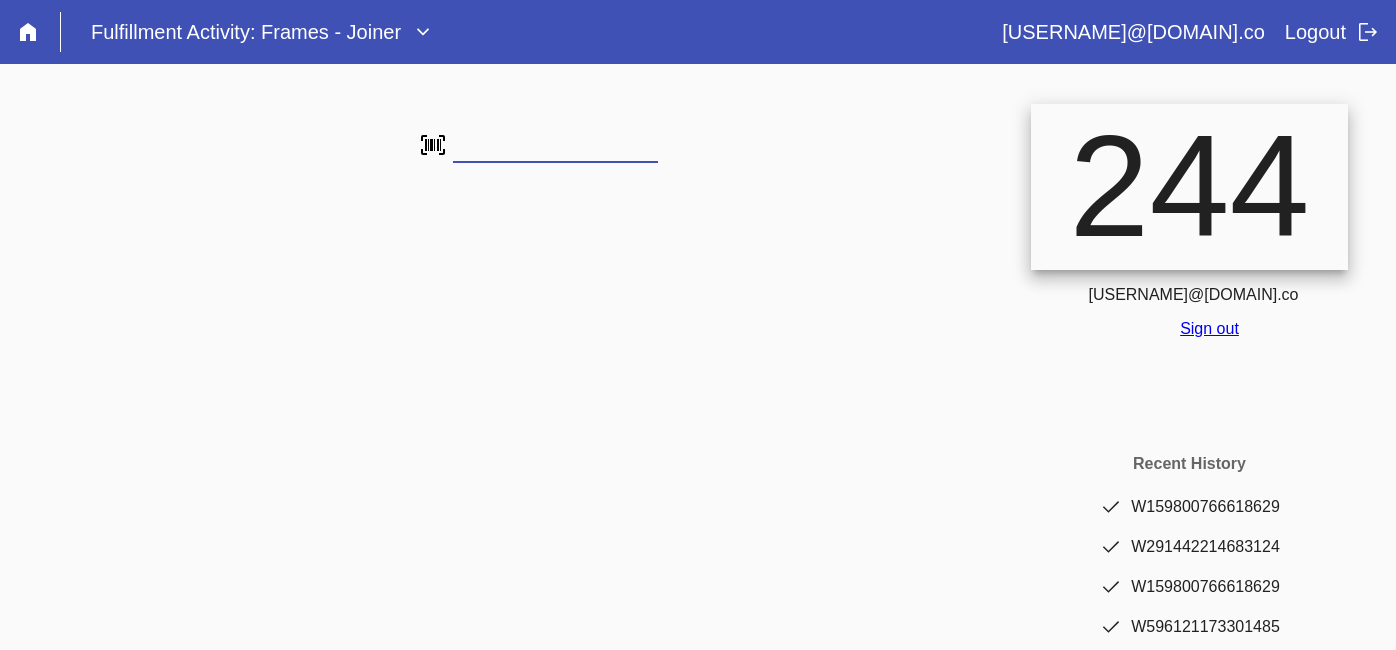 scroll, scrollTop: 0, scrollLeft: 0, axis: both 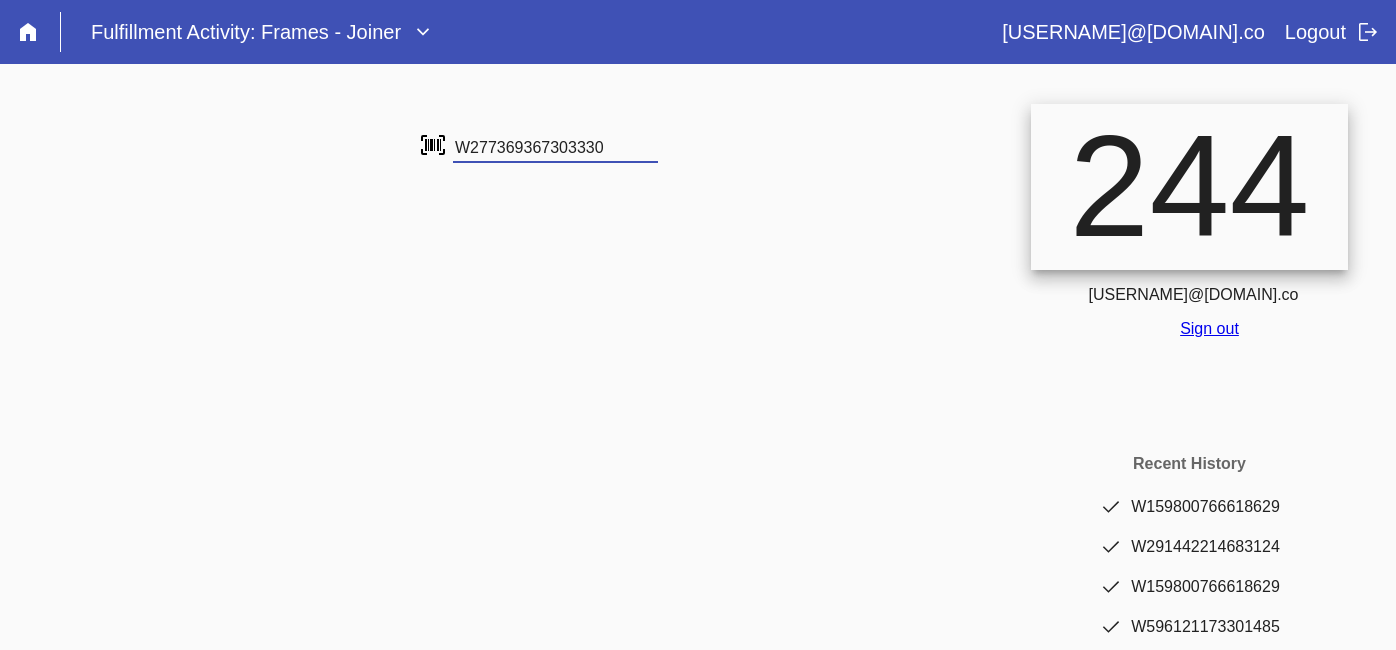 type on "W277369367303330" 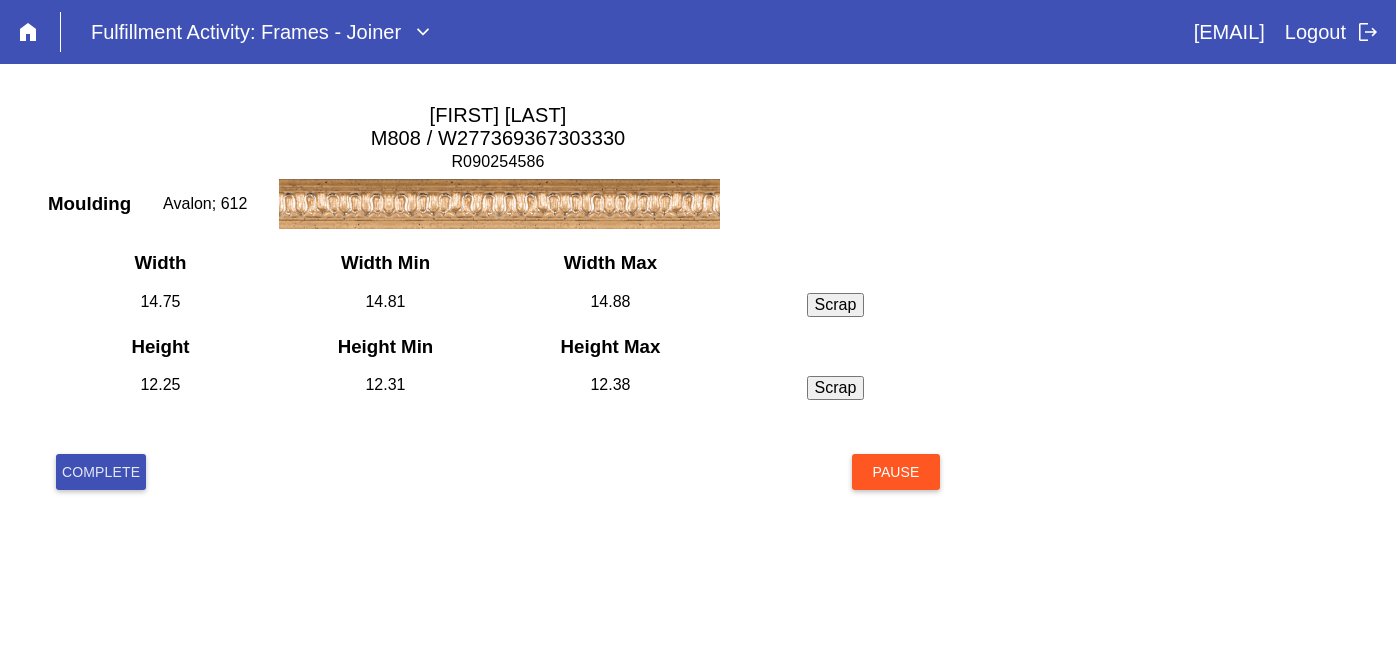 scroll, scrollTop: 0, scrollLeft: 0, axis: both 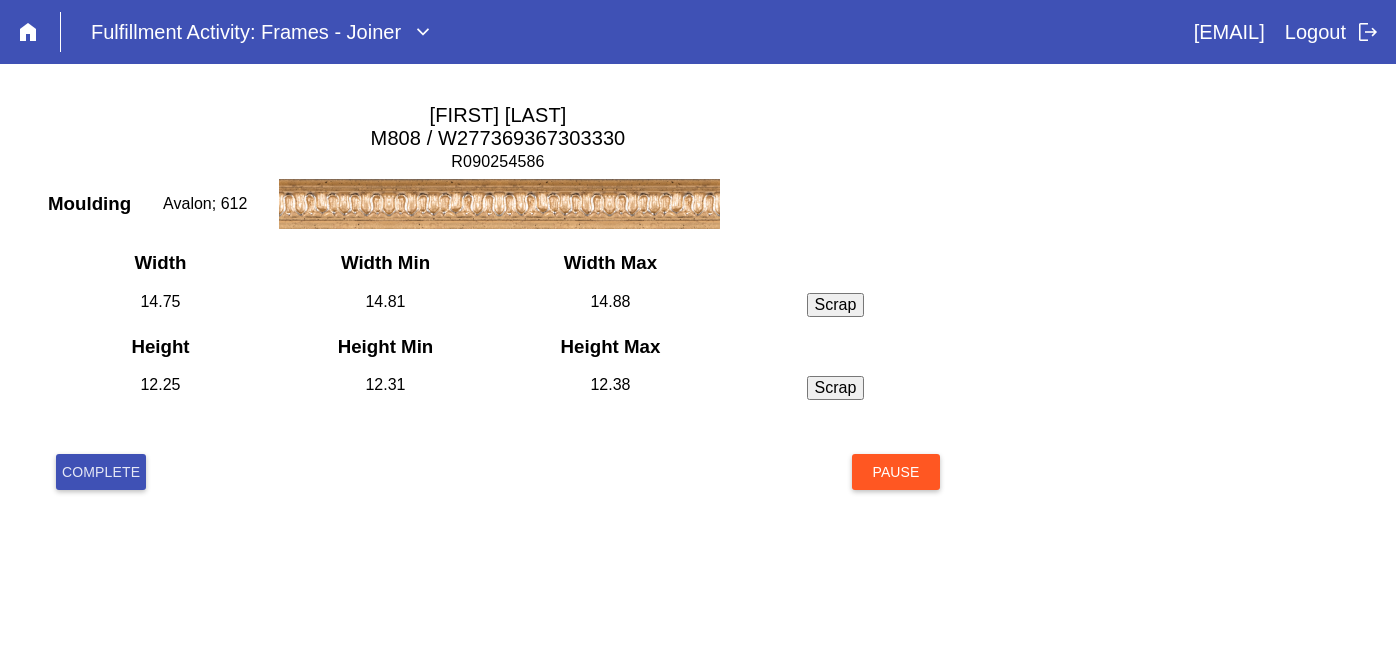 click on "Complete" at bounding box center (101, 472) 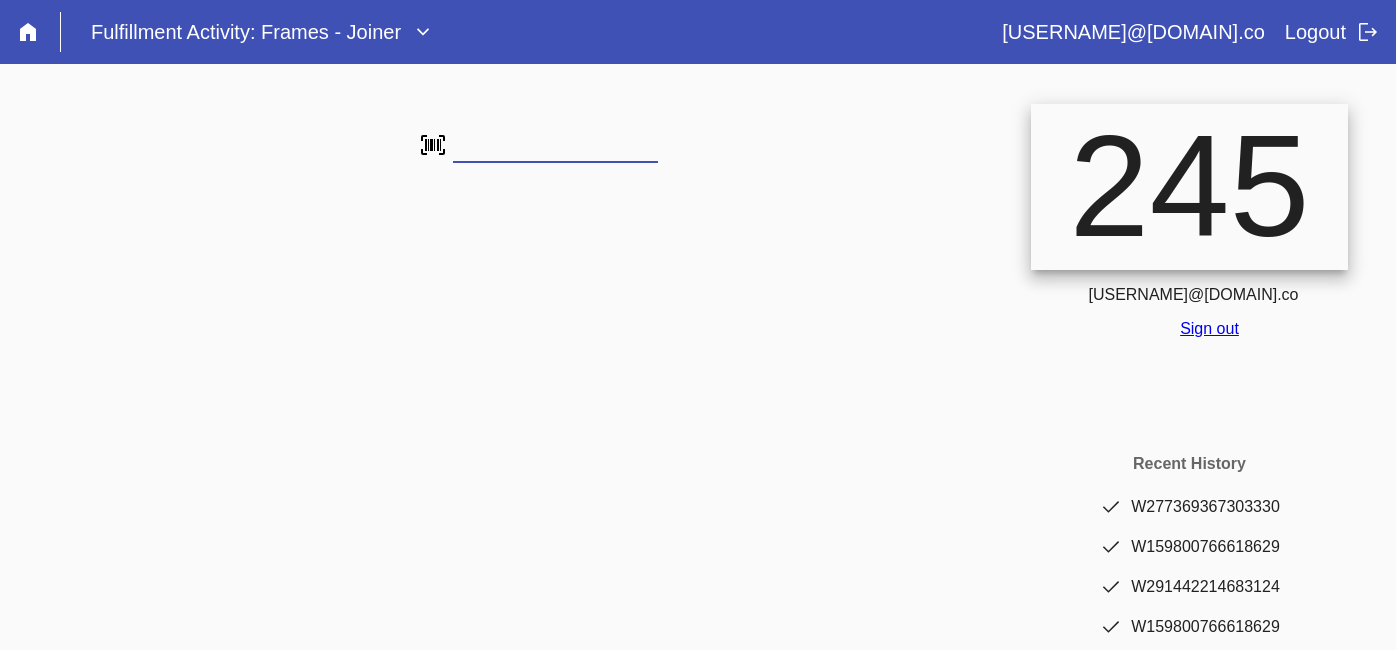 scroll, scrollTop: 0, scrollLeft: 0, axis: both 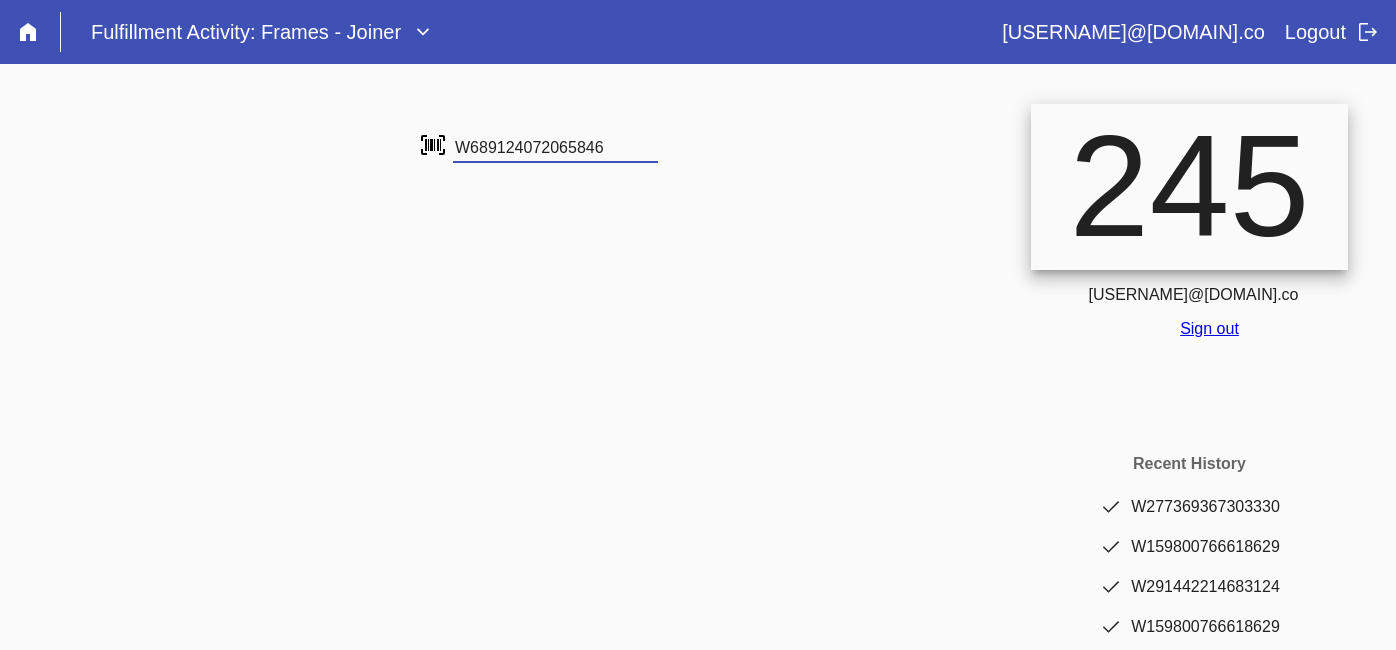 click at bounding box center (0, 0) 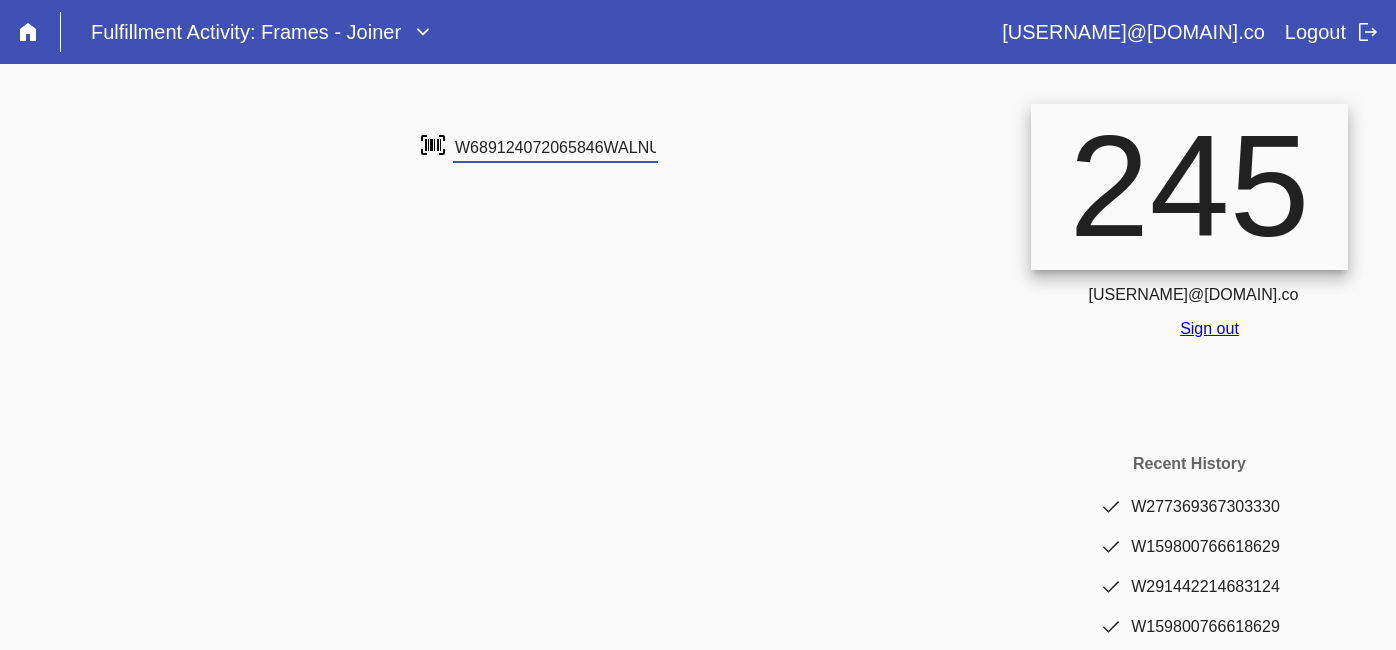 type on "W689124072065846WALNUT WIDE 3" 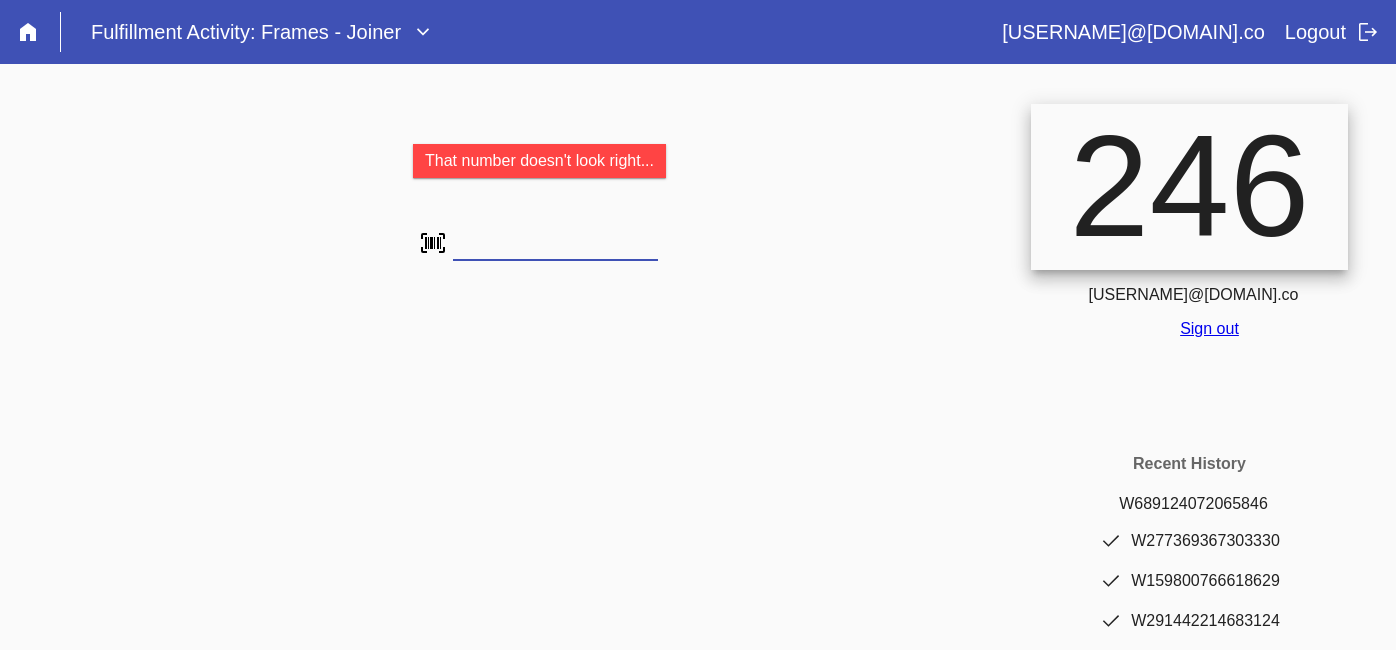 scroll, scrollTop: 0, scrollLeft: 0, axis: both 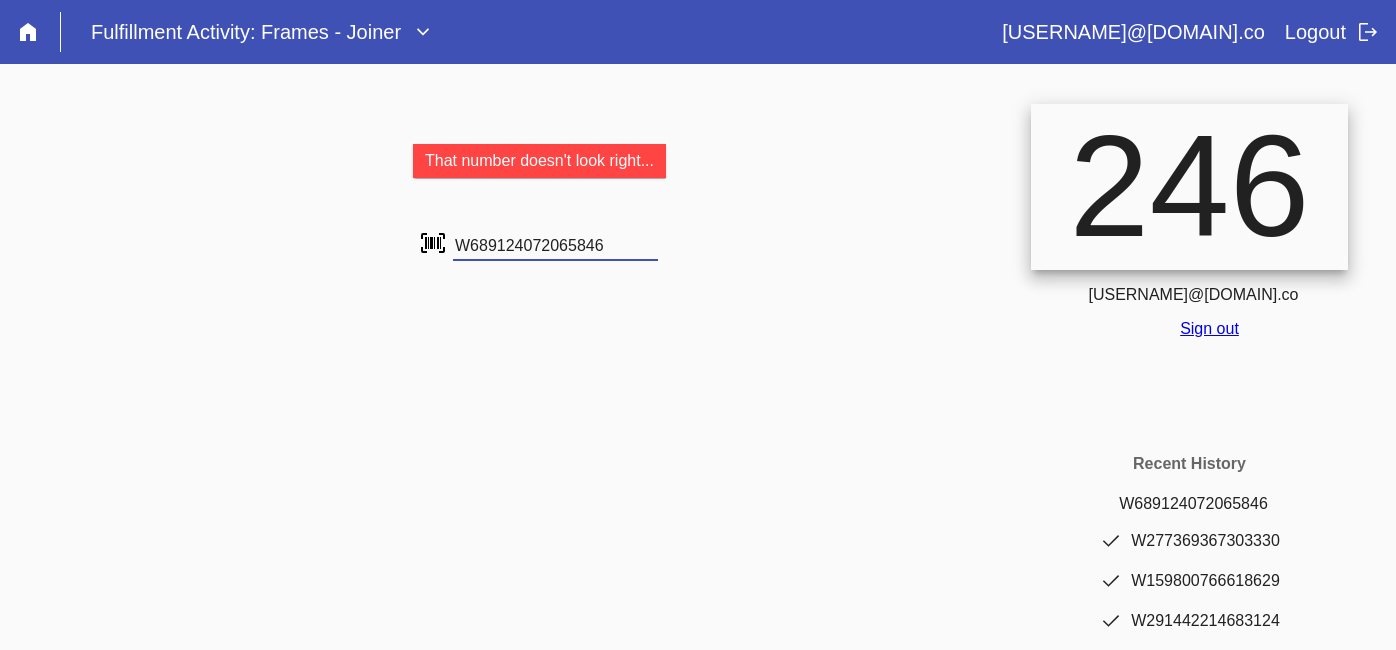 type on "W689124072065846" 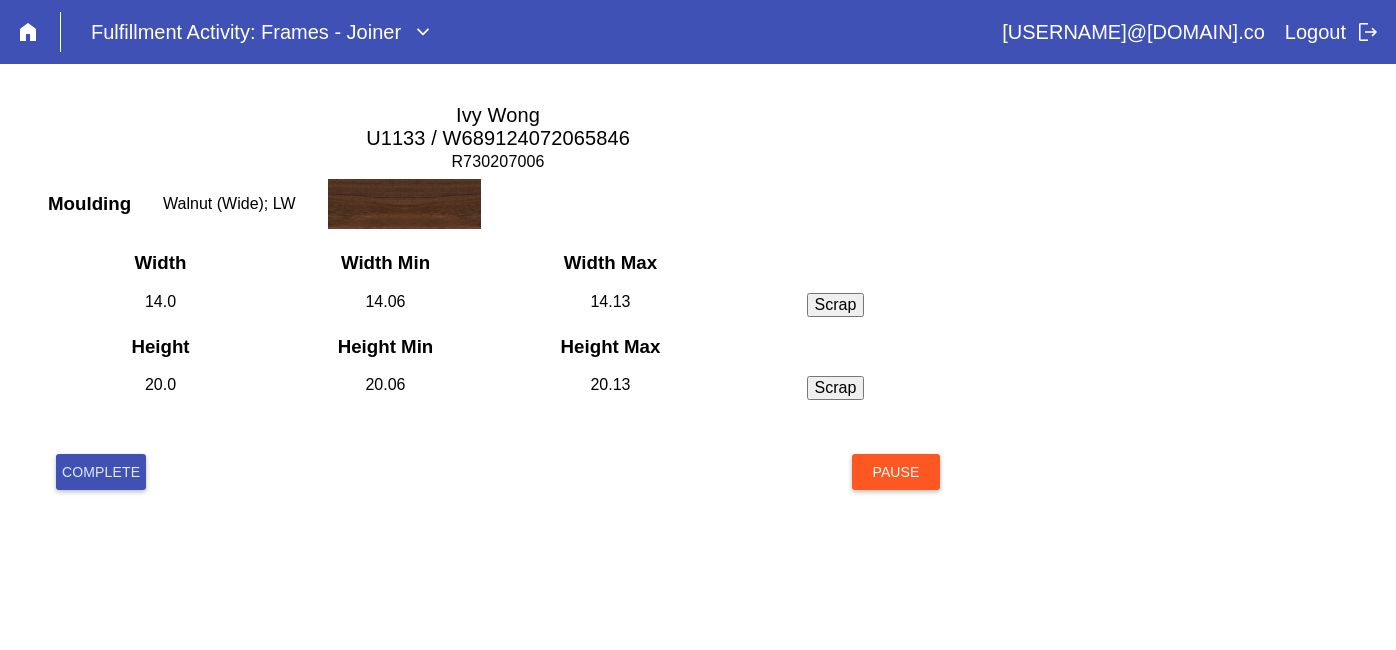 scroll, scrollTop: 0, scrollLeft: 0, axis: both 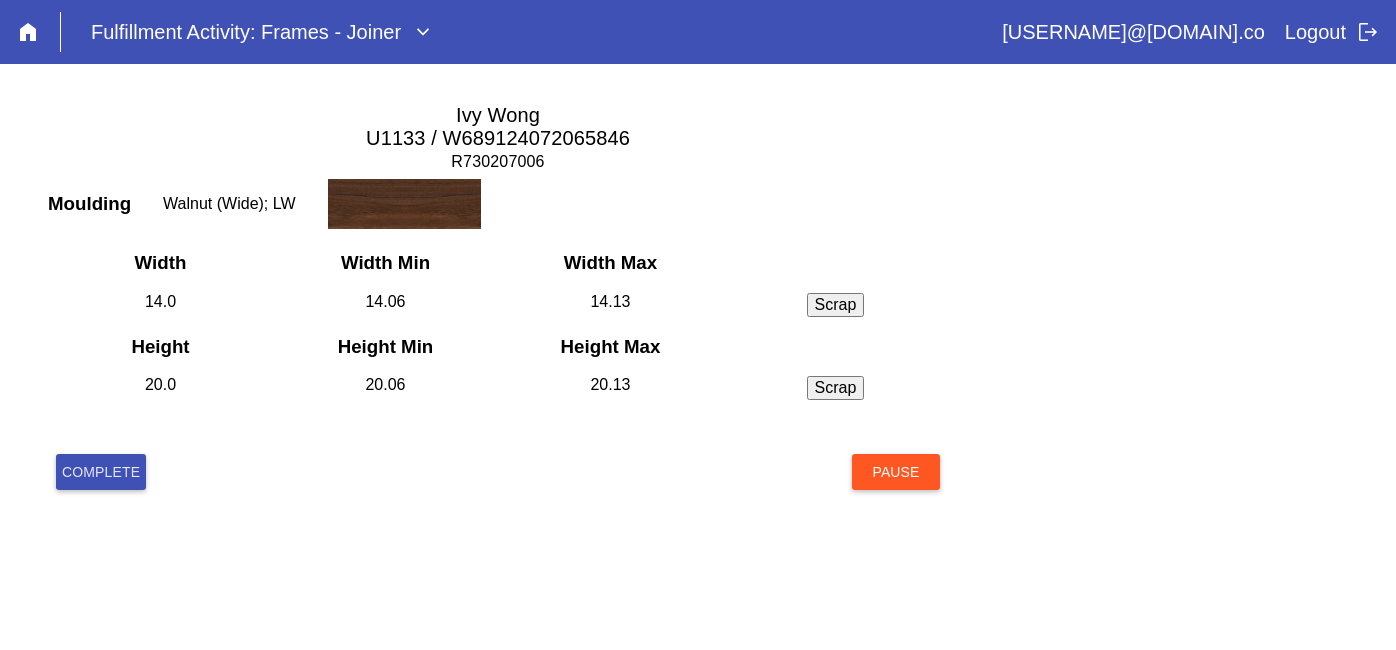 click on "Complete" at bounding box center (101, 472) 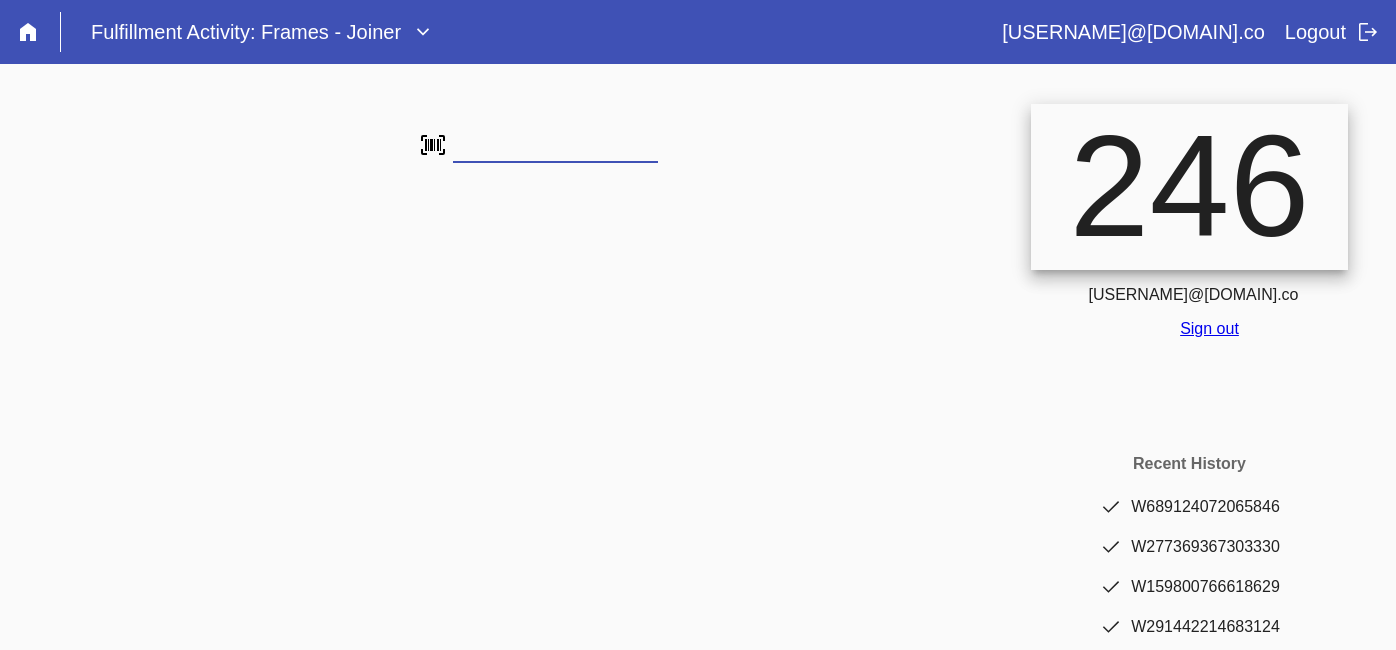 scroll, scrollTop: 0, scrollLeft: 0, axis: both 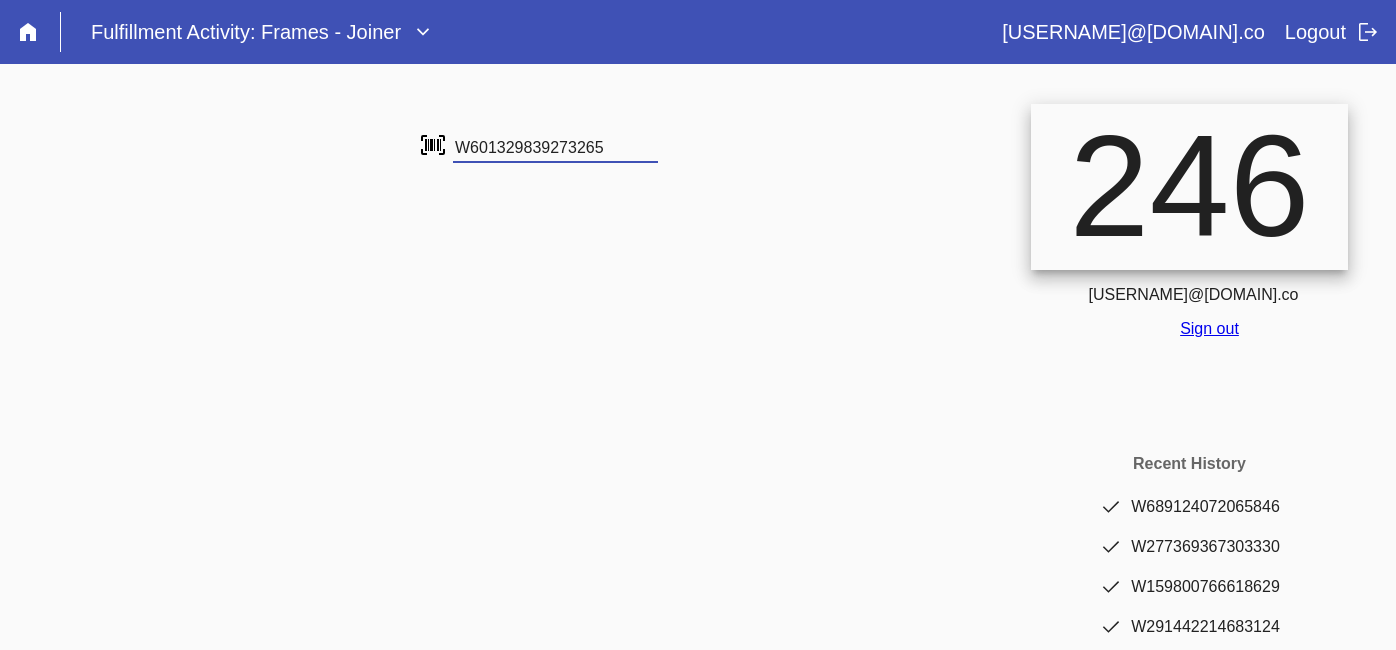 type on "W601329839273265" 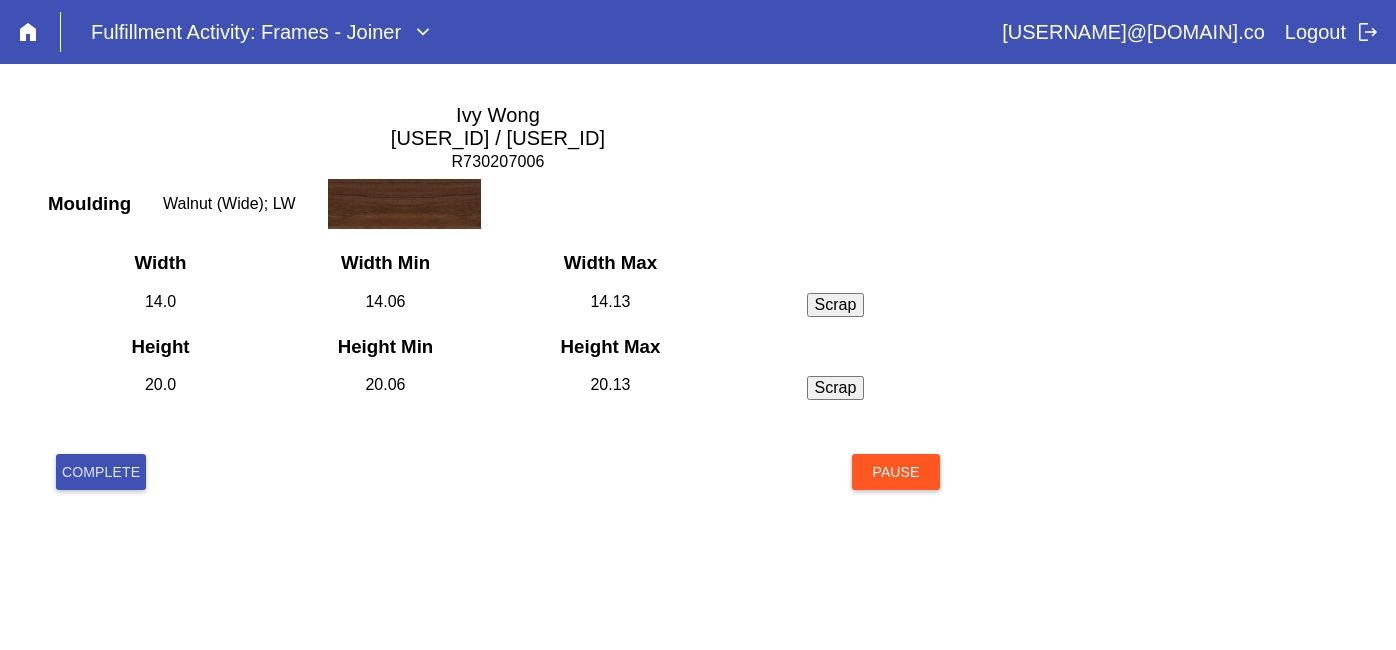 scroll, scrollTop: 0, scrollLeft: 0, axis: both 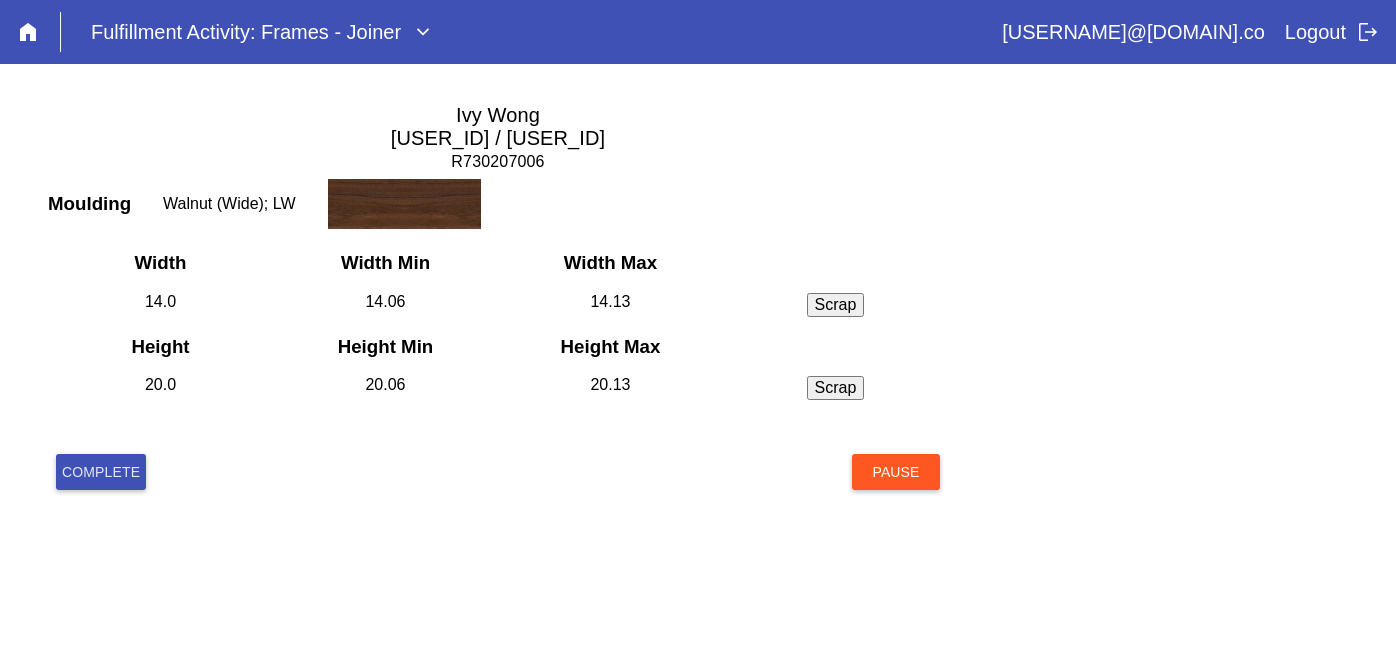 click on "Complete" at bounding box center (101, 472) 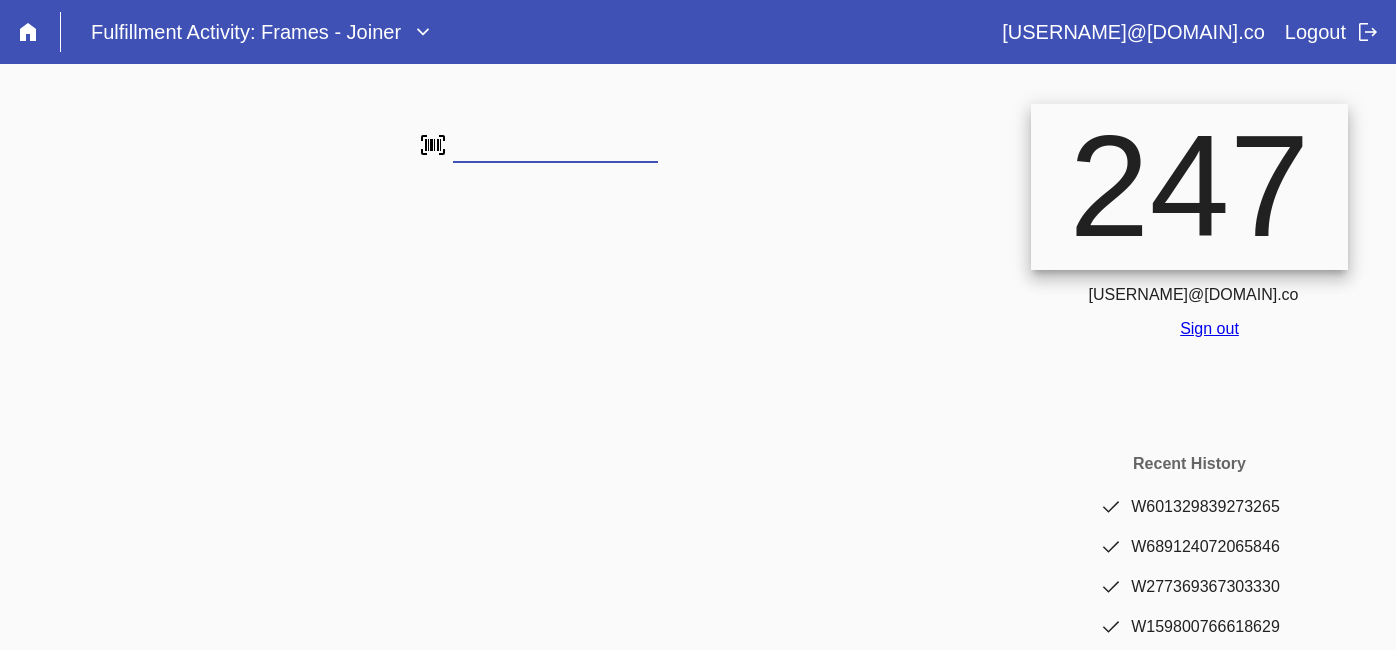 scroll, scrollTop: 0, scrollLeft: 0, axis: both 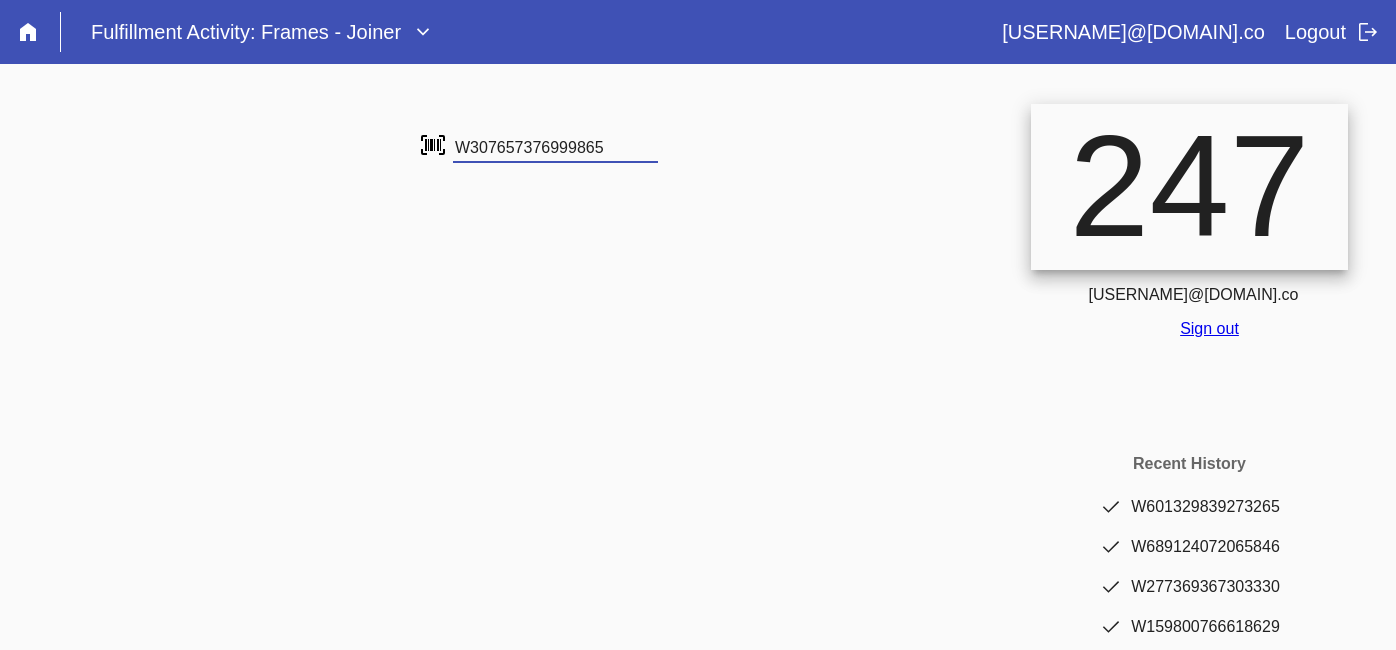 type on "W307657376999865" 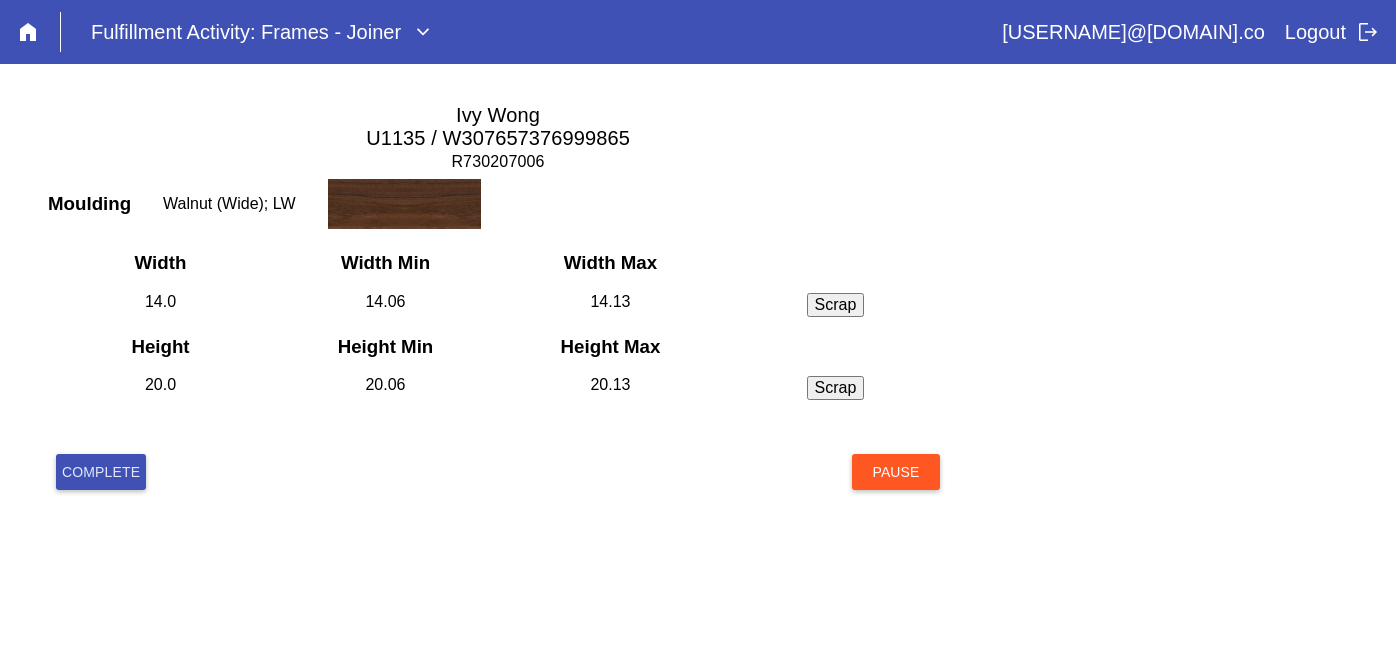 scroll, scrollTop: 0, scrollLeft: 0, axis: both 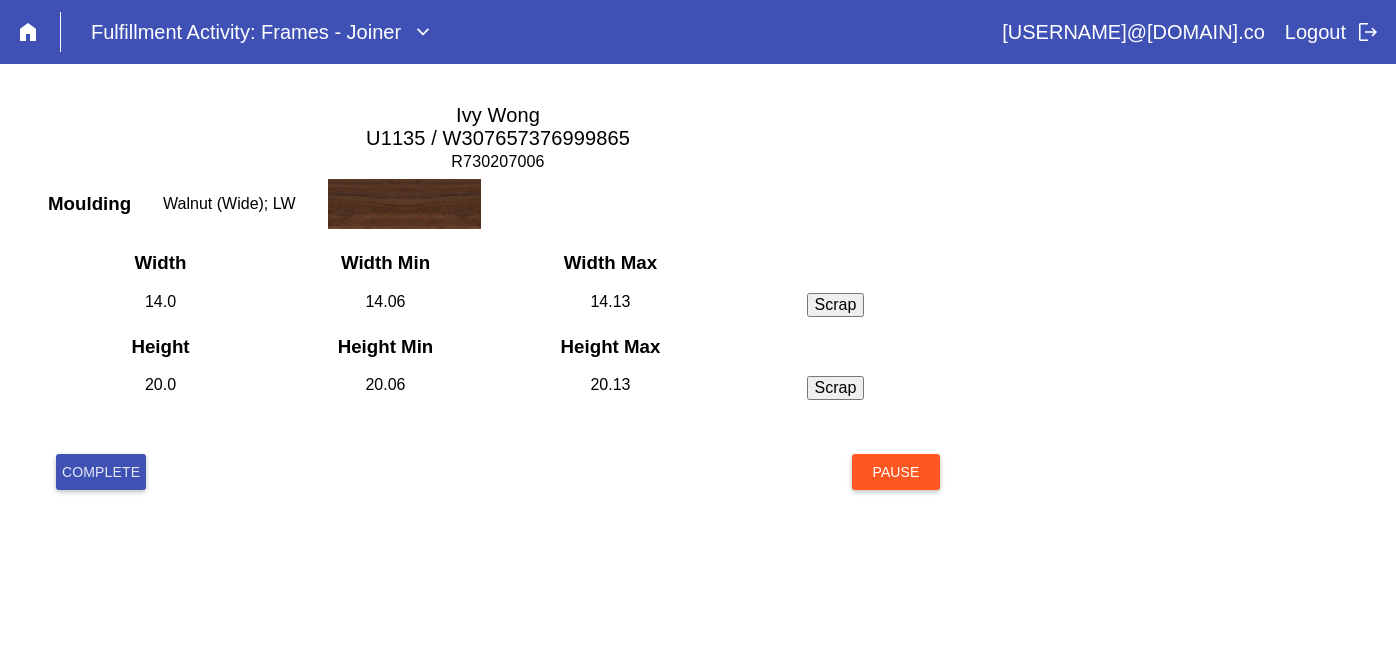 click on "Complete" at bounding box center [101, 472] 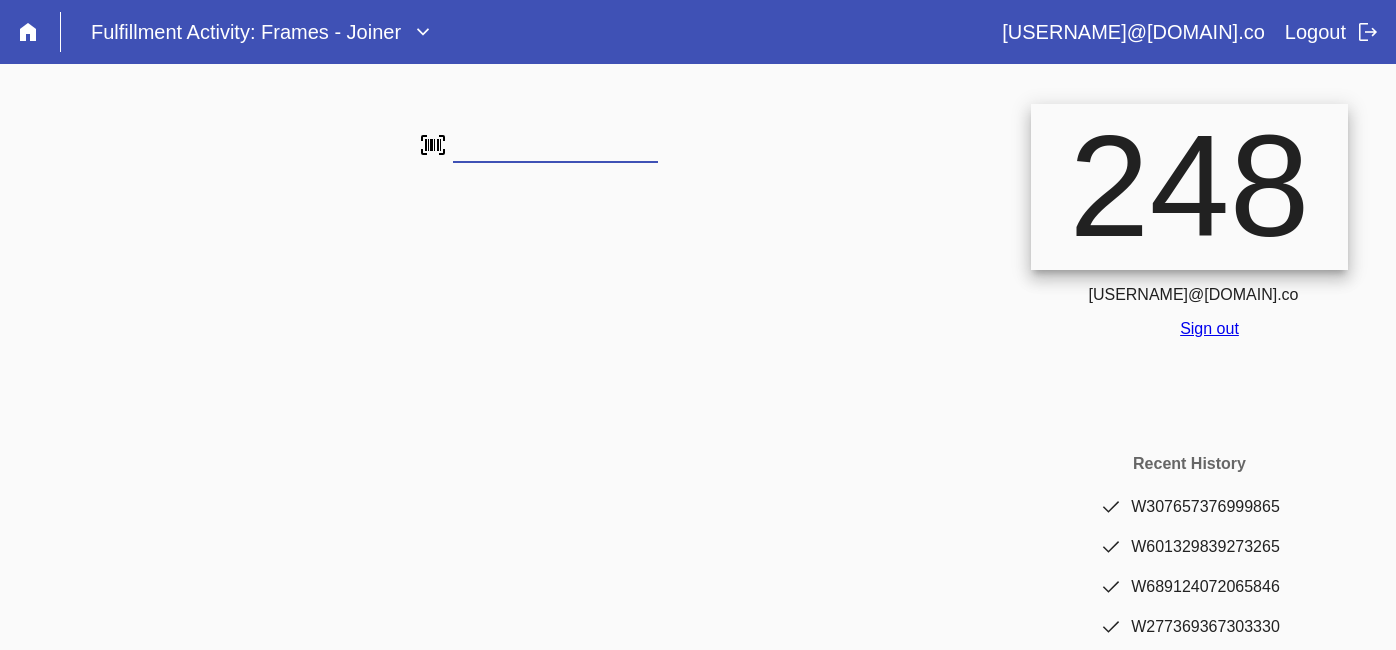 scroll, scrollTop: 0, scrollLeft: 0, axis: both 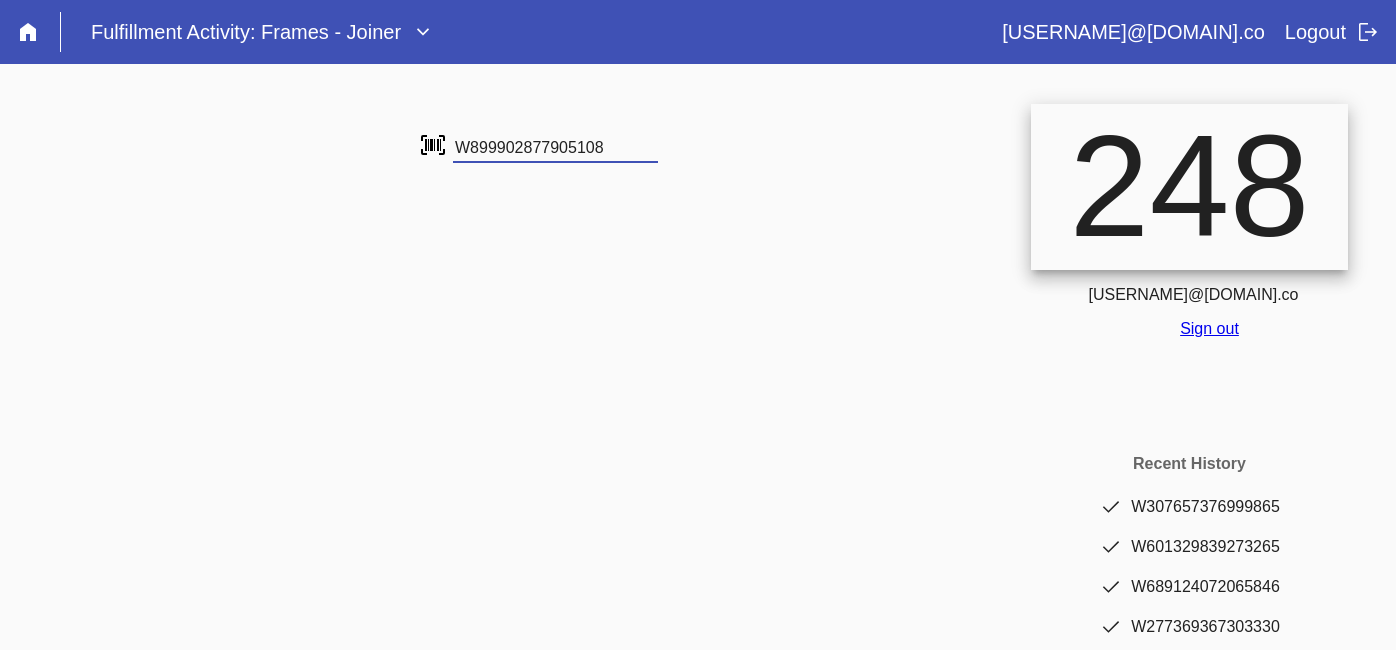 type on "W899902877905108" 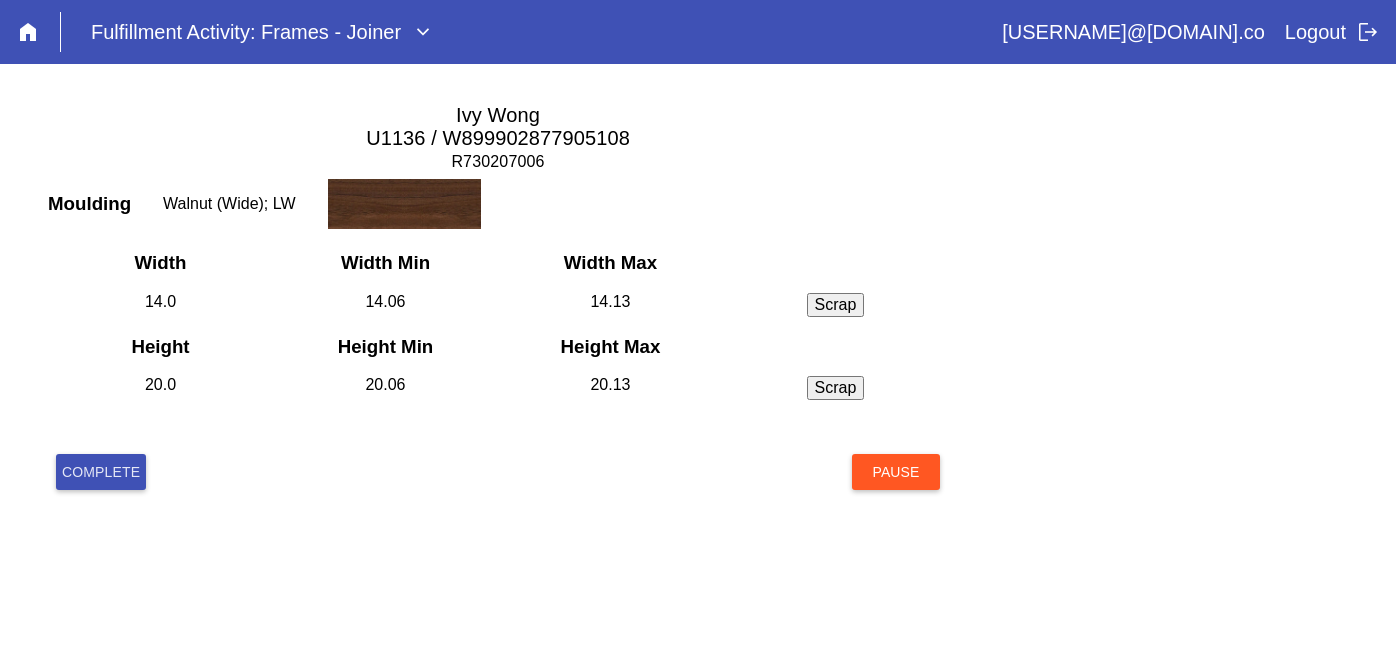 scroll, scrollTop: 0, scrollLeft: 0, axis: both 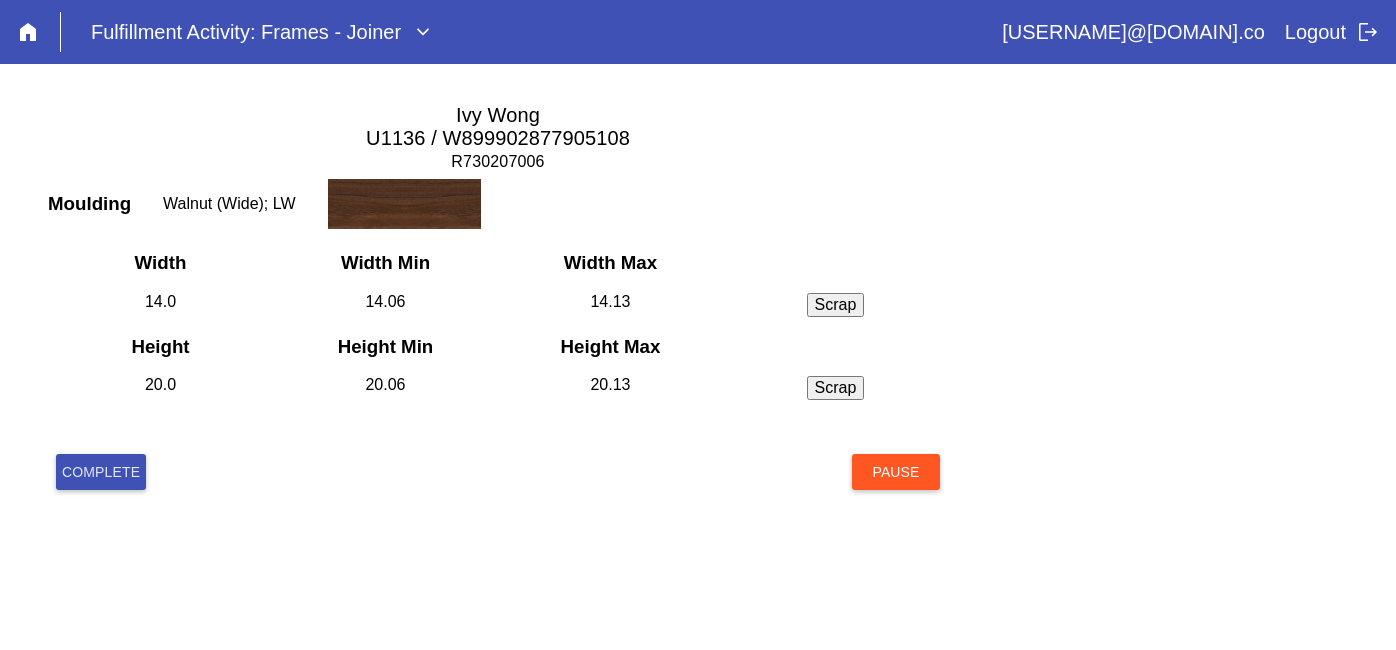 click on "Complete" at bounding box center [101, 472] 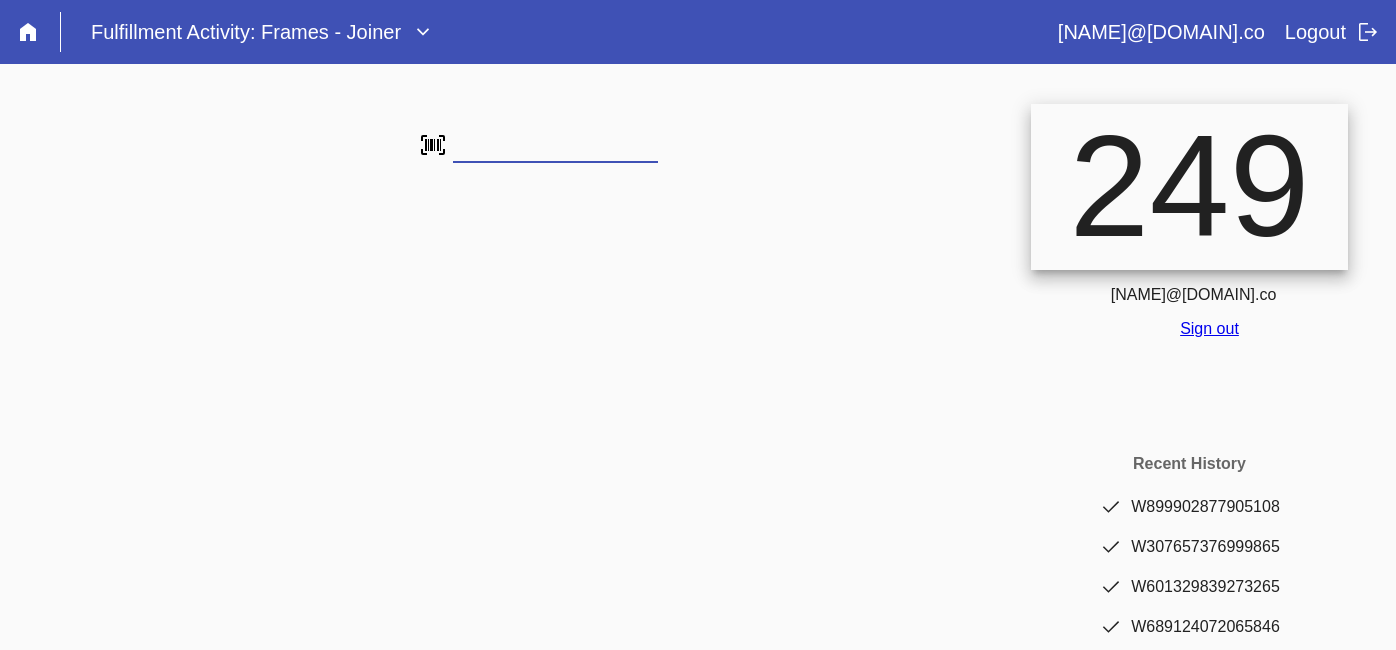 scroll, scrollTop: 0, scrollLeft: 0, axis: both 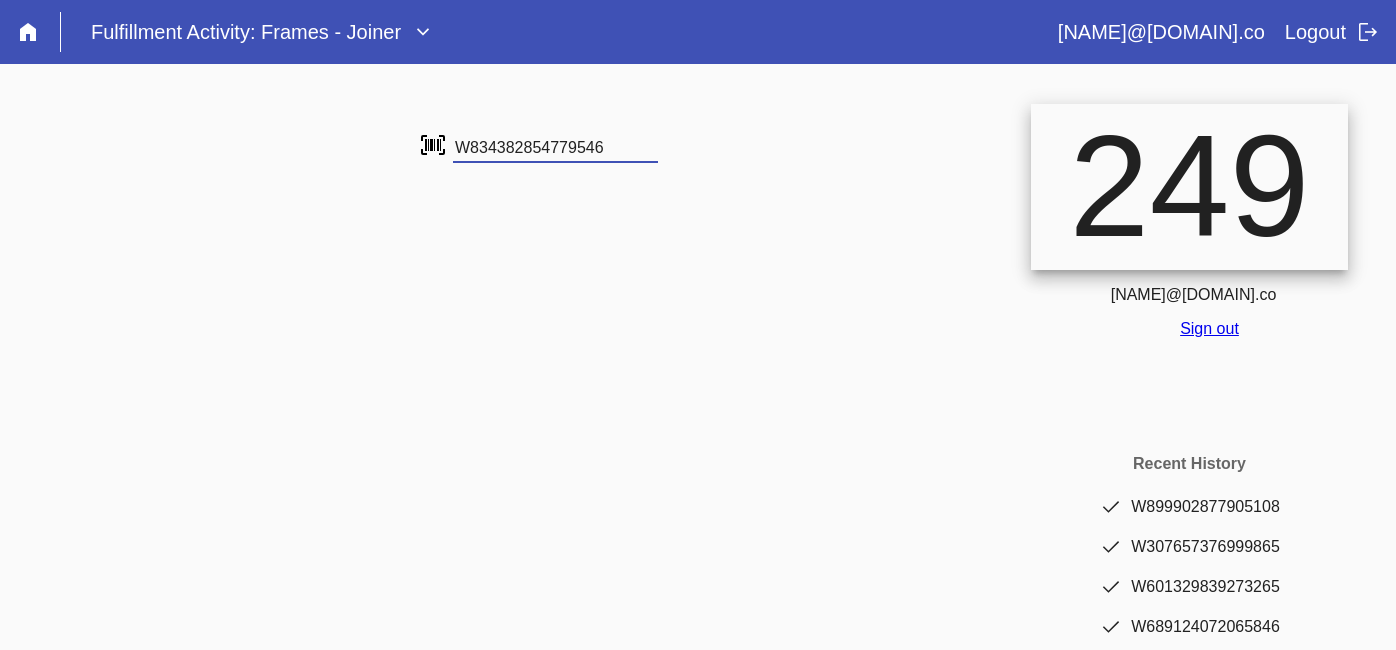 type on "W834382854779546" 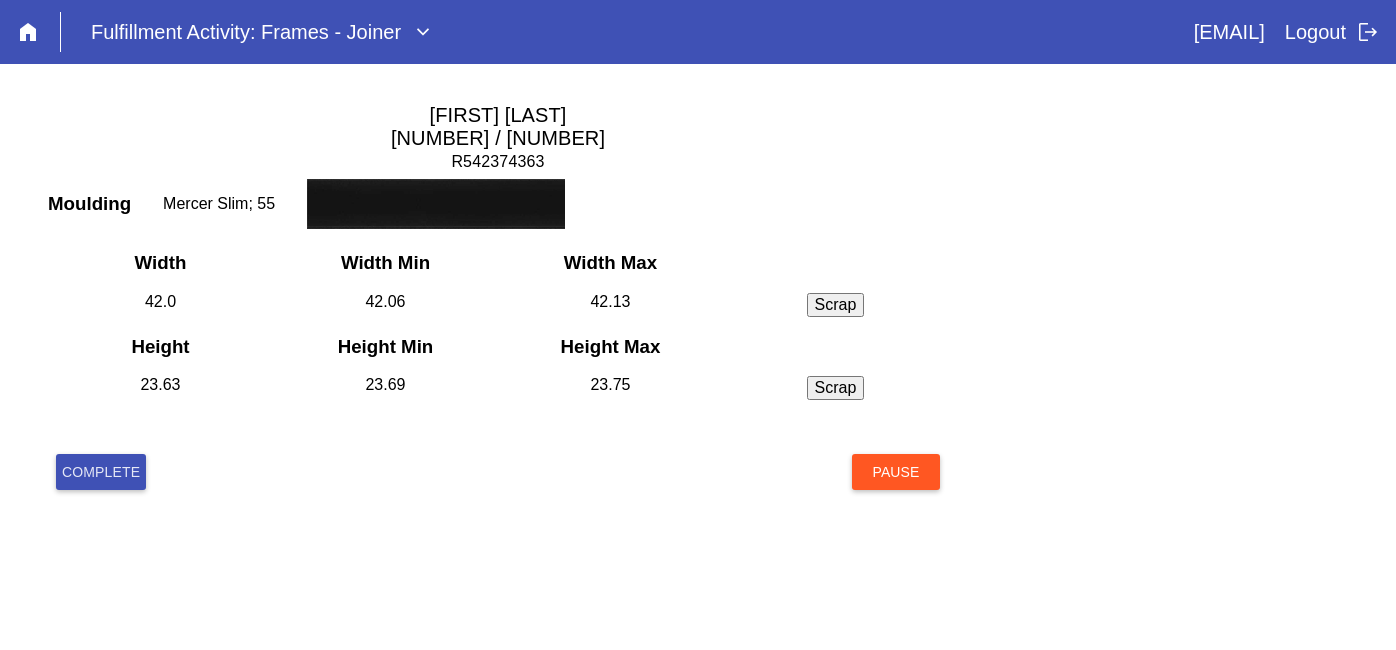 scroll, scrollTop: 0, scrollLeft: 0, axis: both 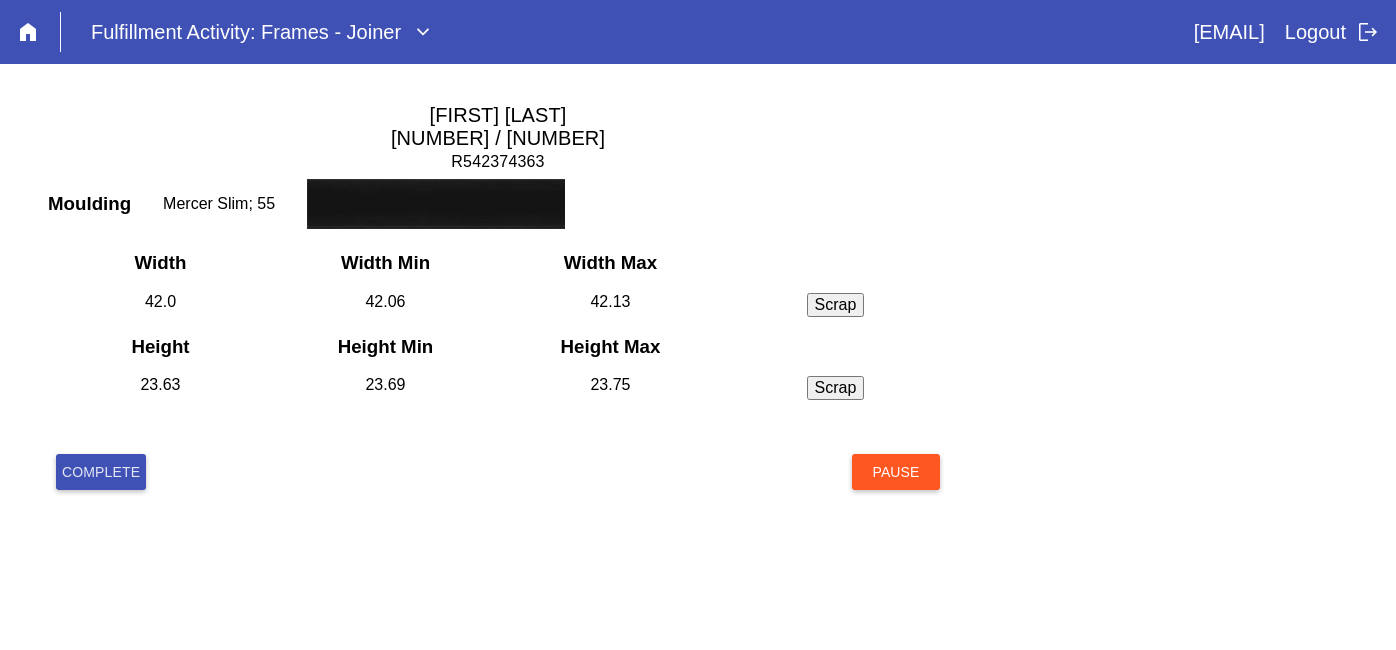 click on "Complete" at bounding box center [101, 472] 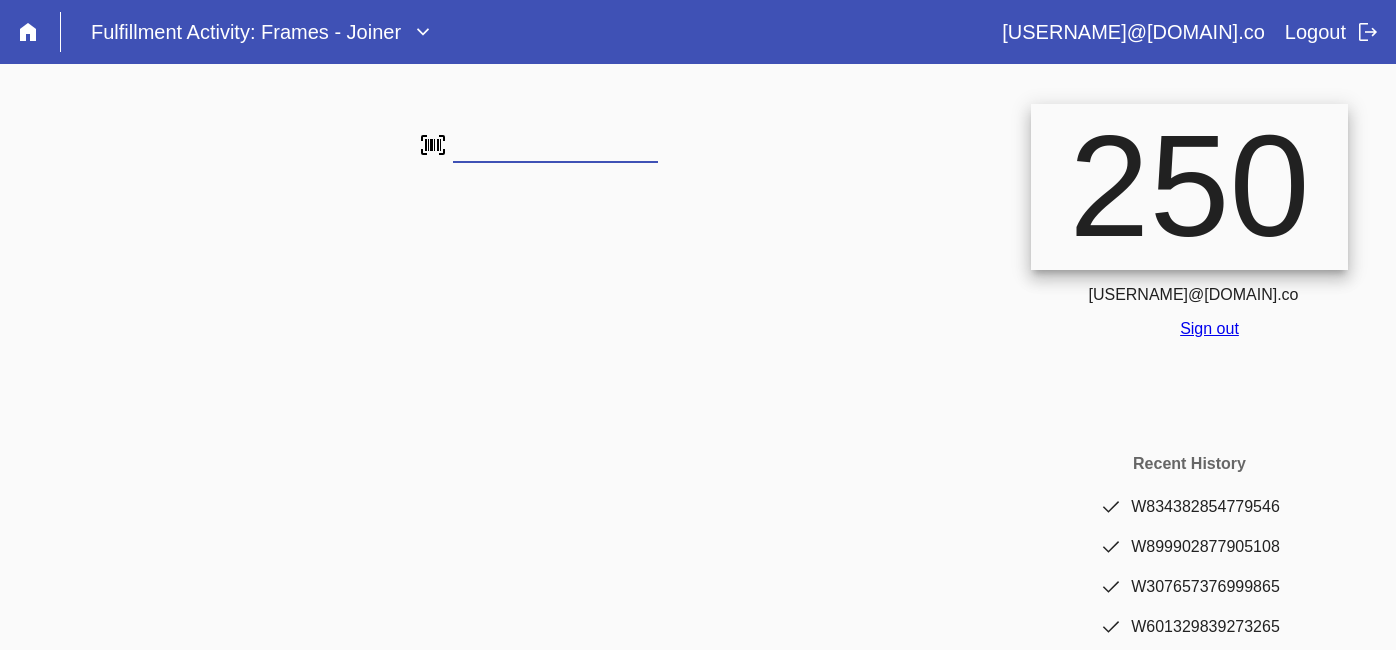 scroll, scrollTop: 0, scrollLeft: 0, axis: both 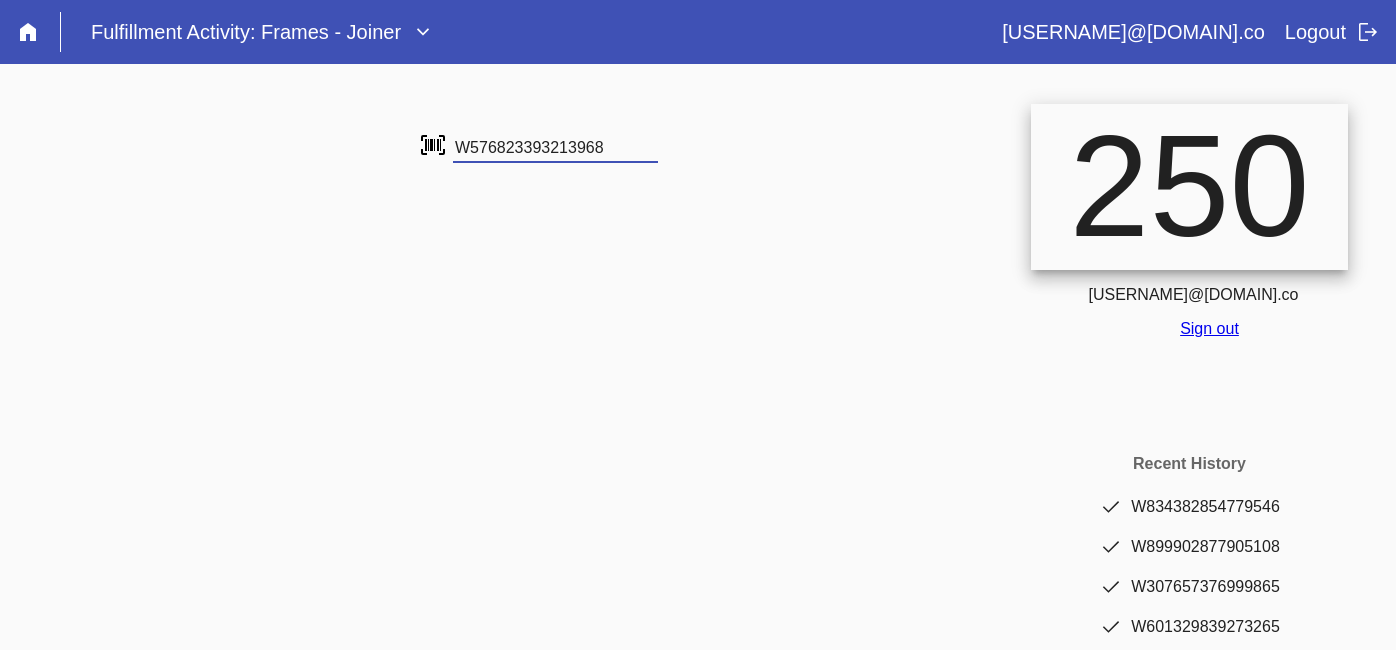 type on "W576823393213968" 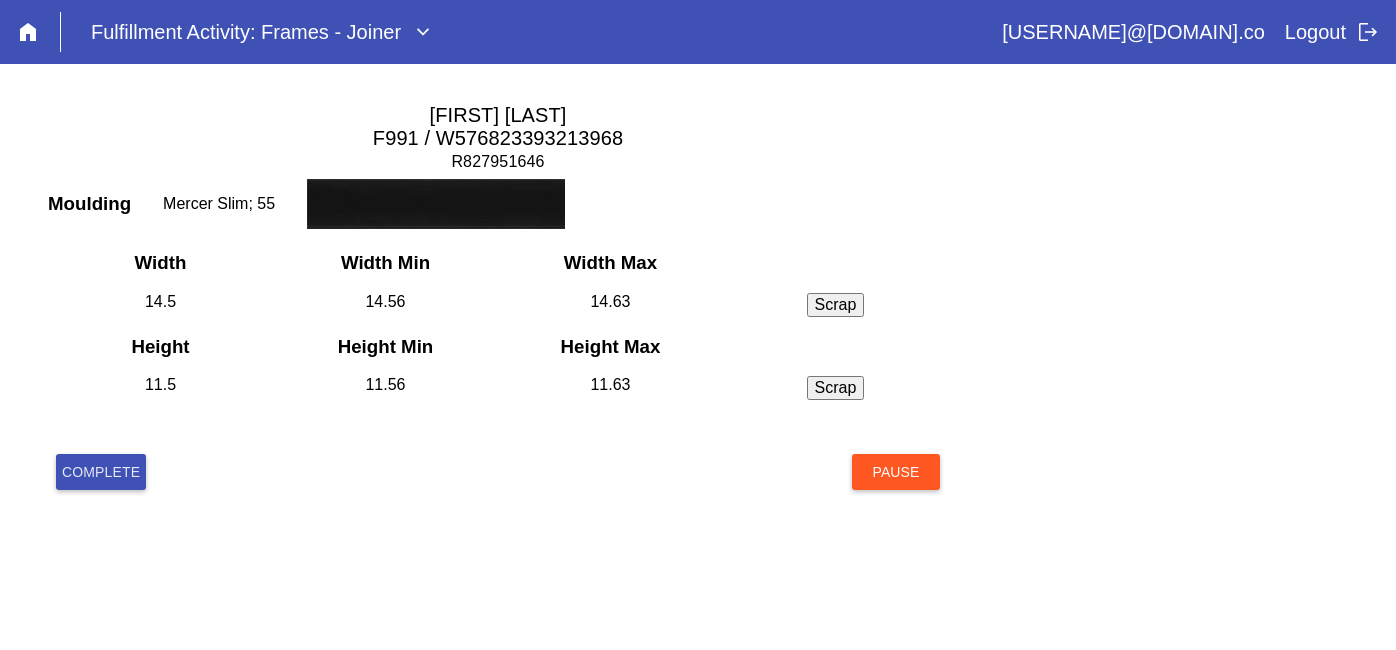 scroll, scrollTop: 0, scrollLeft: 0, axis: both 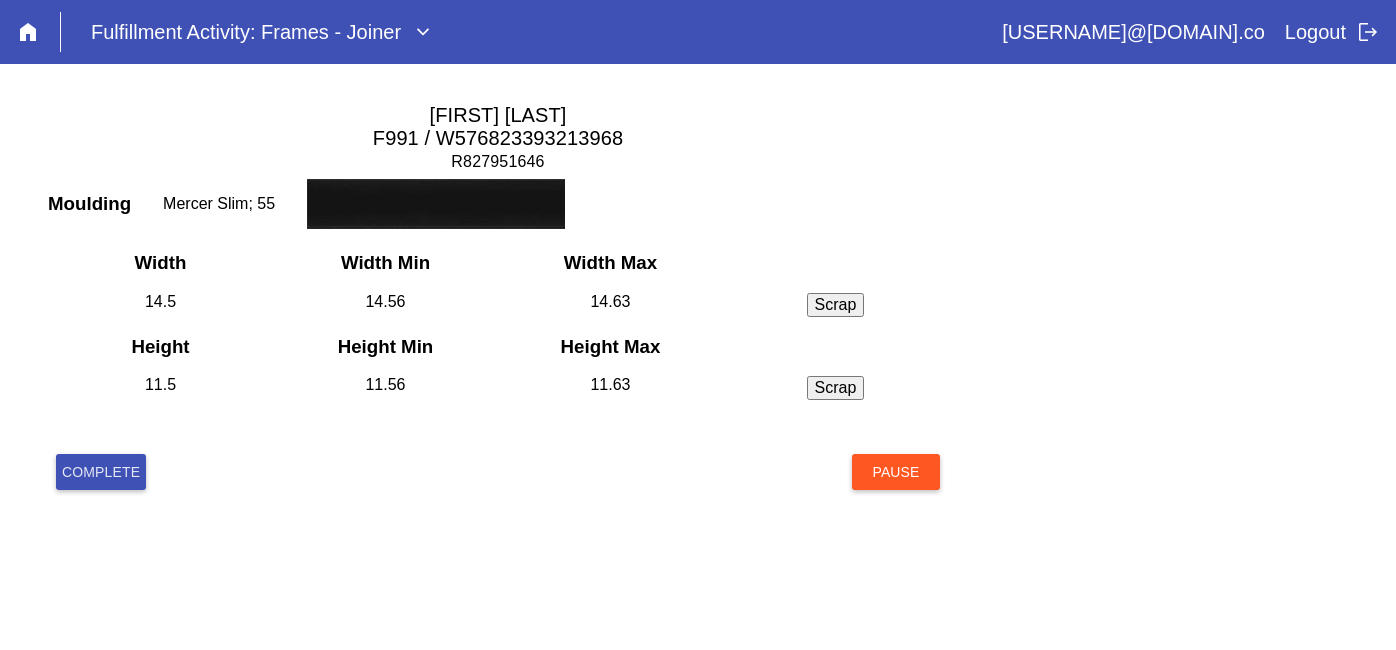 click on "Complete" at bounding box center (101, 472) 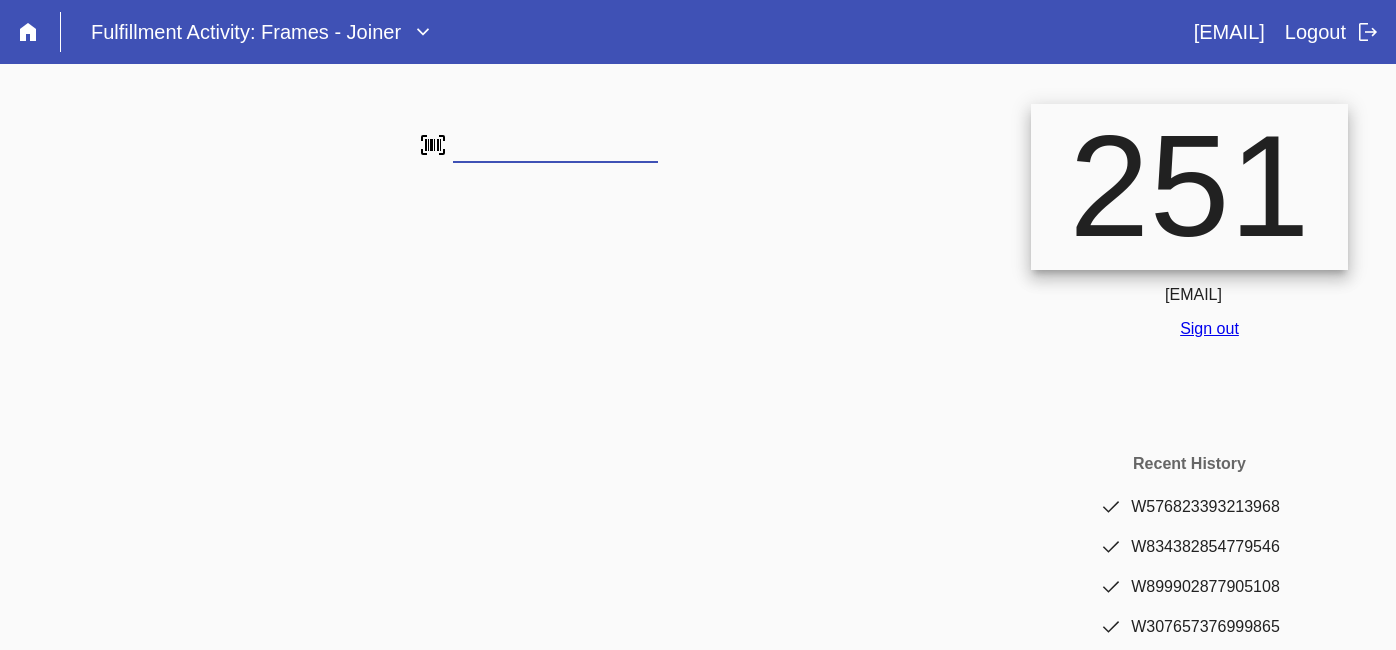 scroll, scrollTop: 0, scrollLeft: 0, axis: both 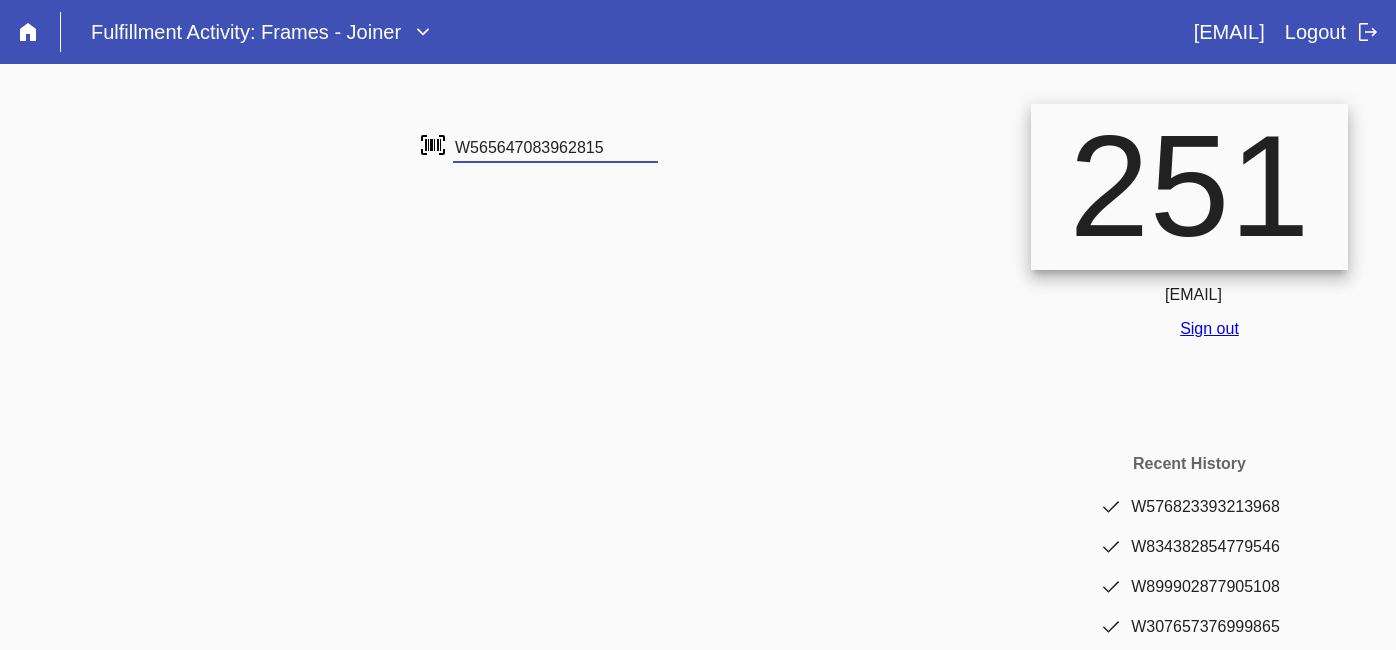 type on "W565647083962815" 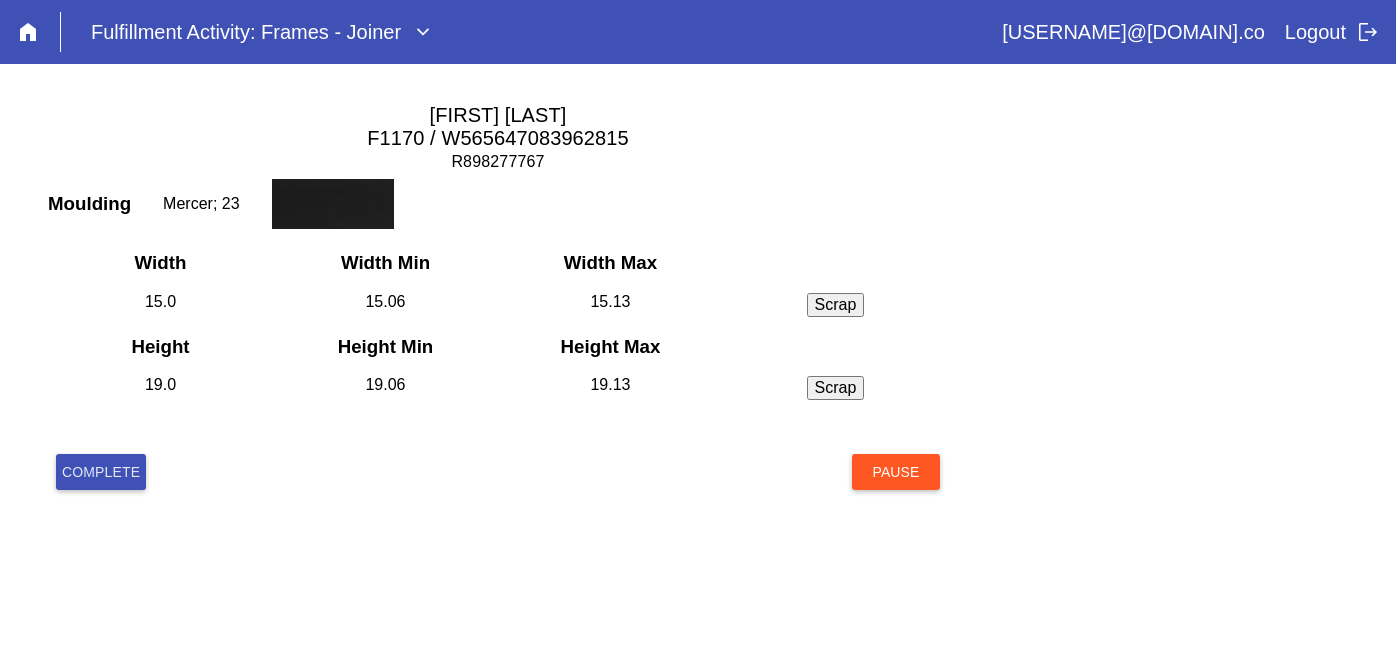 scroll, scrollTop: 0, scrollLeft: 0, axis: both 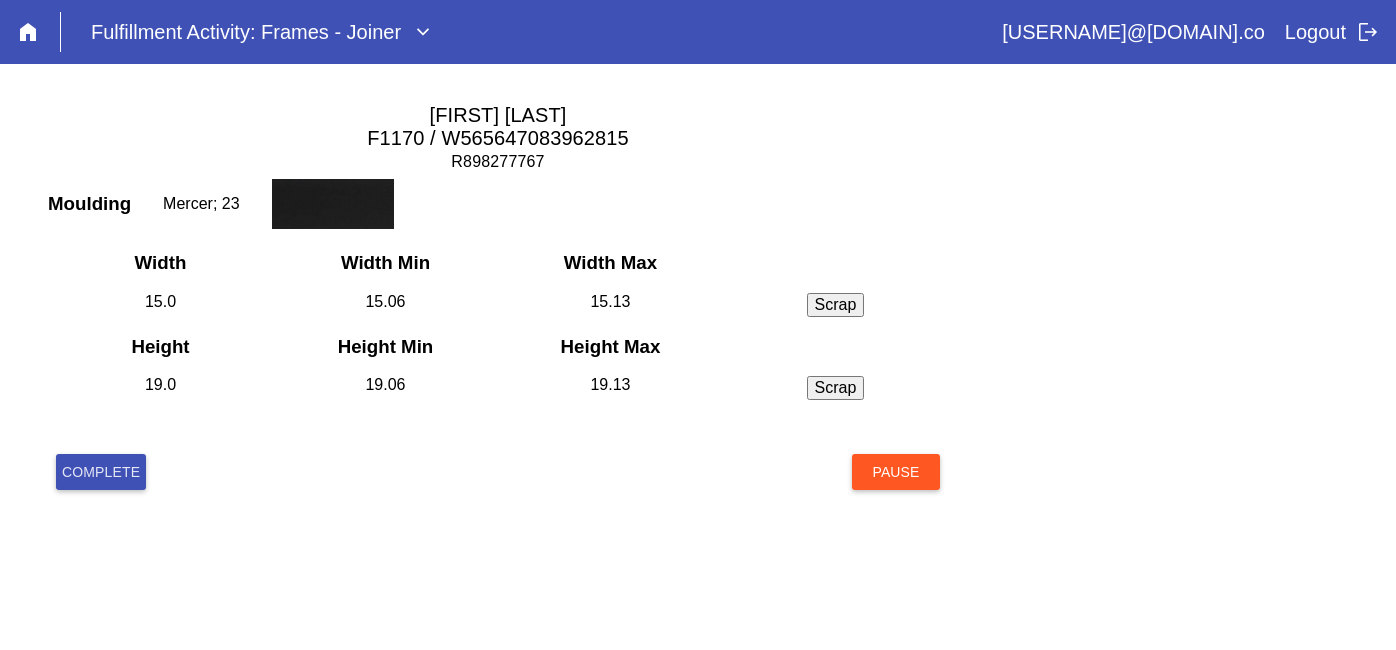 click on "Complete" at bounding box center [101, 472] 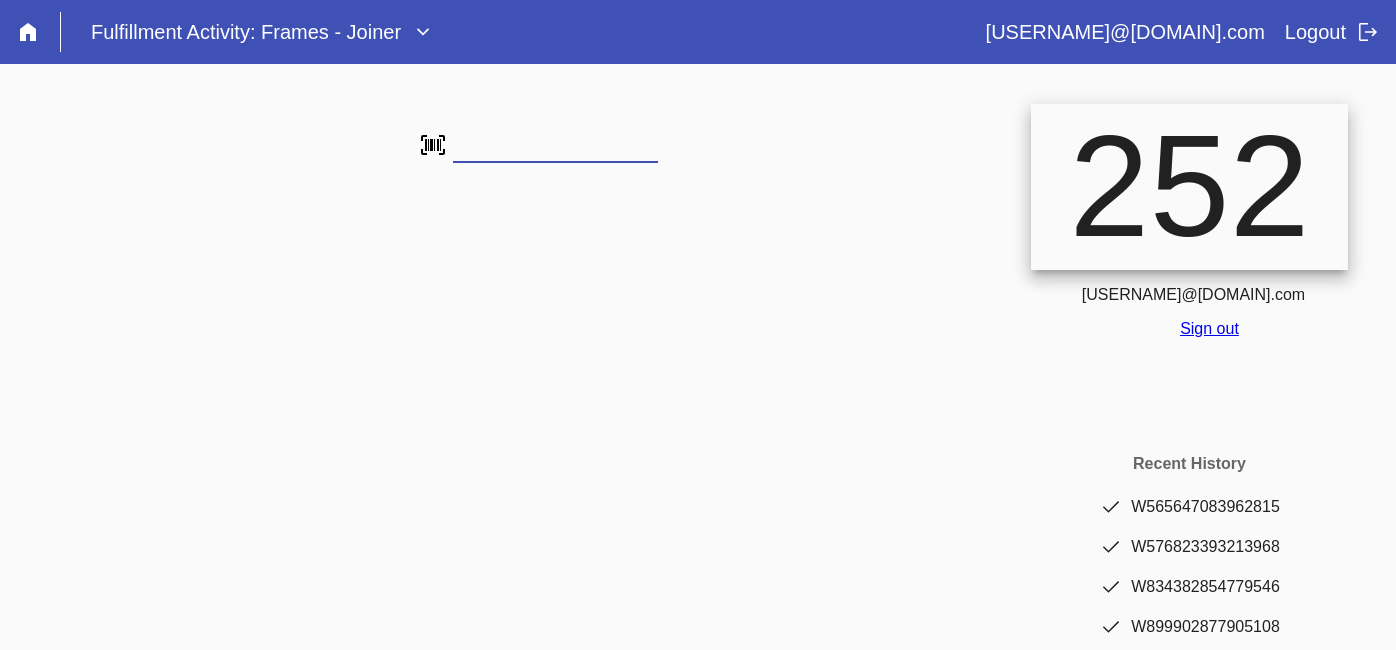 scroll, scrollTop: 0, scrollLeft: 0, axis: both 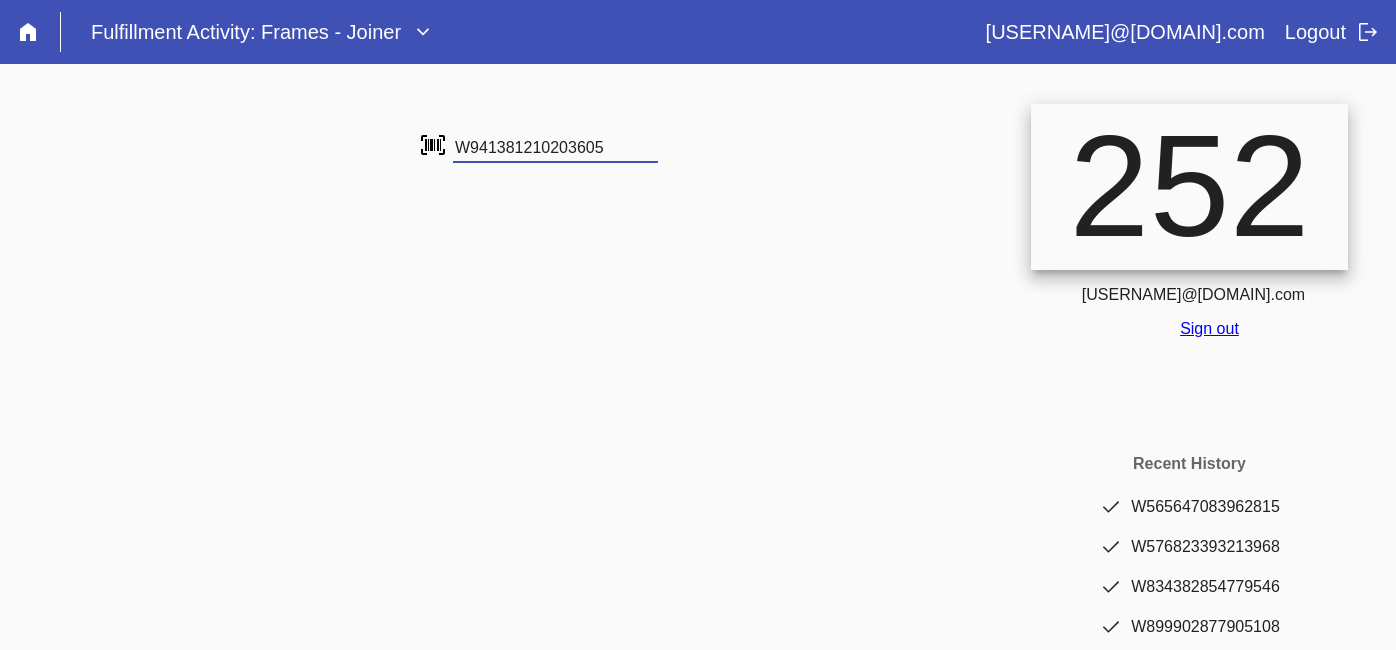 type on "W941381210203605" 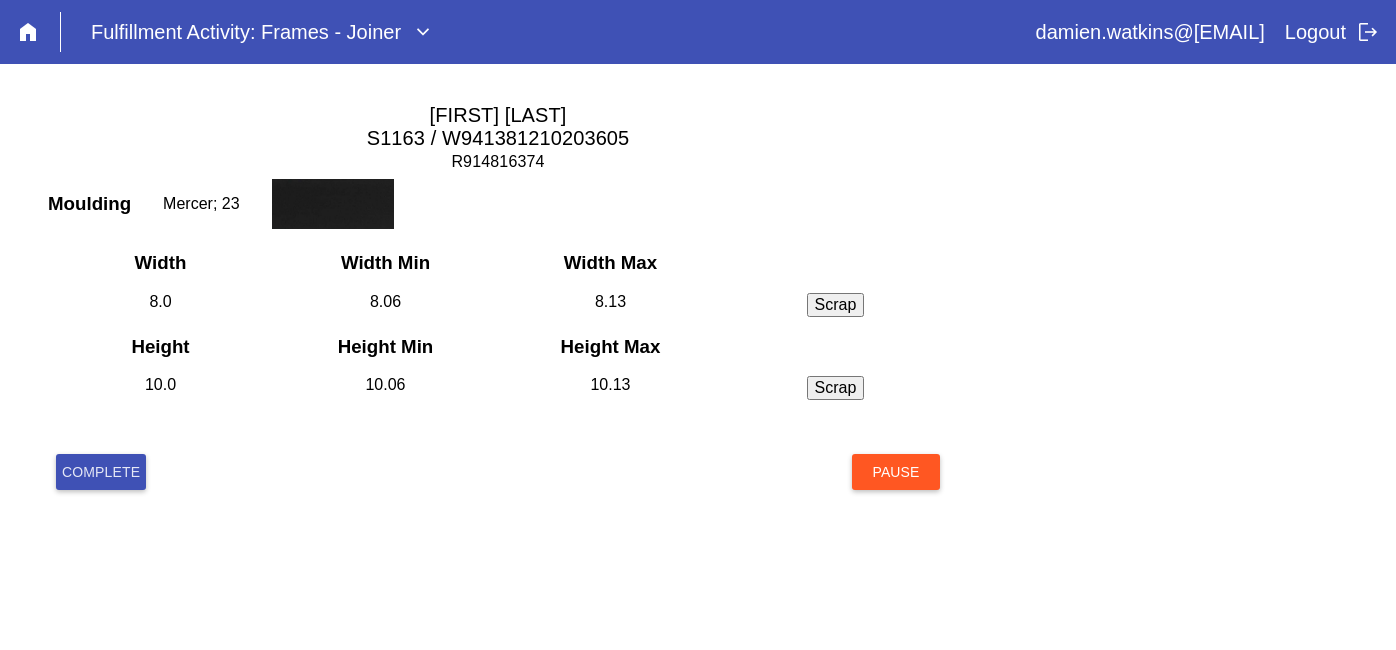scroll, scrollTop: 0, scrollLeft: 0, axis: both 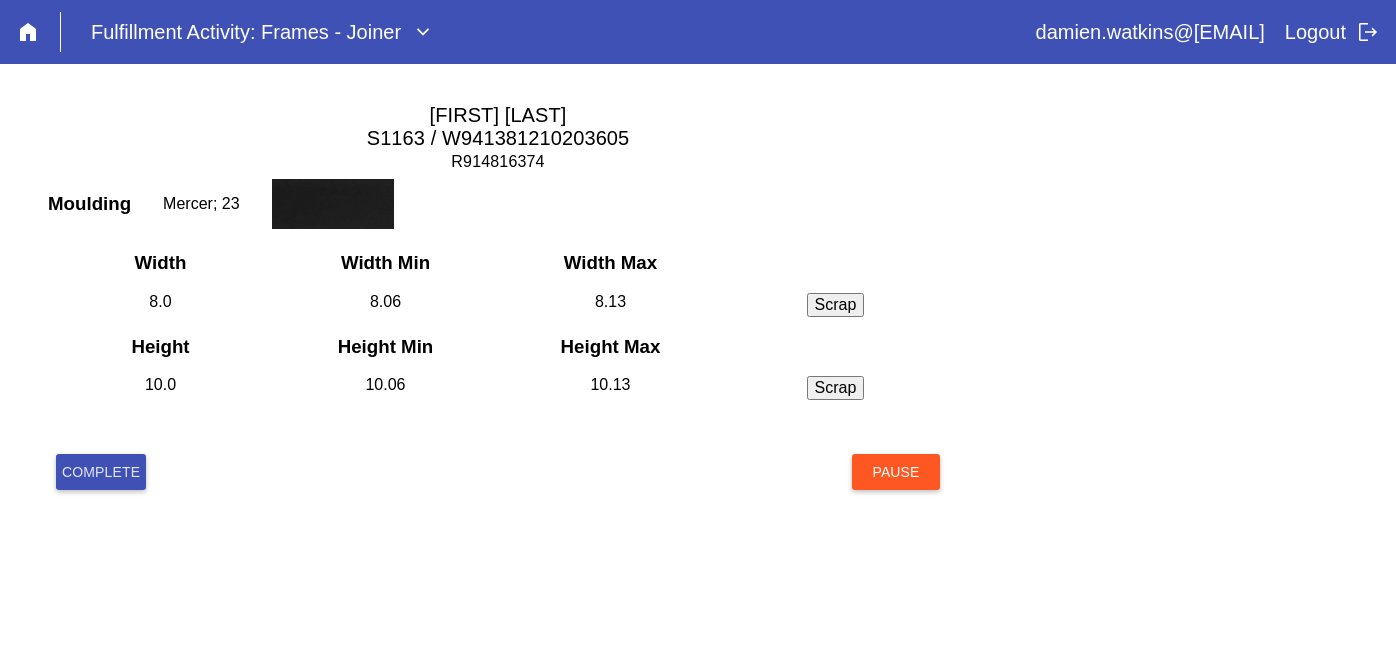 click on "Complete" at bounding box center (101, 472) 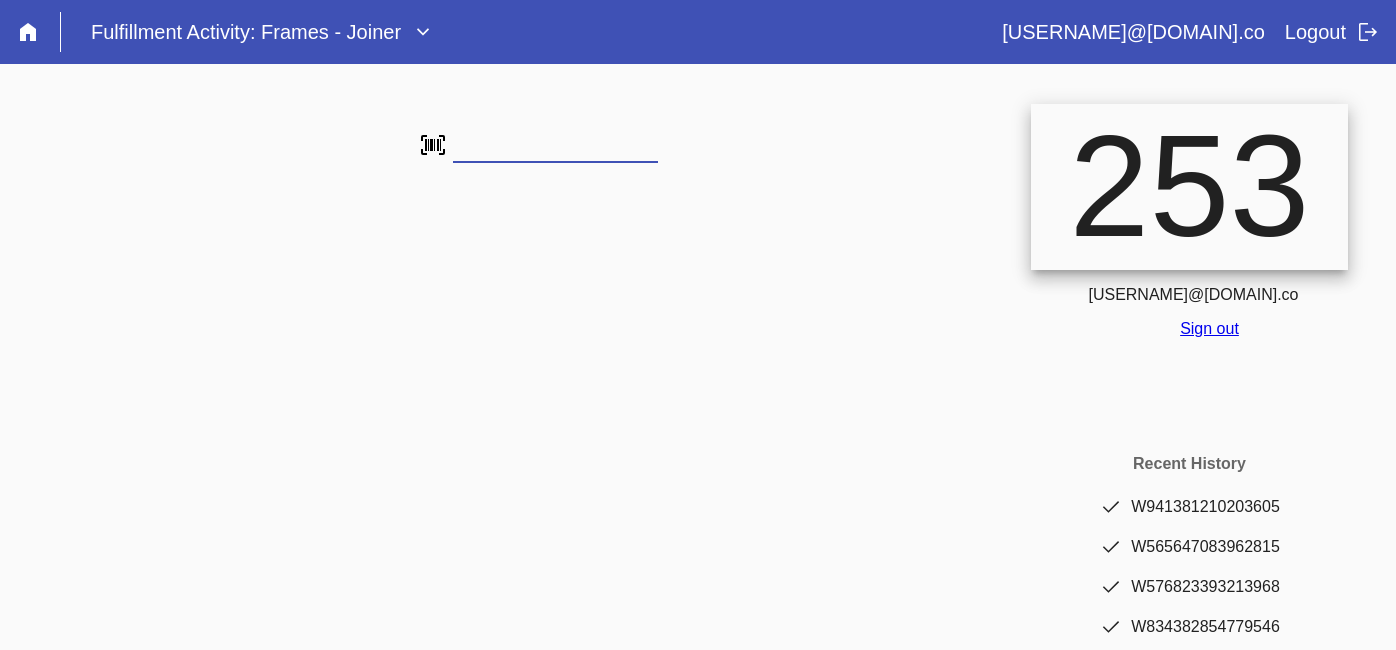 scroll, scrollTop: 0, scrollLeft: 0, axis: both 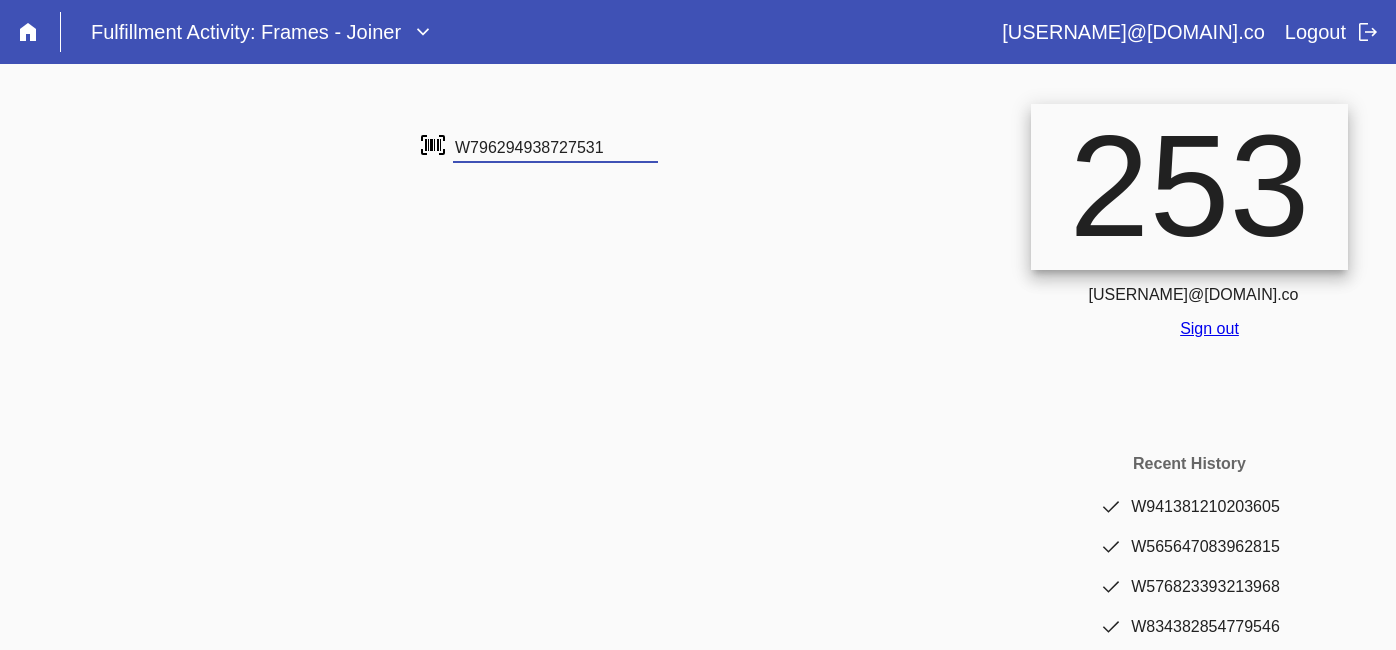 type on "W796294938727531" 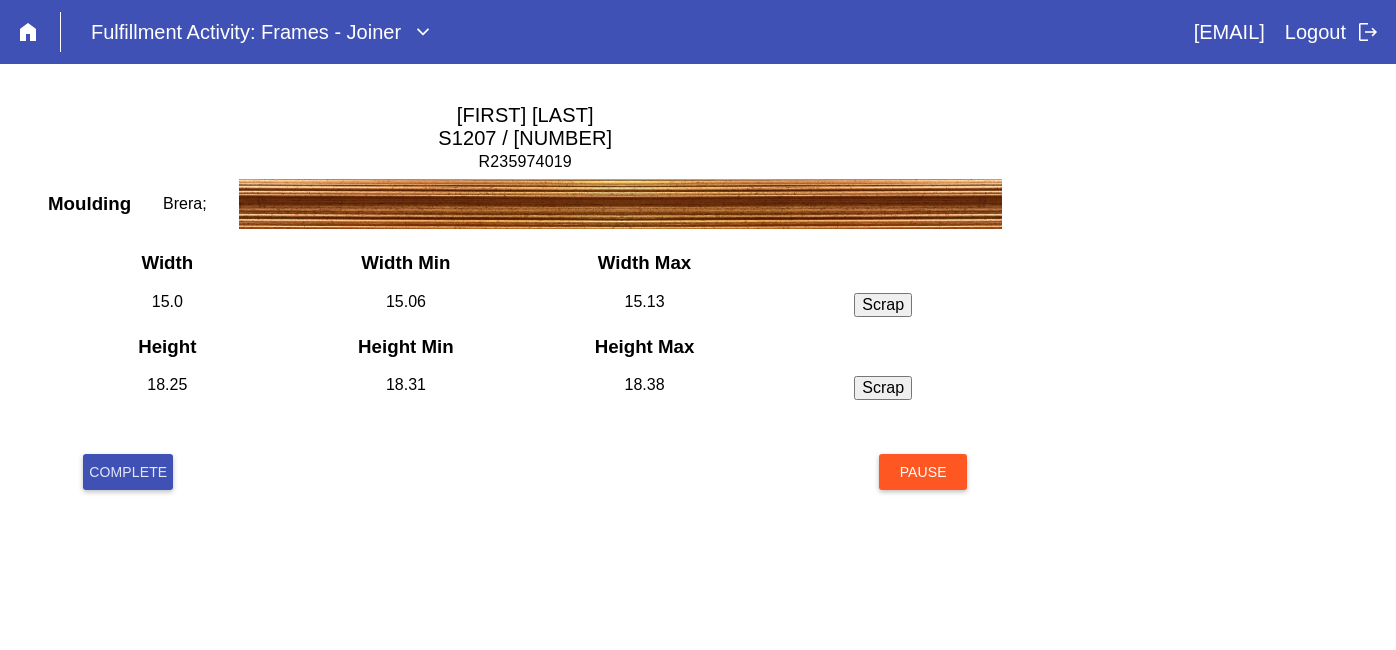 scroll, scrollTop: 0, scrollLeft: 0, axis: both 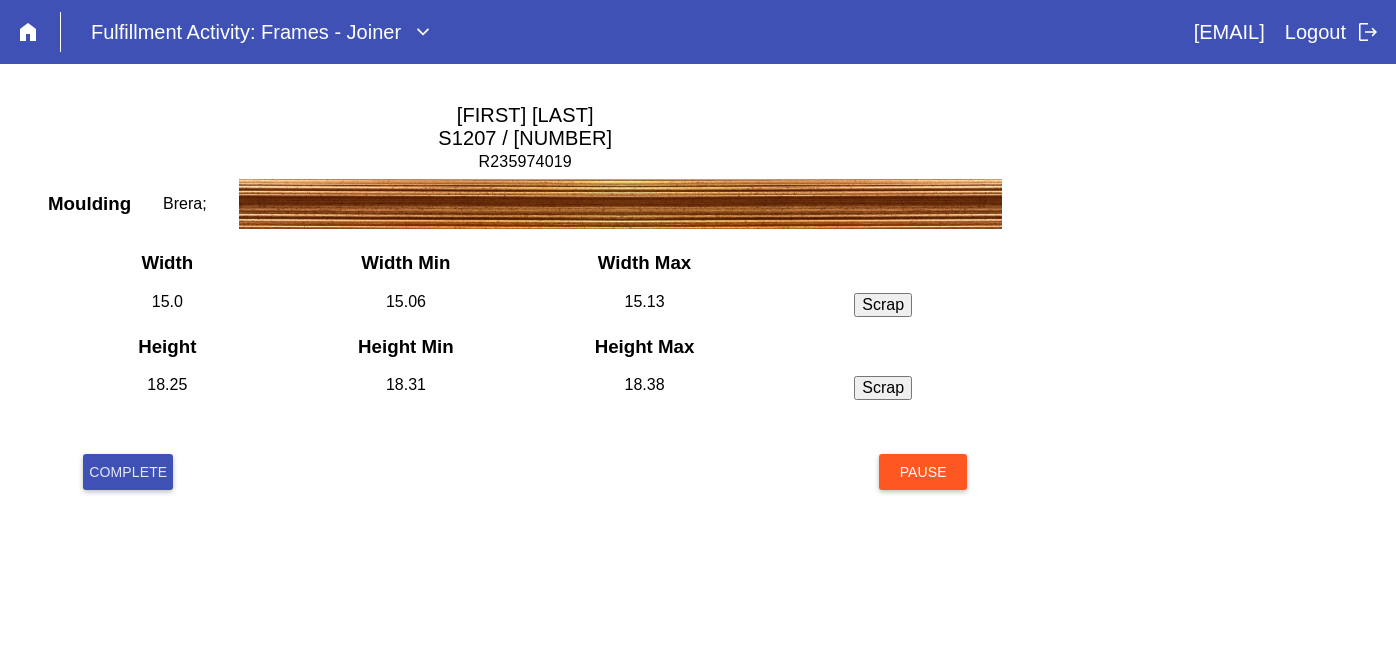 click on "Complete" at bounding box center [128, 472] 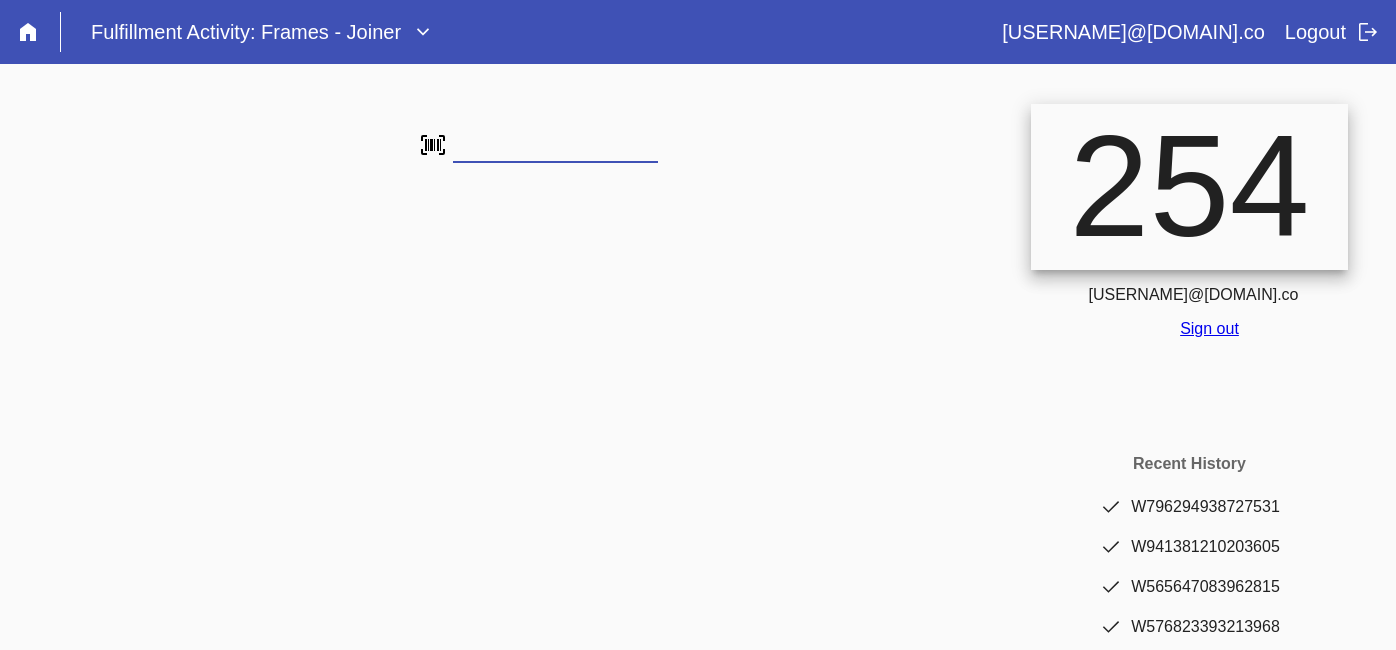 scroll, scrollTop: 0, scrollLeft: 0, axis: both 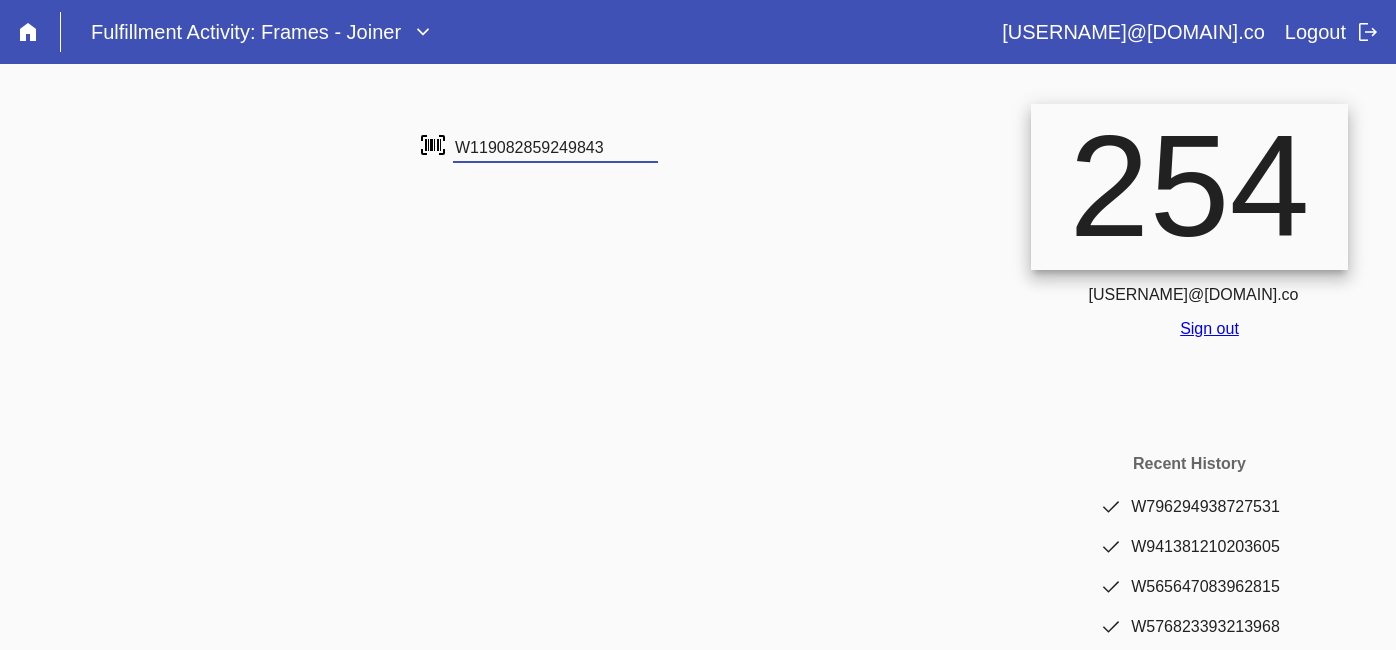 type on "W119082859249843" 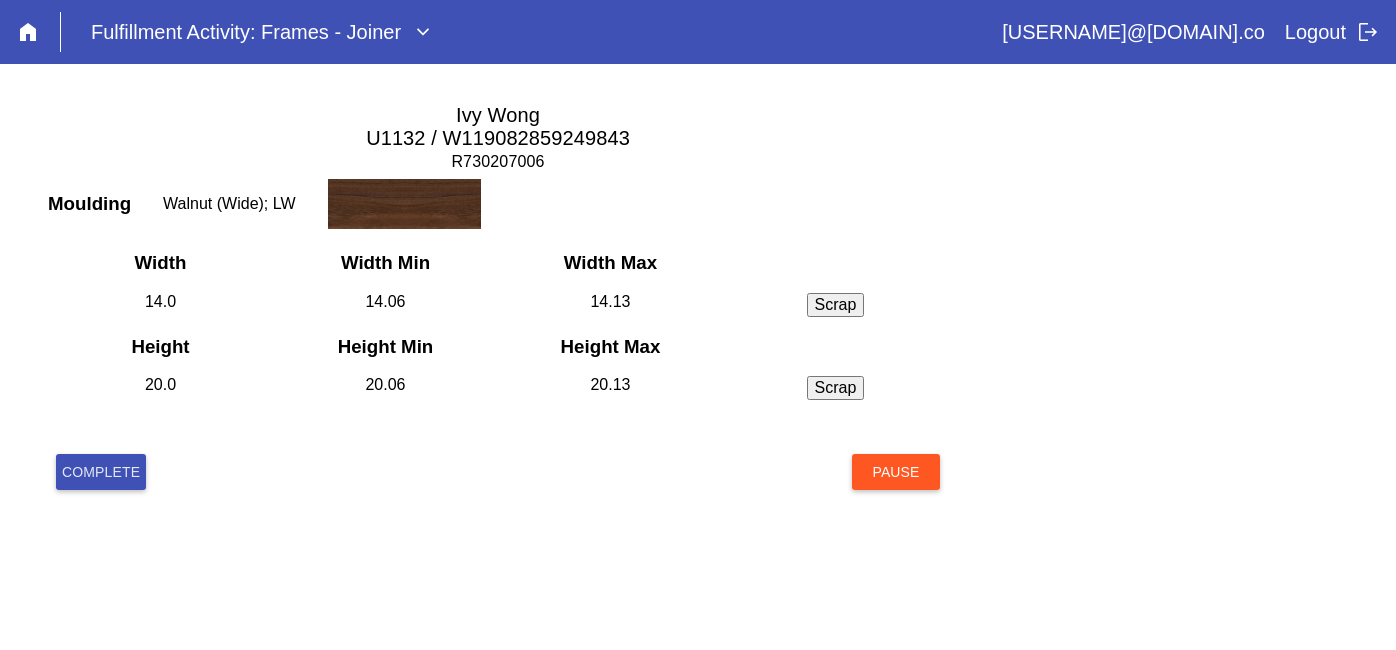 scroll, scrollTop: 0, scrollLeft: 0, axis: both 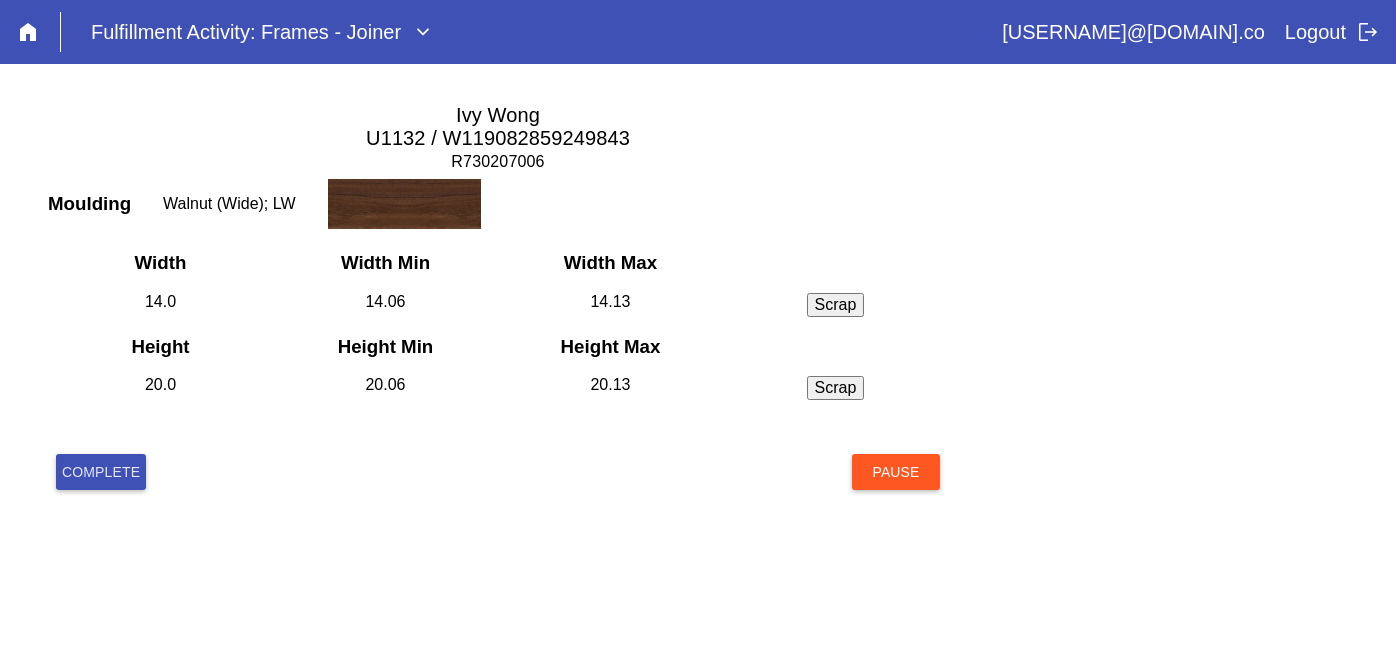 click on "Complete" at bounding box center (101, 472) 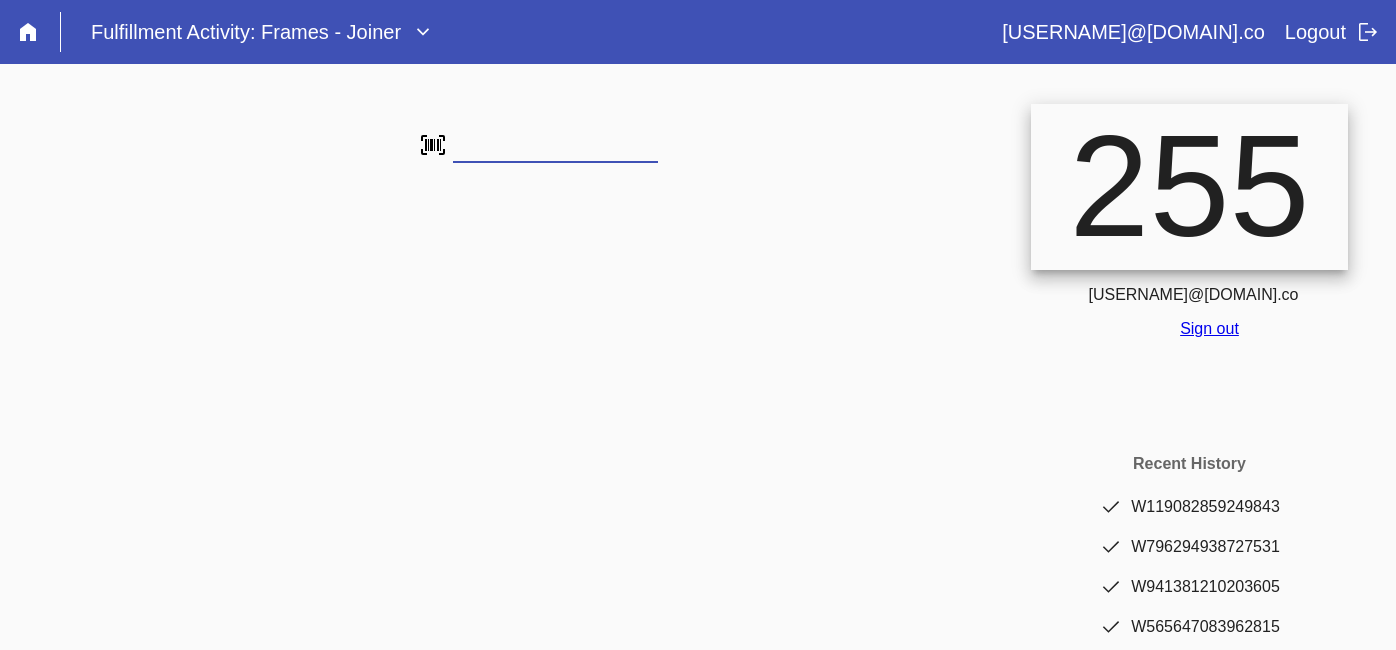 scroll, scrollTop: 0, scrollLeft: 0, axis: both 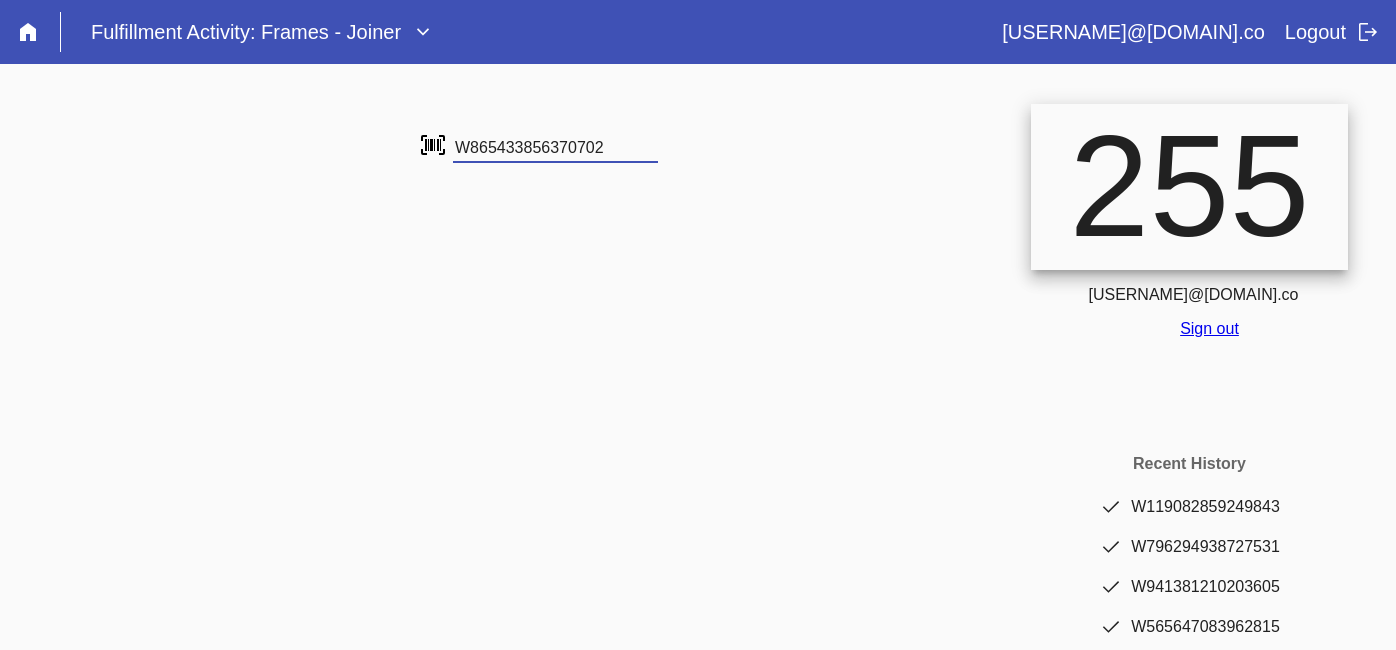 type on "W865433856370702" 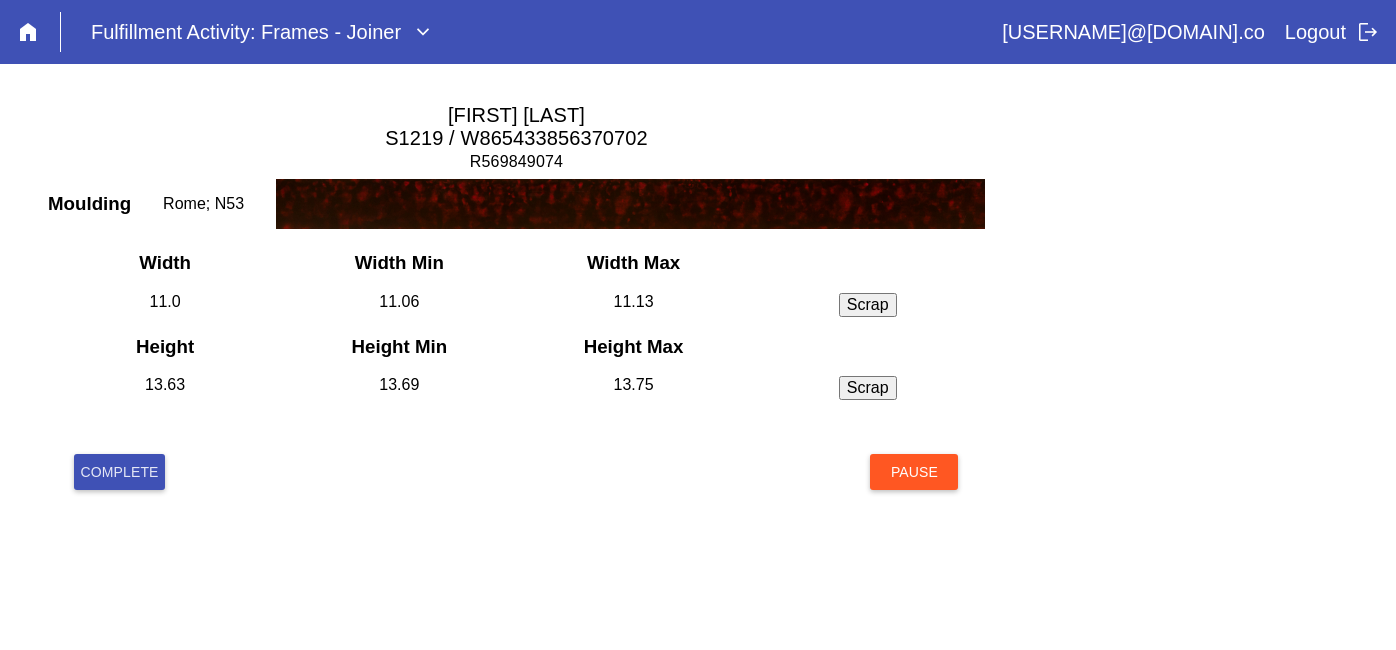 scroll, scrollTop: 0, scrollLeft: 0, axis: both 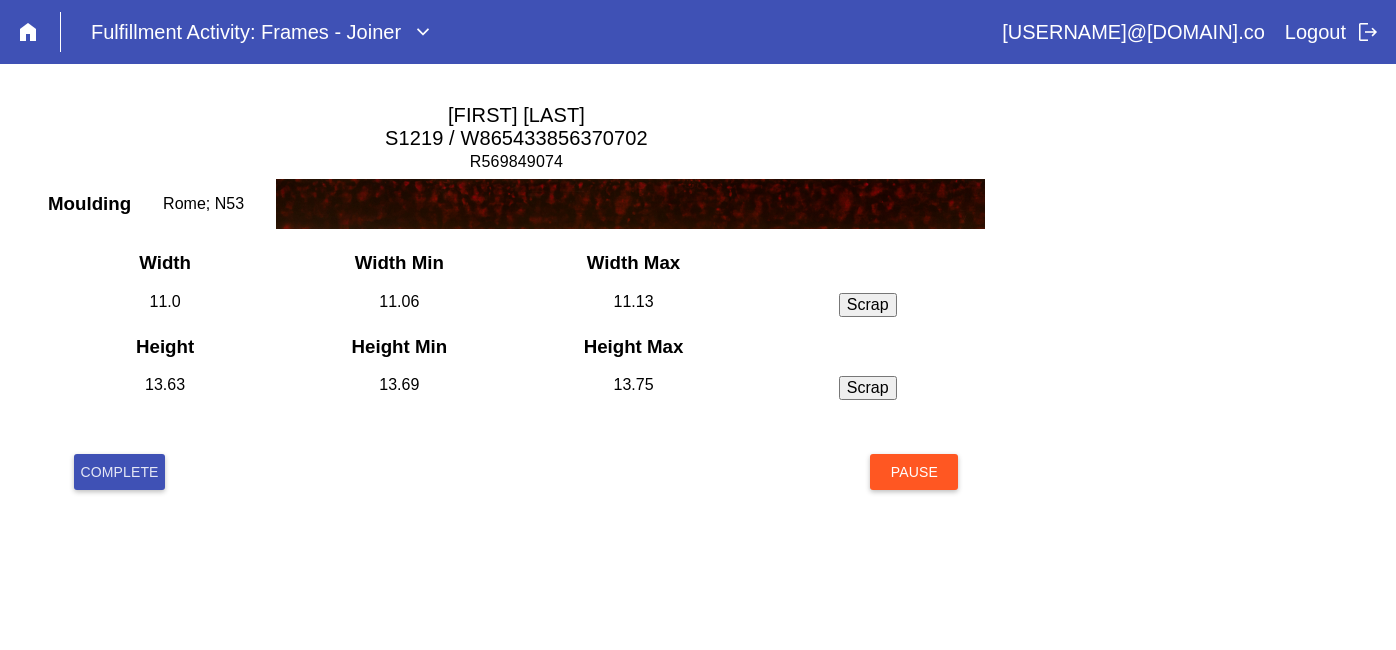 click on "Complete" at bounding box center [119, 472] 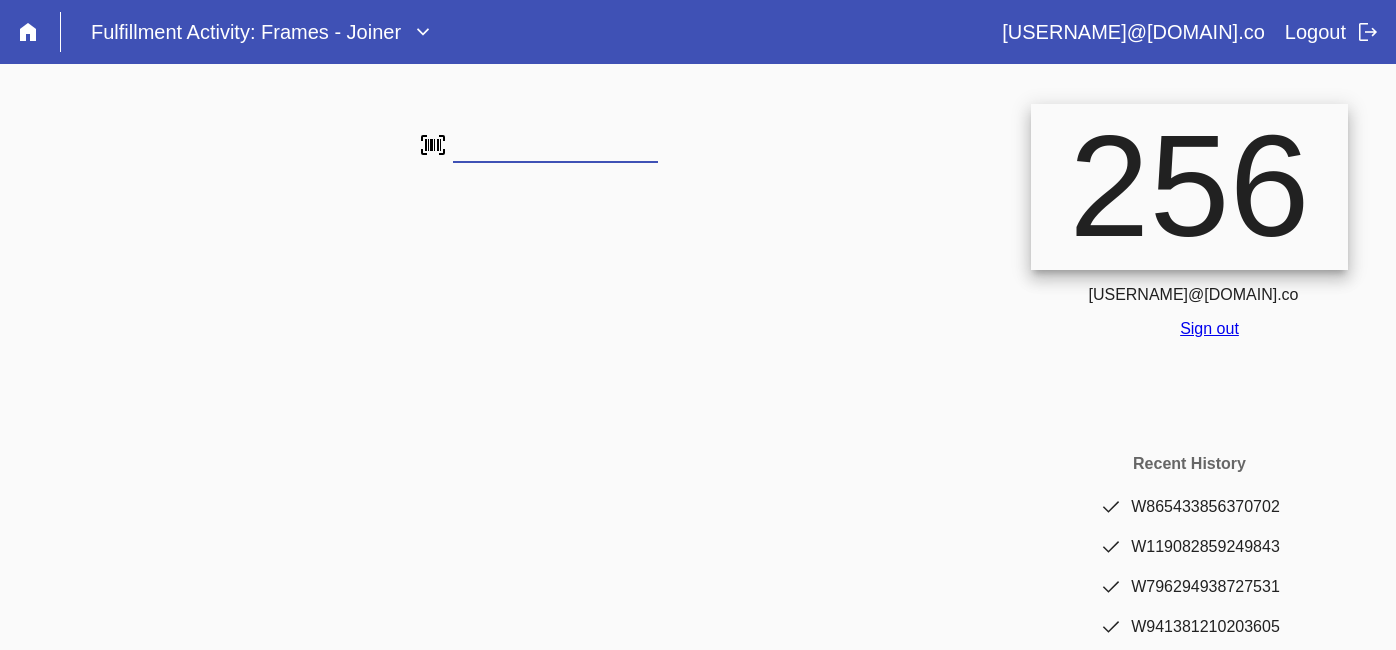 scroll, scrollTop: 0, scrollLeft: 0, axis: both 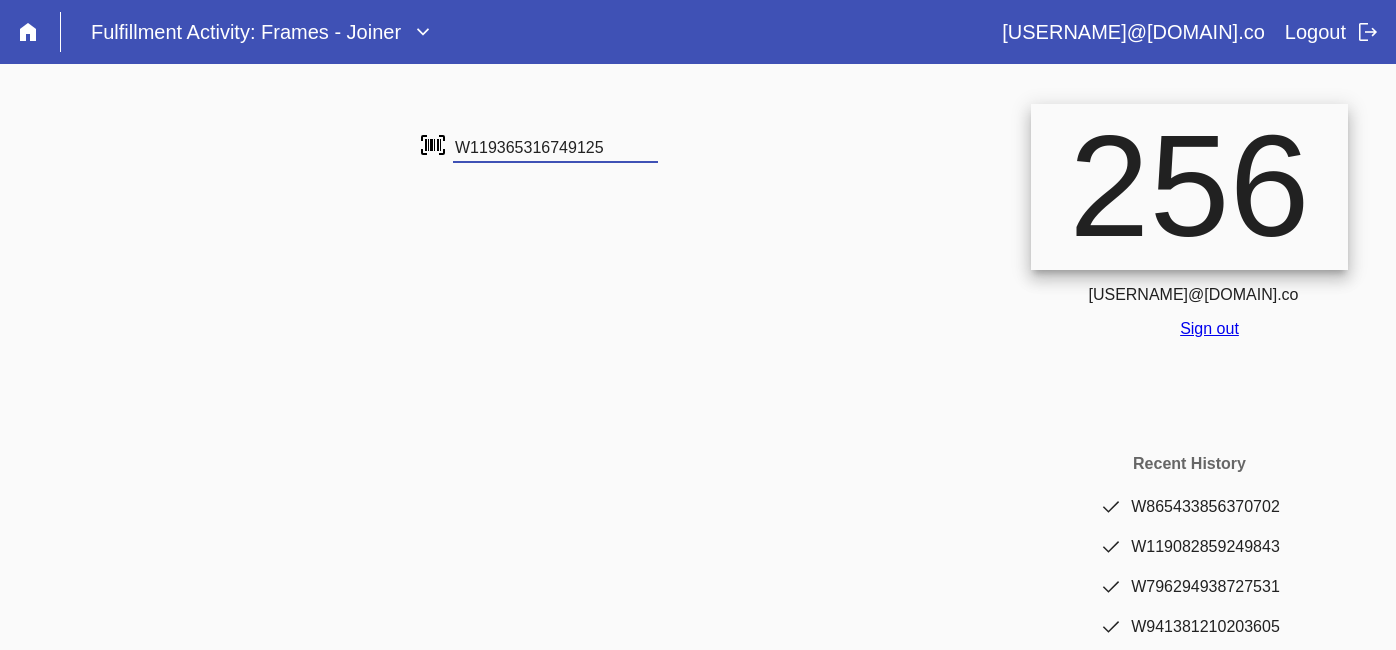 type on "W119365316749125" 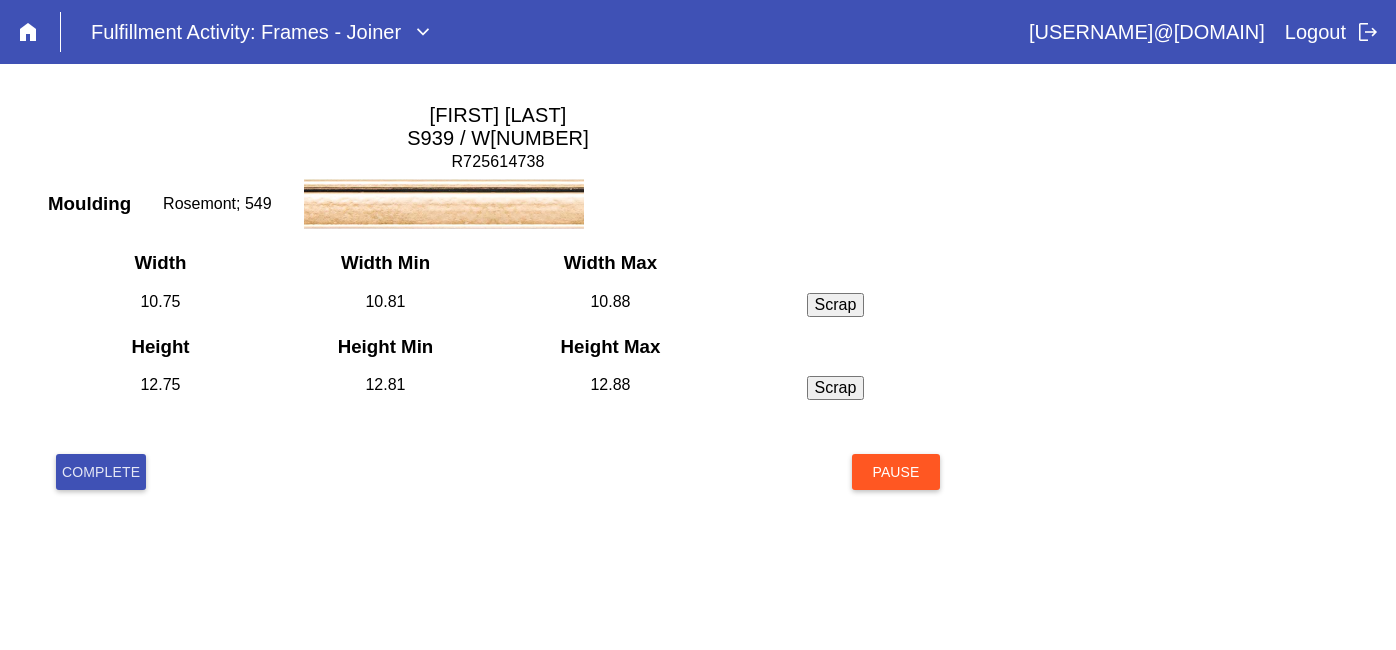 scroll, scrollTop: 0, scrollLeft: 0, axis: both 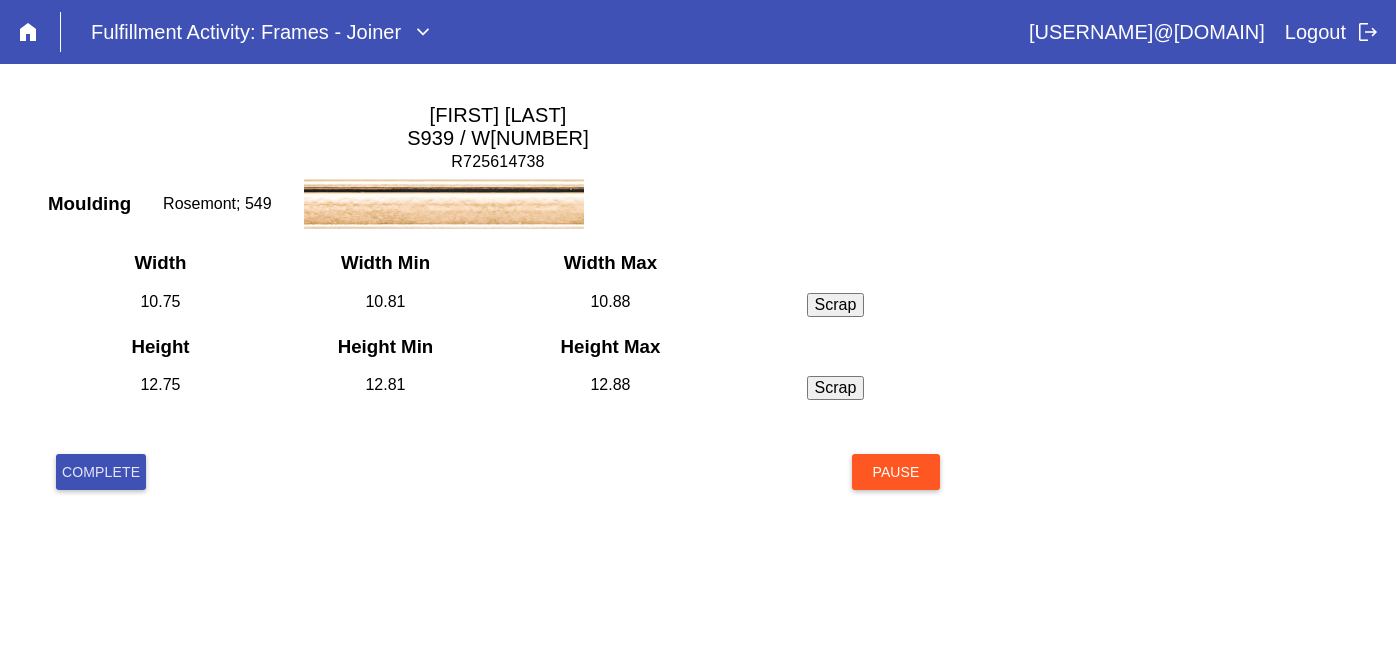 click on "Complete" at bounding box center (101, 472) 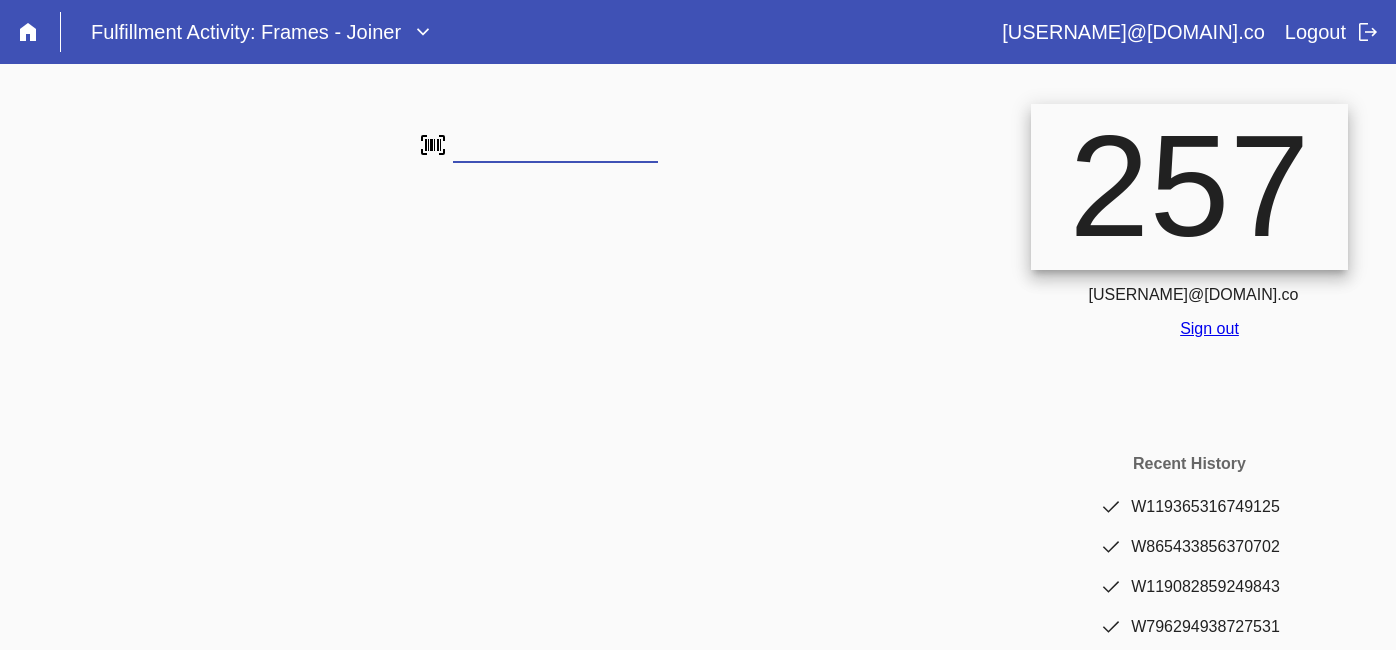 scroll, scrollTop: 0, scrollLeft: 0, axis: both 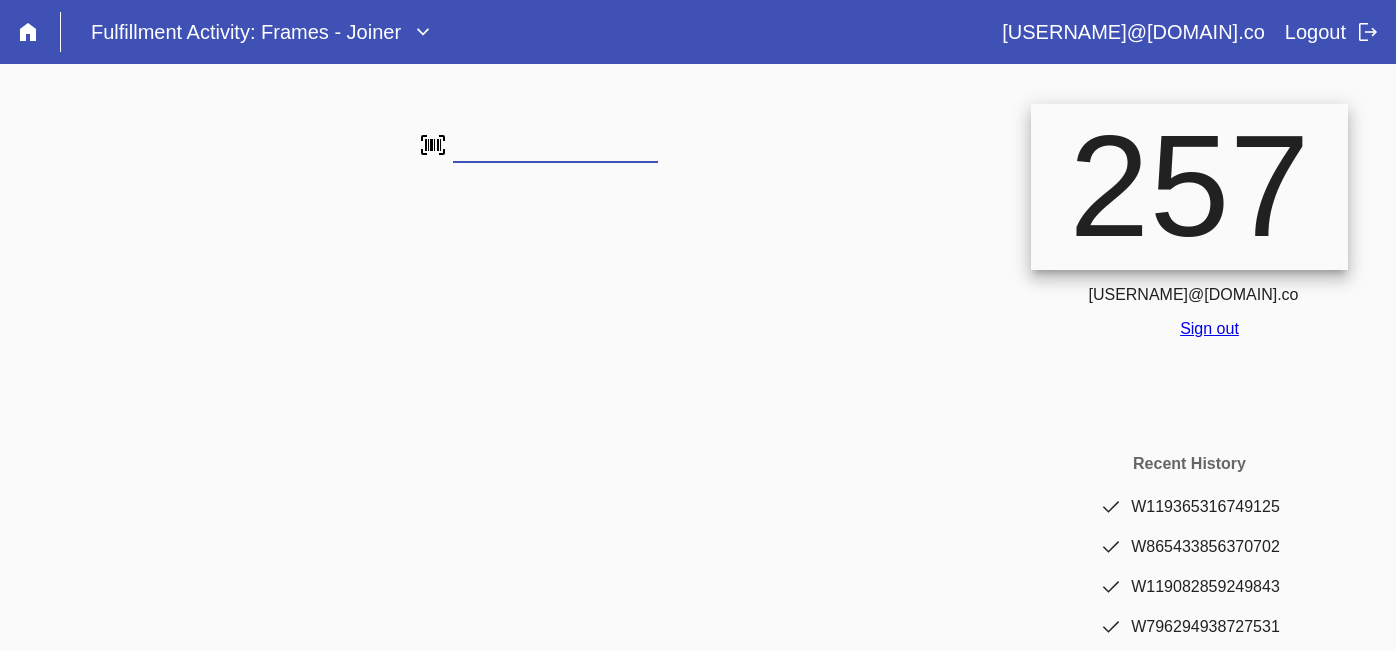type on "W641631221191126" 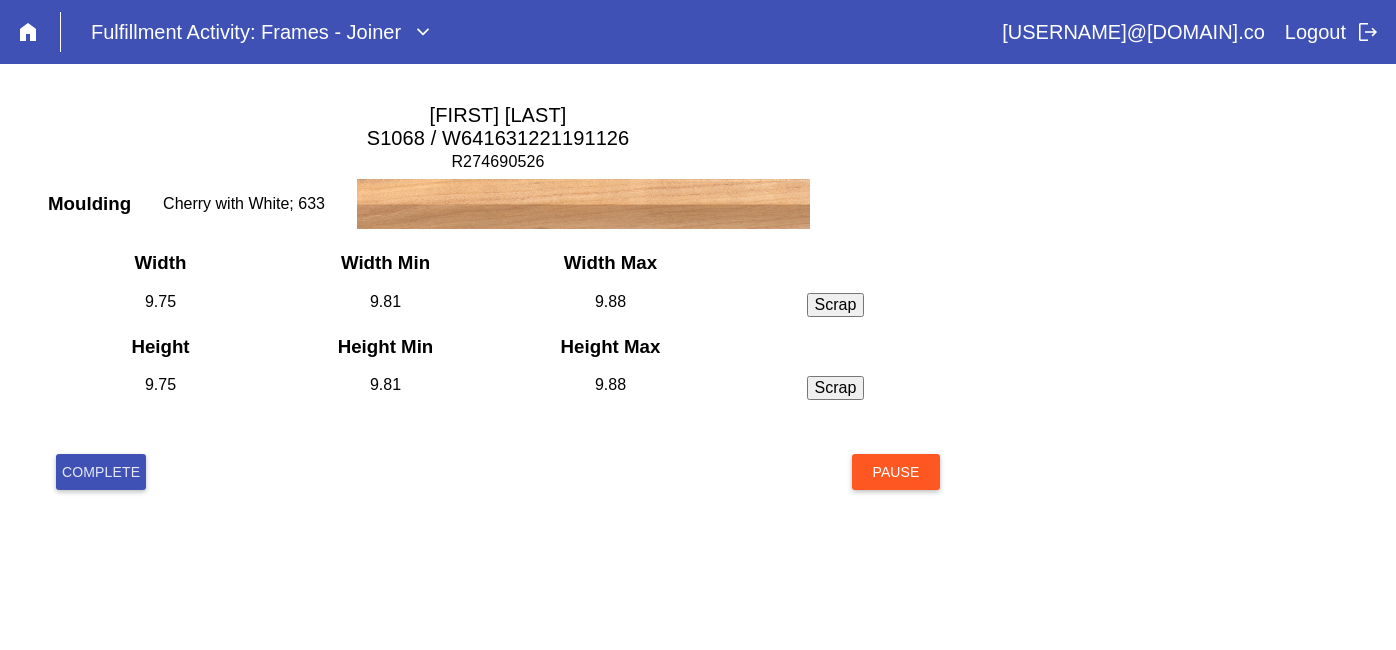 scroll, scrollTop: 0, scrollLeft: 0, axis: both 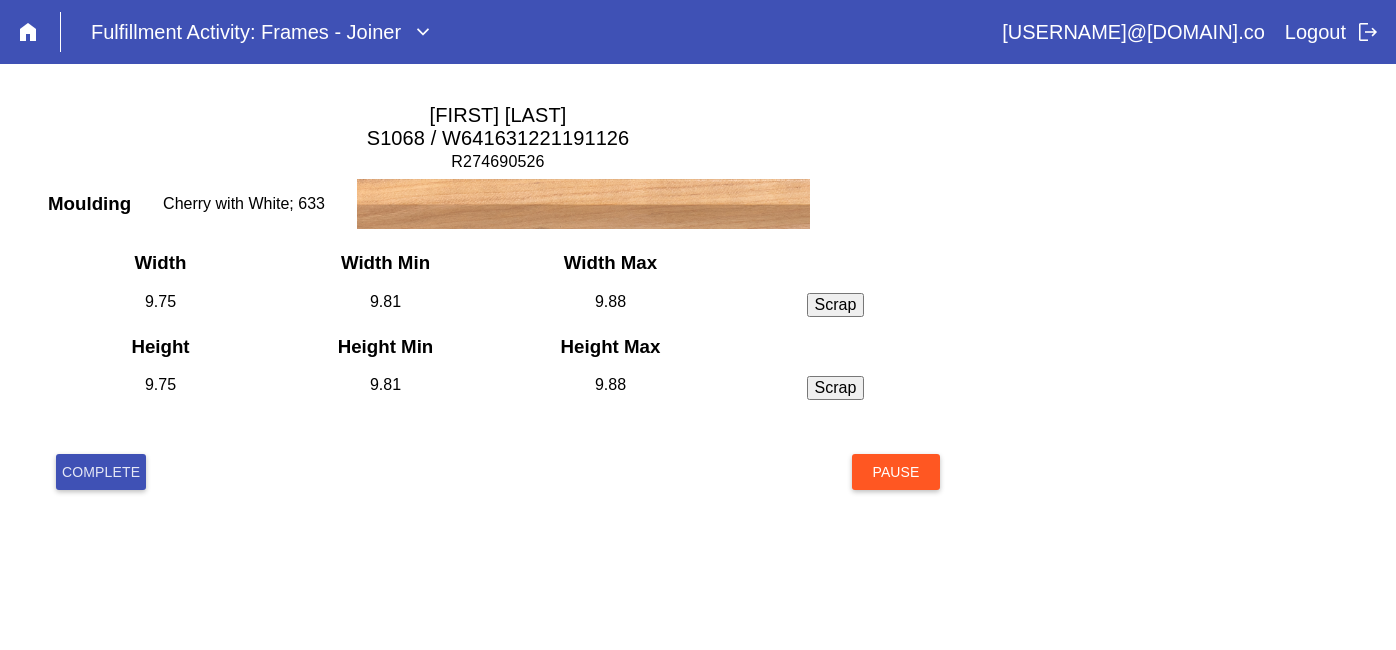 click on "Complete" at bounding box center [101, 472] 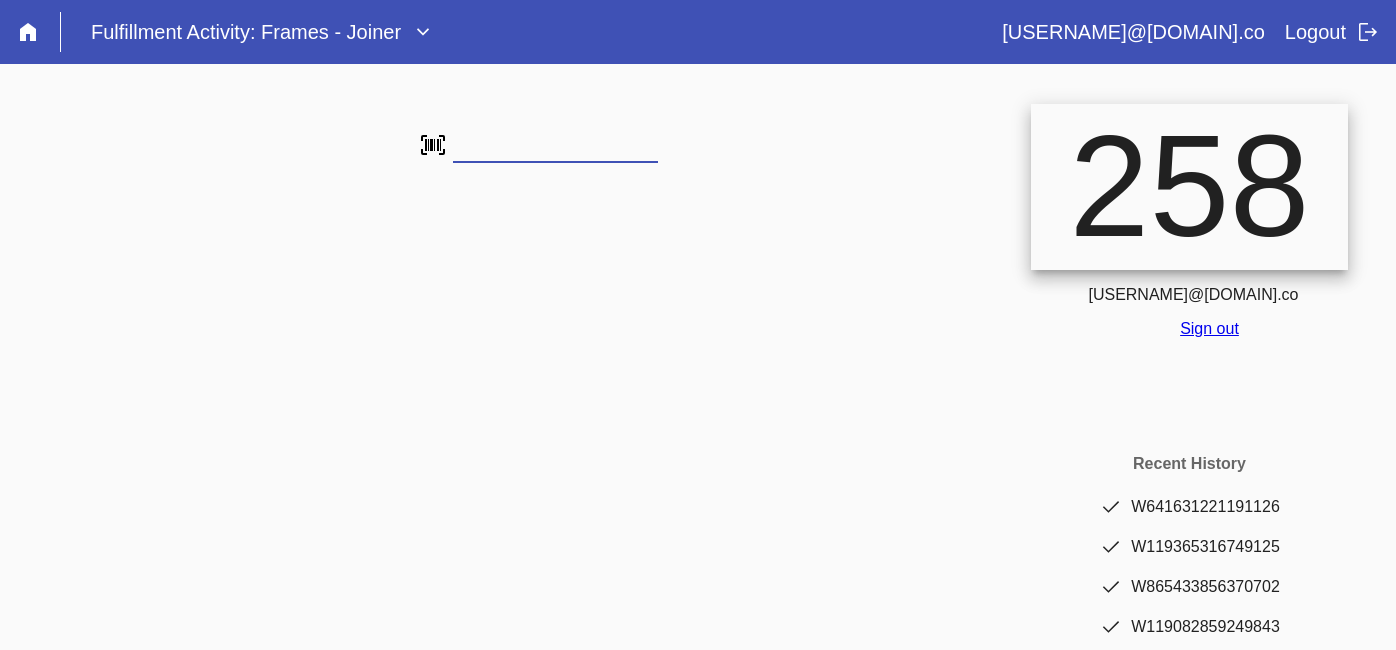 scroll, scrollTop: 0, scrollLeft: 0, axis: both 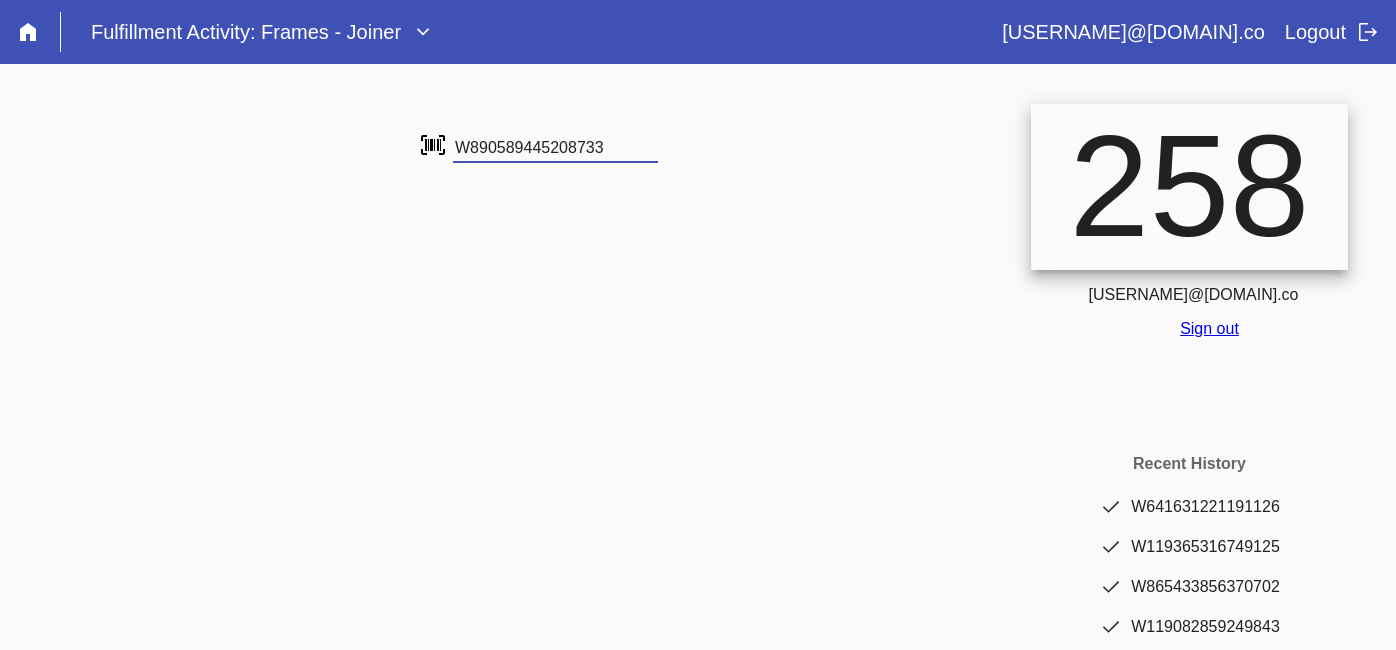 type on "W890589445208733" 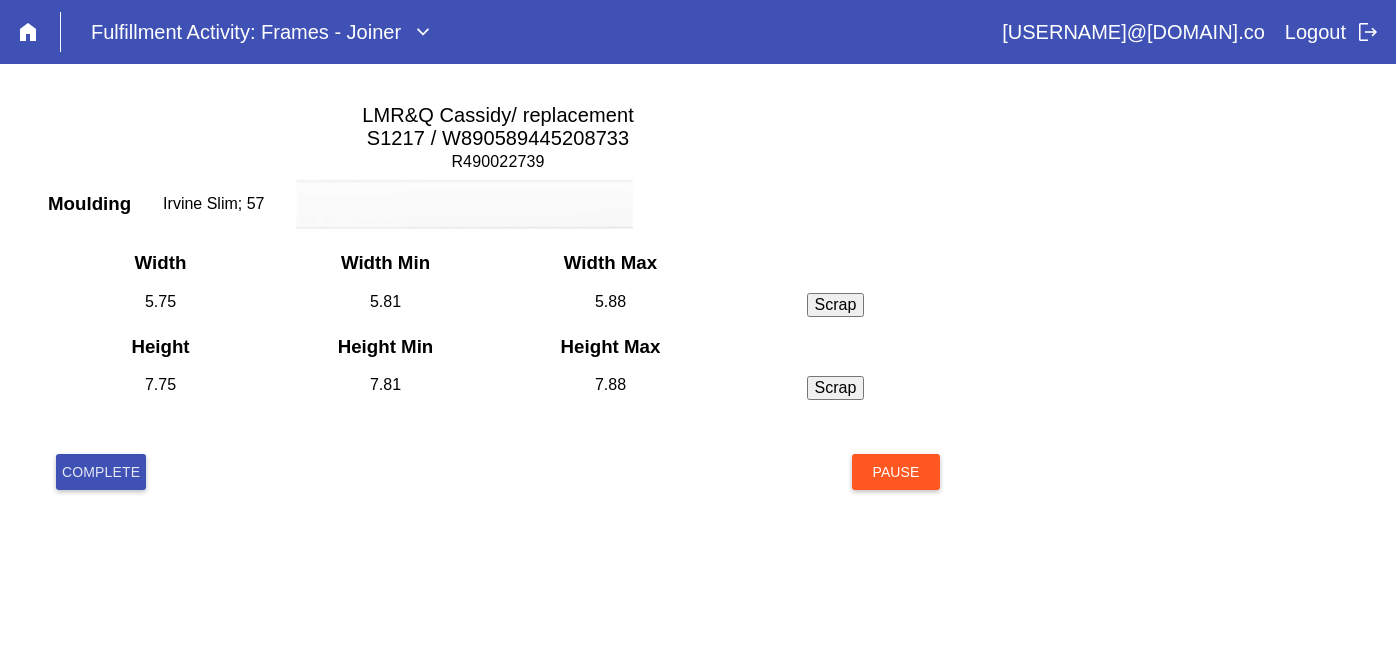 scroll, scrollTop: 0, scrollLeft: 0, axis: both 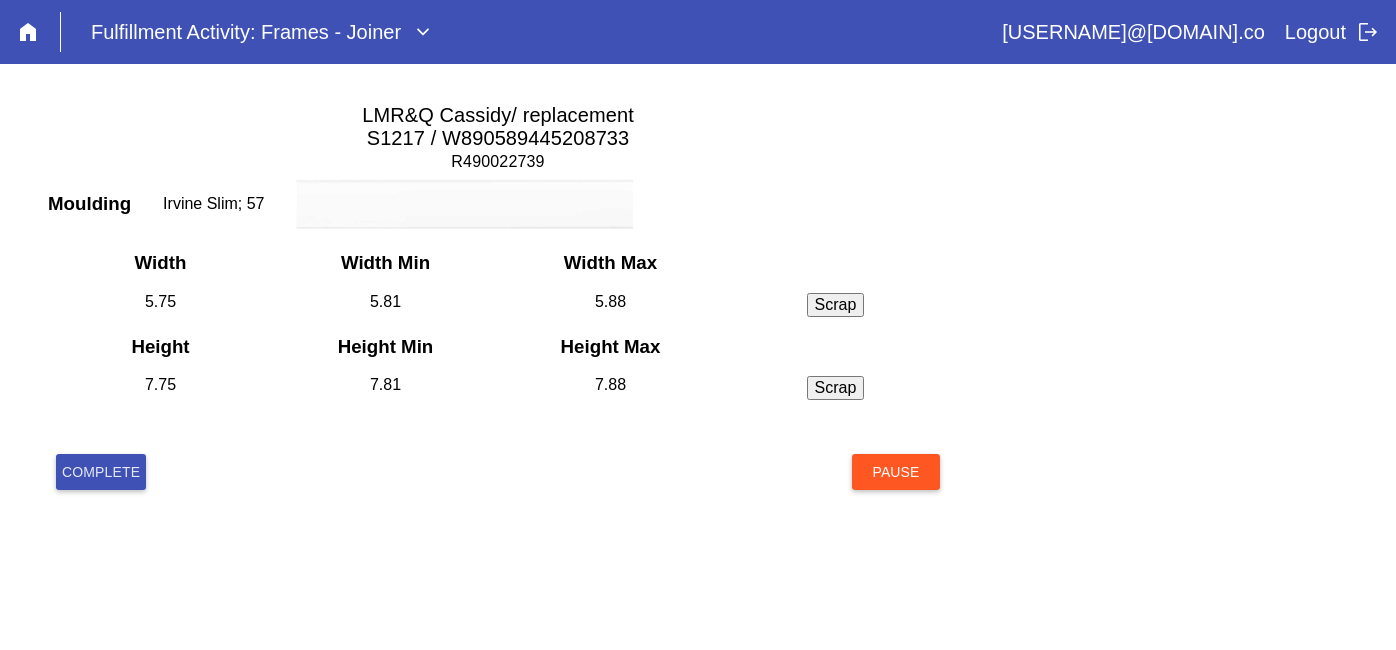 click on "Complete" at bounding box center [101, 472] 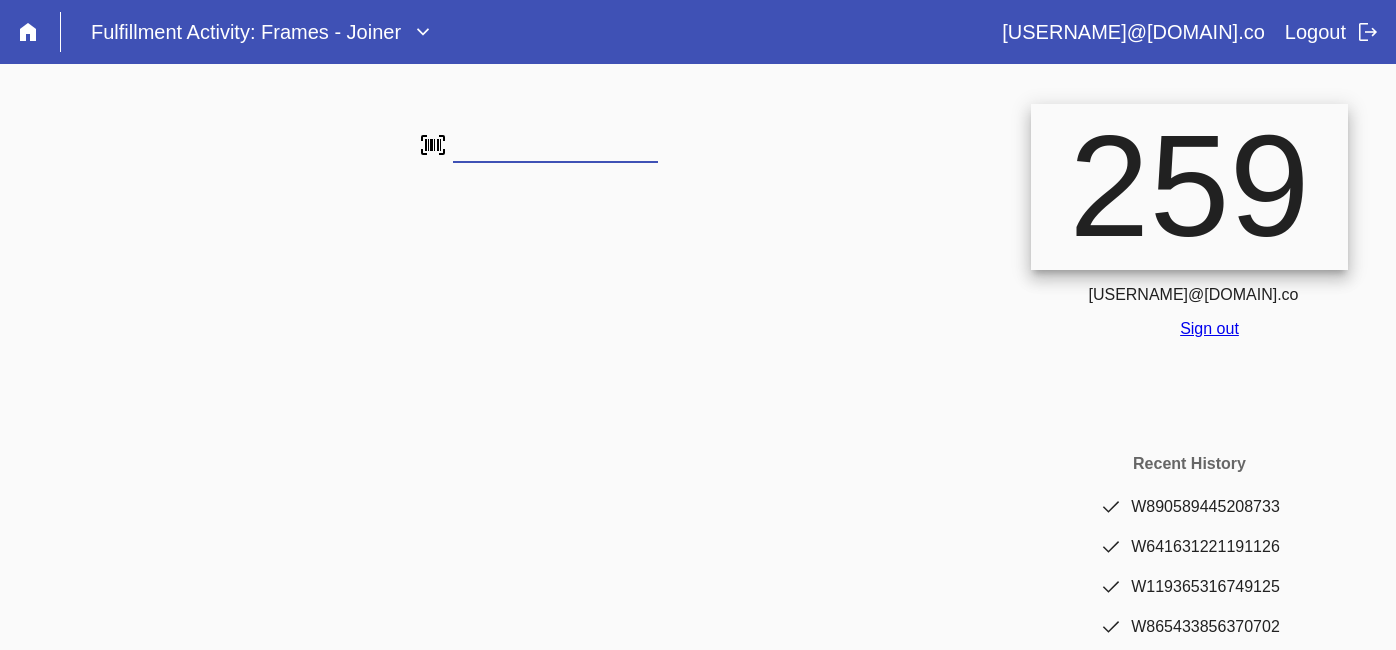 scroll, scrollTop: 0, scrollLeft: 0, axis: both 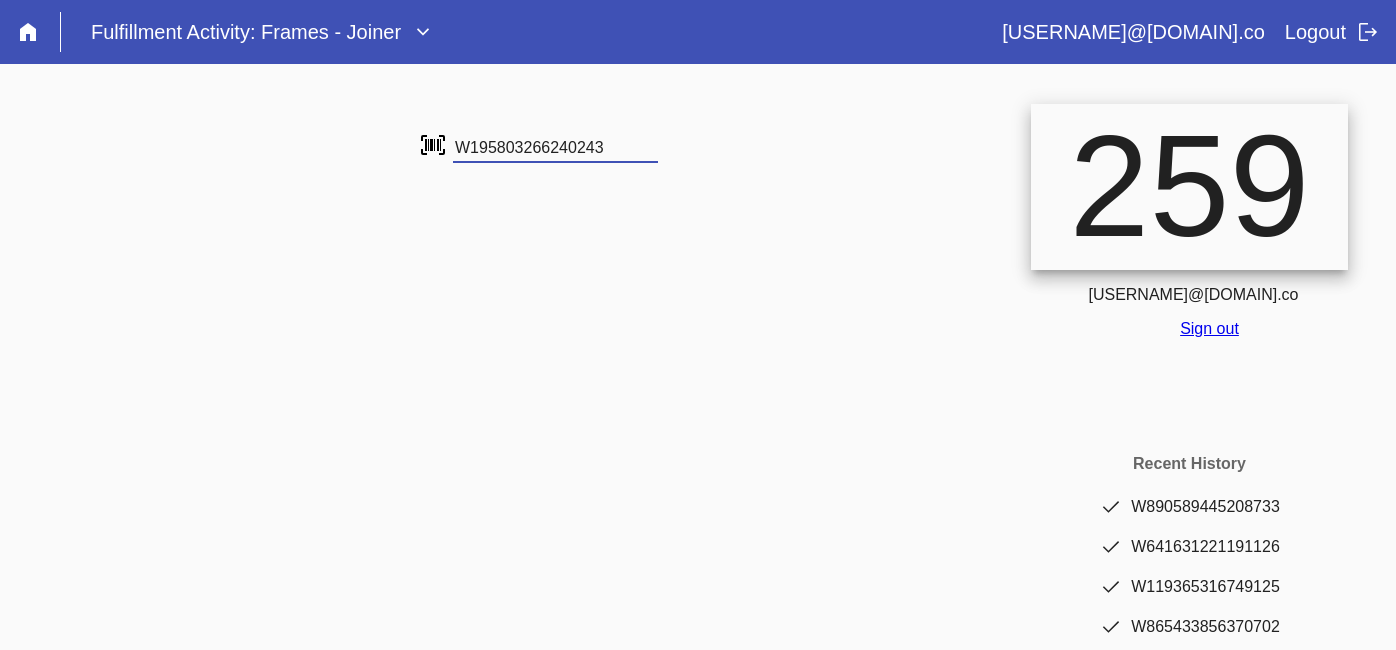 type on "W195803266240243" 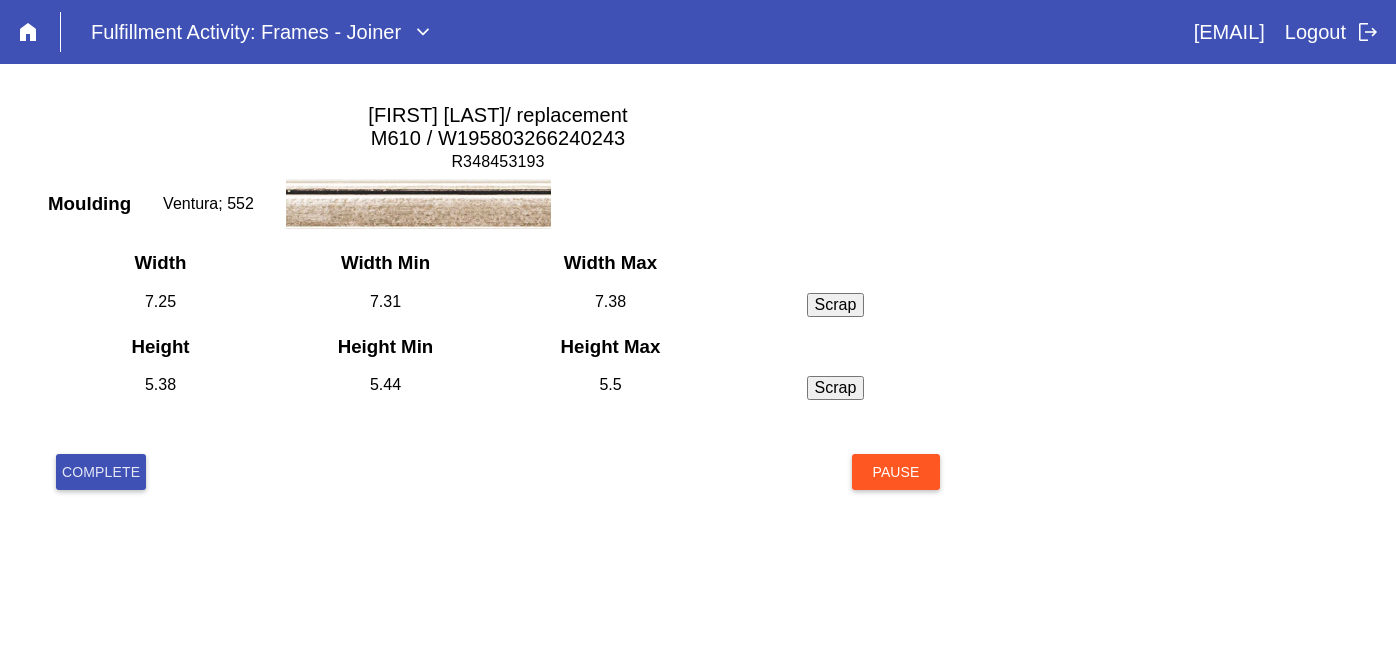 scroll, scrollTop: 0, scrollLeft: 0, axis: both 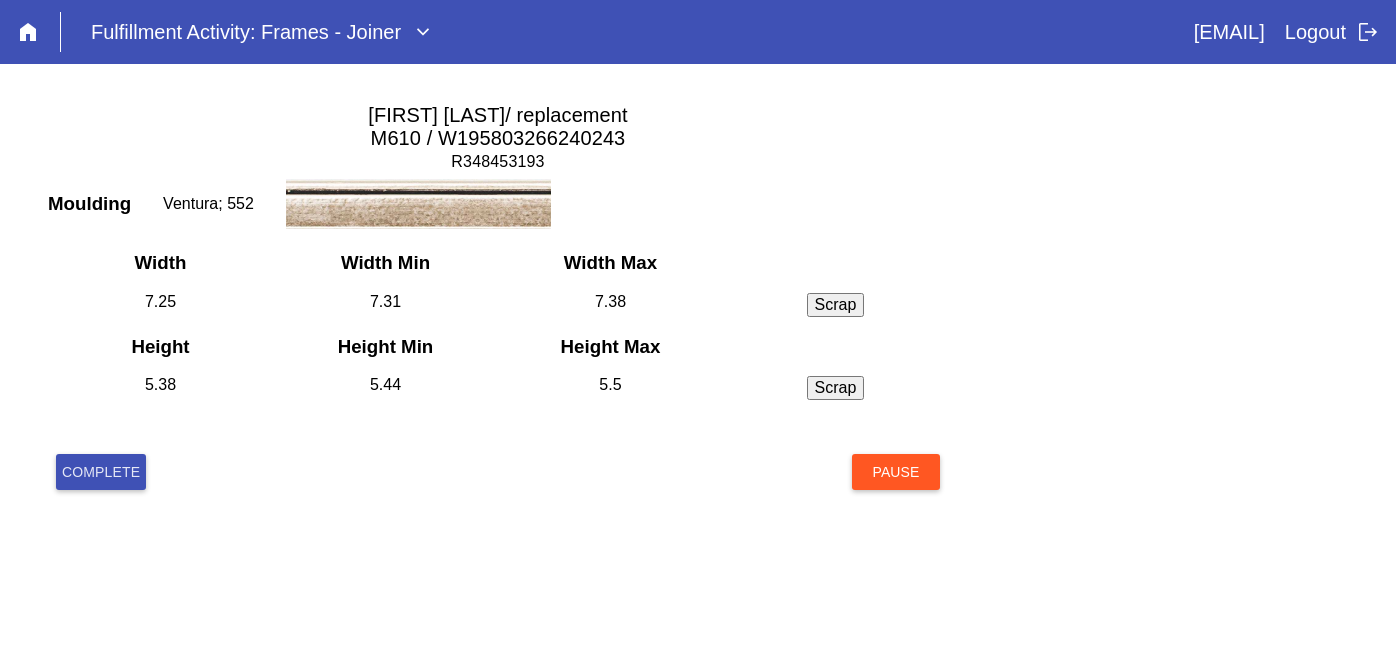 click on "Complete" at bounding box center [101, 472] 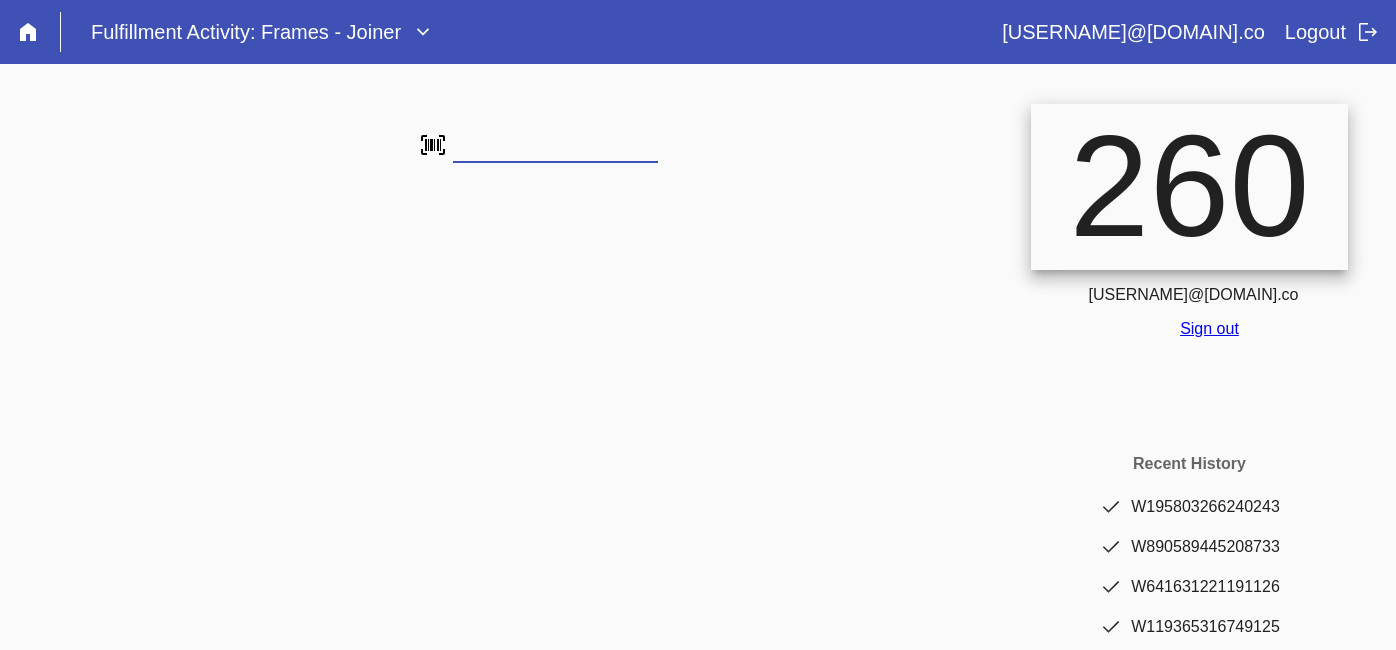 scroll, scrollTop: 0, scrollLeft: 0, axis: both 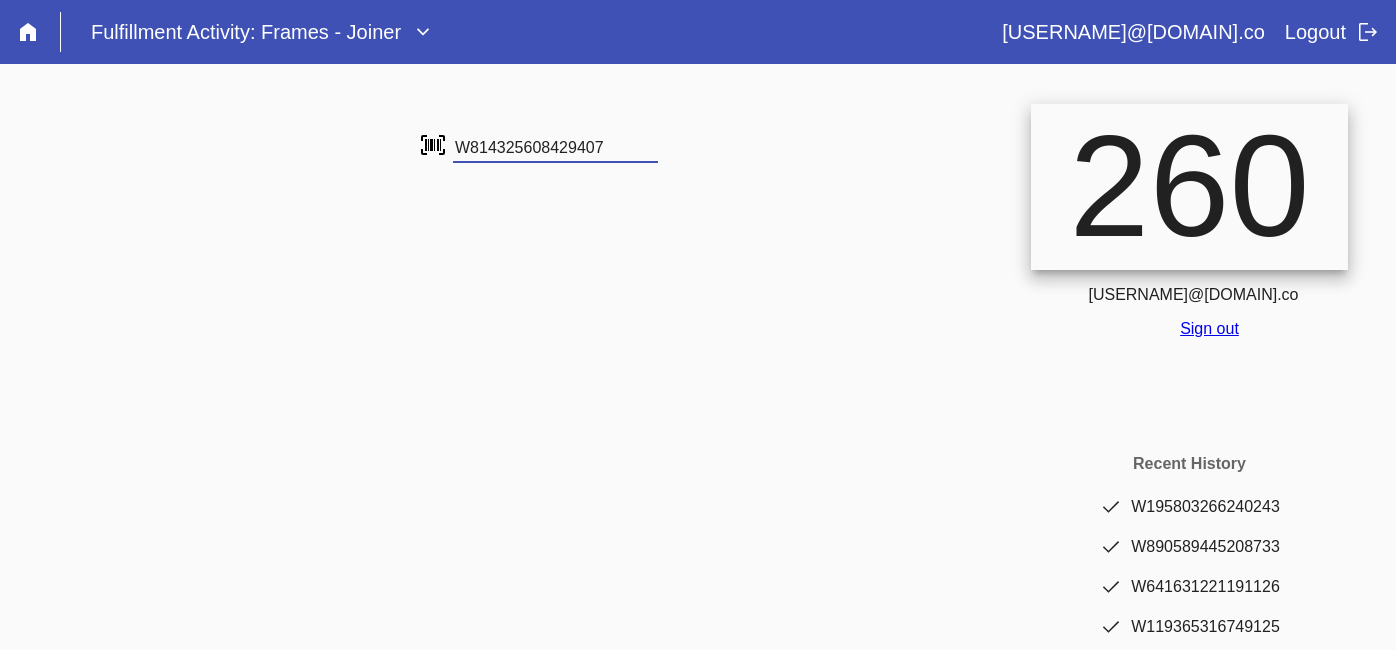 type on "W814325608429407" 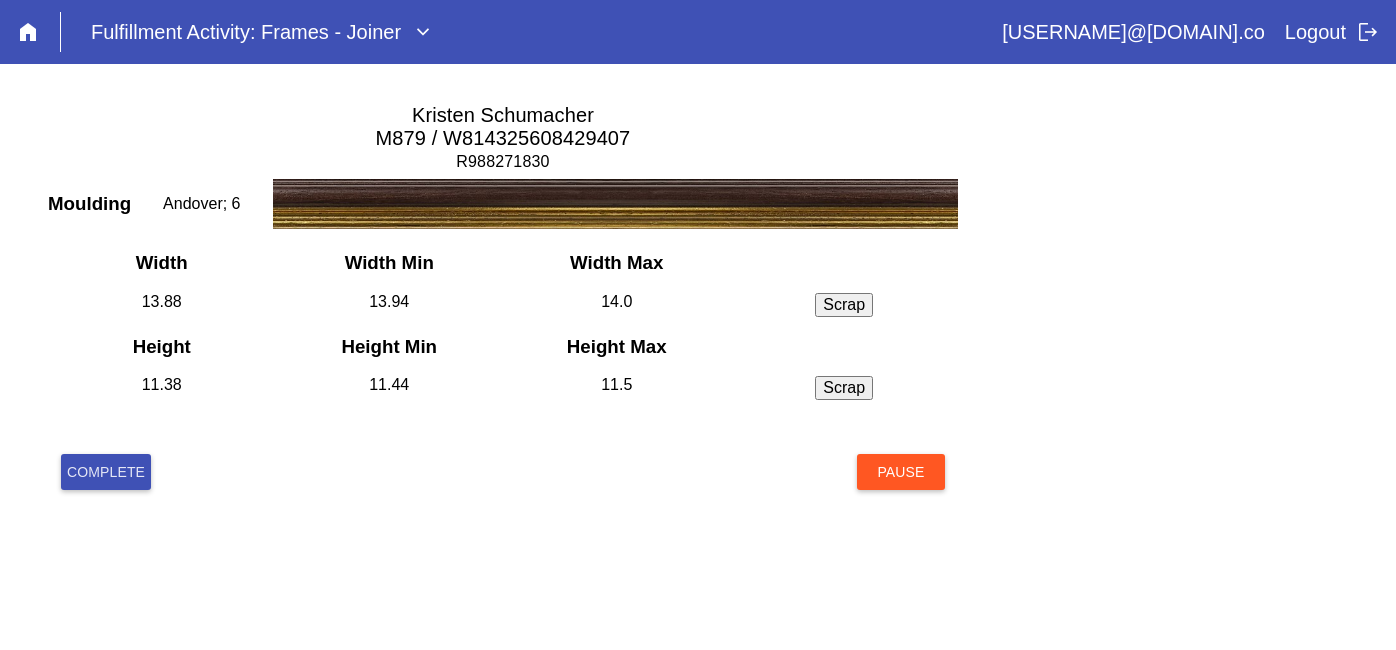scroll, scrollTop: 0, scrollLeft: 0, axis: both 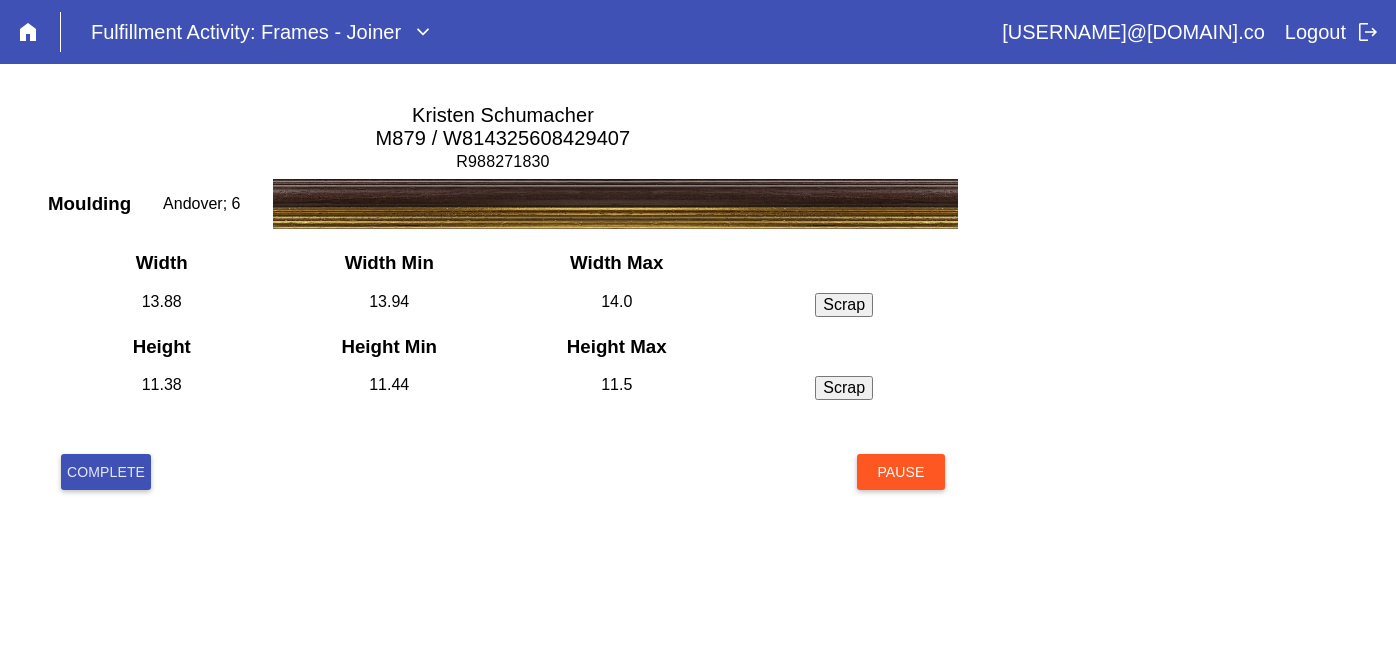 click on "Complete" at bounding box center [106, 472] 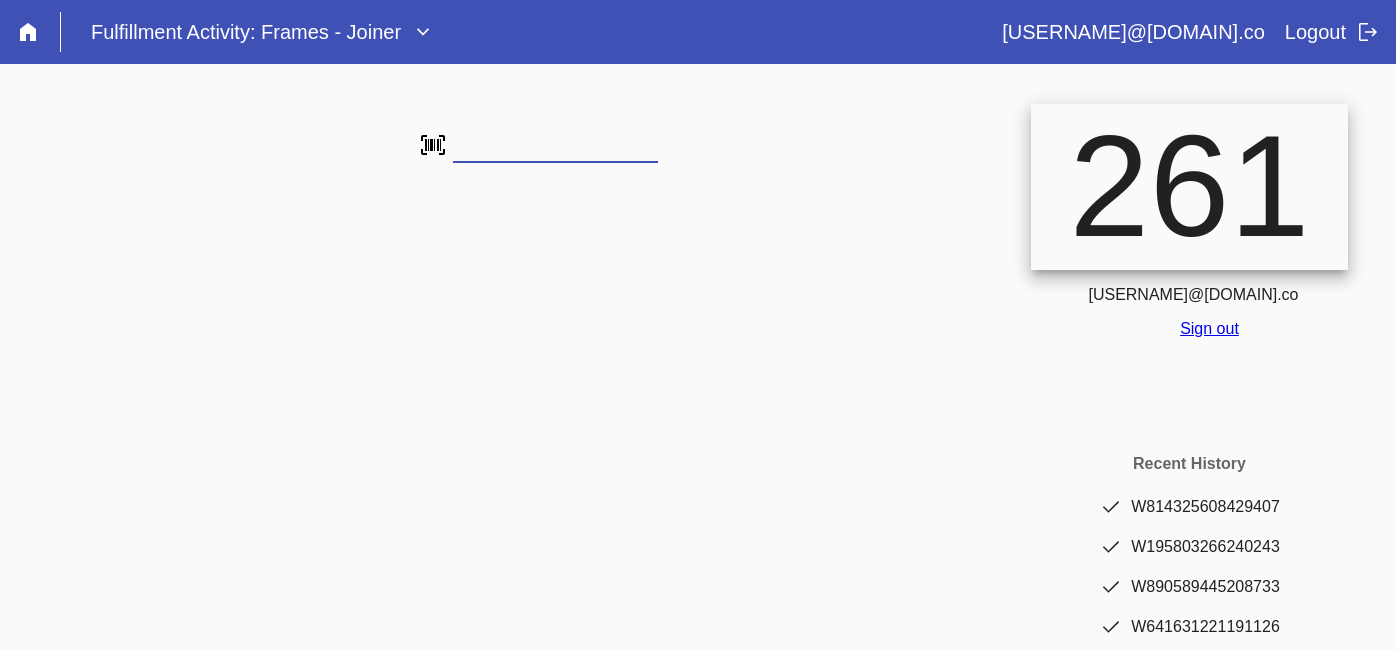 scroll, scrollTop: 0, scrollLeft: 0, axis: both 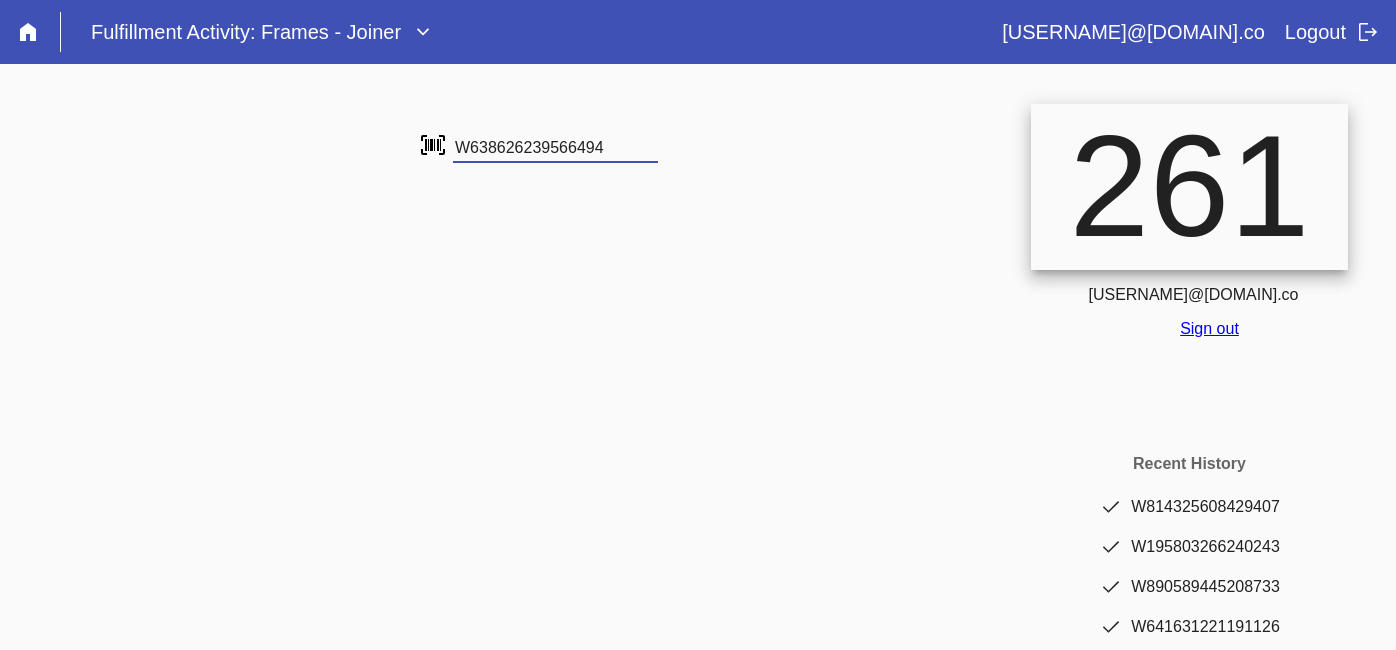 type on "W638626239566494" 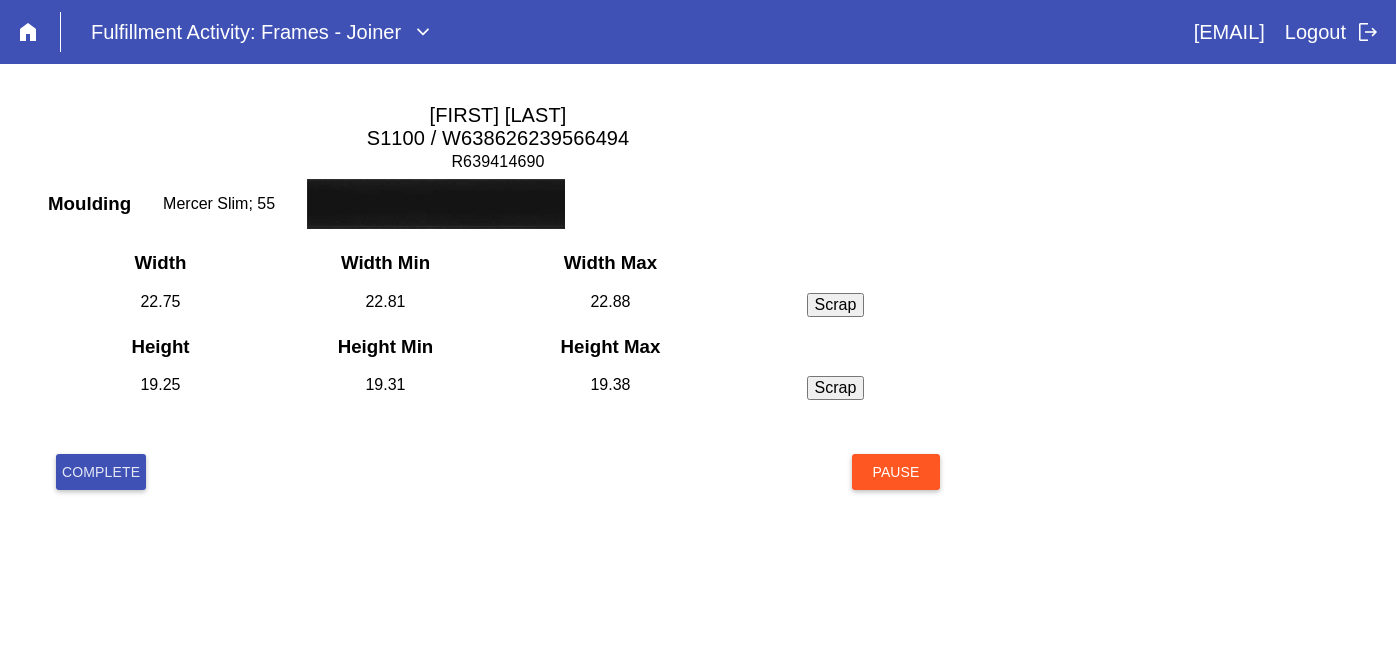 scroll, scrollTop: 0, scrollLeft: 0, axis: both 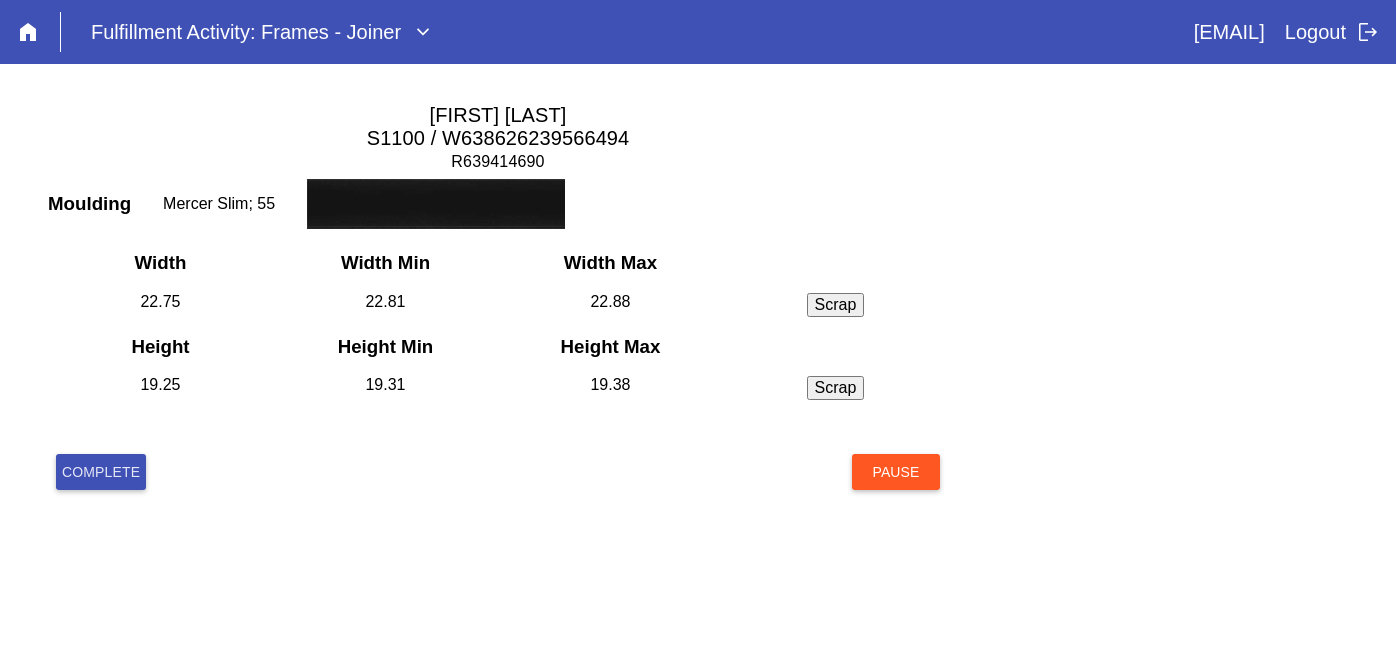 click on "Complete" at bounding box center [101, 472] 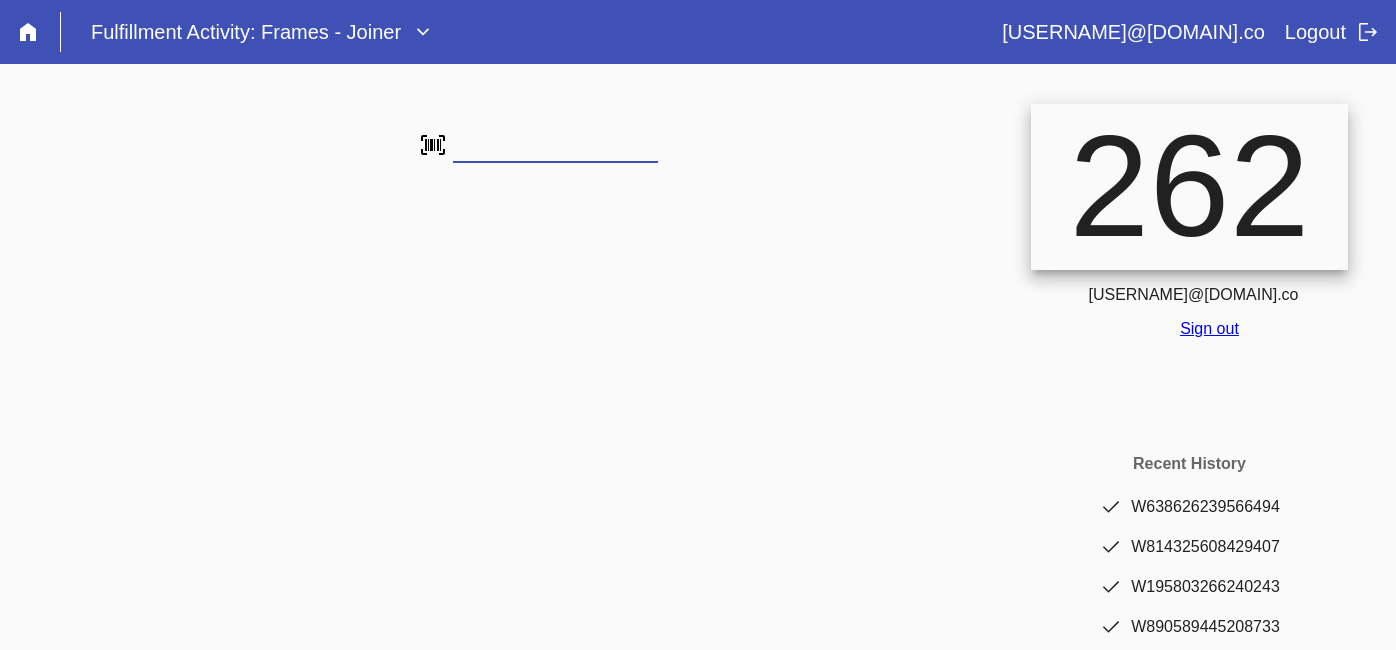 scroll, scrollTop: 0, scrollLeft: 0, axis: both 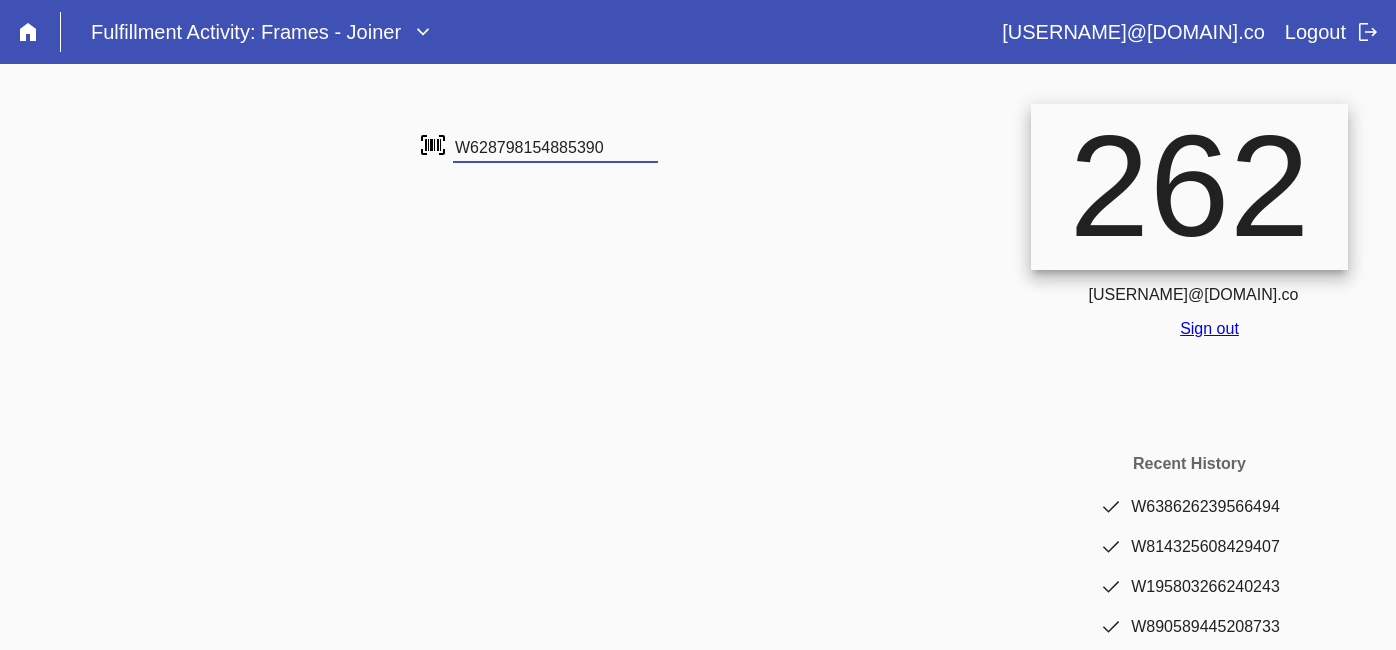 type on "W628798154885390" 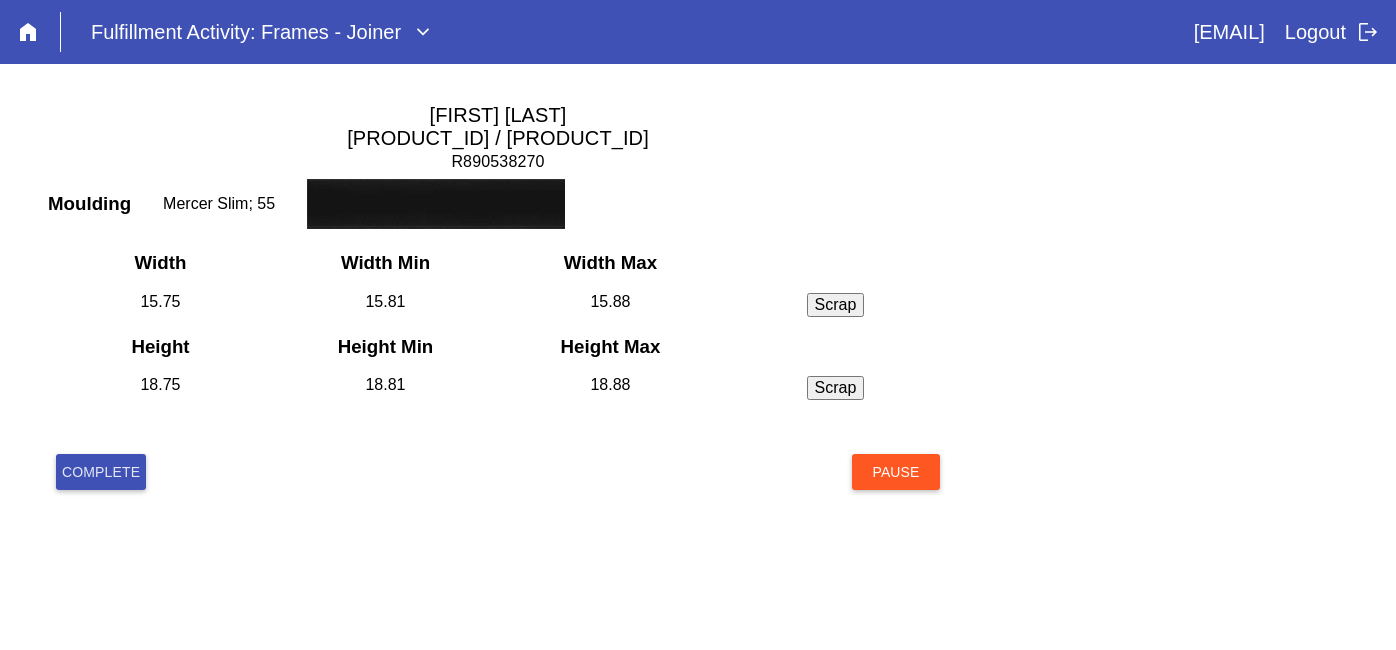 scroll, scrollTop: 0, scrollLeft: 0, axis: both 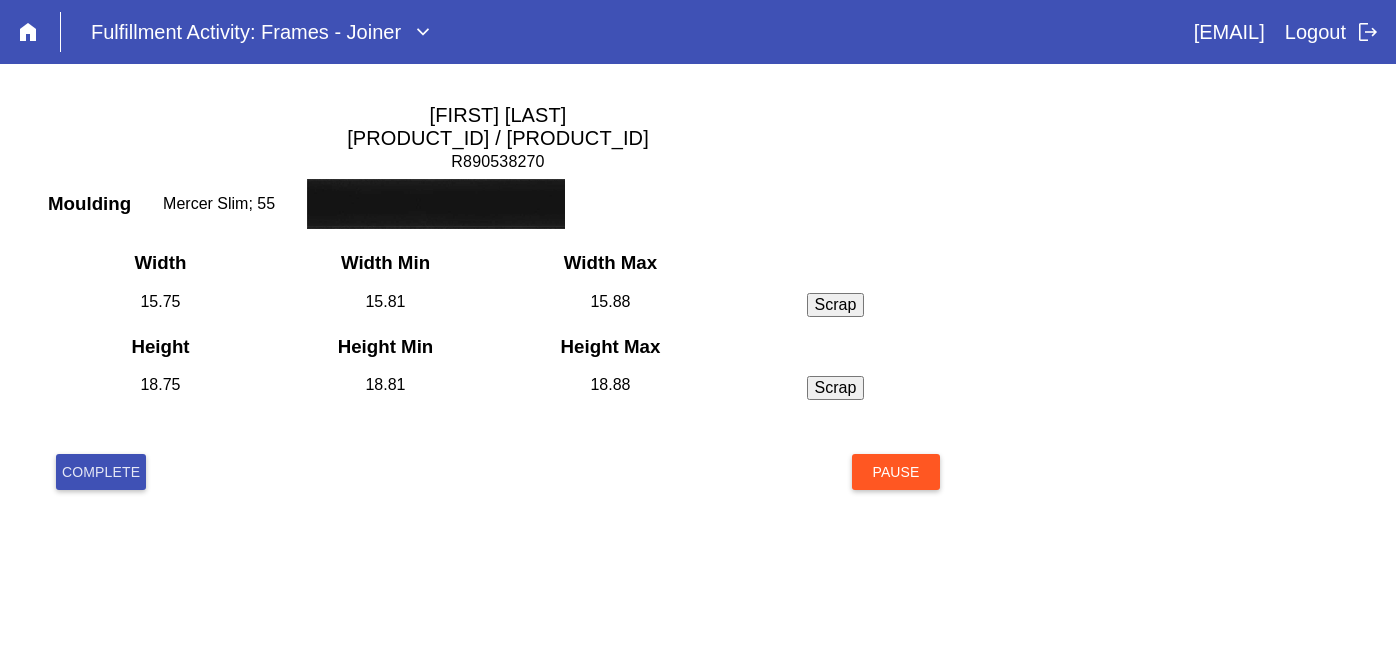 click on "Complete" at bounding box center (101, 472) 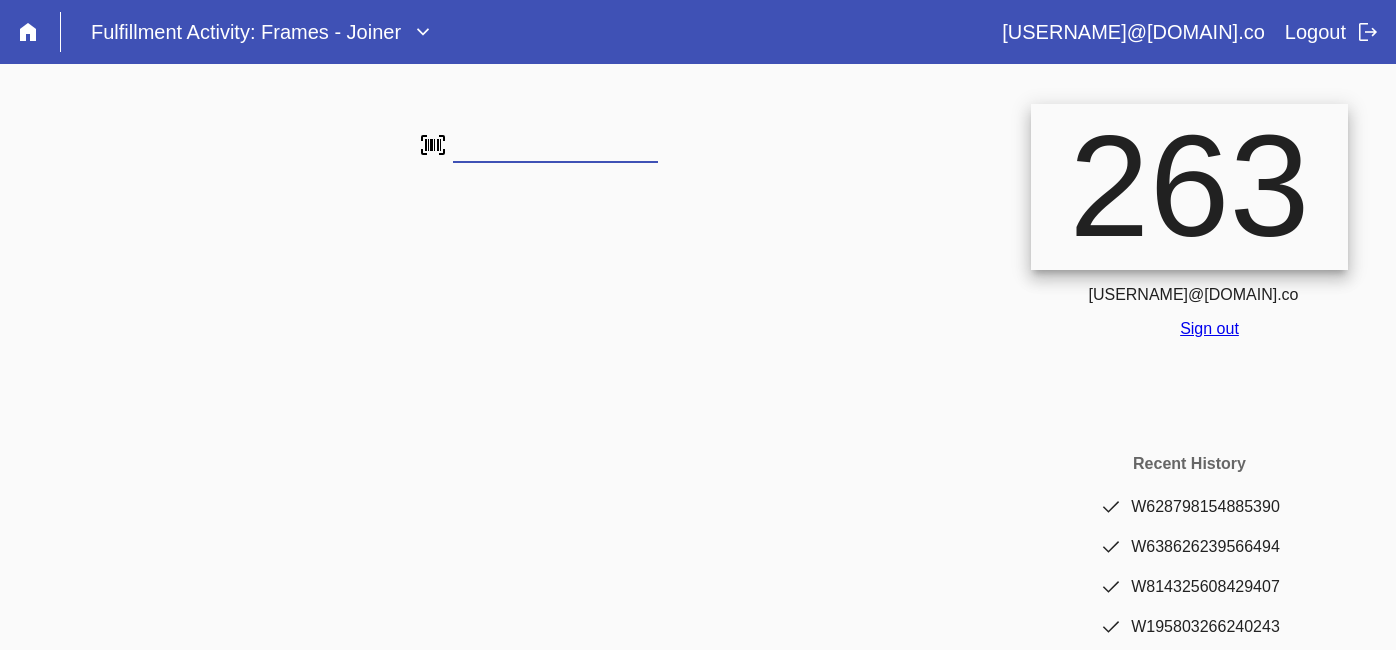 scroll, scrollTop: 0, scrollLeft: 0, axis: both 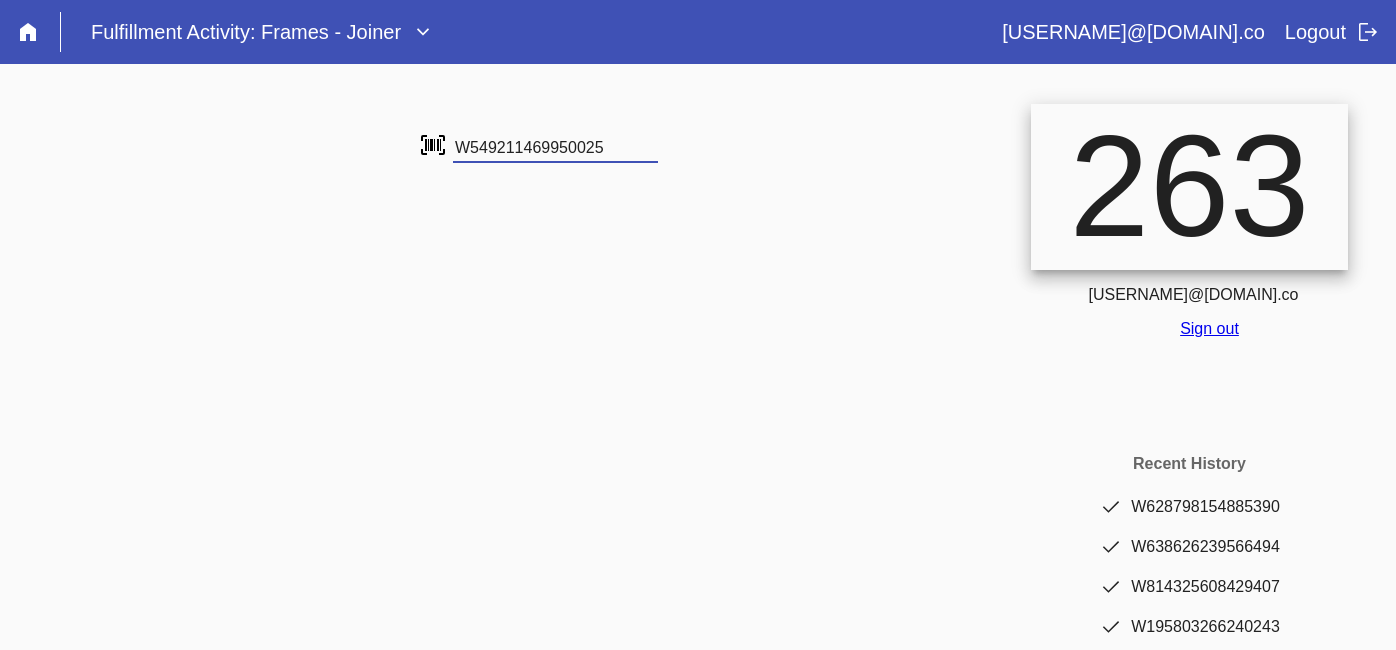 type on "W549211469950025" 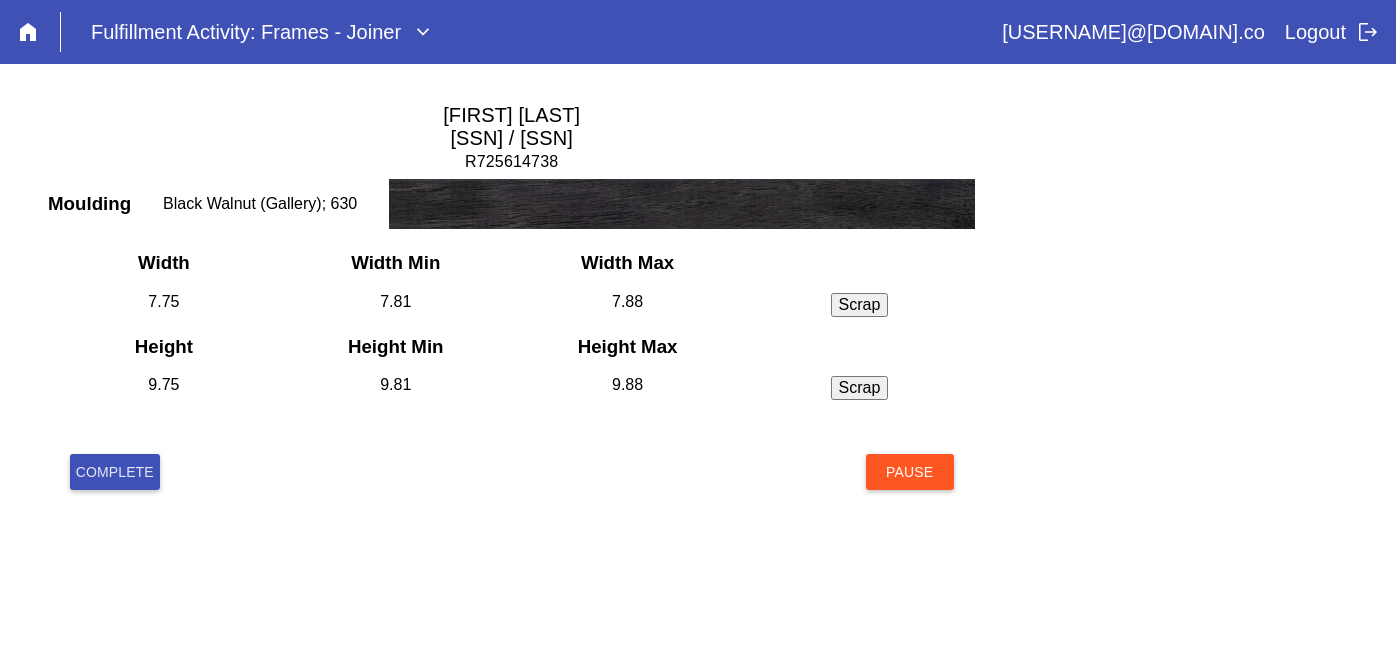 scroll, scrollTop: 0, scrollLeft: 0, axis: both 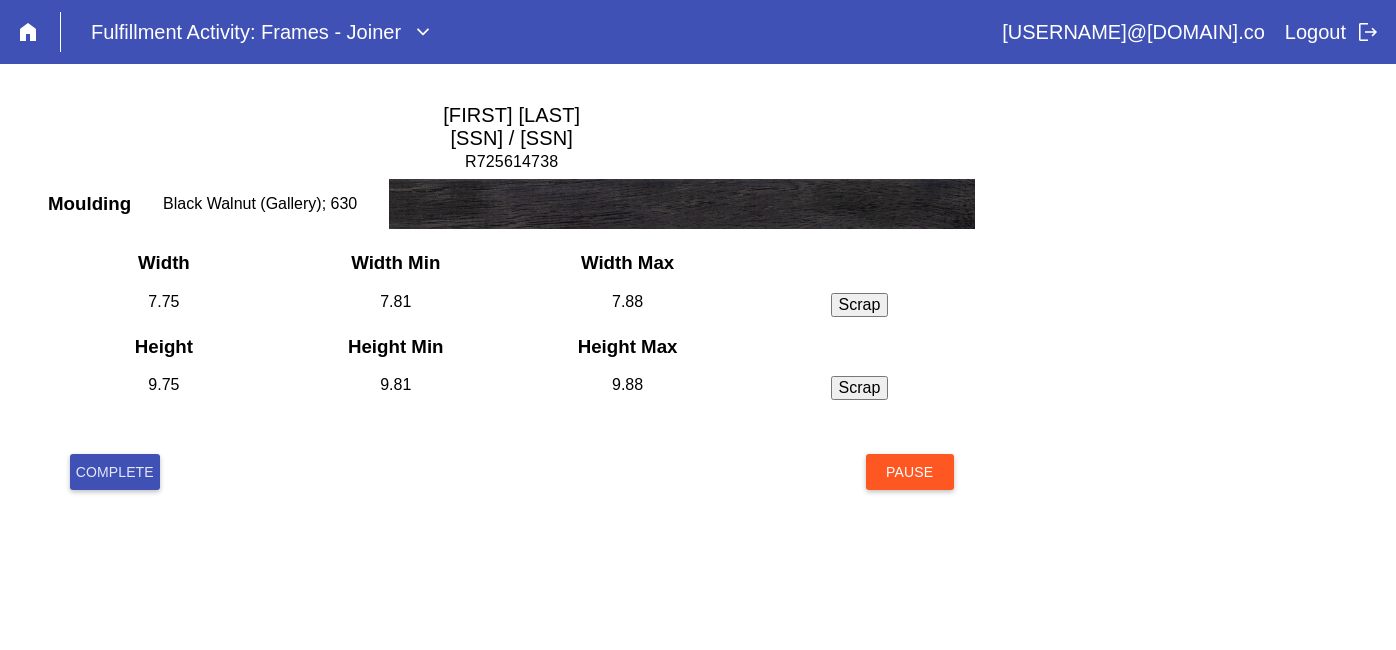 click on "Complete" at bounding box center [115, 472] 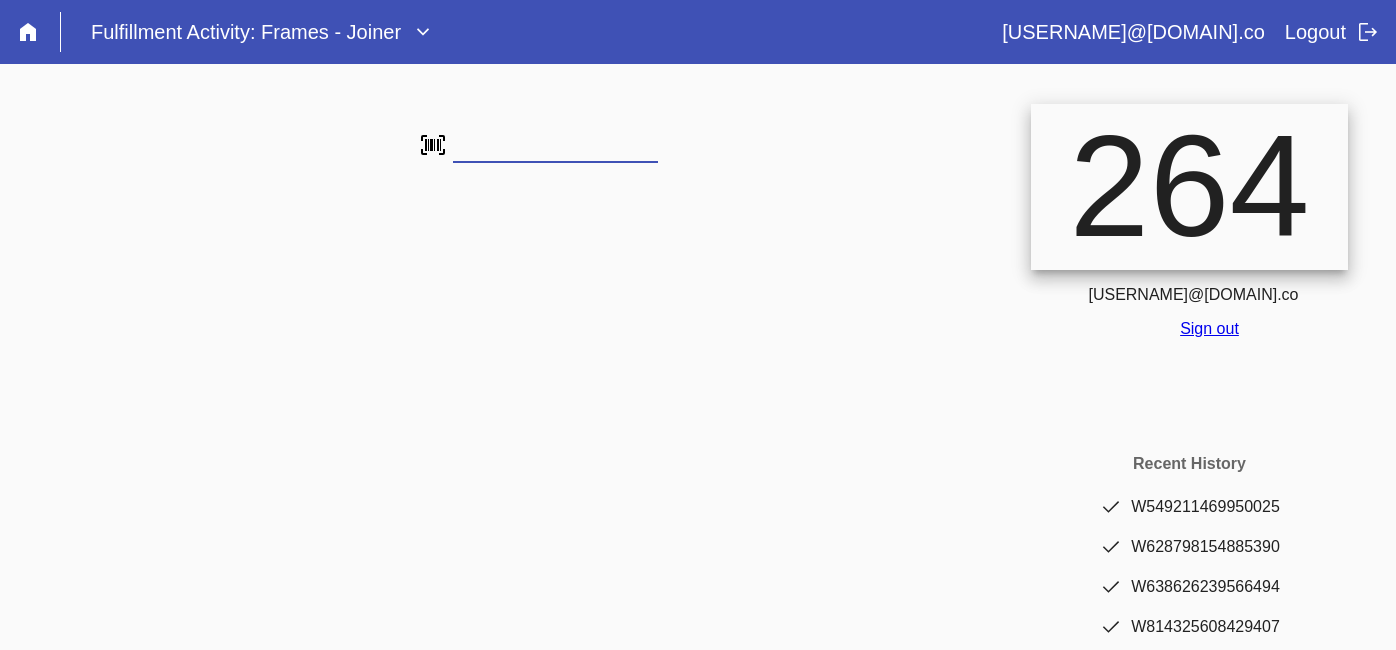 scroll, scrollTop: 0, scrollLeft: 0, axis: both 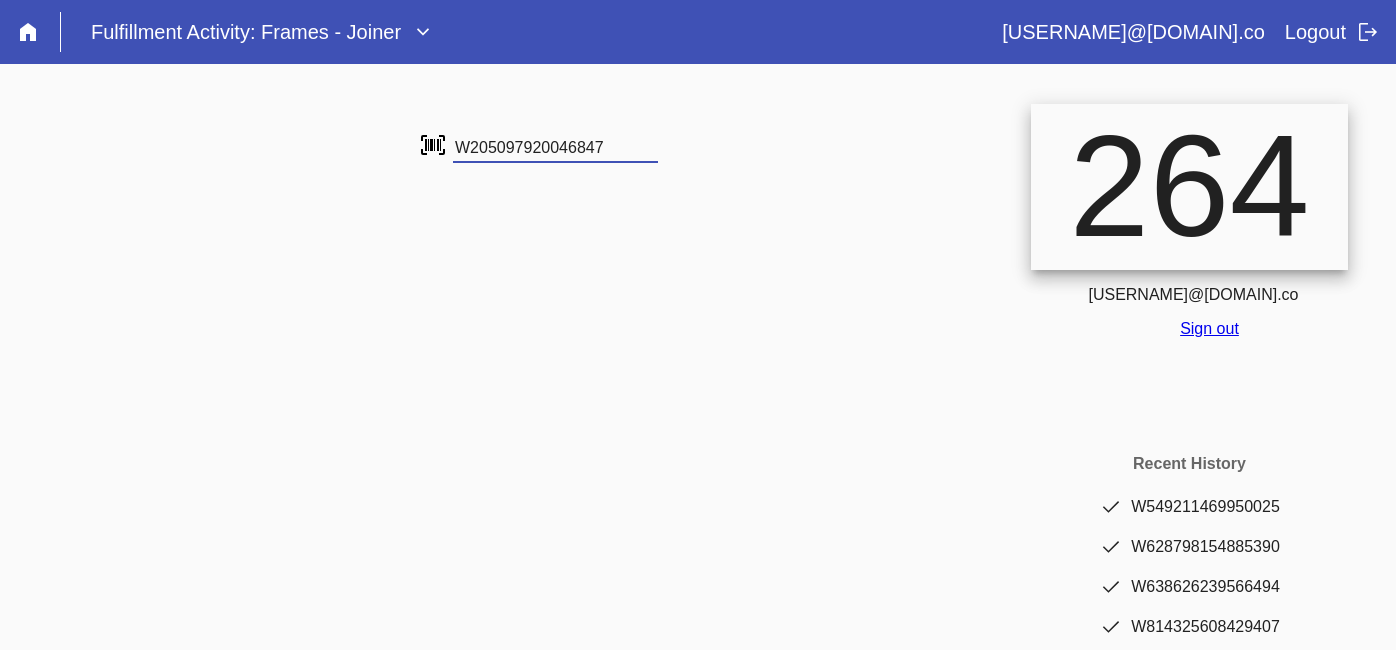 type on "W205097920046847" 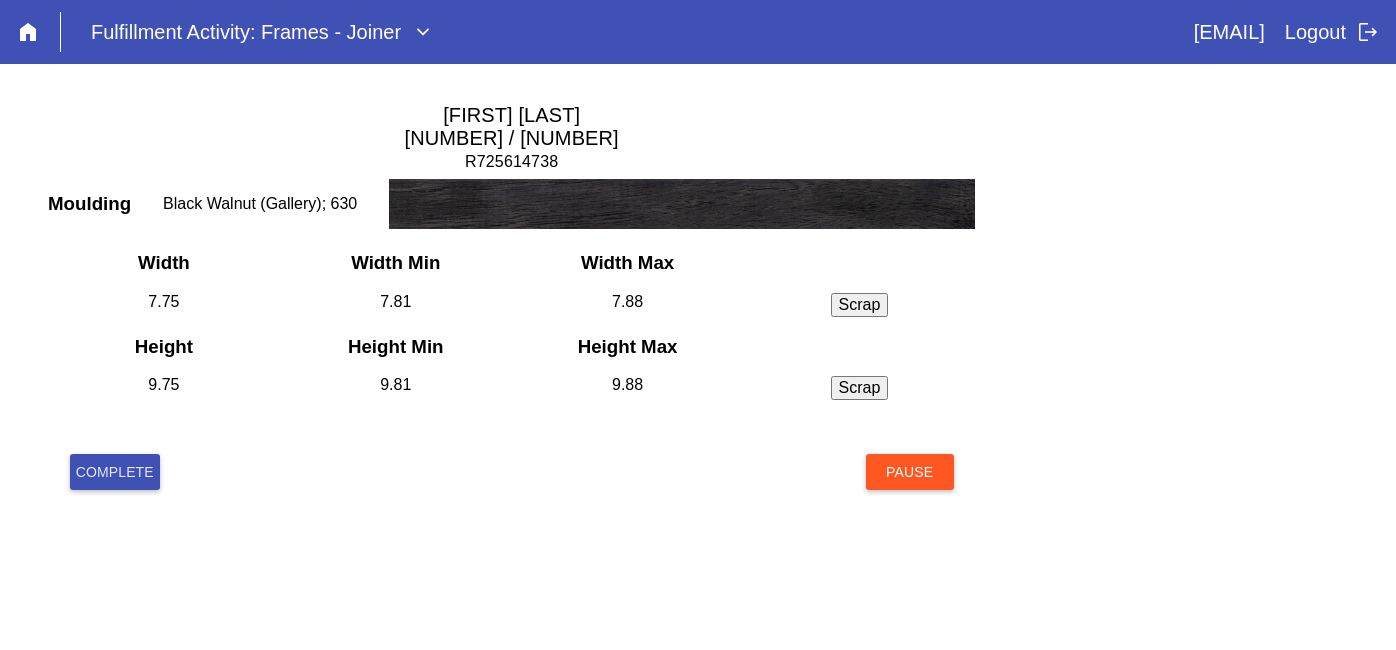 scroll, scrollTop: 0, scrollLeft: 0, axis: both 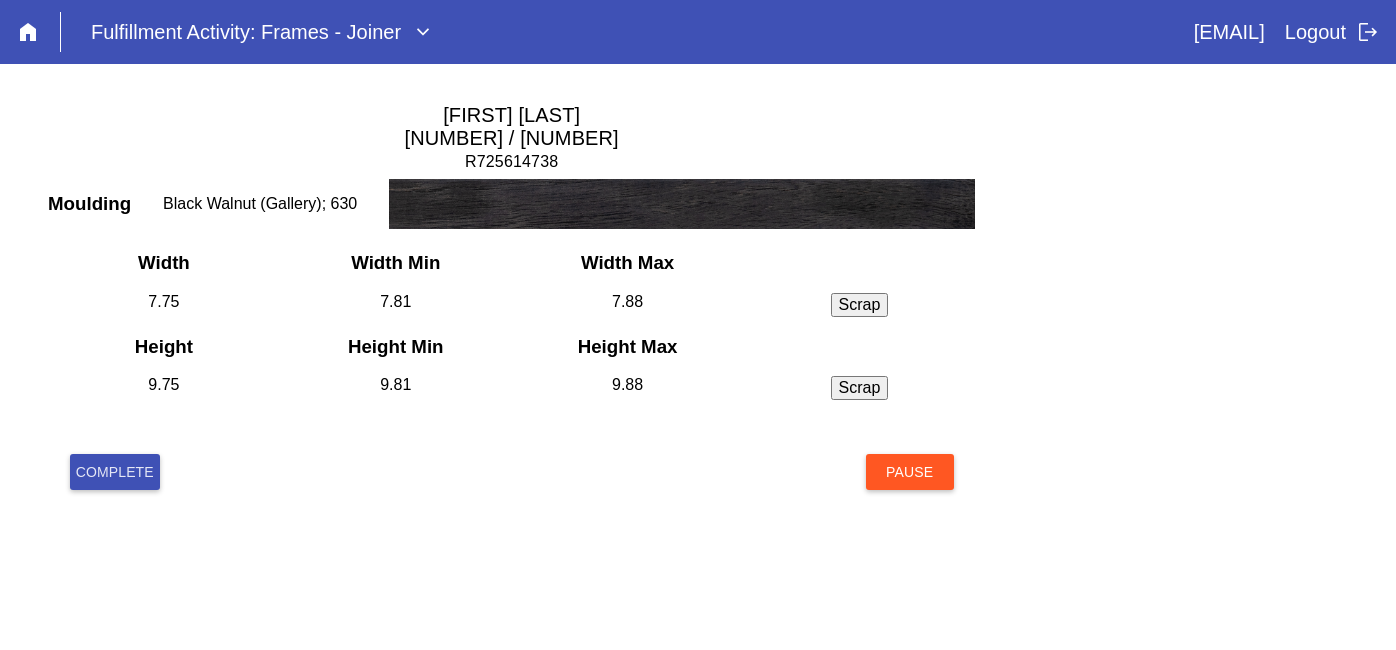 click on "Complete Pause" at bounding box center (512, 496) 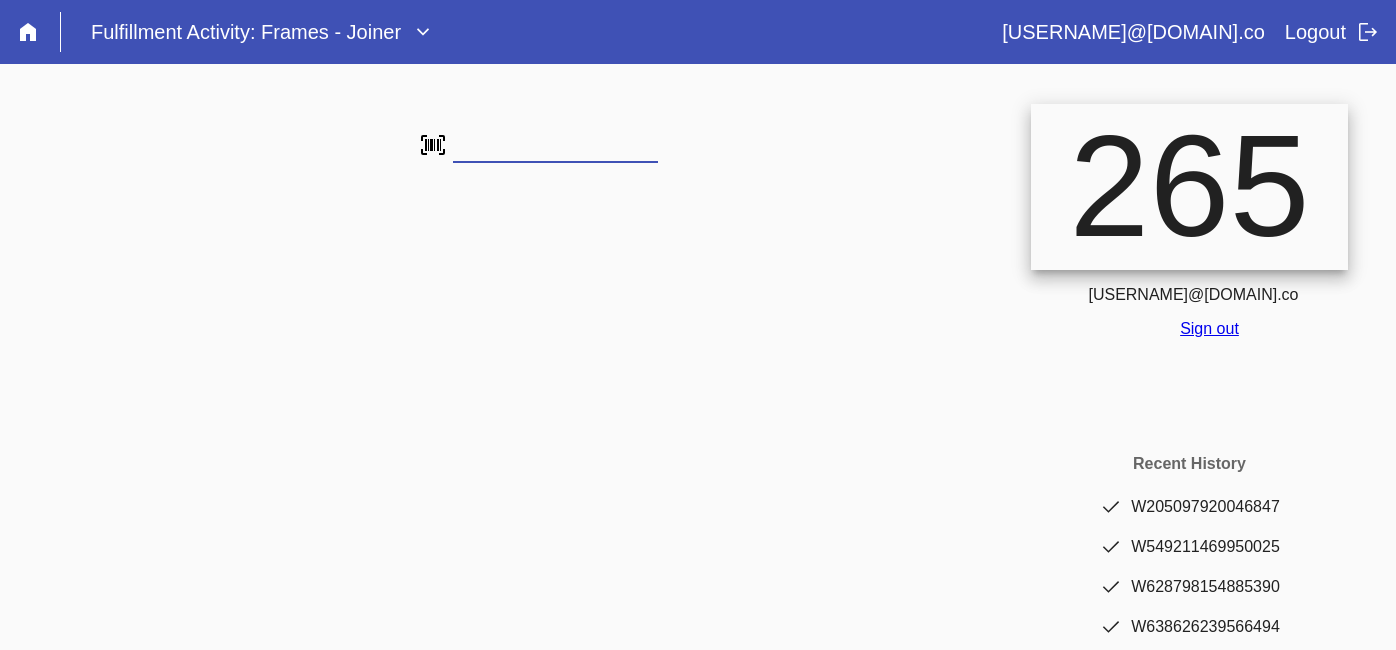 scroll, scrollTop: 0, scrollLeft: 0, axis: both 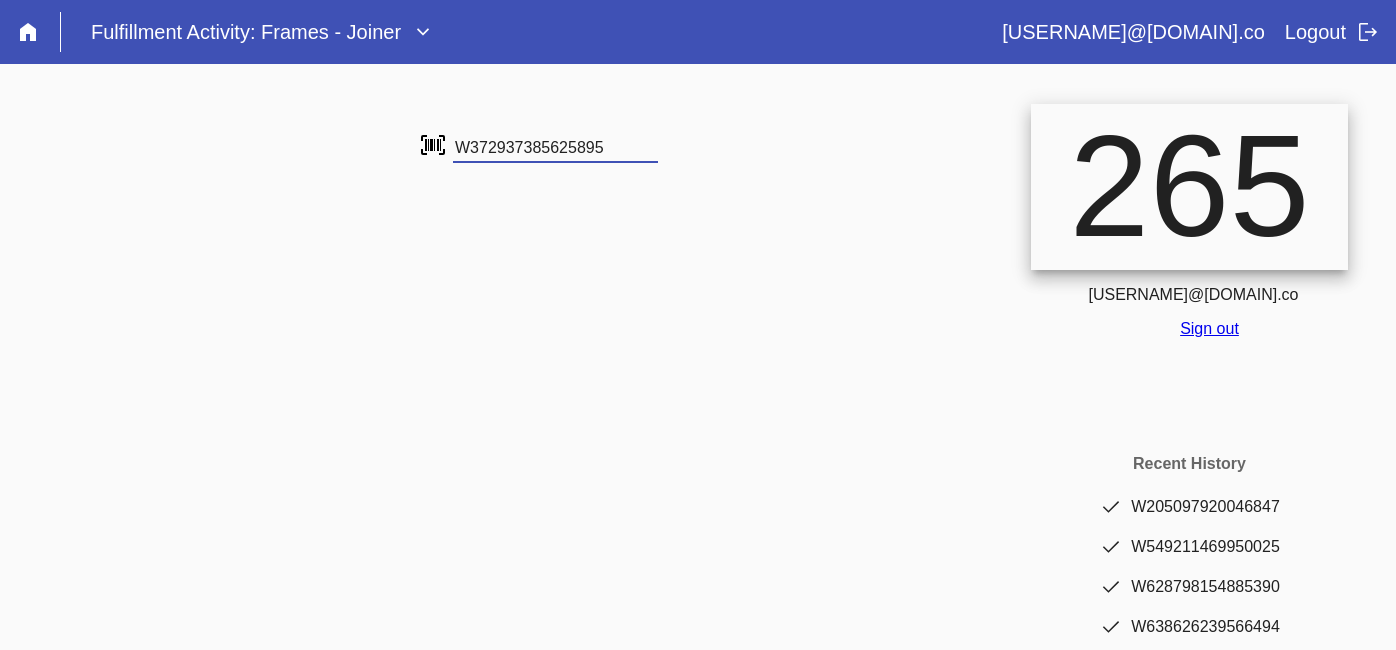 type on "W372937385625895" 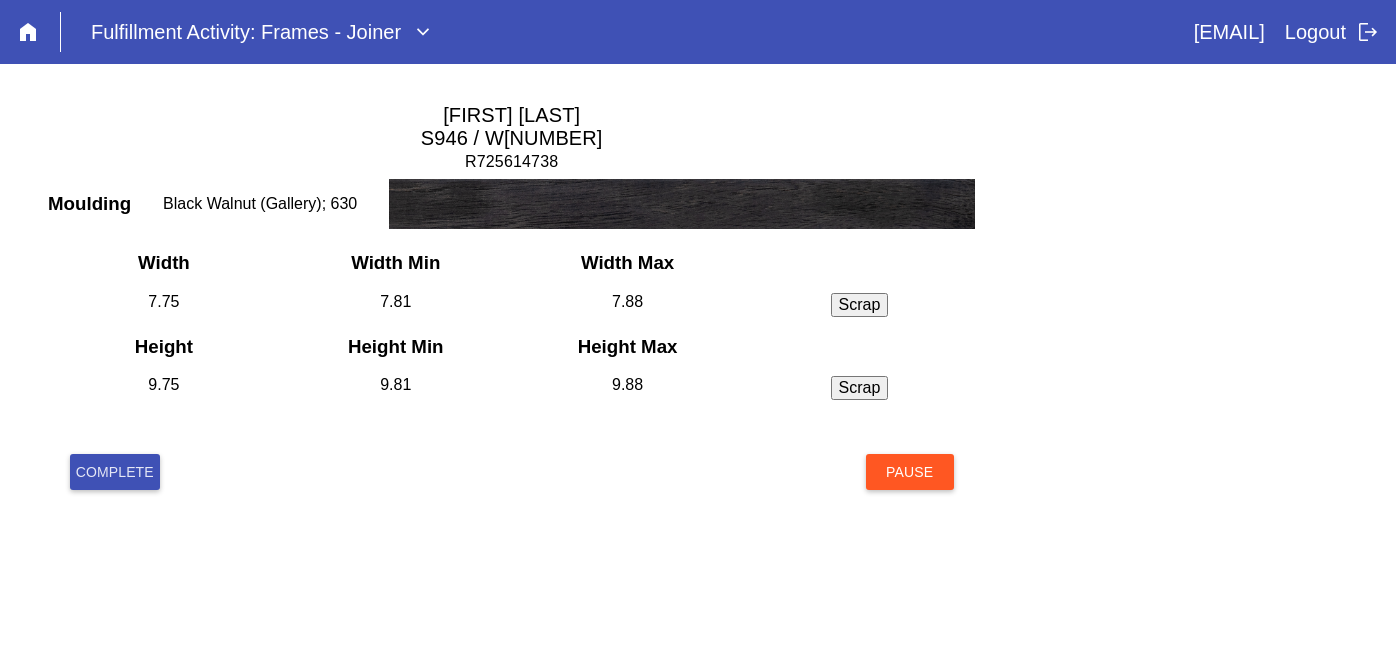 scroll, scrollTop: 0, scrollLeft: 0, axis: both 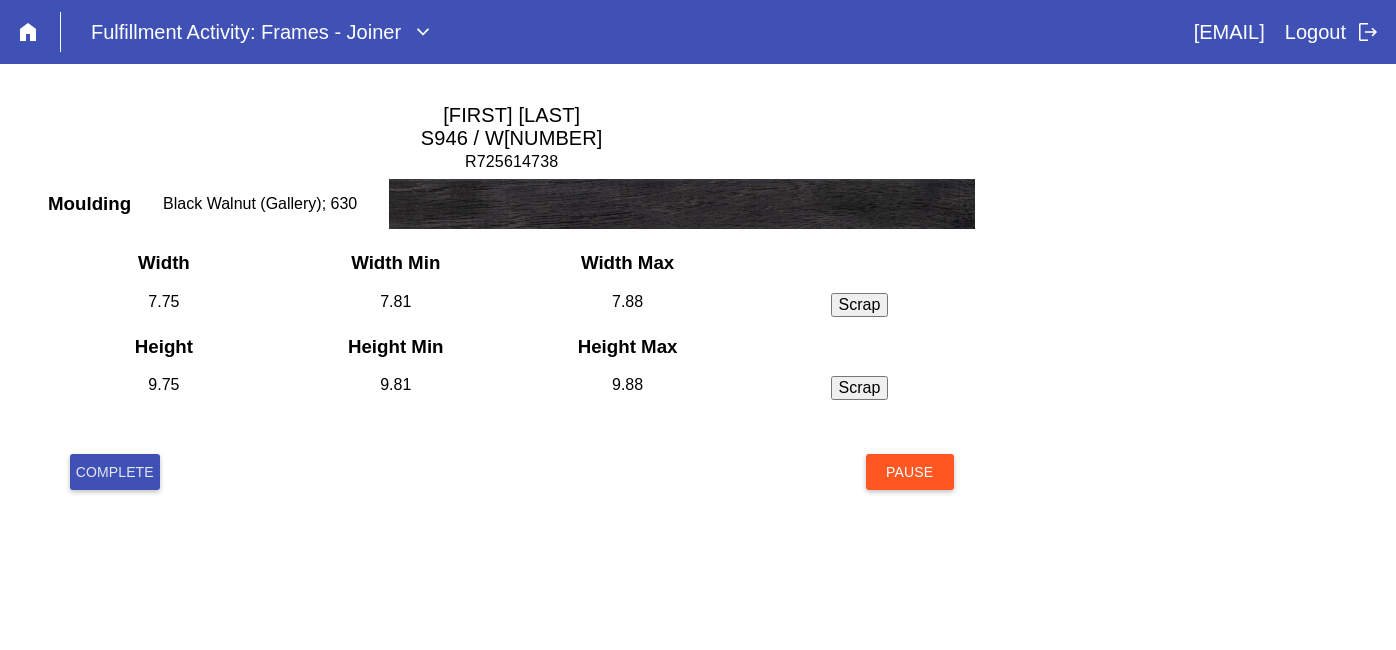 click on "Complete" at bounding box center [115, 472] 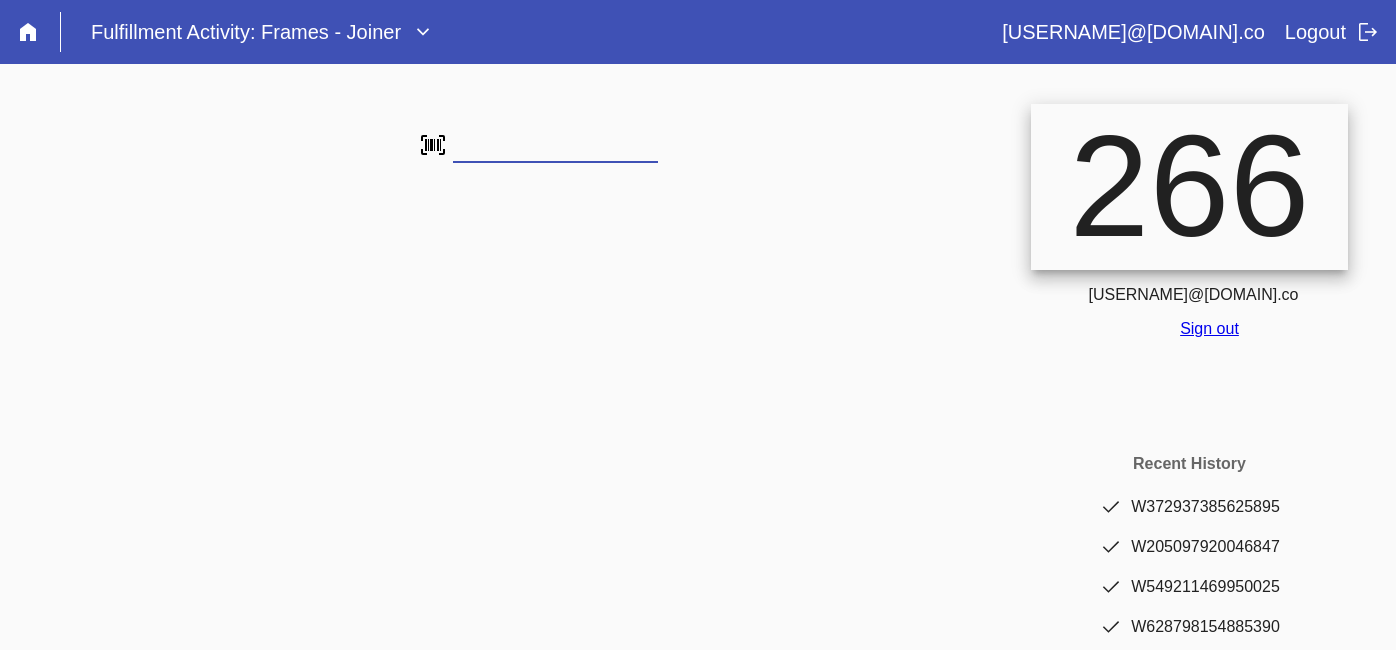 scroll, scrollTop: 0, scrollLeft: 0, axis: both 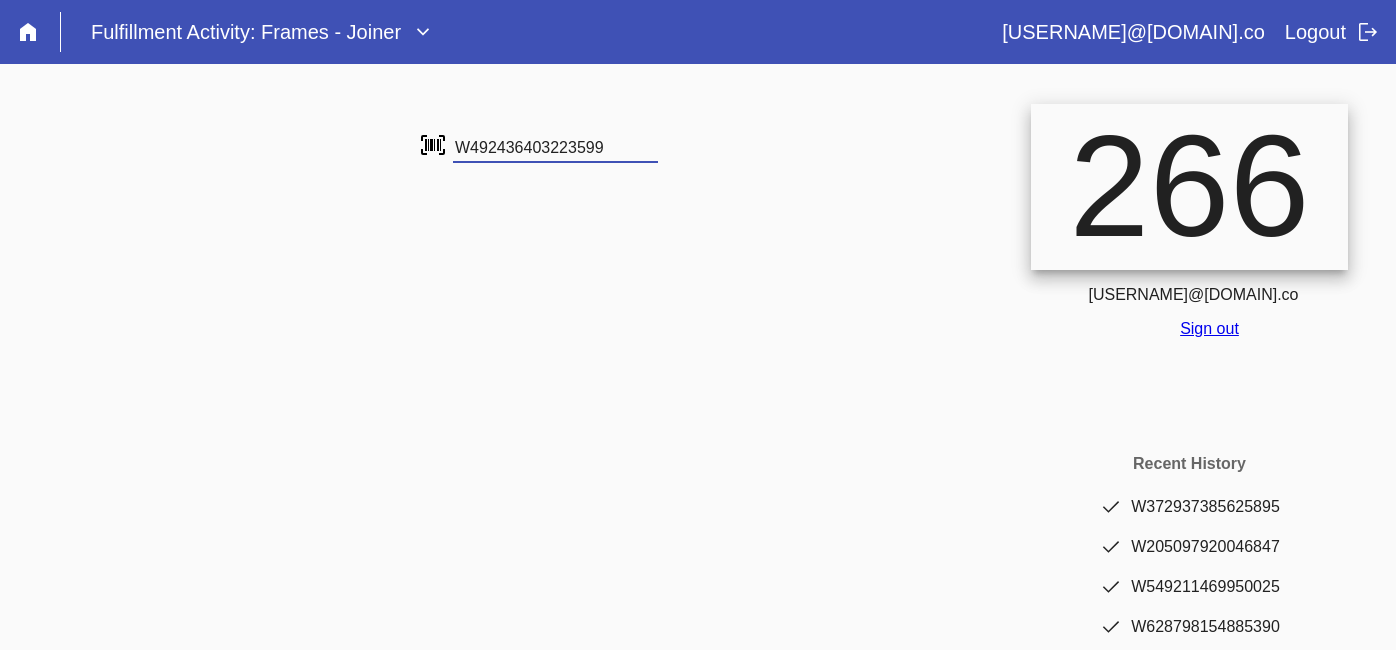 type on "W492436403223599" 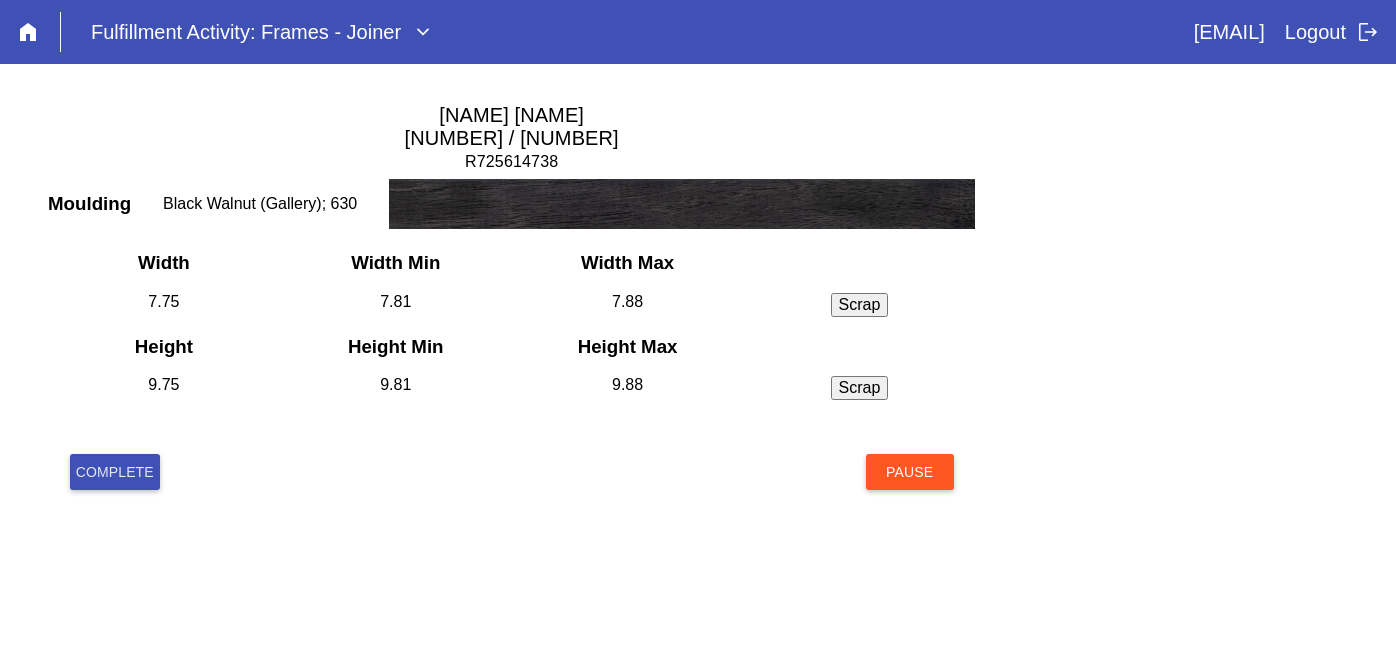 scroll, scrollTop: 0, scrollLeft: 0, axis: both 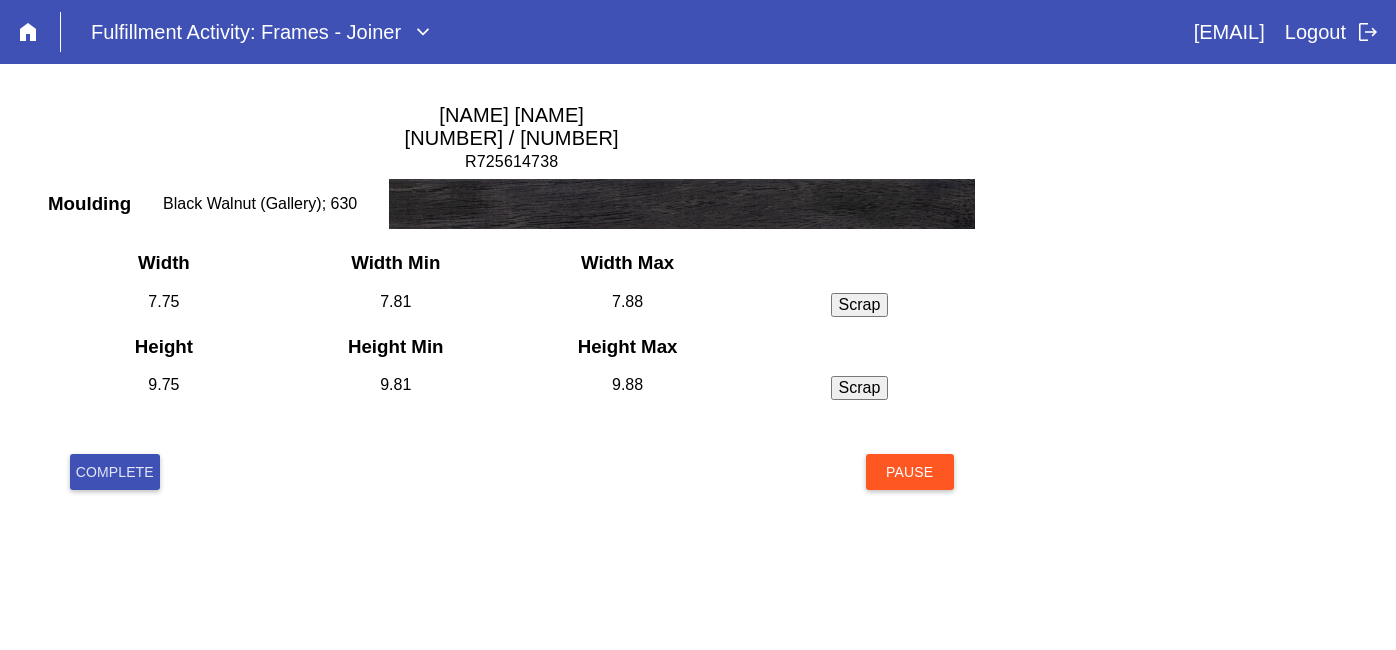 click on "Complete" at bounding box center [115, 472] 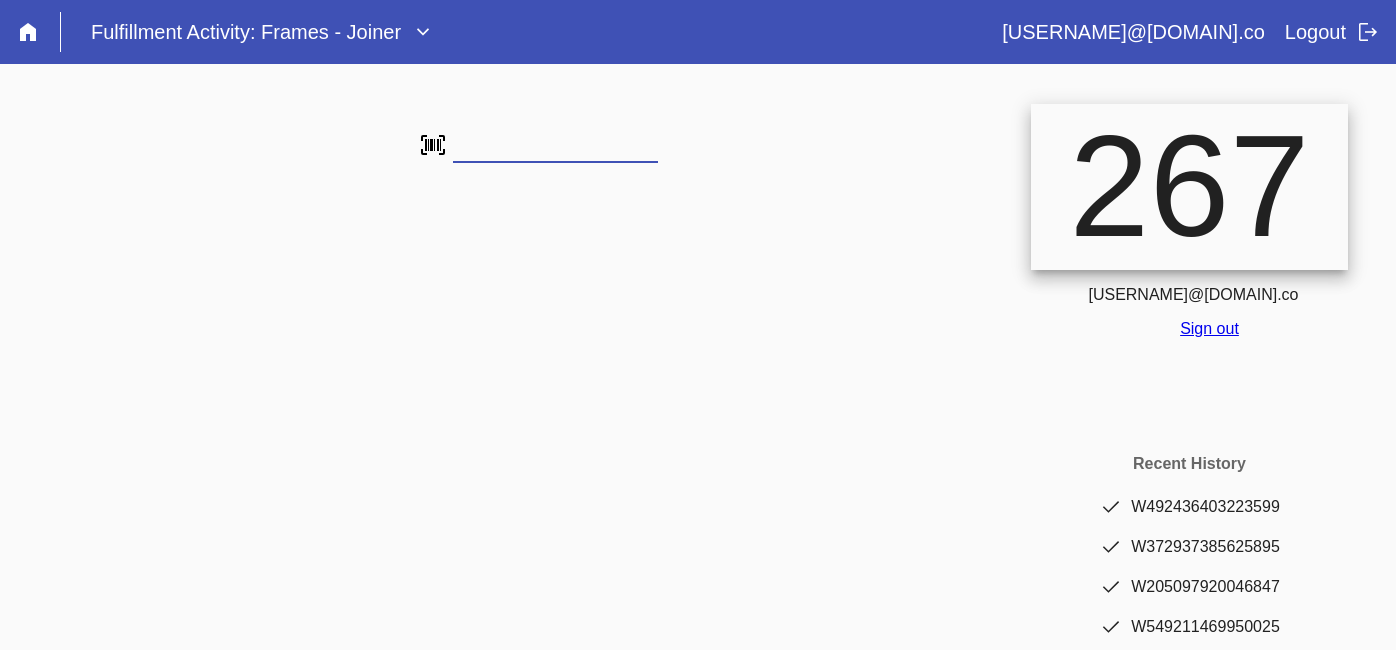 scroll, scrollTop: 0, scrollLeft: 0, axis: both 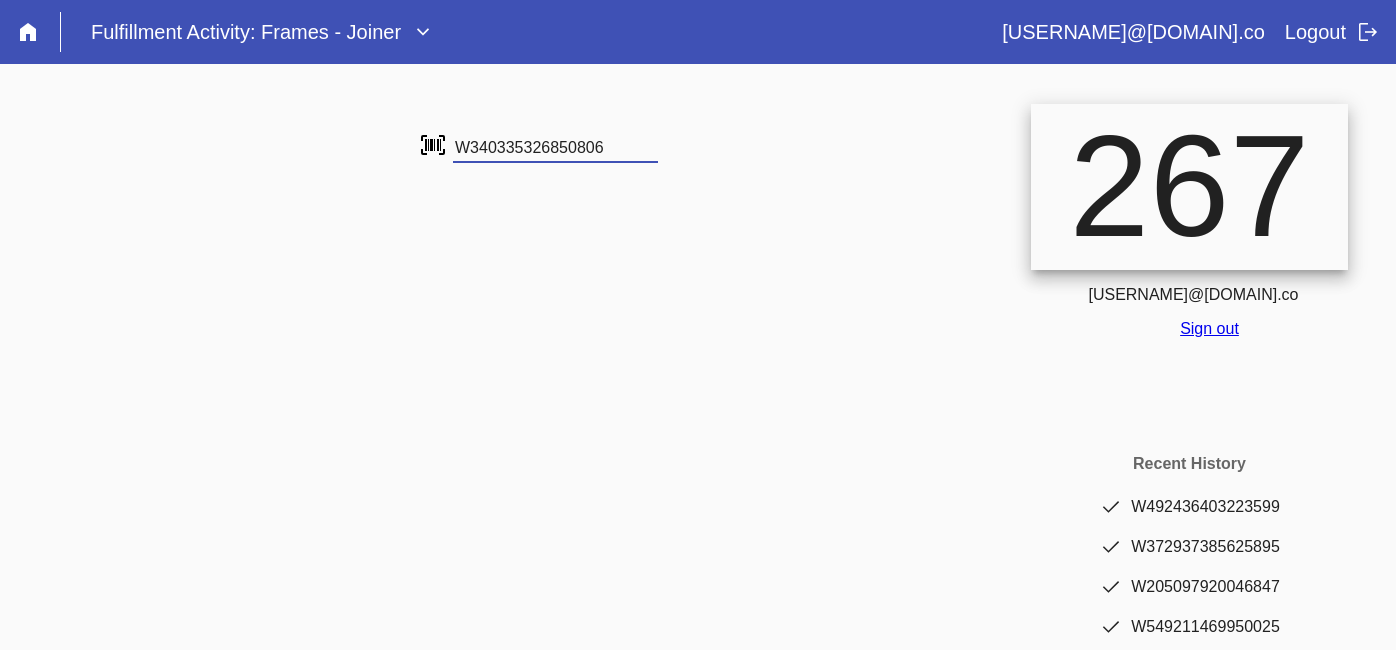 type on "W340335326850806" 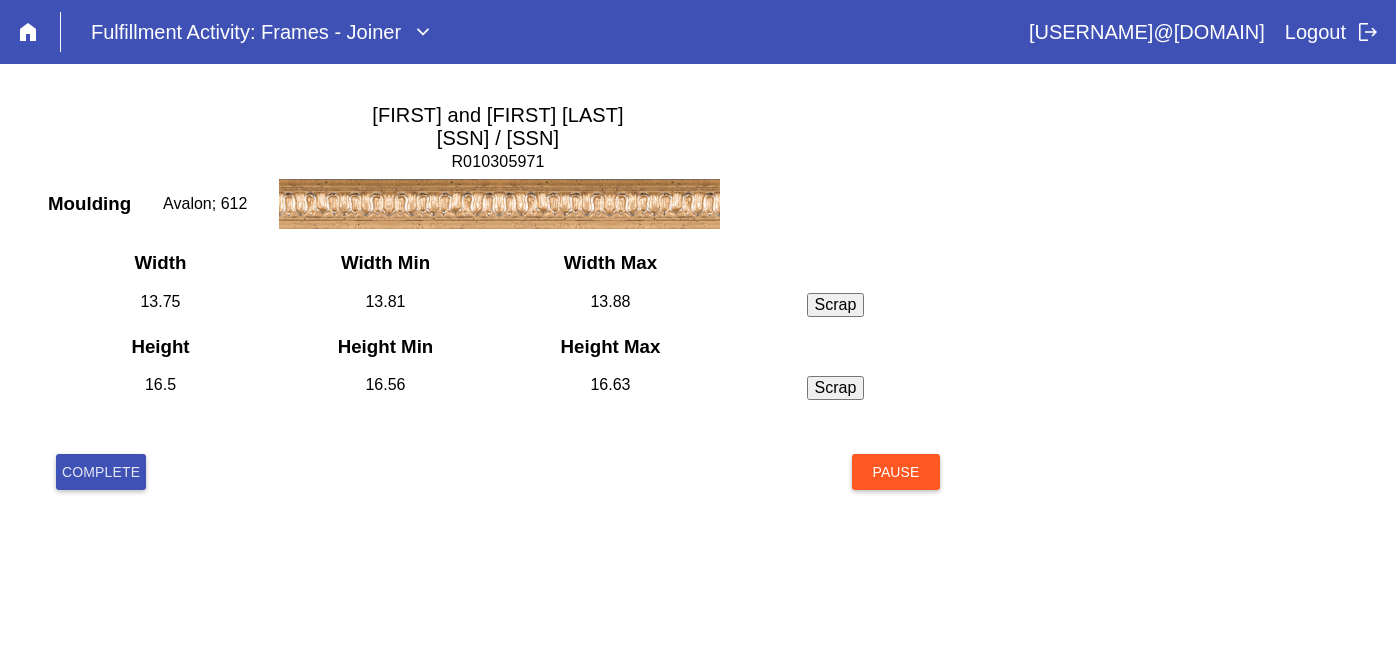 scroll, scrollTop: 0, scrollLeft: 0, axis: both 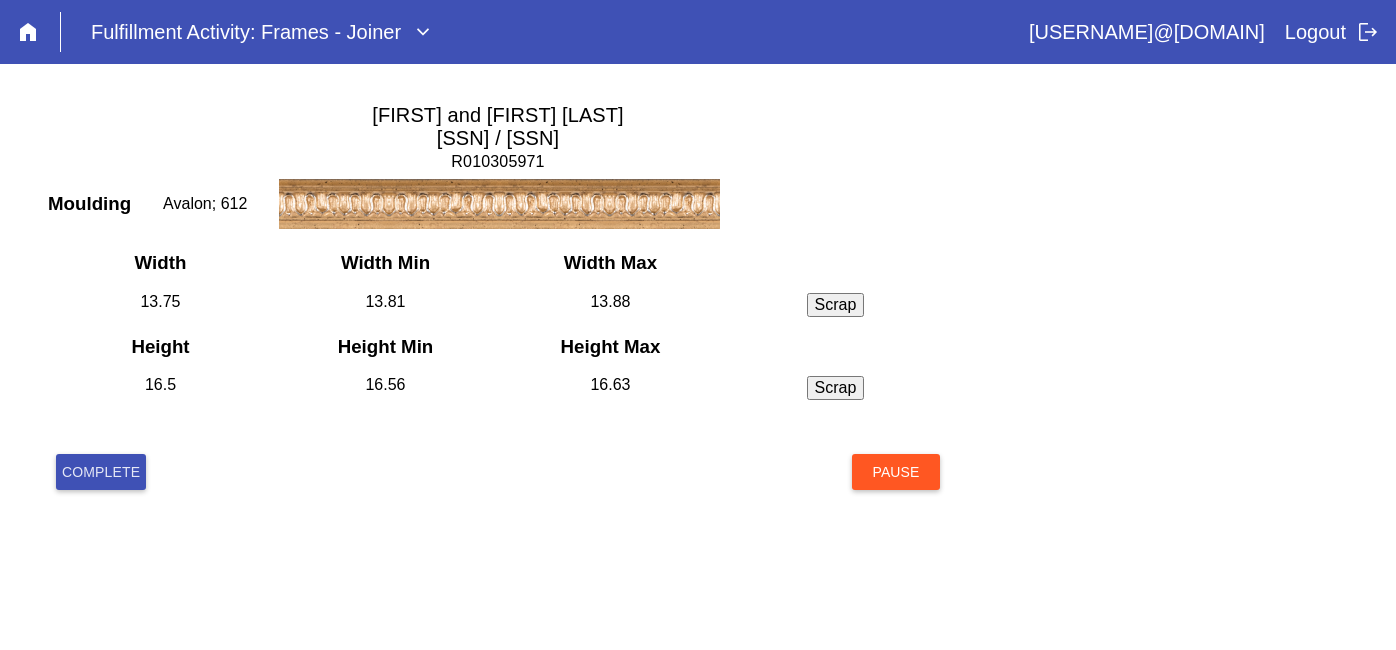 click on "Complete" at bounding box center [101, 472] 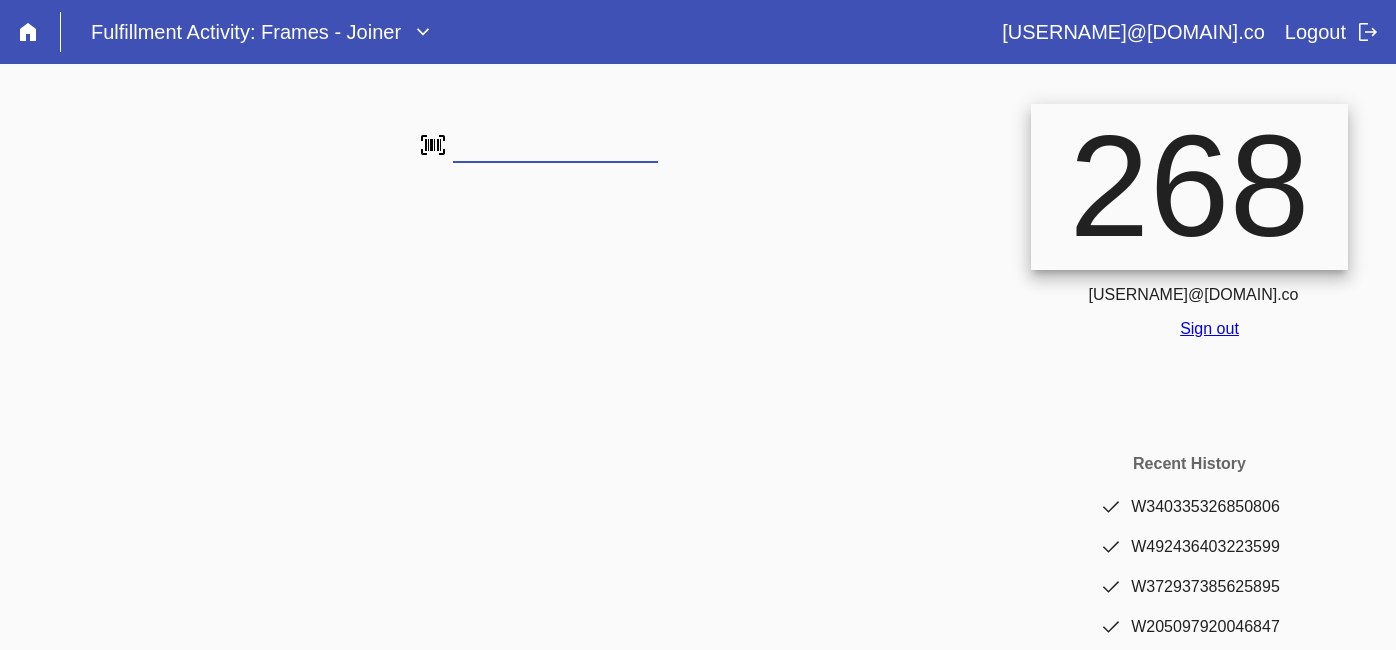 scroll, scrollTop: 0, scrollLeft: 0, axis: both 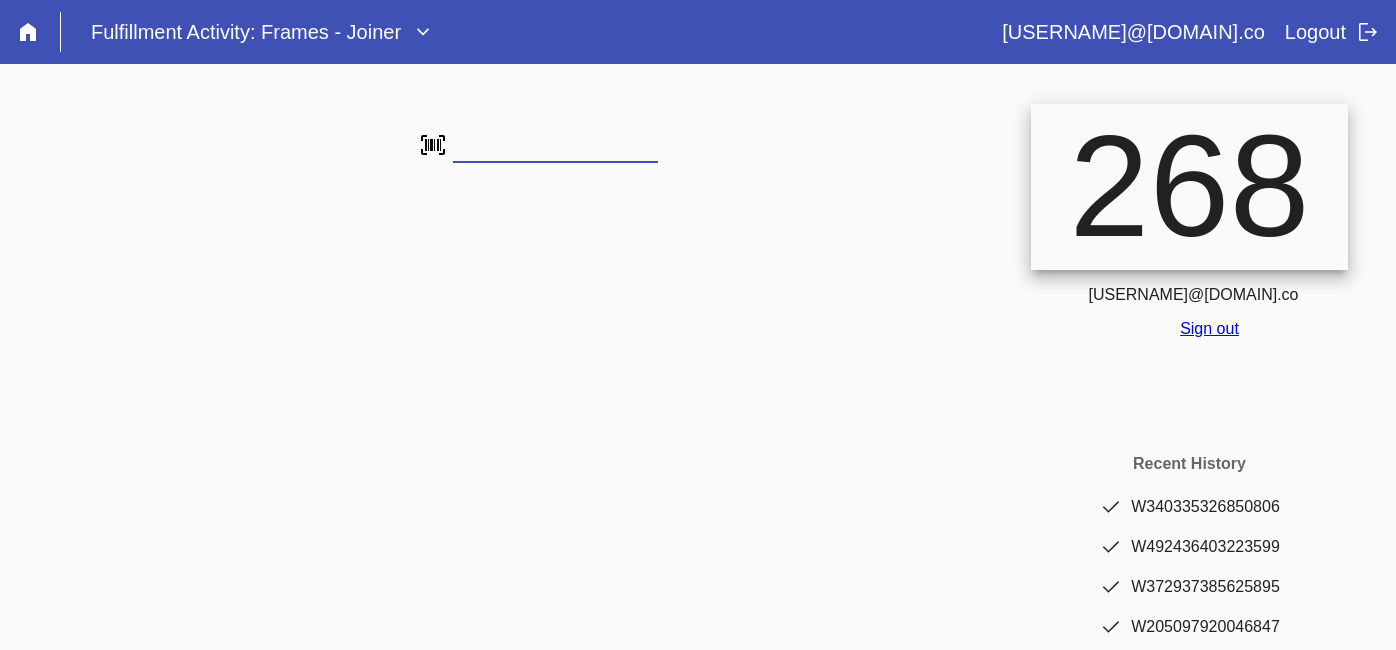 type on "W573689020267488" 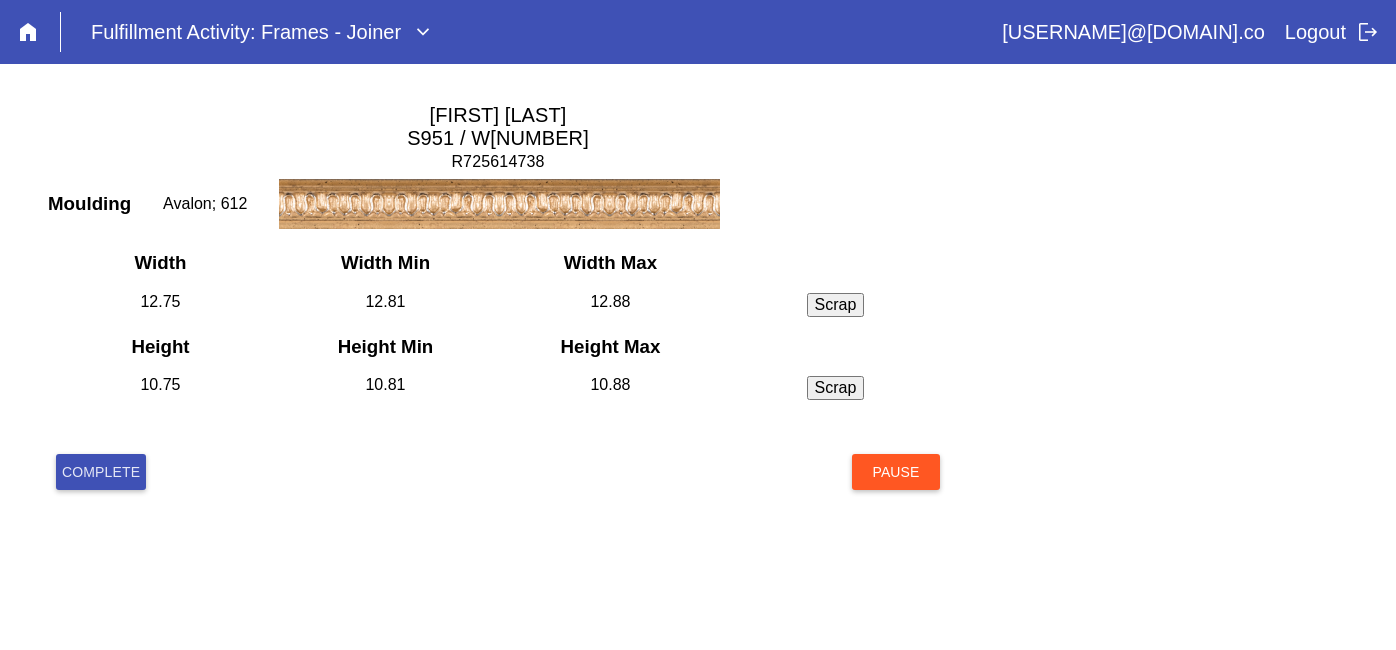 scroll, scrollTop: 0, scrollLeft: 0, axis: both 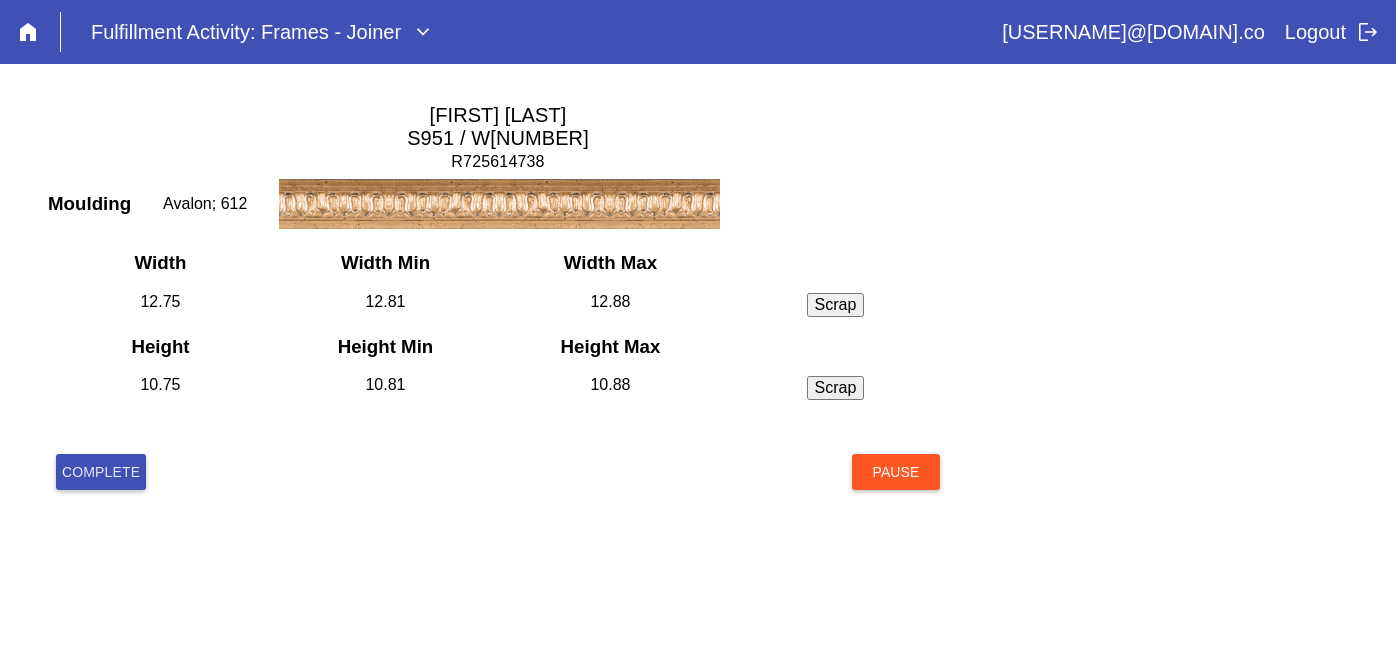click on "Complete Pause" at bounding box center [498, 496] 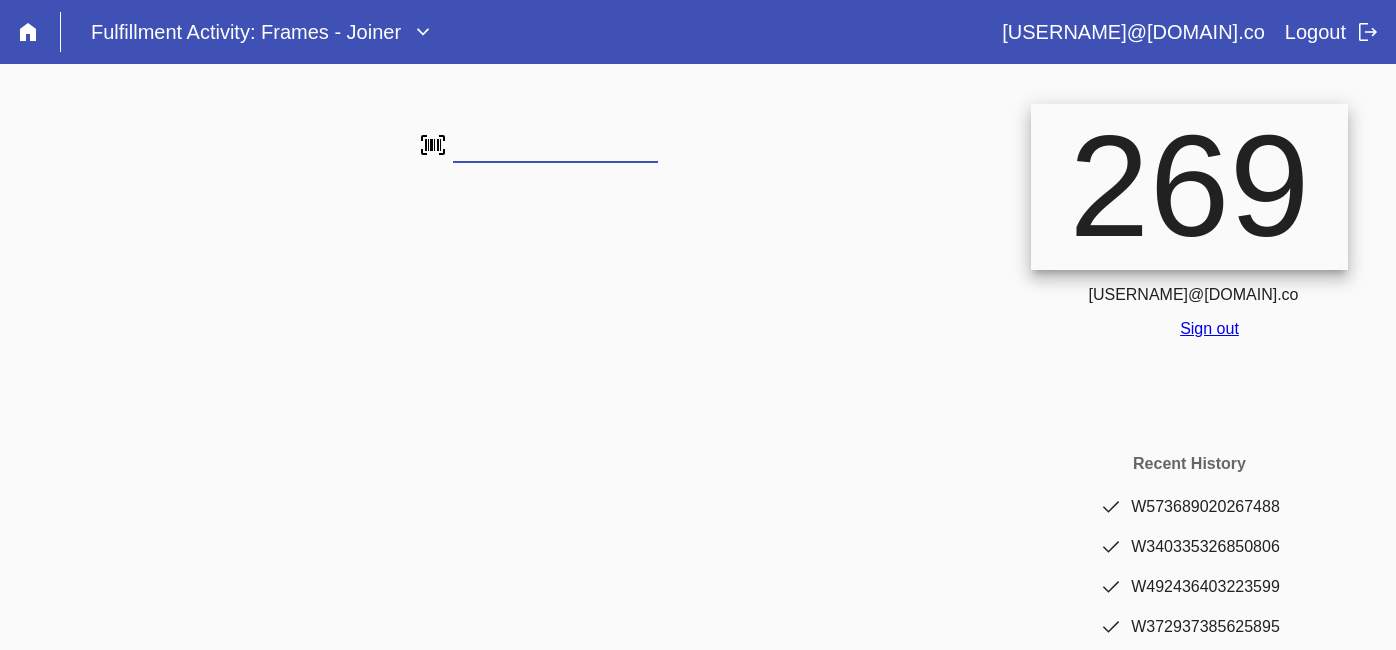 scroll, scrollTop: 0, scrollLeft: 0, axis: both 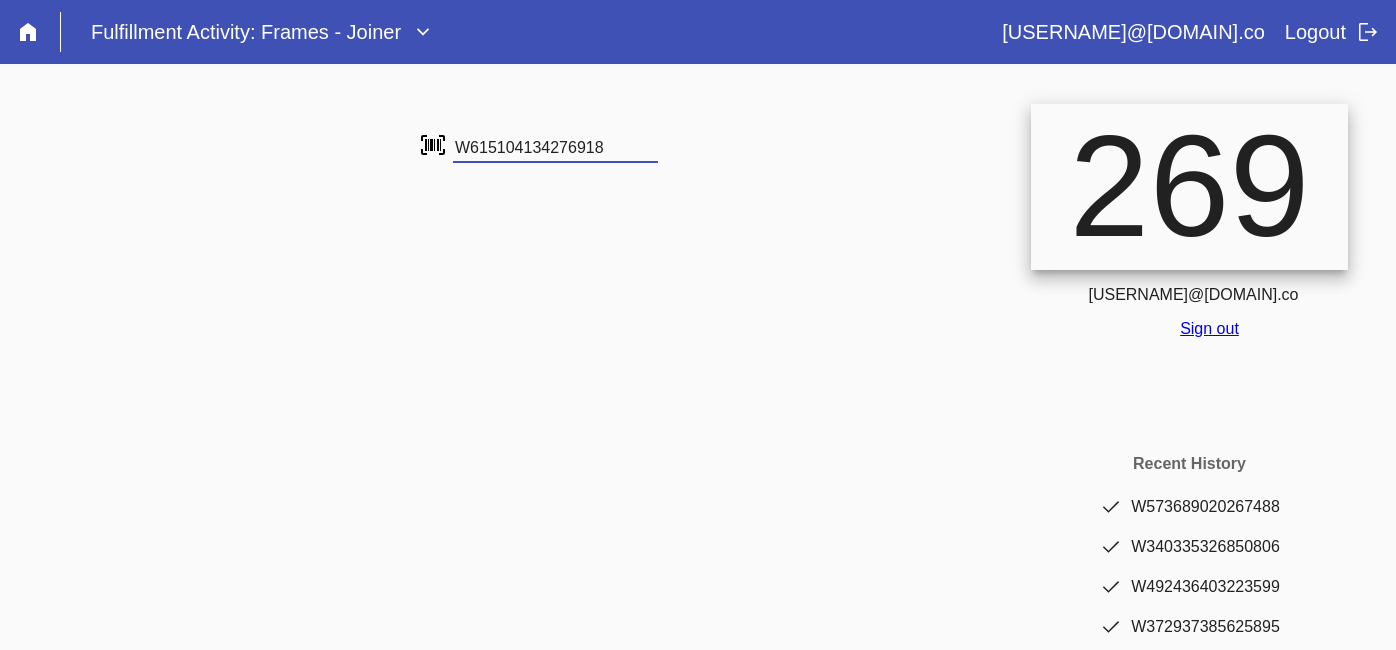 type on "W615104134276918" 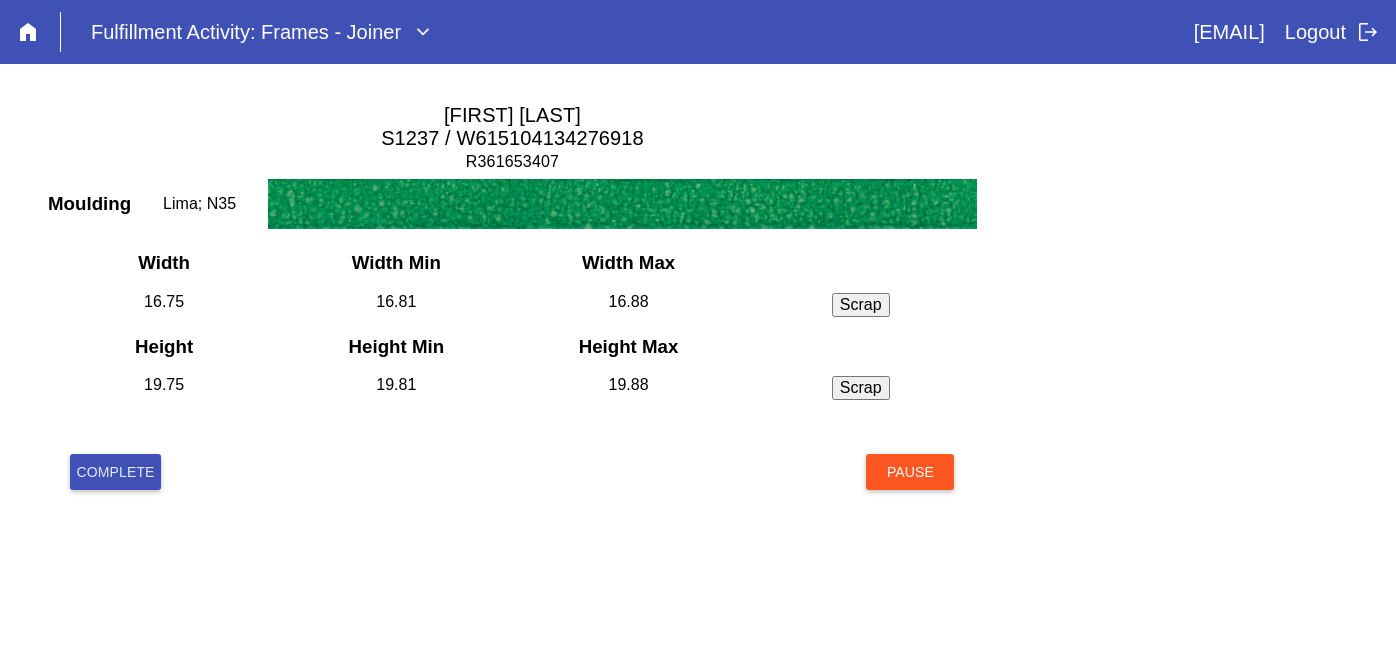 scroll, scrollTop: 0, scrollLeft: 0, axis: both 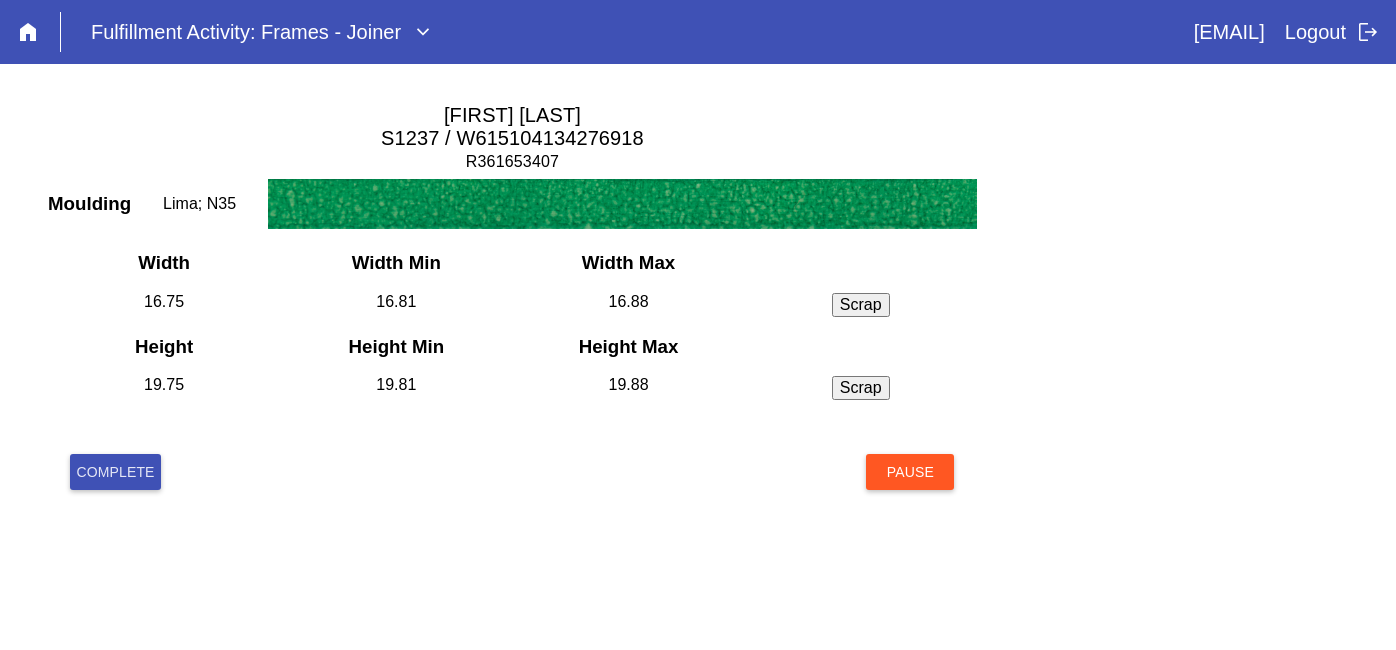 click on "Complete" at bounding box center [115, 472] 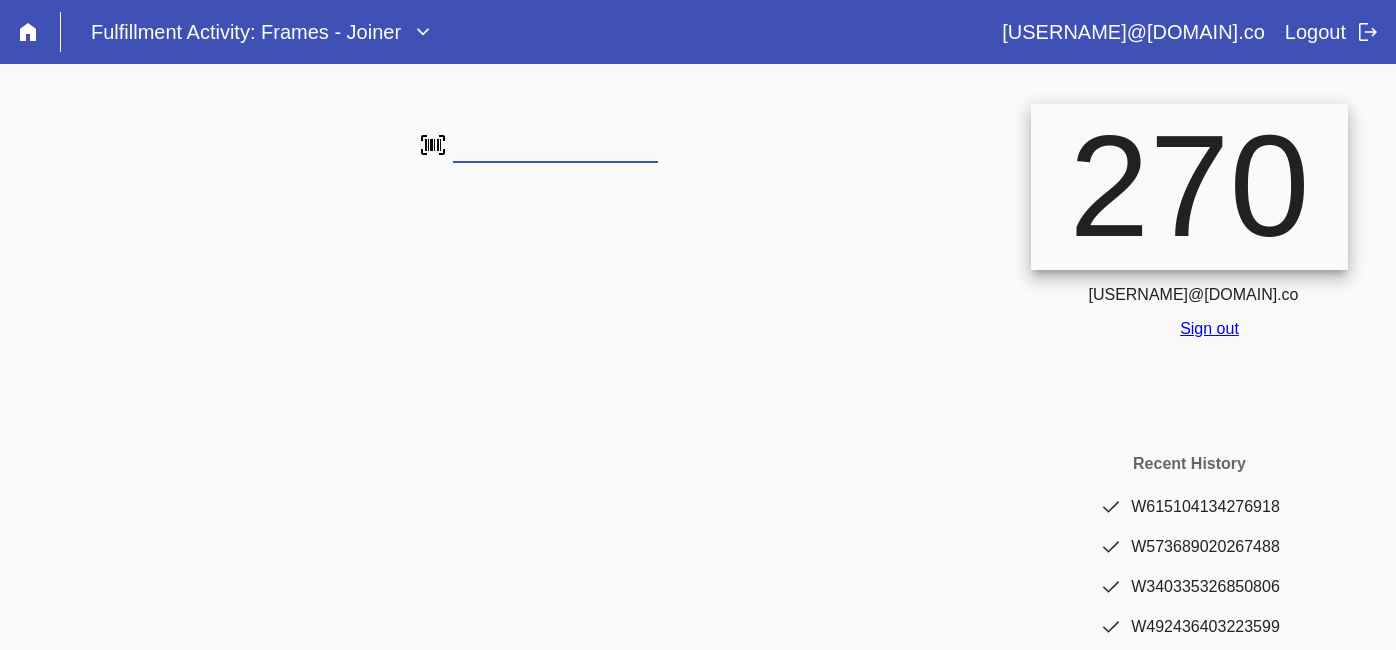 scroll, scrollTop: 0, scrollLeft: 0, axis: both 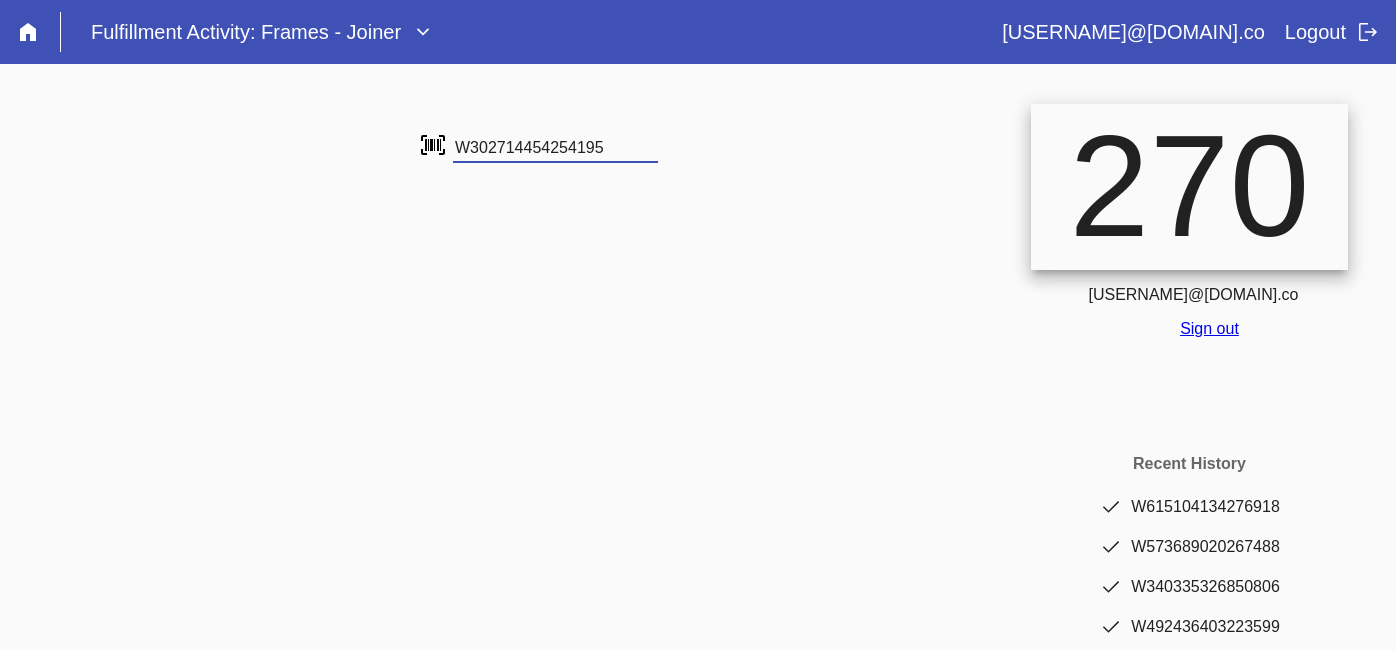 type on "W302714454254195" 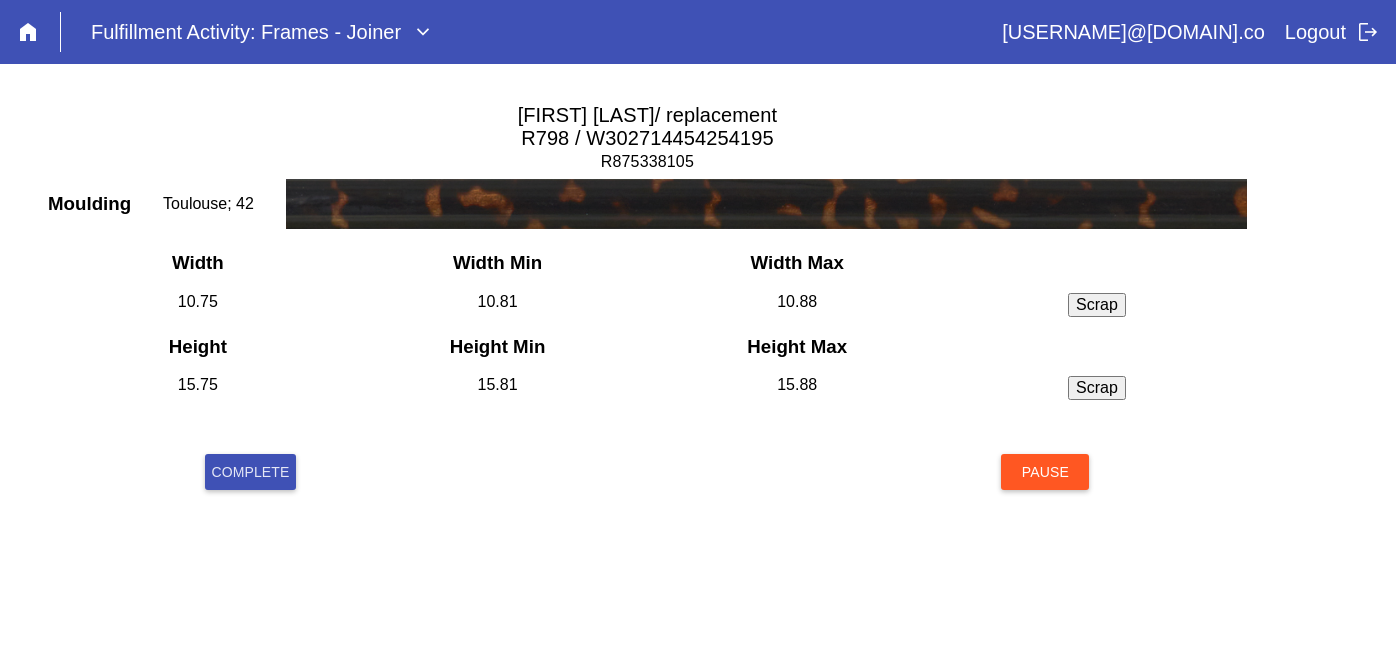 scroll, scrollTop: 0, scrollLeft: 0, axis: both 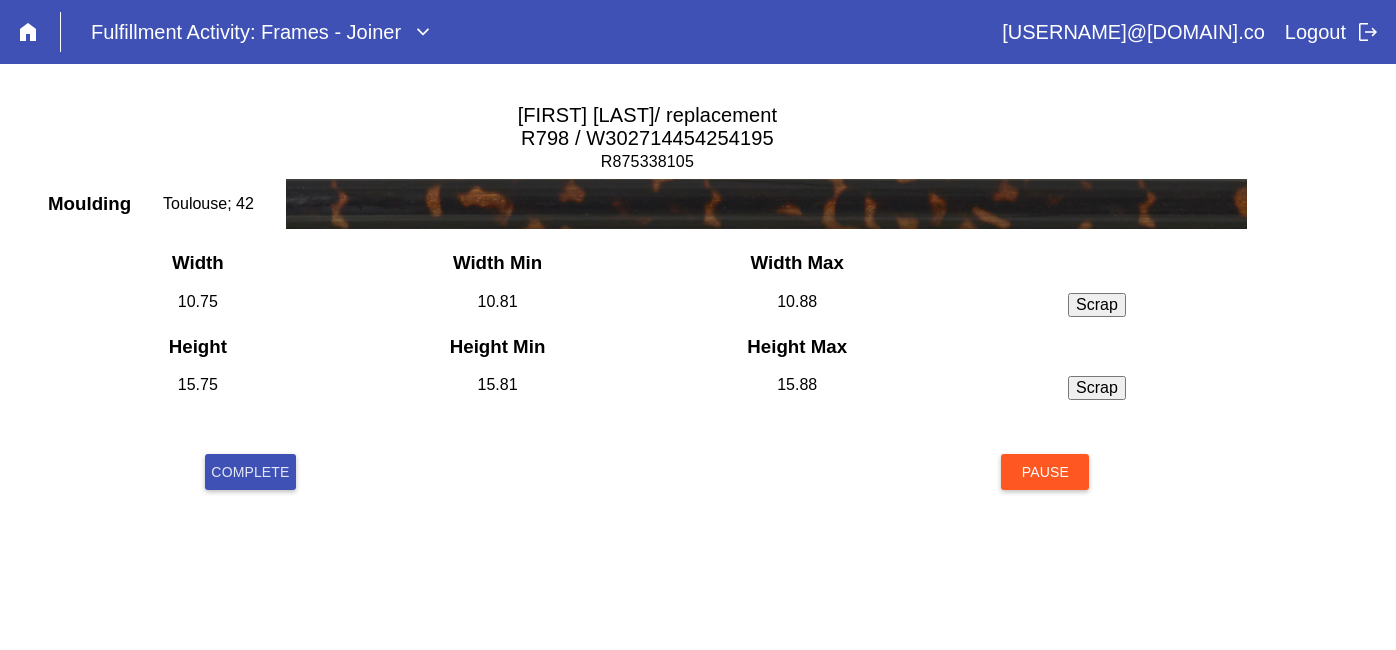 click on "Complete" at bounding box center (250, 472) 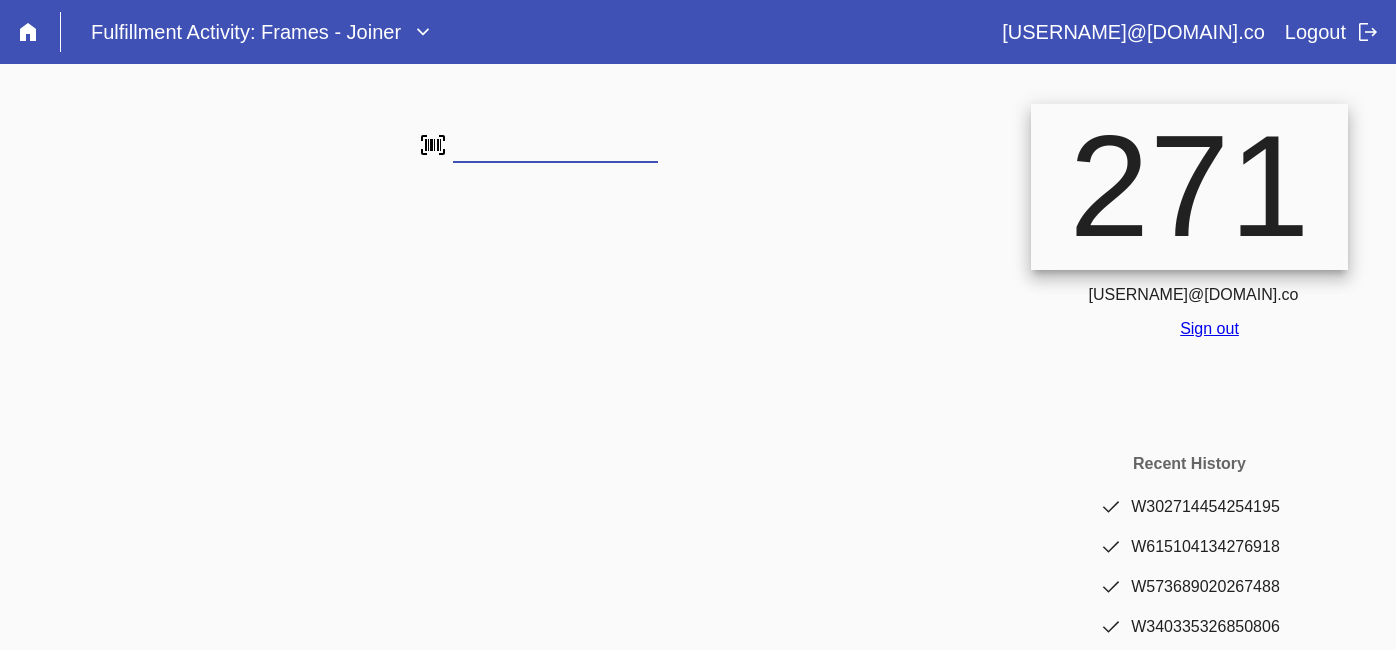scroll, scrollTop: 0, scrollLeft: 0, axis: both 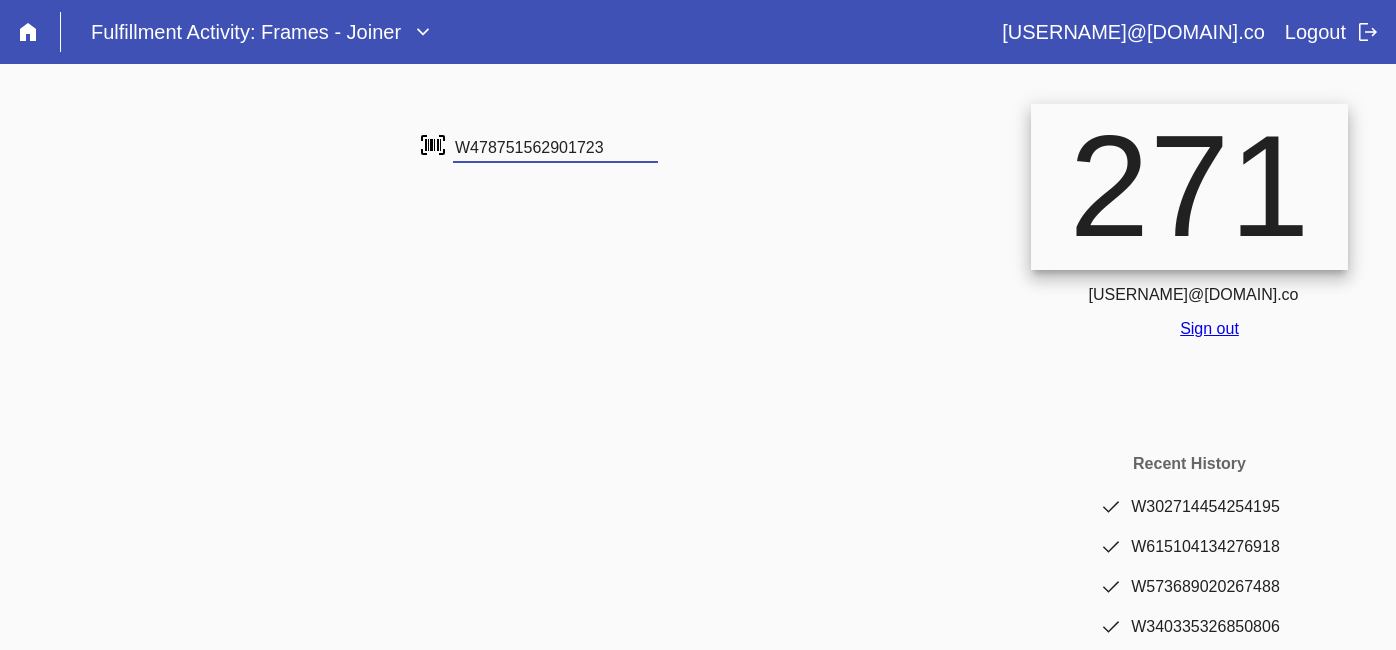 type on "W478751562901723" 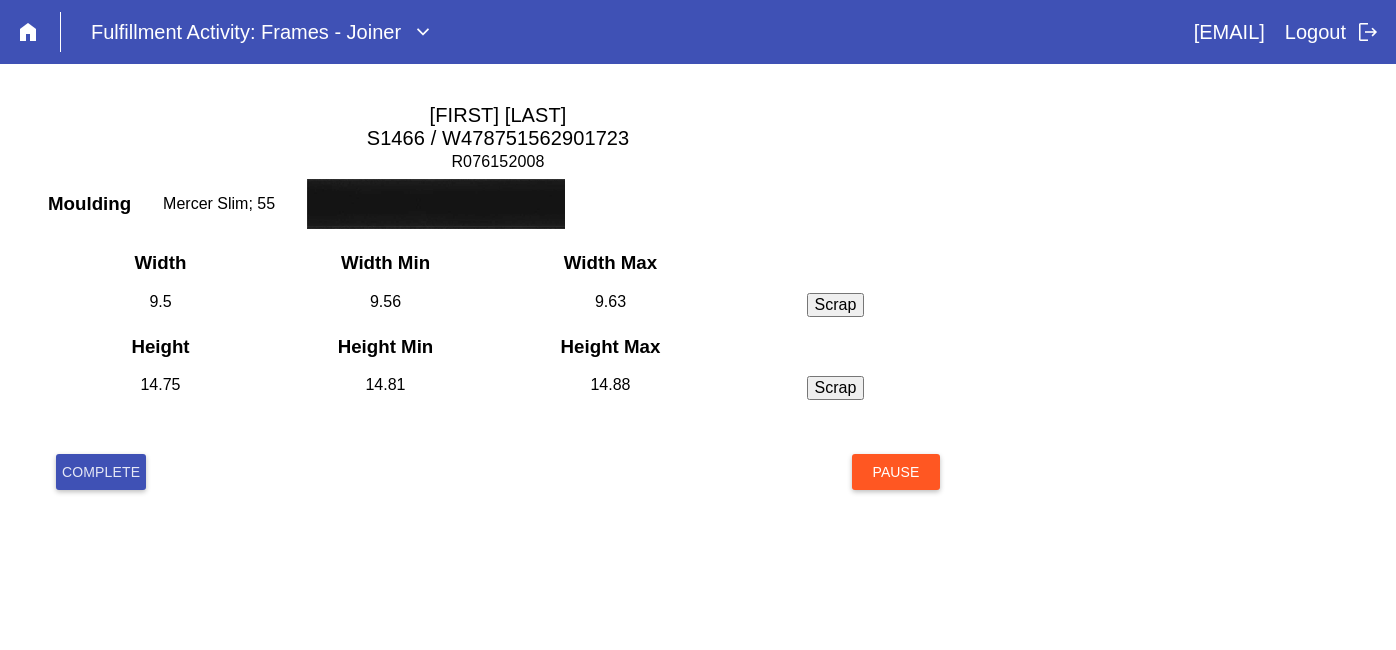 scroll, scrollTop: 0, scrollLeft: 0, axis: both 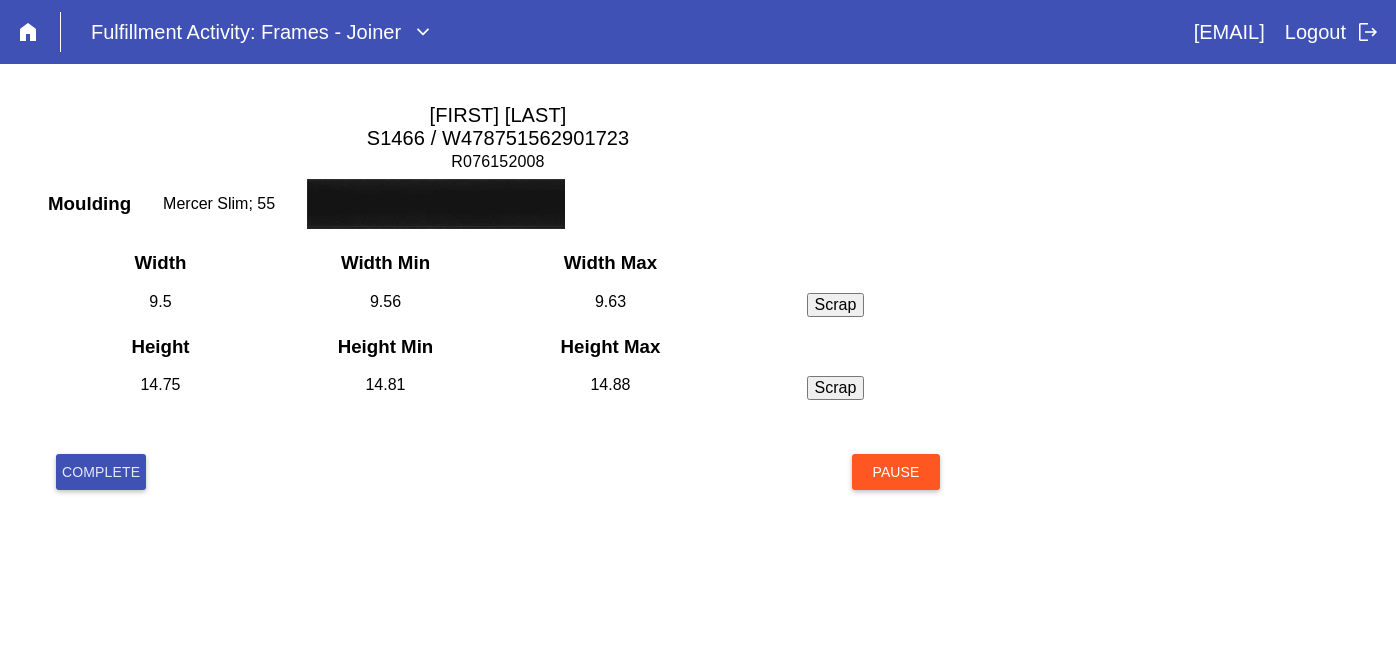click on "Complete" at bounding box center [101, 472] 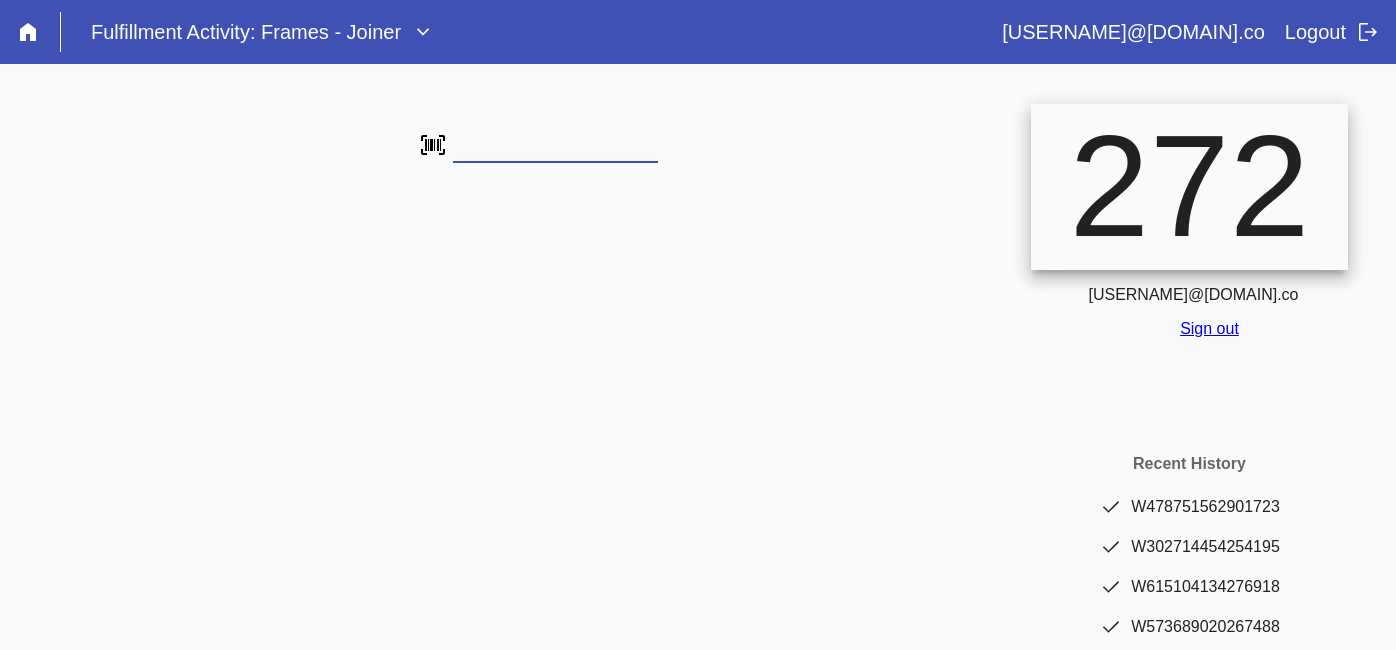 scroll, scrollTop: 0, scrollLeft: 0, axis: both 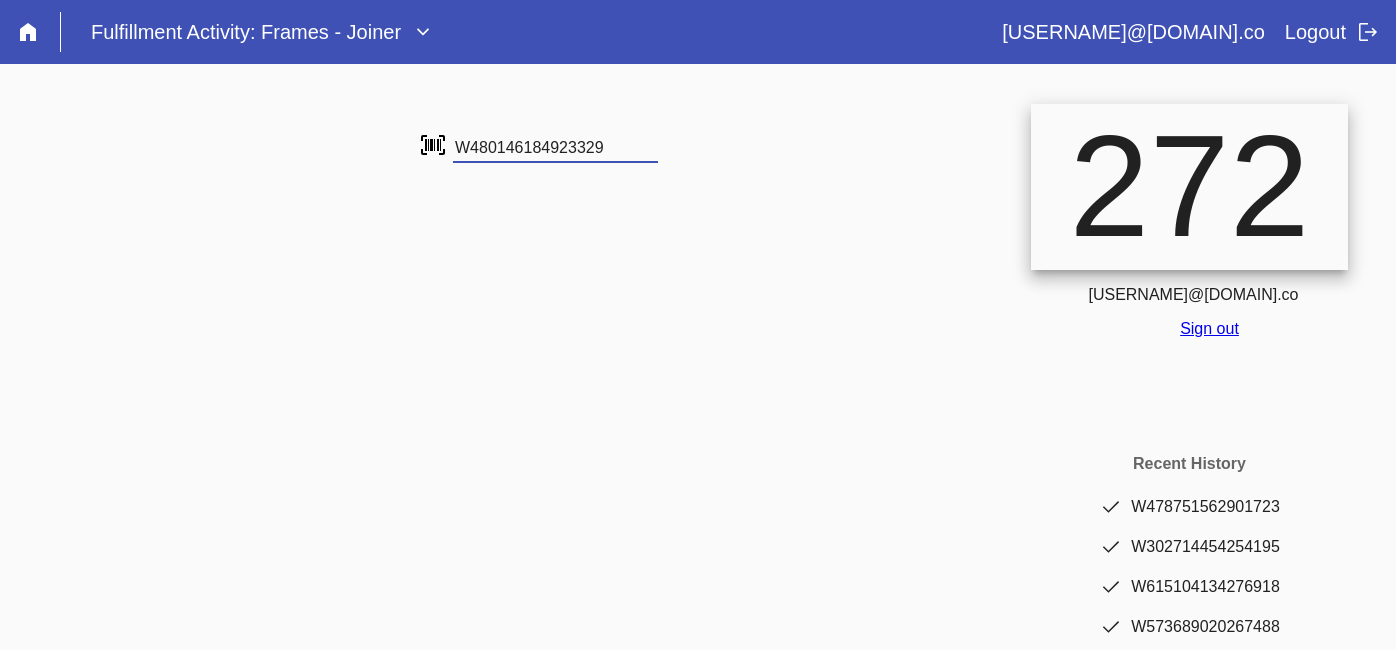 type on "W480146184923329" 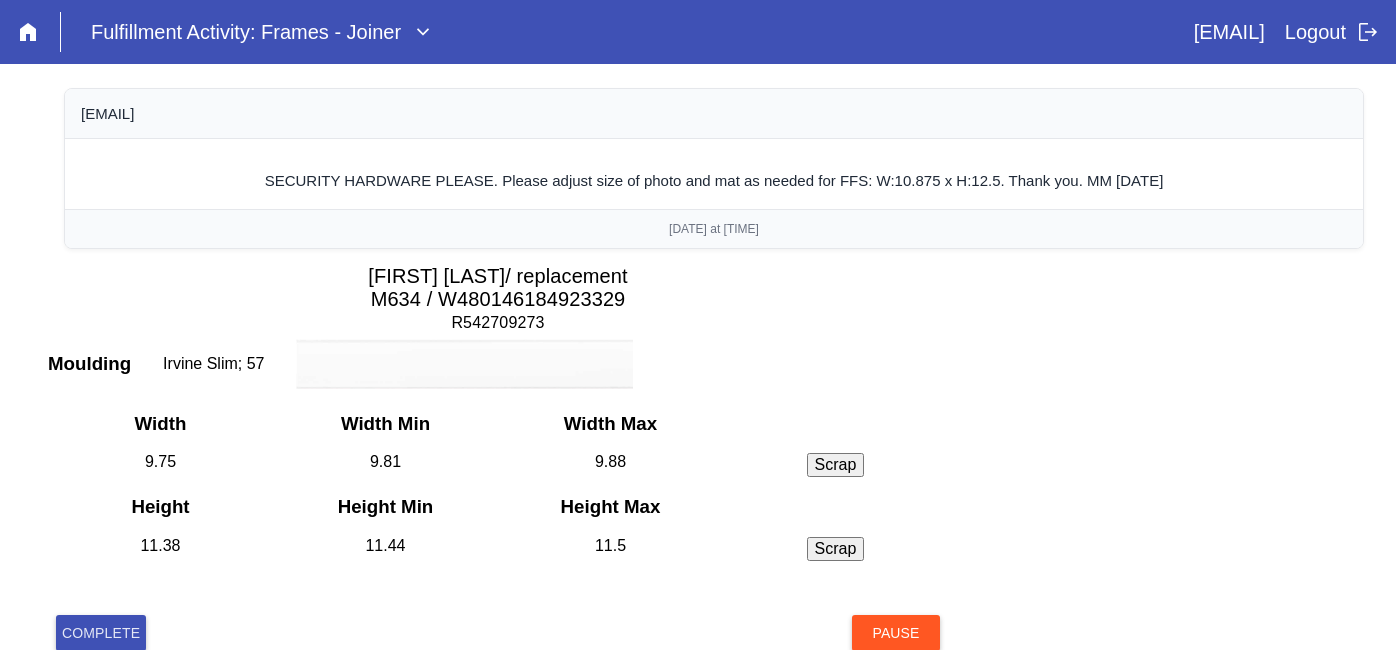 scroll, scrollTop: 0, scrollLeft: 0, axis: both 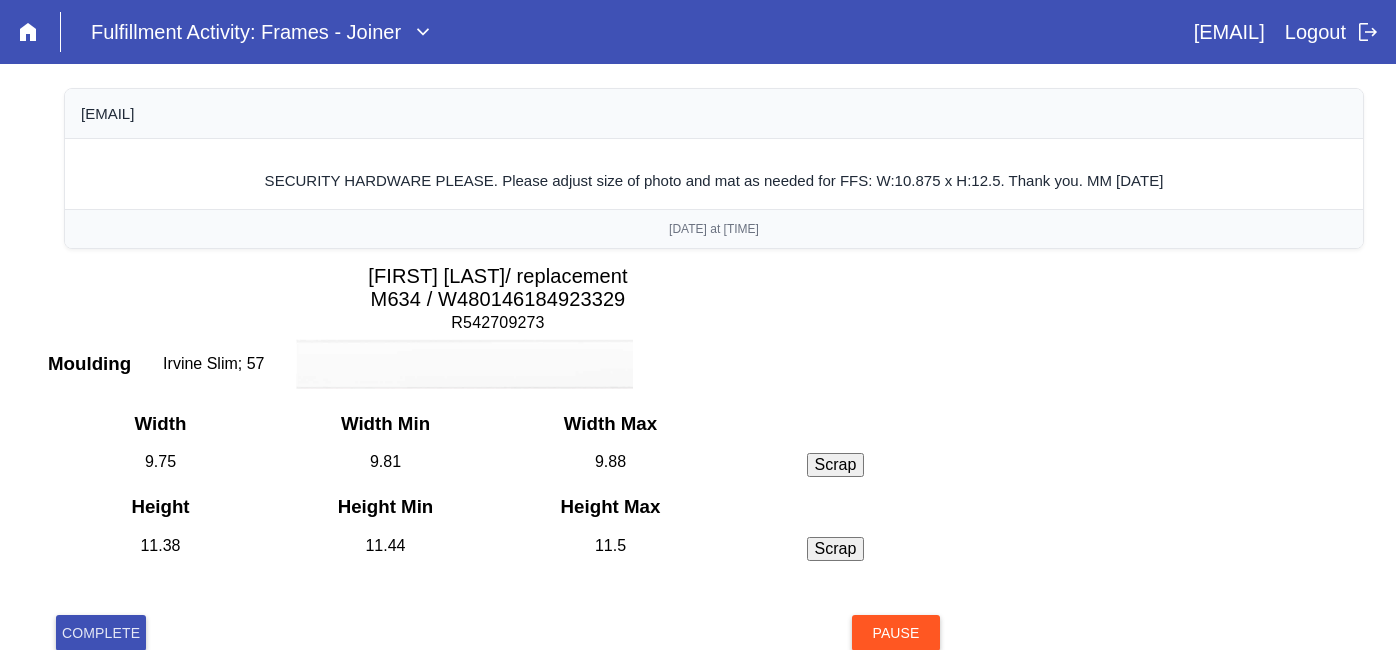 click on "Complete" at bounding box center [101, 633] 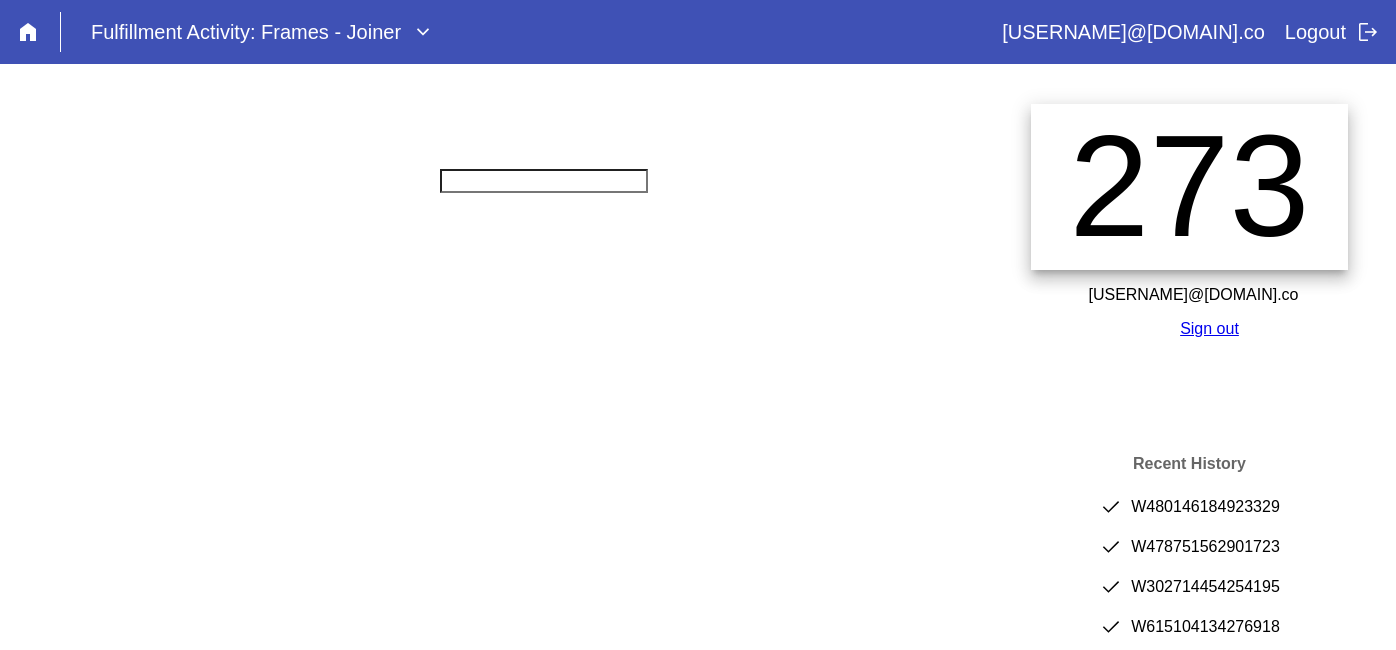 scroll, scrollTop: 0, scrollLeft: 0, axis: both 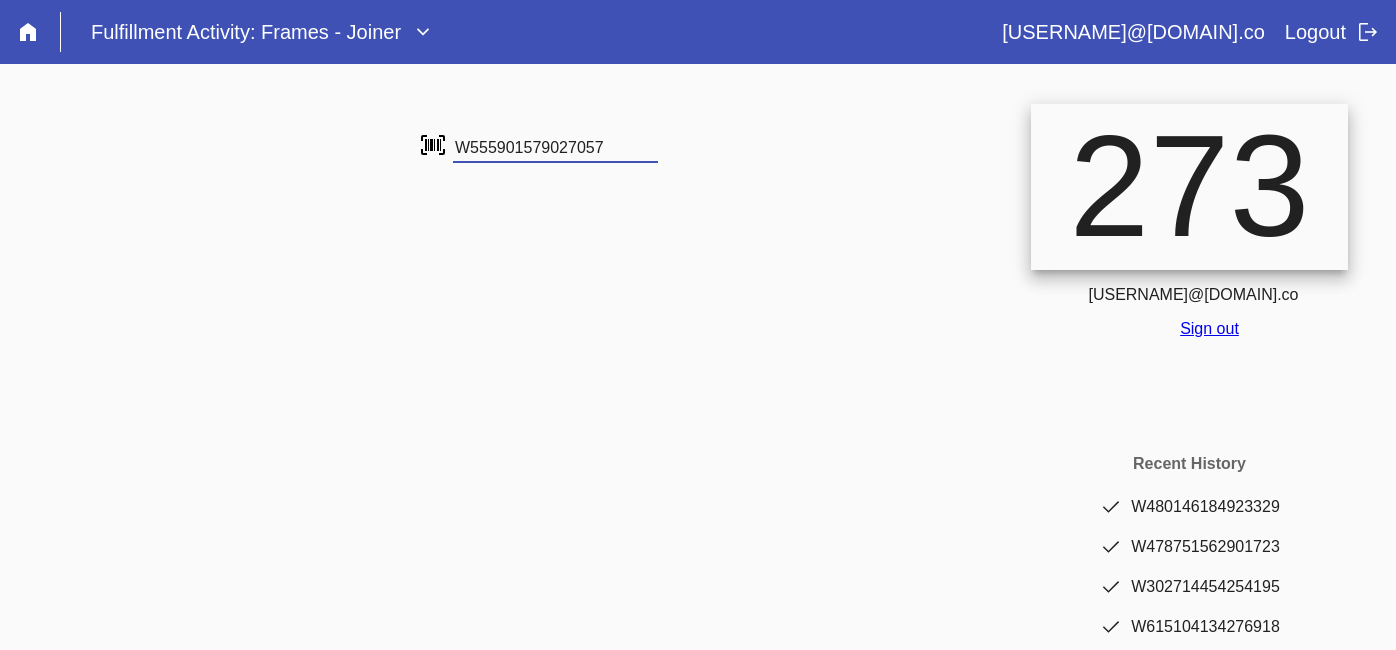 type on "W555901579027057" 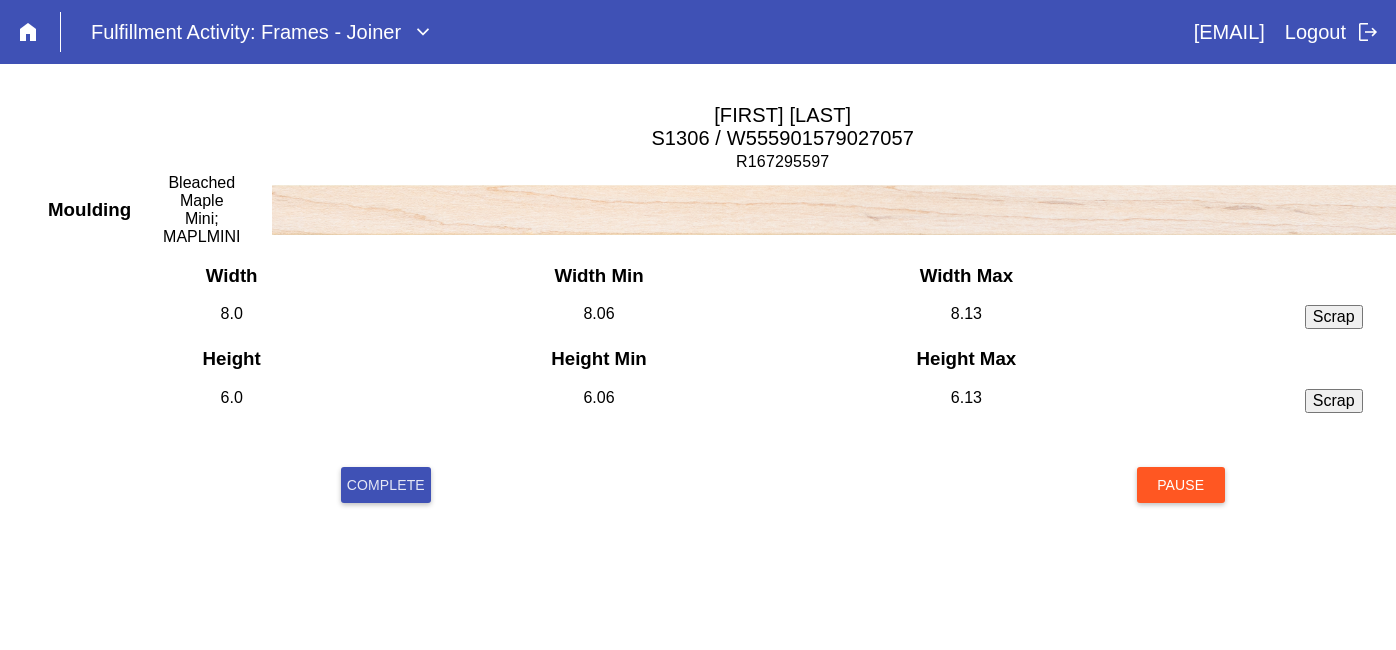 scroll, scrollTop: 0, scrollLeft: 0, axis: both 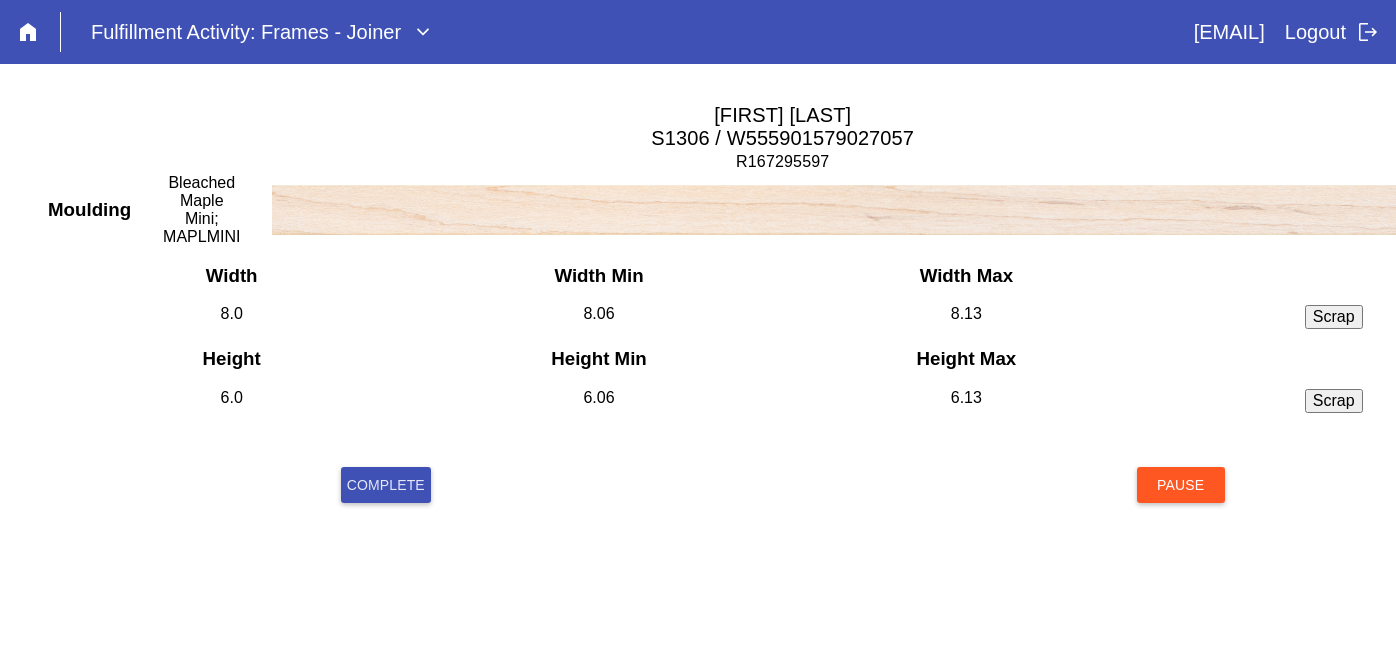 click on "Complete" at bounding box center (386, 485) 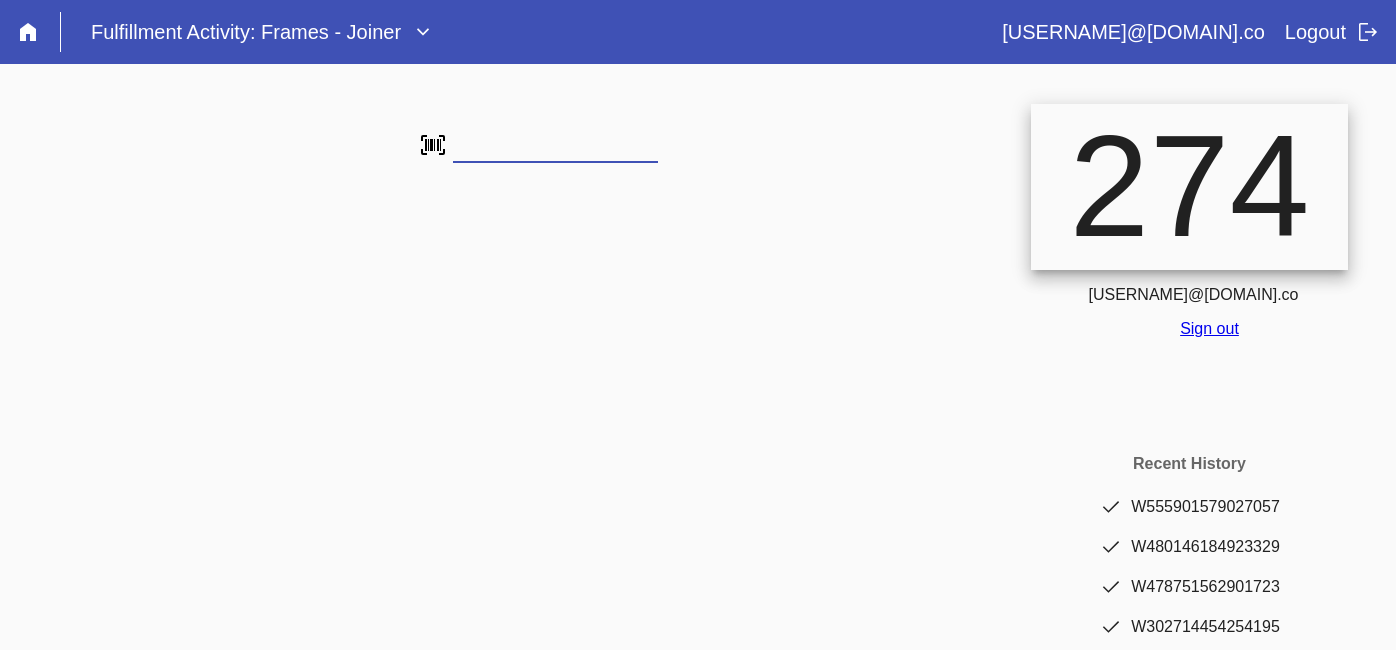 scroll, scrollTop: 0, scrollLeft: 0, axis: both 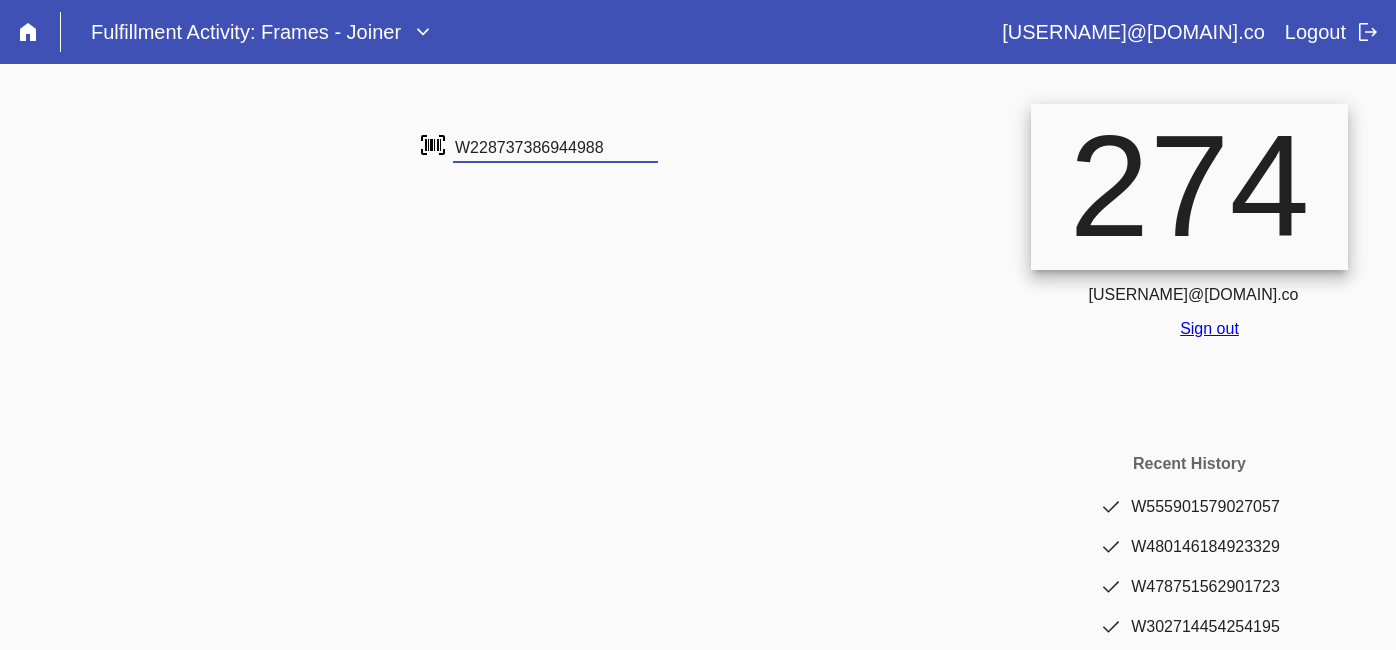 type on "W228737386944988" 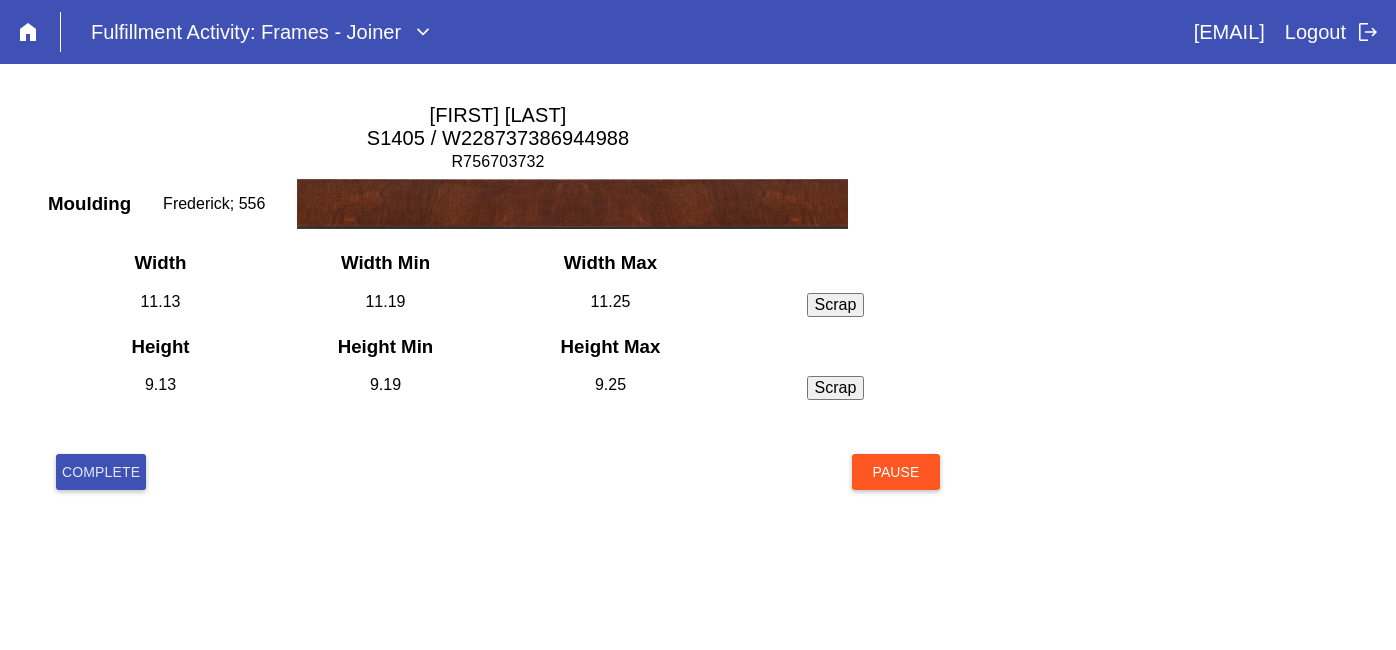 scroll, scrollTop: 0, scrollLeft: 0, axis: both 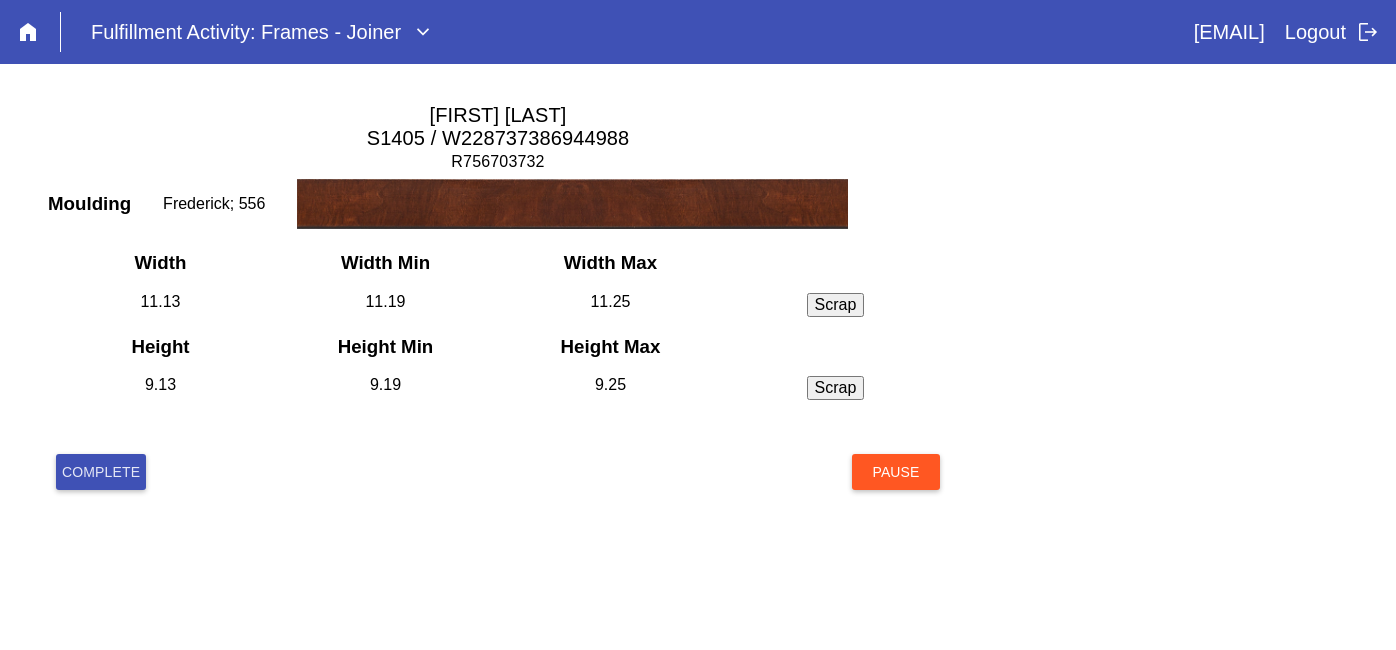 click on "Complete Pause" at bounding box center (498, 496) 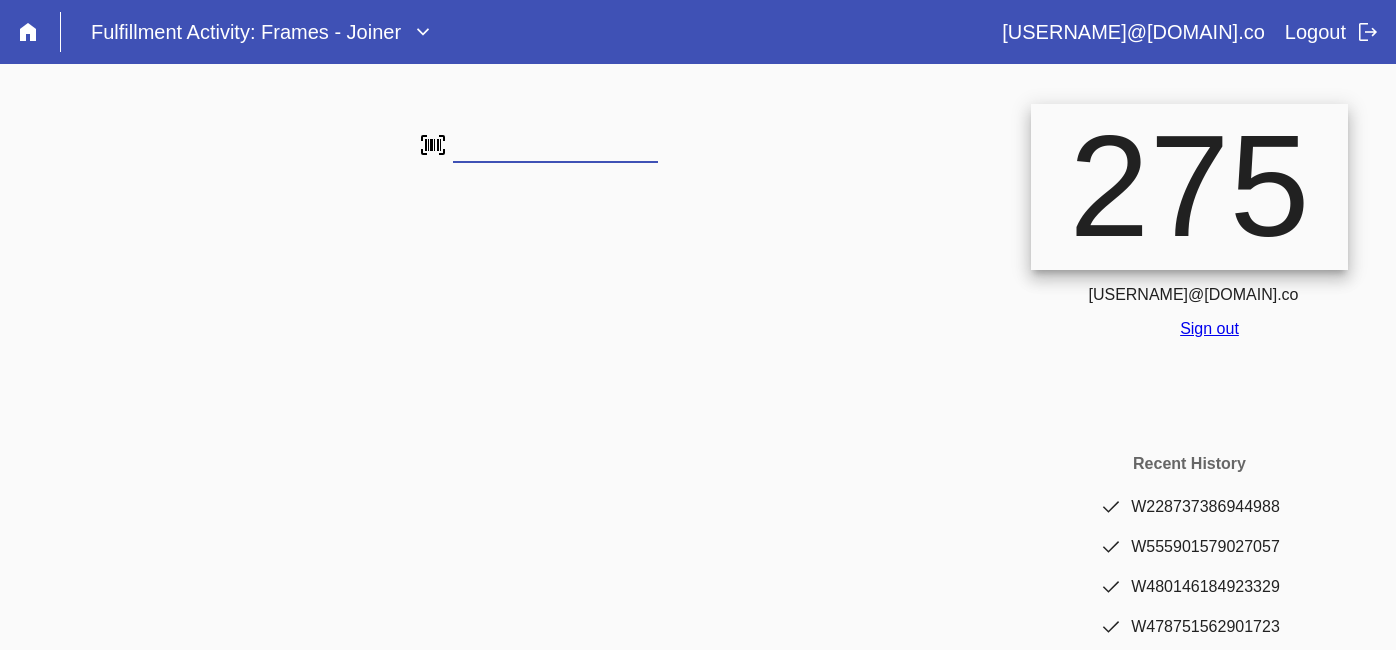 scroll, scrollTop: 0, scrollLeft: 0, axis: both 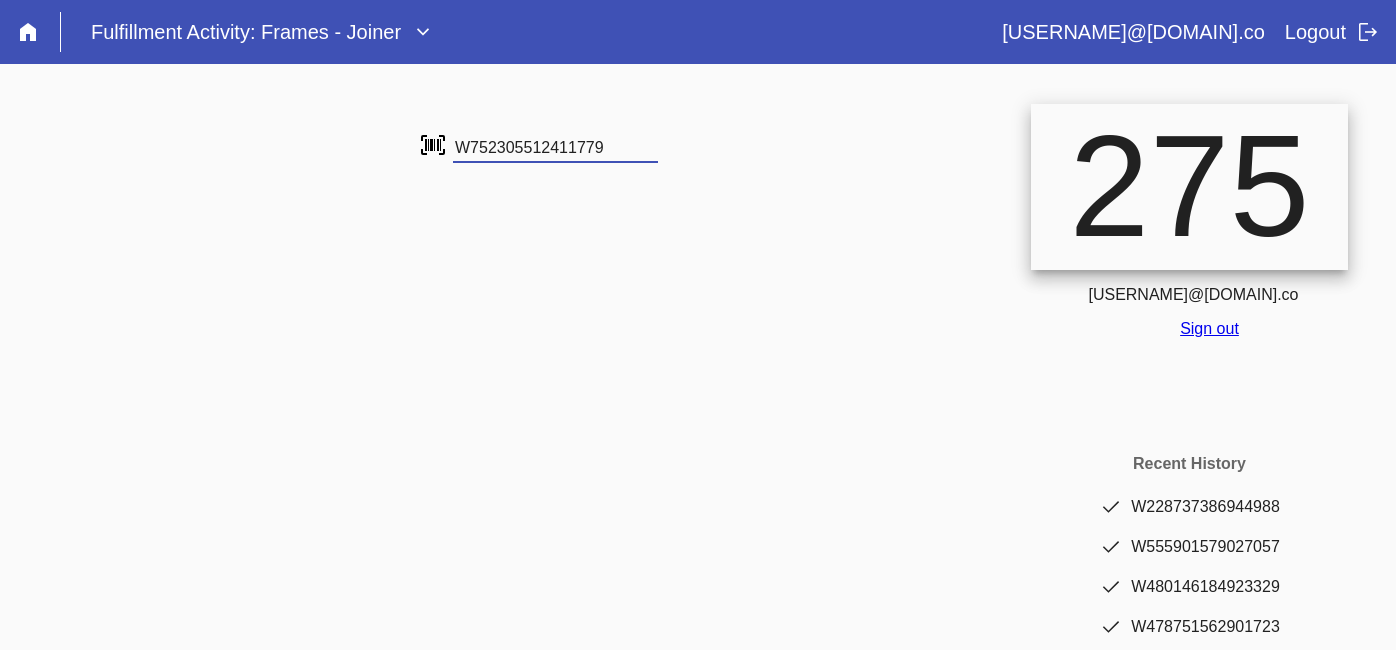 type on "W752305512411779" 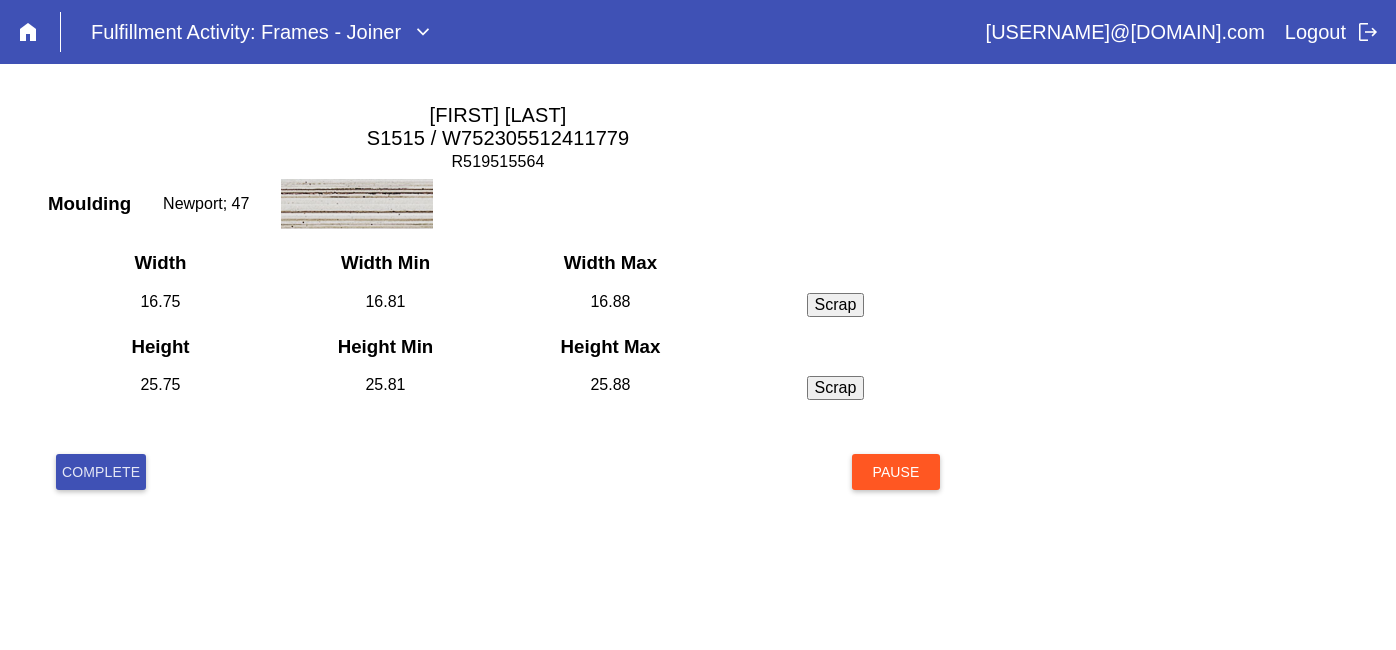 scroll, scrollTop: 0, scrollLeft: 0, axis: both 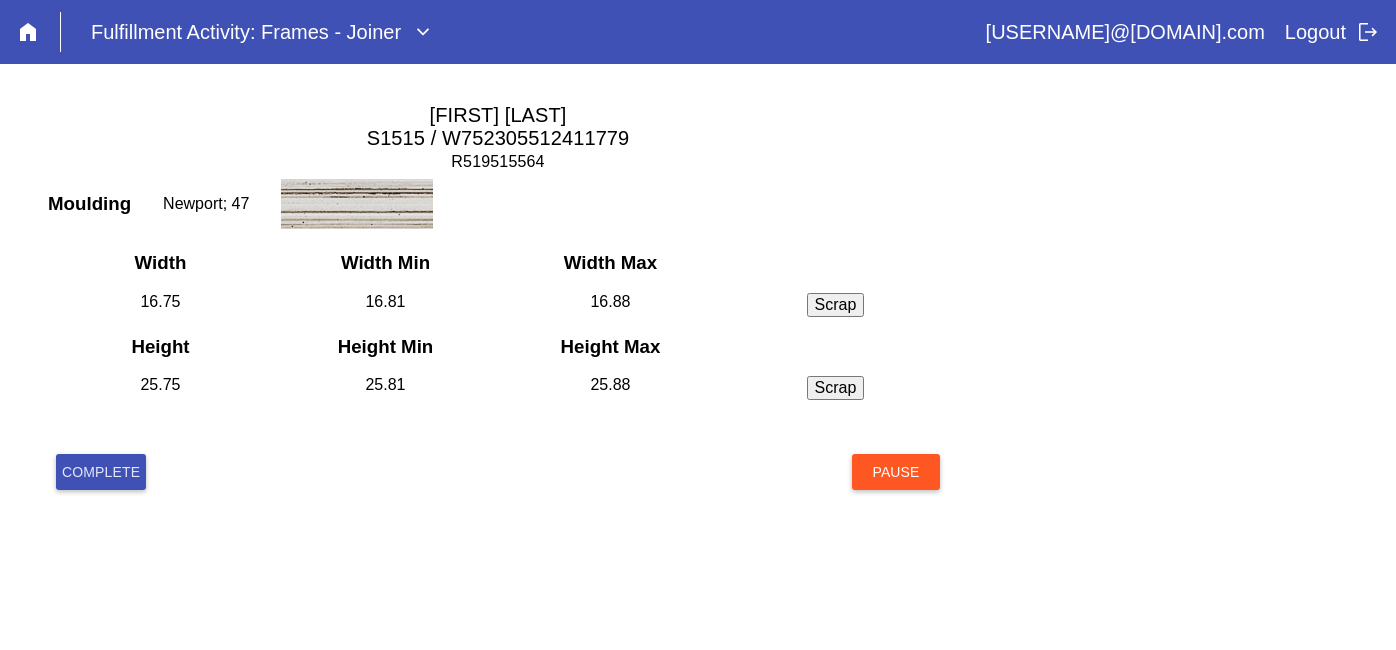 click on "Complete" at bounding box center (101, 472) 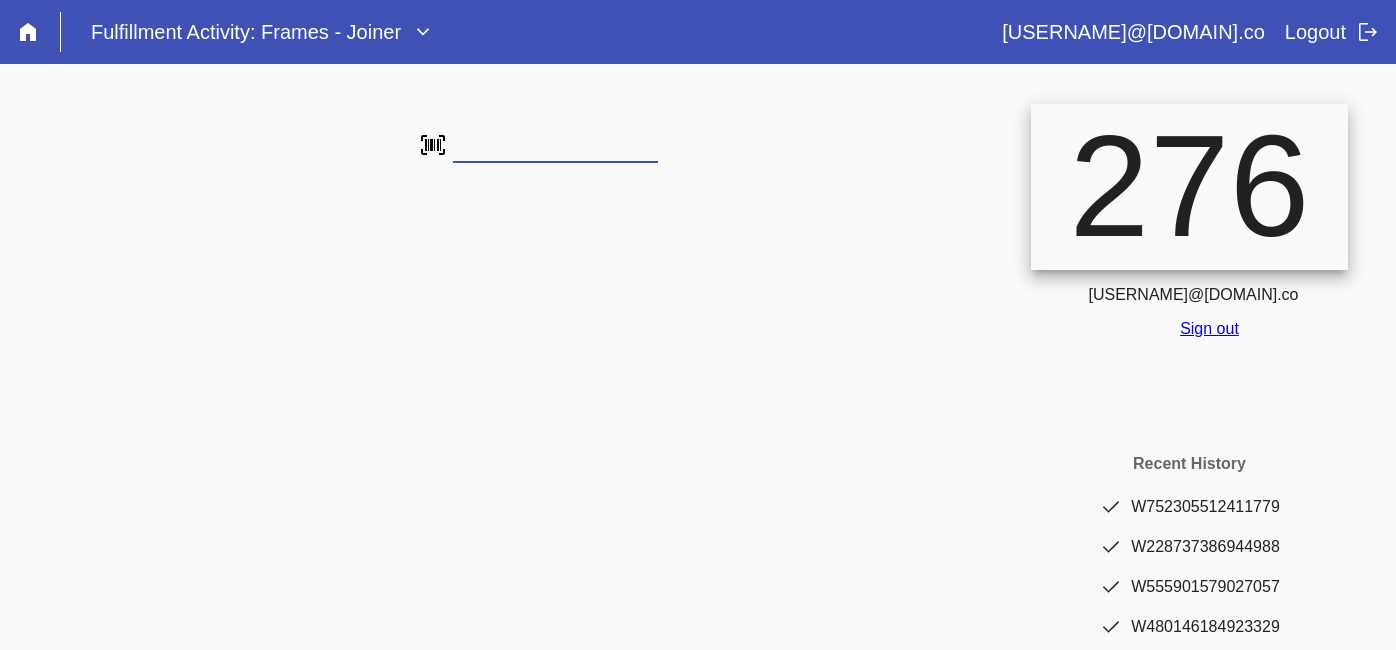 scroll, scrollTop: 0, scrollLeft: 0, axis: both 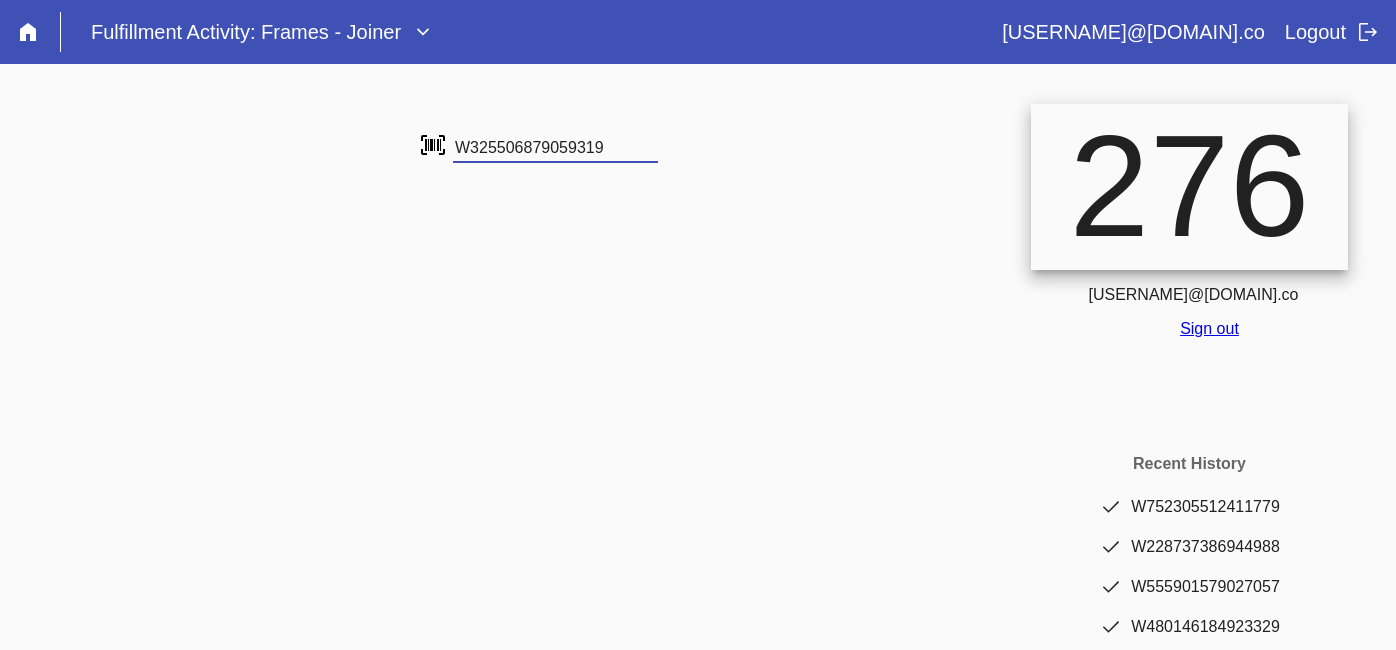 type on "W325506879059319" 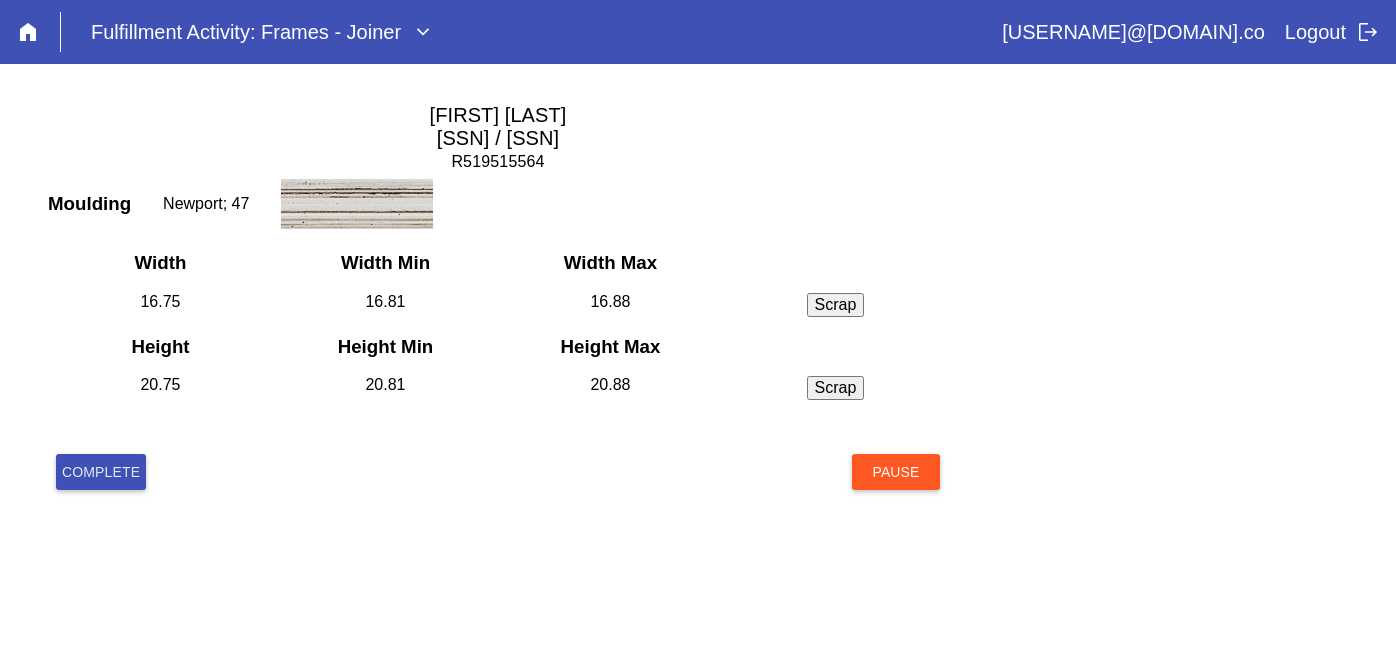 scroll, scrollTop: 0, scrollLeft: 0, axis: both 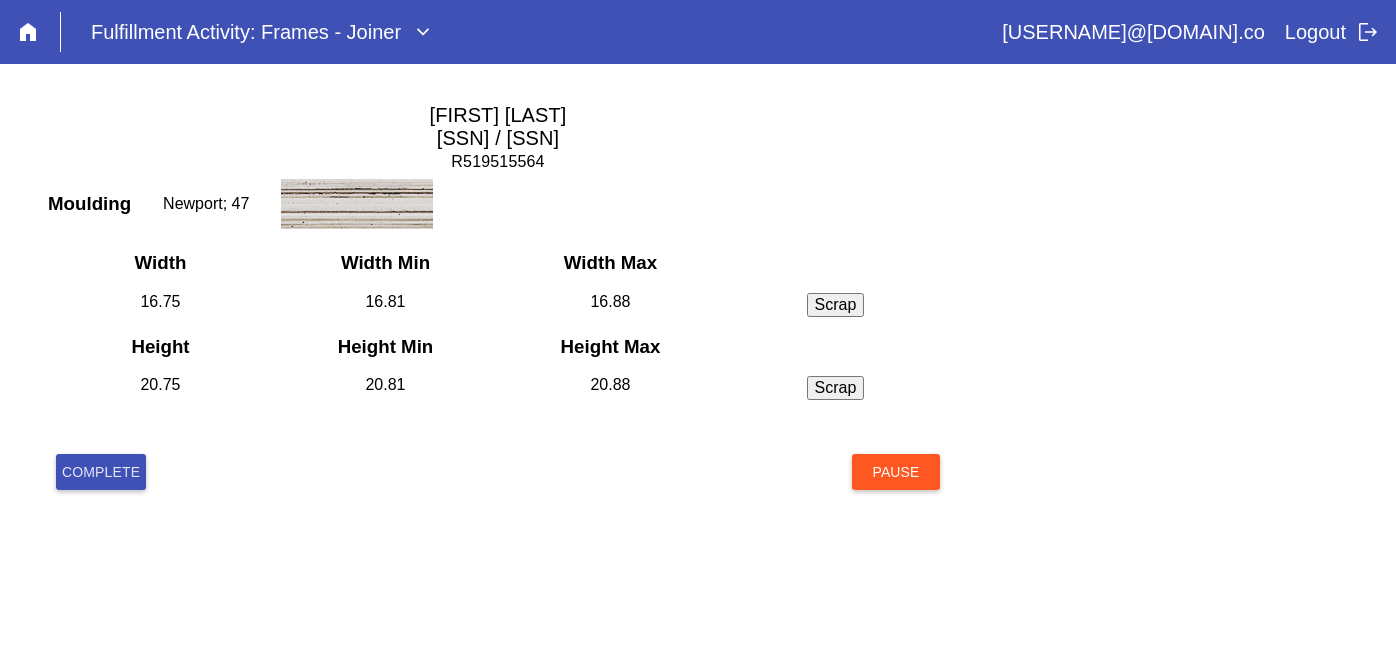 click on "Complete" at bounding box center [101, 472] 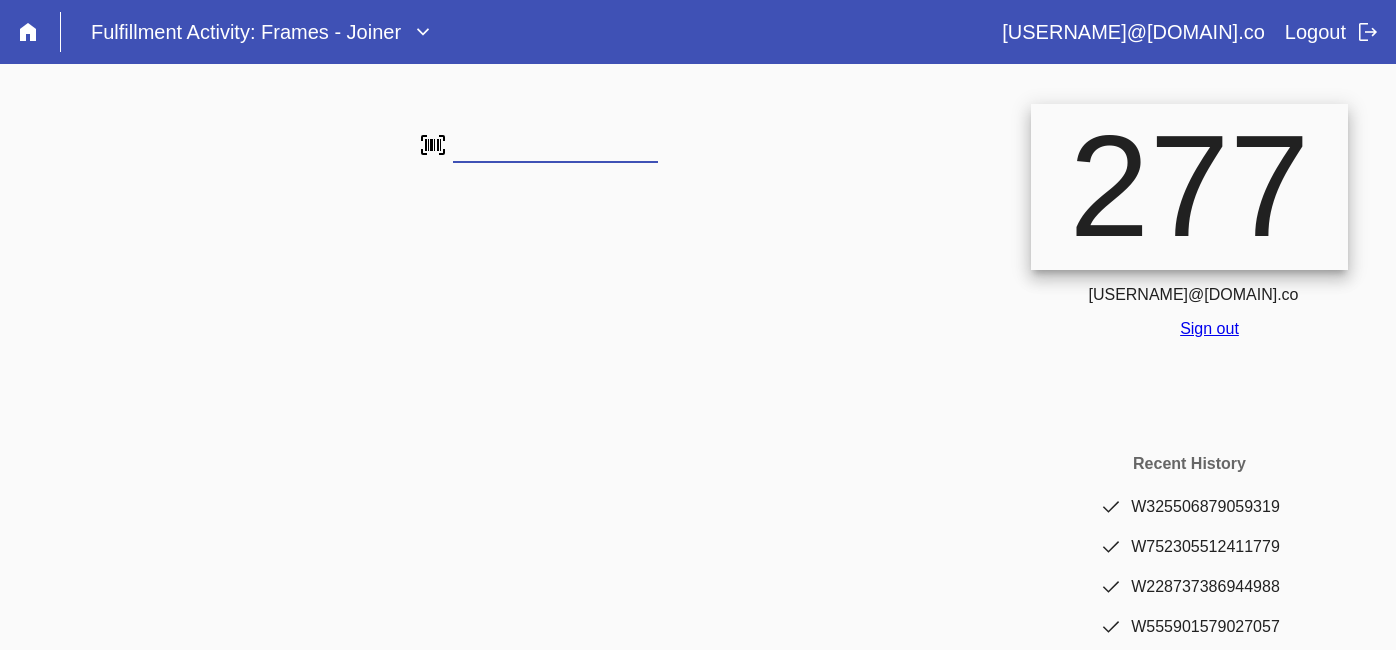 scroll, scrollTop: 0, scrollLeft: 0, axis: both 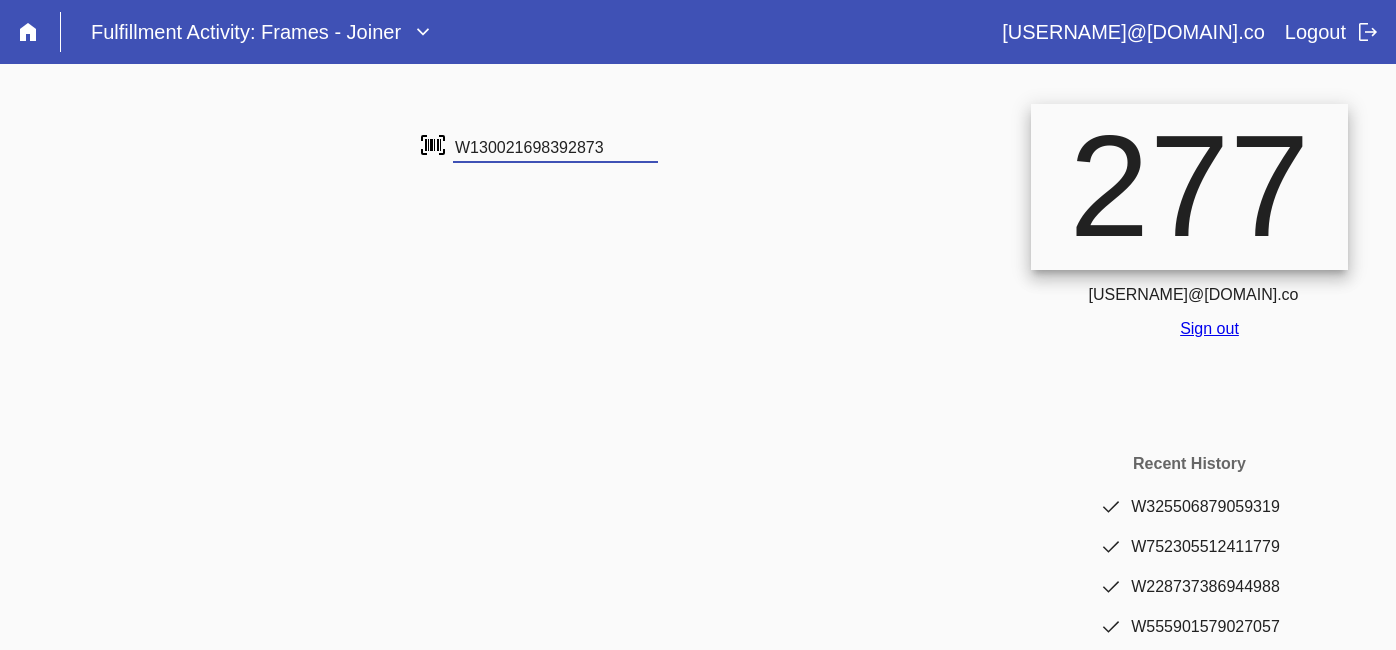 type on "W130021698392873" 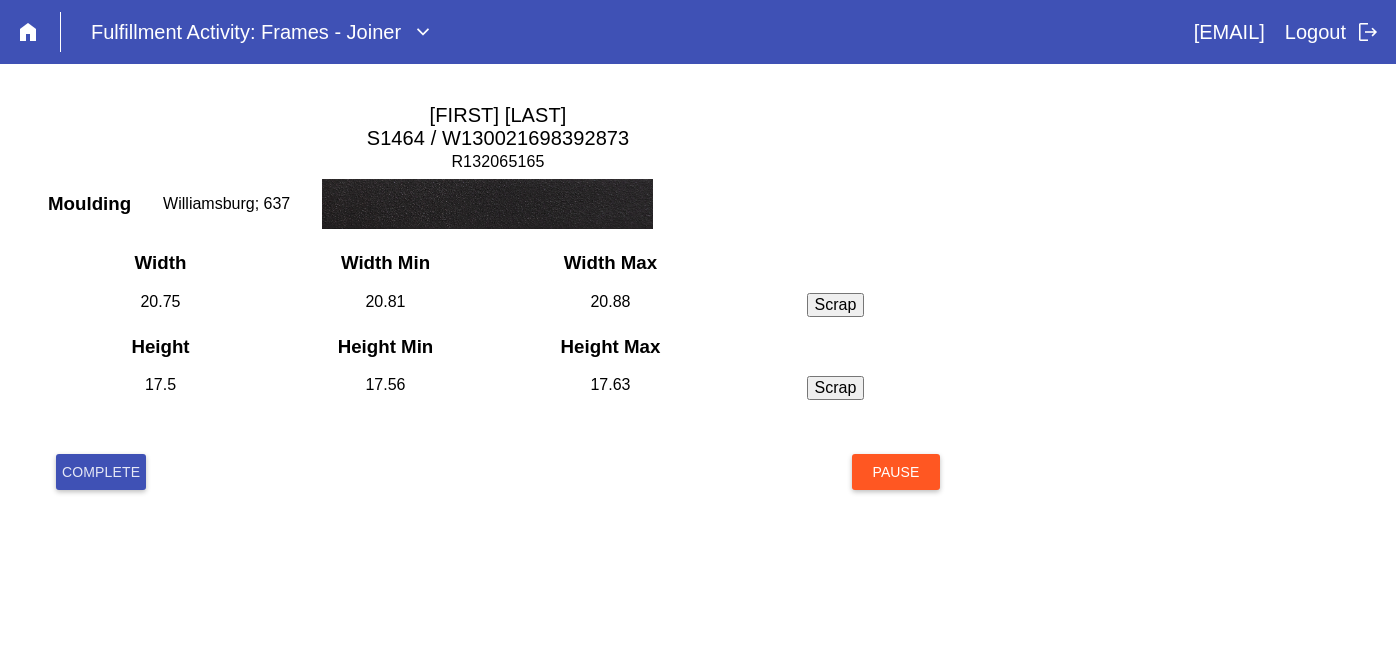 scroll, scrollTop: 0, scrollLeft: 0, axis: both 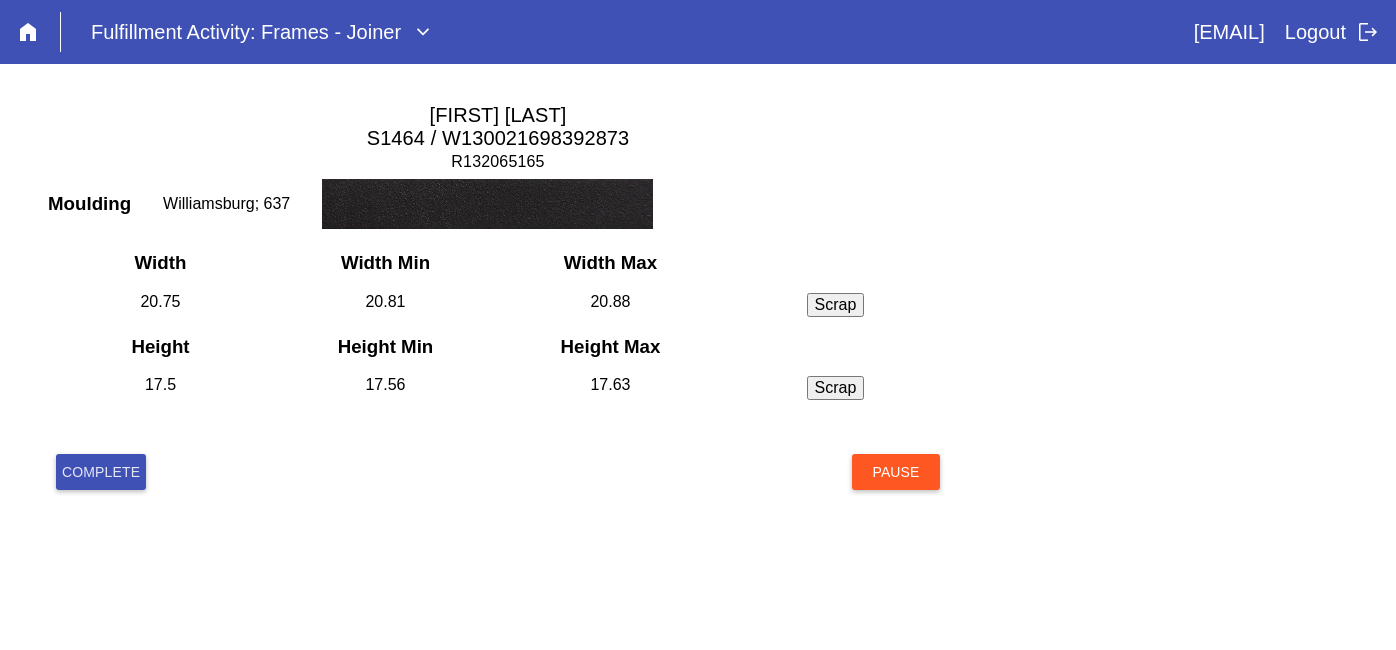 click on "Complete Pause" at bounding box center [498, 496] 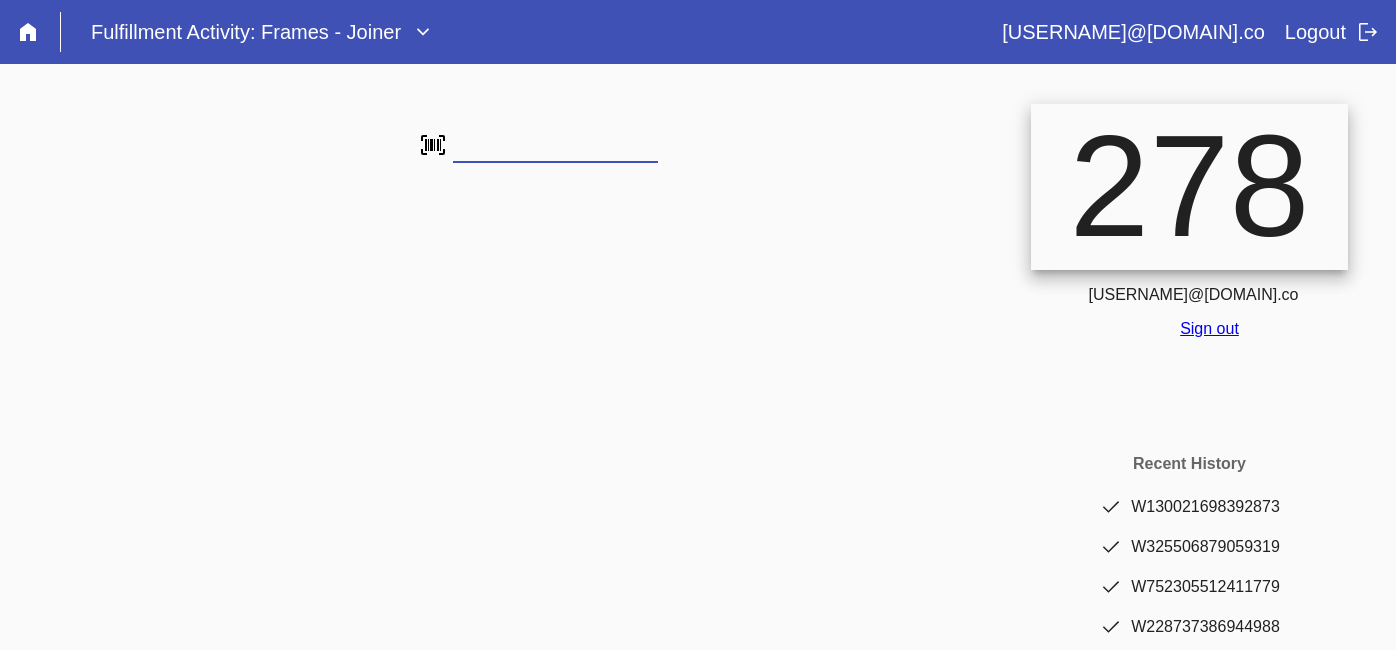 scroll, scrollTop: 0, scrollLeft: 0, axis: both 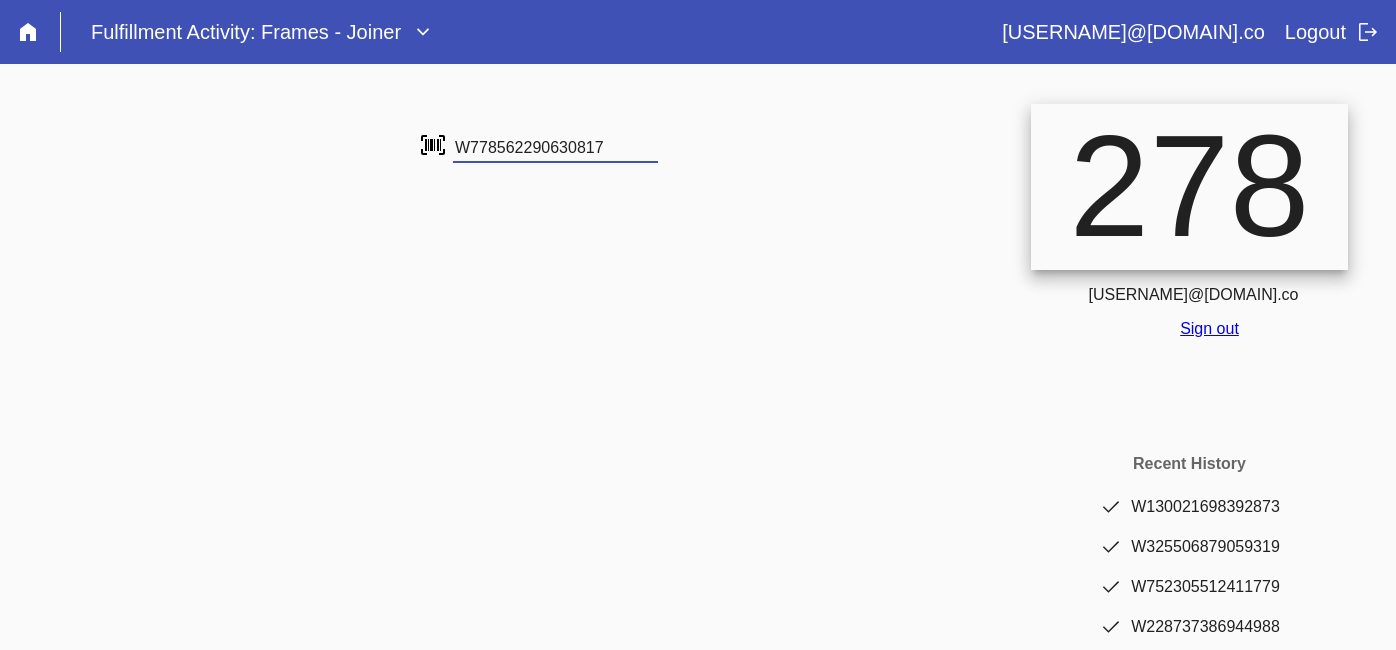 type on "W778562290630817" 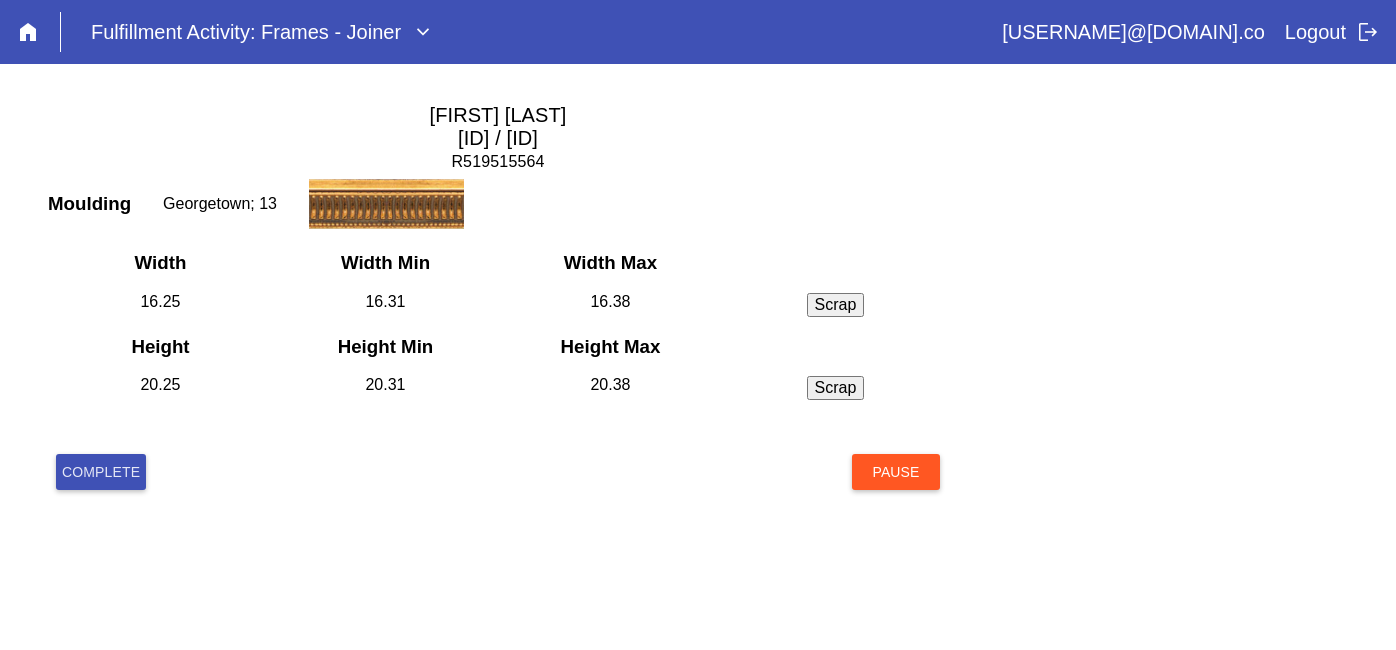 scroll, scrollTop: 0, scrollLeft: 0, axis: both 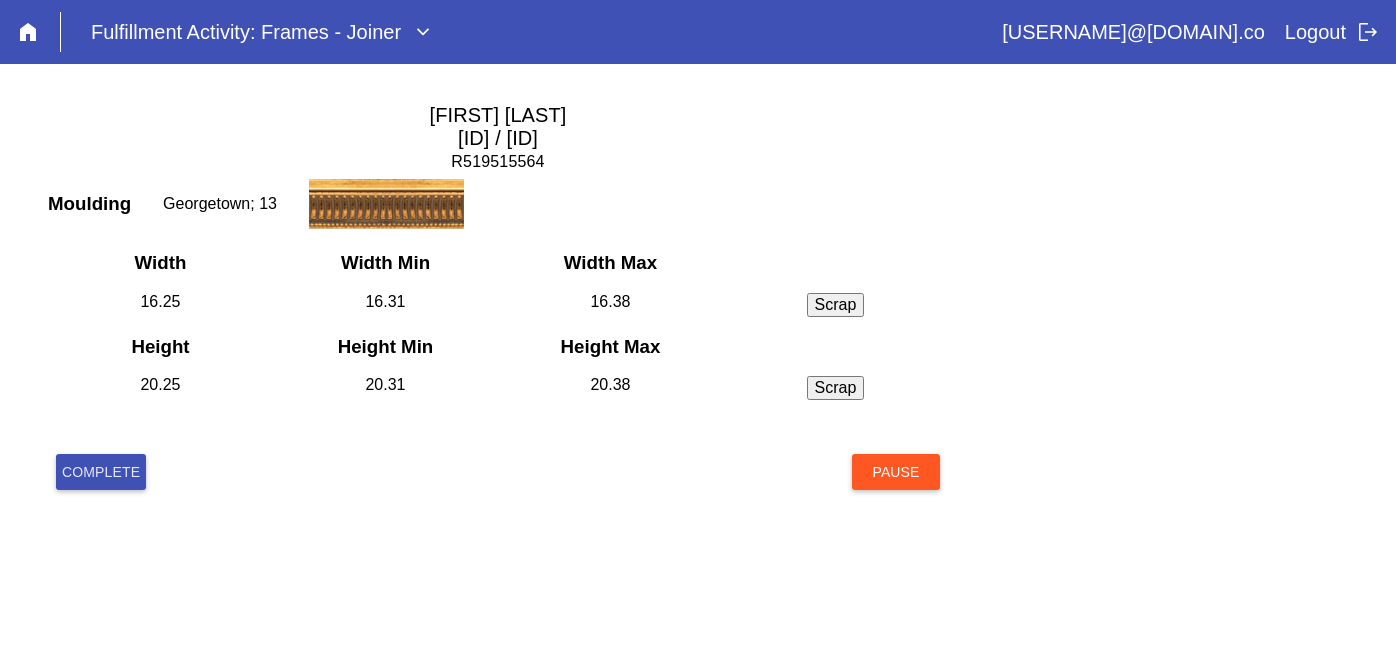 click on "Complete" at bounding box center (101, 472) 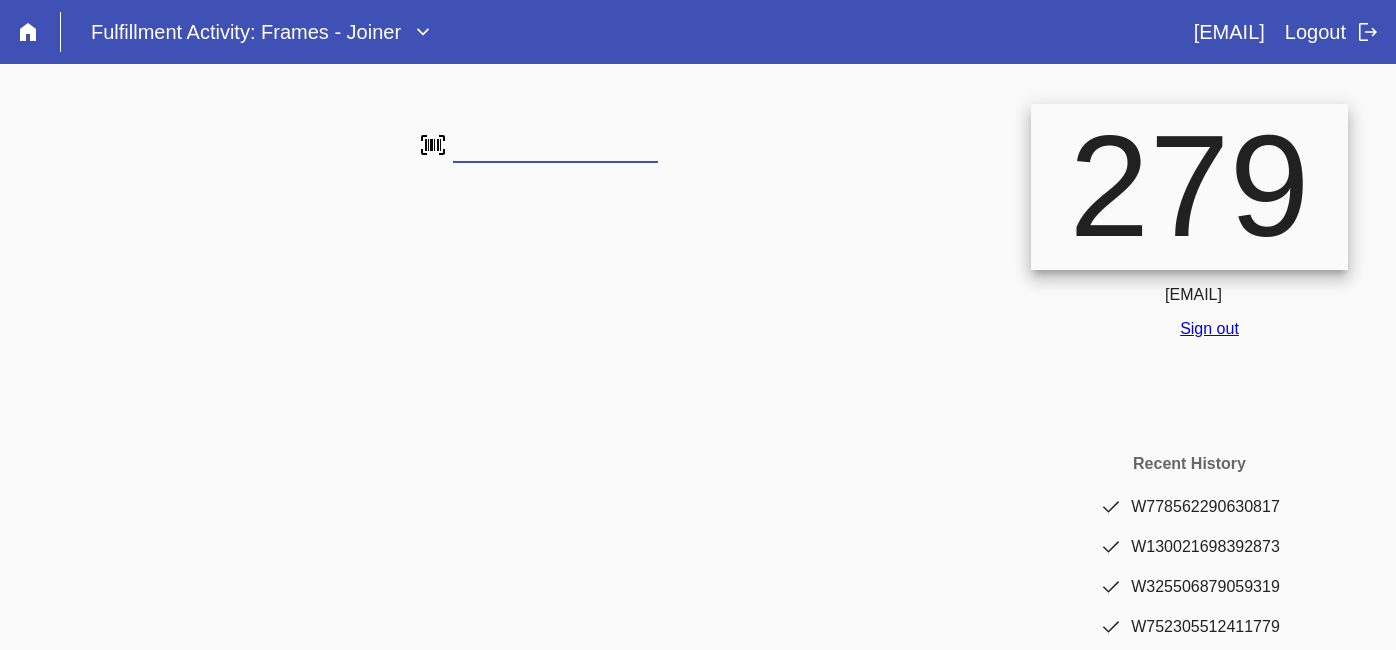 scroll, scrollTop: 0, scrollLeft: 0, axis: both 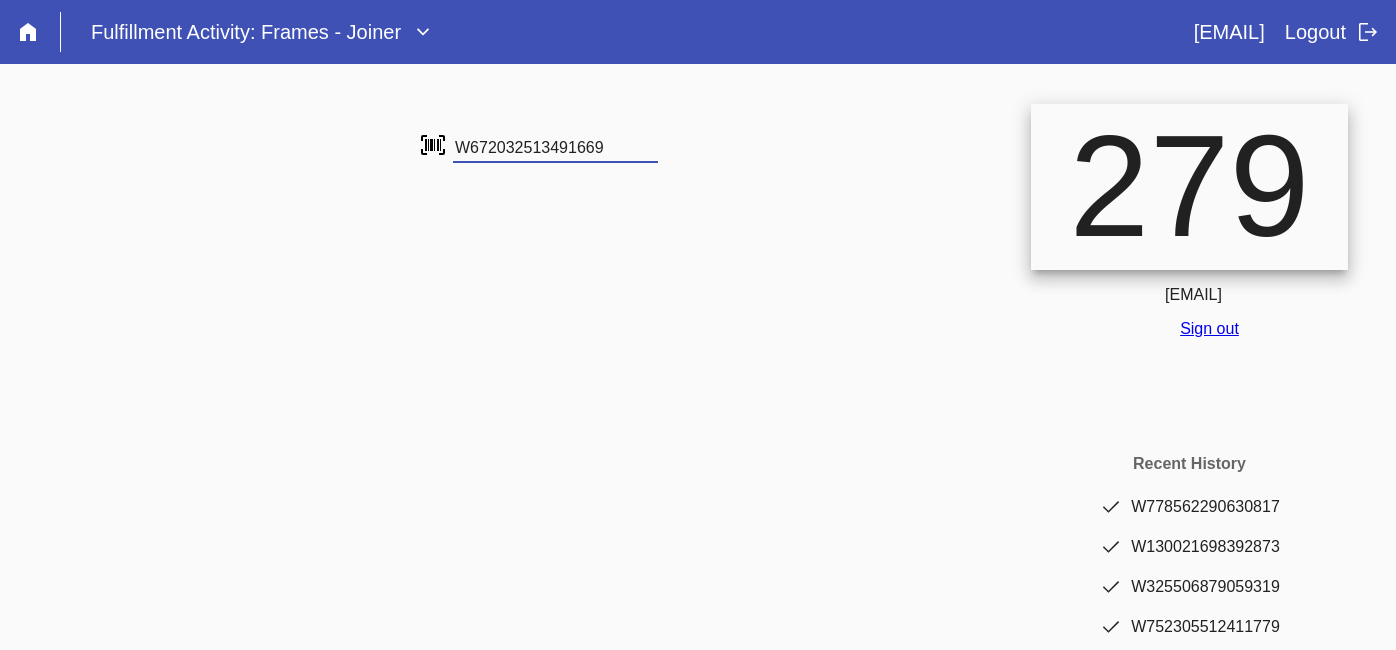 type on "W672032513491669" 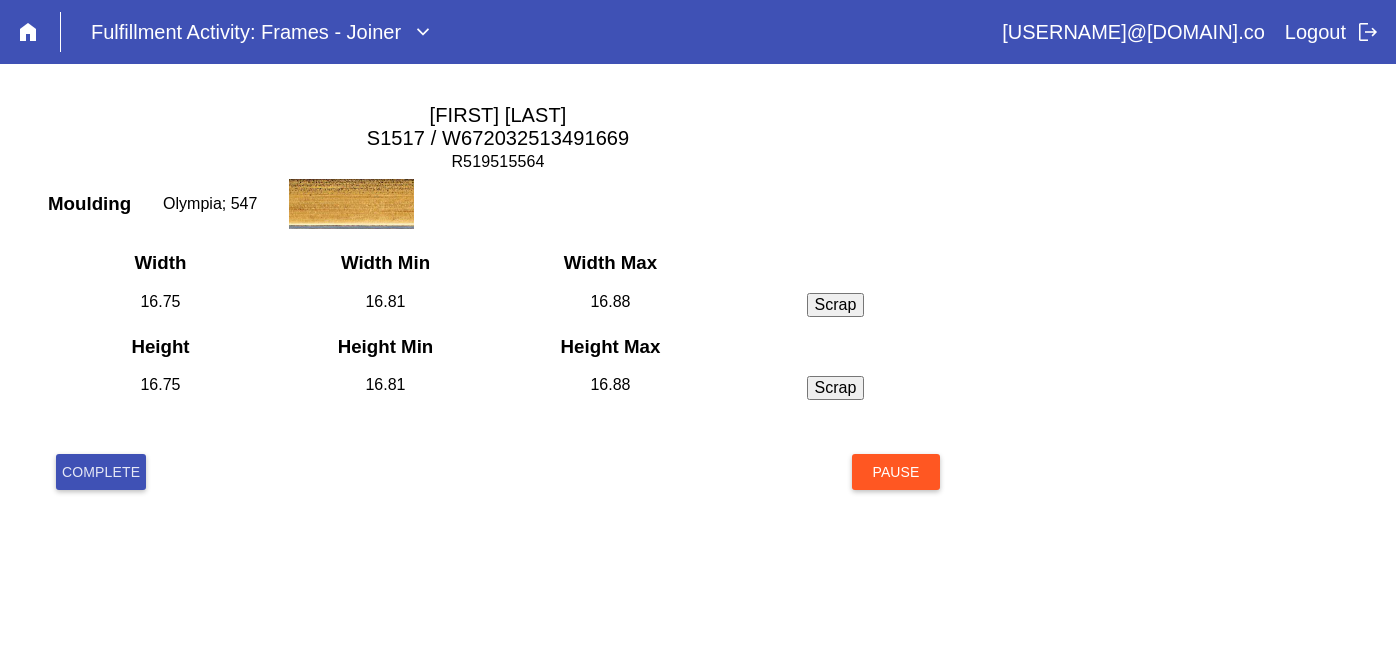 scroll, scrollTop: 0, scrollLeft: 0, axis: both 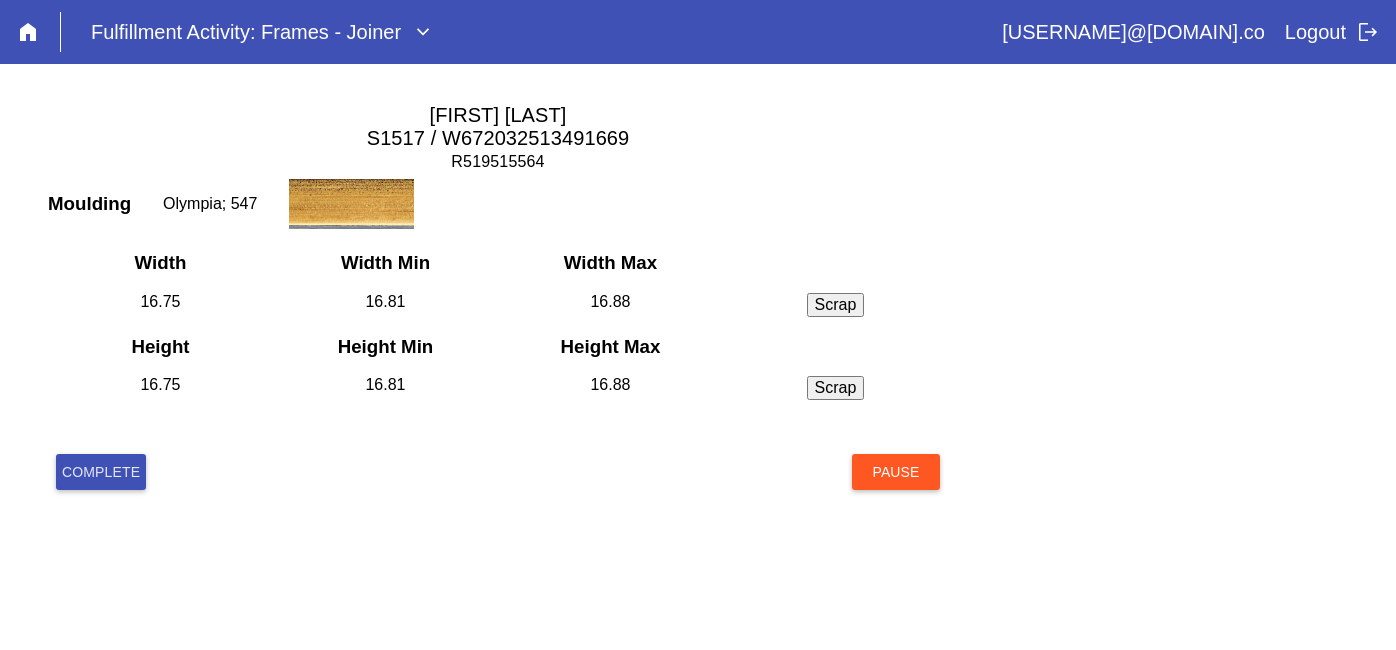 click on "Complete" at bounding box center (101, 472) 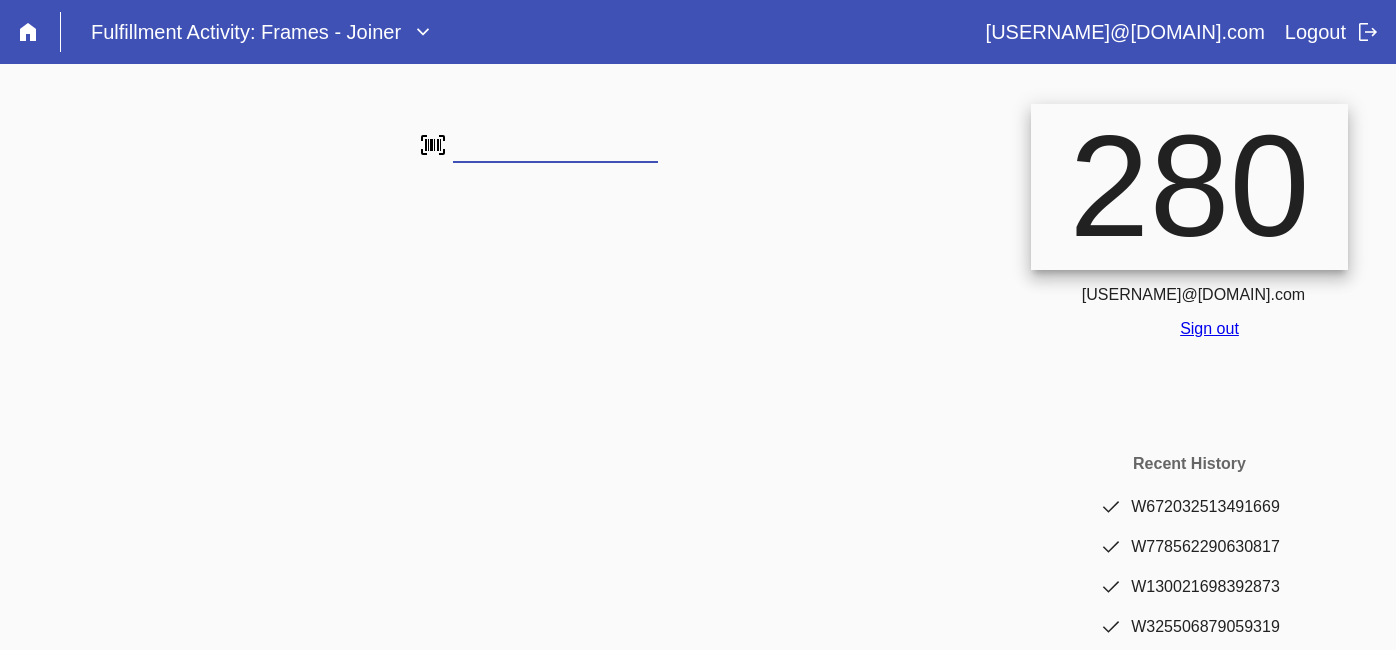 scroll, scrollTop: 0, scrollLeft: 0, axis: both 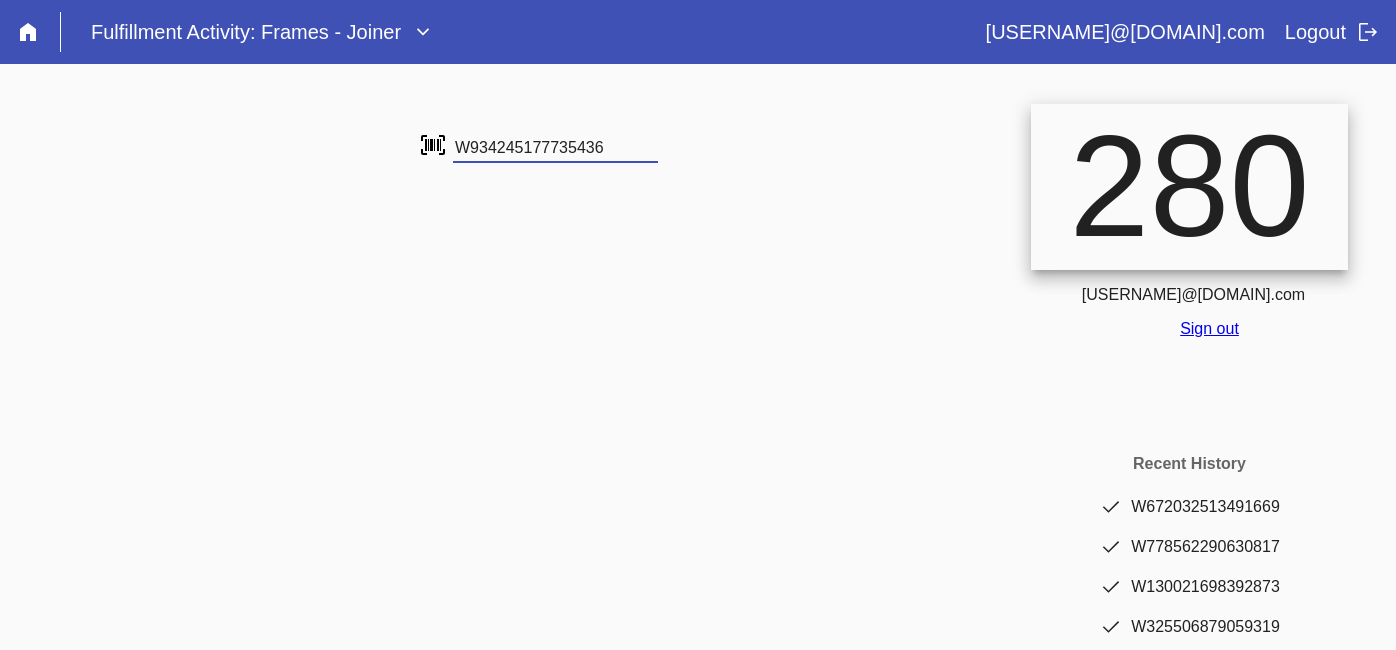 type on "W934245177735436" 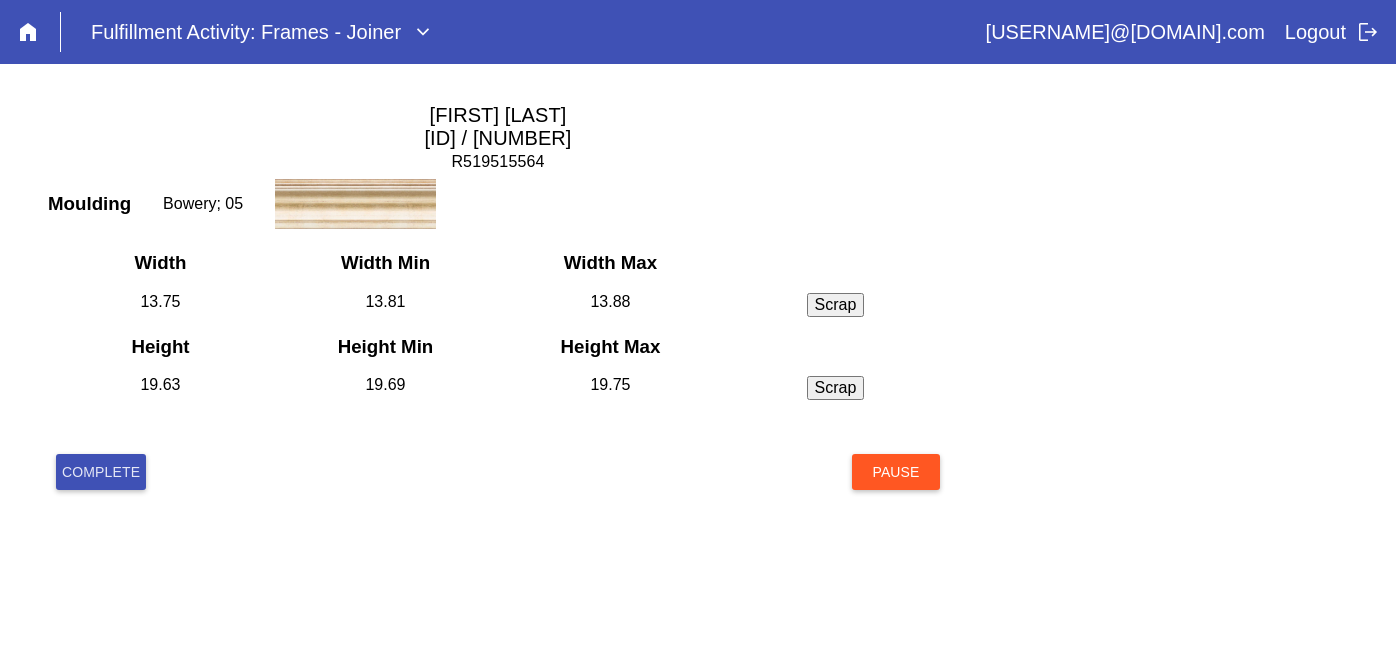 scroll, scrollTop: 0, scrollLeft: 0, axis: both 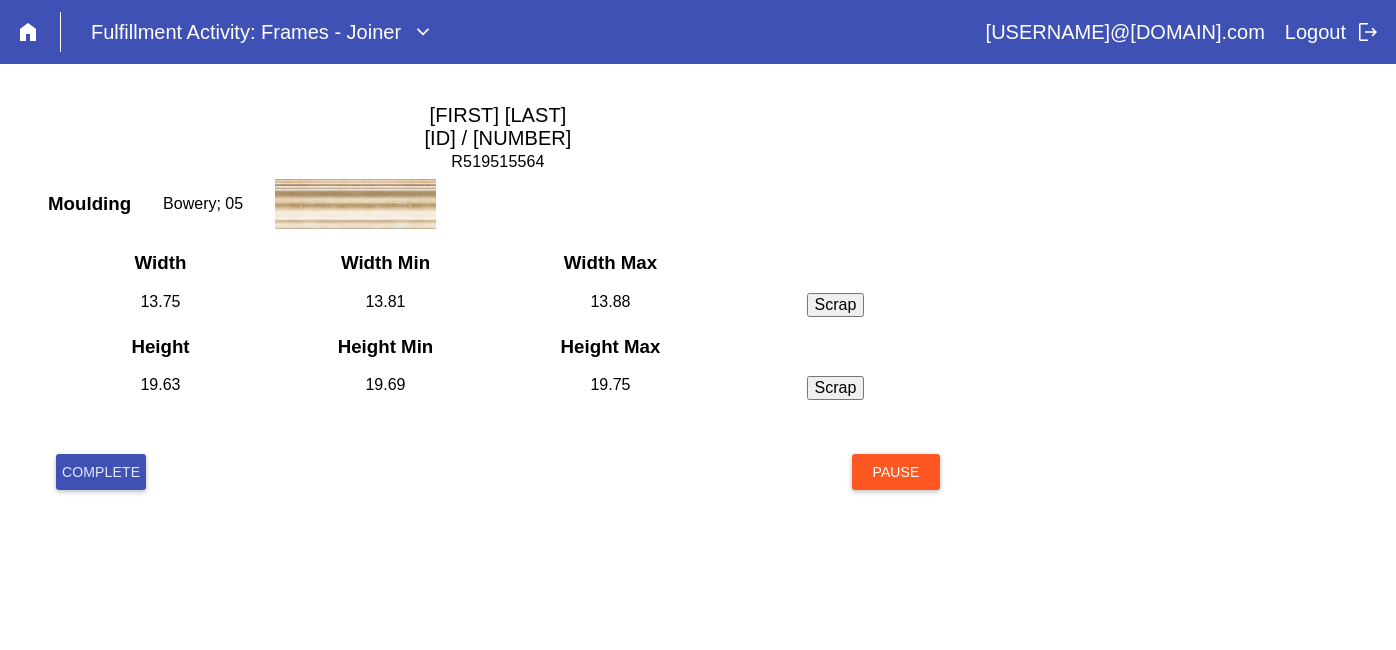 click on "Complete" at bounding box center (101, 472) 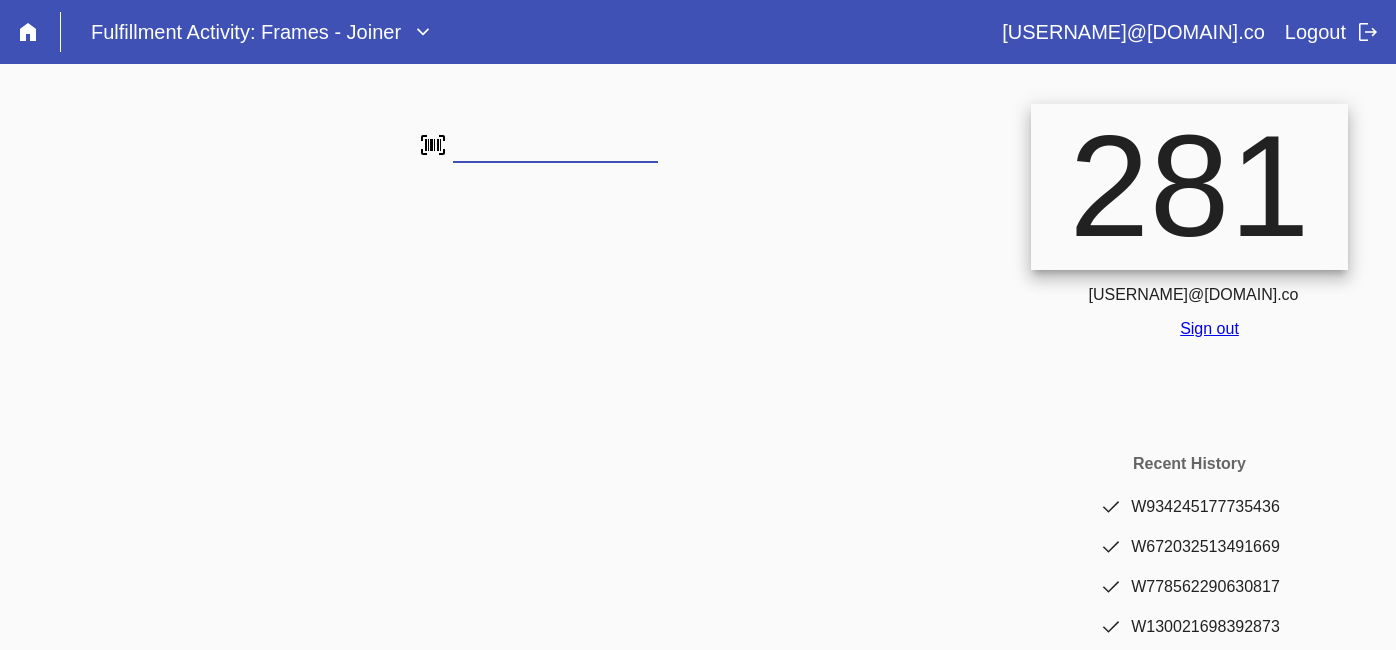 scroll, scrollTop: 0, scrollLeft: 0, axis: both 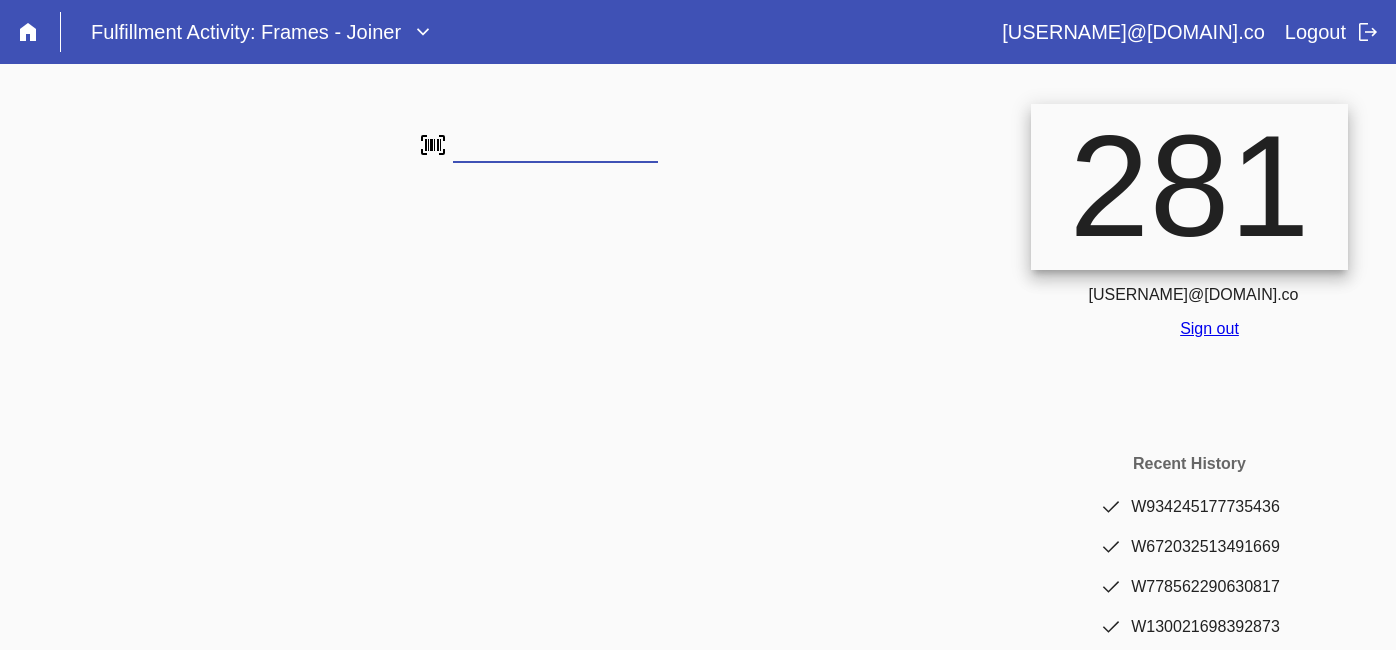 type on "W417254135086474" 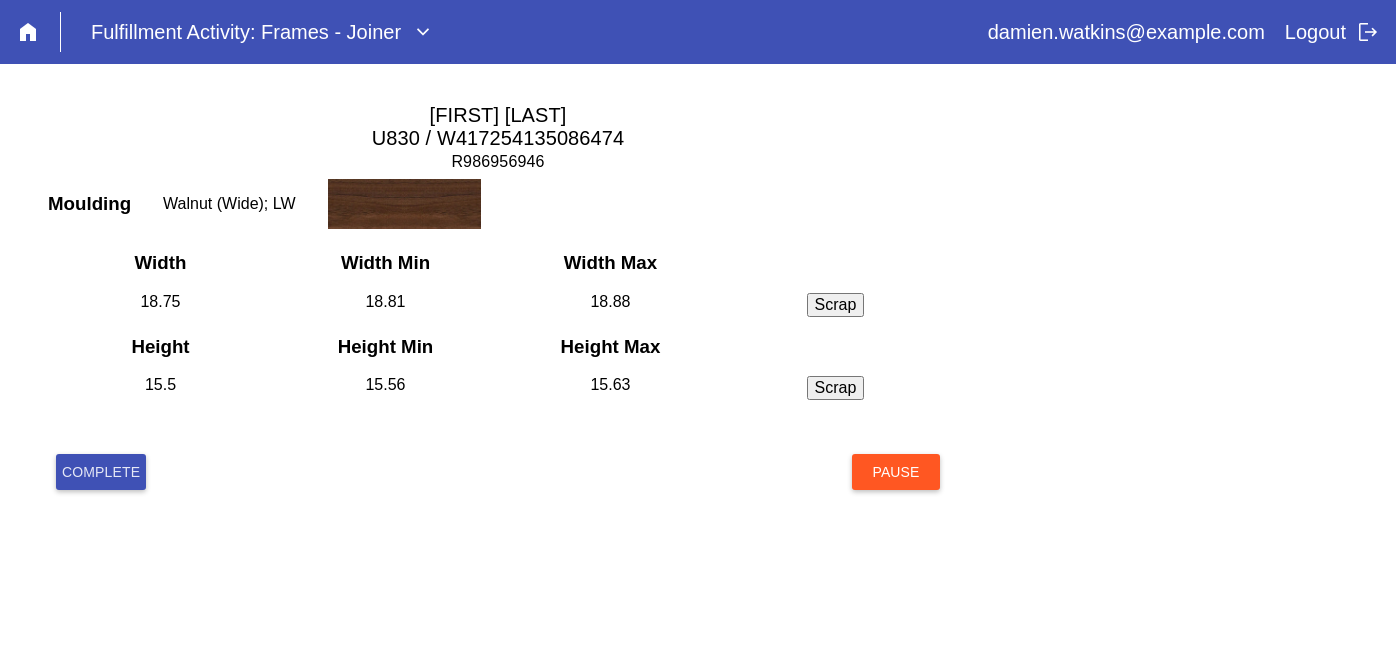 scroll, scrollTop: 0, scrollLeft: 0, axis: both 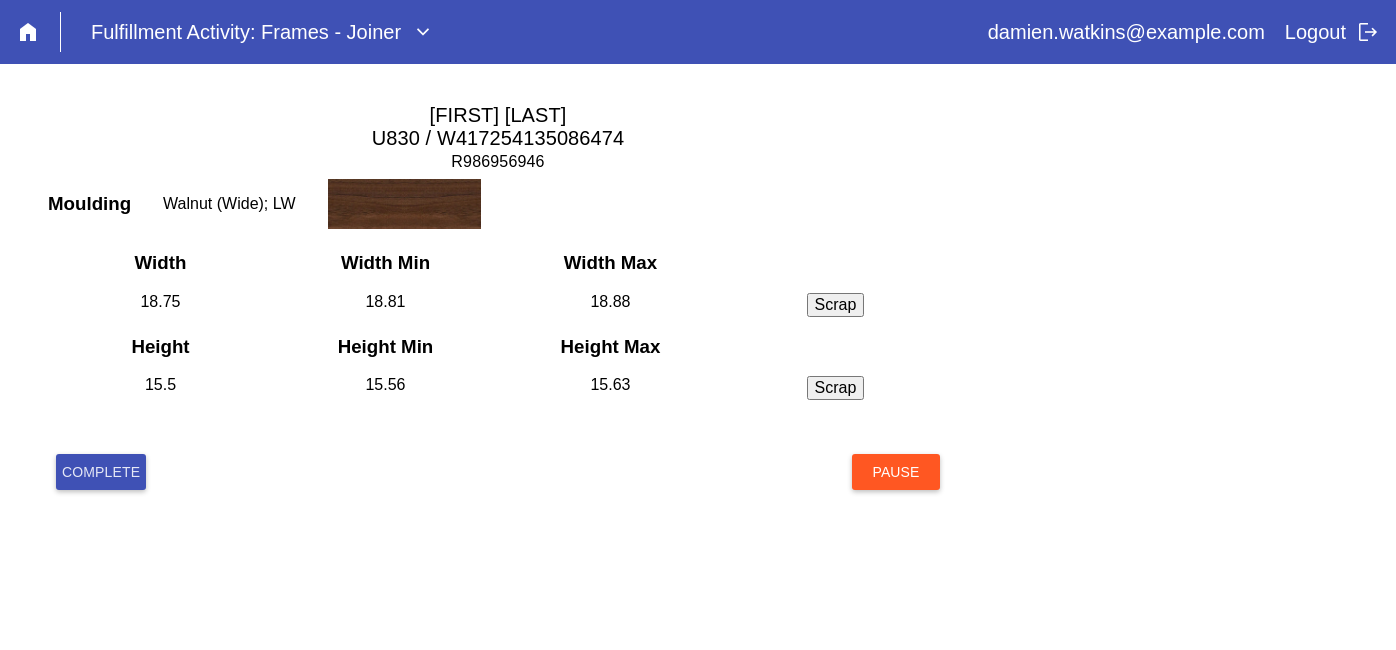 click on "Complete" at bounding box center [101, 472] 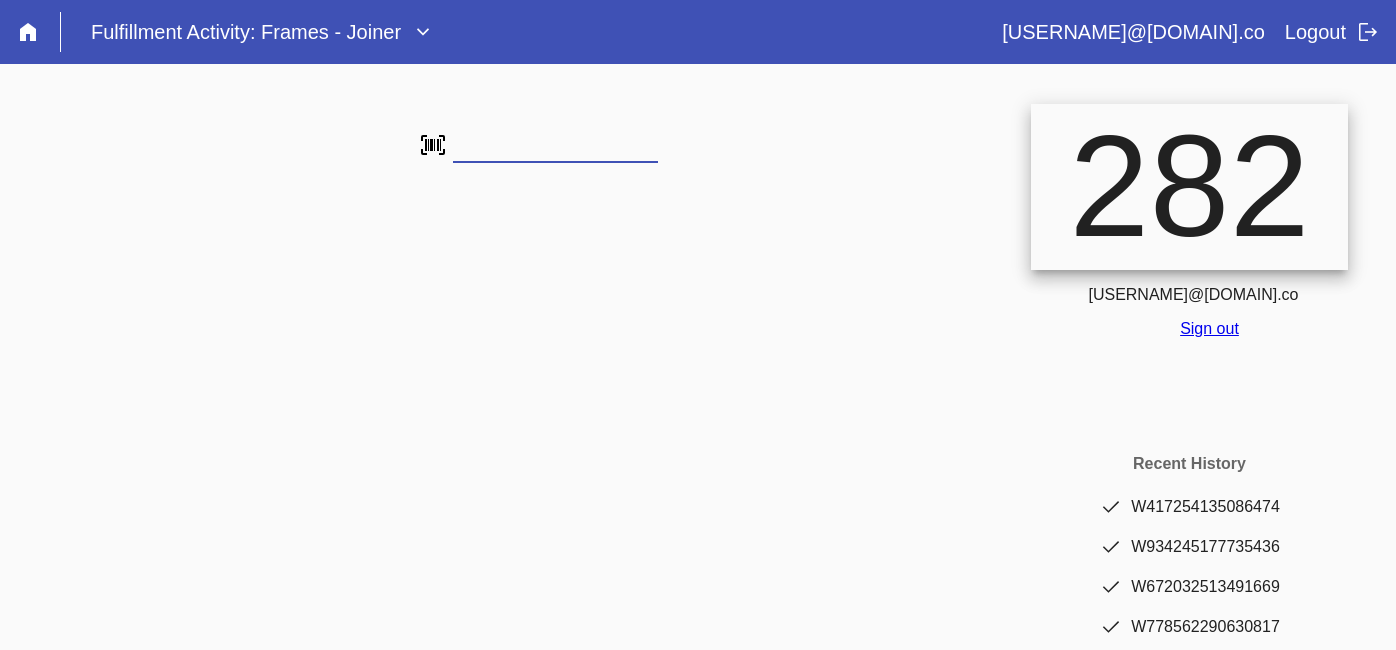 scroll, scrollTop: 0, scrollLeft: 0, axis: both 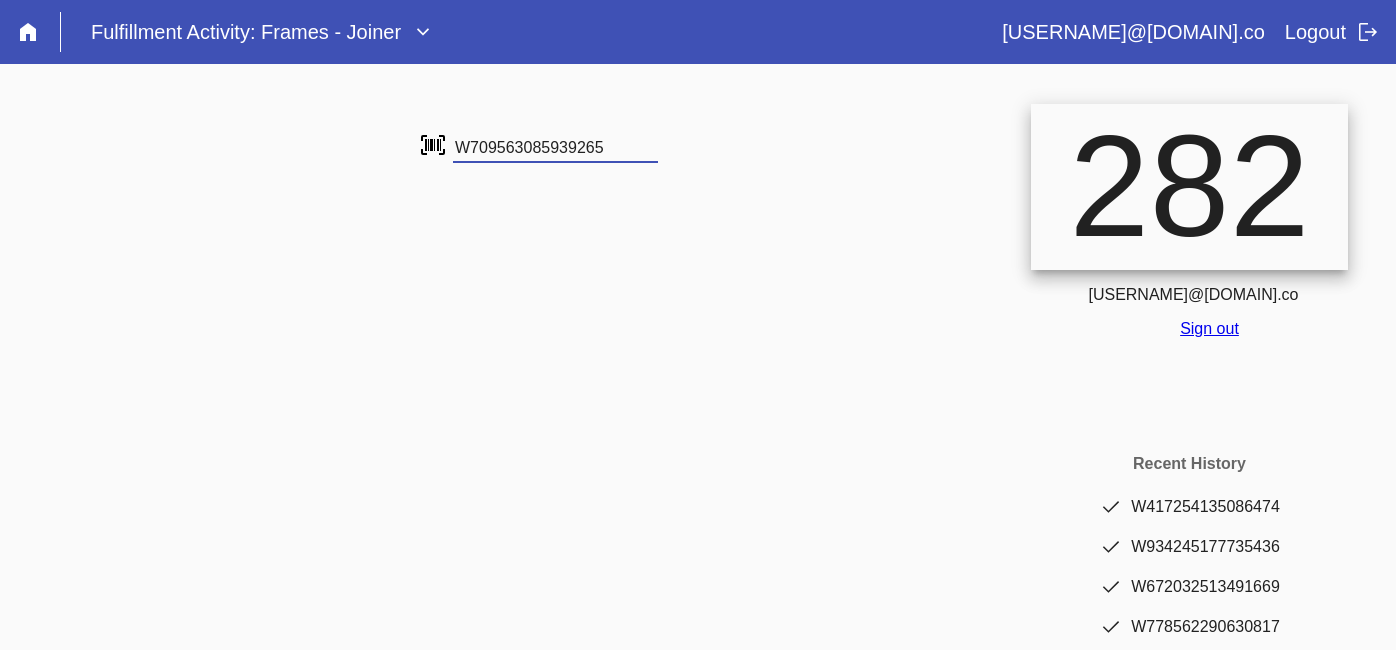 type on "W709563085939265" 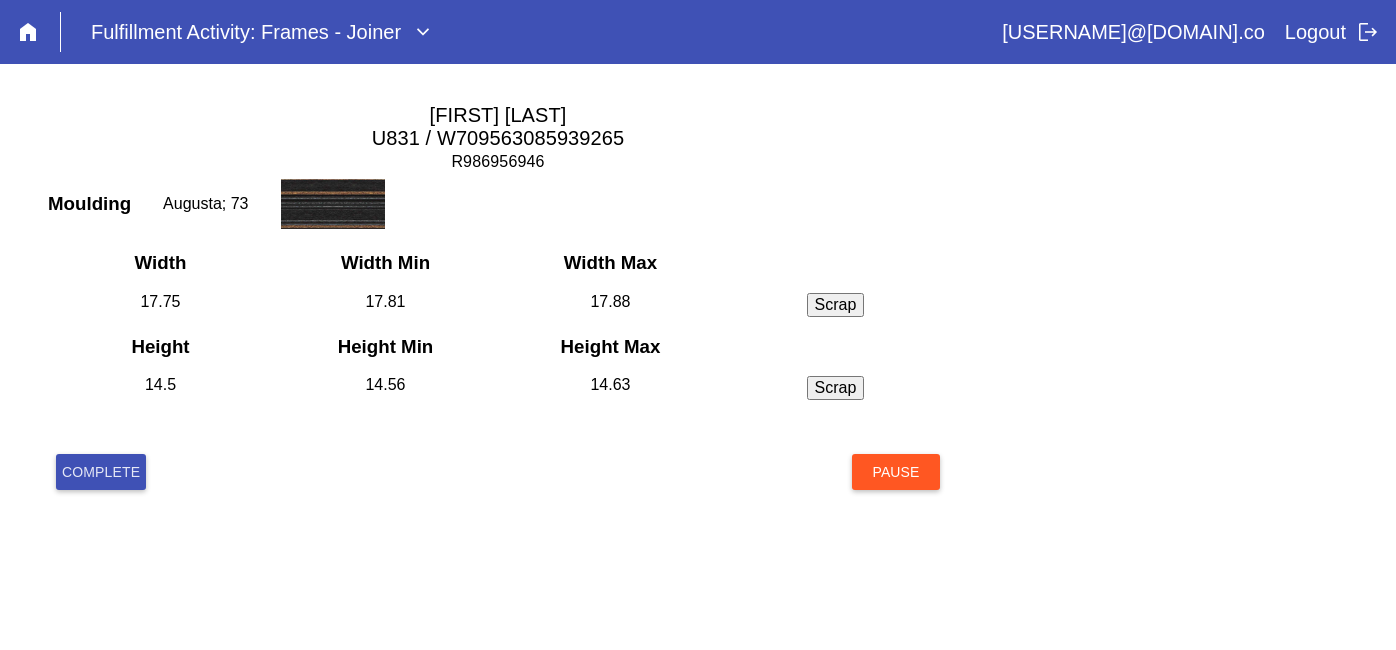 scroll, scrollTop: 0, scrollLeft: 0, axis: both 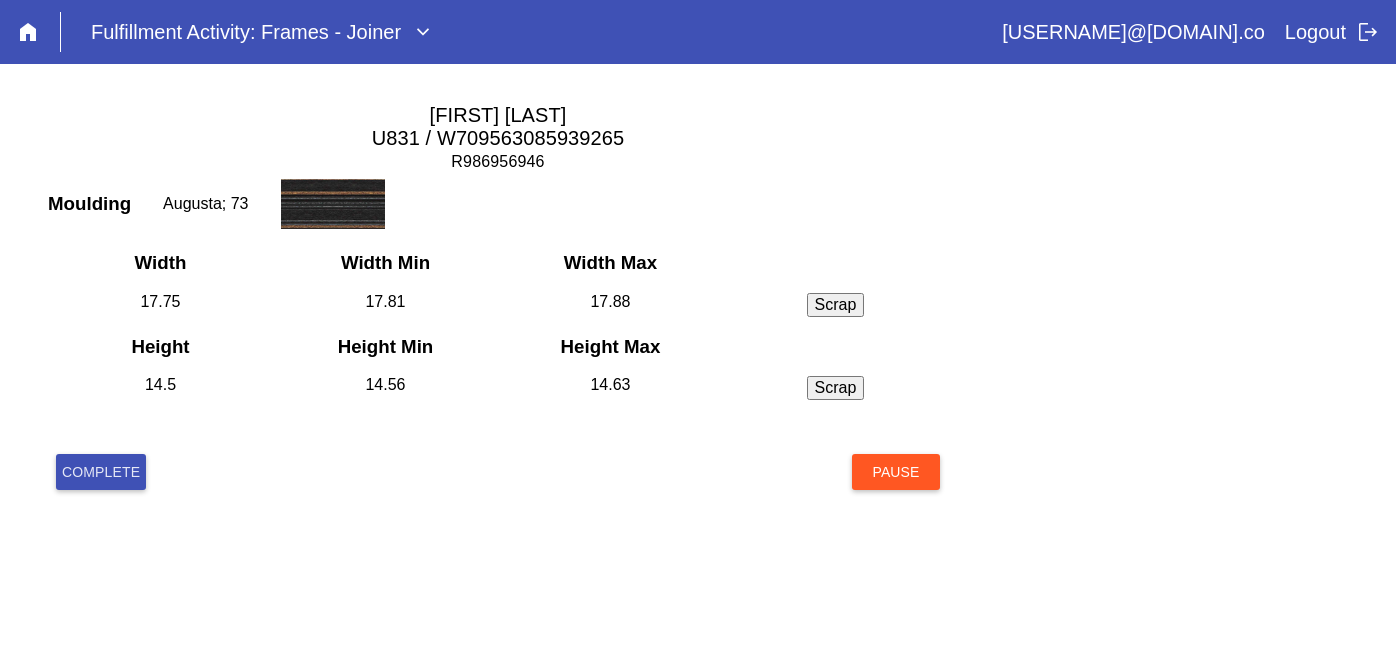 click on "Complete" at bounding box center (101, 472) 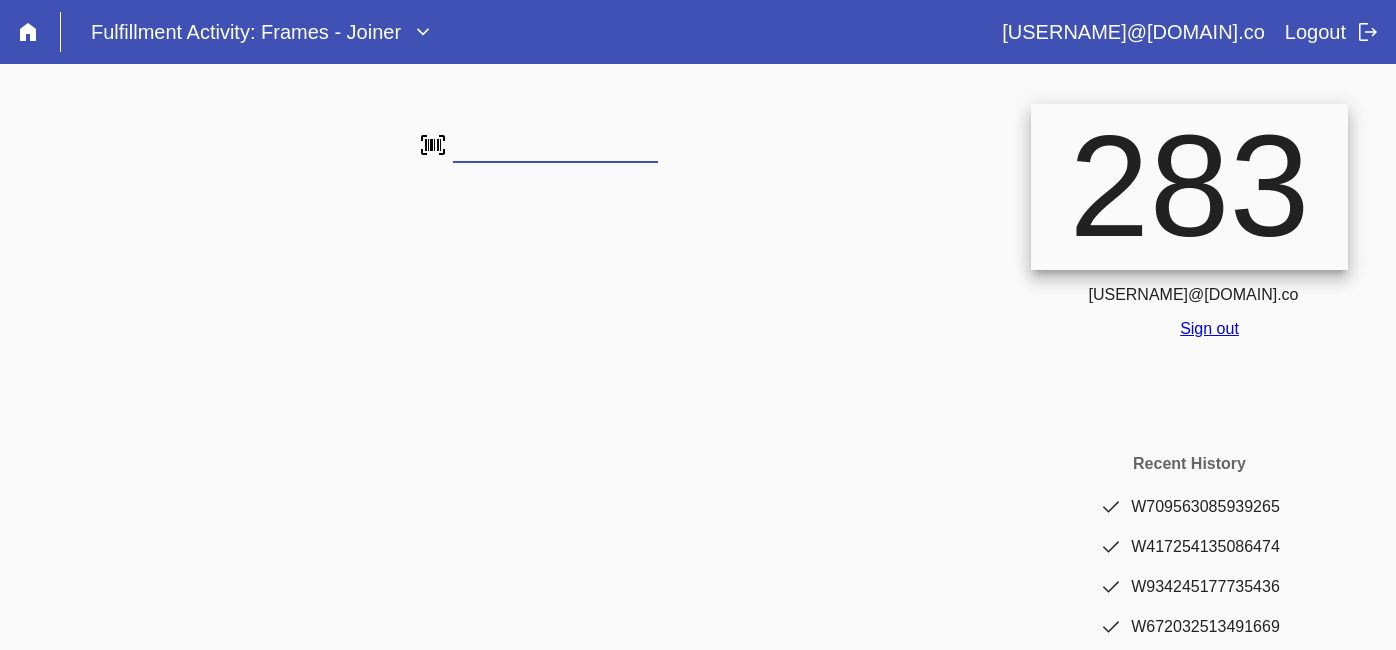 scroll, scrollTop: 0, scrollLeft: 0, axis: both 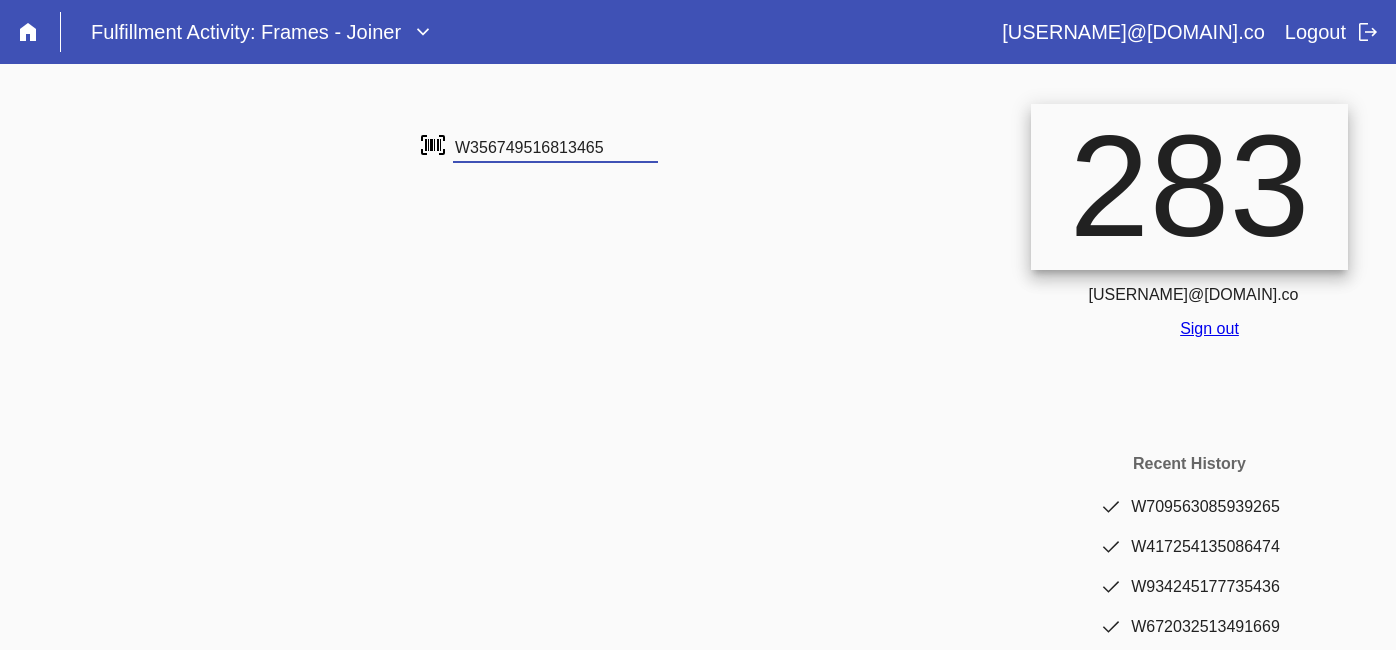 type on "W356749516813465" 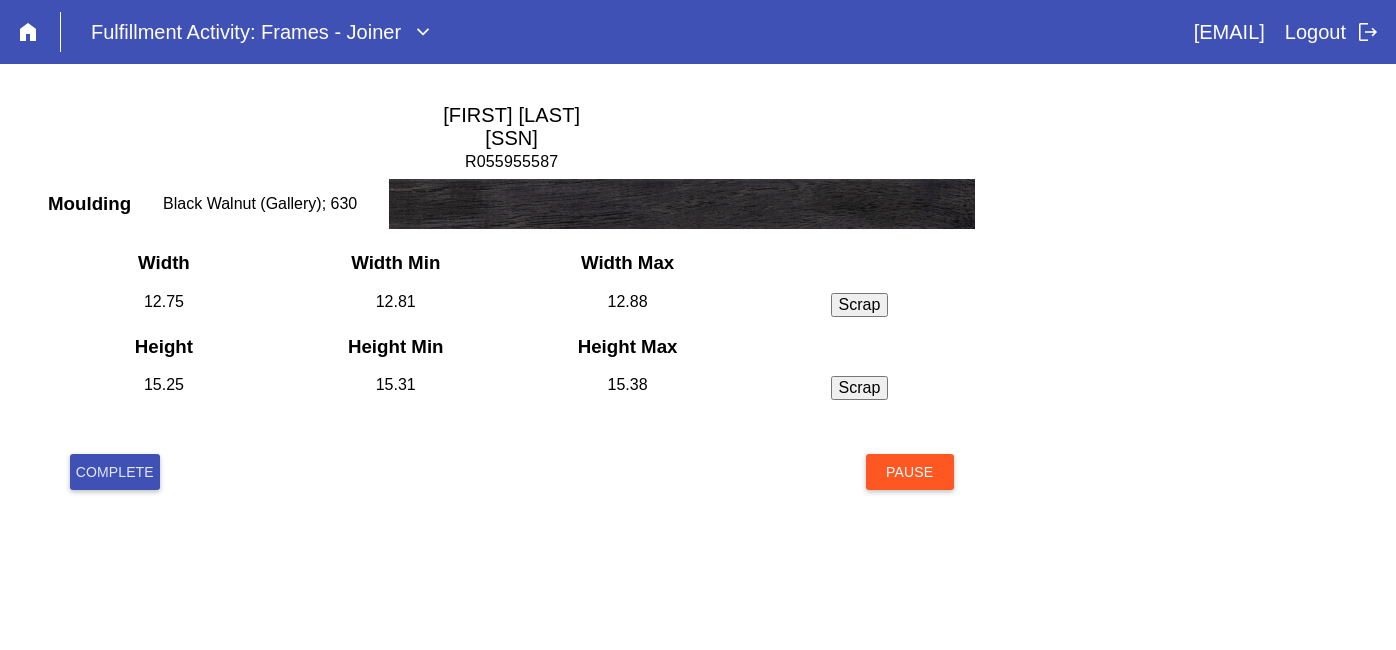 scroll, scrollTop: 0, scrollLeft: 0, axis: both 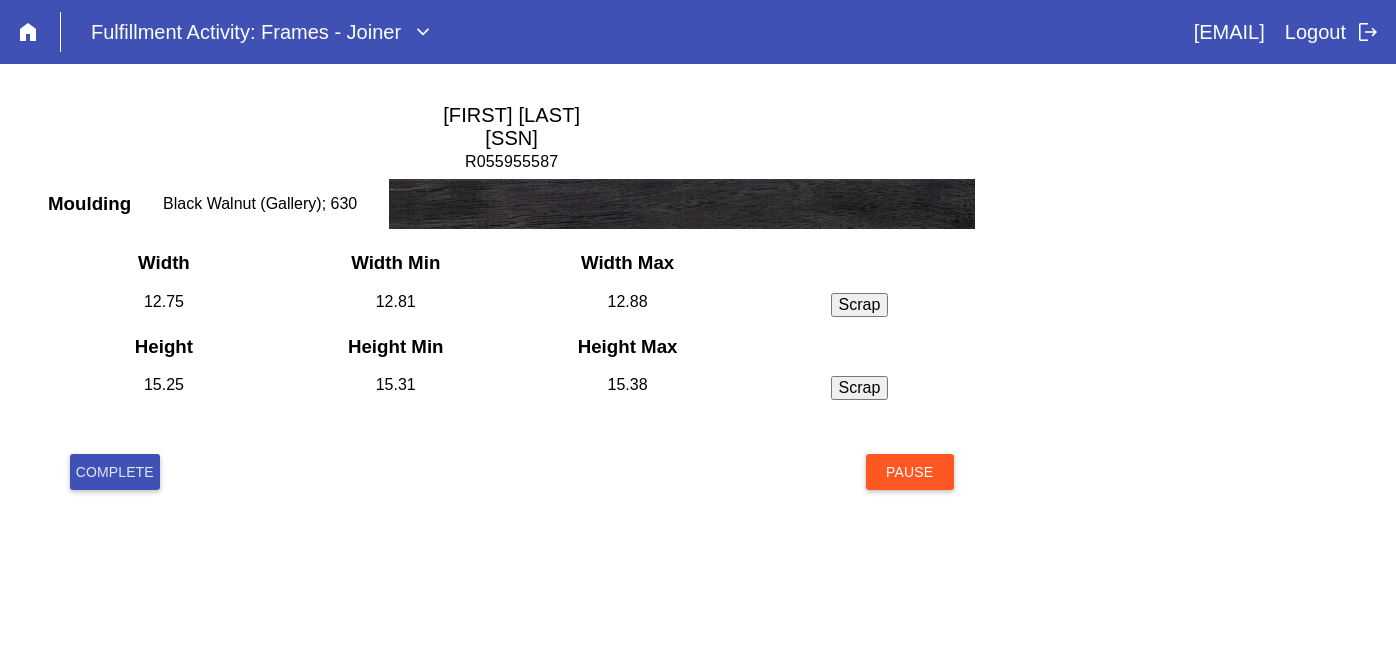 click on "Complete" at bounding box center (115, 472) 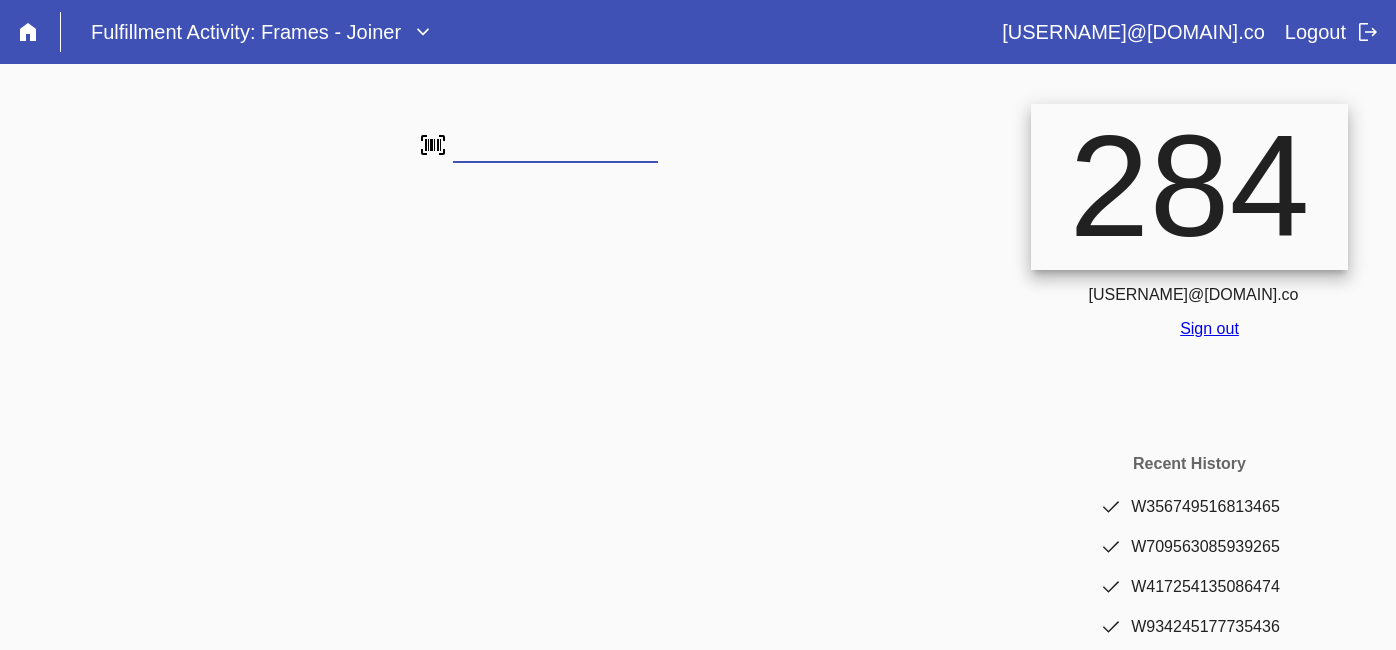 scroll, scrollTop: 0, scrollLeft: 0, axis: both 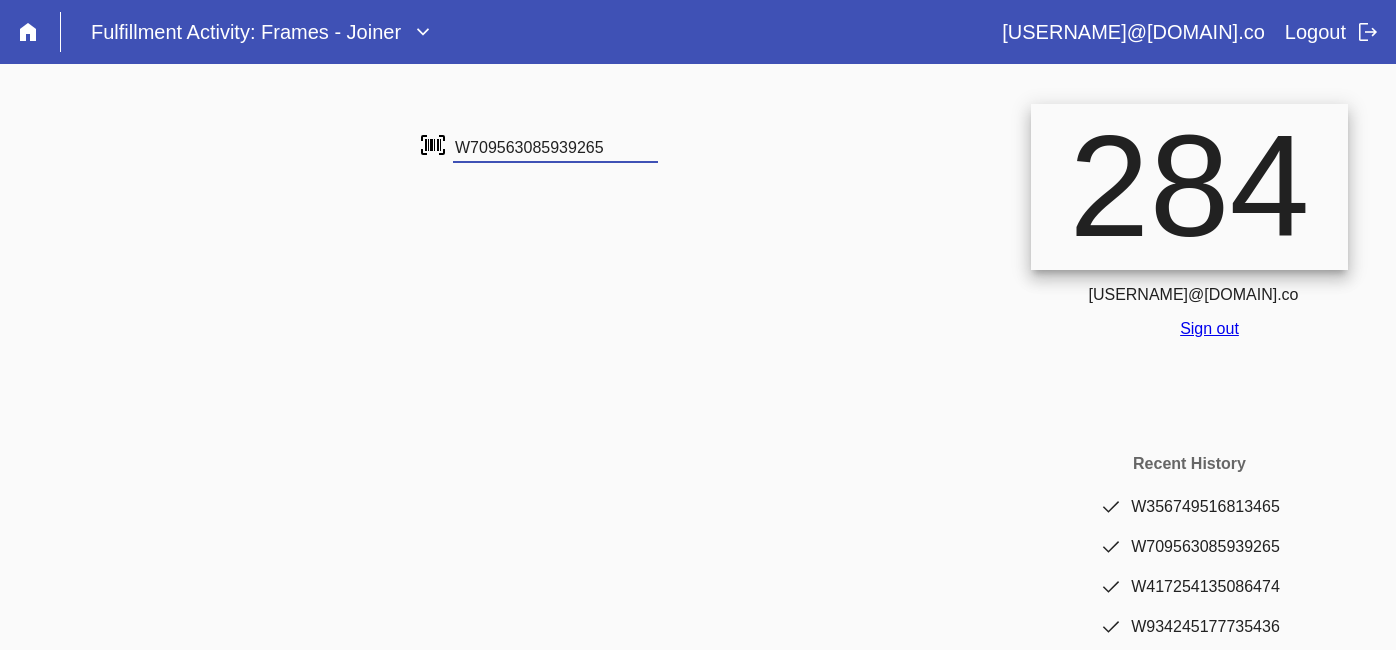 type on "W709563085939265" 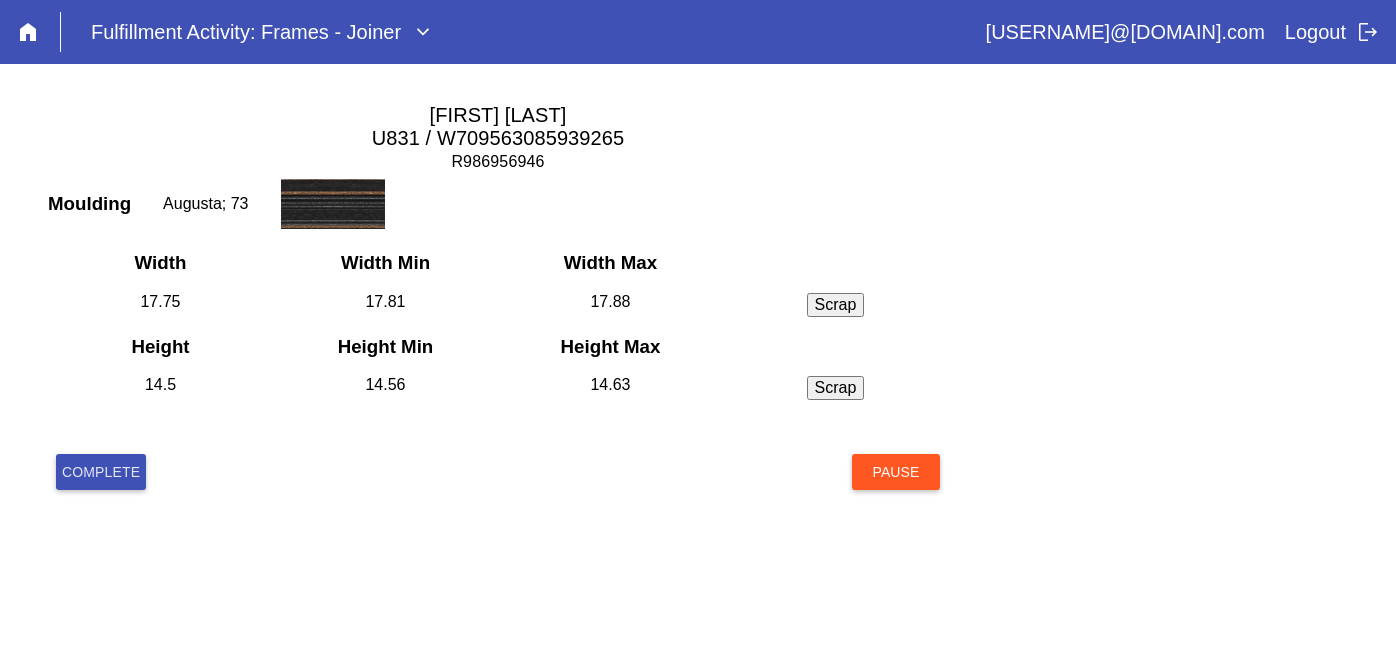 scroll, scrollTop: 0, scrollLeft: 0, axis: both 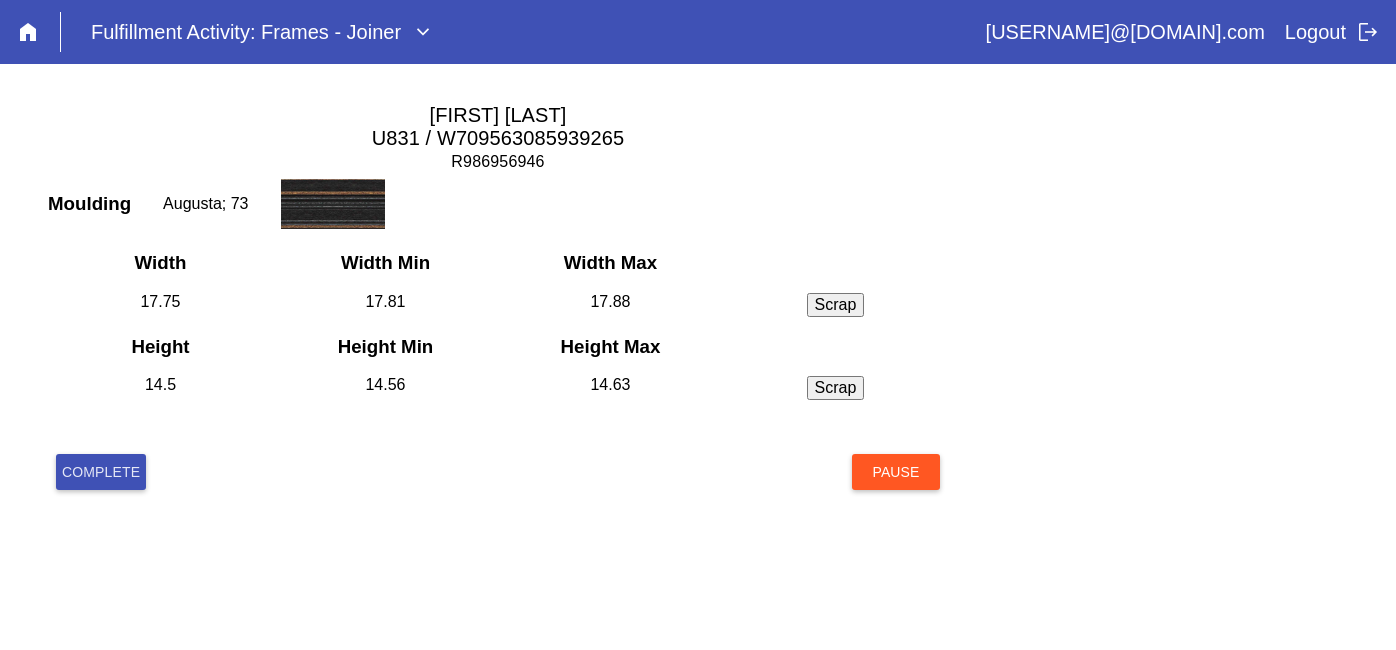 click on "Complete" at bounding box center (101, 472) 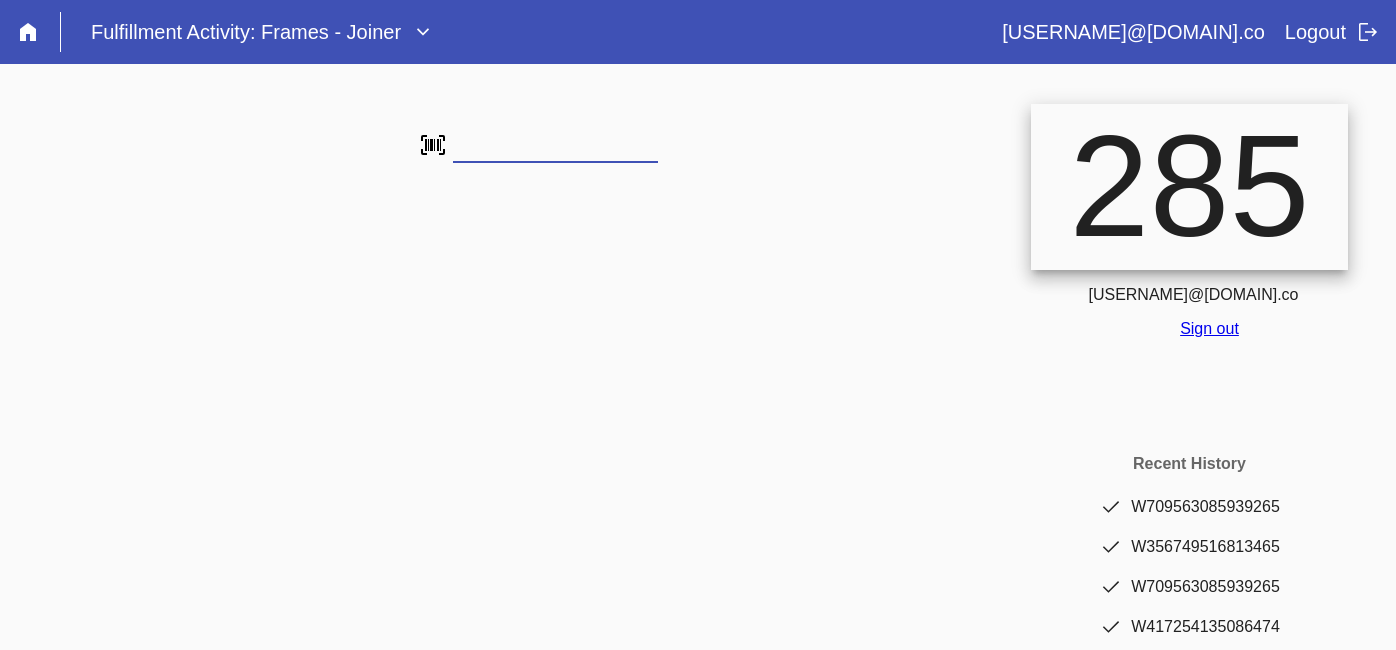 scroll, scrollTop: 0, scrollLeft: 0, axis: both 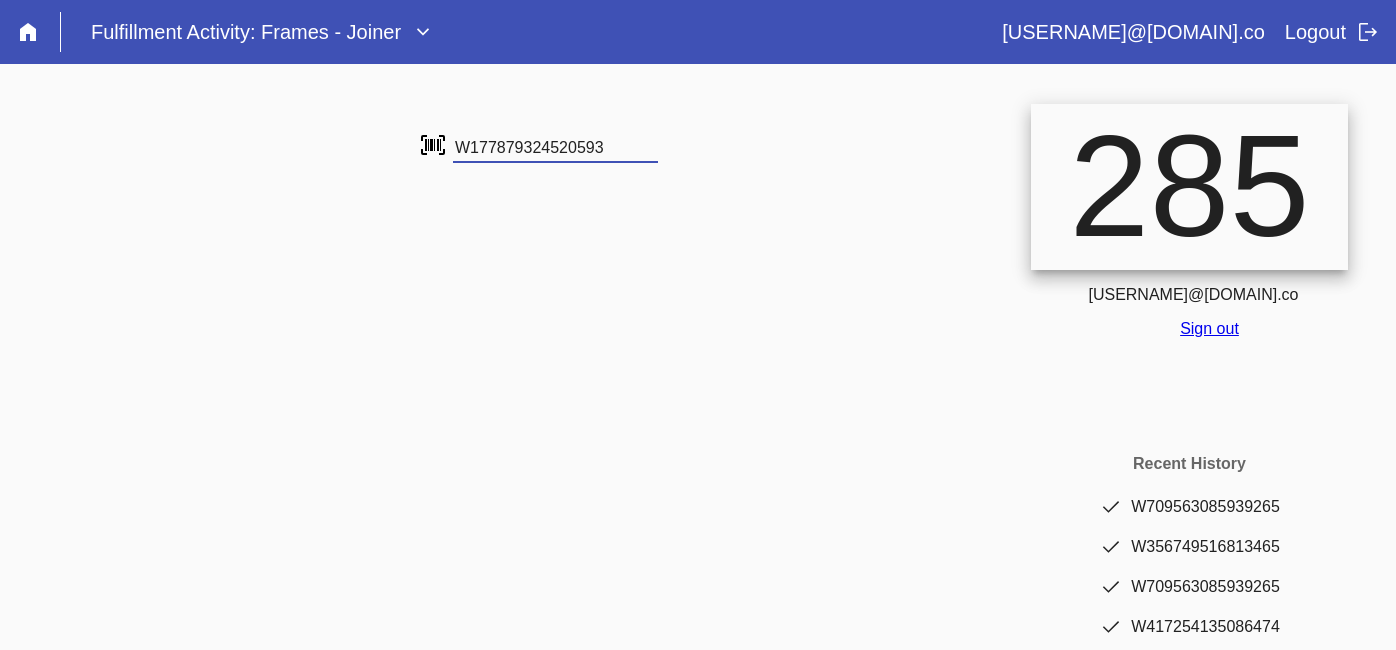 type on "W177879324520593" 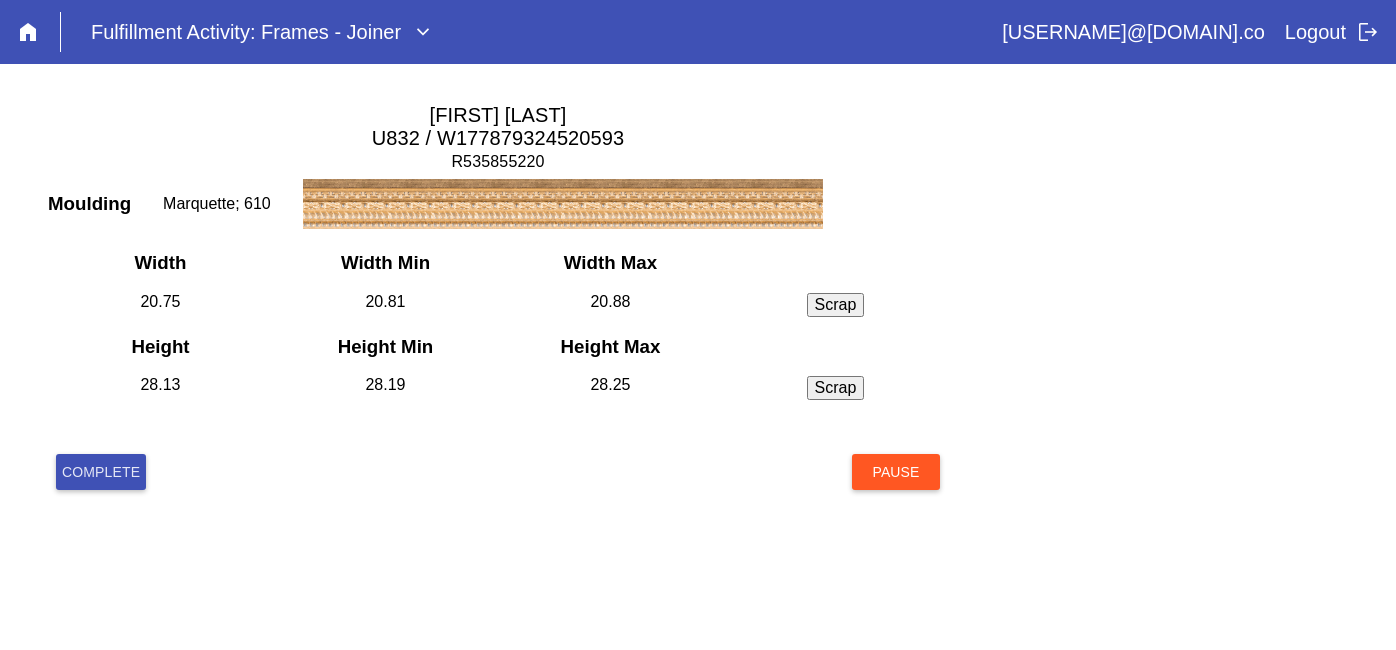 scroll, scrollTop: 0, scrollLeft: 0, axis: both 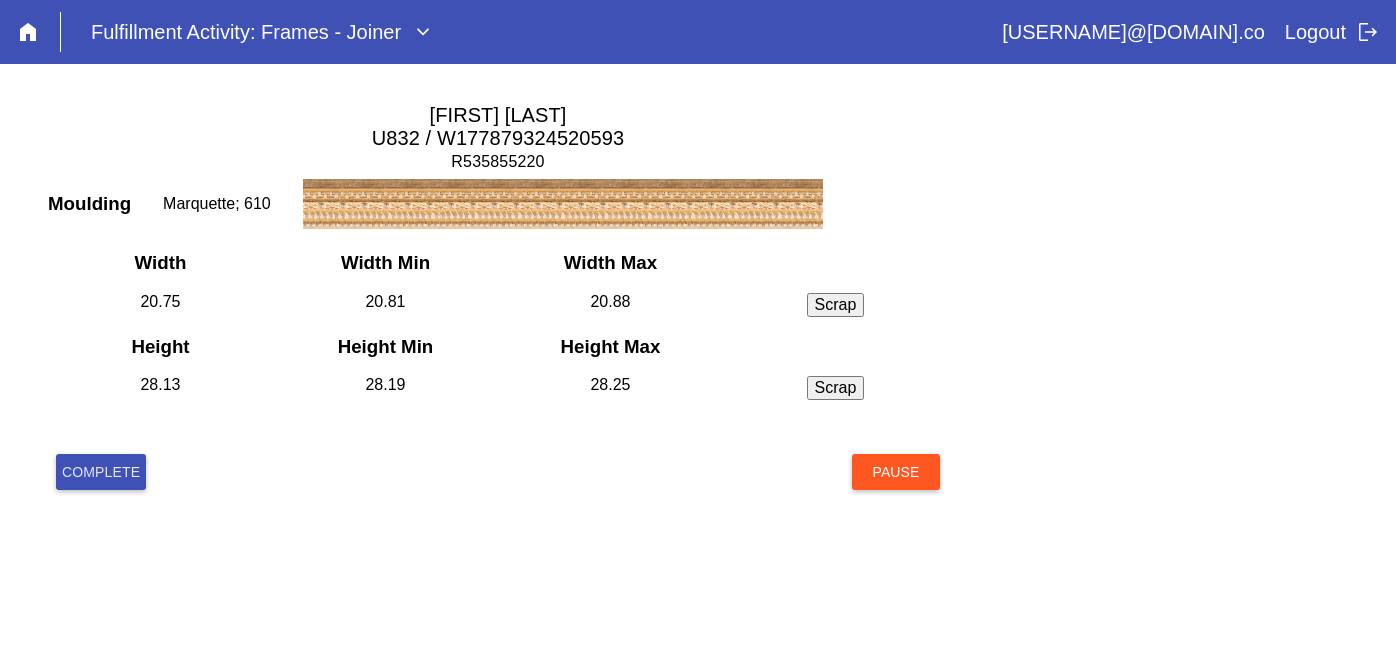 click on "Complete" at bounding box center [101, 472] 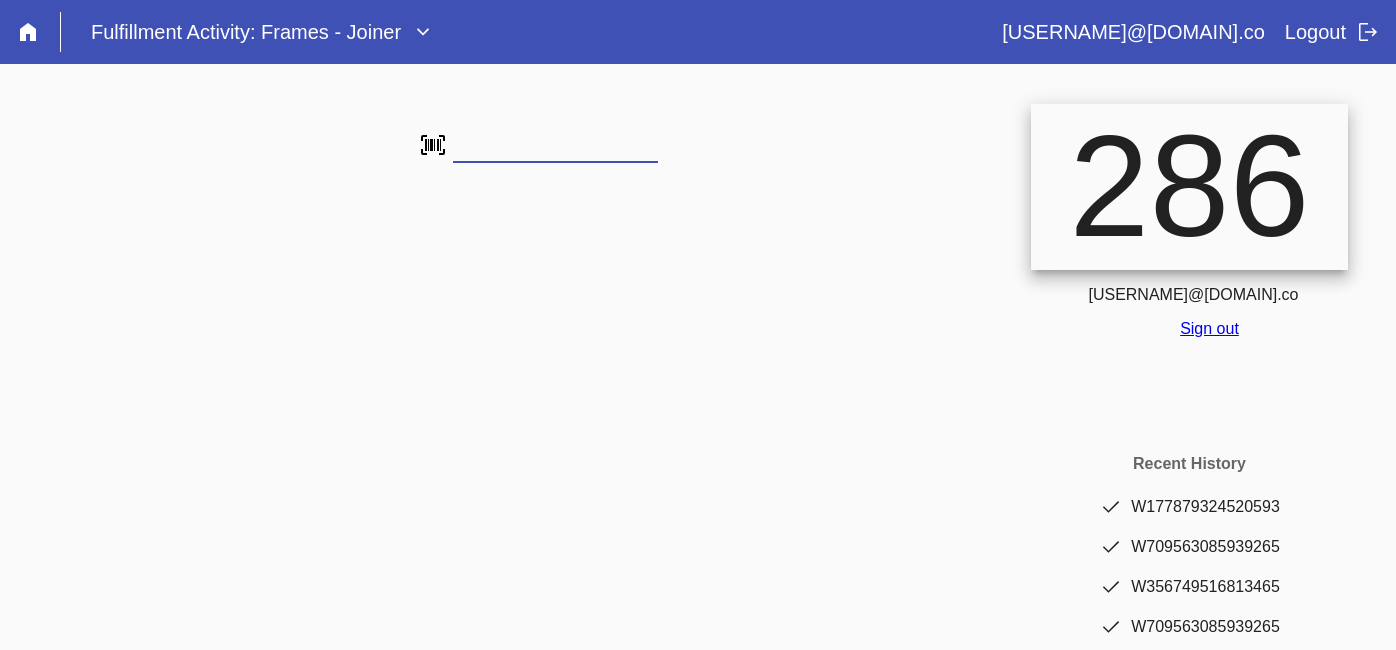 scroll, scrollTop: 0, scrollLeft: 0, axis: both 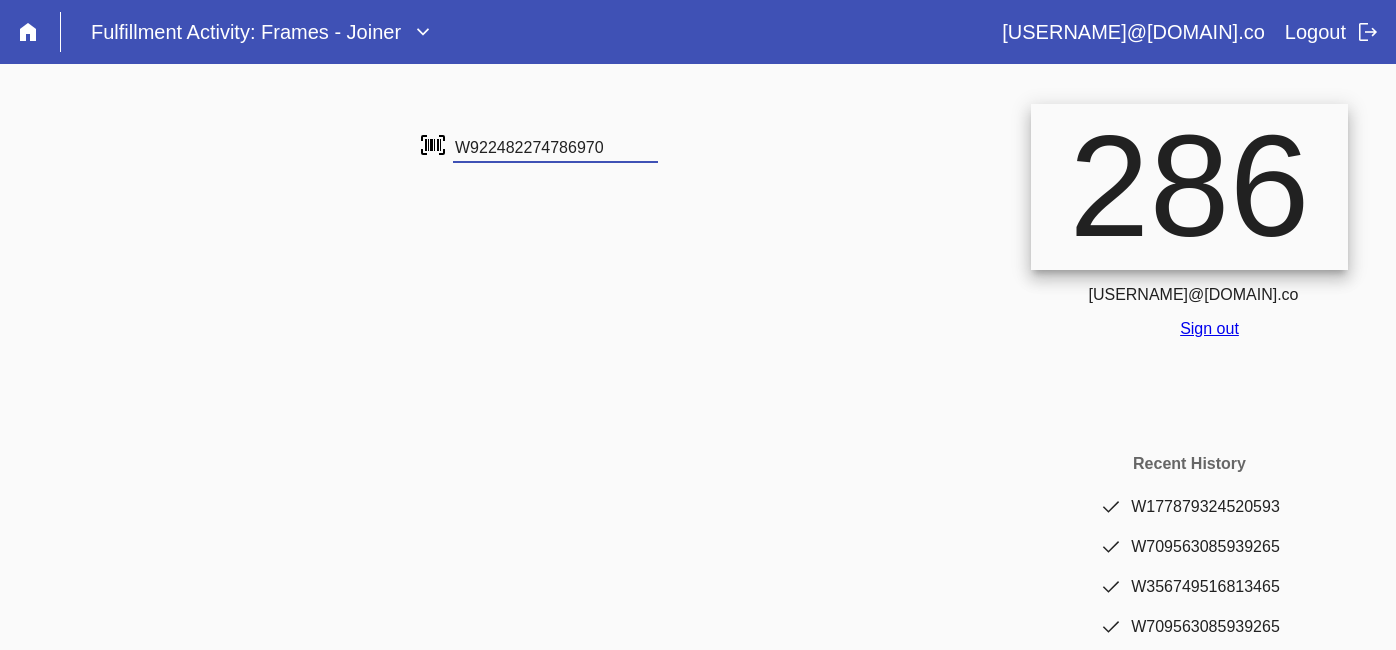 type on "W922482274786970" 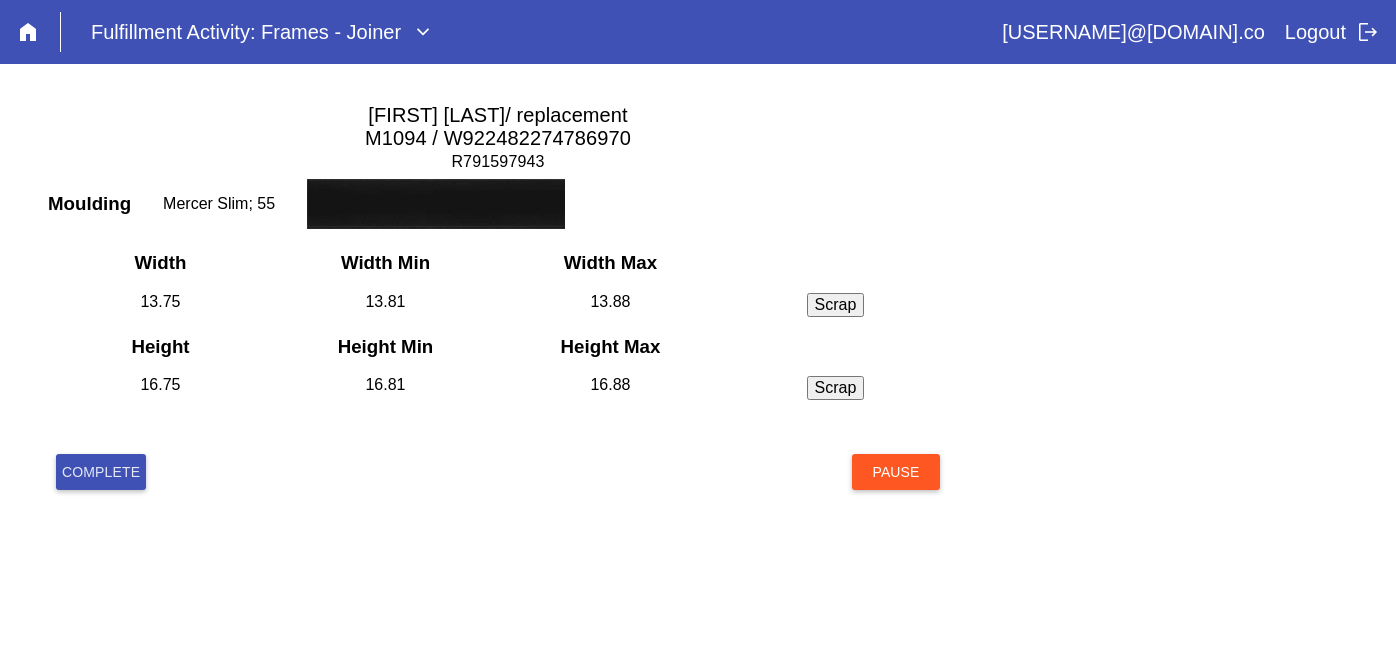 scroll, scrollTop: 0, scrollLeft: 0, axis: both 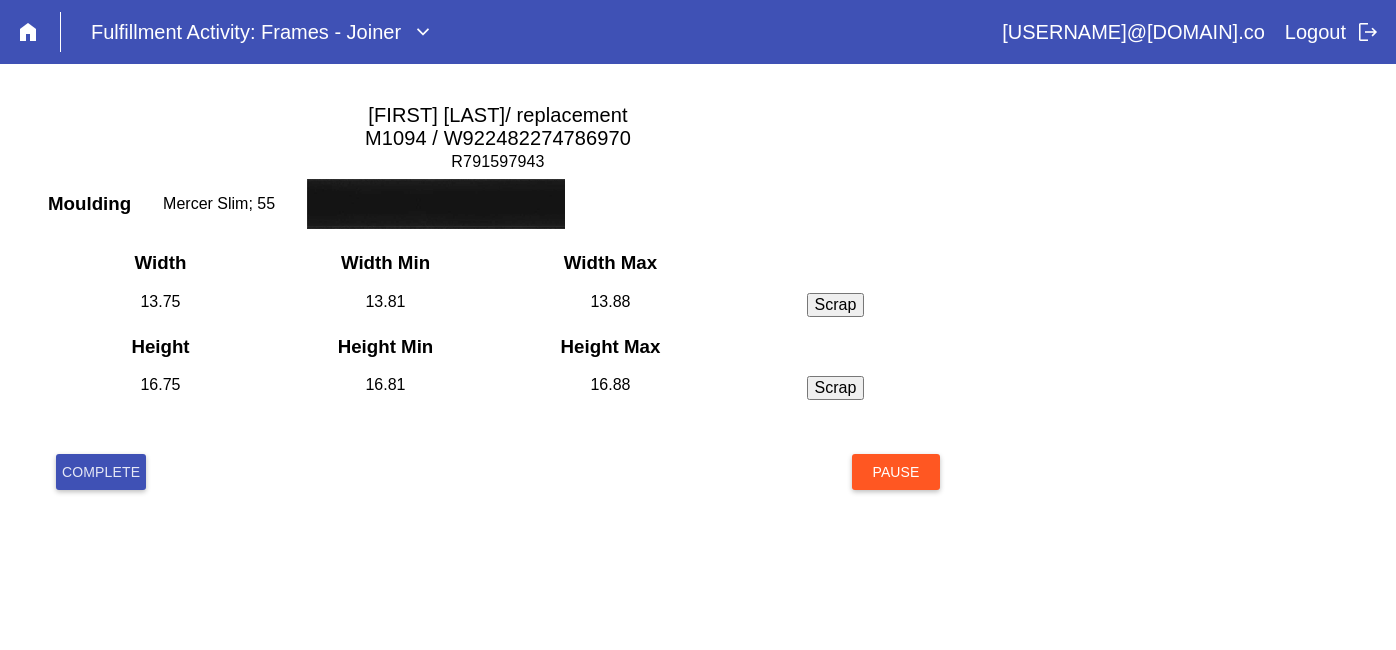 click on "Complete" at bounding box center (101, 472) 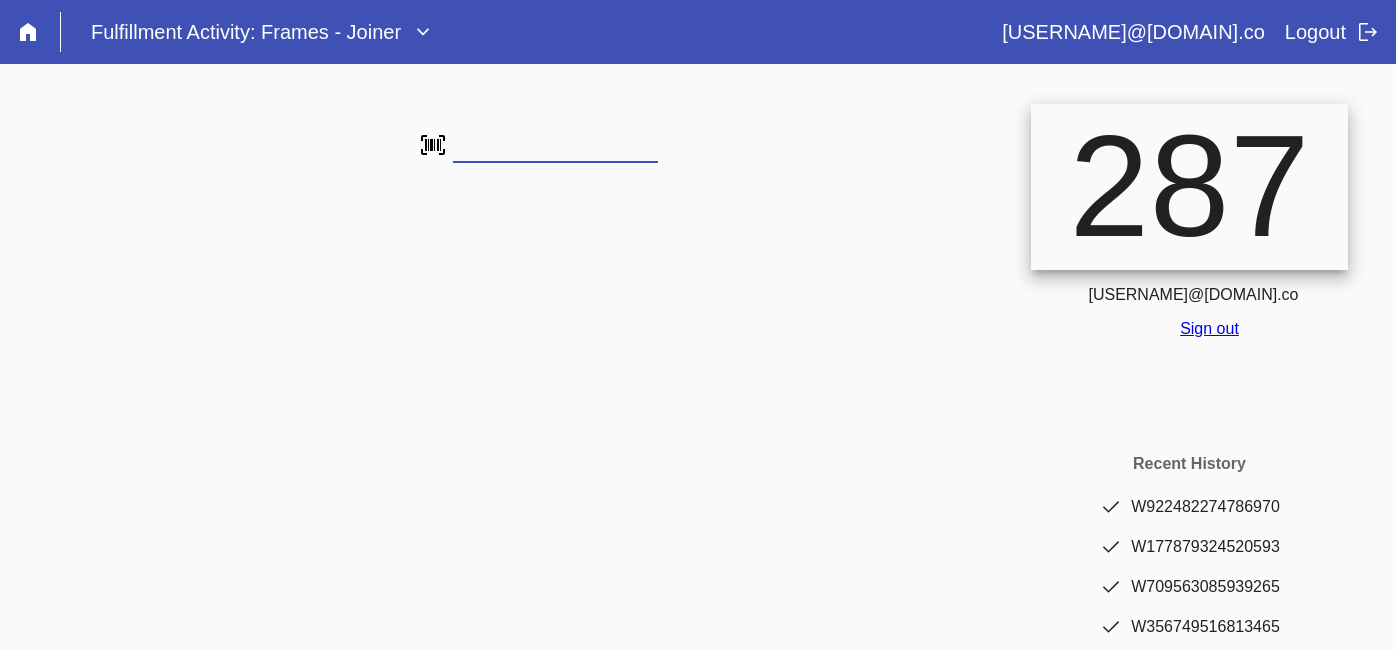 scroll, scrollTop: 0, scrollLeft: 0, axis: both 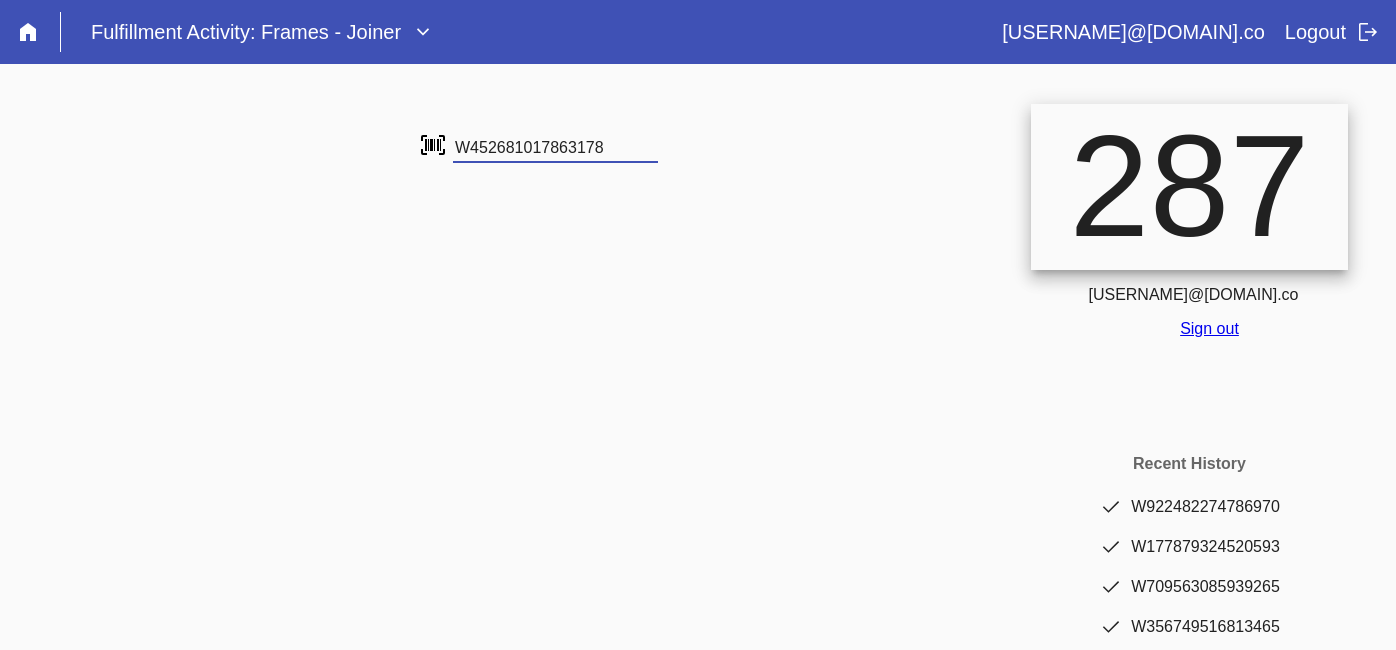 type on "W452681017863178" 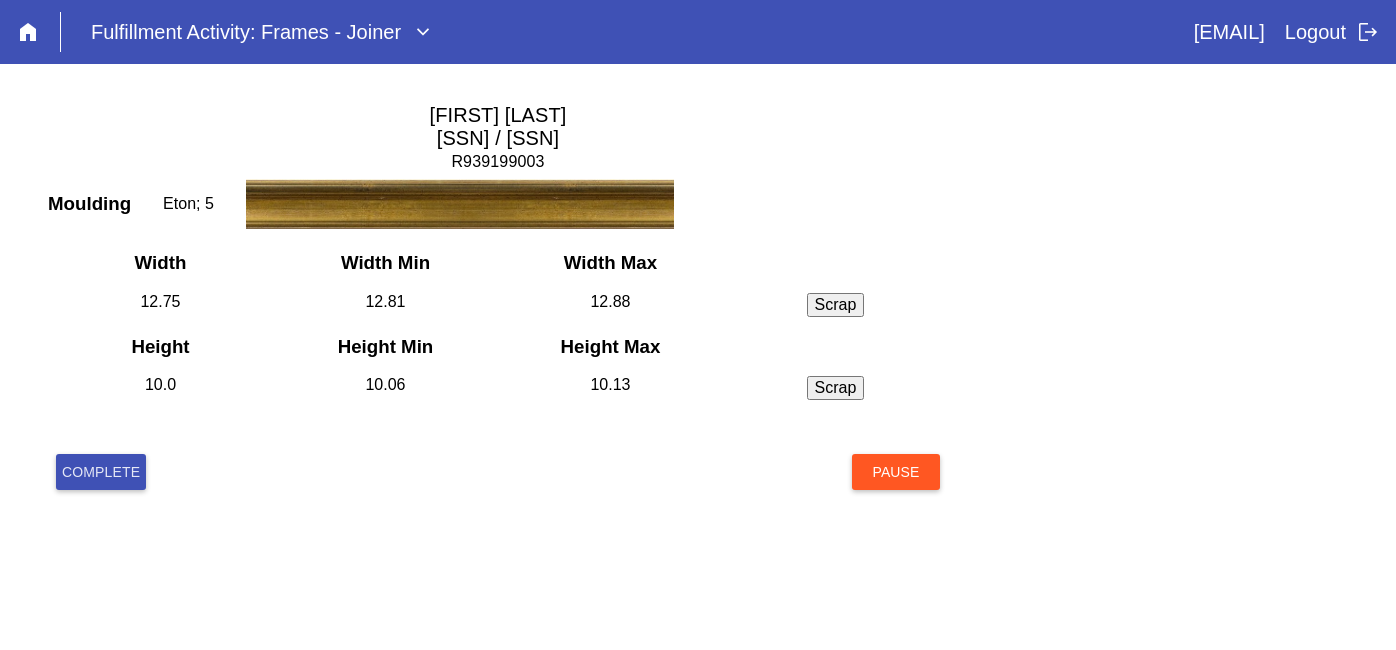 scroll, scrollTop: 0, scrollLeft: 0, axis: both 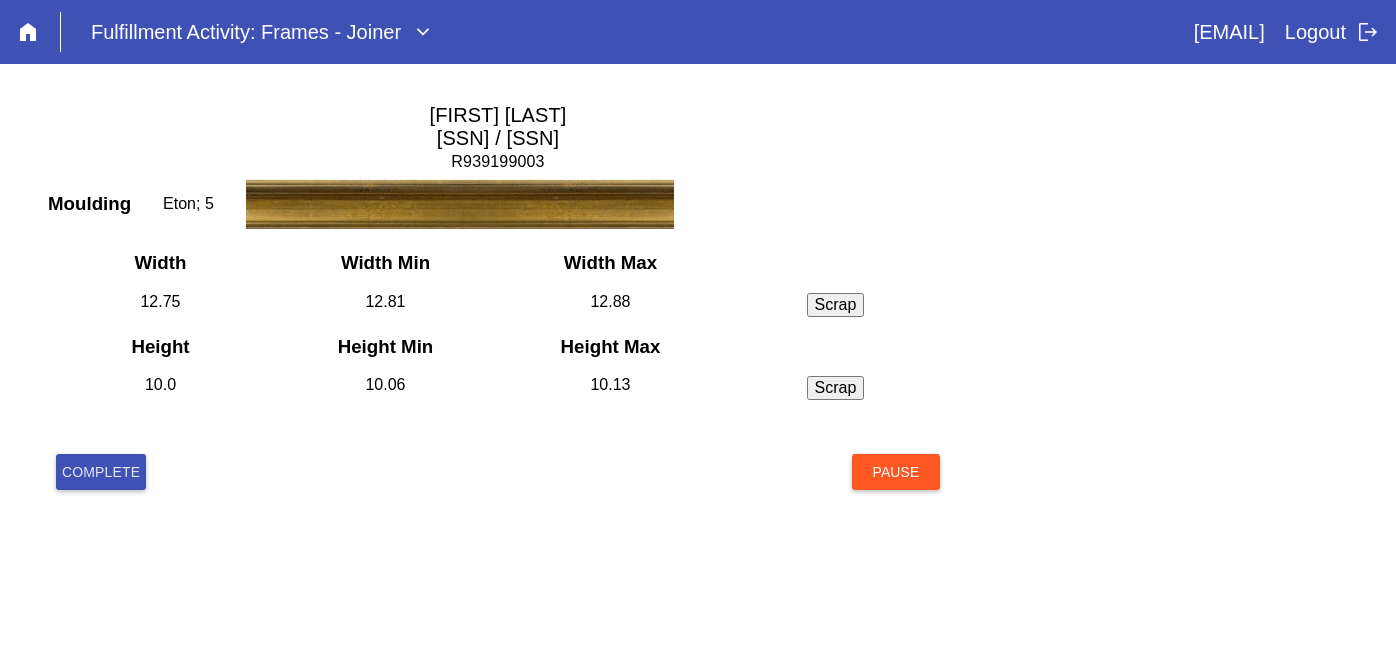 click on "Complete" at bounding box center [101, 472] 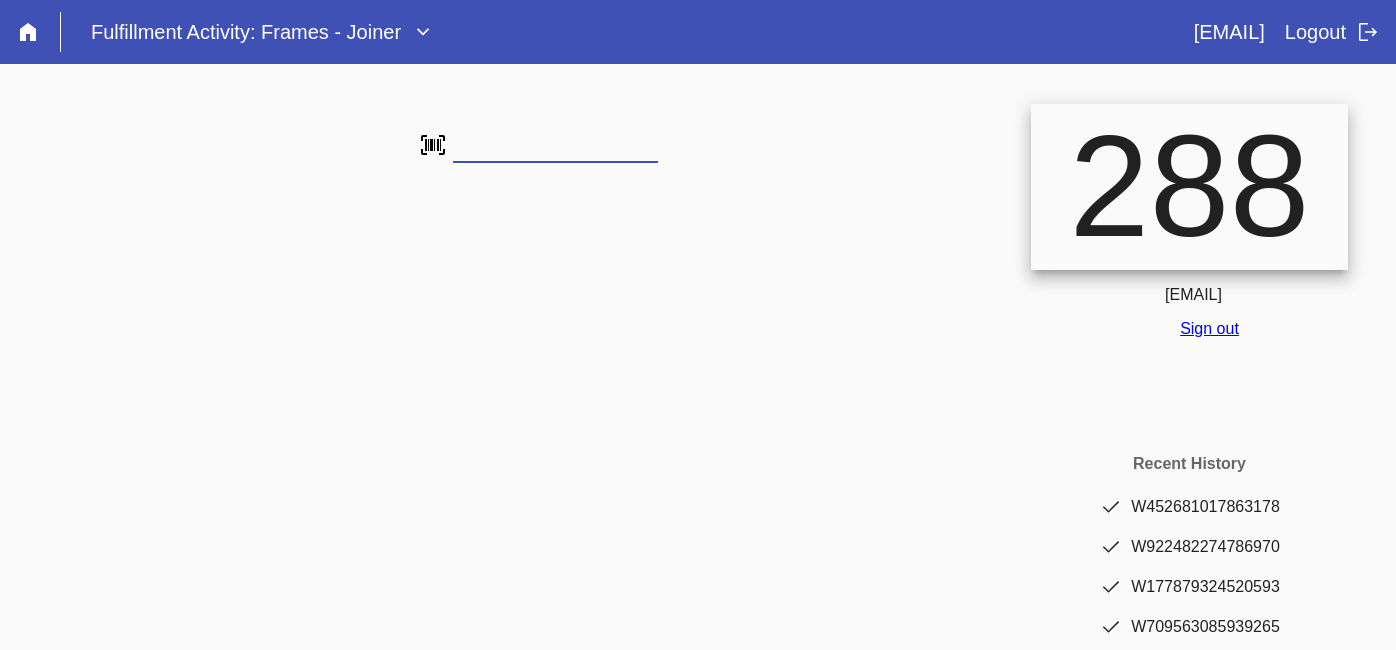 scroll, scrollTop: 0, scrollLeft: 0, axis: both 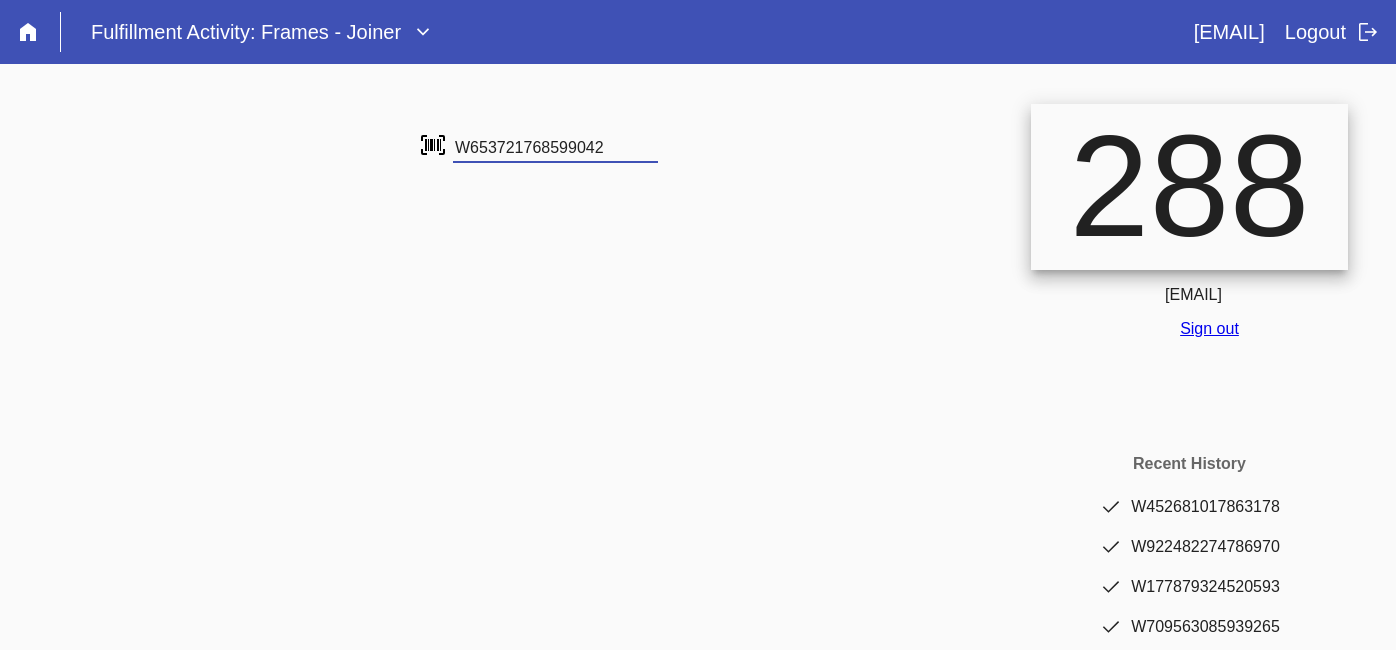 type on "W653721768599042" 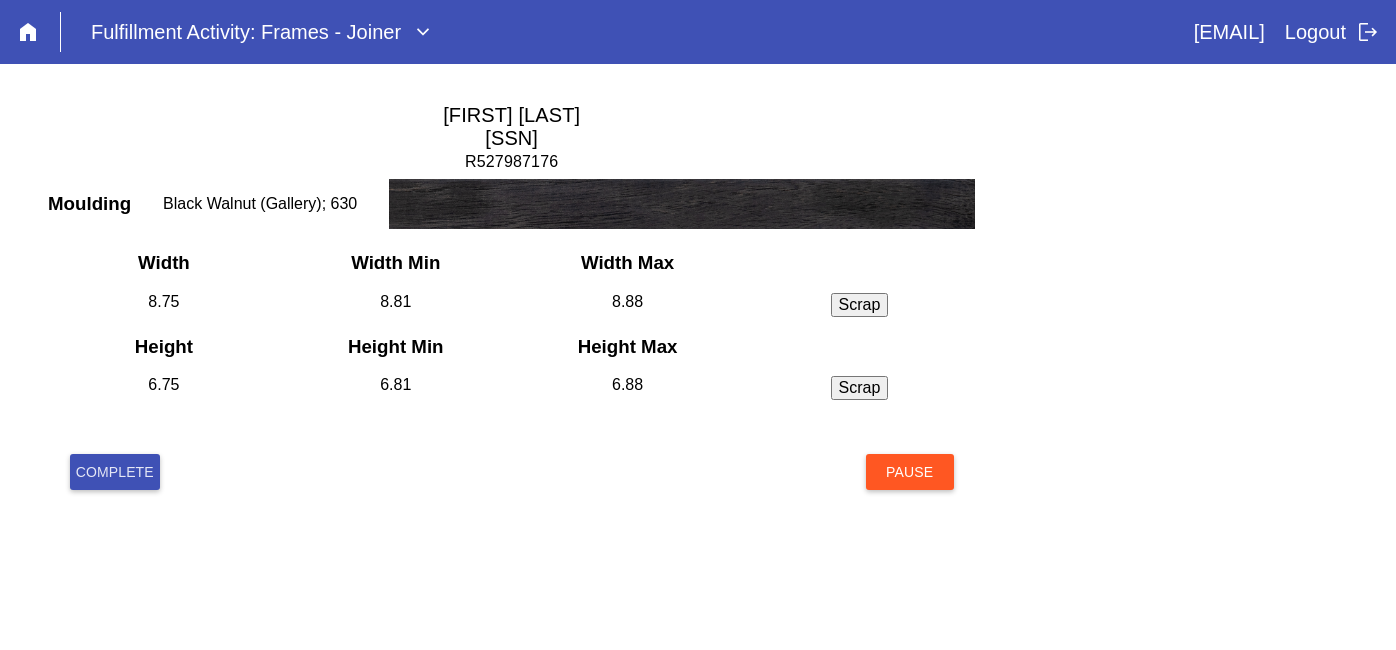 scroll, scrollTop: 0, scrollLeft: 0, axis: both 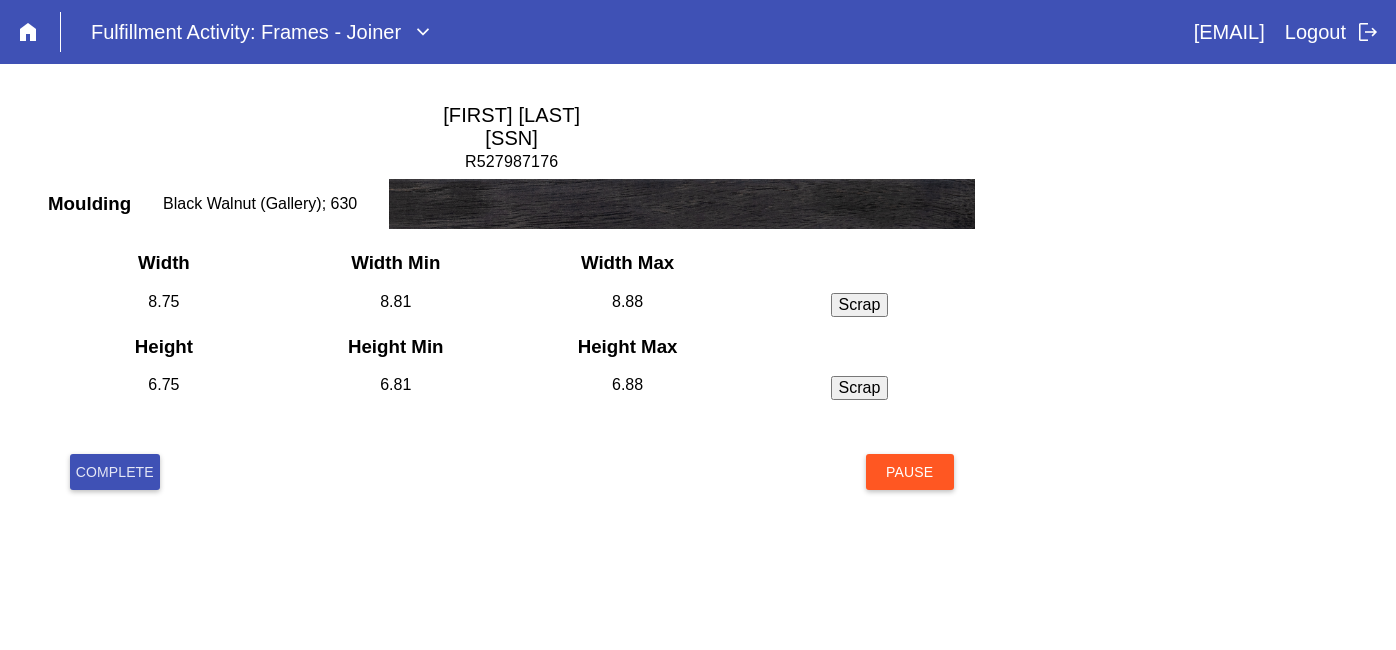 click on "Complete" at bounding box center (115, 472) 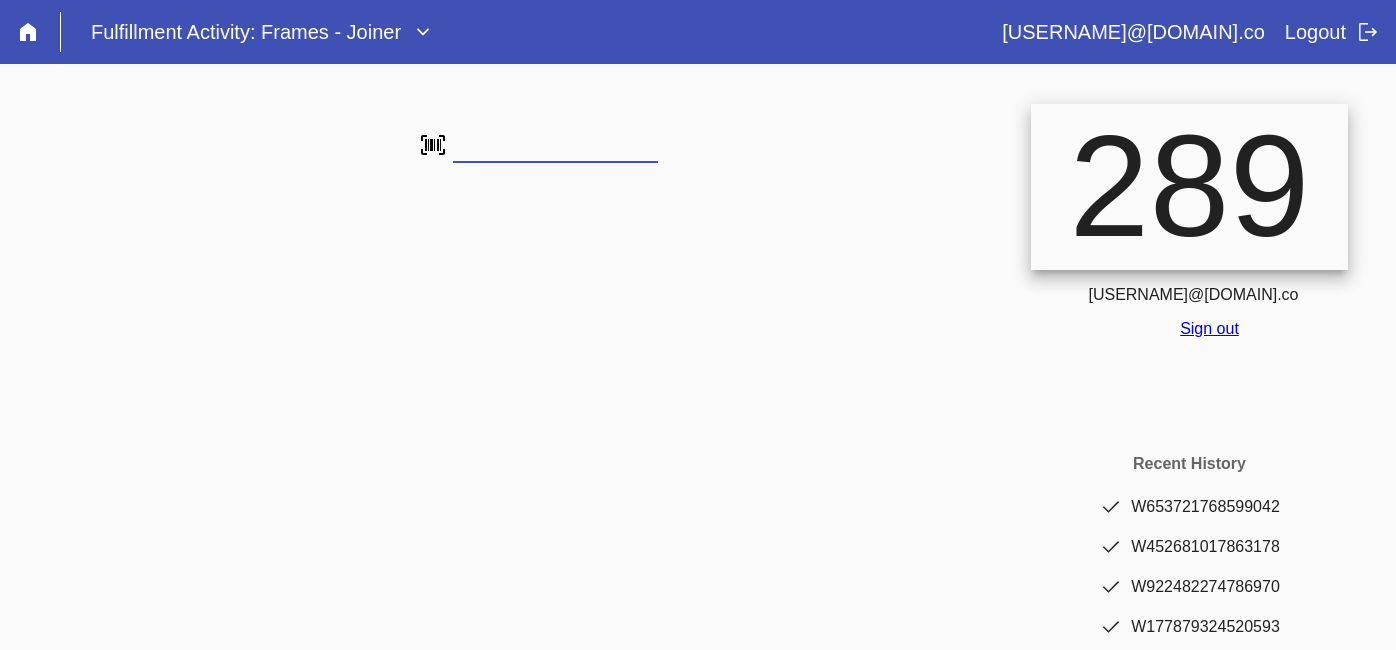 scroll, scrollTop: 0, scrollLeft: 0, axis: both 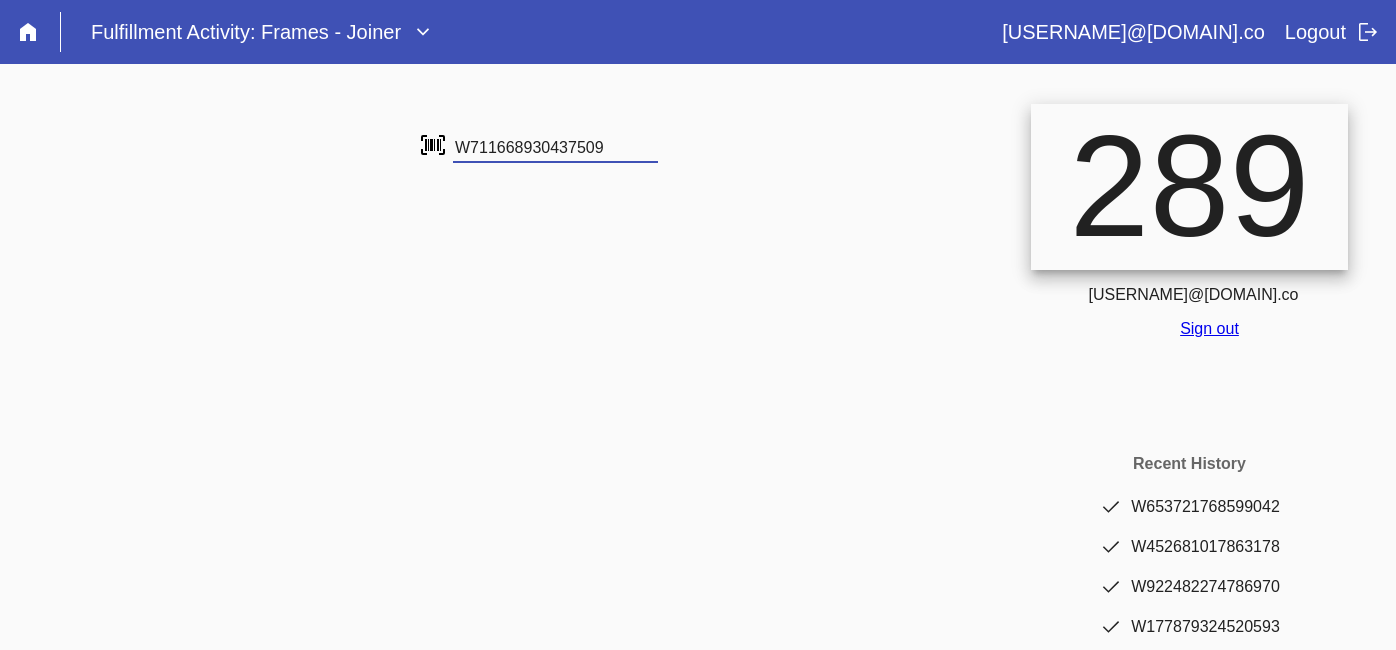 type on "W711668930437509" 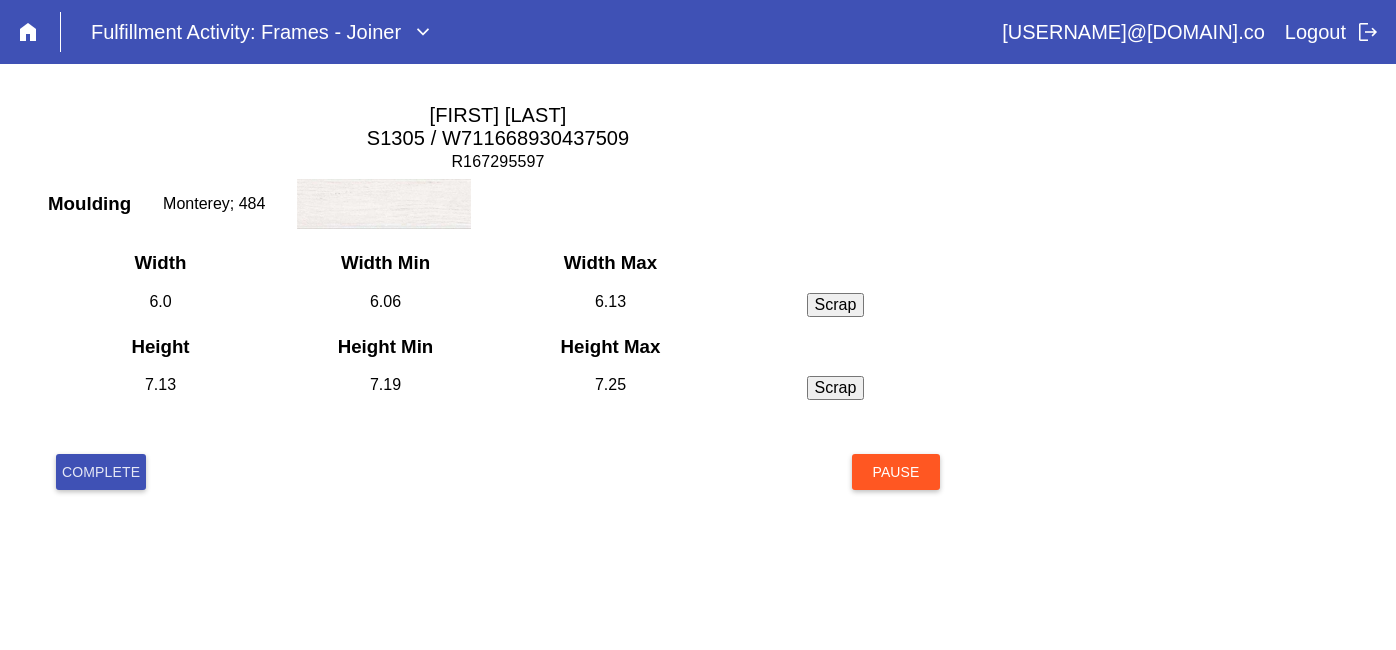 scroll, scrollTop: 0, scrollLeft: 0, axis: both 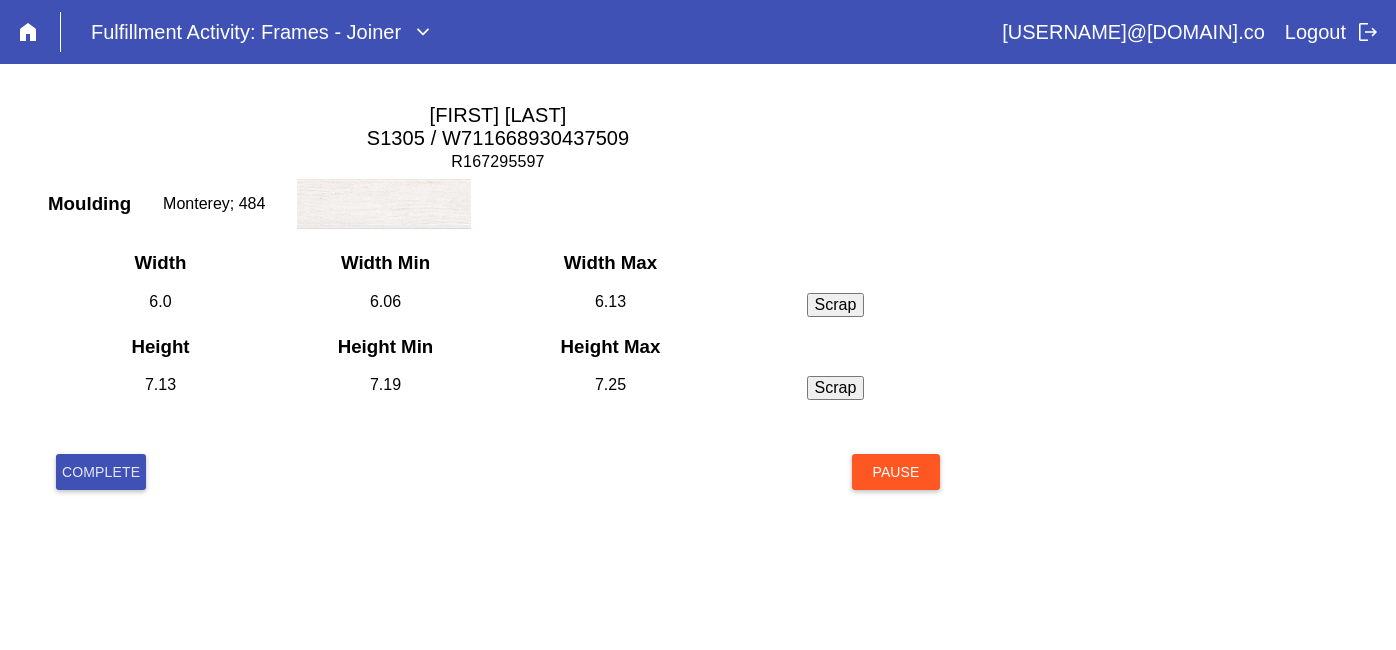 click on "Complete" at bounding box center (101, 472) 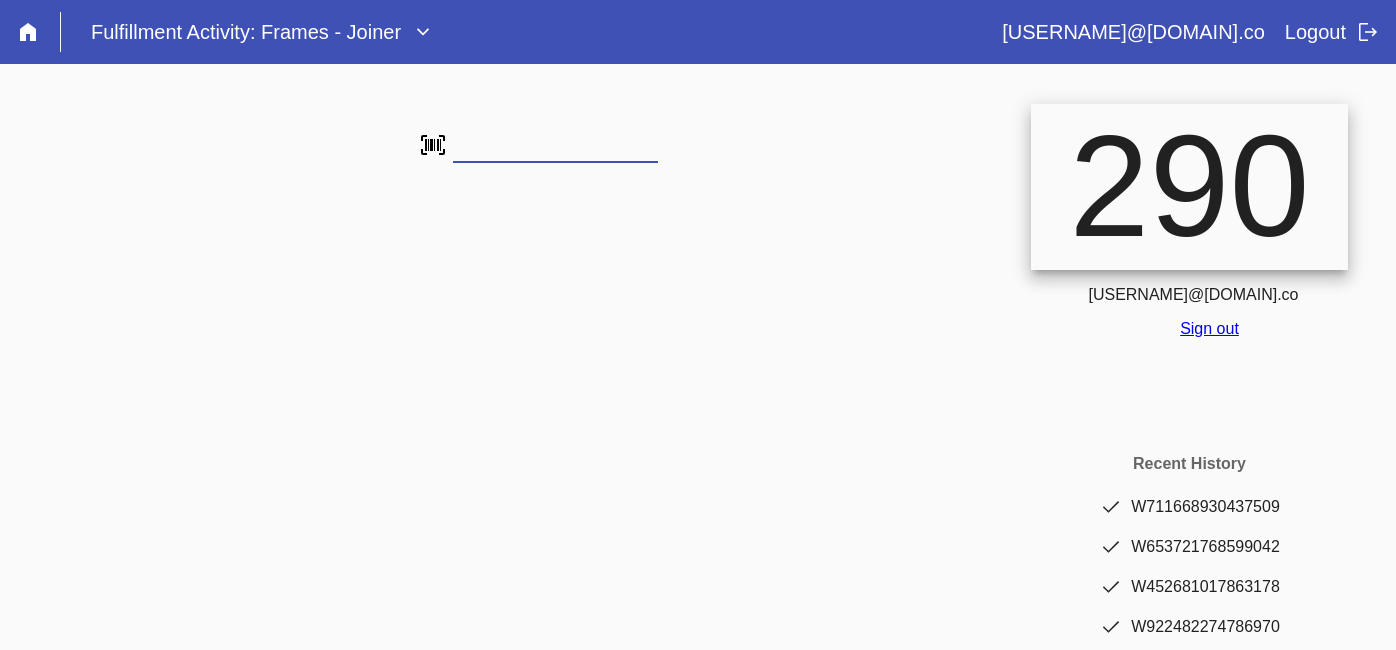 scroll, scrollTop: 0, scrollLeft: 0, axis: both 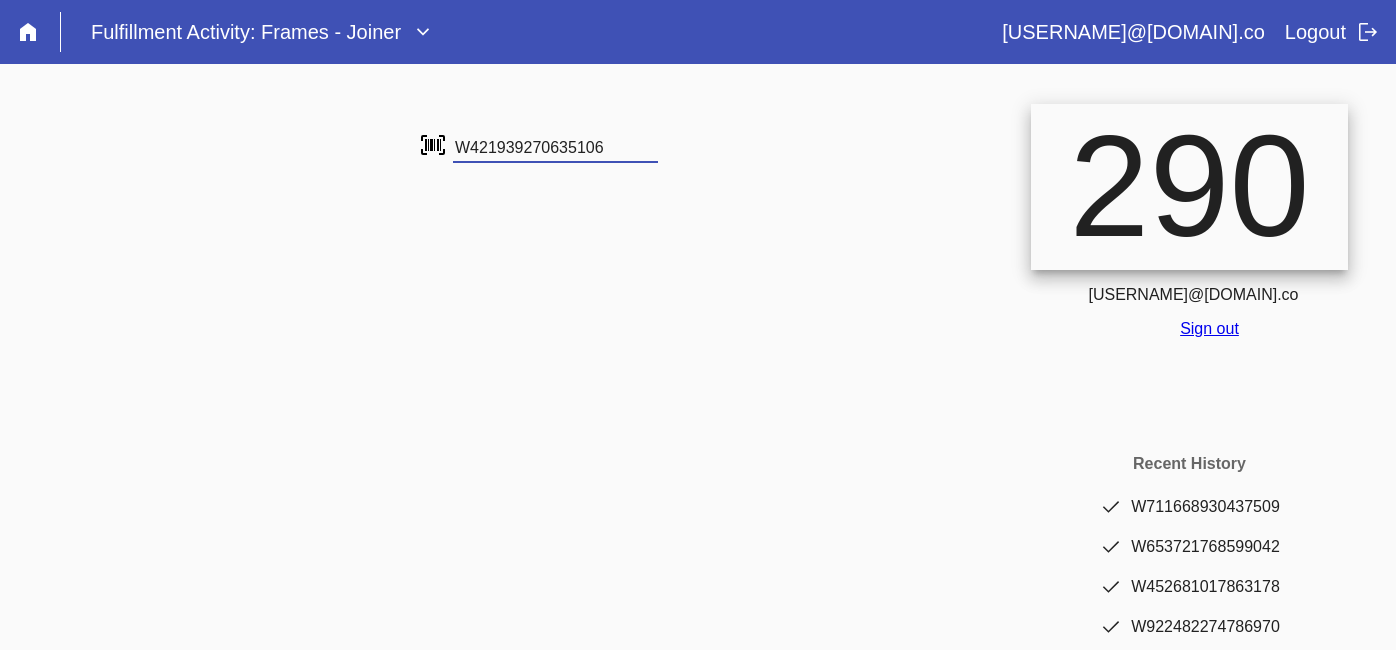 type on "W421939270635106" 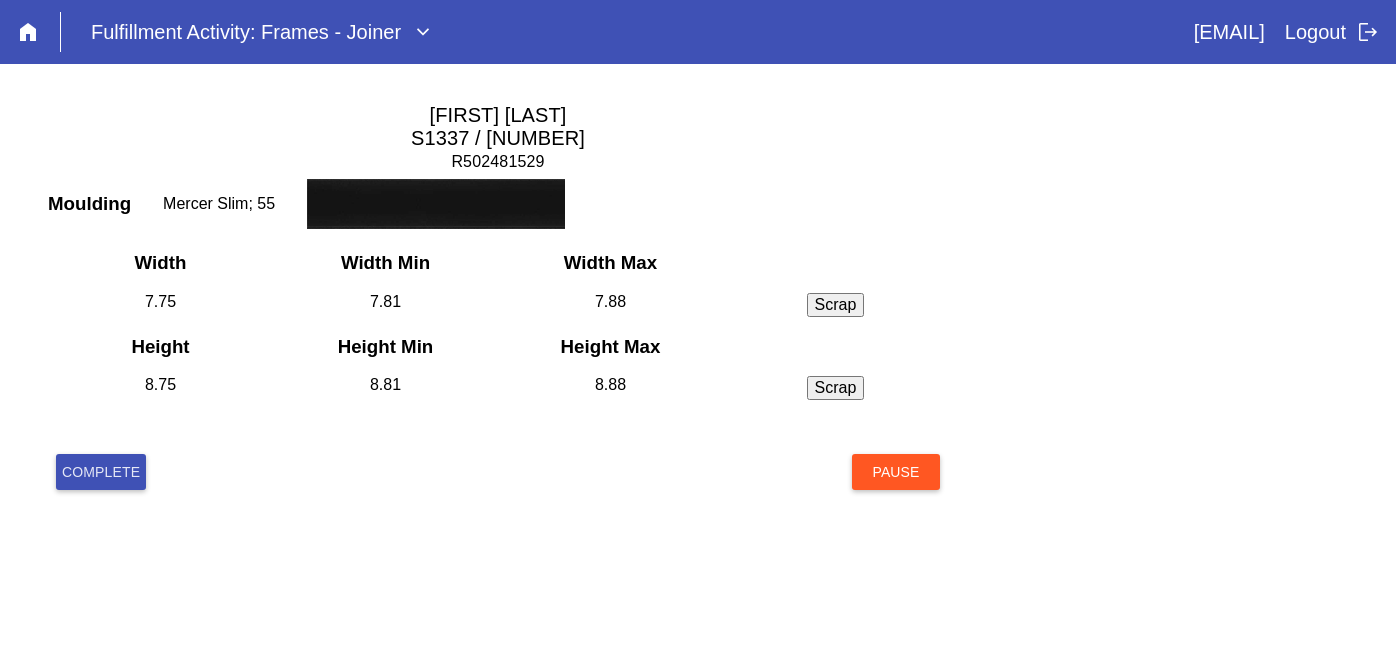 scroll, scrollTop: 0, scrollLeft: 0, axis: both 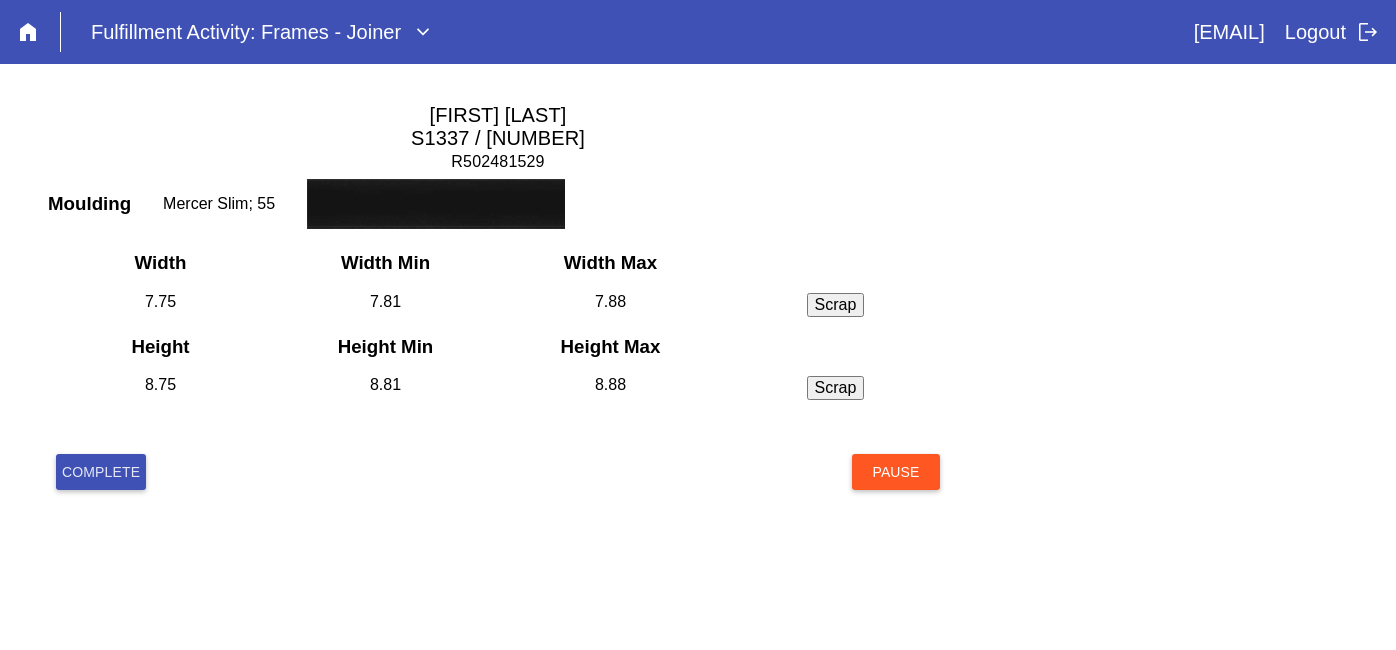 click on "Complete" at bounding box center (101, 472) 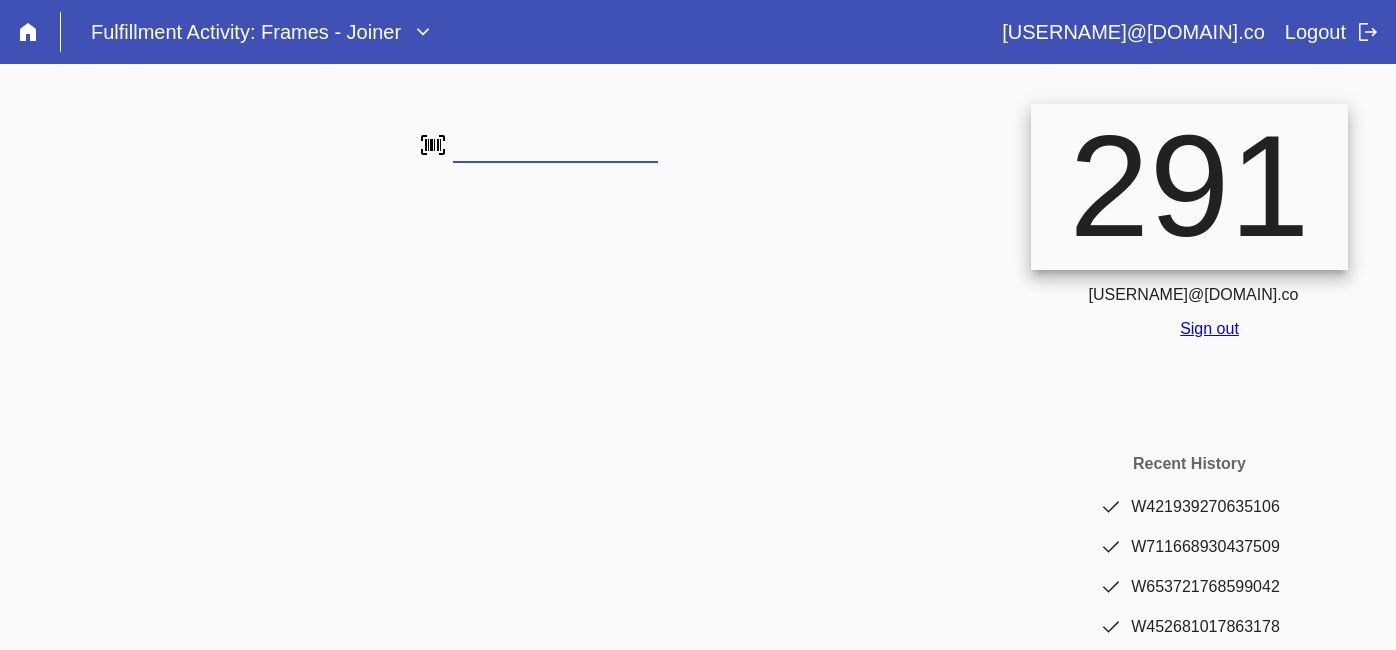scroll, scrollTop: 0, scrollLeft: 0, axis: both 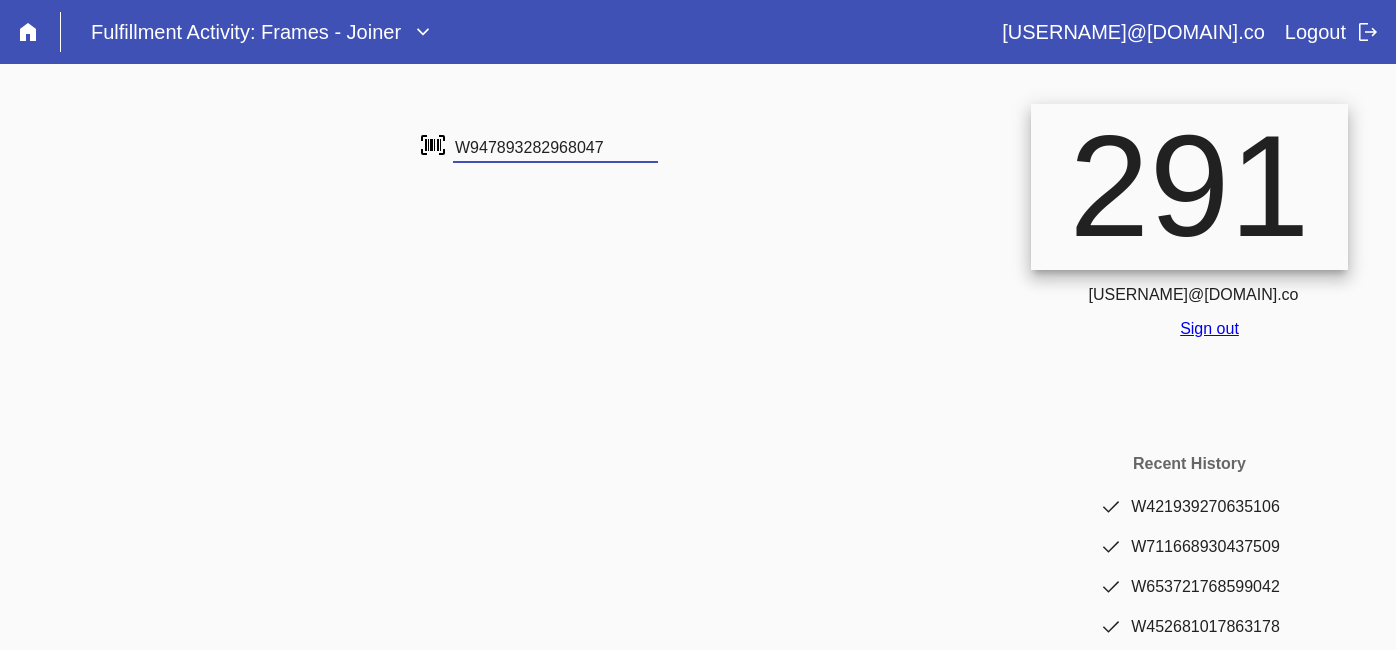 type on "W947893282968047" 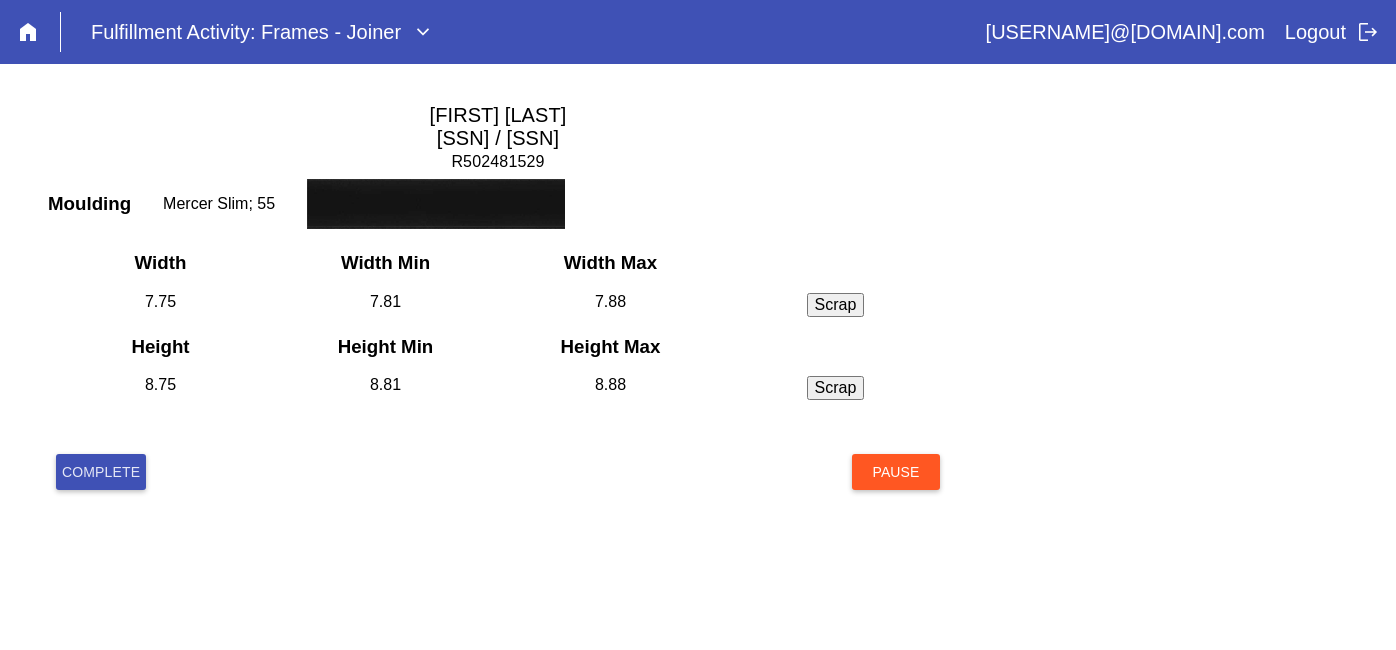 scroll, scrollTop: 0, scrollLeft: 0, axis: both 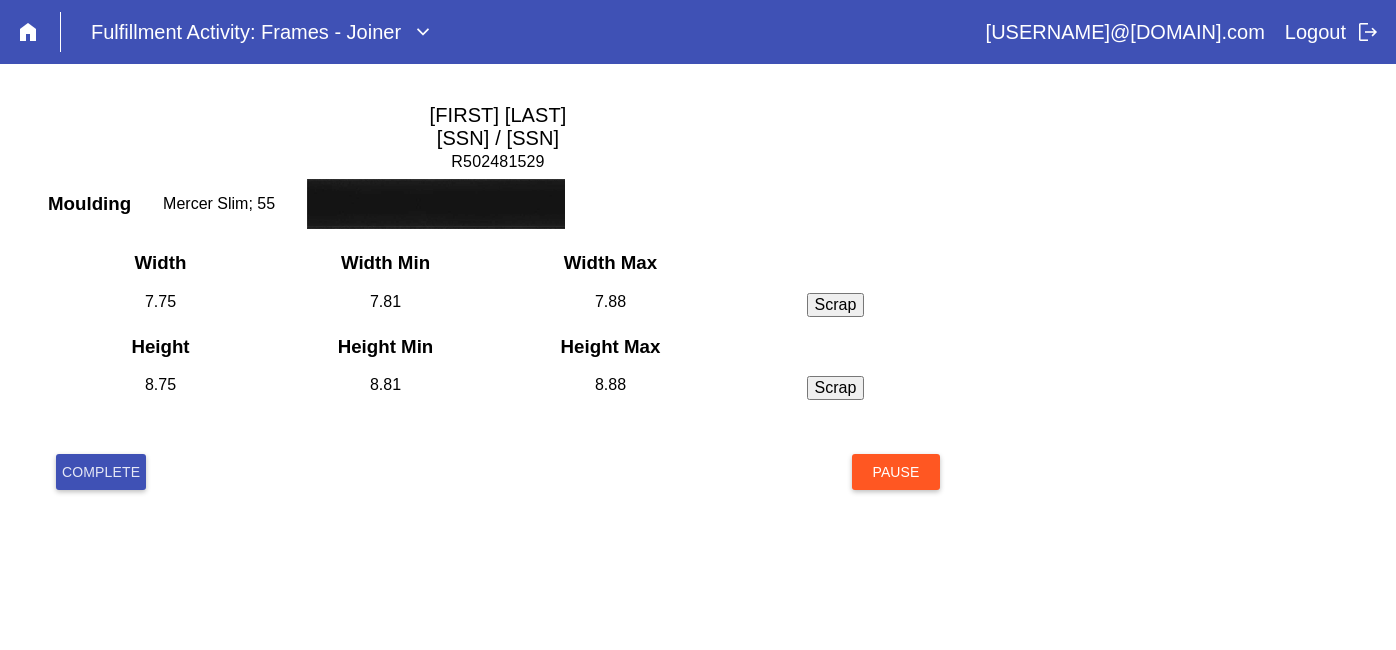 click on "Complete" at bounding box center [101, 472] 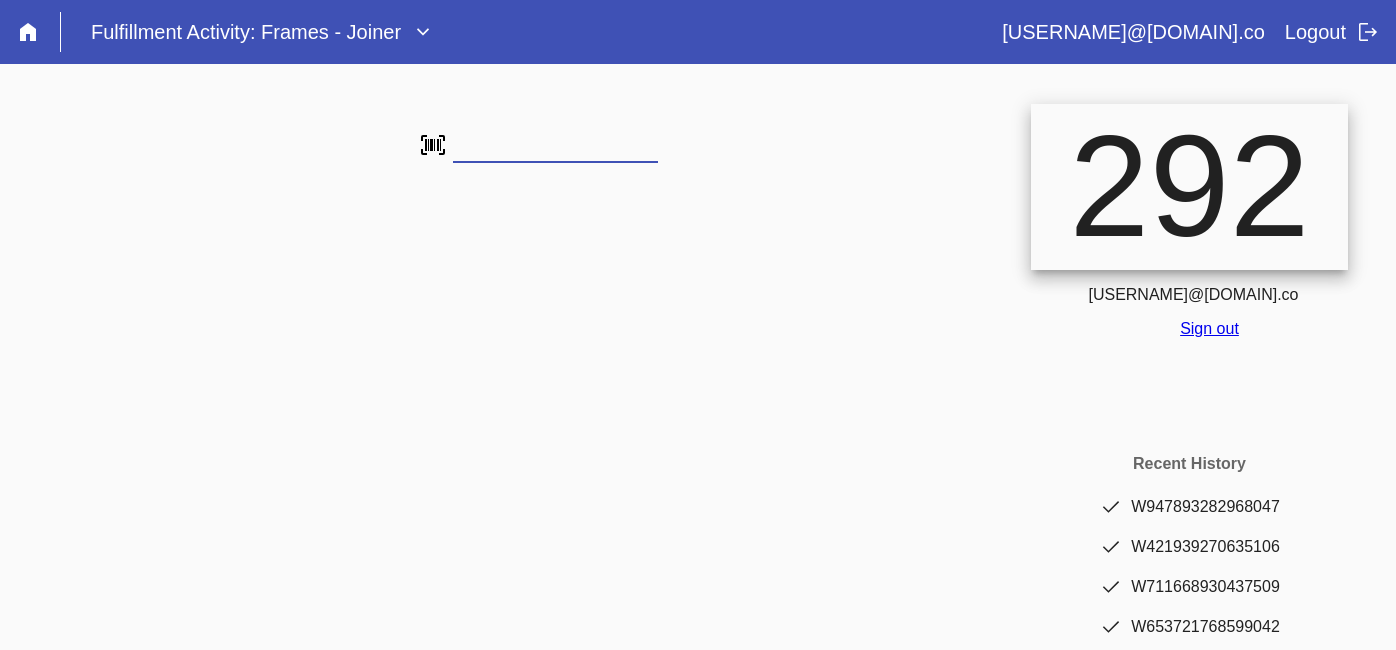 scroll, scrollTop: 0, scrollLeft: 0, axis: both 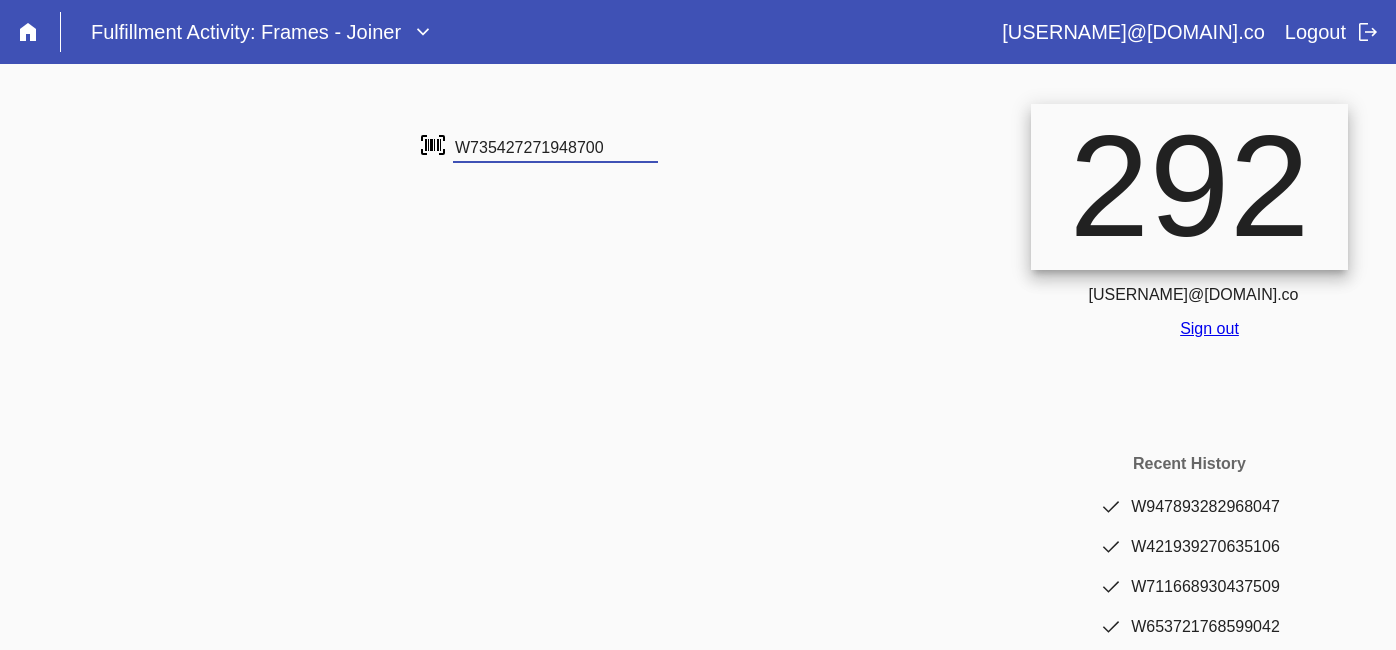 type on "W735427271948700" 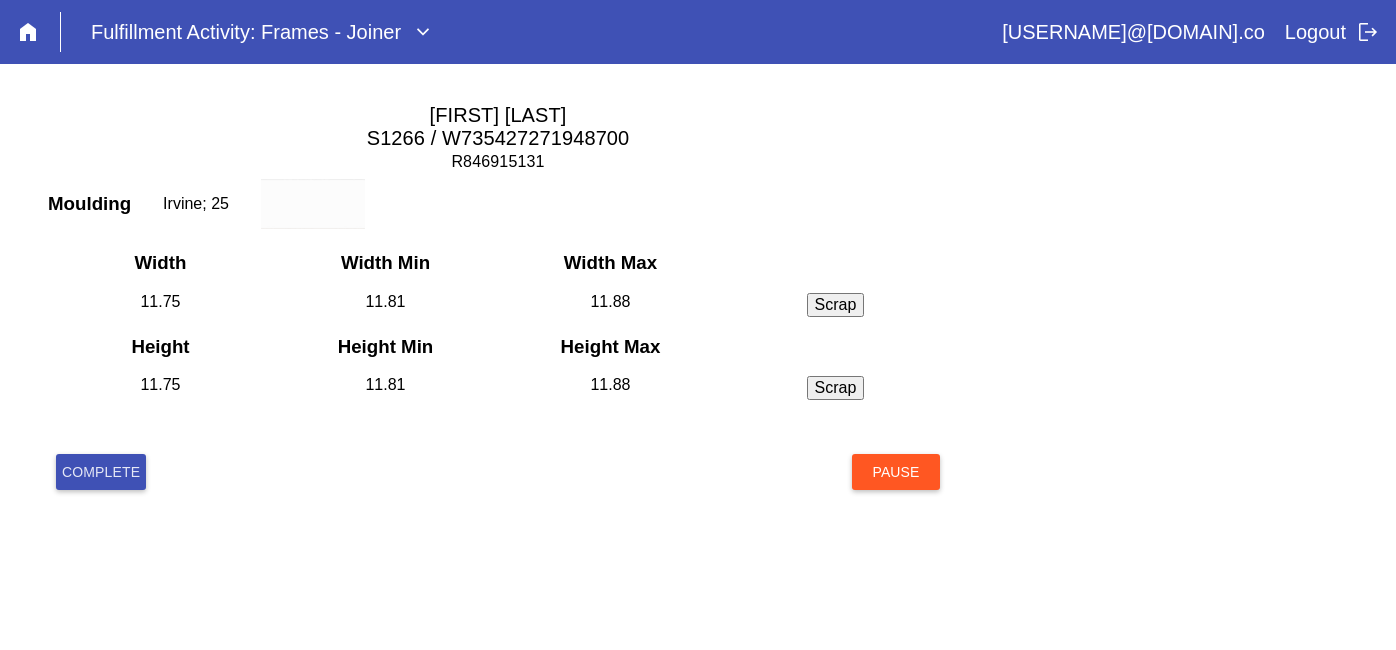 scroll, scrollTop: 0, scrollLeft: 0, axis: both 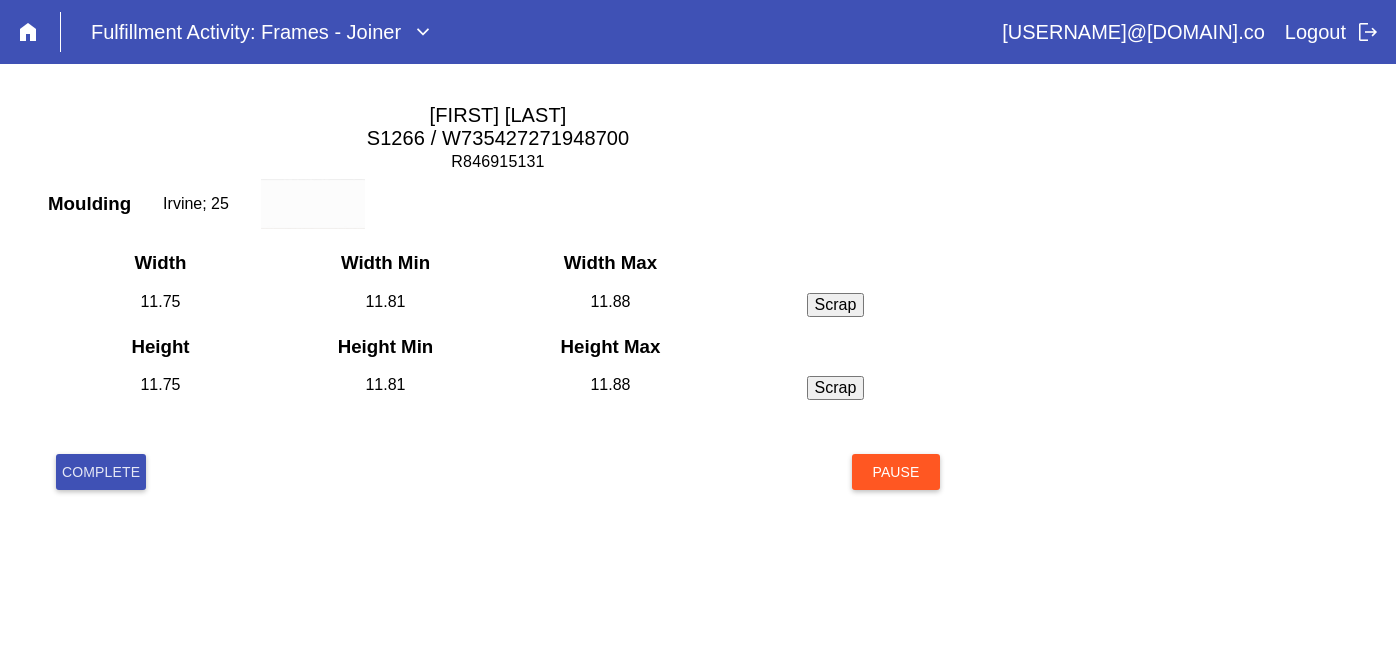 click on "Complete" at bounding box center (101, 472) 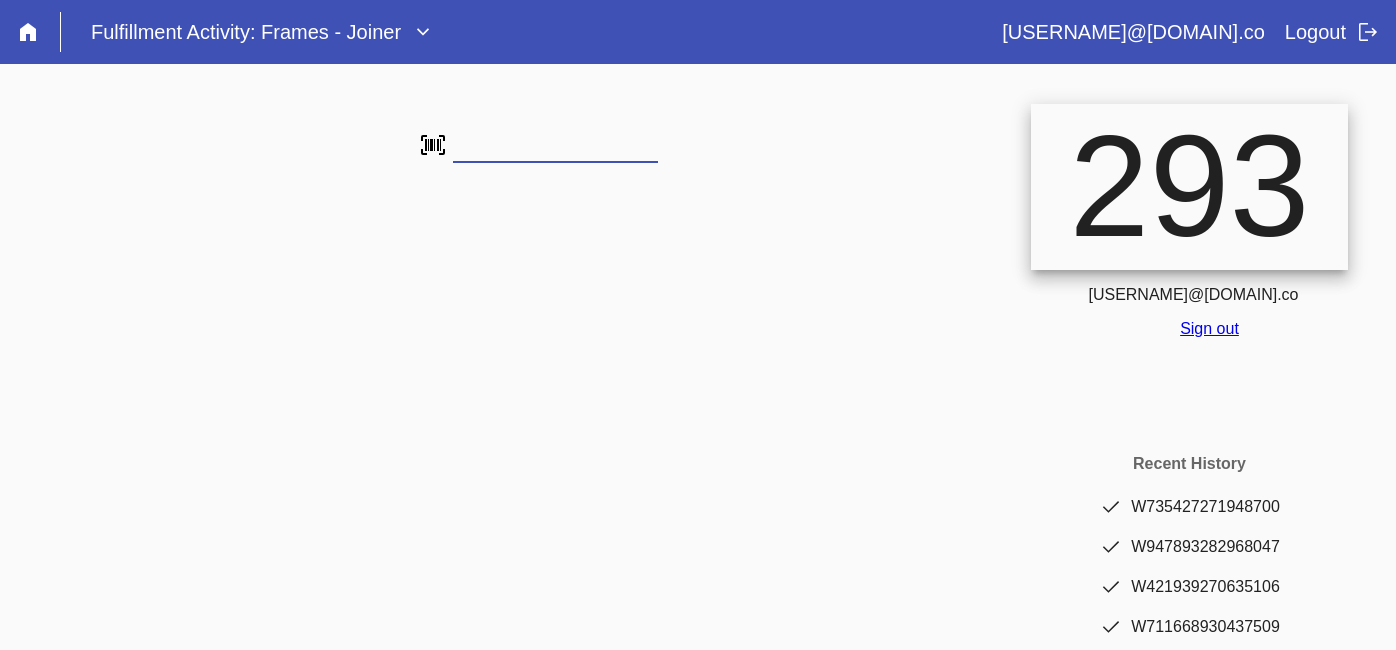scroll, scrollTop: 0, scrollLeft: 0, axis: both 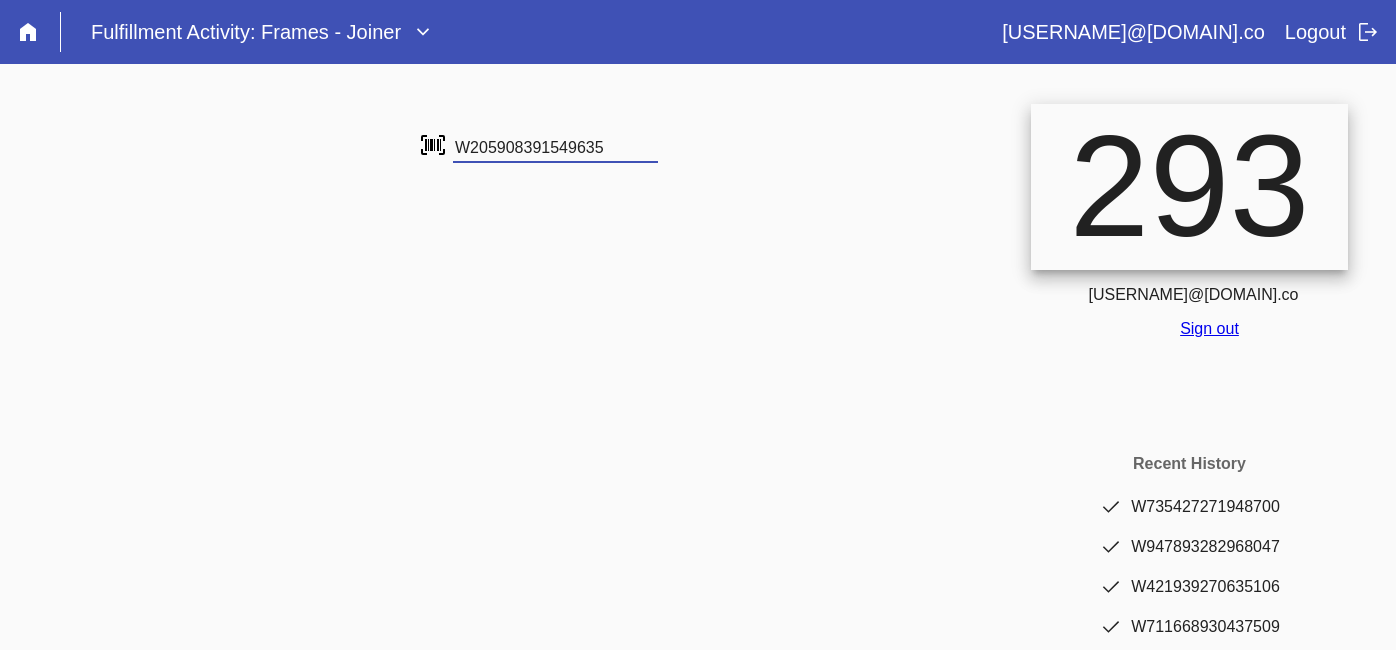 type on "W205908391549635" 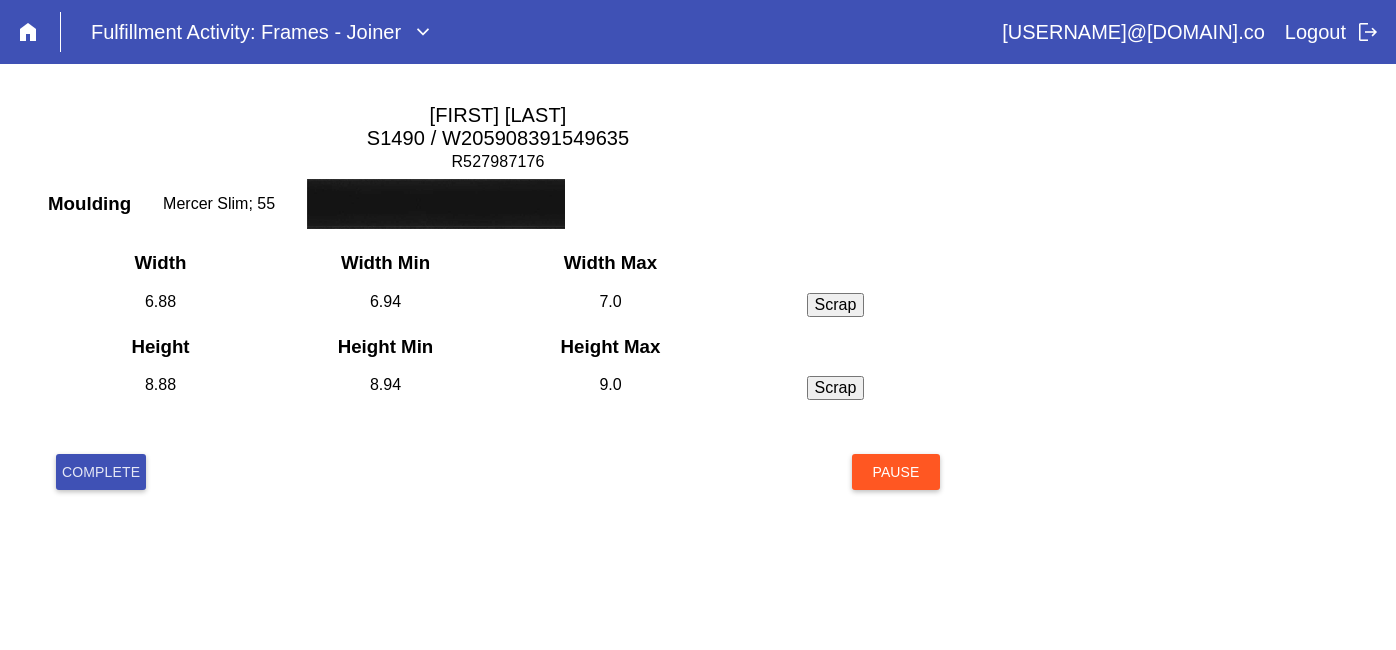 scroll, scrollTop: 0, scrollLeft: 0, axis: both 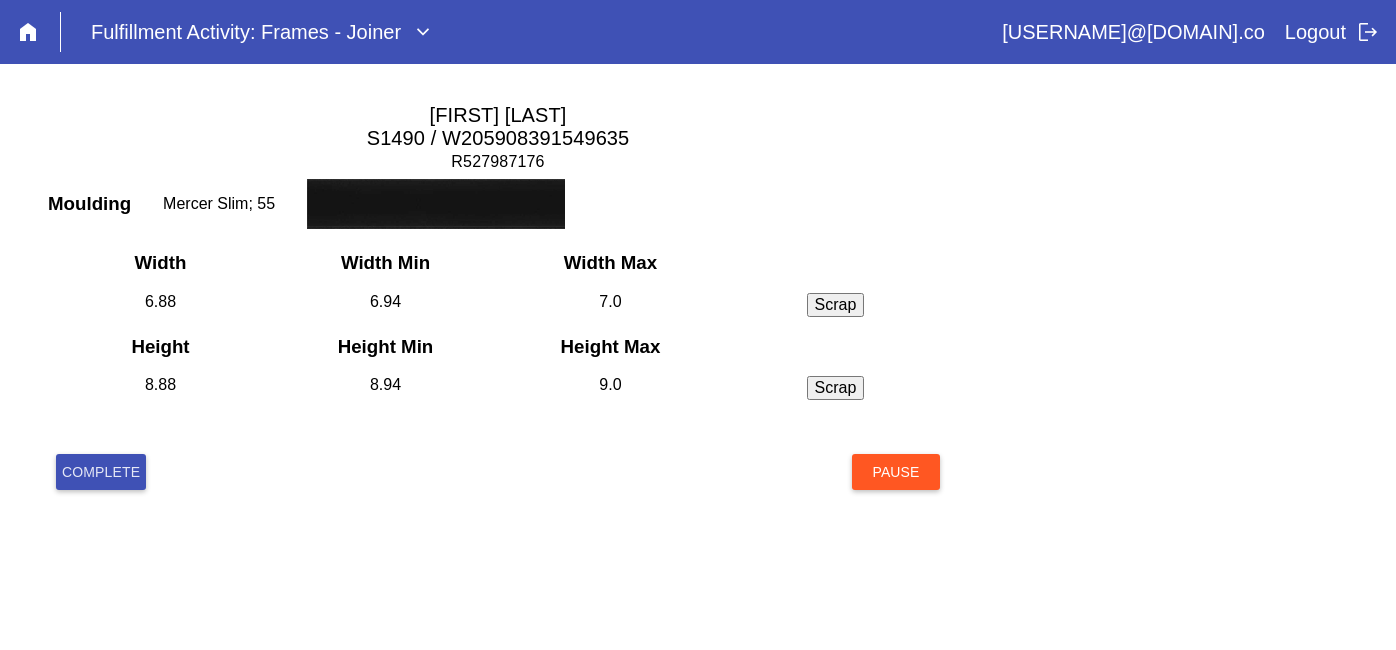 click on "Complete" at bounding box center [101, 472] 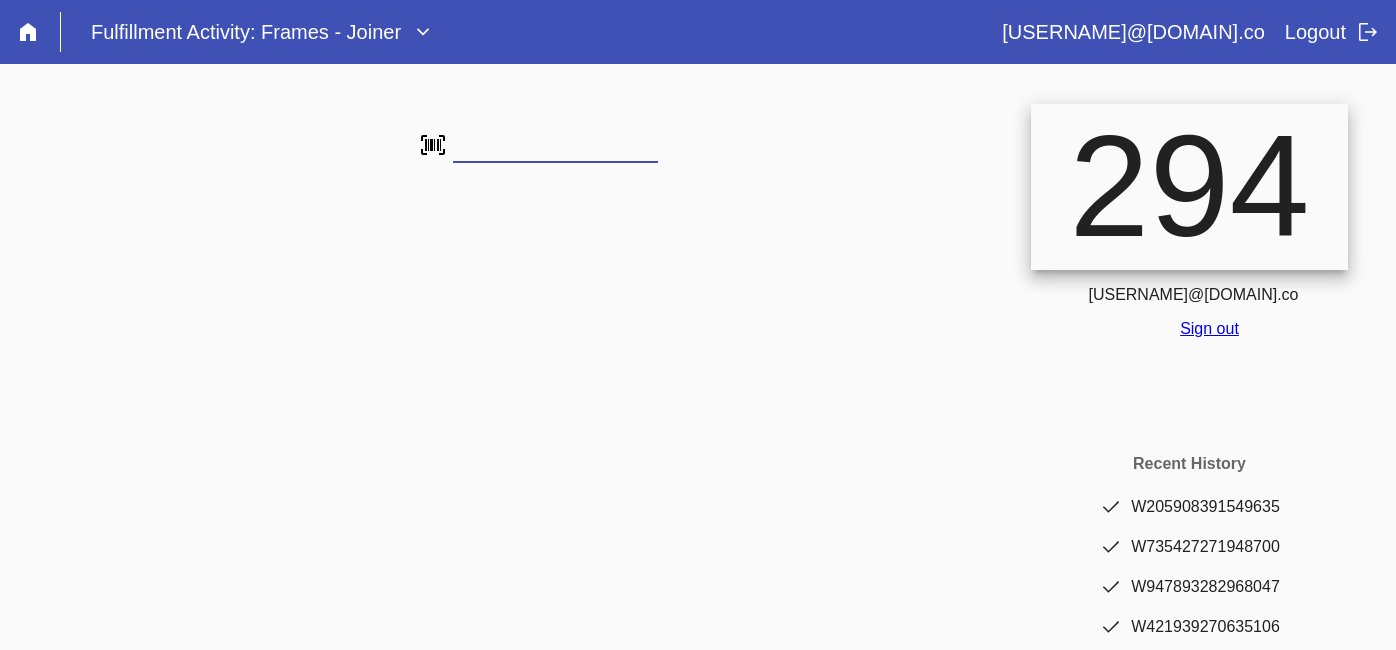 scroll, scrollTop: 0, scrollLeft: 0, axis: both 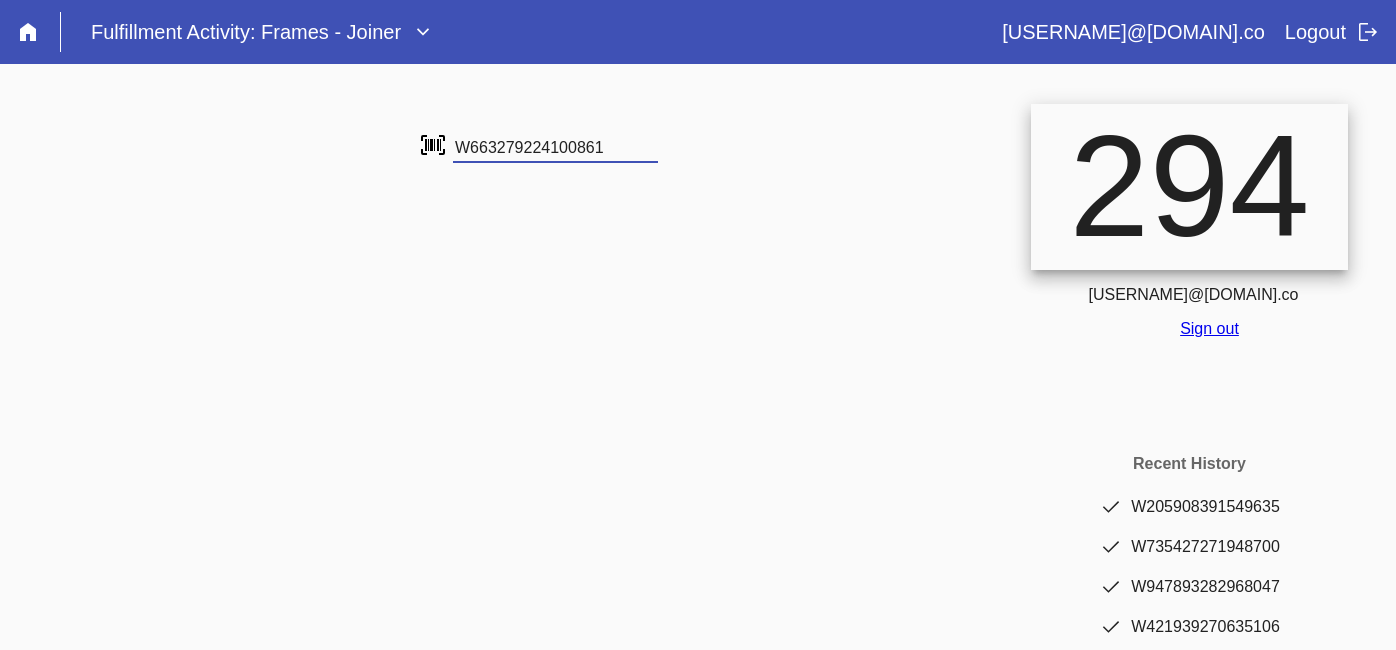 type on "W663279224100861" 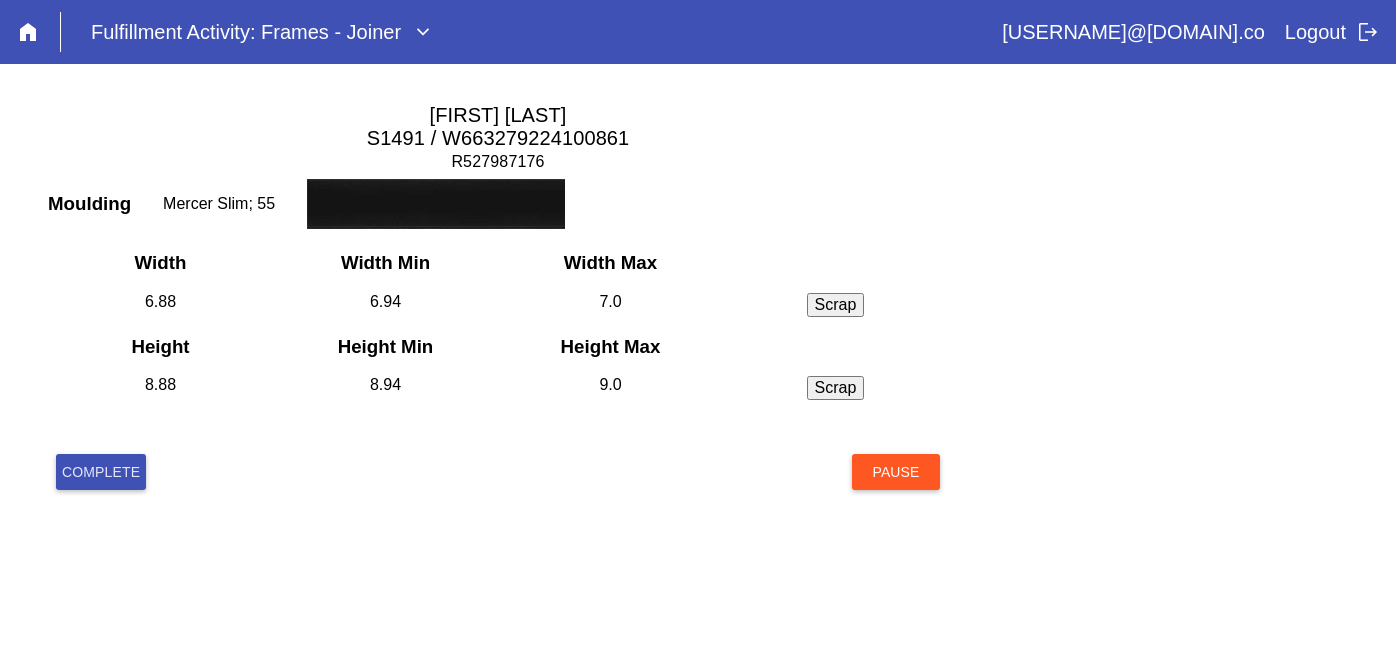scroll, scrollTop: 0, scrollLeft: 0, axis: both 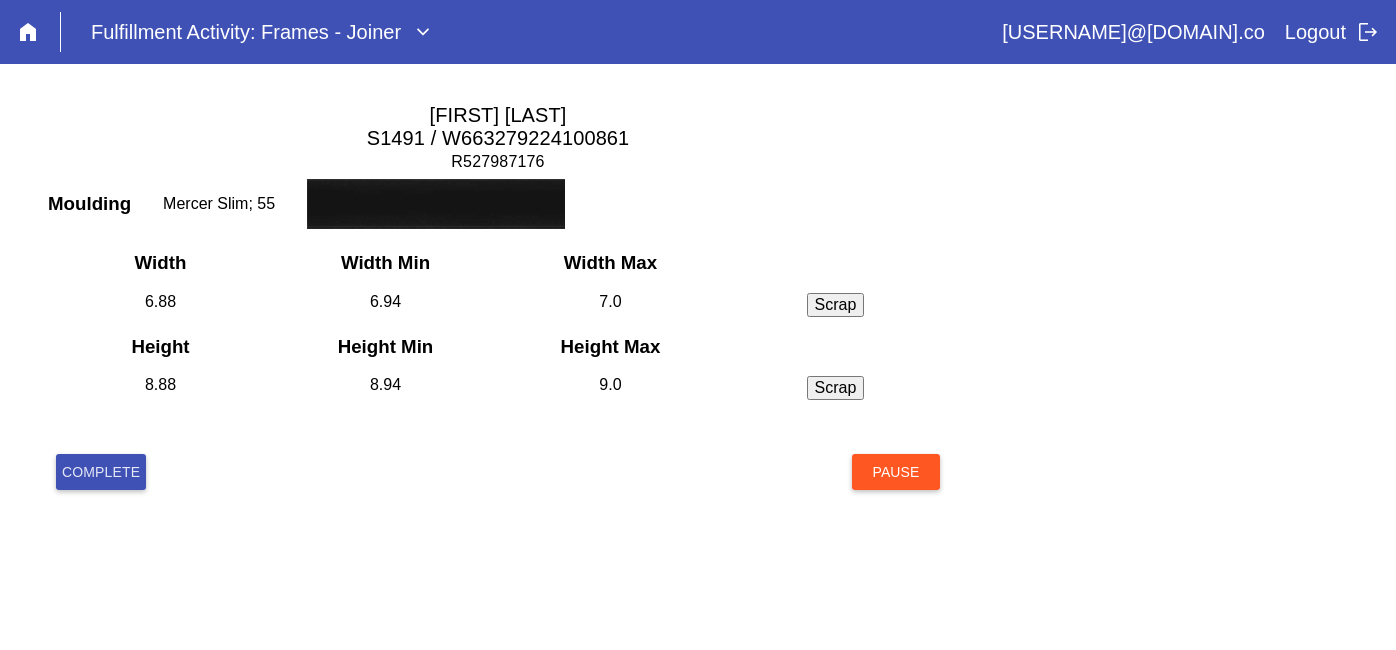 click on "Complete" at bounding box center (101, 472) 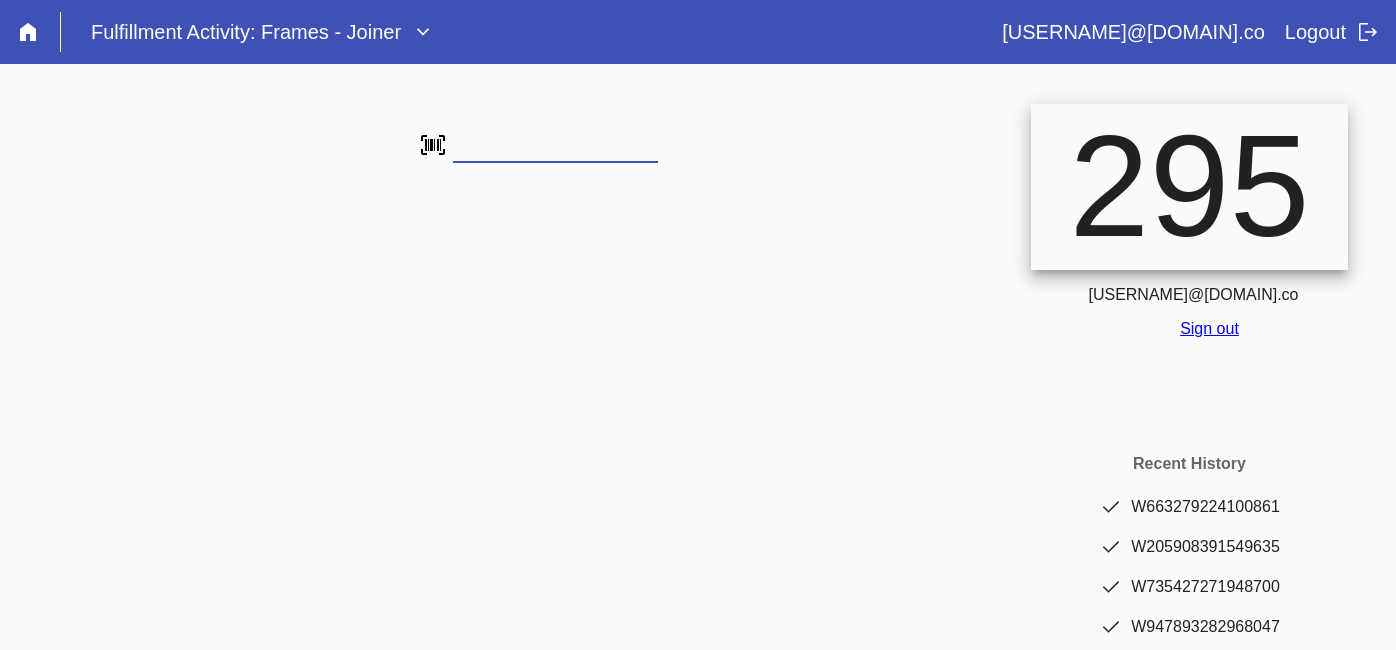 scroll, scrollTop: 0, scrollLeft: 0, axis: both 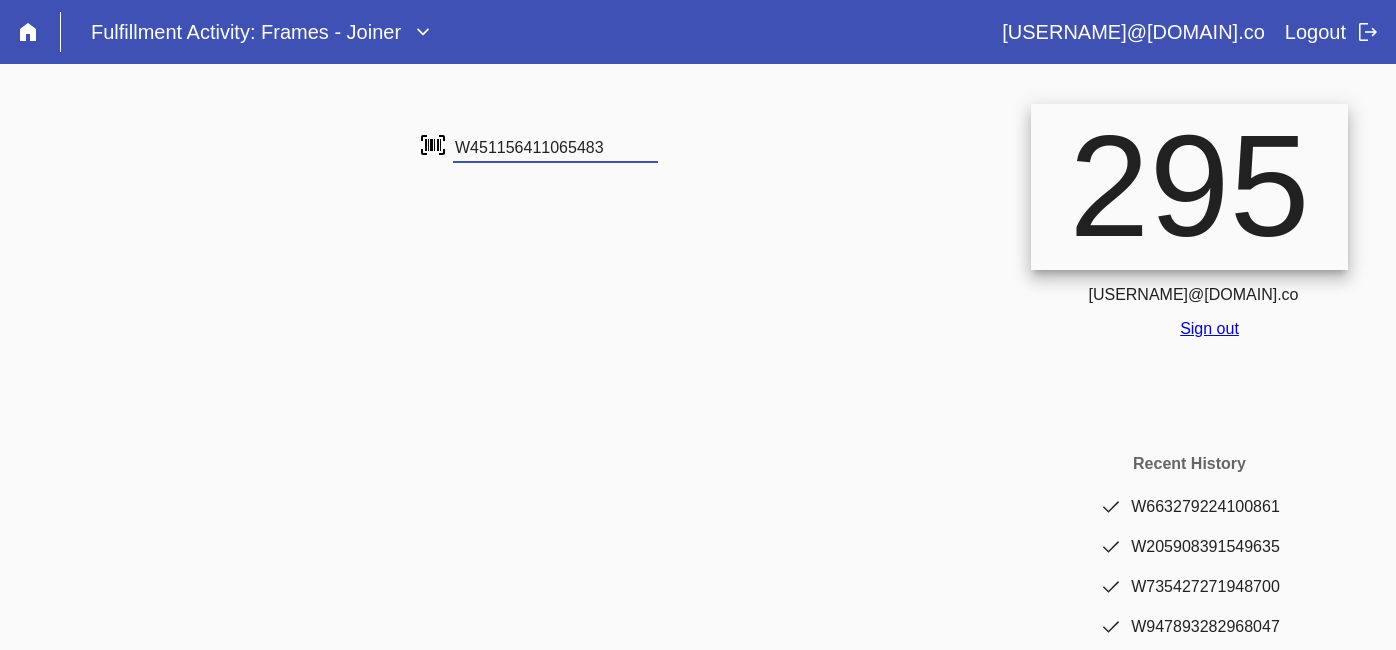 type on "W451156411065483" 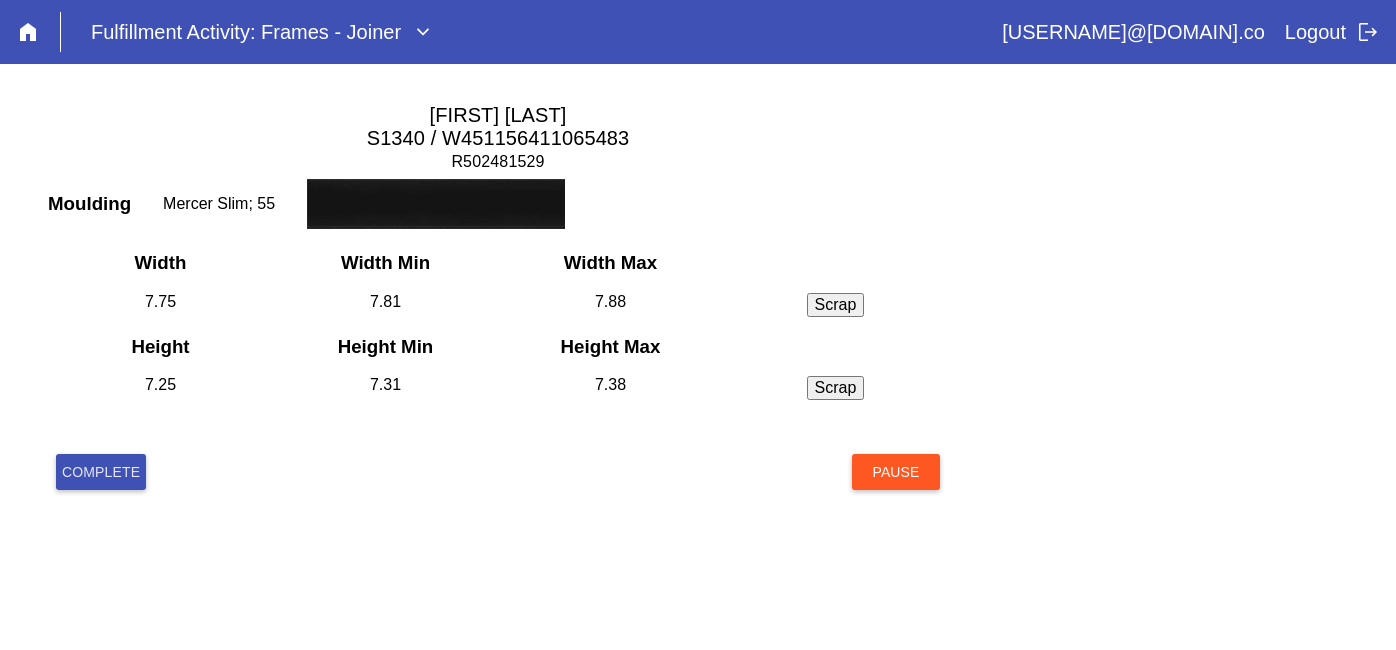 scroll, scrollTop: 0, scrollLeft: 0, axis: both 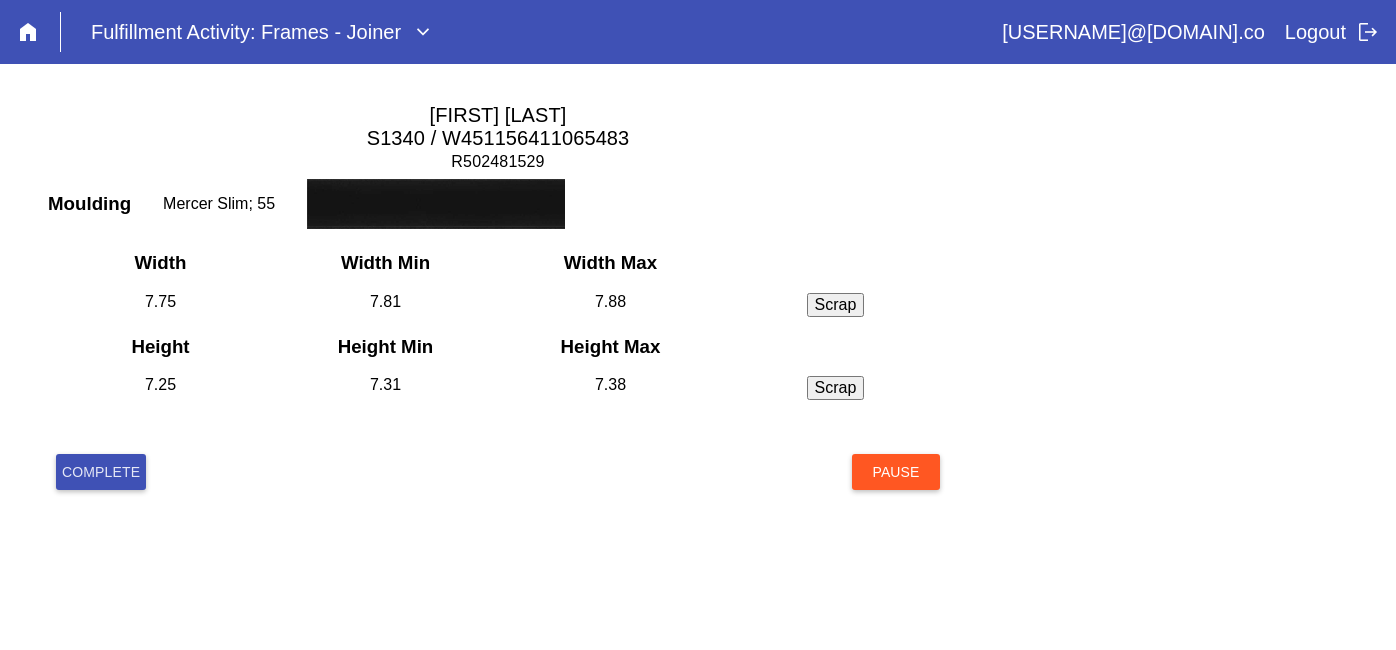 click on "Complete" at bounding box center (101, 472) 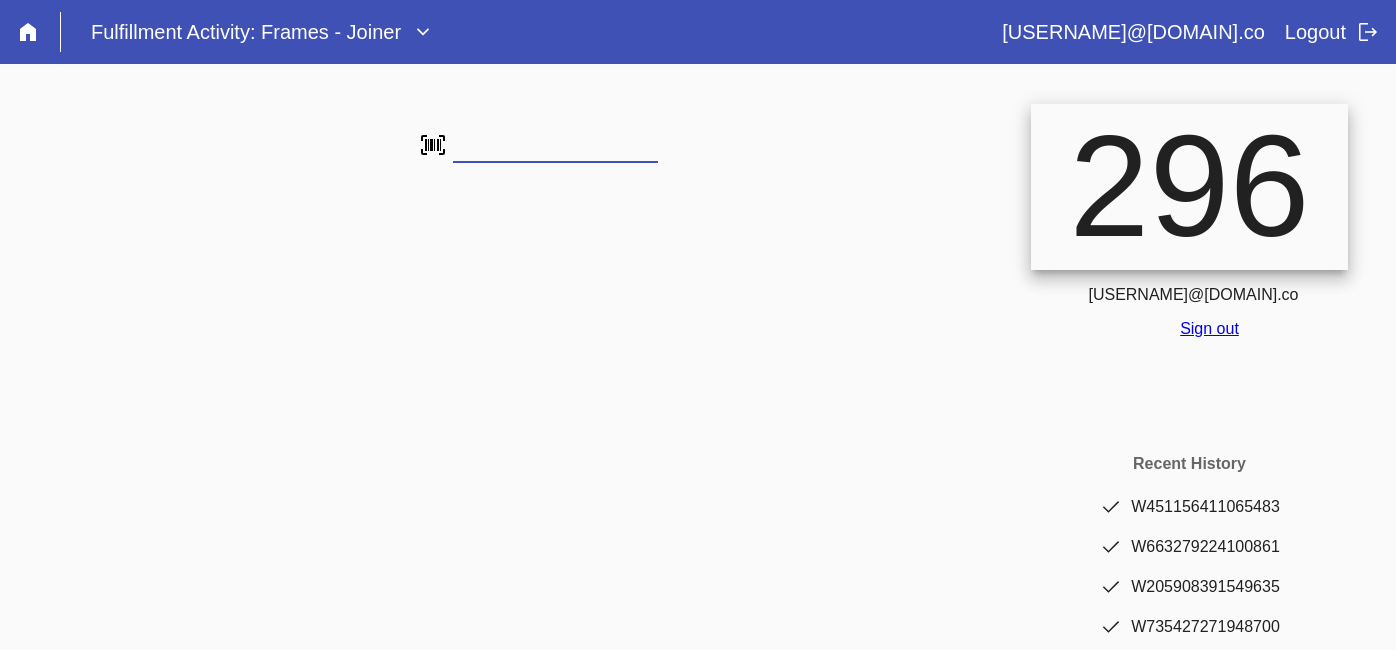 scroll, scrollTop: 0, scrollLeft: 0, axis: both 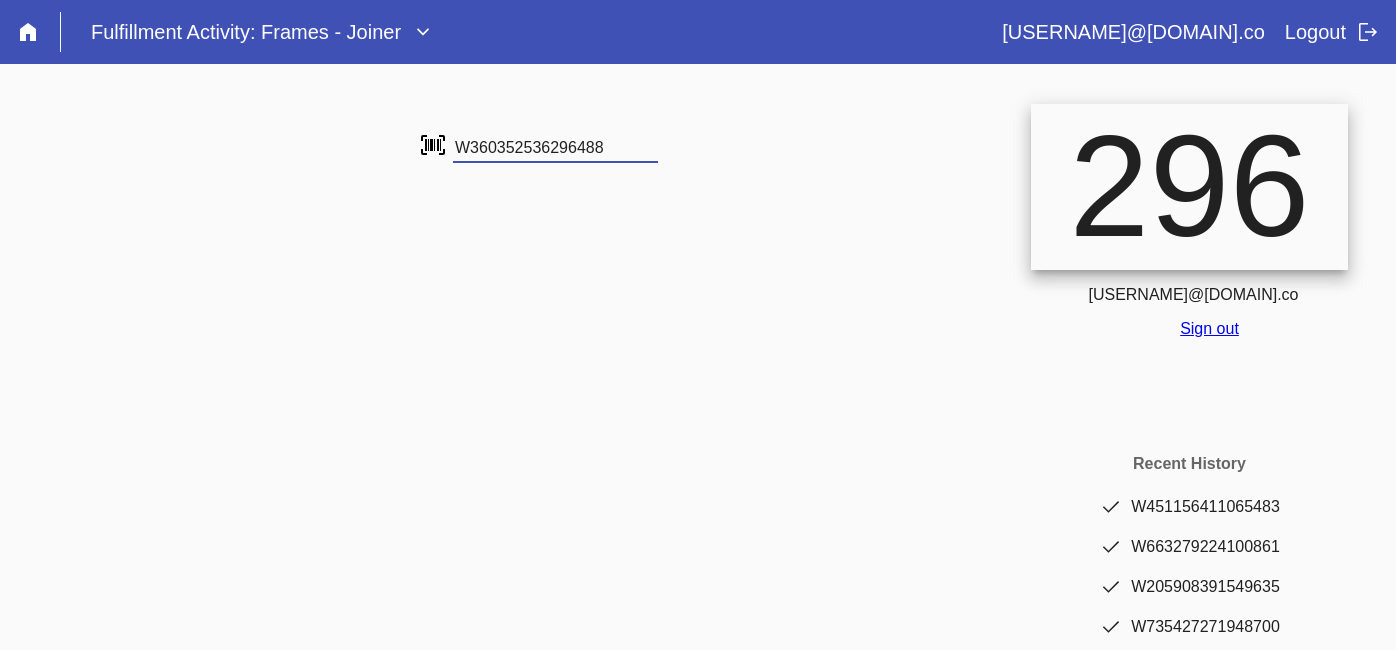 type on "W360352536296488" 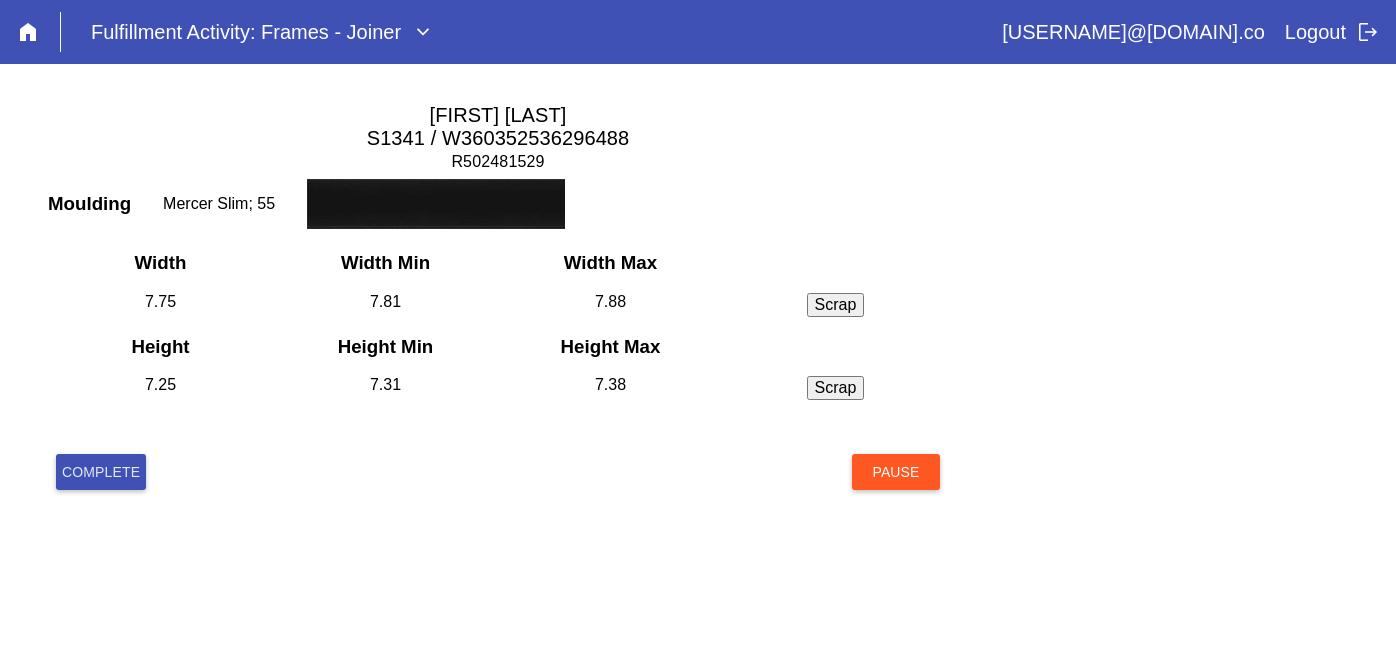scroll, scrollTop: 0, scrollLeft: 0, axis: both 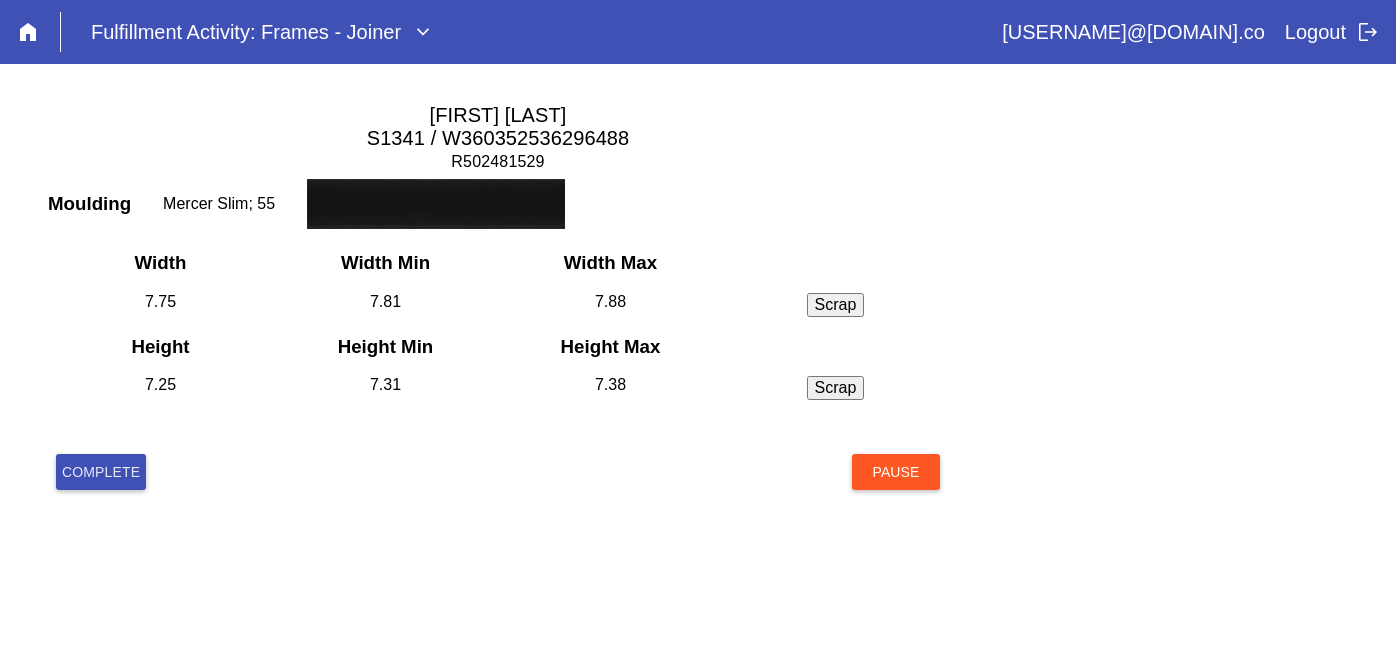 click on "Complete" at bounding box center [101, 472] 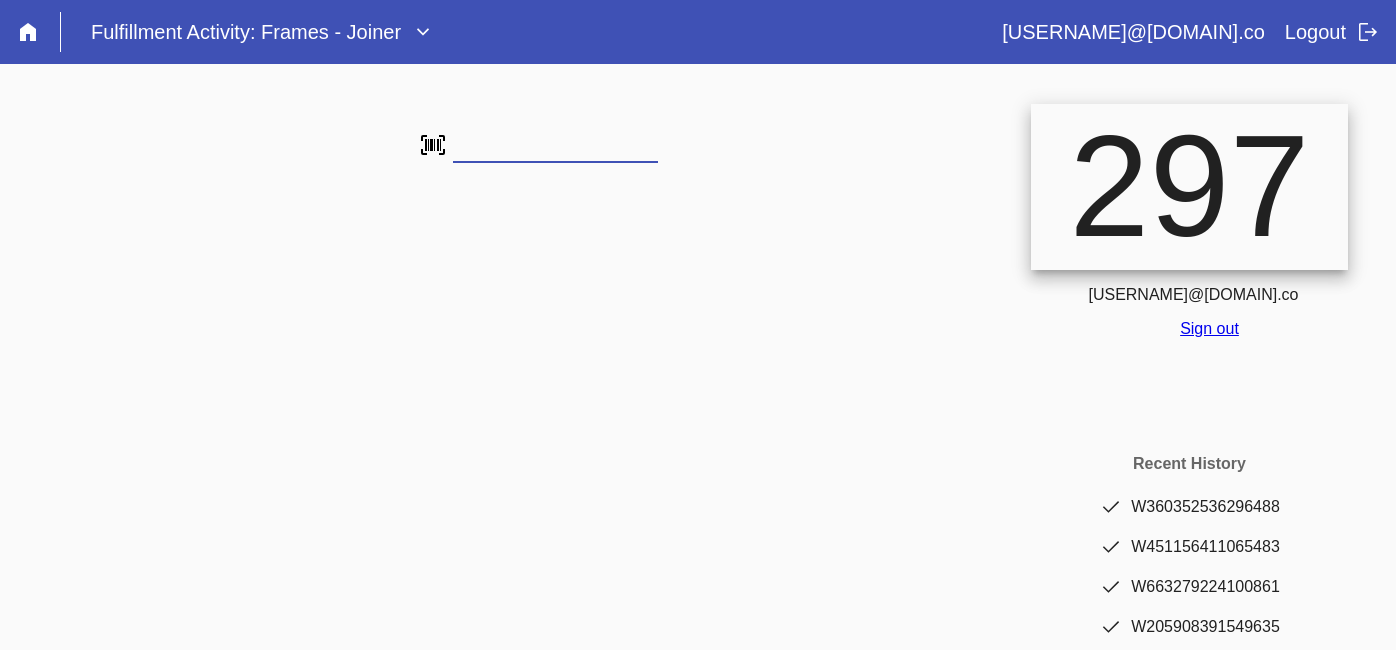 scroll, scrollTop: 0, scrollLeft: 0, axis: both 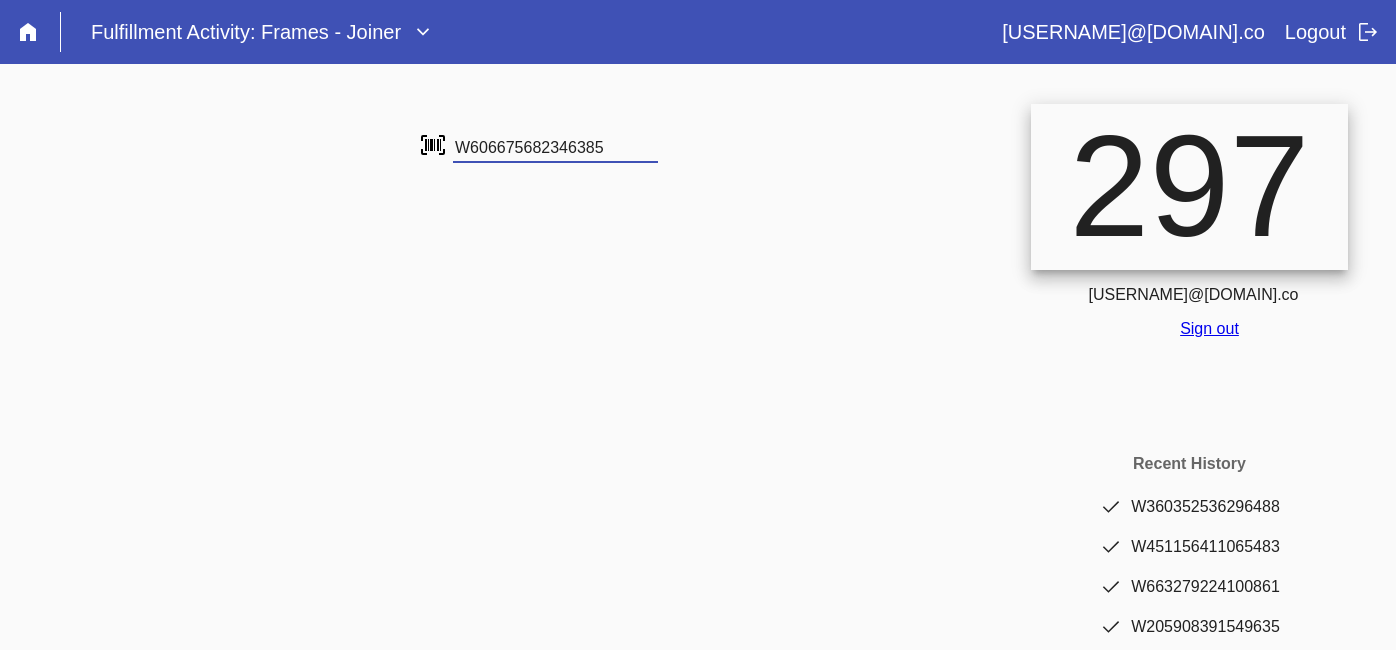 type on "W606675682346385" 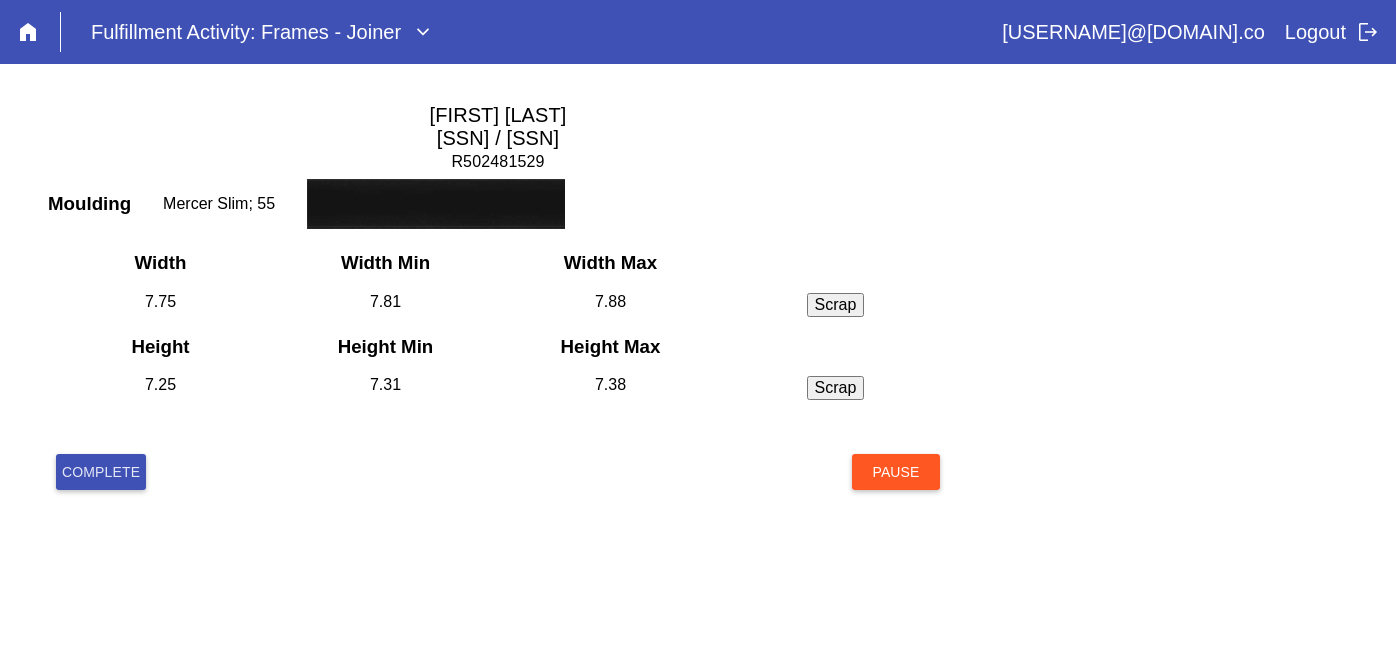 scroll, scrollTop: 0, scrollLeft: 0, axis: both 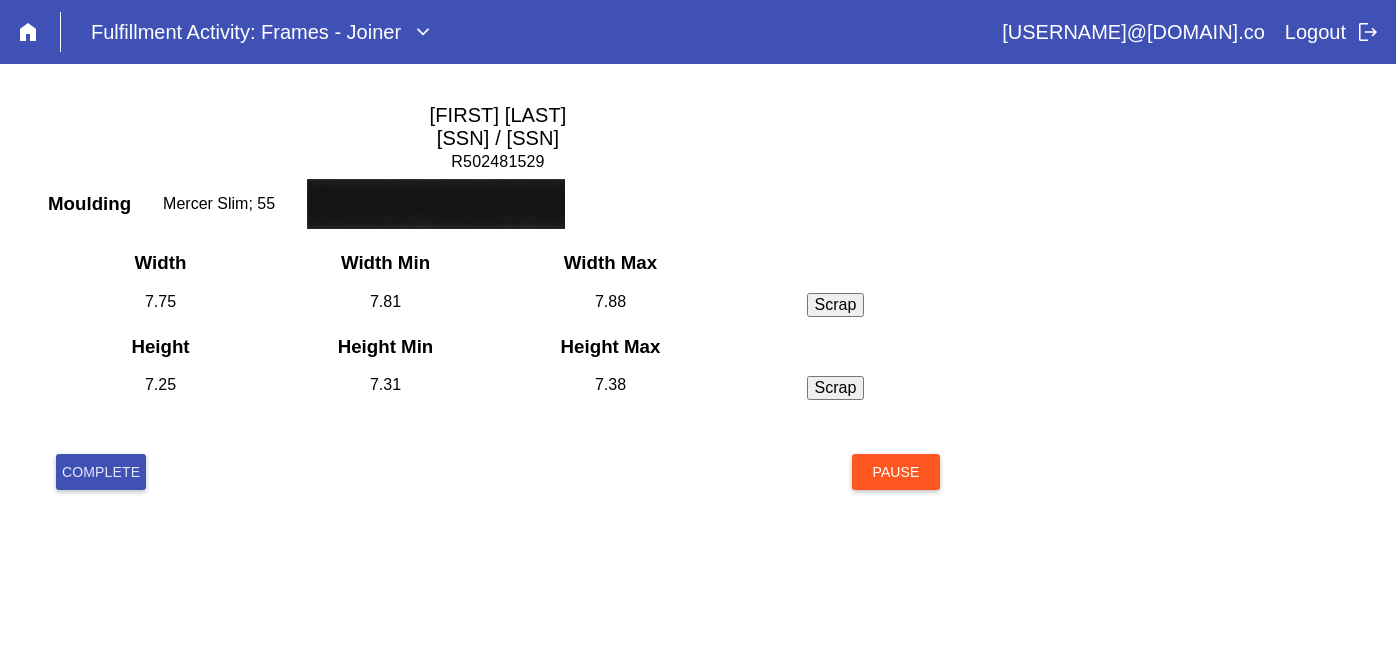click on "Complete" at bounding box center (101, 472) 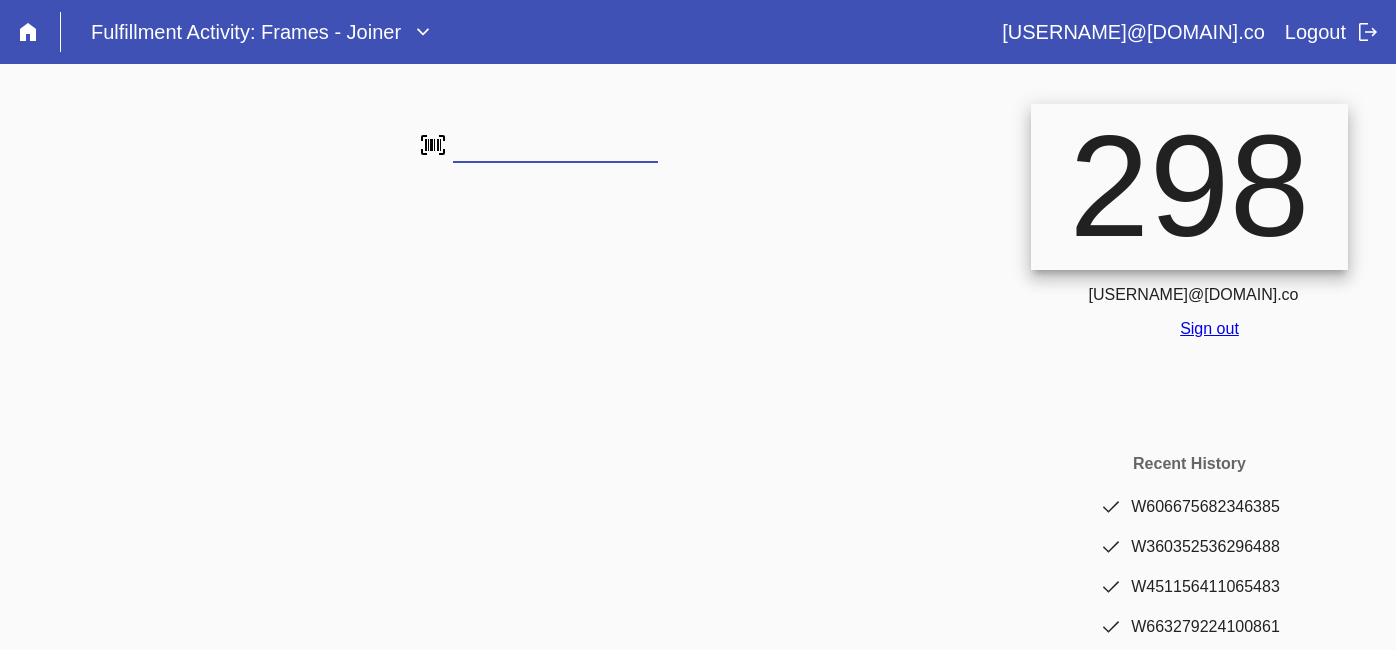 scroll, scrollTop: 0, scrollLeft: 0, axis: both 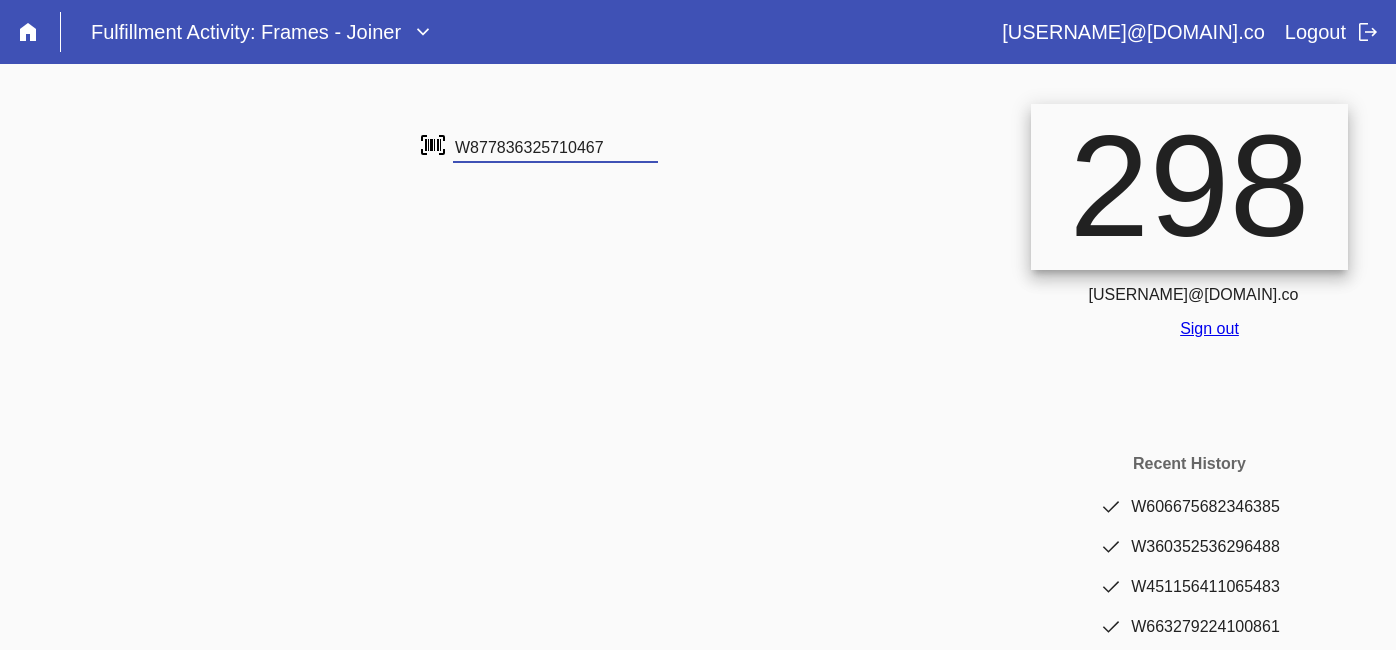 type on "W877836325710467" 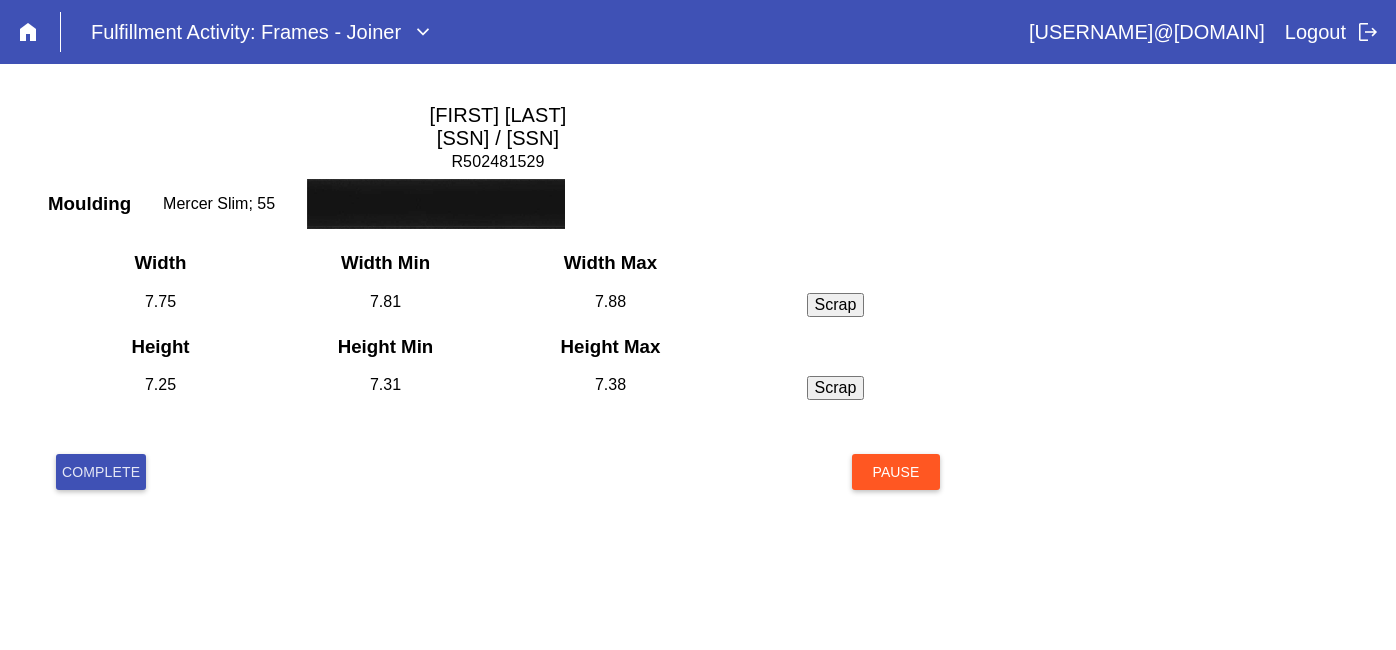 scroll, scrollTop: 0, scrollLeft: 0, axis: both 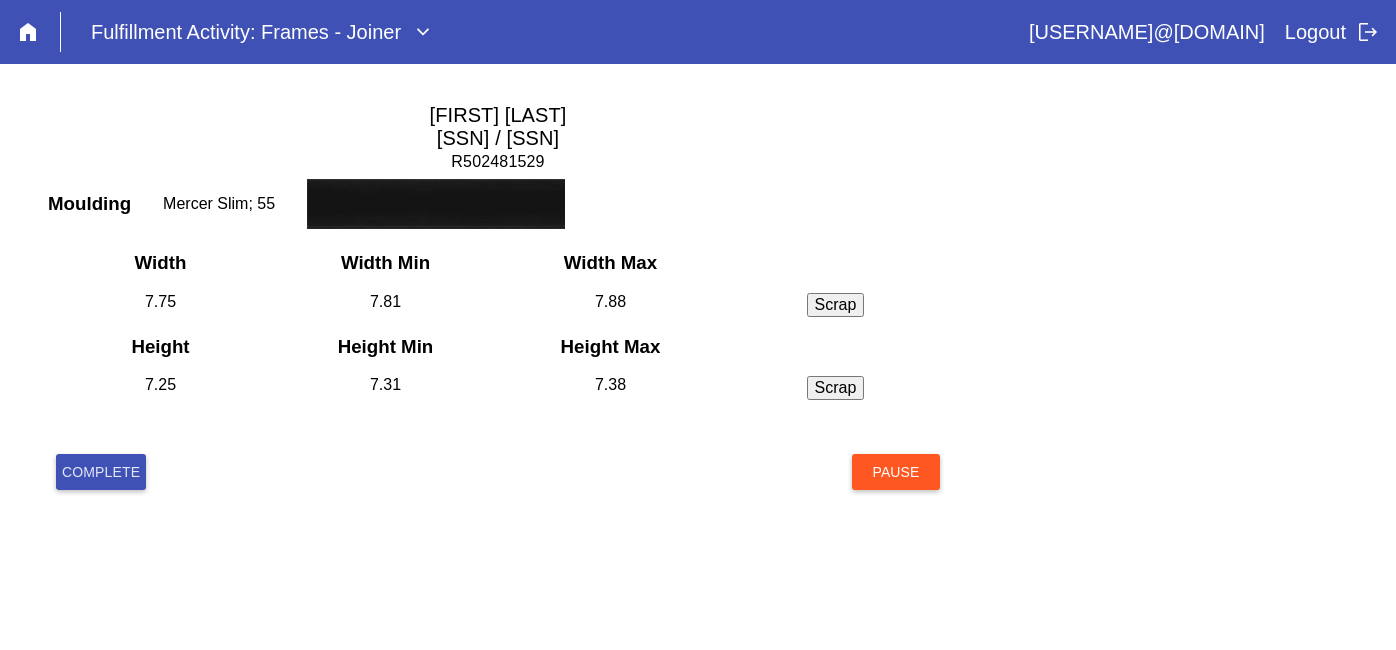 click on "Complete" at bounding box center (101, 472) 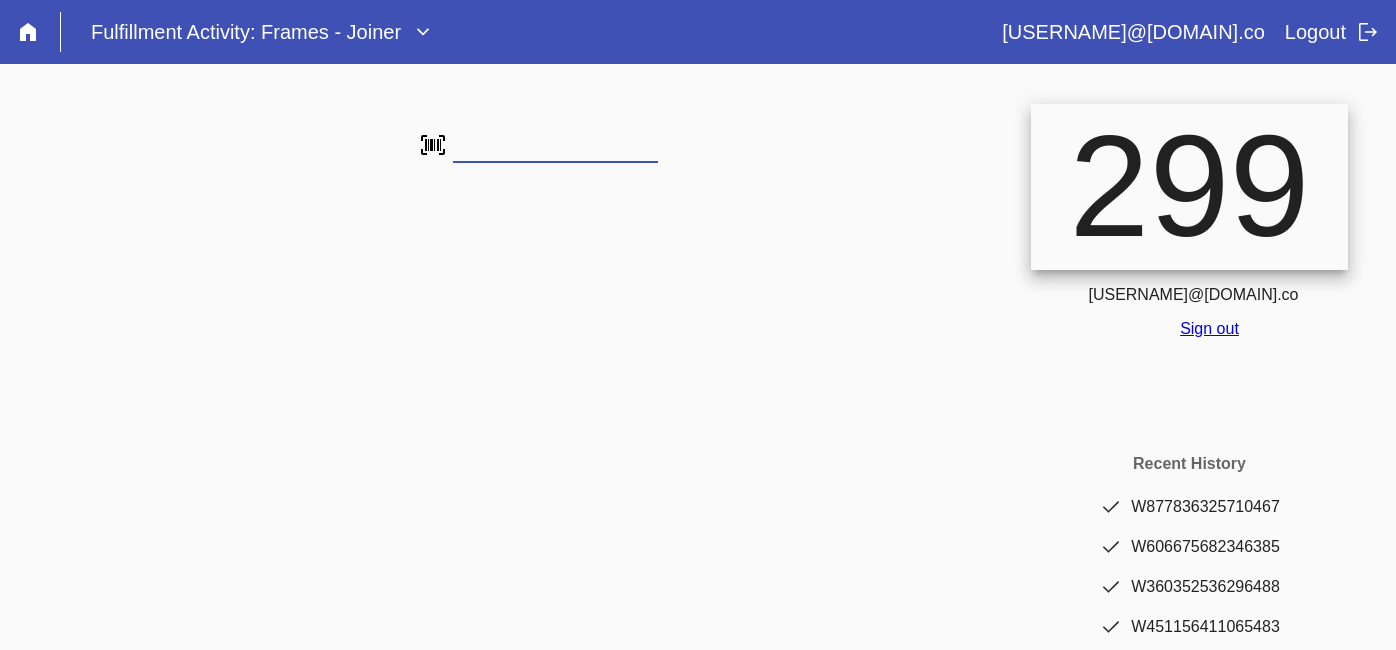 scroll, scrollTop: 0, scrollLeft: 0, axis: both 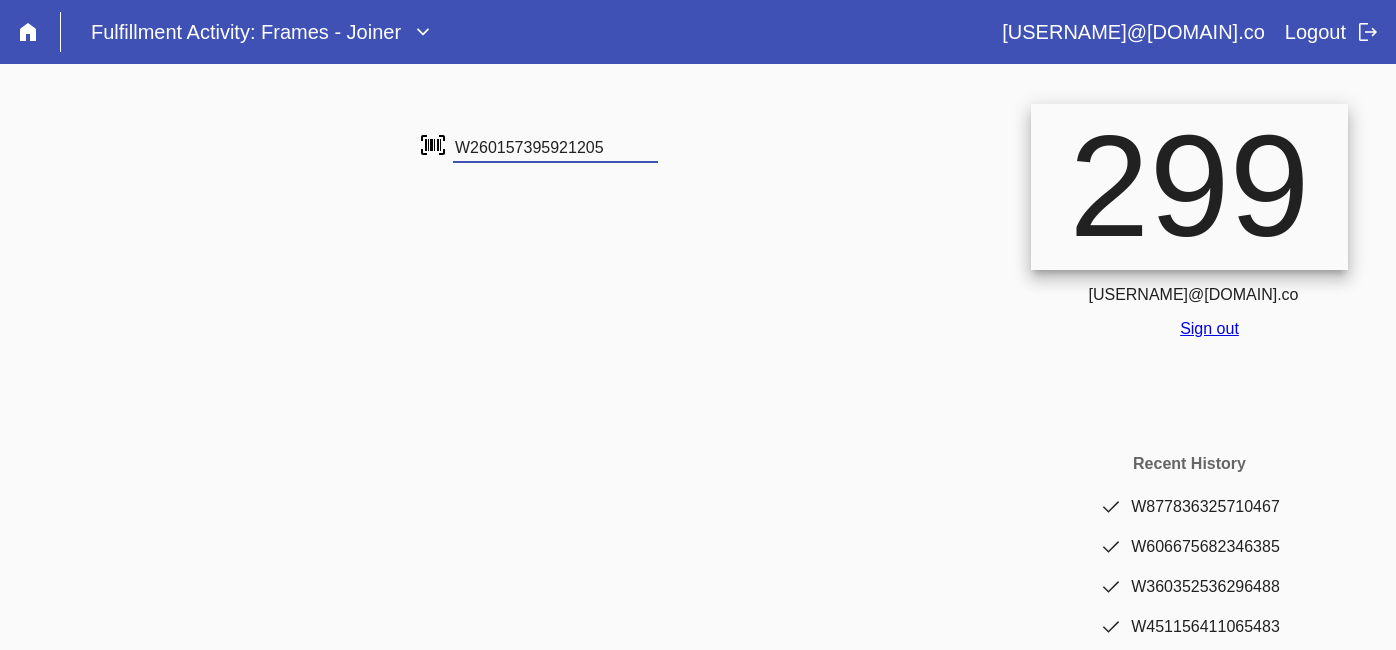 type on "W260157395921205" 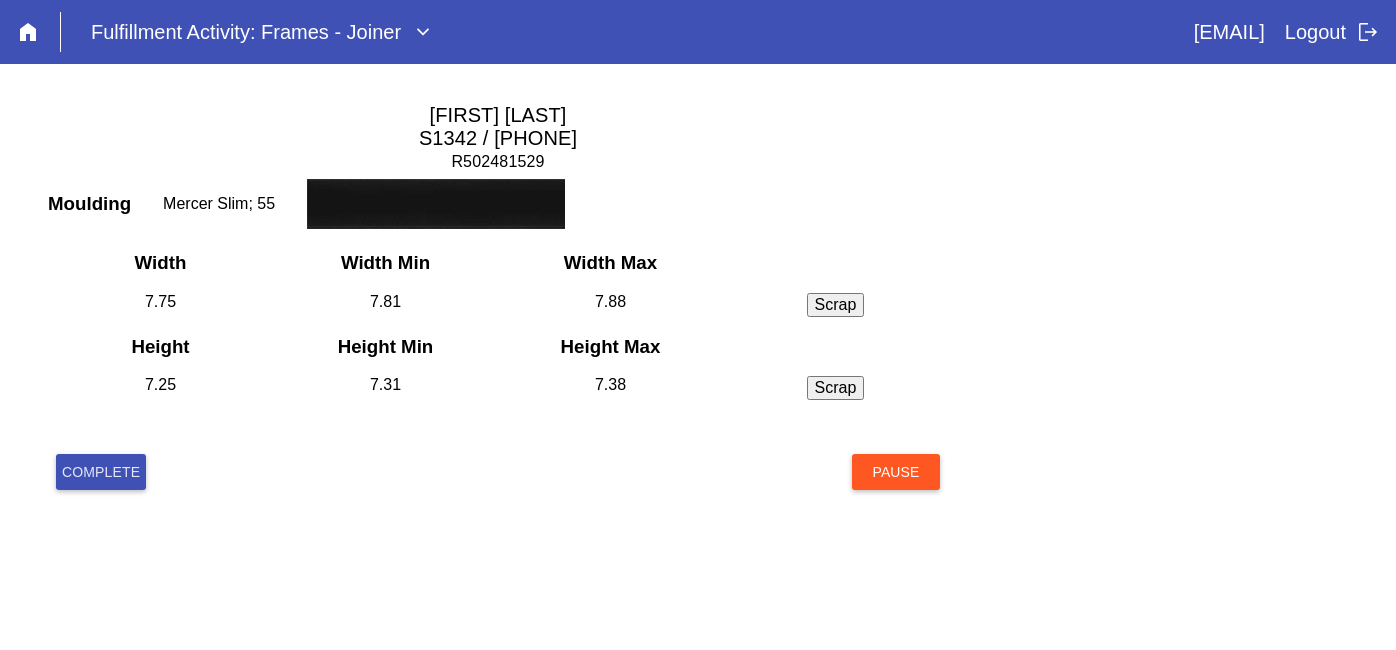 scroll, scrollTop: 0, scrollLeft: 0, axis: both 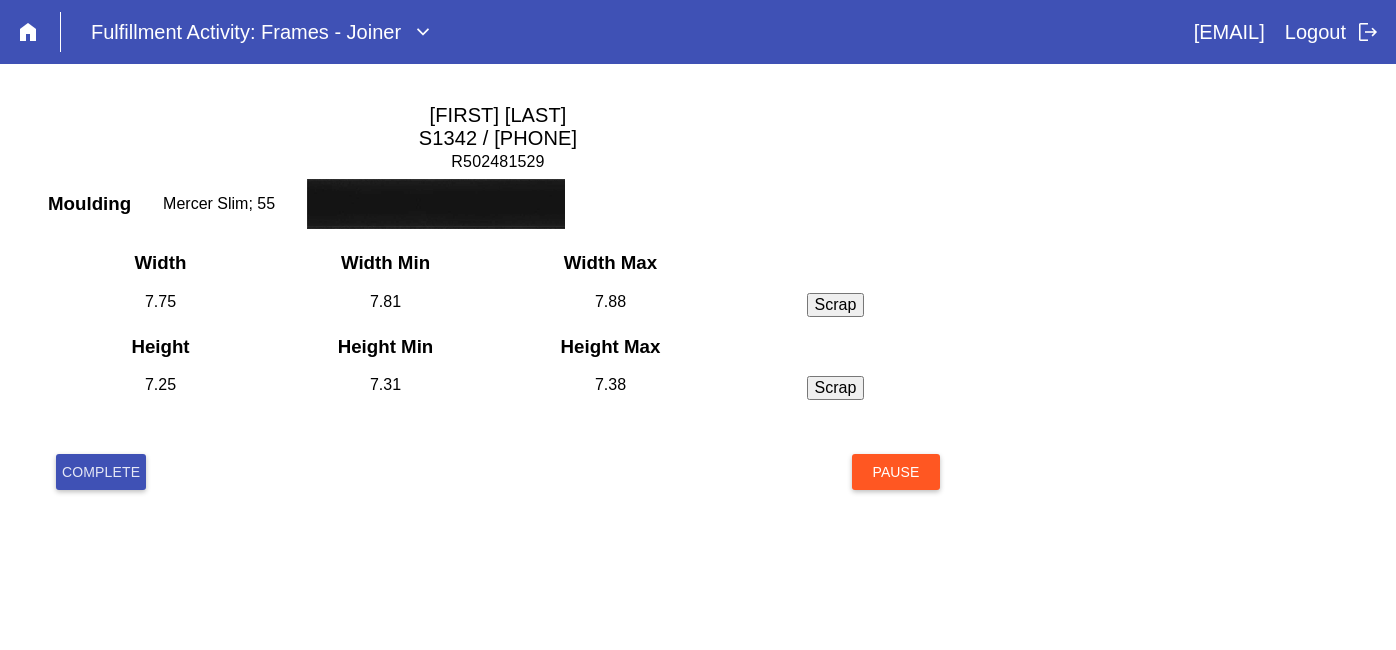click on "Complete" at bounding box center [101, 472] 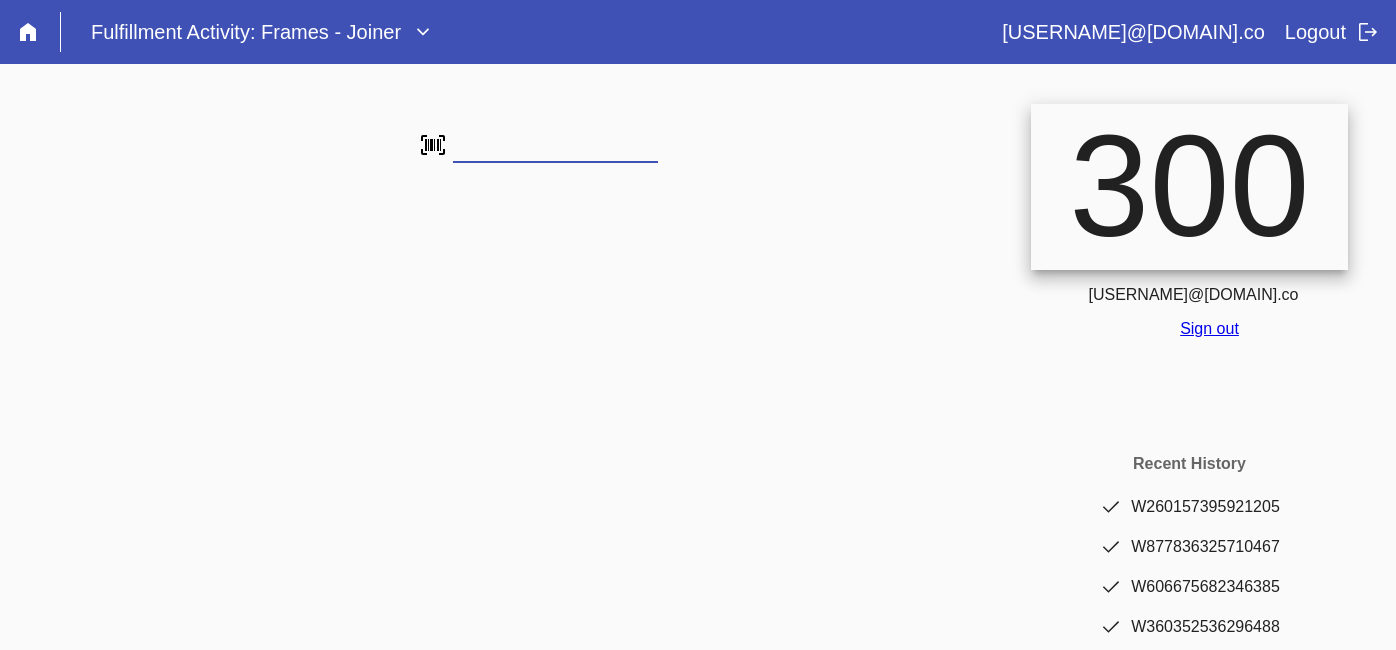 scroll, scrollTop: 0, scrollLeft: 0, axis: both 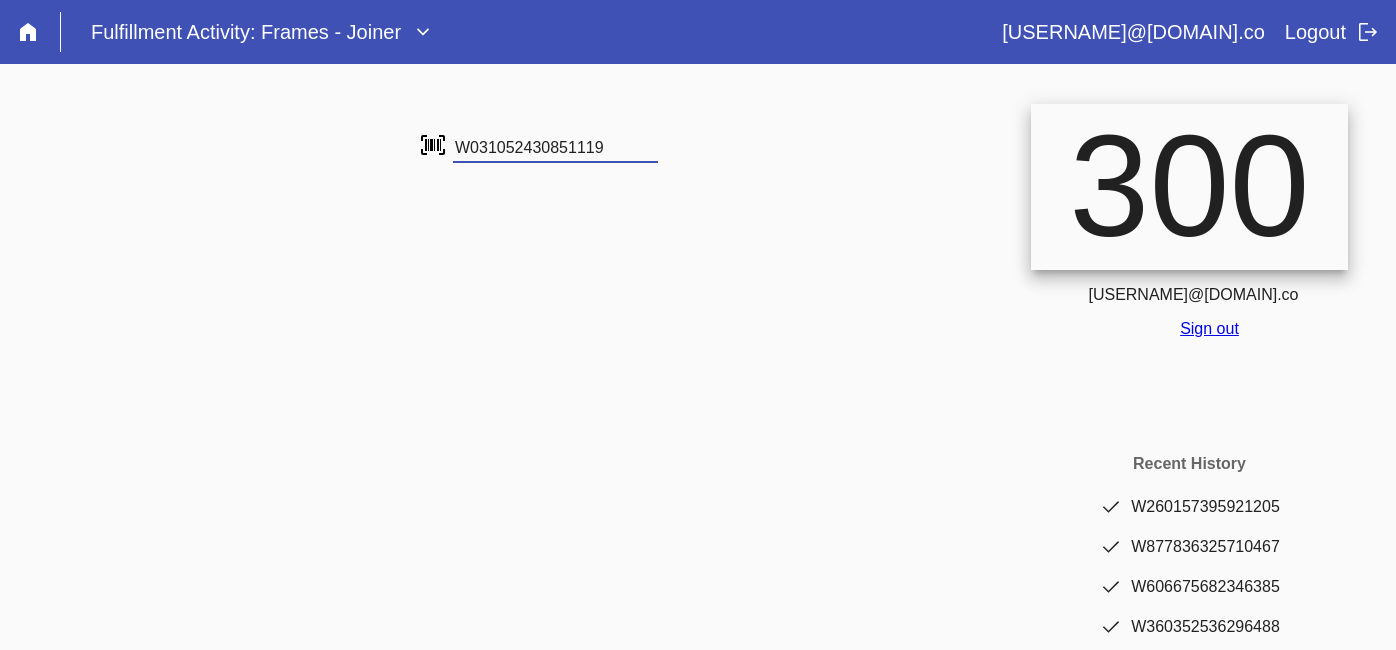 type on "W031052430851119" 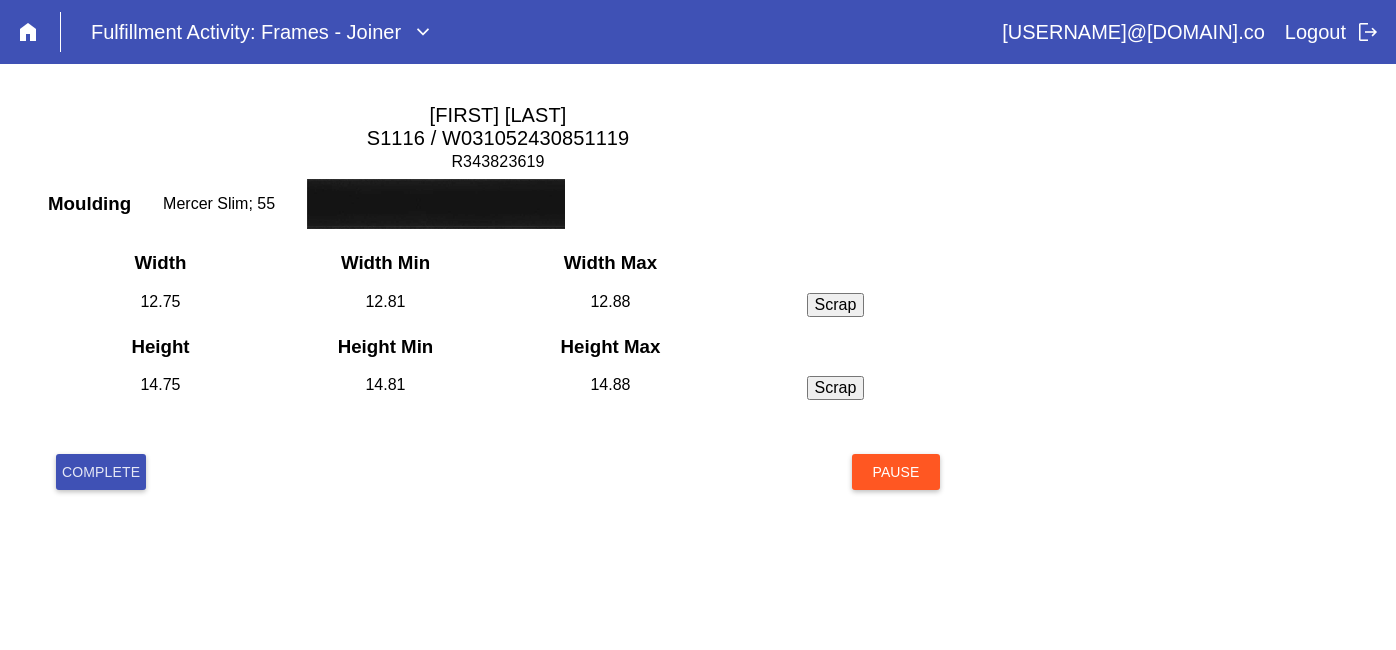 scroll, scrollTop: 0, scrollLeft: 0, axis: both 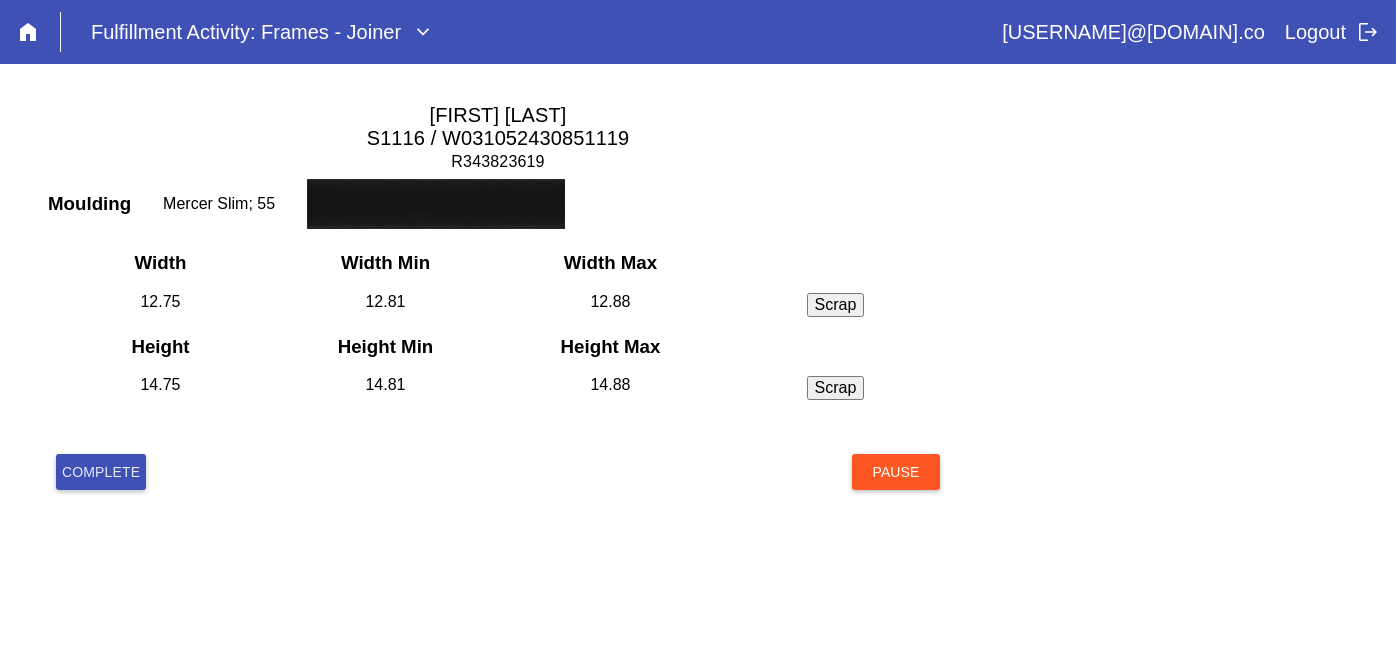 click on "Complete" at bounding box center [101, 472] 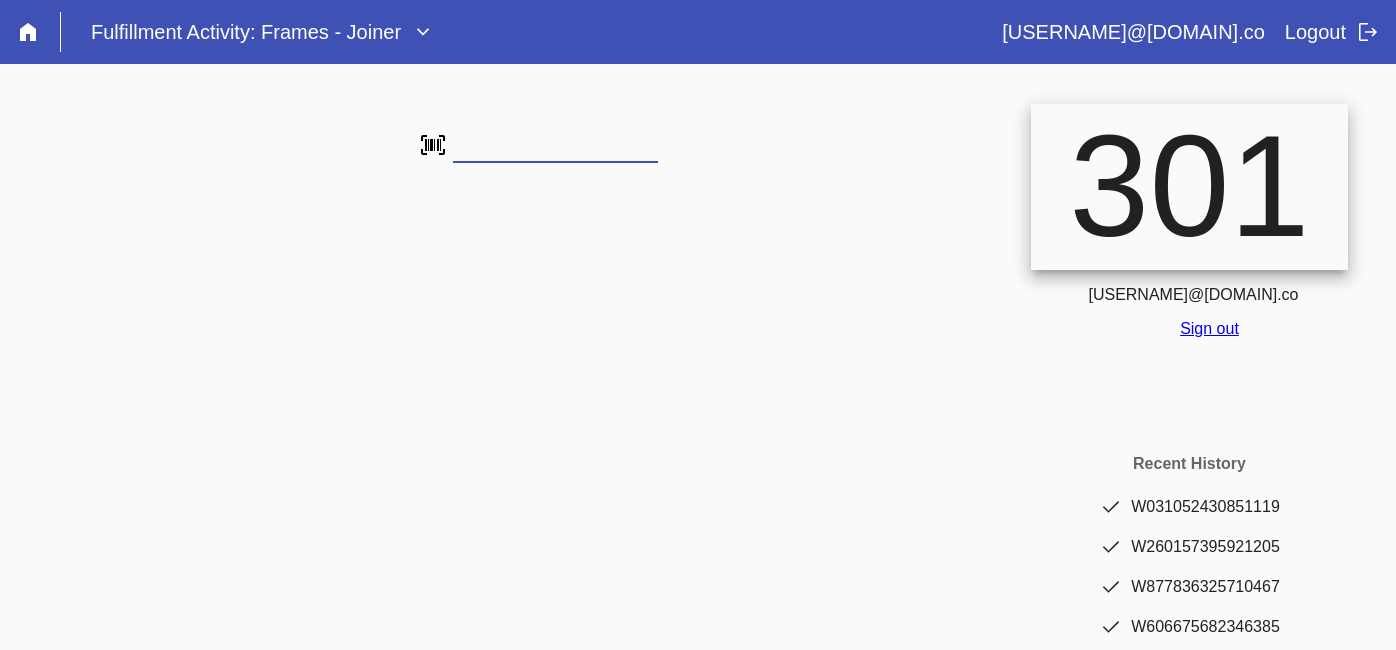 scroll, scrollTop: 0, scrollLeft: 0, axis: both 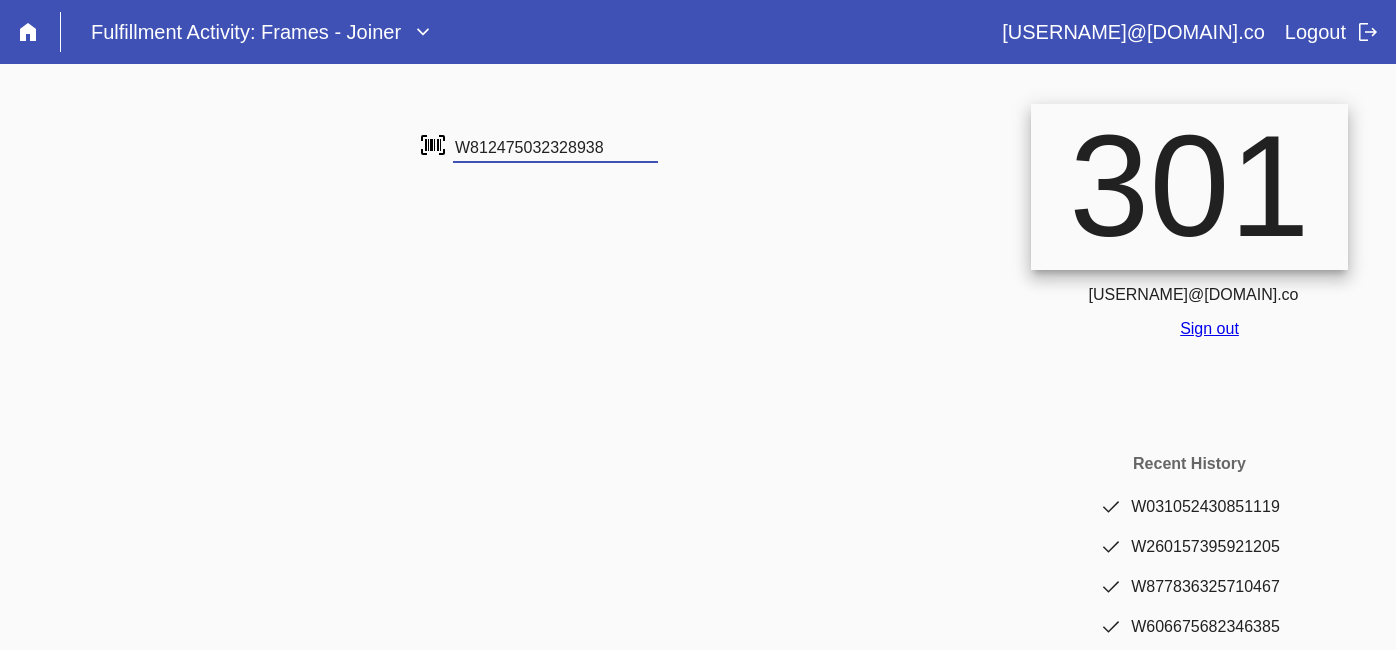 type on "W812475032328938" 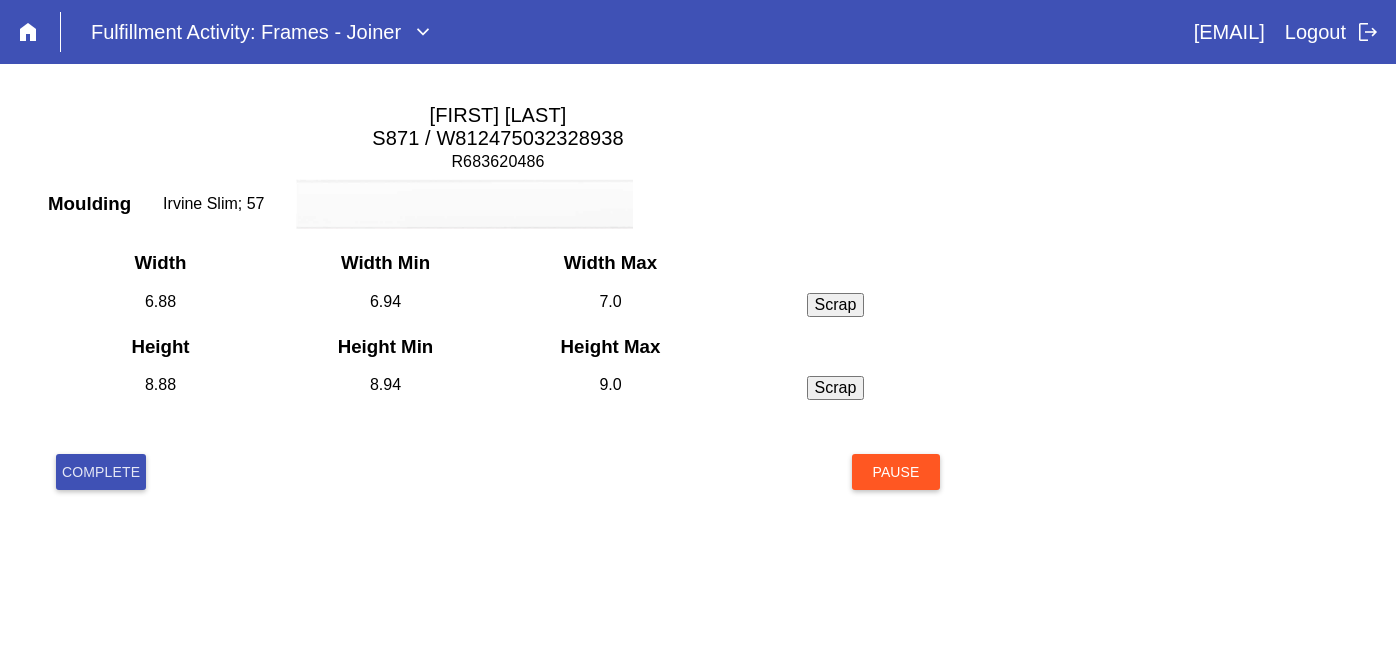 scroll, scrollTop: 0, scrollLeft: 0, axis: both 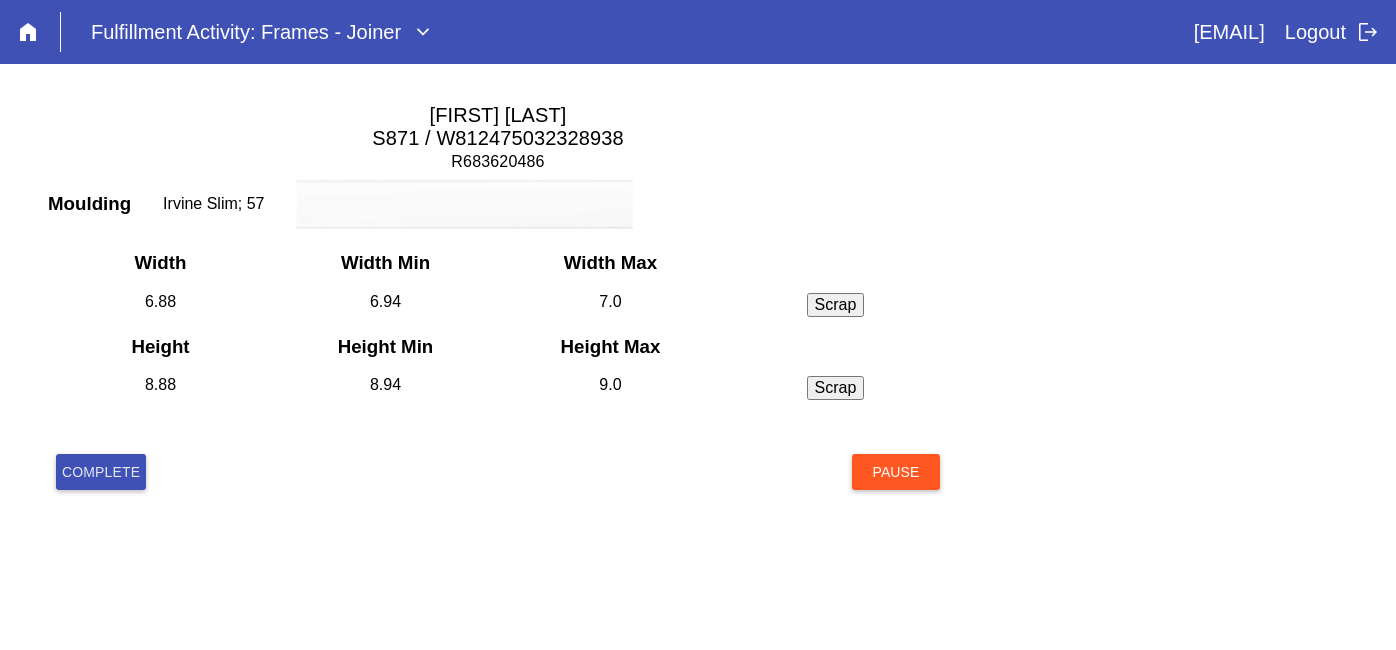 click on "Complete" at bounding box center [101, 472] 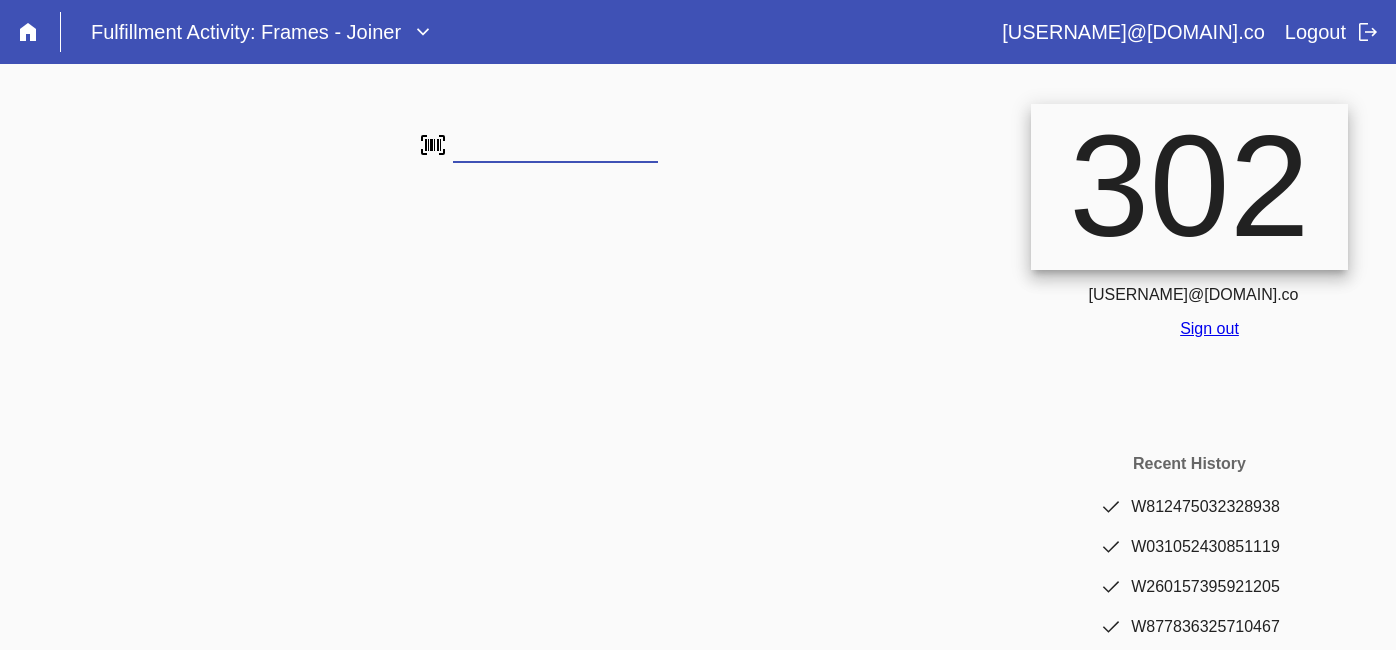 scroll, scrollTop: 0, scrollLeft: 0, axis: both 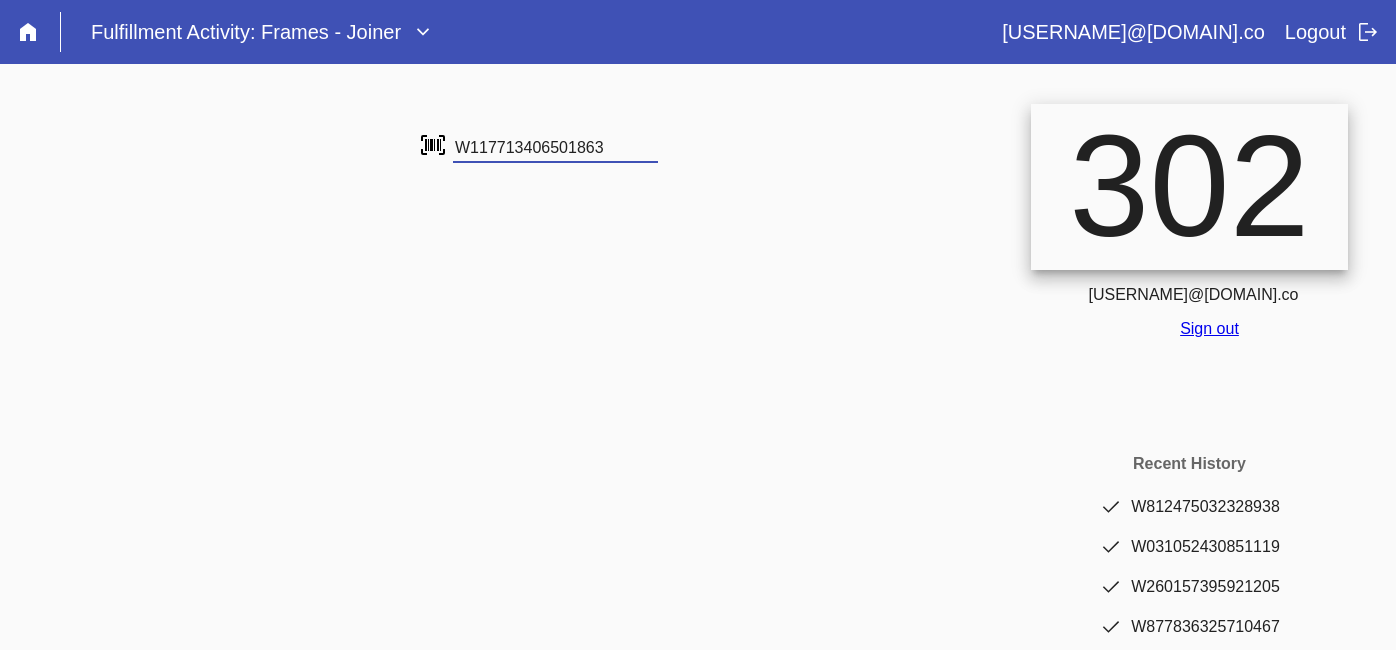 type on "W117713406501863" 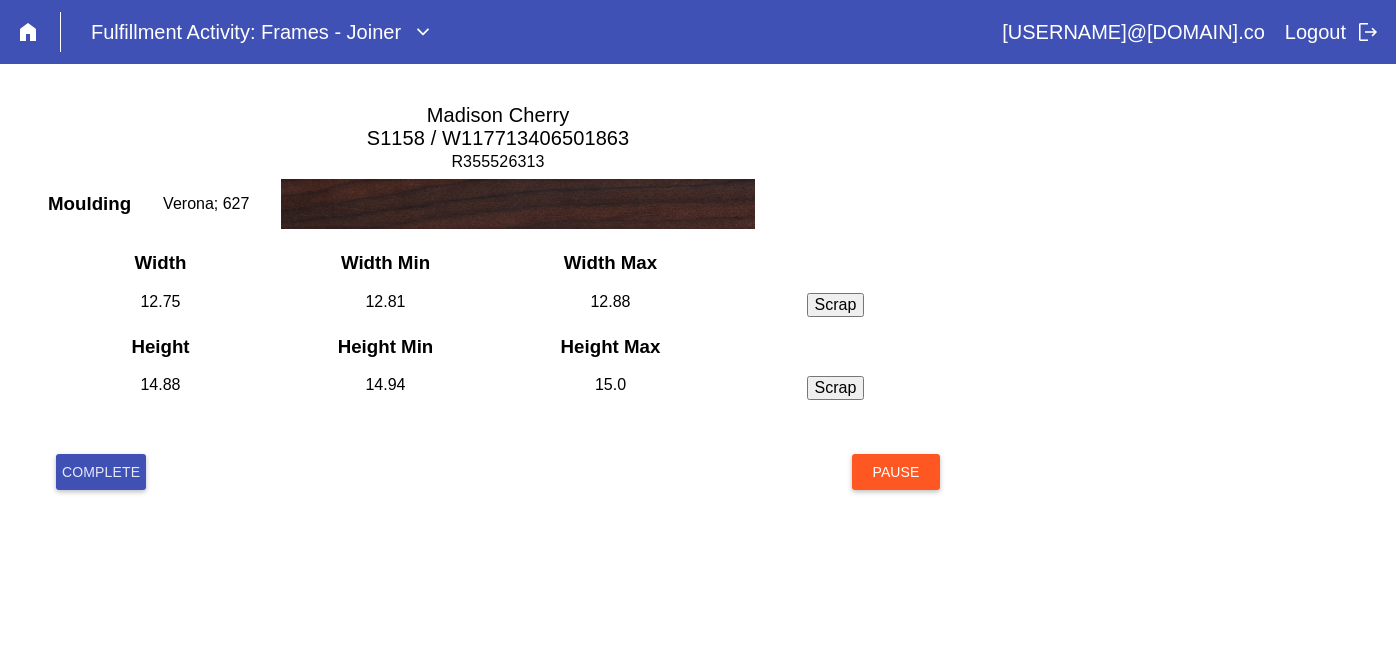 scroll, scrollTop: 0, scrollLeft: 0, axis: both 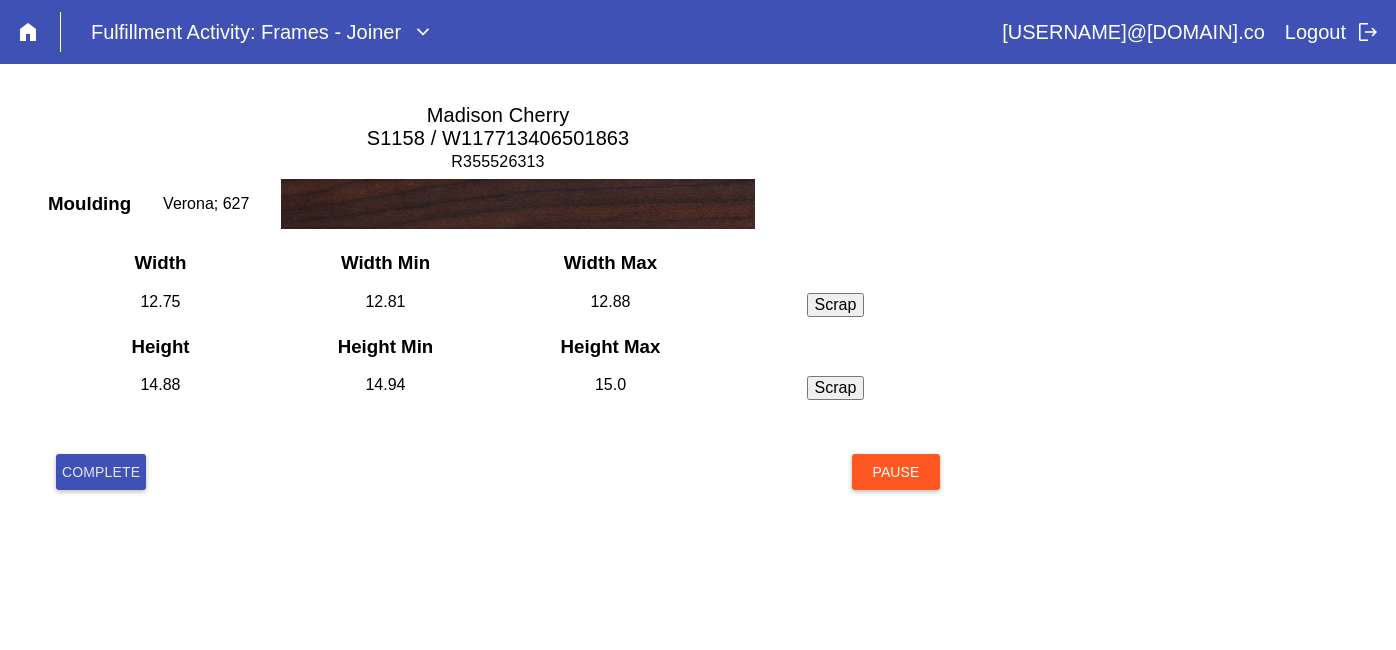 click on "Complete" at bounding box center (101, 472) 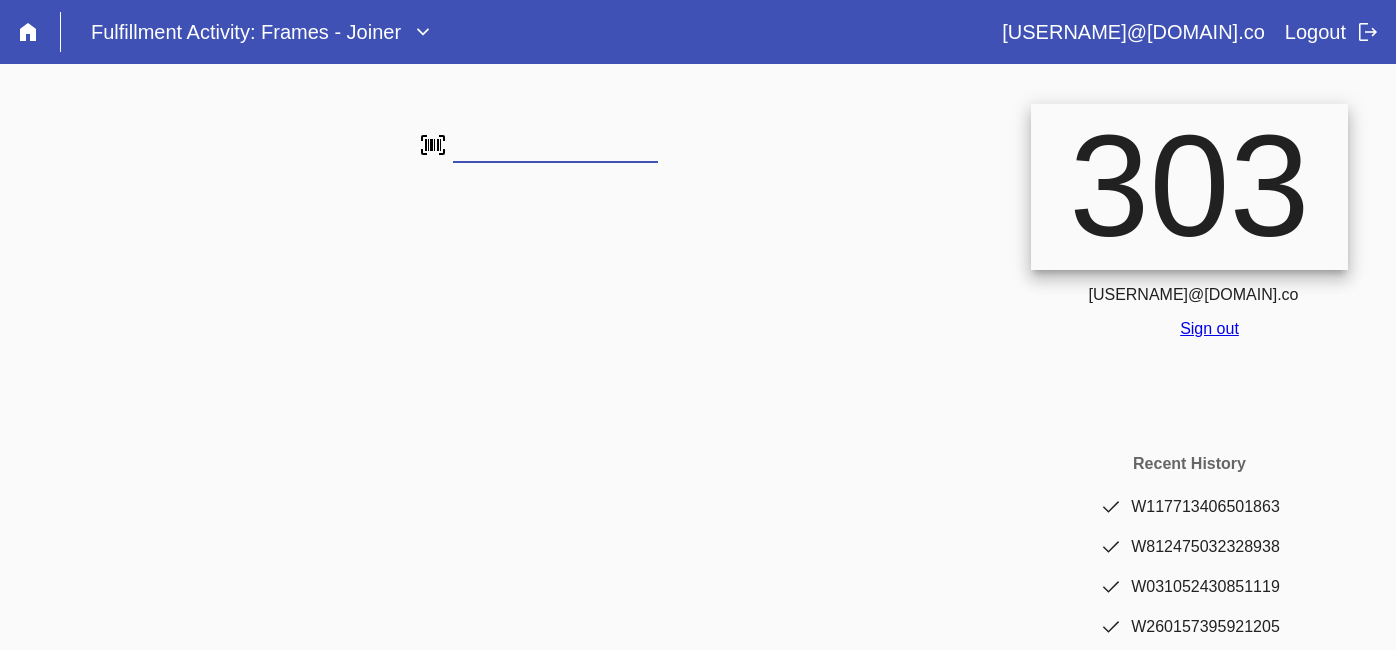scroll, scrollTop: 0, scrollLeft: 0, axis: both 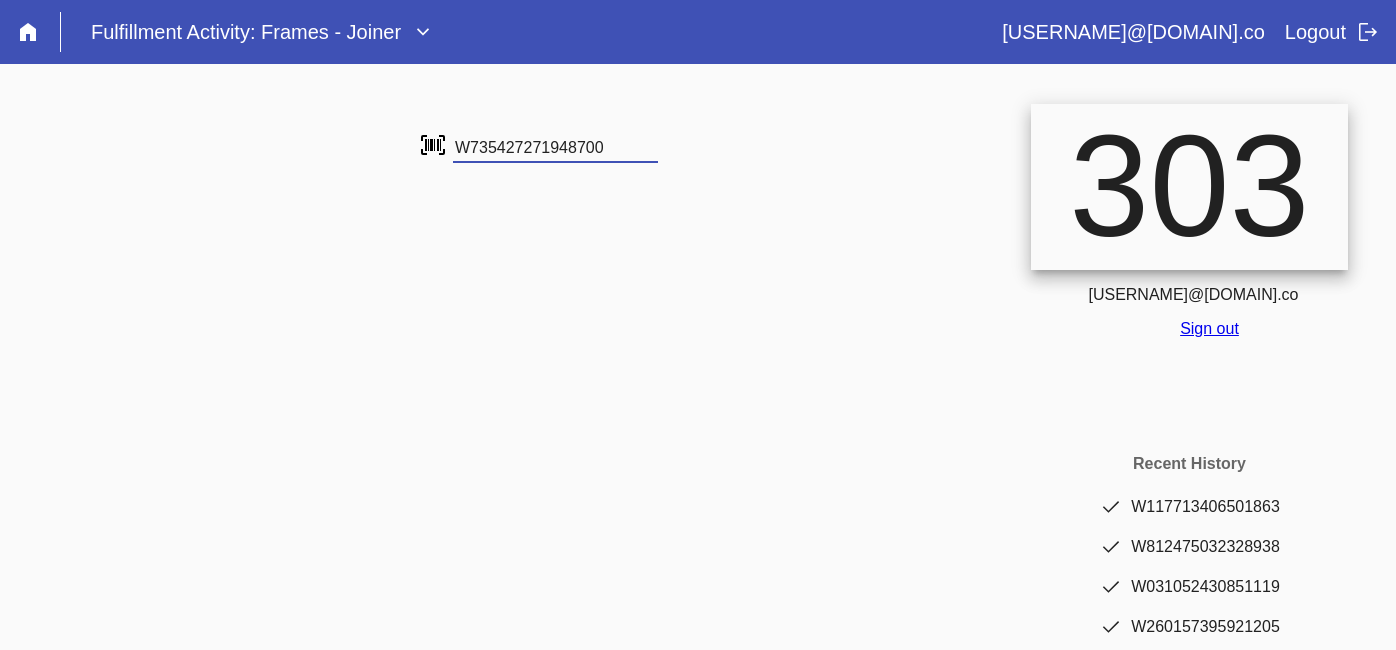 type on "W735427271948700" 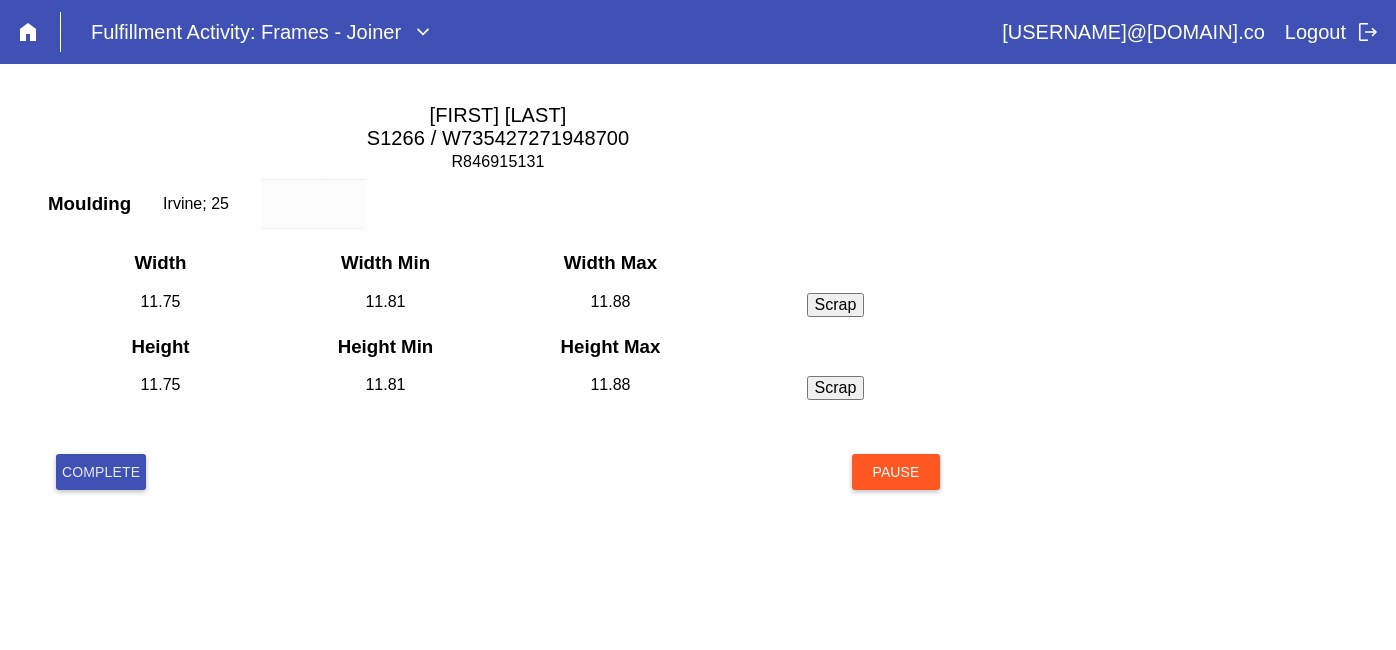 scroll, scrollTop: 0, scrollLeft: 0, axis: both 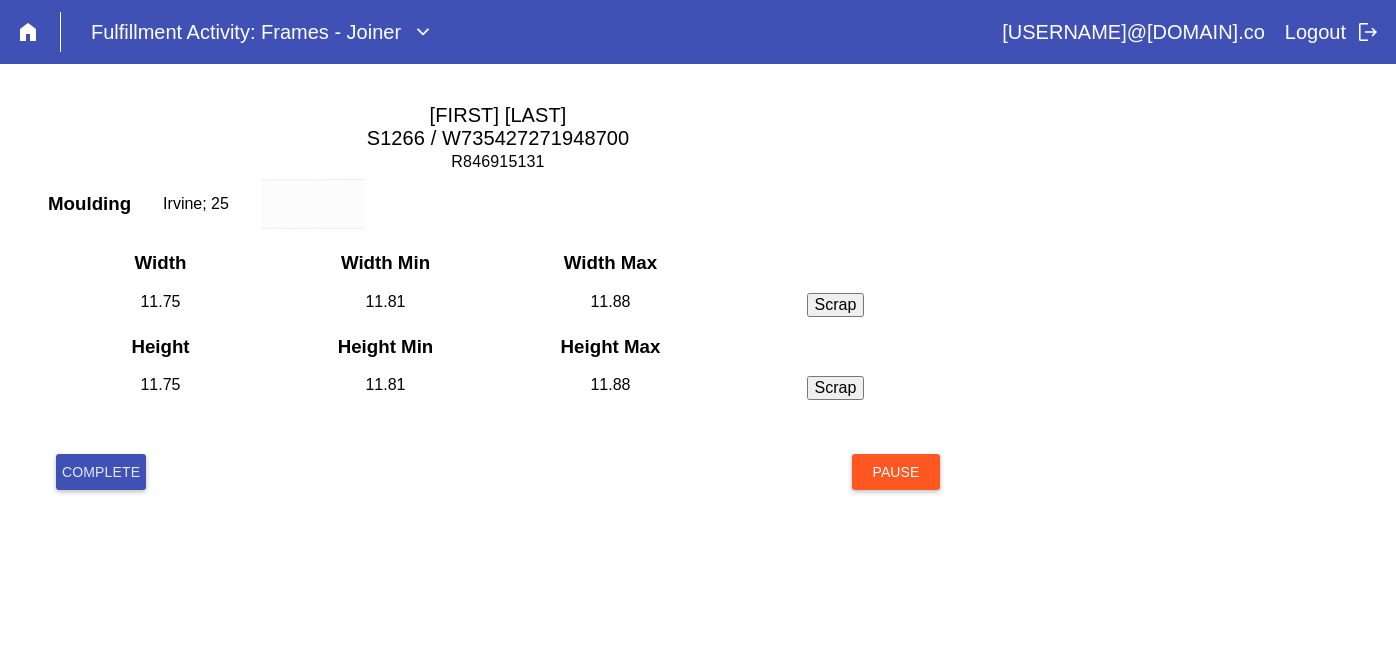 click on "Width Width Min Width Max 11.75 11.81 11.88 Scrap Incorrect Dimensions Chip Scratch Height Height Min Height Max 11.75 11.81 11.88 Scrap Incorrect Dimensions Chip Scratch" at bounding box center [498, 340] 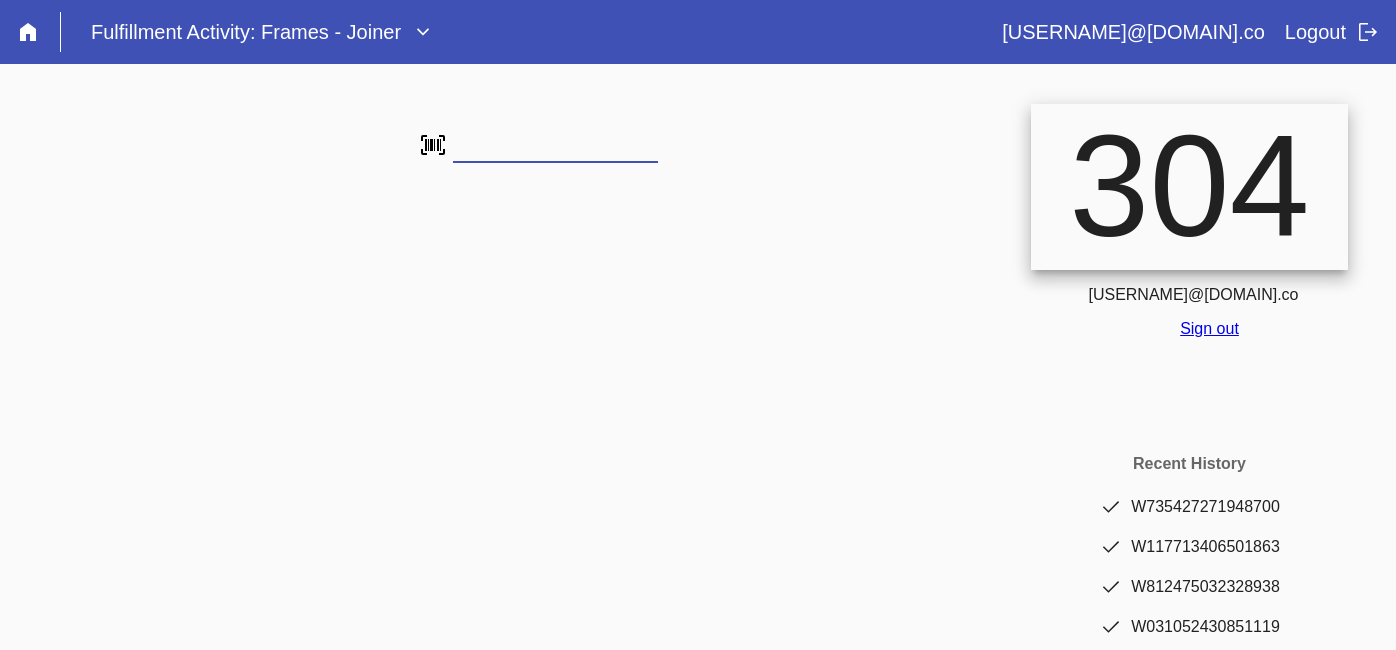 scroll, scrollTop: 0, scrollLeft: 0, axis: both 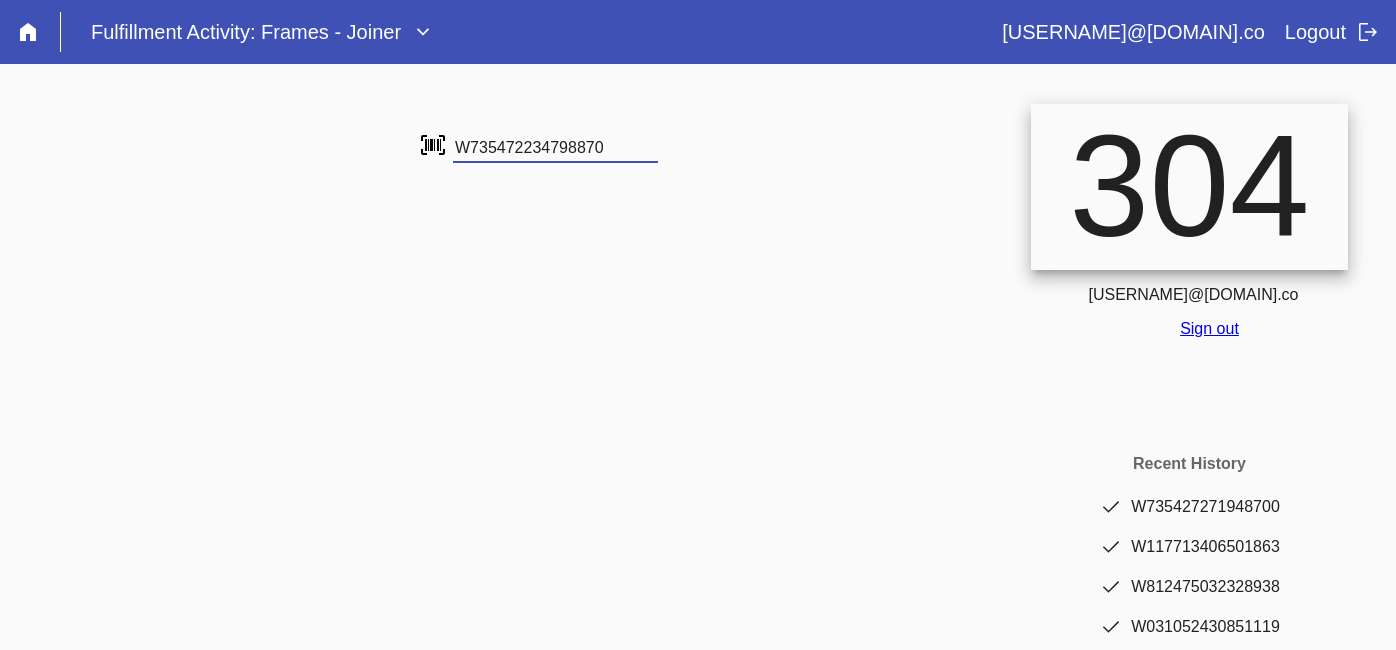 type on "W735472234798870" 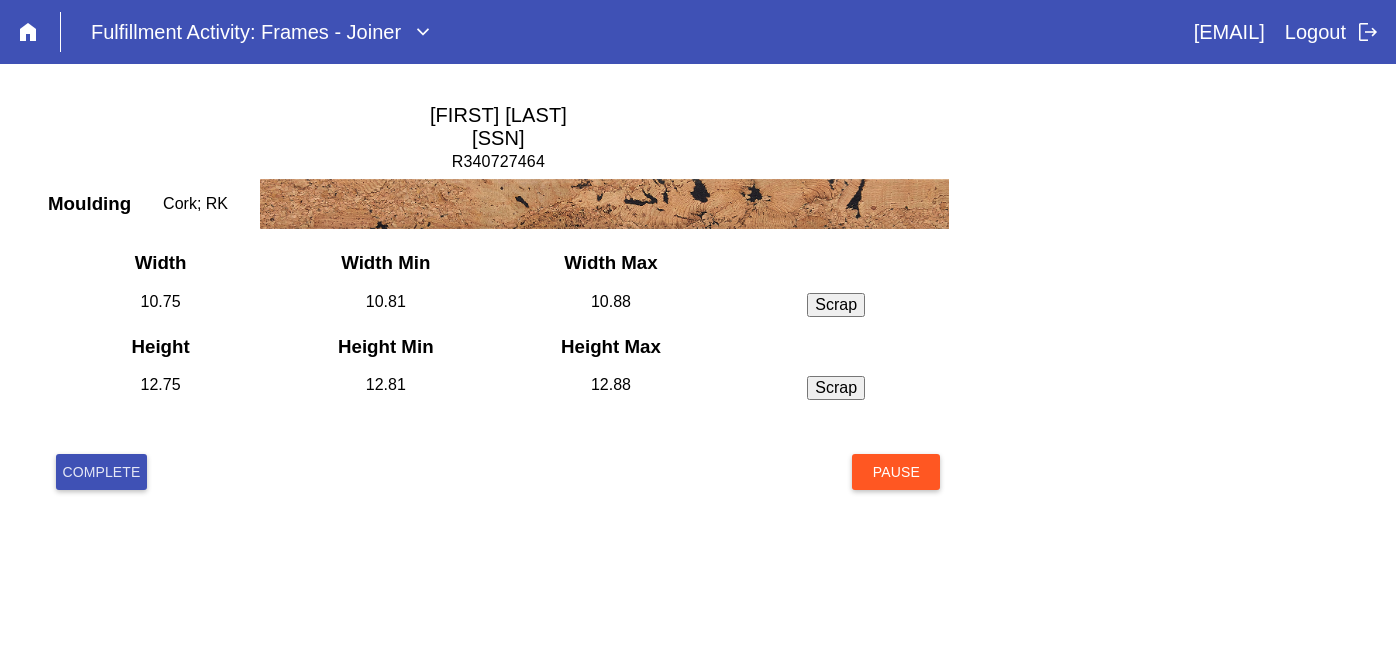 scroll, scrollTop: 0, scrollLeft: 0, axis: both 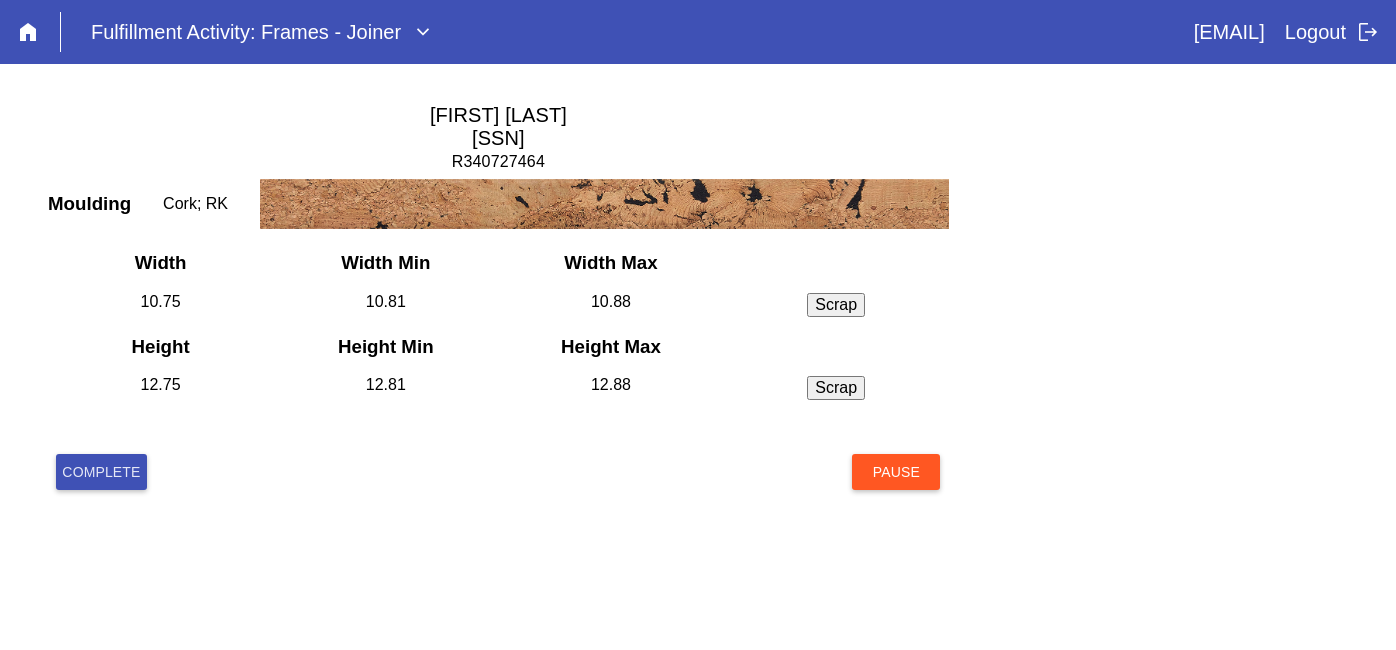 click on "Complete" at bounding box center [101, 472] 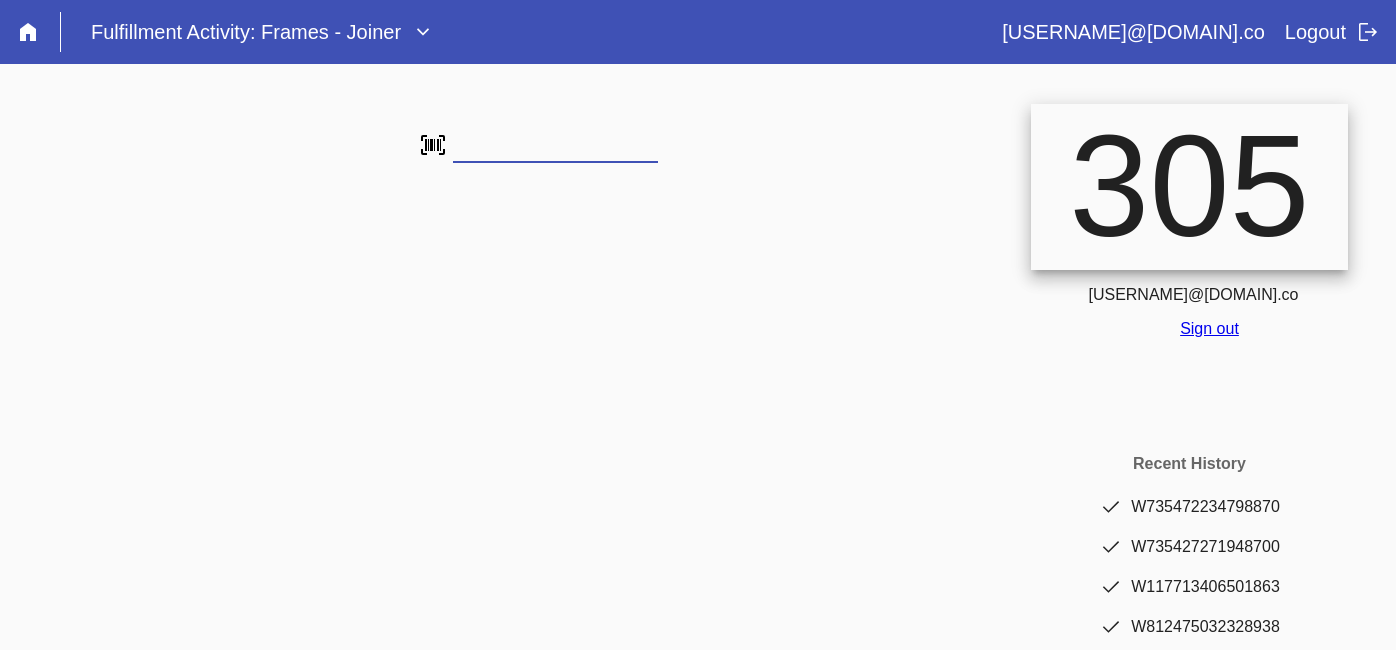 scroll, scrollTop: 0, scrollLeft: 0, axis: both 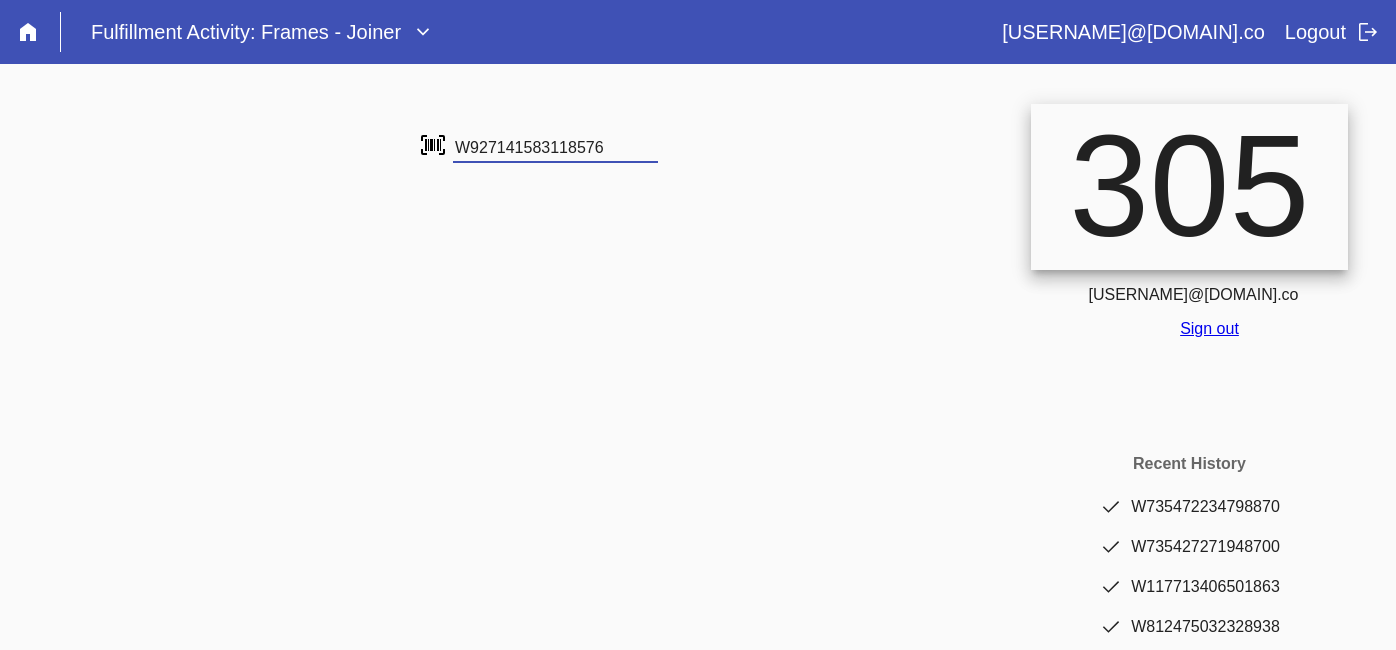 type on "W927141583118576" 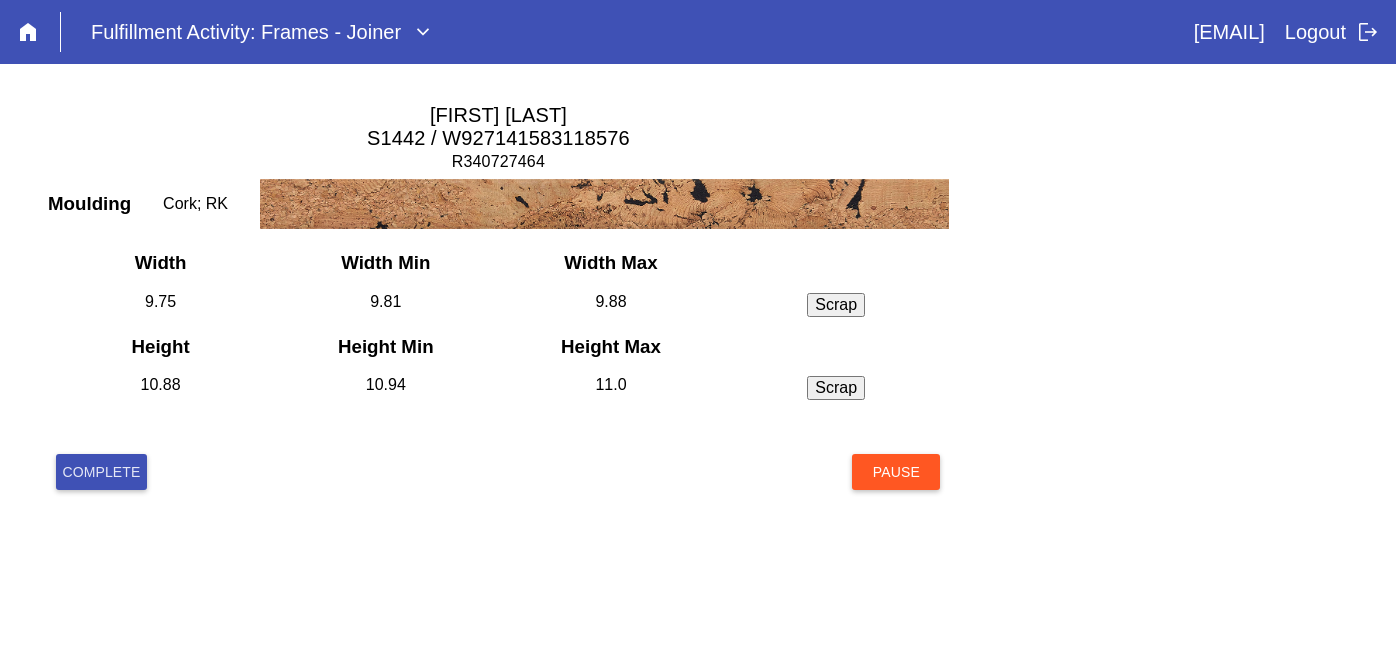 scroll, scrollTop: 0, scrollLeft: 0, axis: both 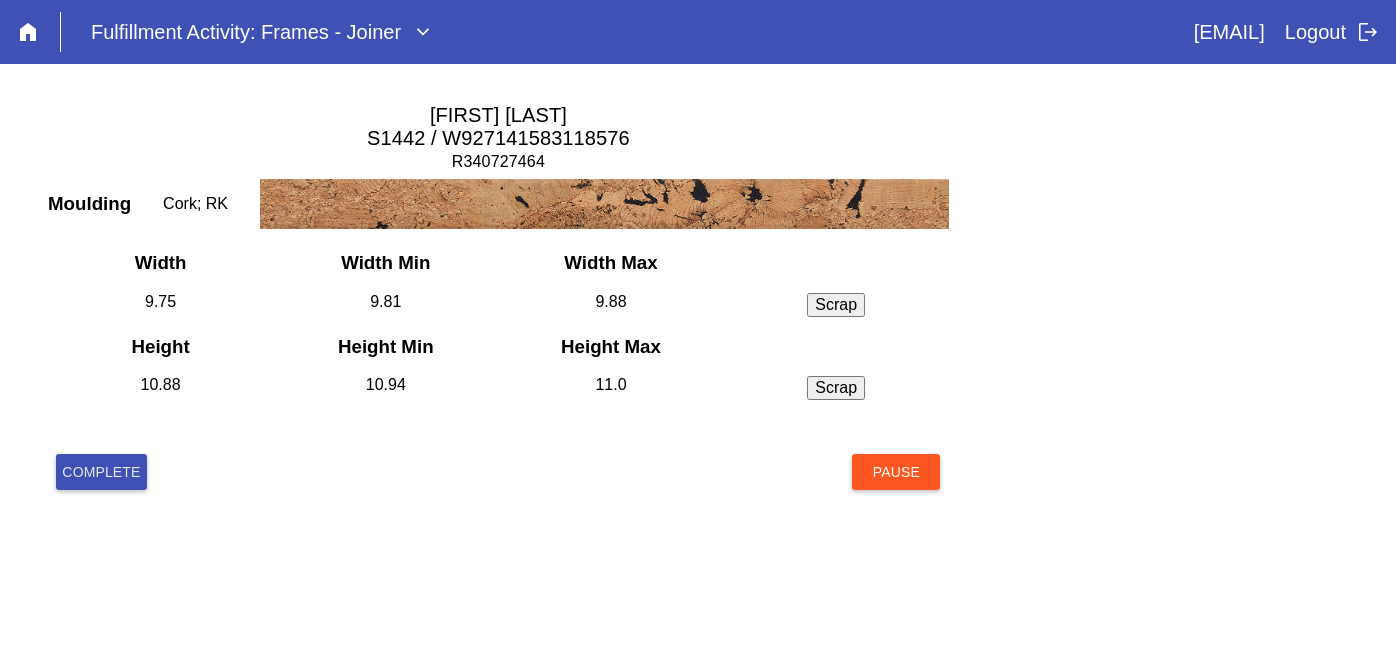 click on "Complete" at bounding box center (101, 472) 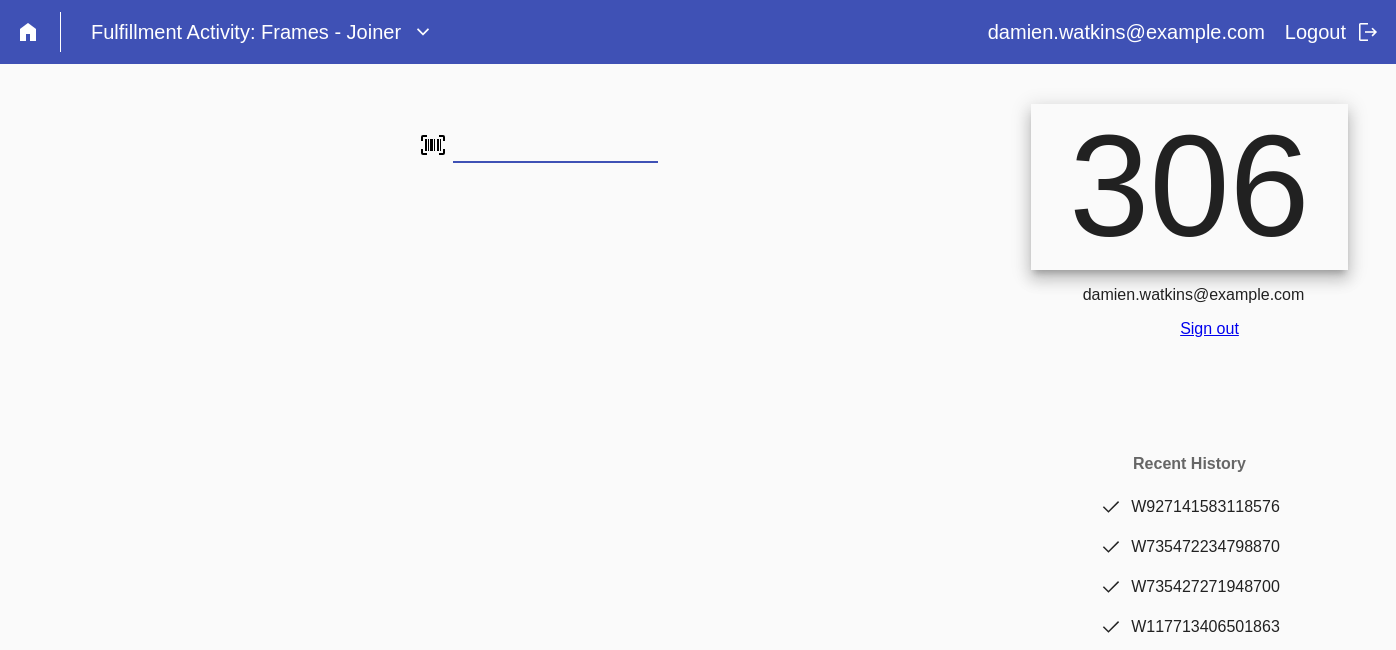 scroll, scrollTop: 0, scrollLeft: 0, axis: both 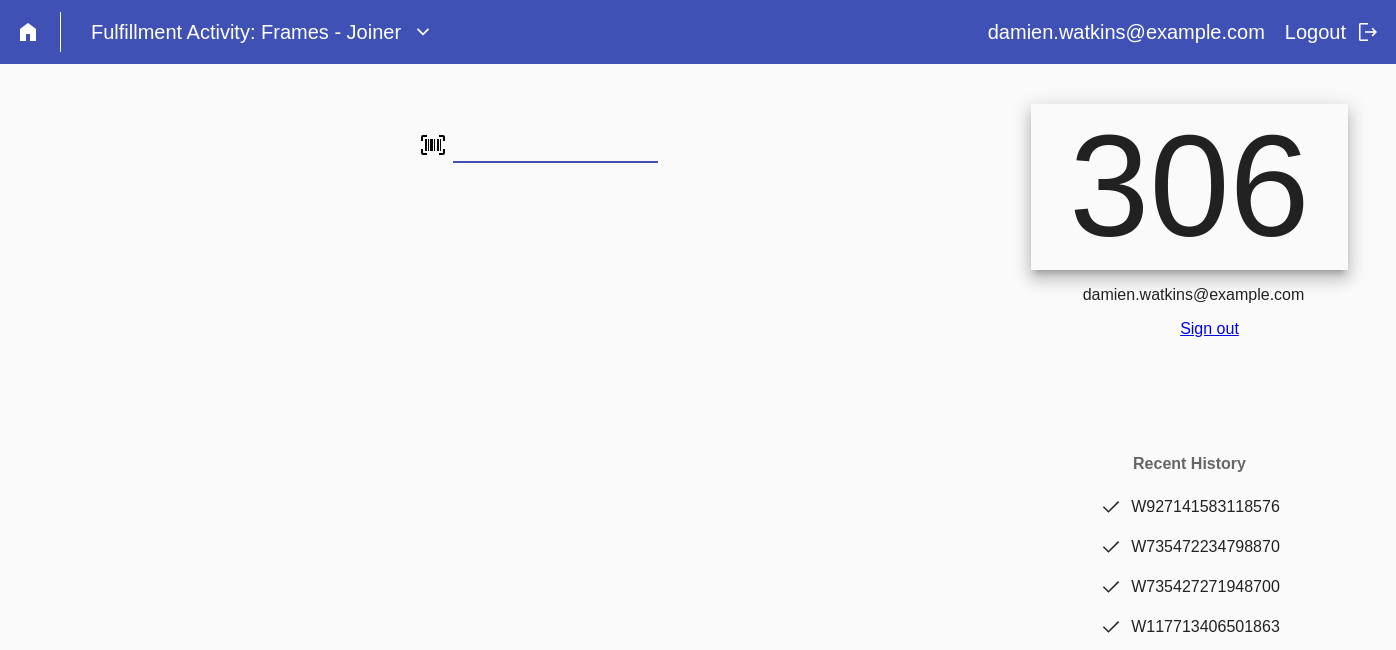 type on "W590566675900075" 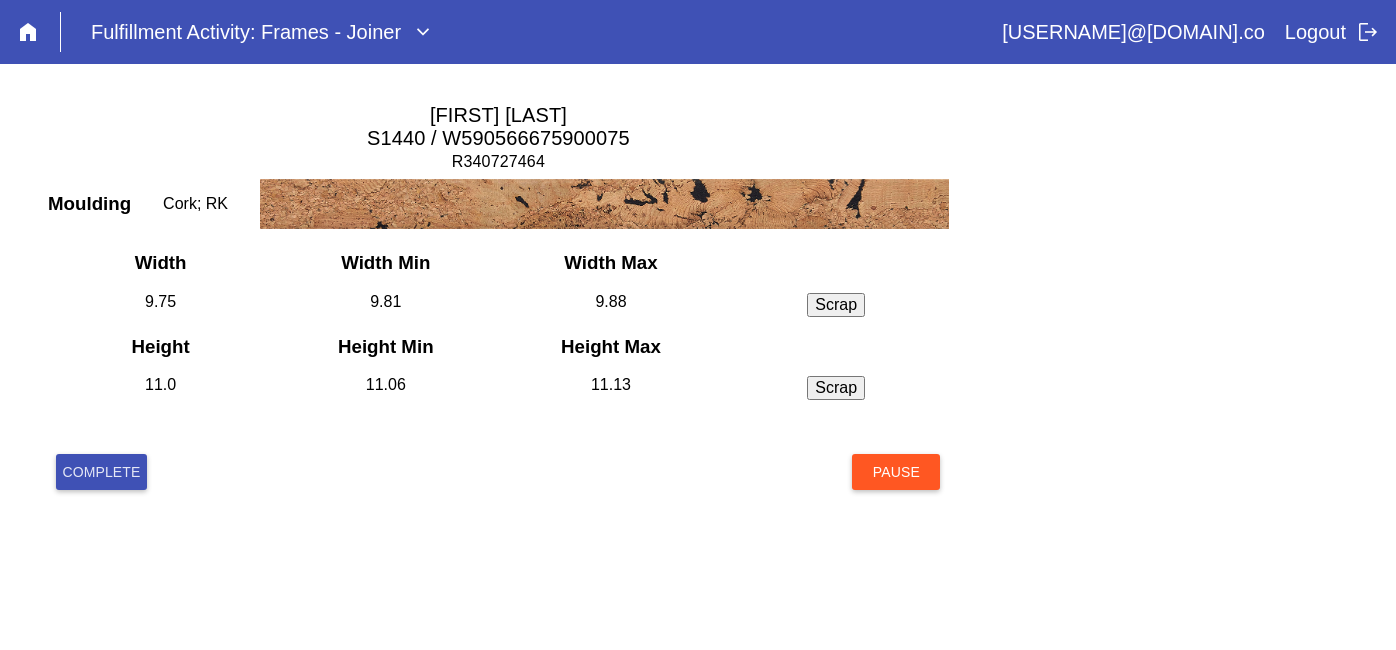 scroll, scrollTop: 0, scrollLeft: 0, axis: both 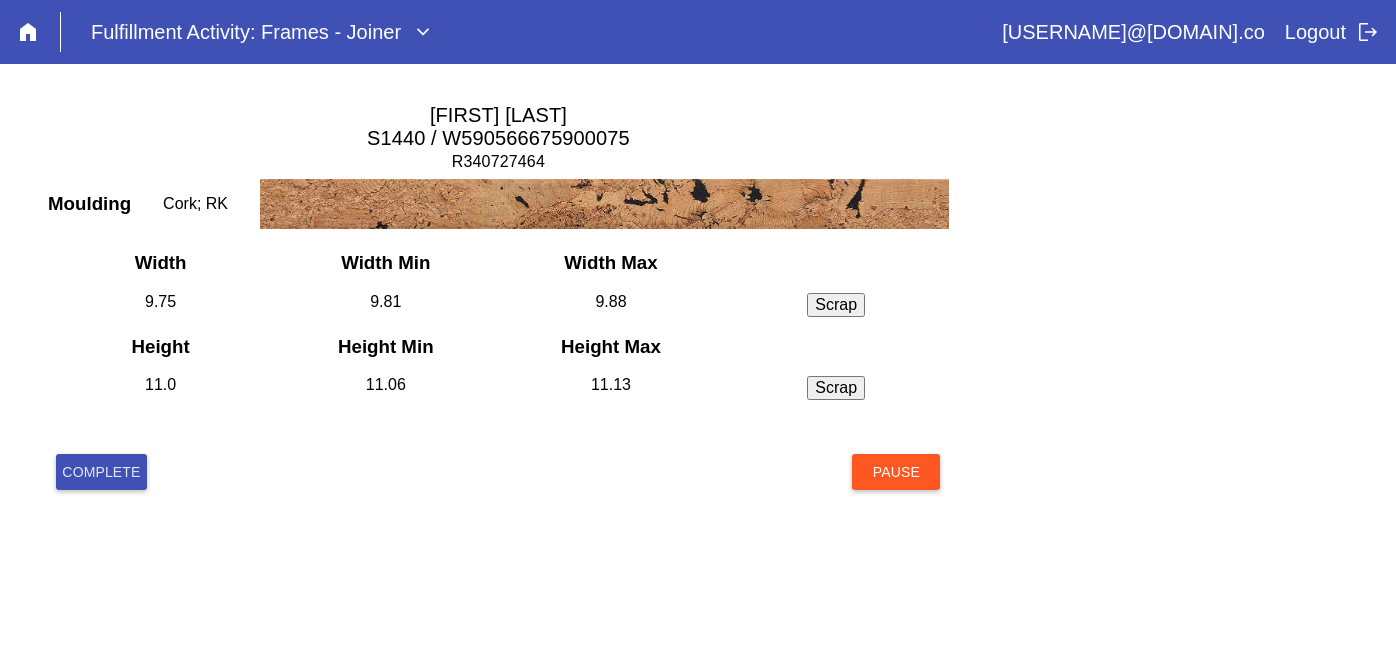 click on "Complete" at bounding box center (101, 472) 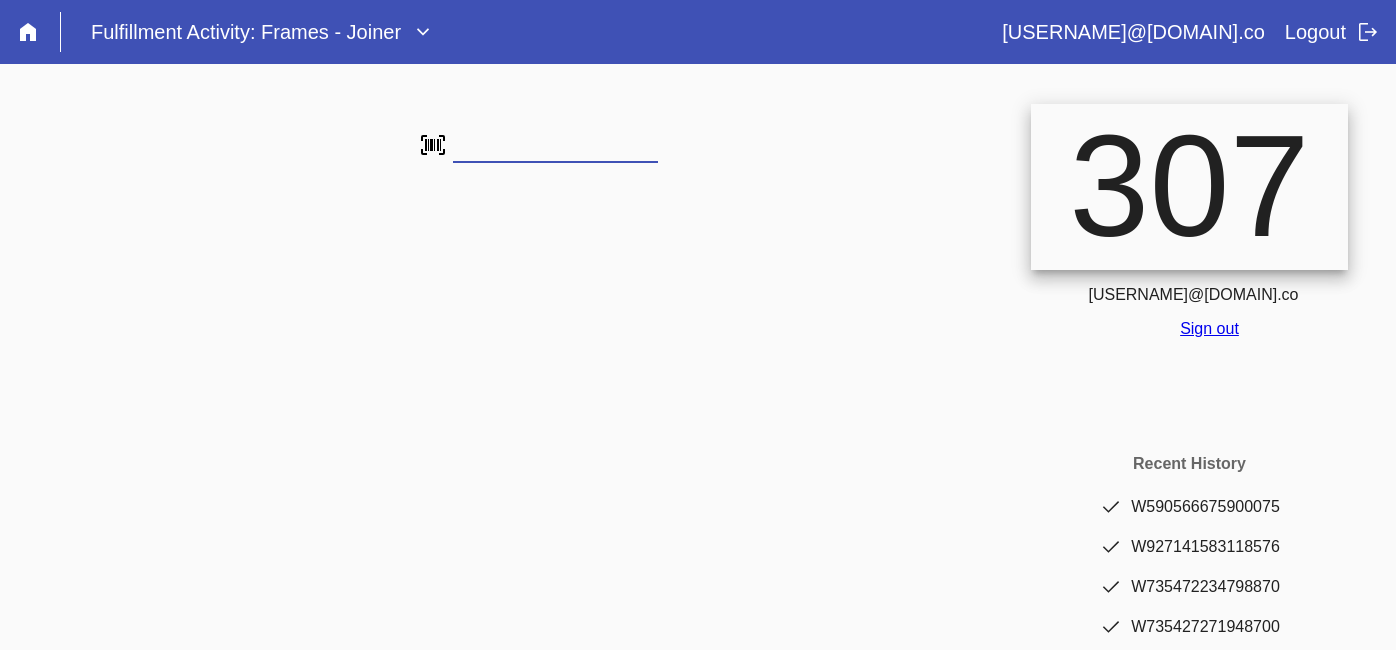 scroll, scrollTop: 0, scrollLeft: 0, axis: both 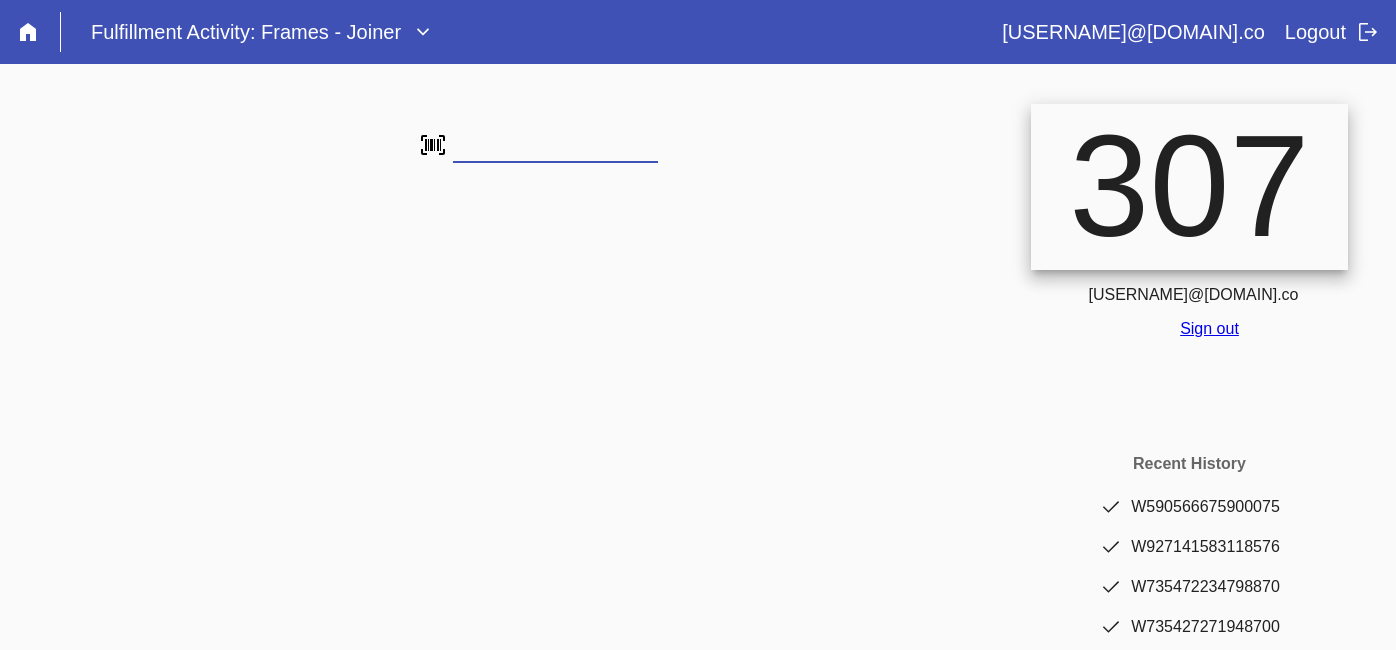 type on "W950642247371246" 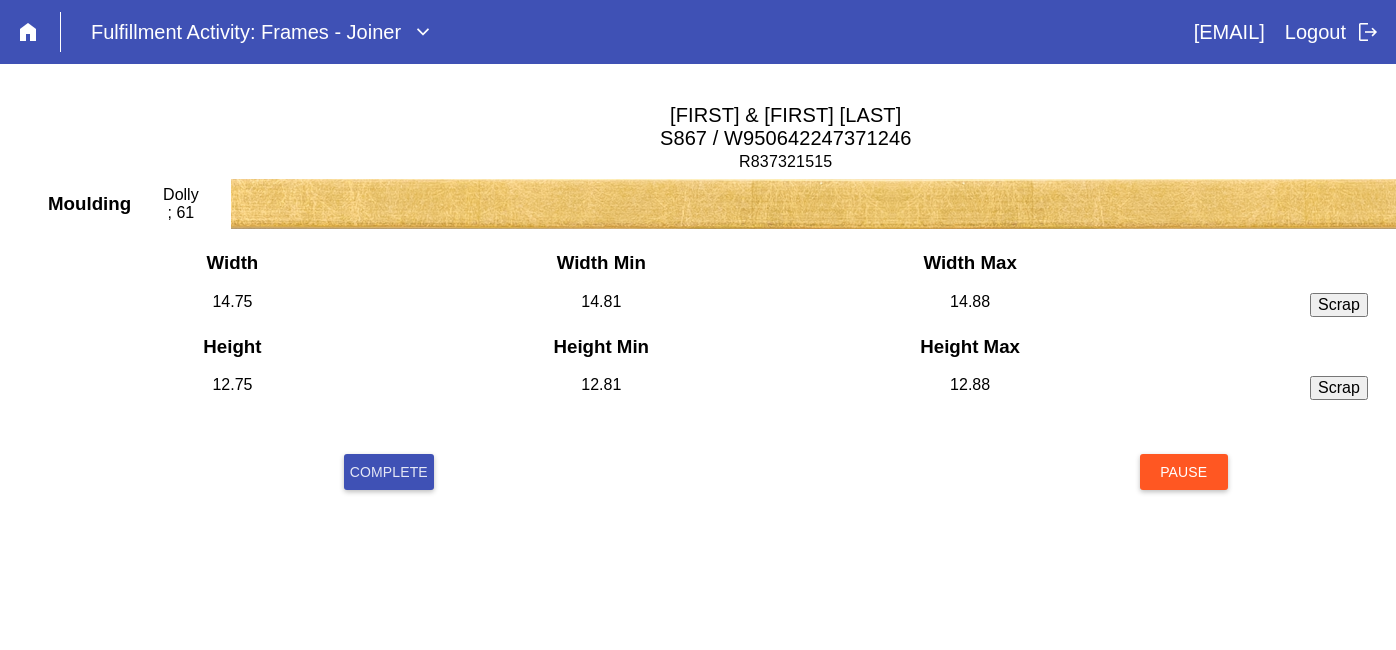 scroll, scrollTop: 0, scrollLeft: 0, axis: both 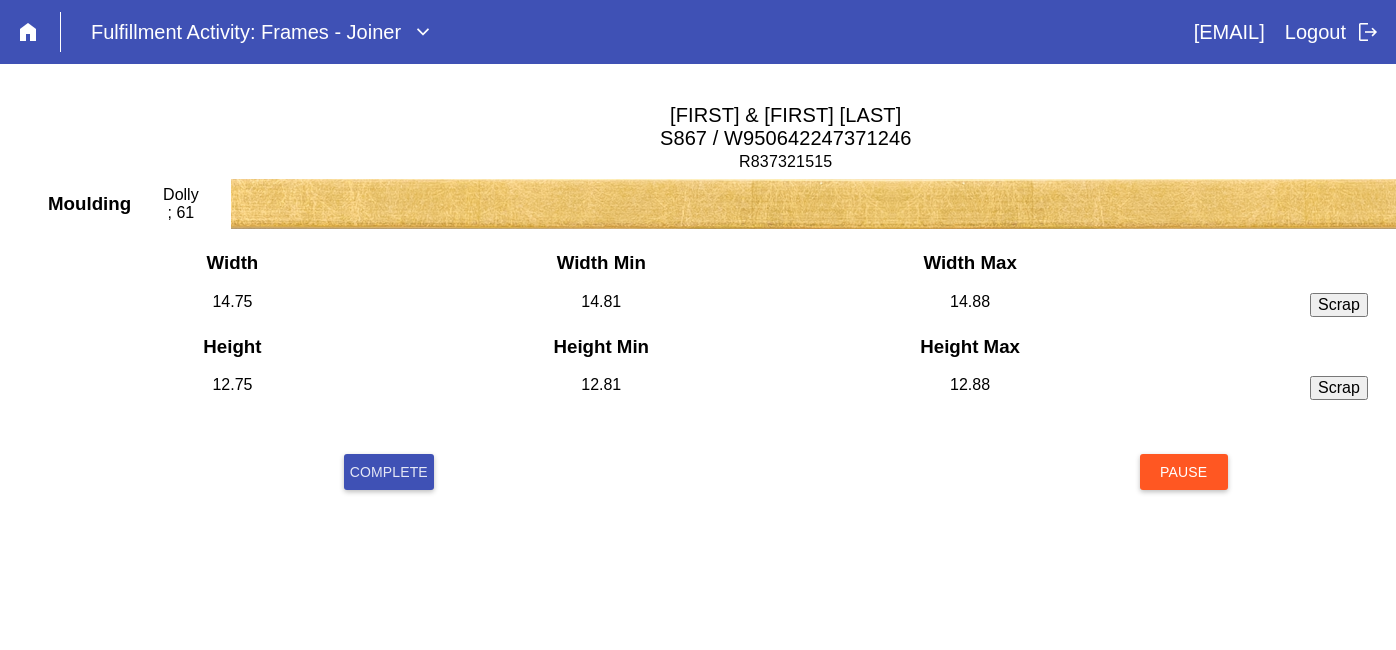 click on "Complete" at bounding box center (389, 472) 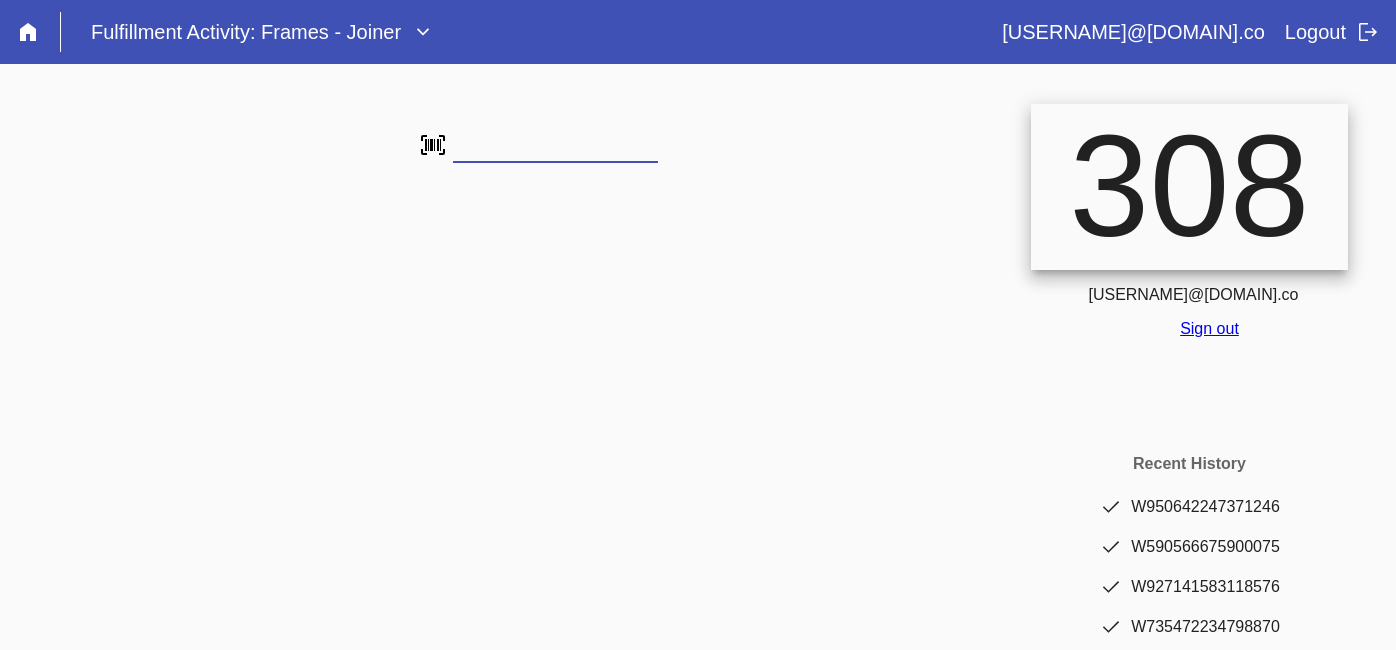 scroll, scrollTop: 0, scrollLeft: 0, axis: both 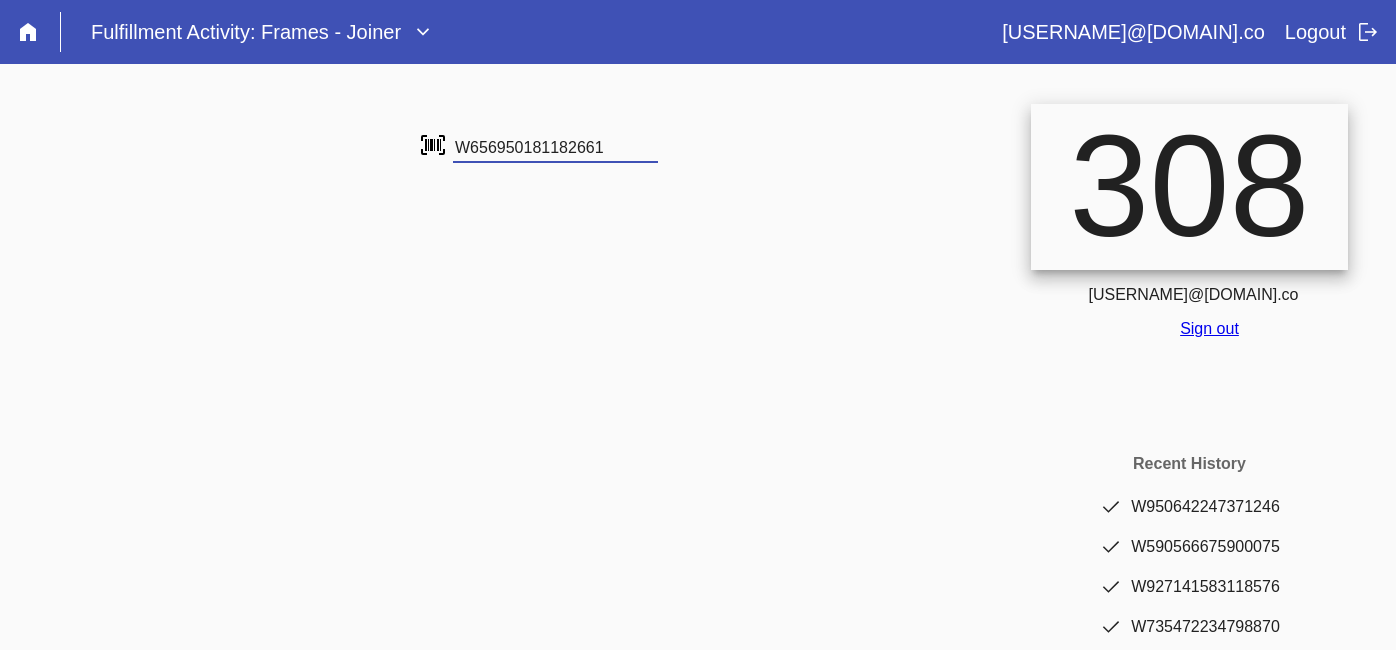 type on "W656950181182661" 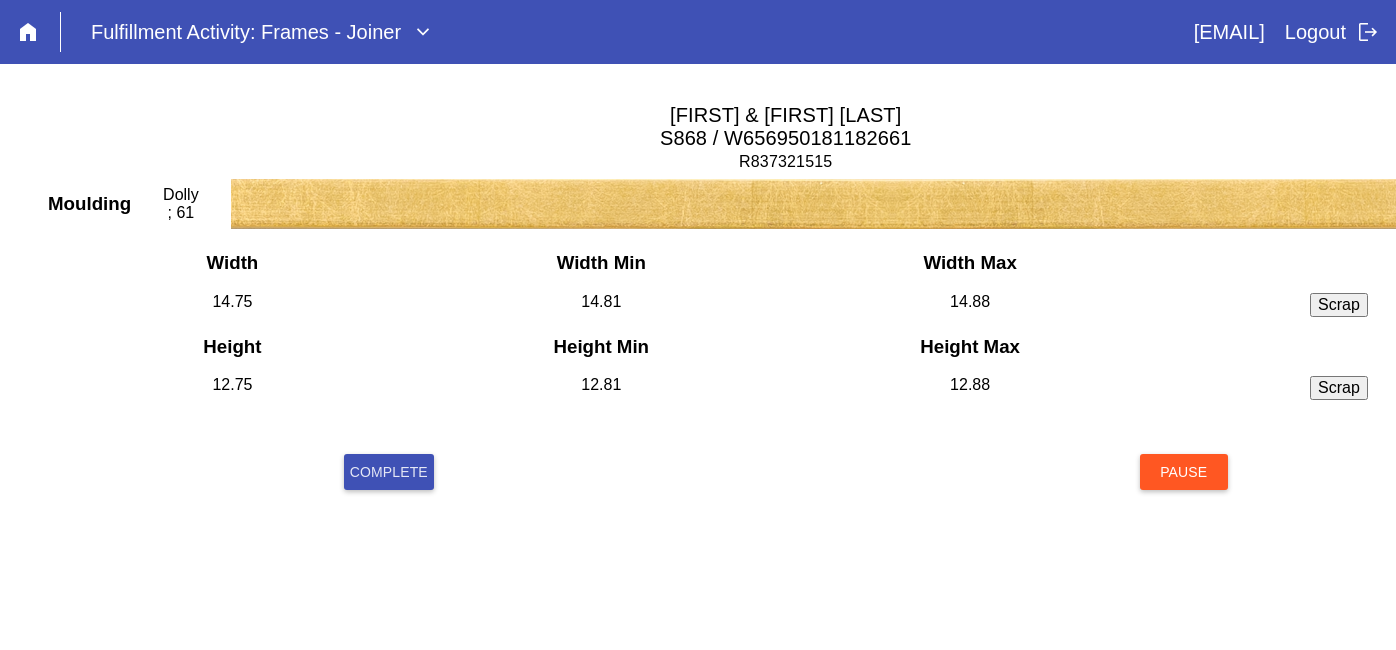scroll, scrollTop: 0, scrollLeft: 0, axis: both 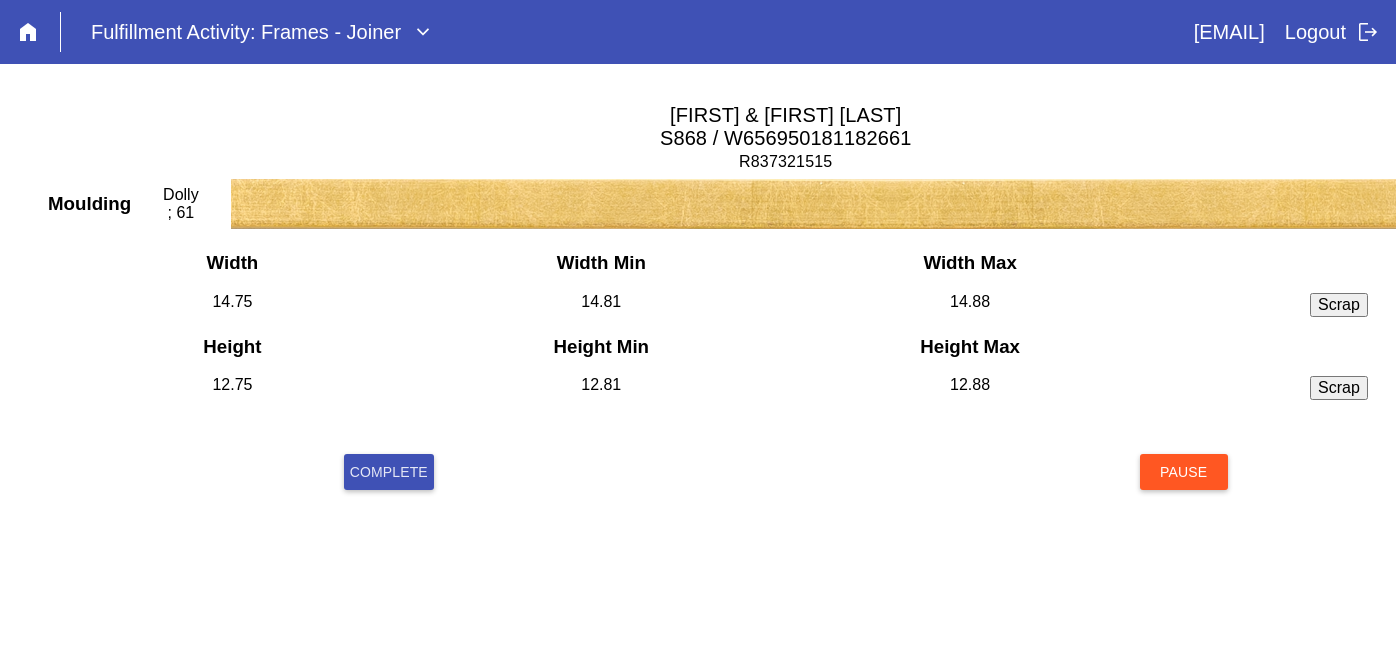 click on "Complete" at bounding box center [389, 472] 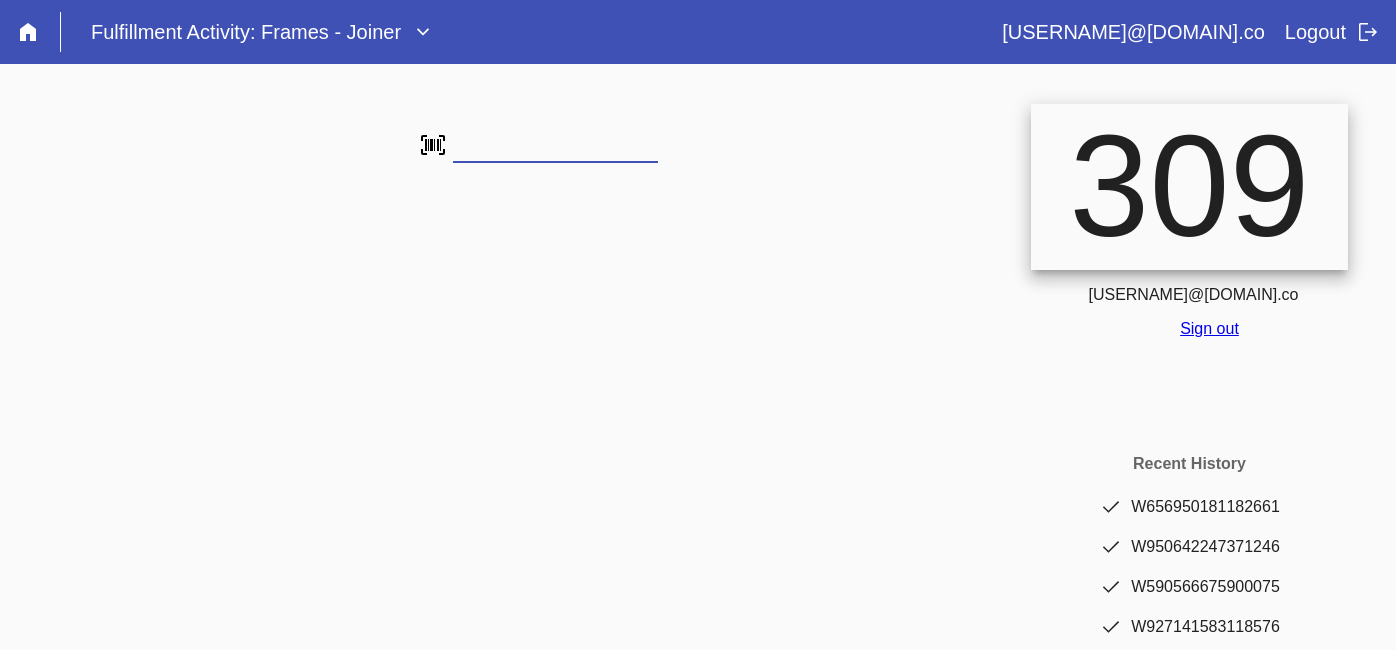 scroll, scrollTop: 0, scrollLeft: 0, axis: both 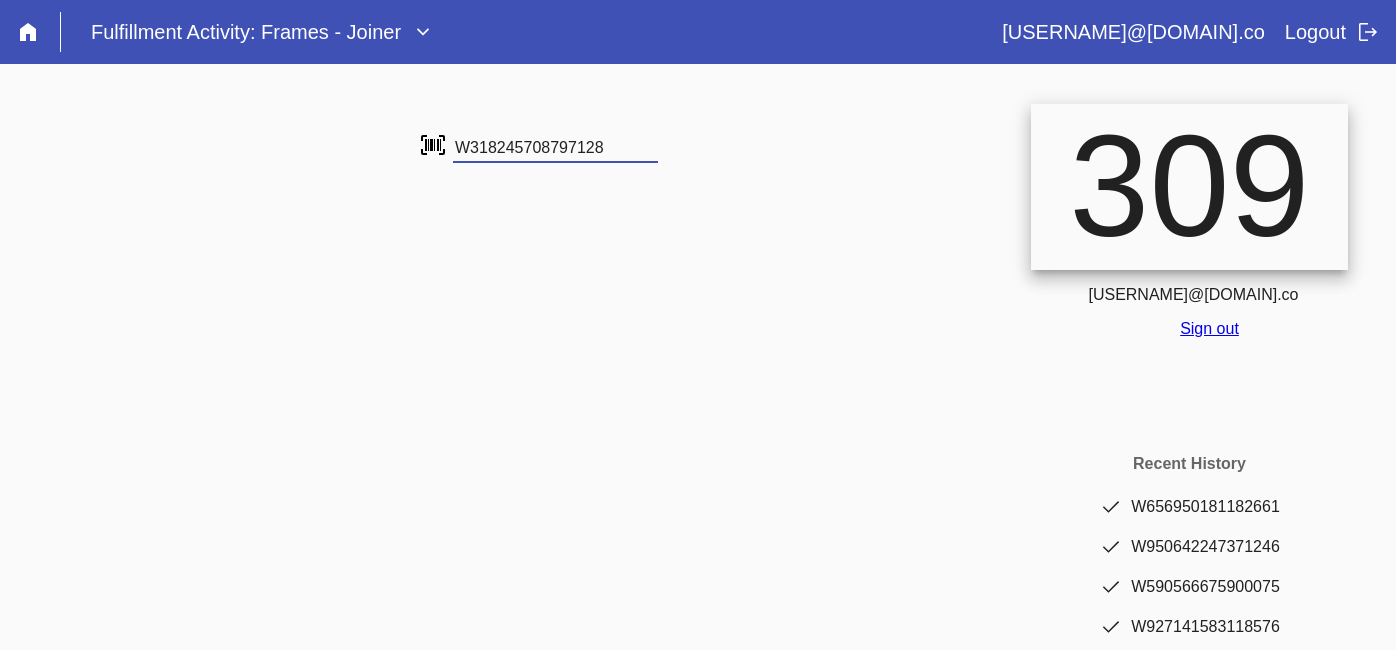 type on "W318245708797128" 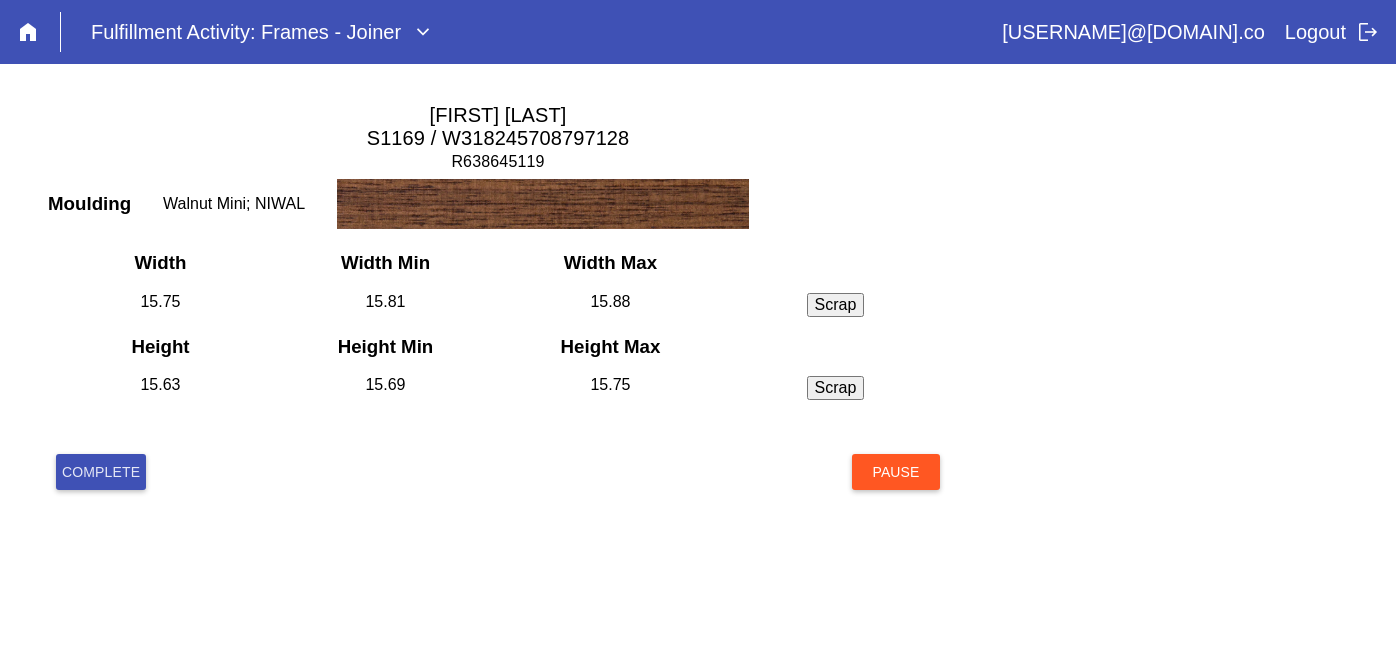 scroll, scrollTop: 0, scrollLeft: 0, axis: both 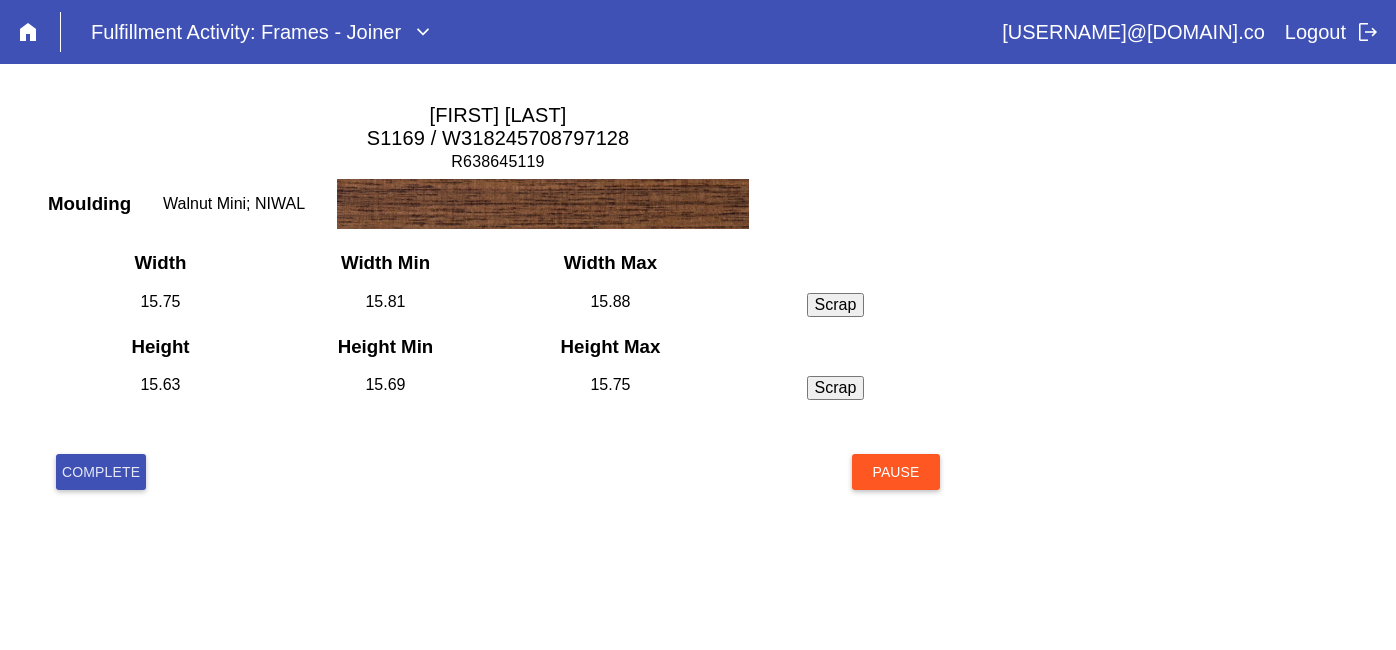 click on "Complete Pause" at bounding box center [498, 496] 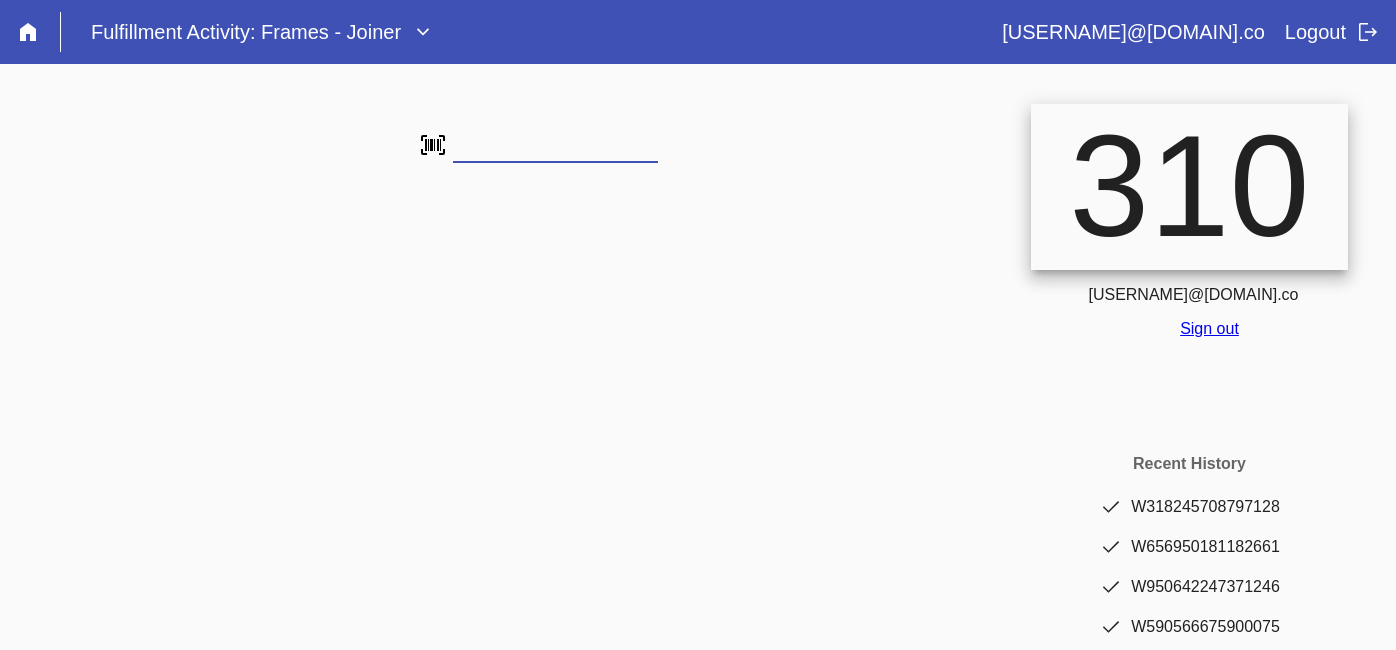 scroll, scrollTop: 0, scrollLeft: 0, axis: both 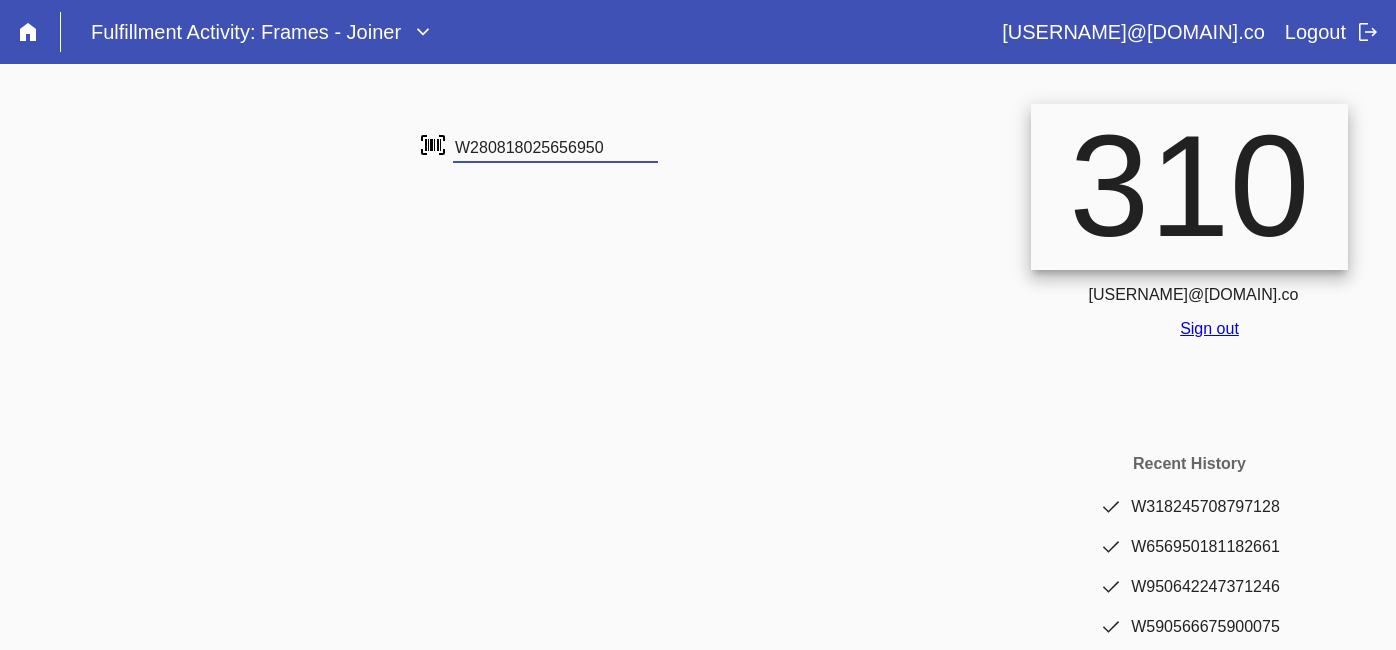 type on "W280818025656950" 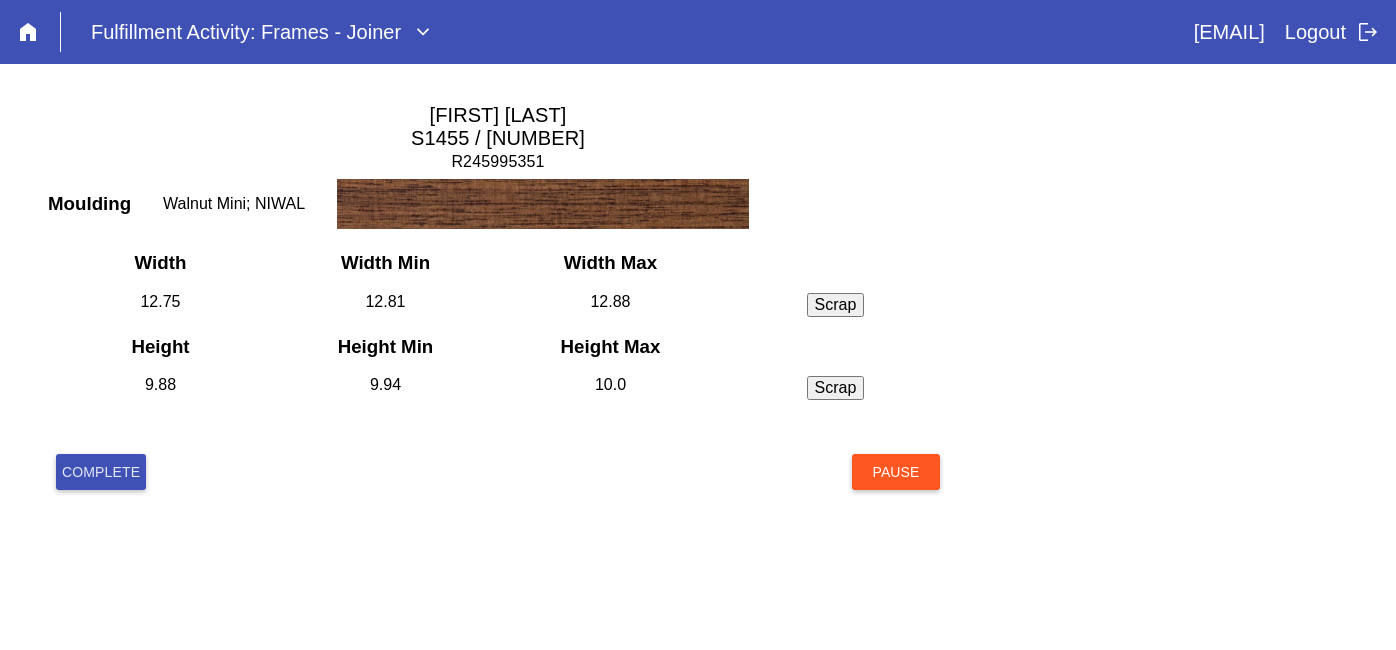 scroll, scrollTop: 0, scrollLeft: 0, axis: both 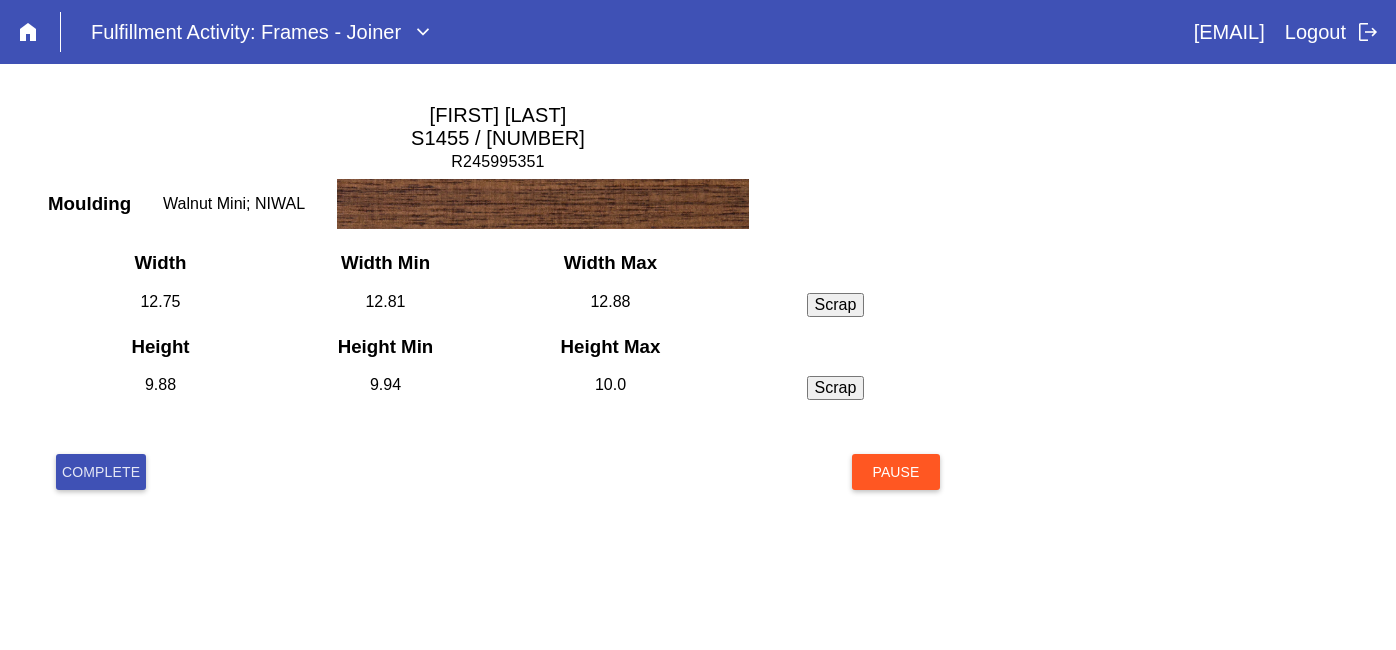 click on "Complete" at bounding box center [101, 472] 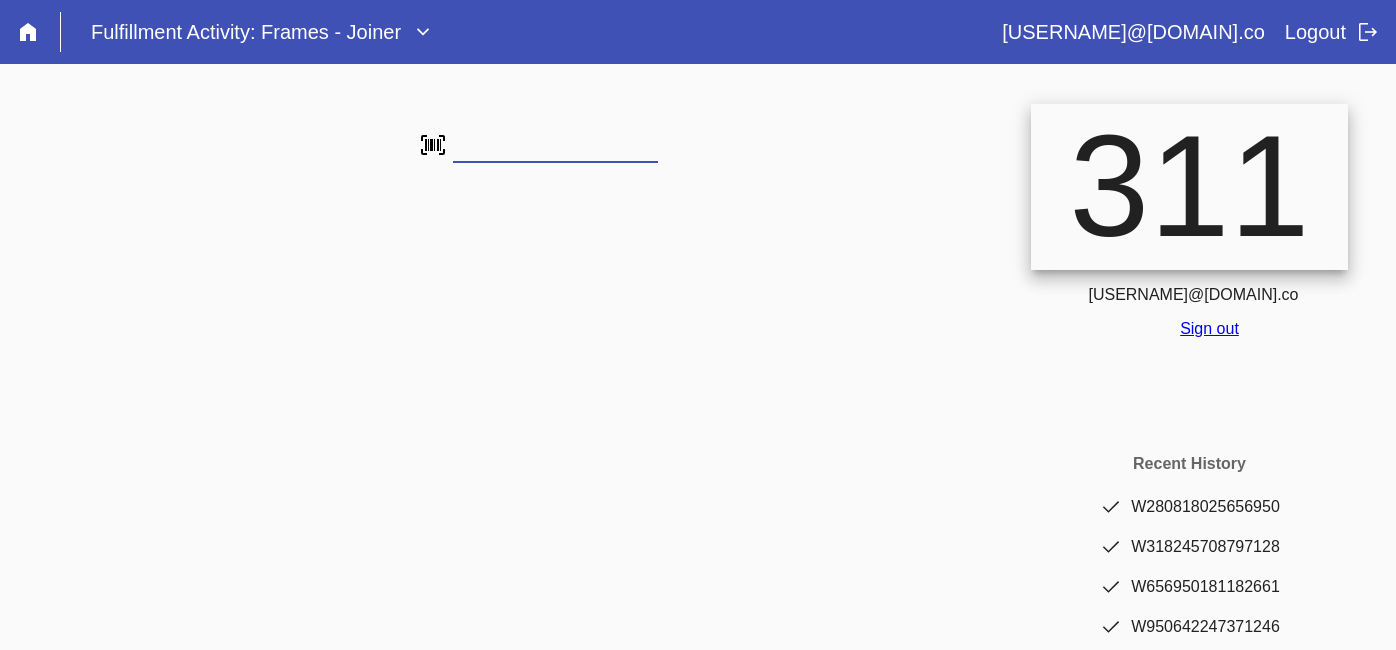 scroll, scrollTop: 0, scrollLeft: 0, axis: both 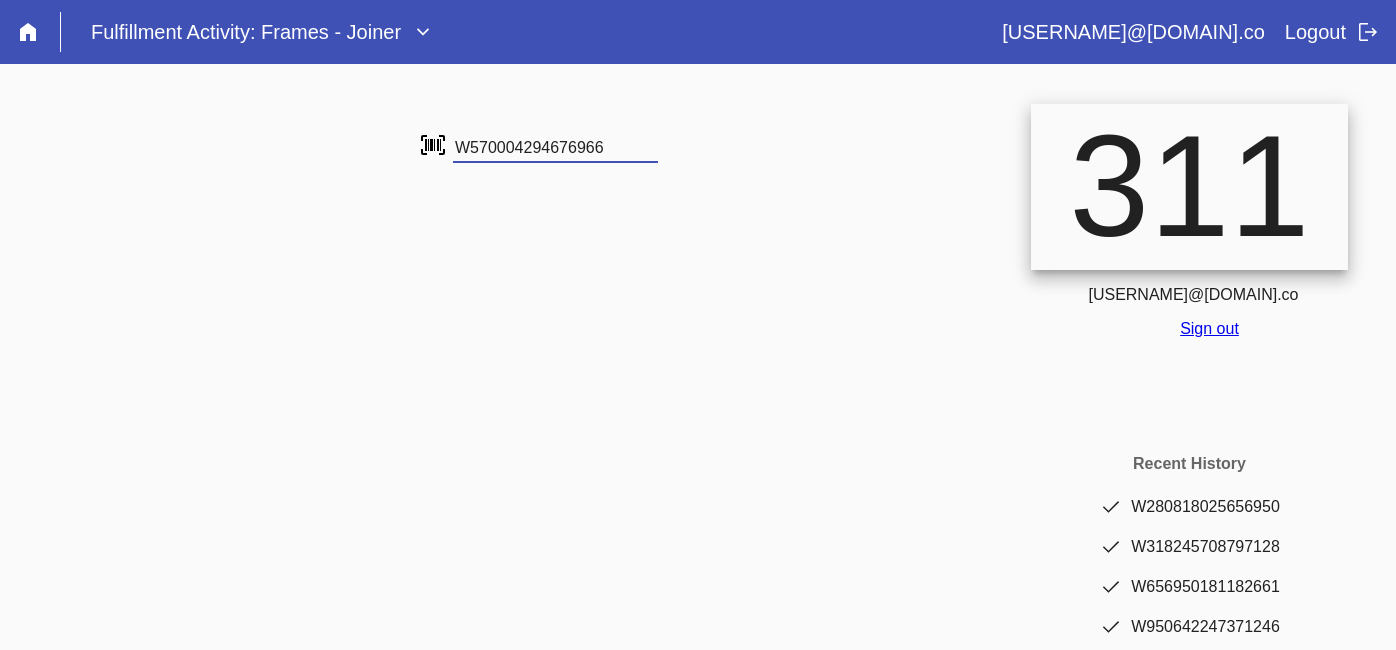 type on "W570004294676966" 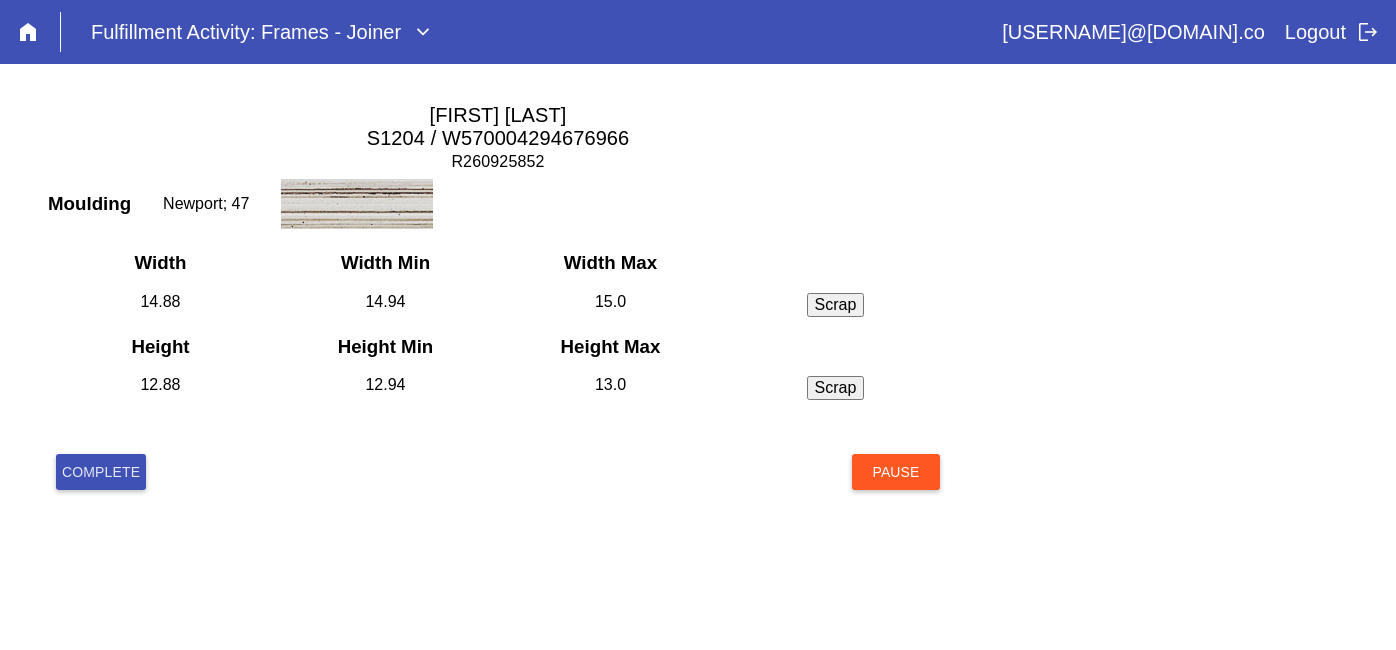 scroll, scrollTop: 0, scrollLeft: 0, axis: both 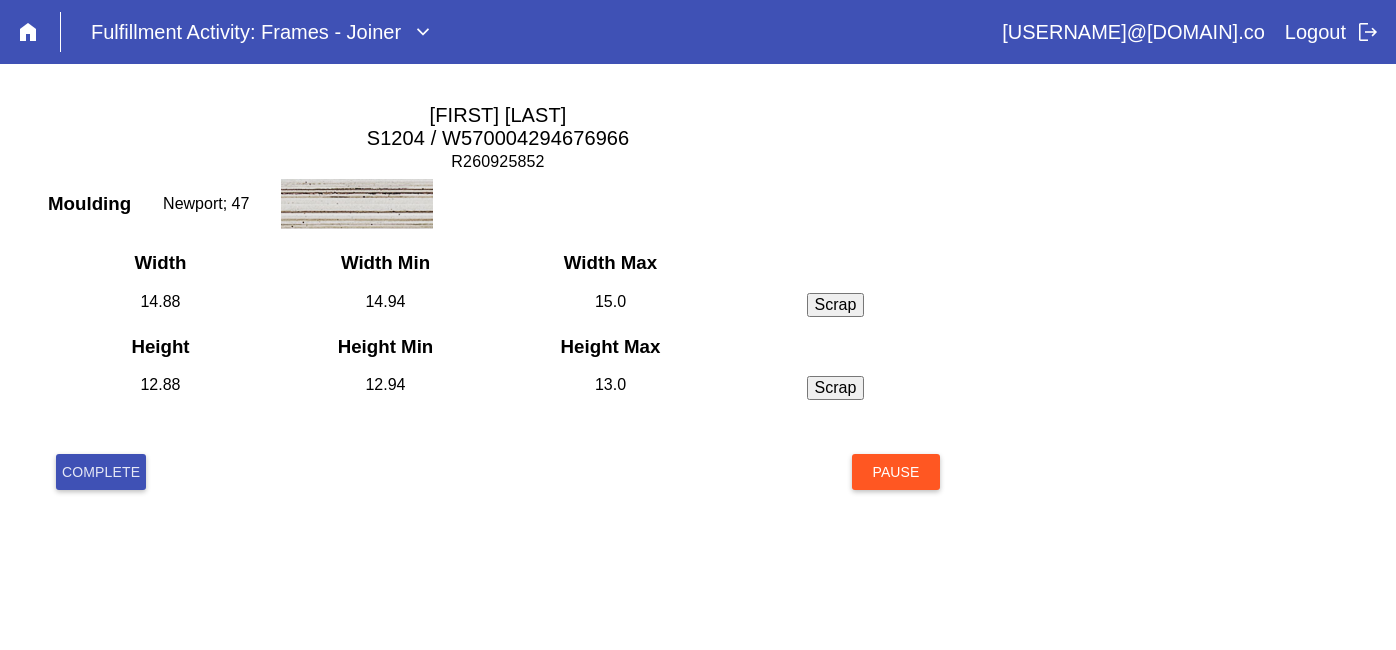 click on "Complete" at bounding box center [101, 472] 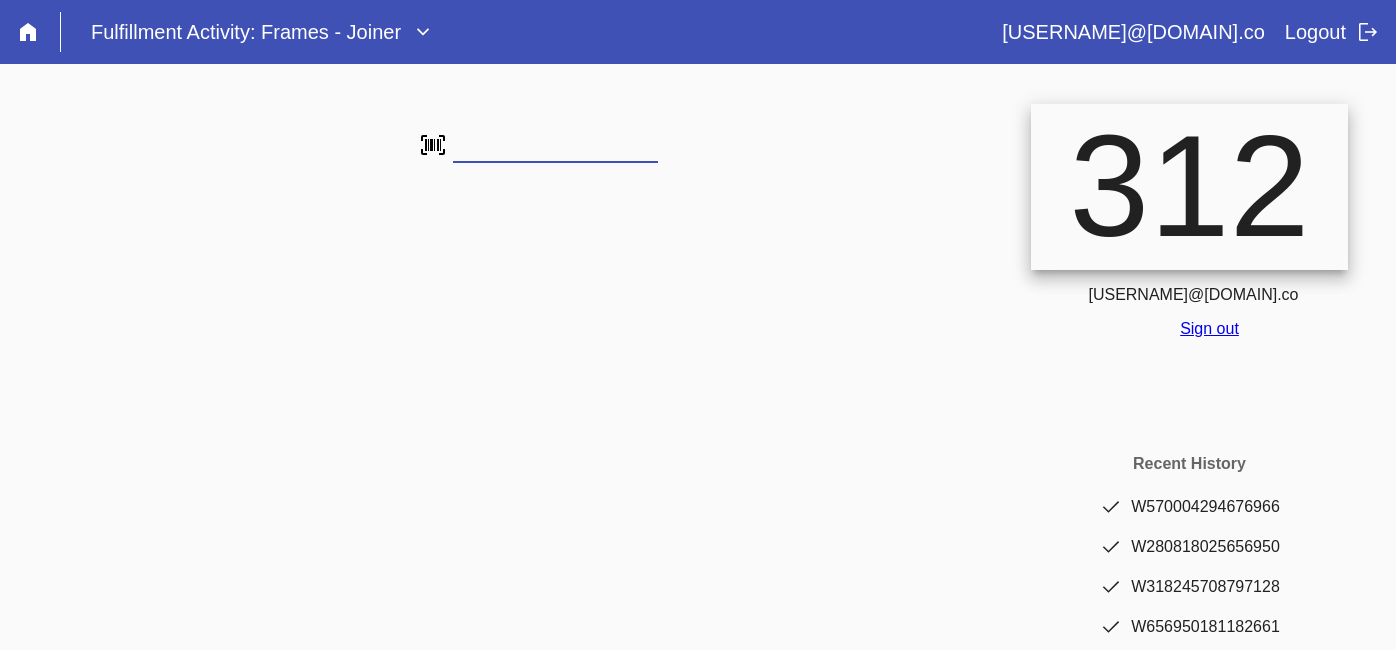 scroll, scrollTop: 0, scrollLeft: 0, axis: both 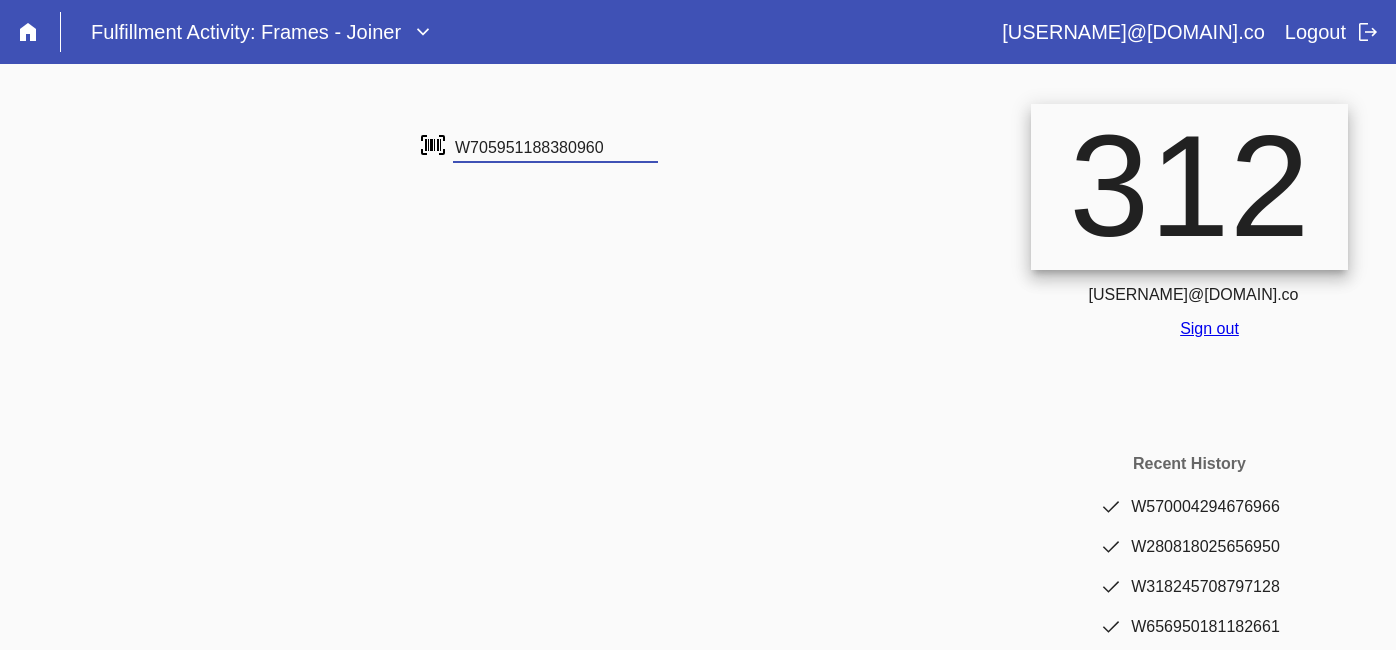 type on "W705951188380960" 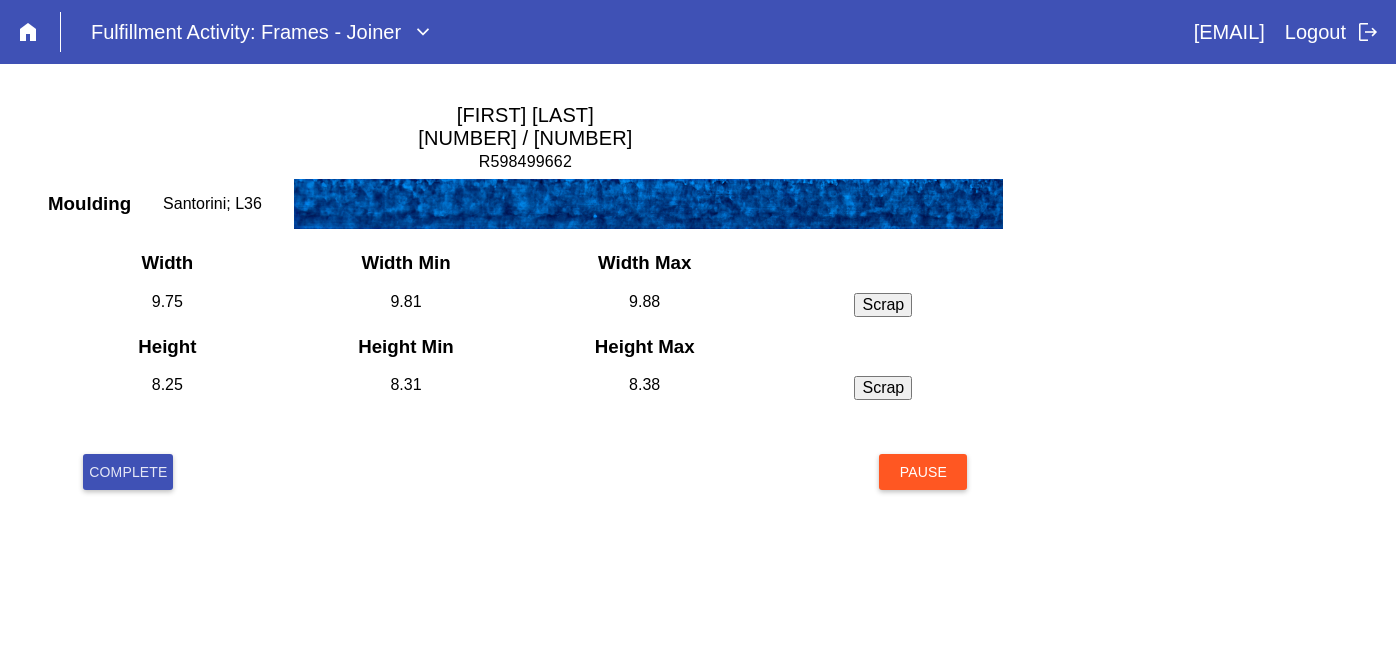 scroll, scrollTop: 0, scrollLeft: 0, axis: both 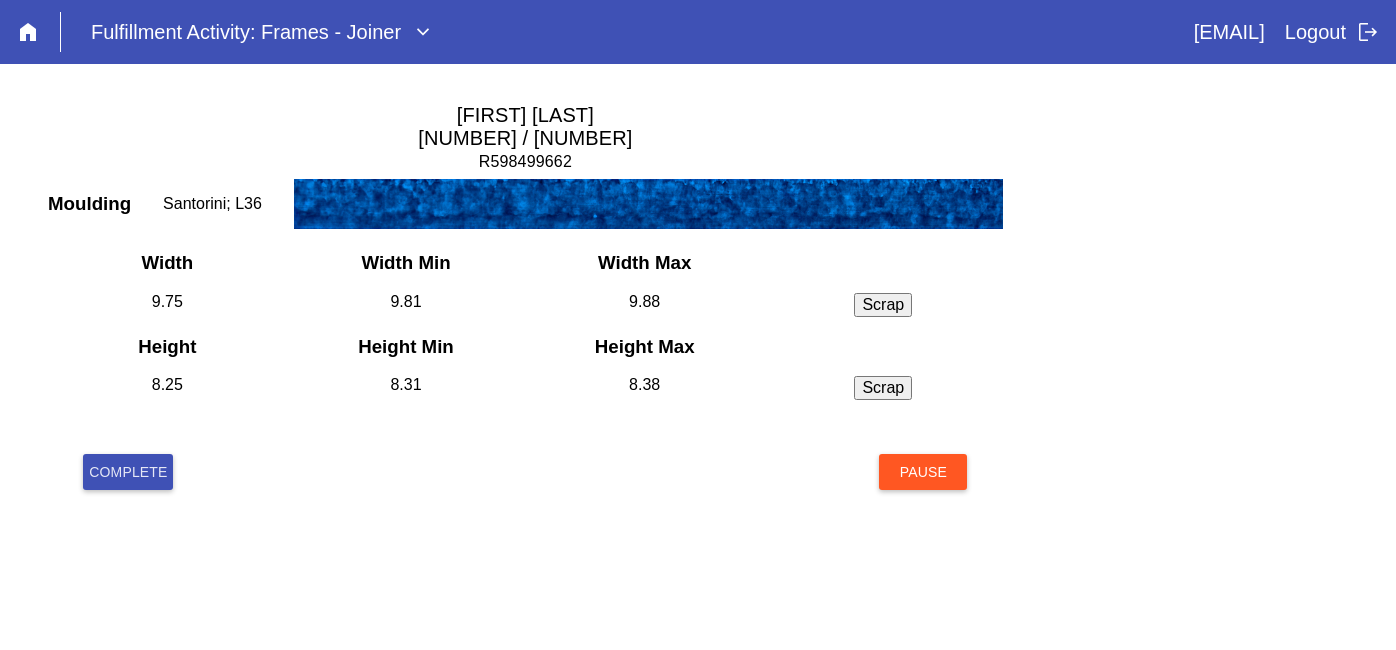 click on "Complete" at bounding box center [128, 472] 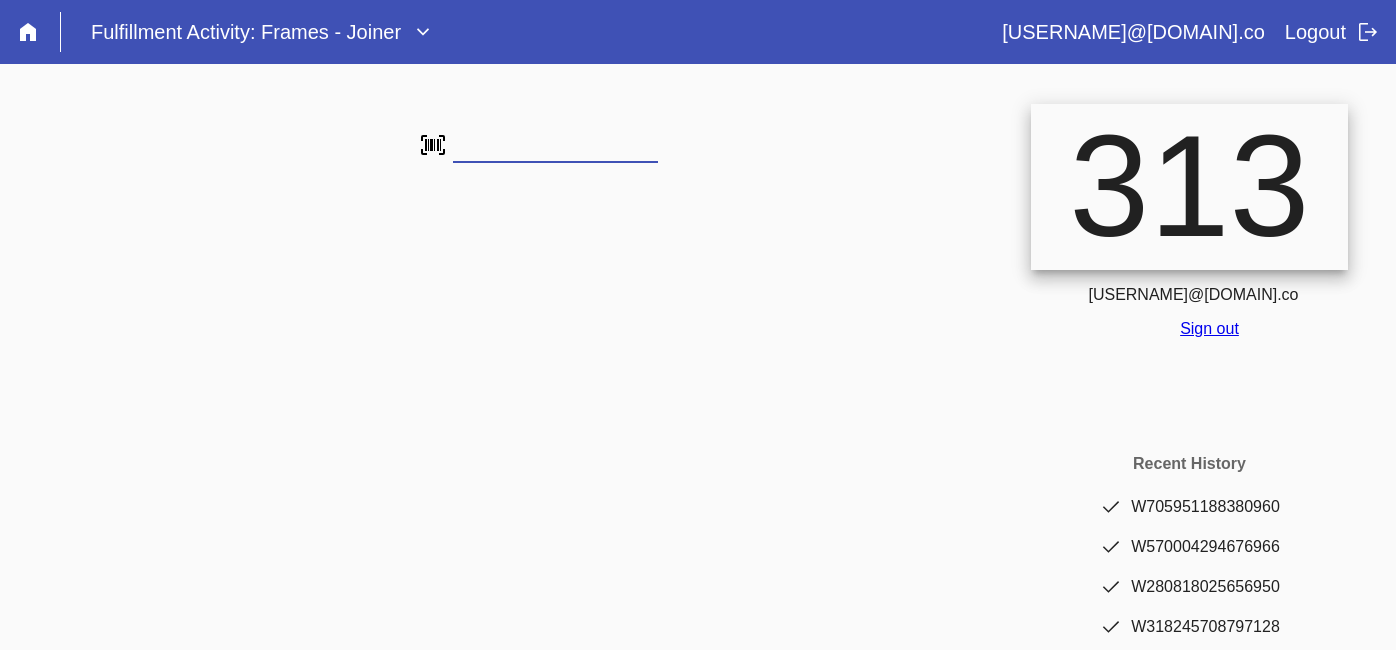 scroll, scrollTop: 0, scrollLeft: 0, axis: both 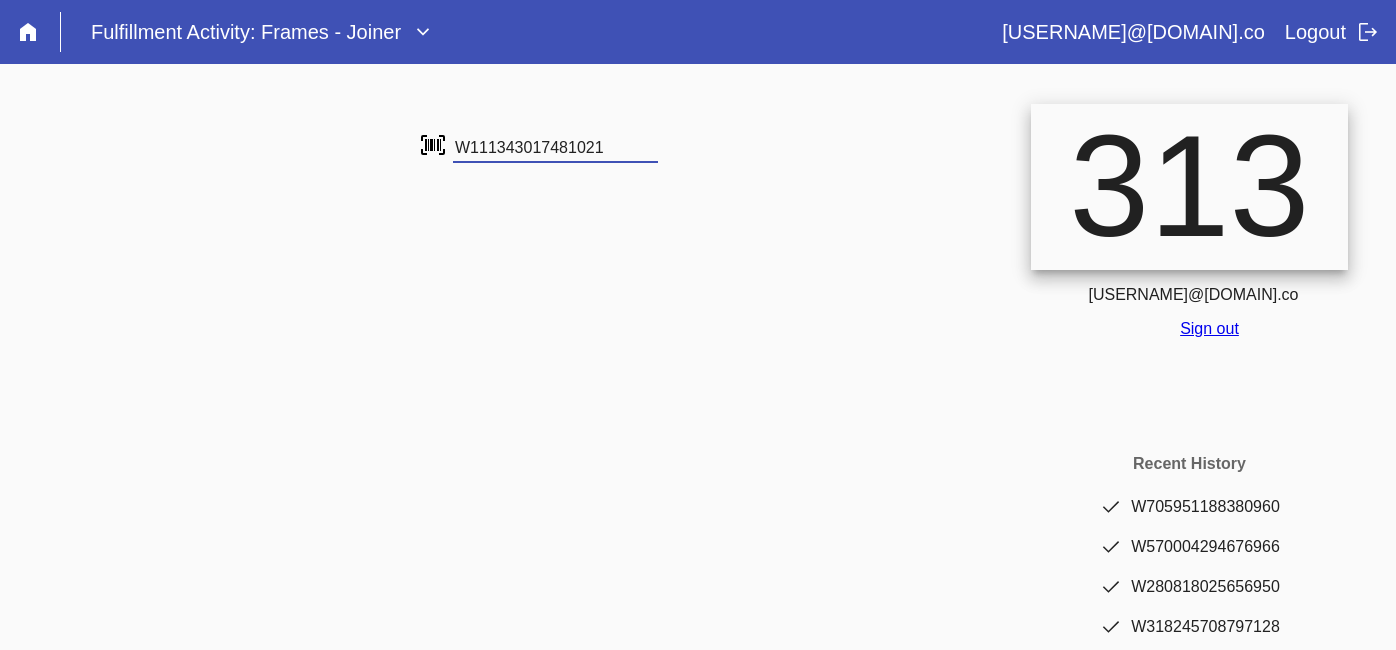 type on "W111343017481021" 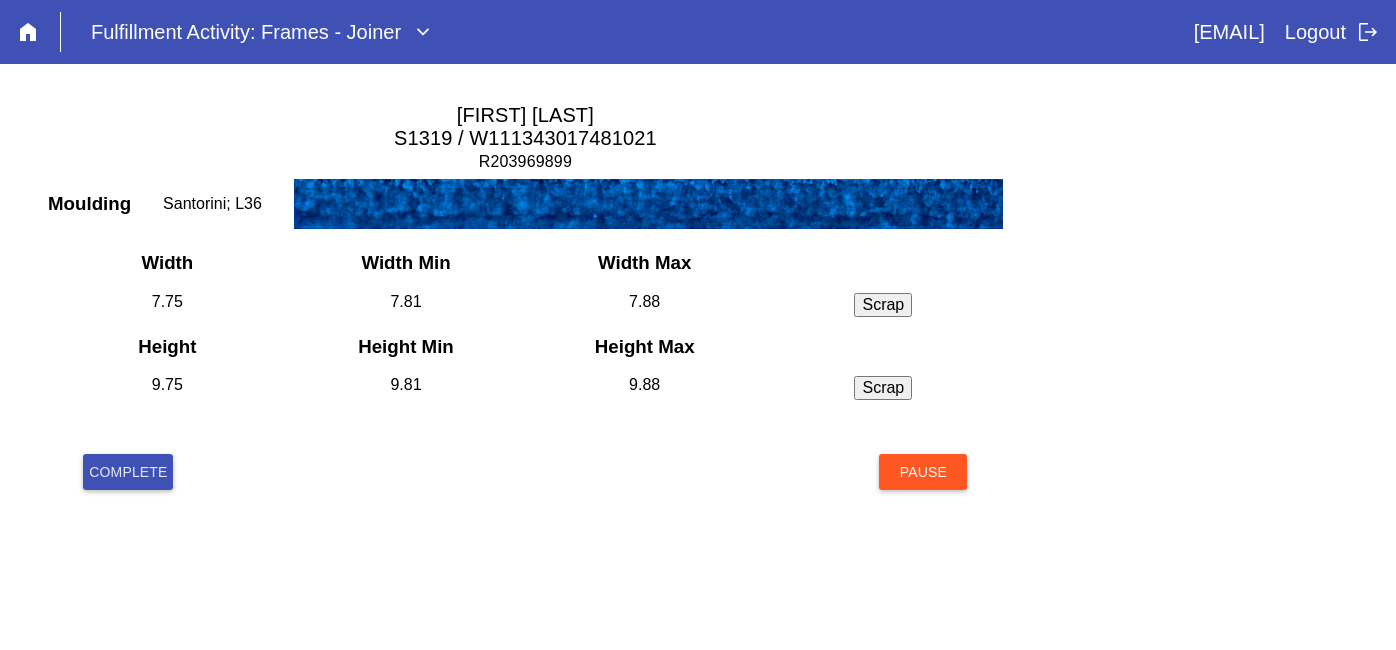 scroll, scrollTop: 0, scrollLeft: 0, axis: both 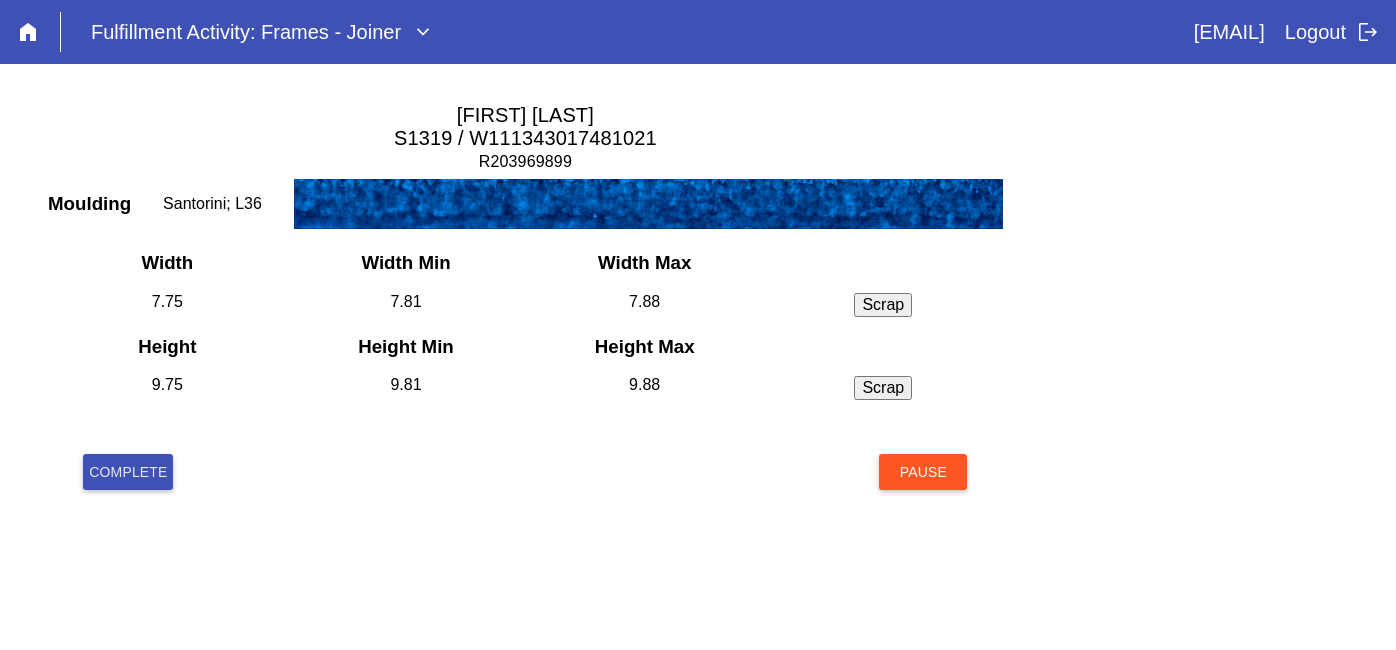 click on "Complete" at bounding box center [128, 472] 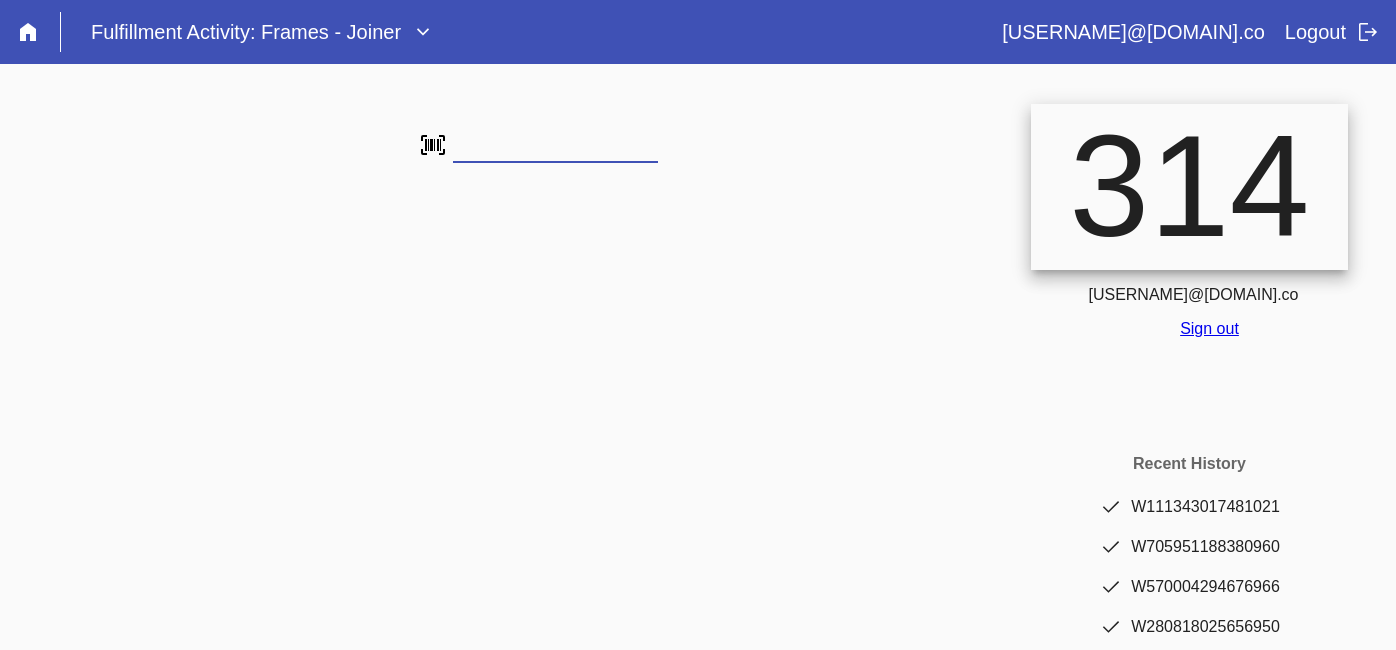 scroll, scrollTop: 0, scrollLeft: 0, axis: both 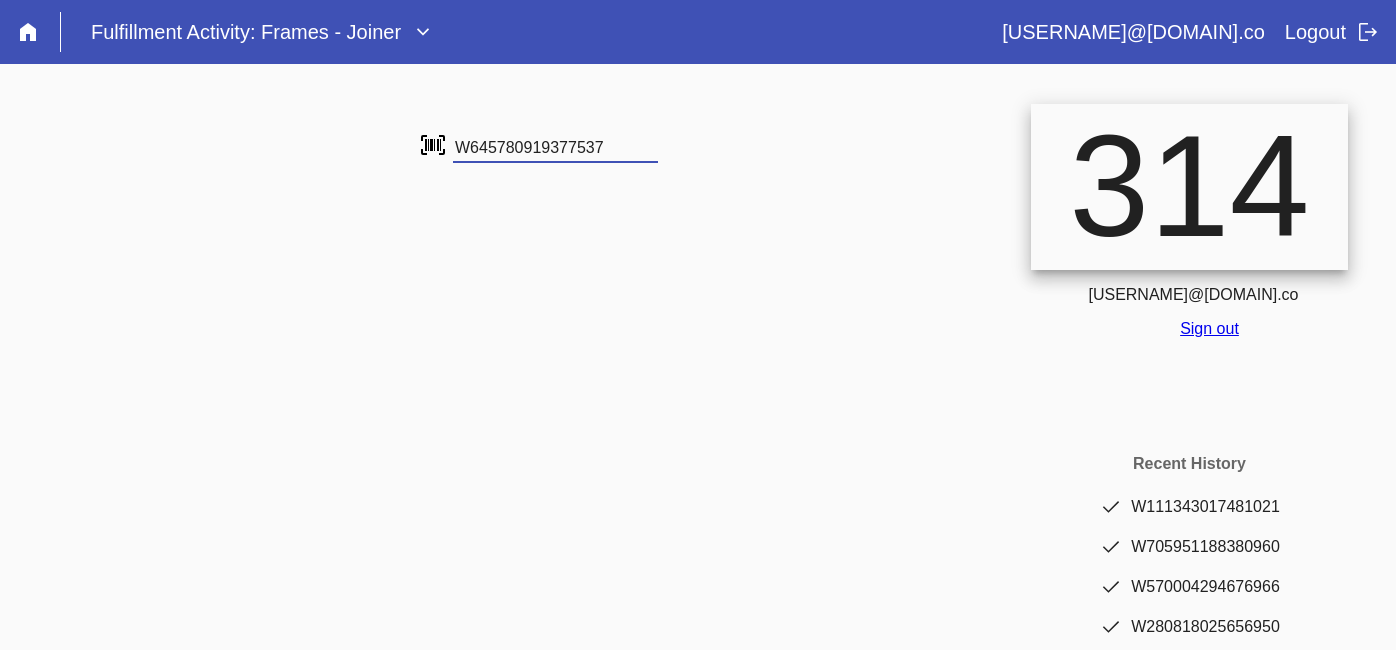 type on "W645780919377537" 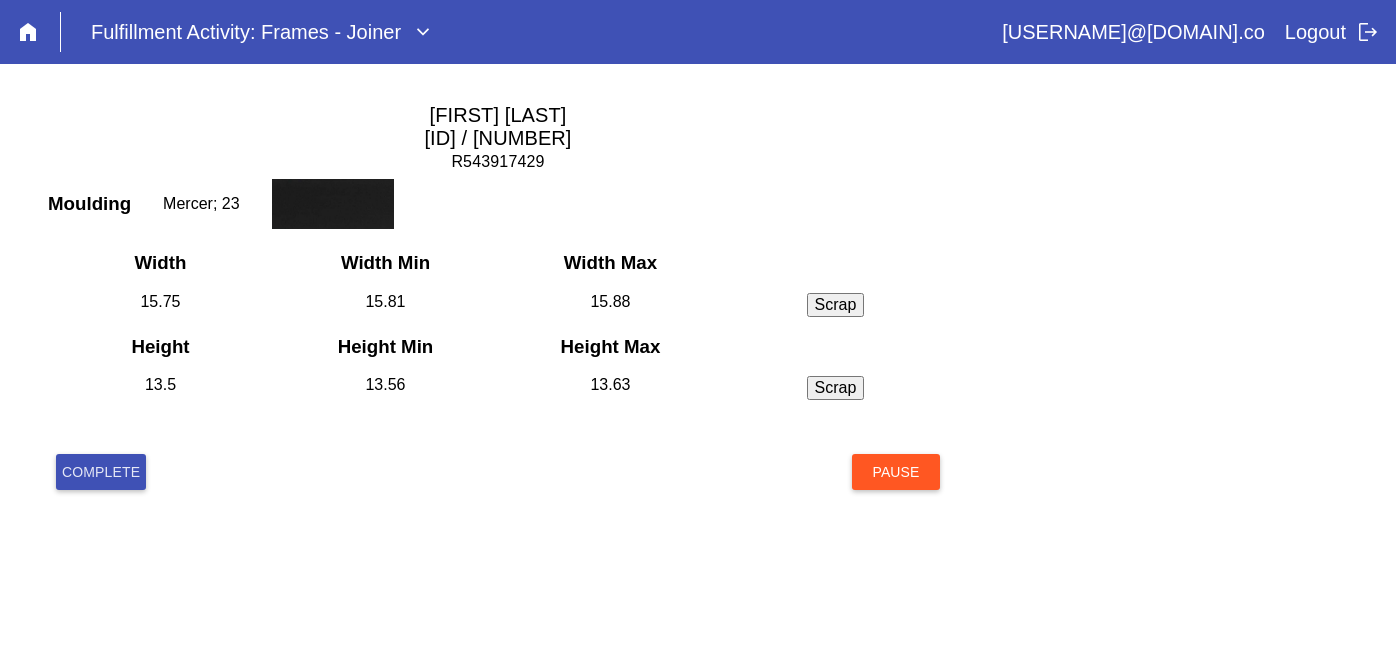scroll, scrollTop: 0, scrollLeft: 0, axis: both 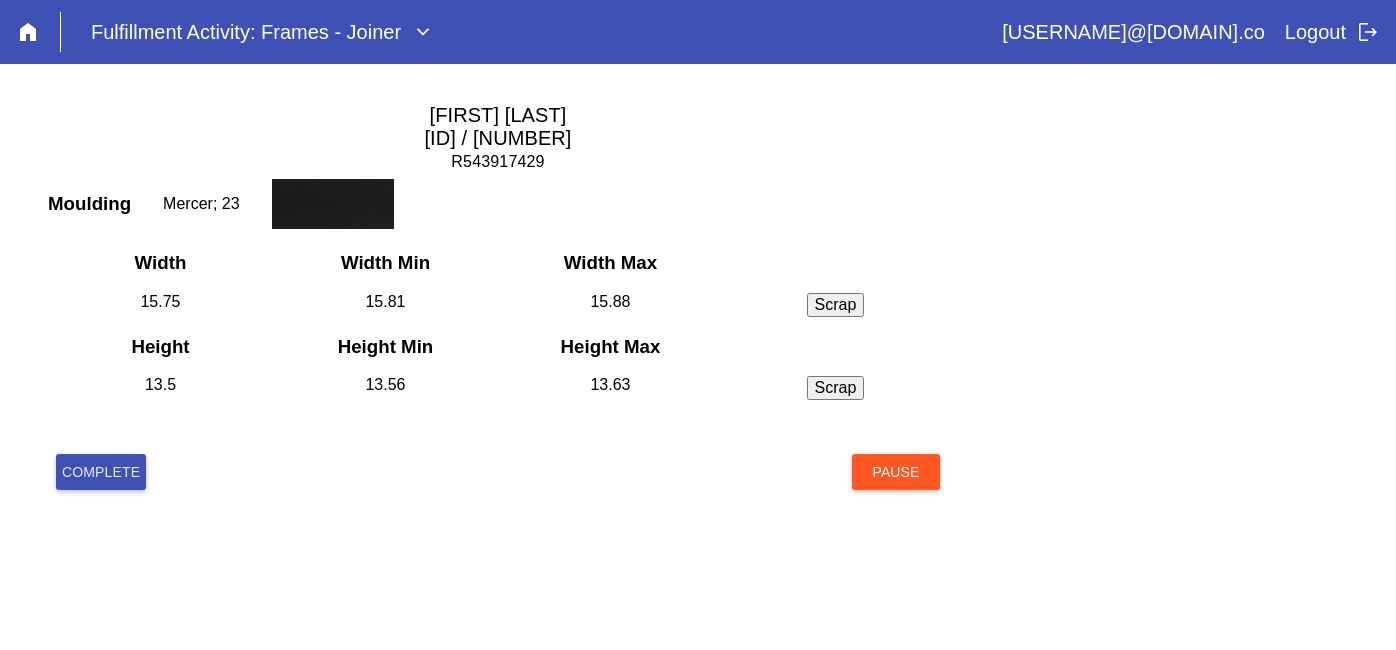 click on "Complete" at bounding box center (101, 472) 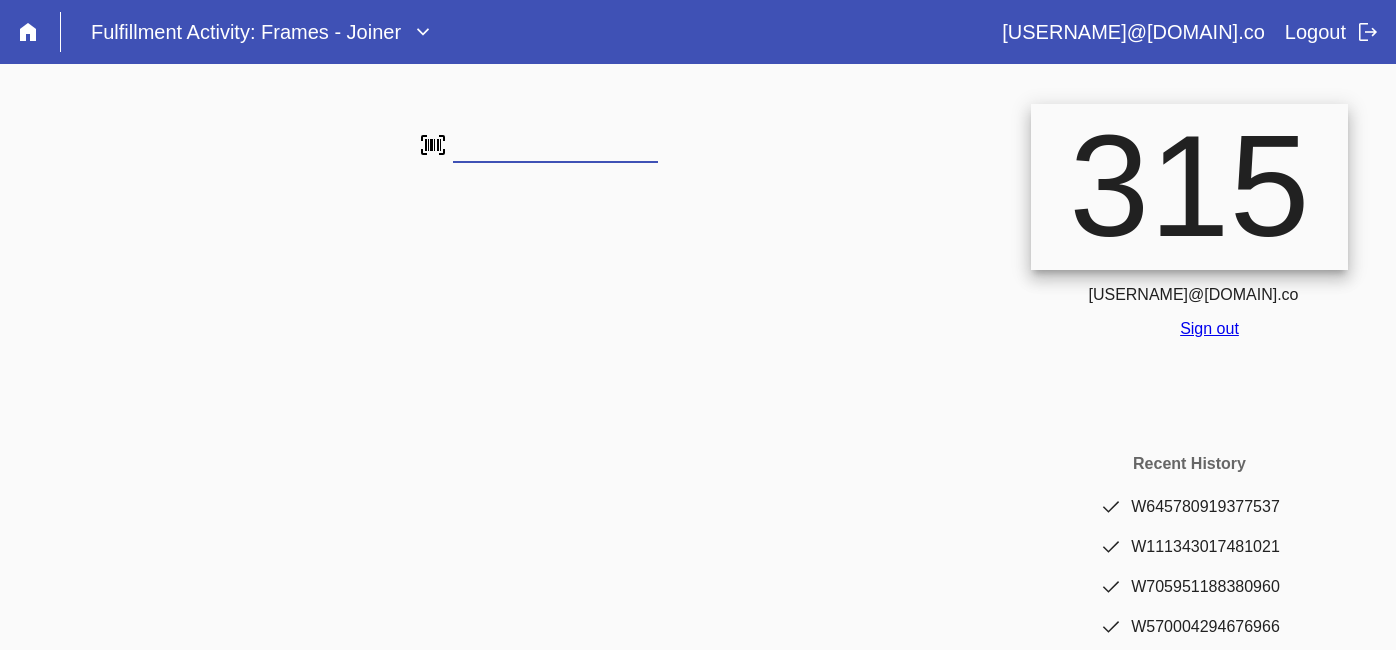 scroll, scrollTop: 0, scrollLeft: 0, axis: both 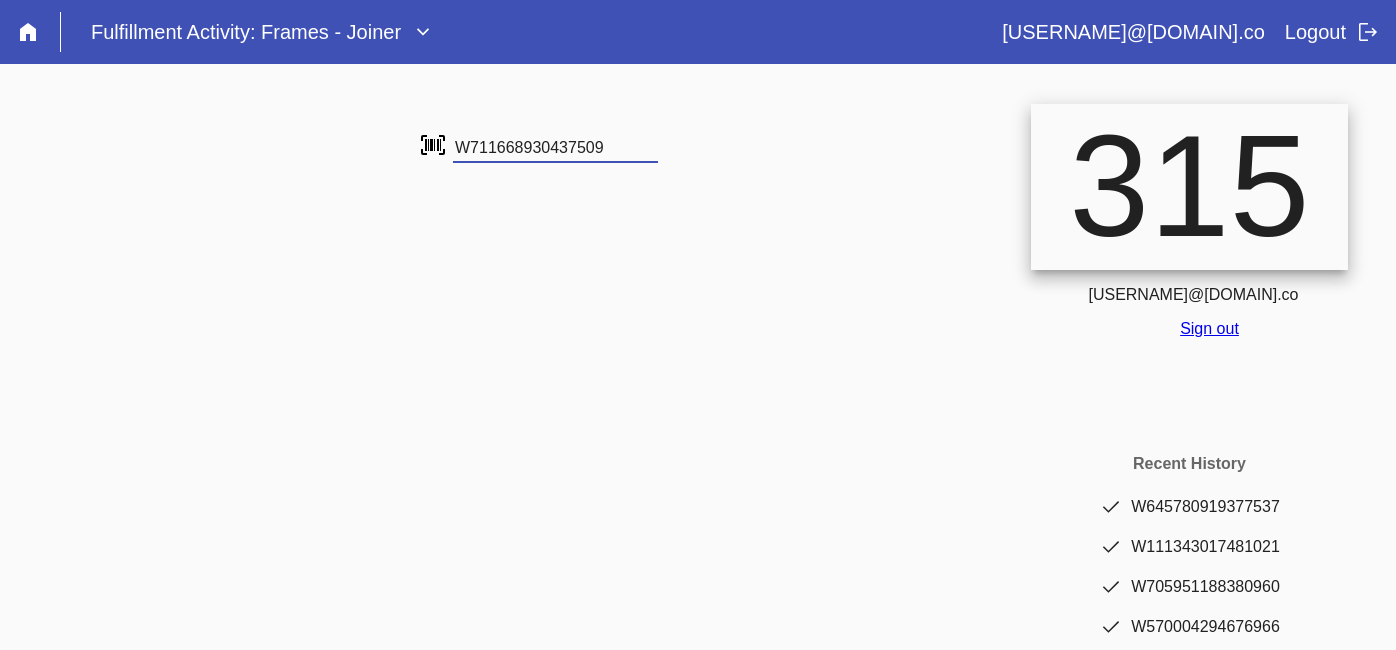 type on "W711668930437509" 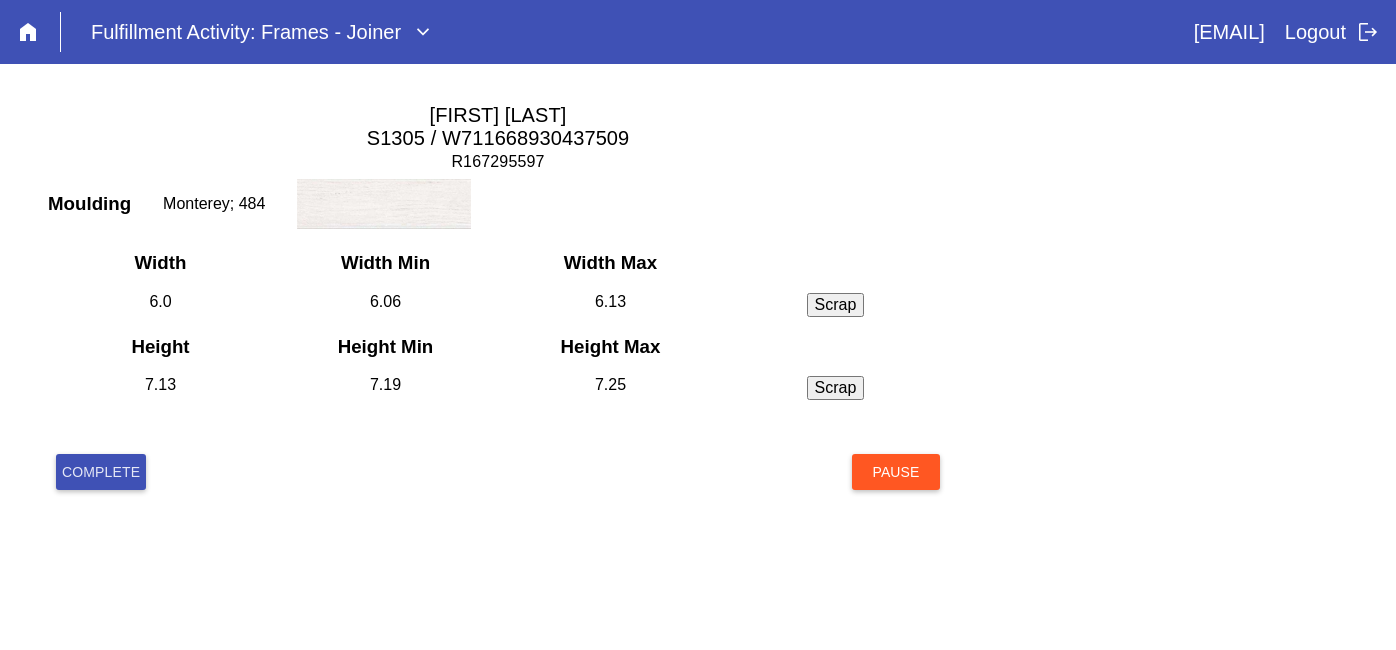 scroll, scrollTop: 0, scrollLeft: 0, axis: both 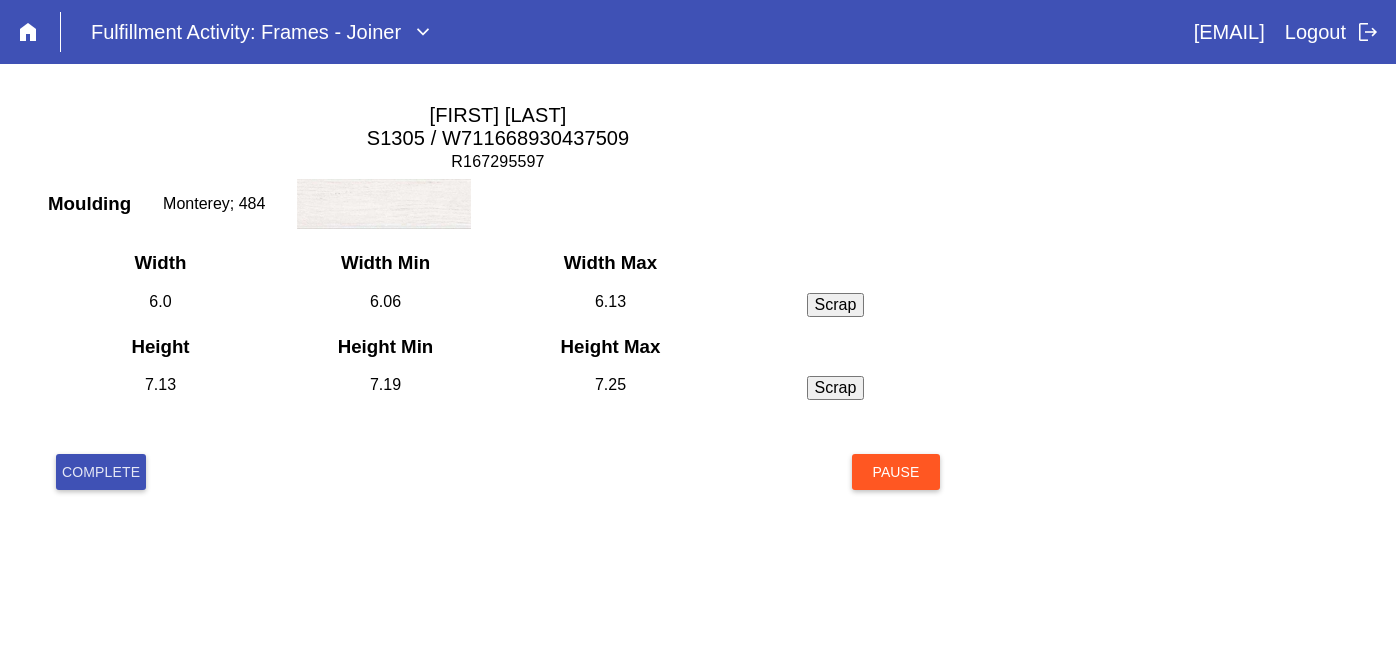 click on "Width Width Min Width Max 6.0 6.06 6.13 Scrap Incorrect Dimensions Chip Scratch Height Height Min Height Max 7.13 7.19 7.25 Scrap Incorrect Dimensions Chip Scratch" at bounding box center (498, 340) 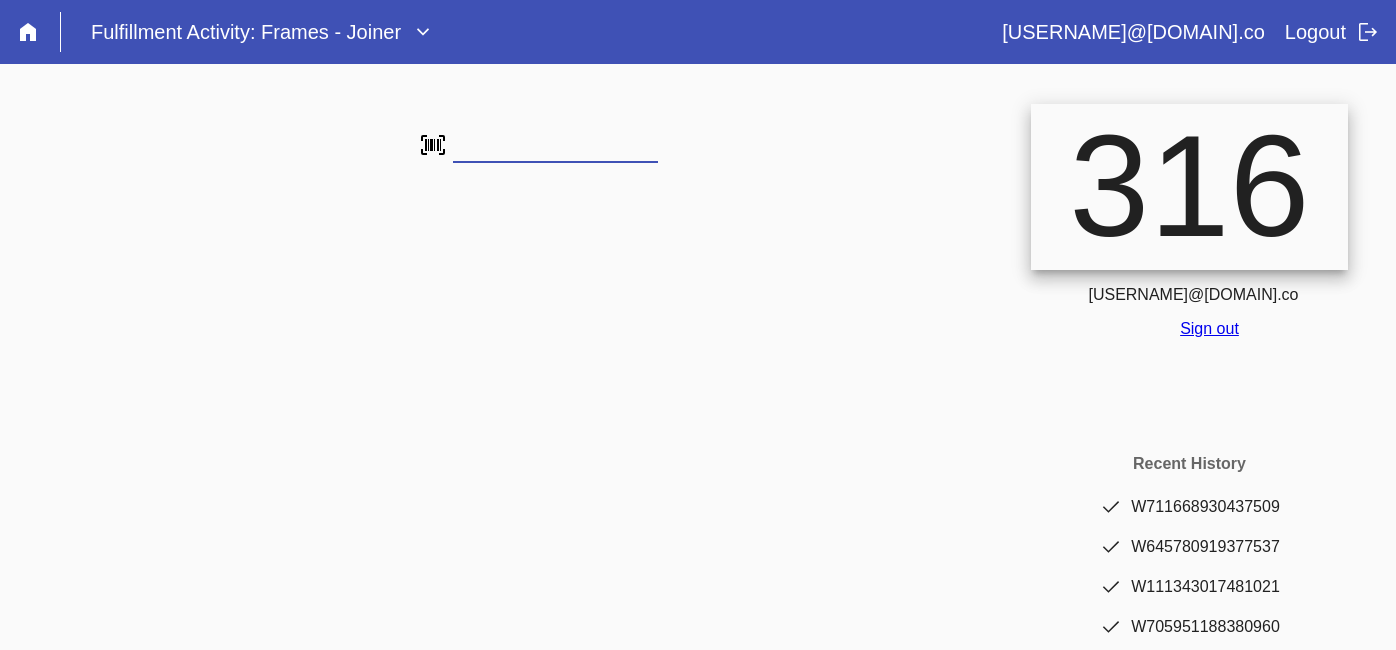 scroll, scrollTop: 0, scrollLeft: 0, axis: both 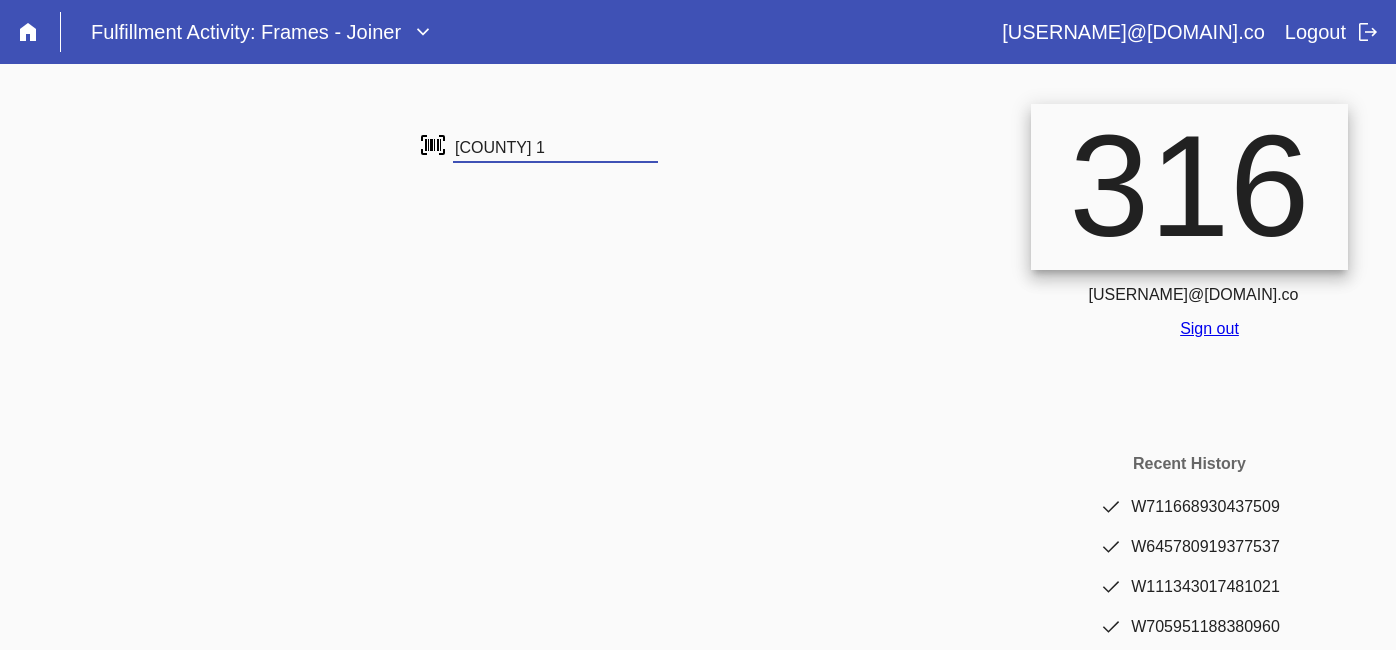 type on "MERCER 1" 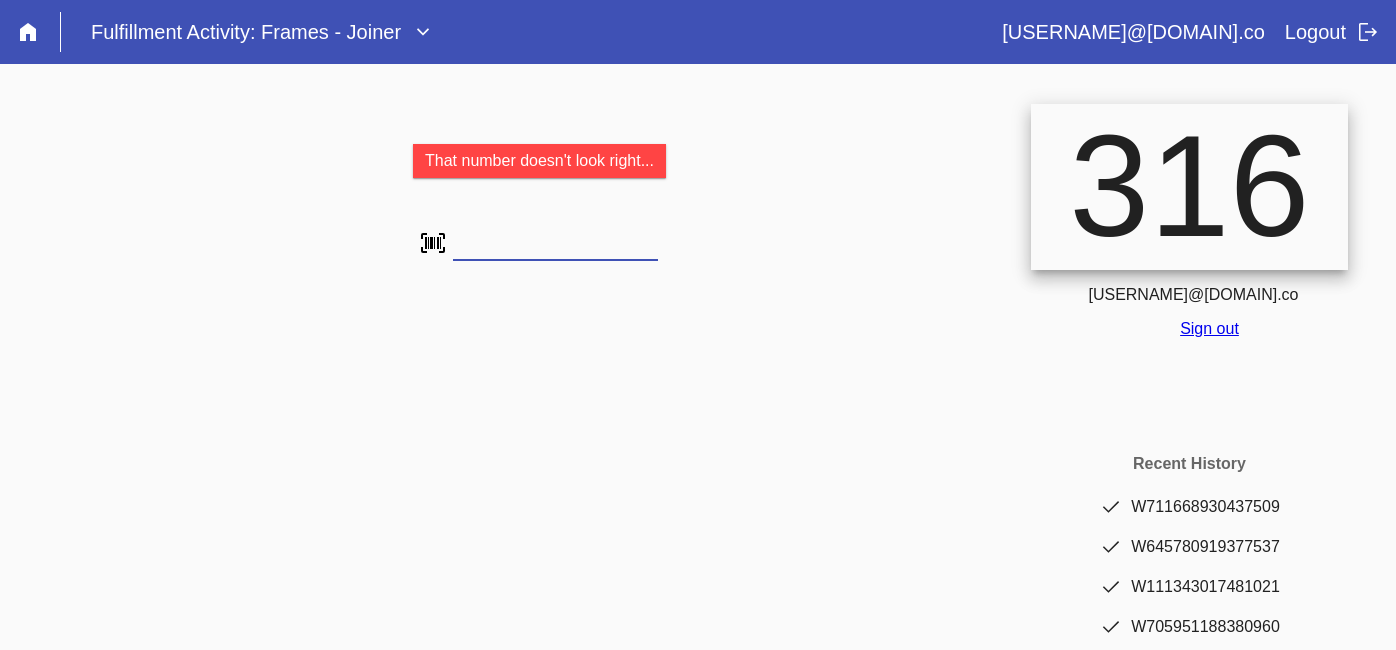 scroll, scrollTop: 0, scrollLeft: 0, axis: both 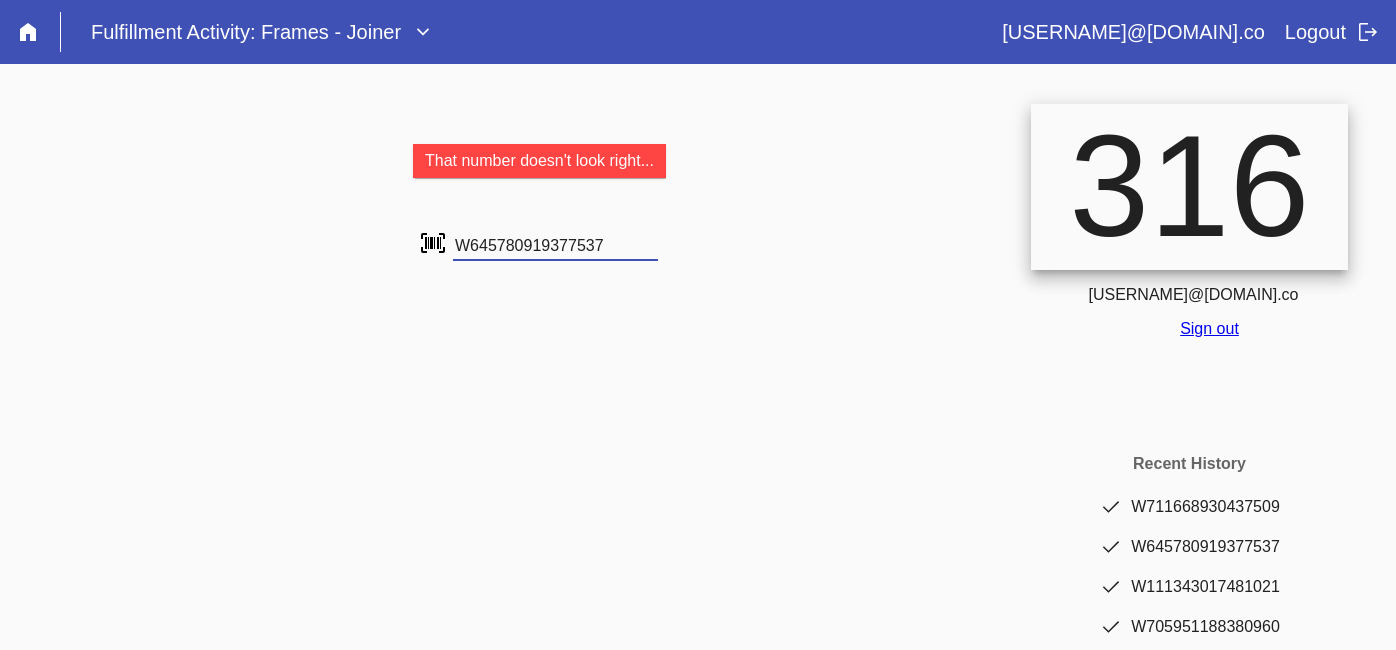 type on "W645780919377537" 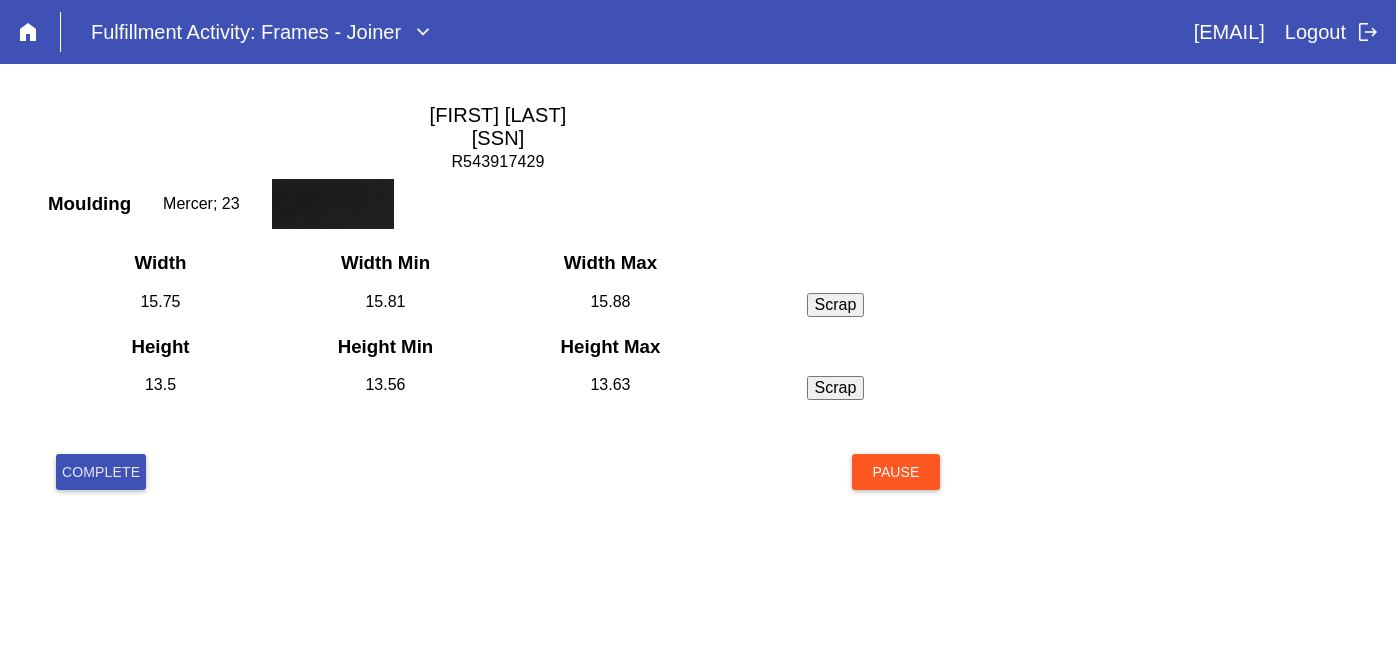 scroll, scrollTop: 0, scrollLeft: 0, axis: both 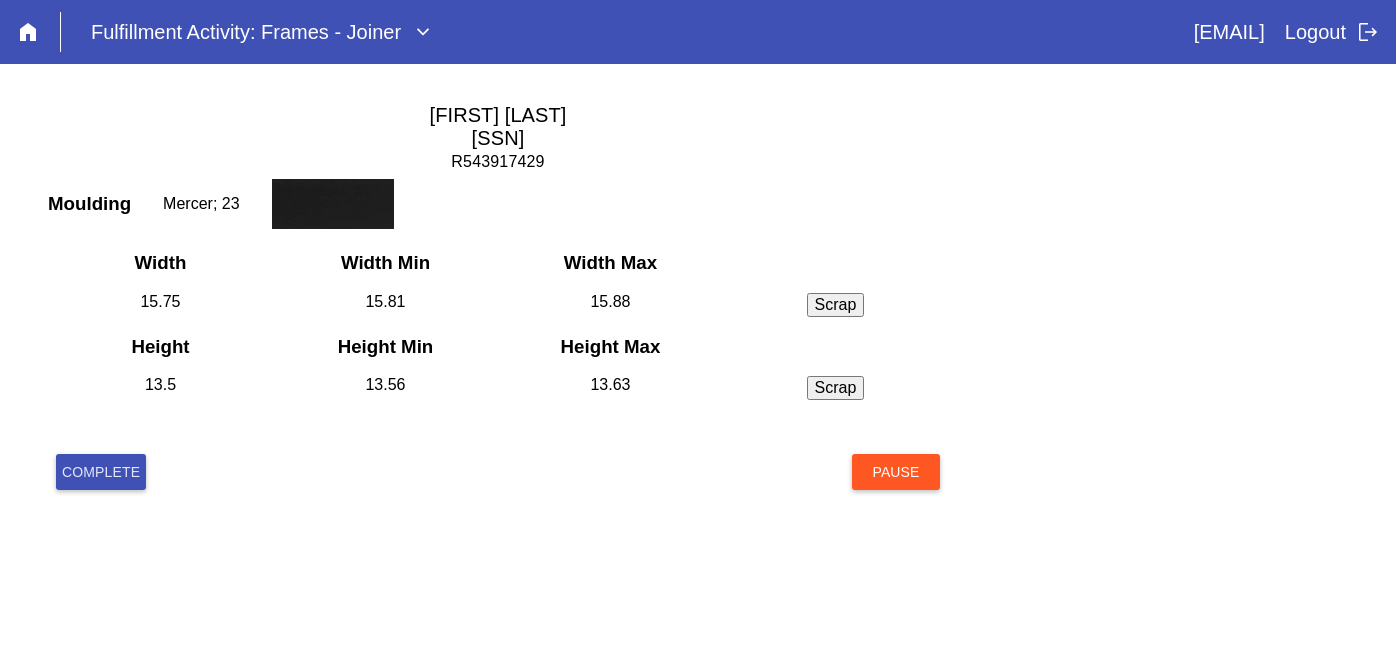 click on "Complete" at bounding box center (101, 472) 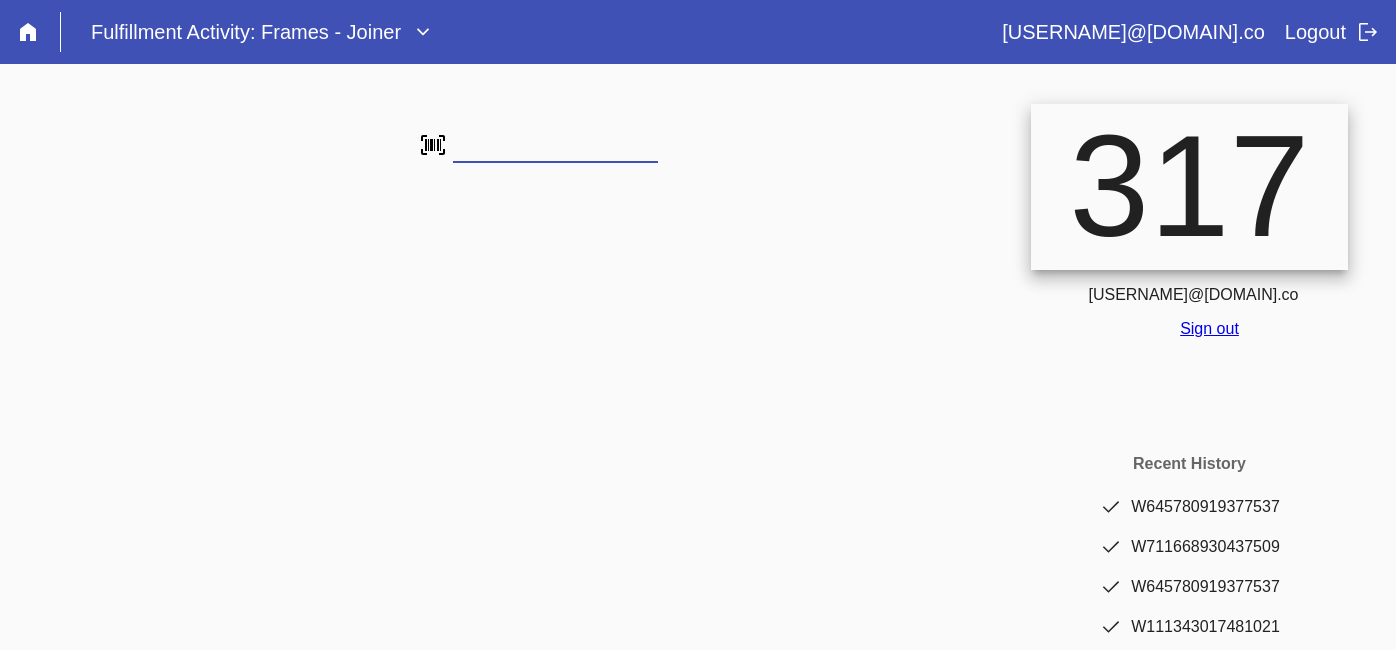 scroll, scrollTop: 0, scrollLeft: 0, axis: both 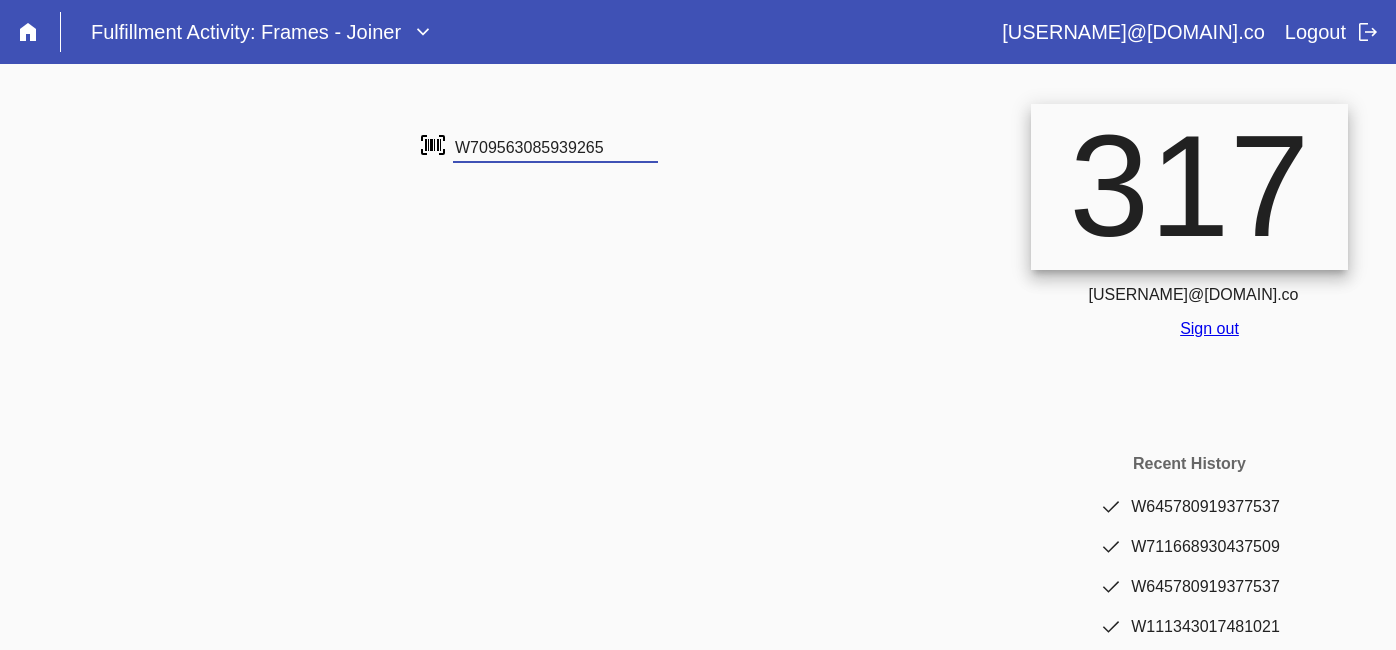 type on "W709563085939265" 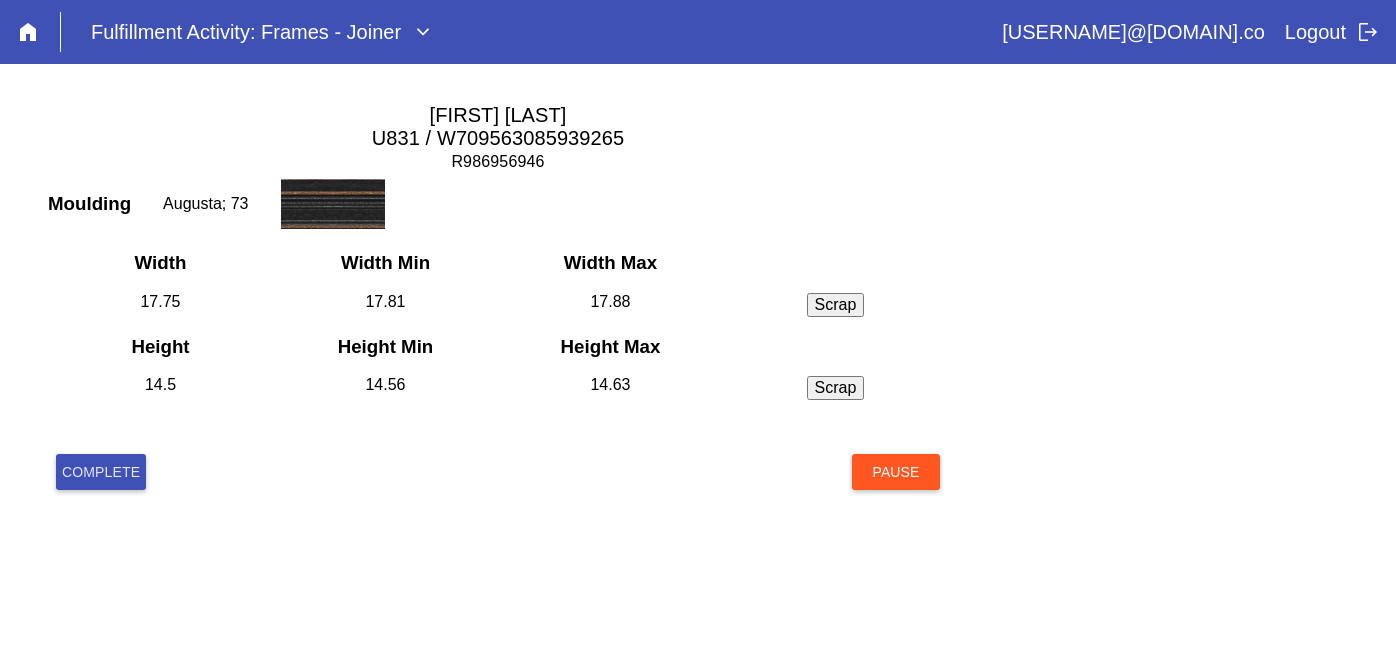scroll, scrollTop: 0, scrollLeft: 0, axis: both 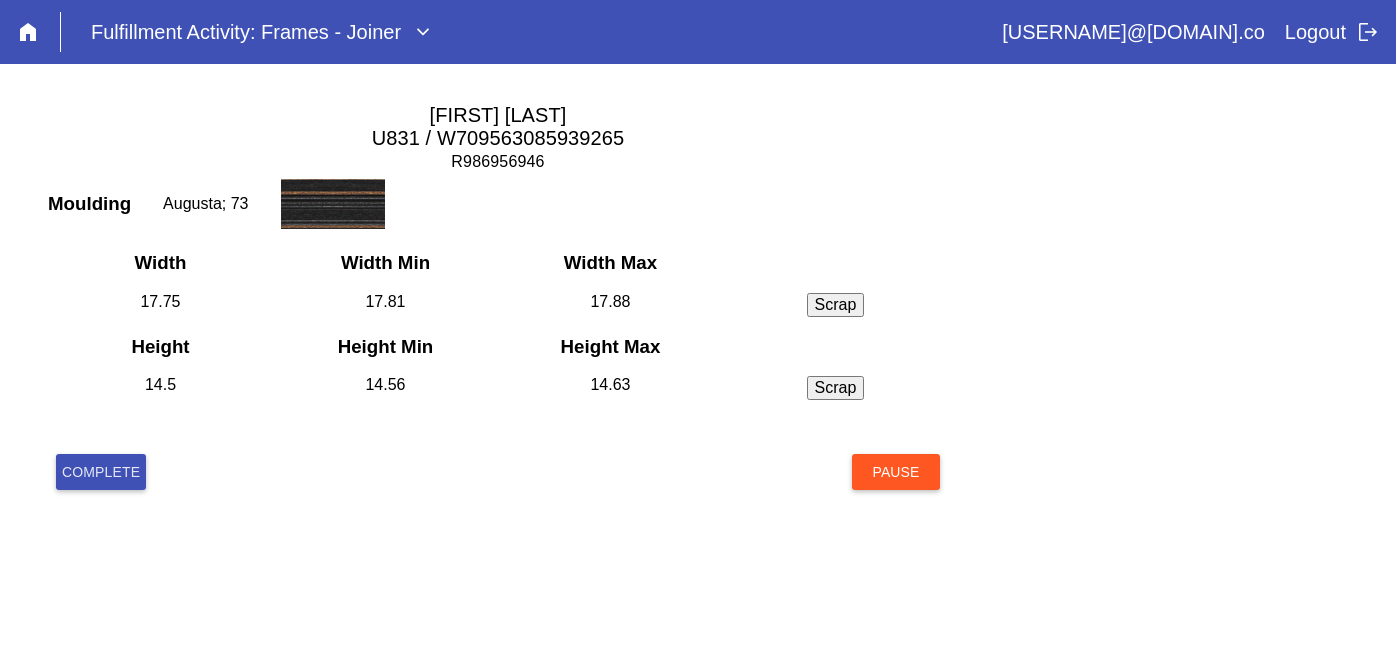 click on "Complete Pause" at bounding box center [498, 496] 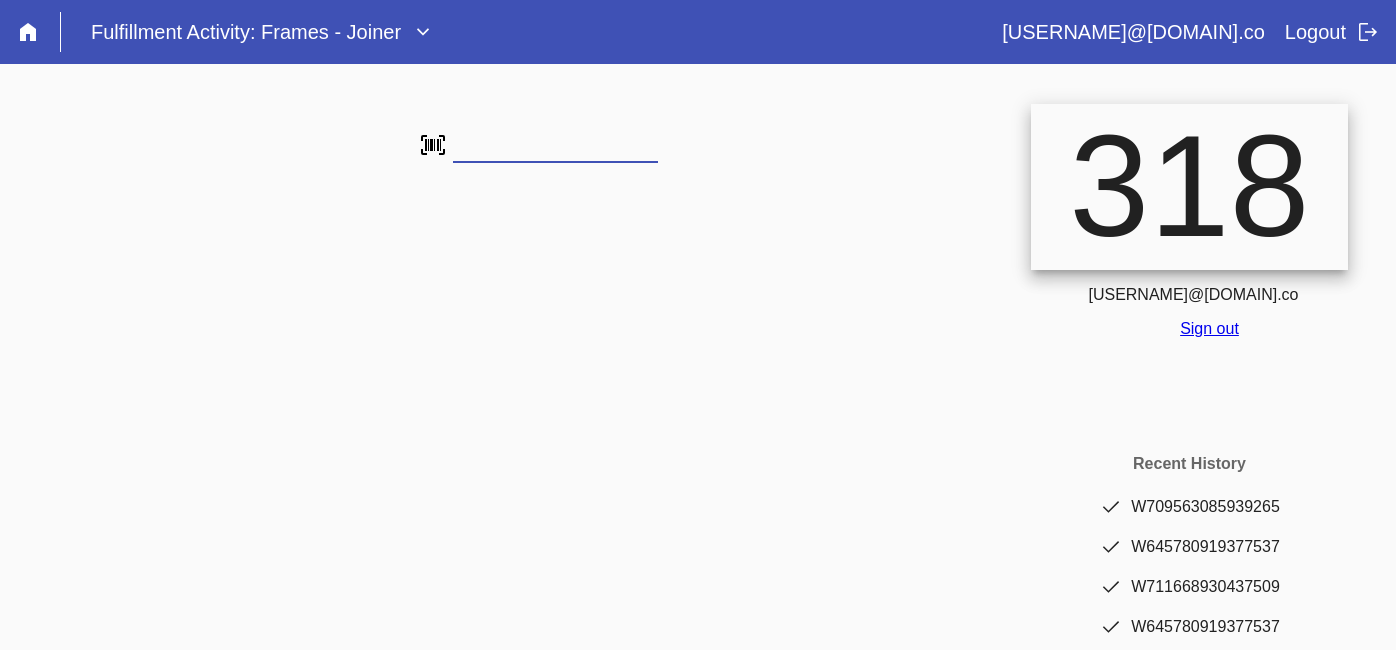 scroll, scrollTop: 0, scrollLeft: 0, axis: both 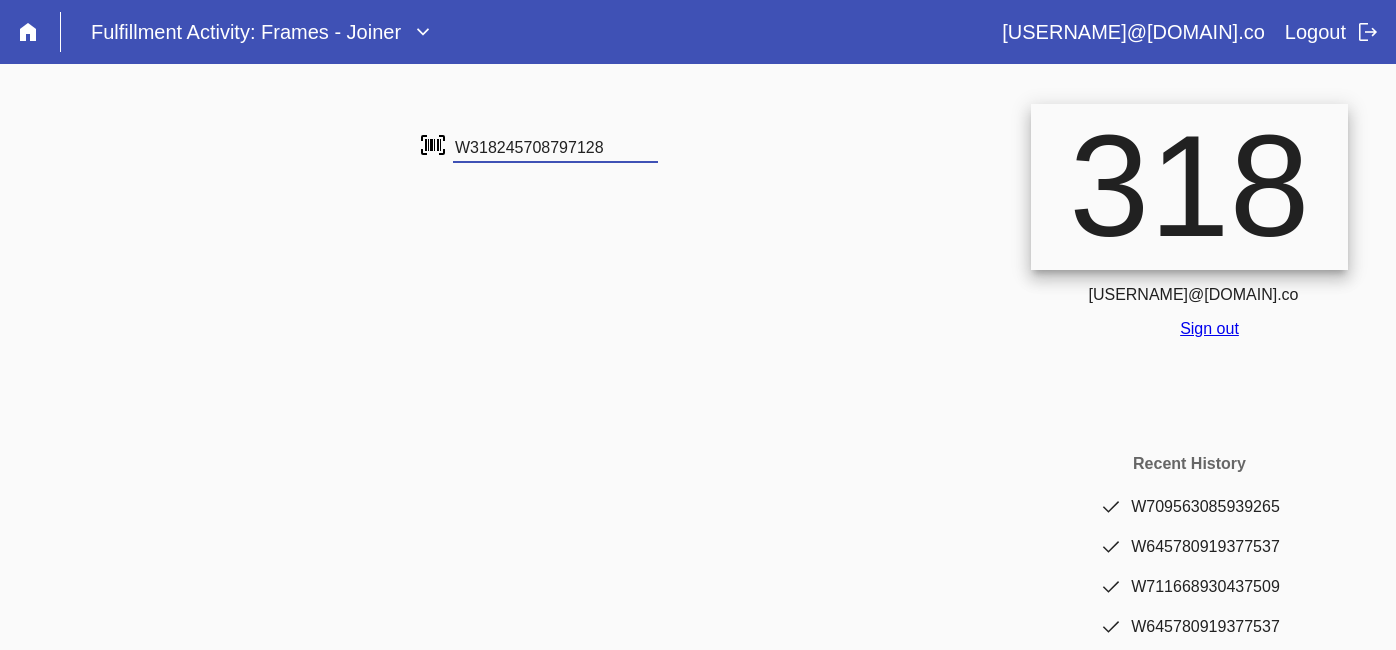 type on "W318245708797128" 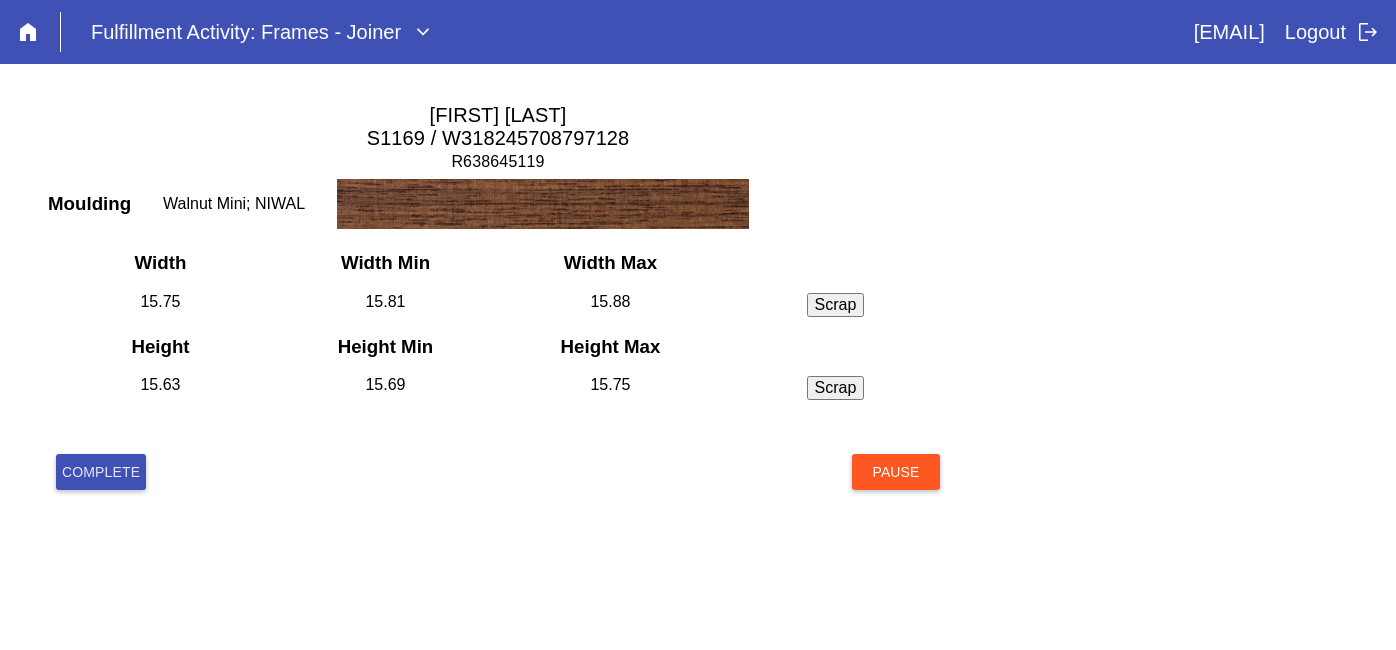 scroll, scrollTop: 0, scrollLeft: 0, axis: both 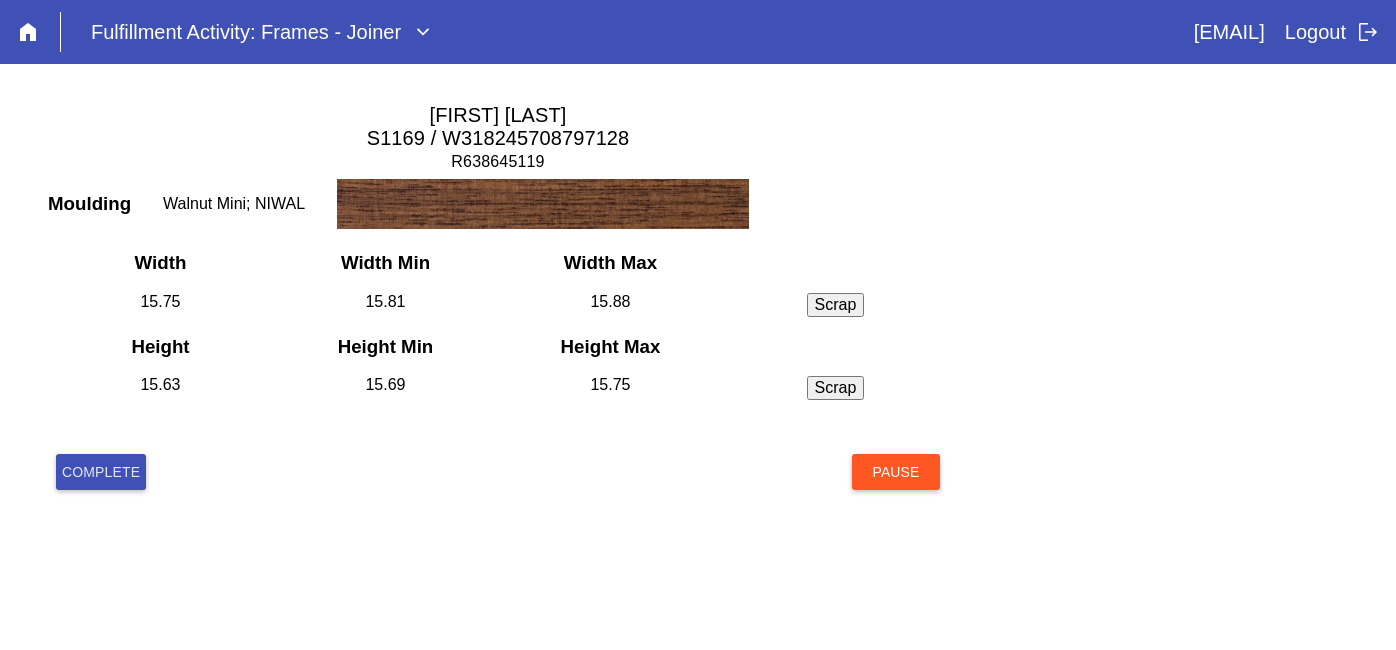 click on "Complete" at bounding box center (101, 472) 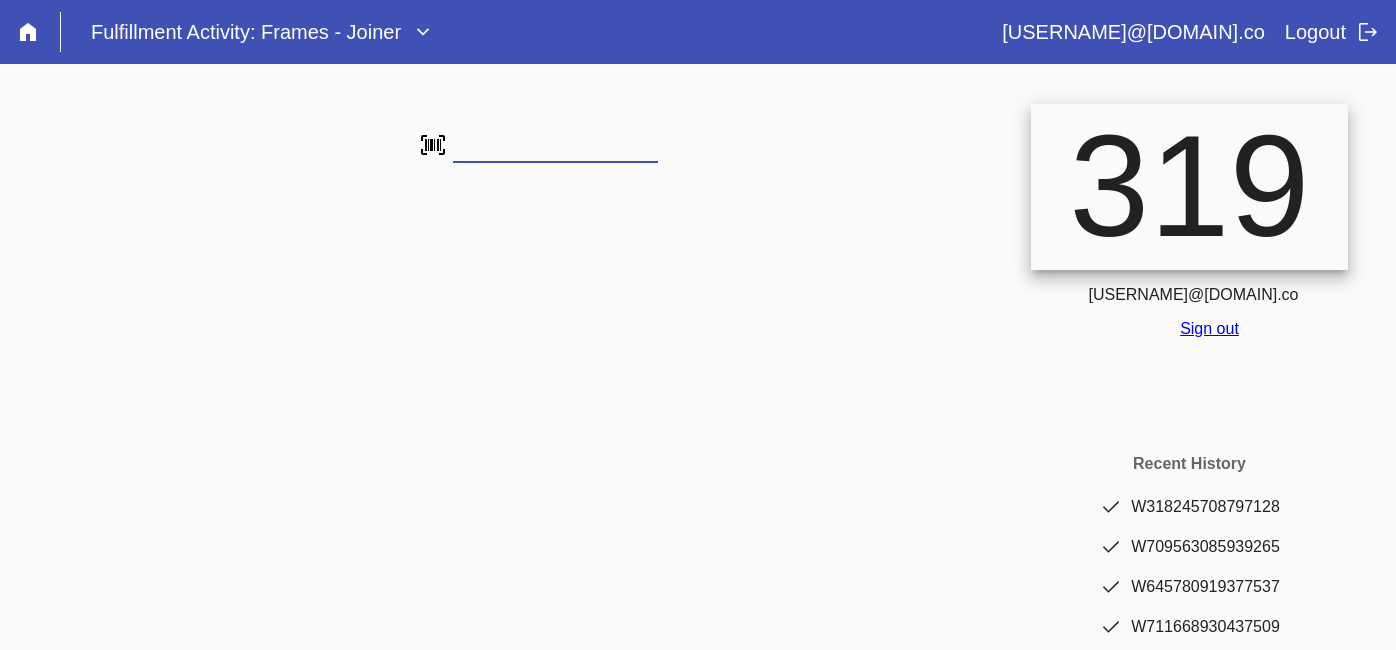 scroll, scrollTop: 0, scrollLeft: 0, axis: both 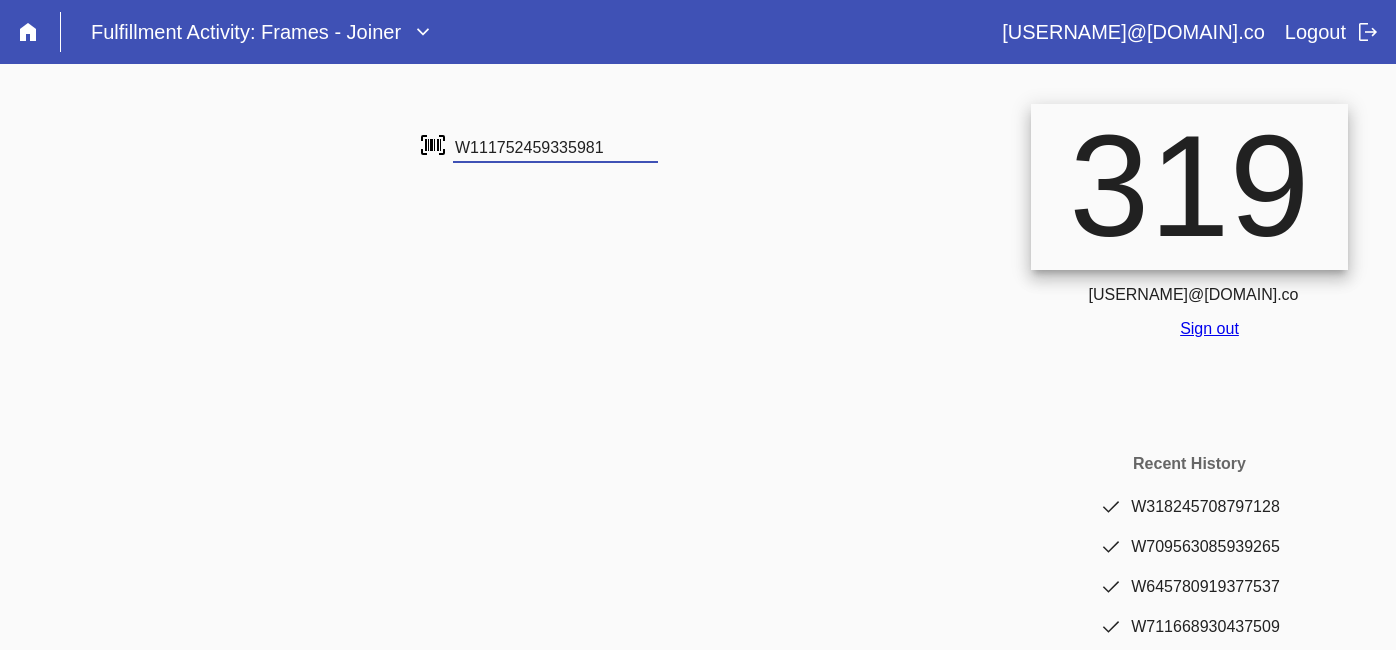 type on "W111752459335981" 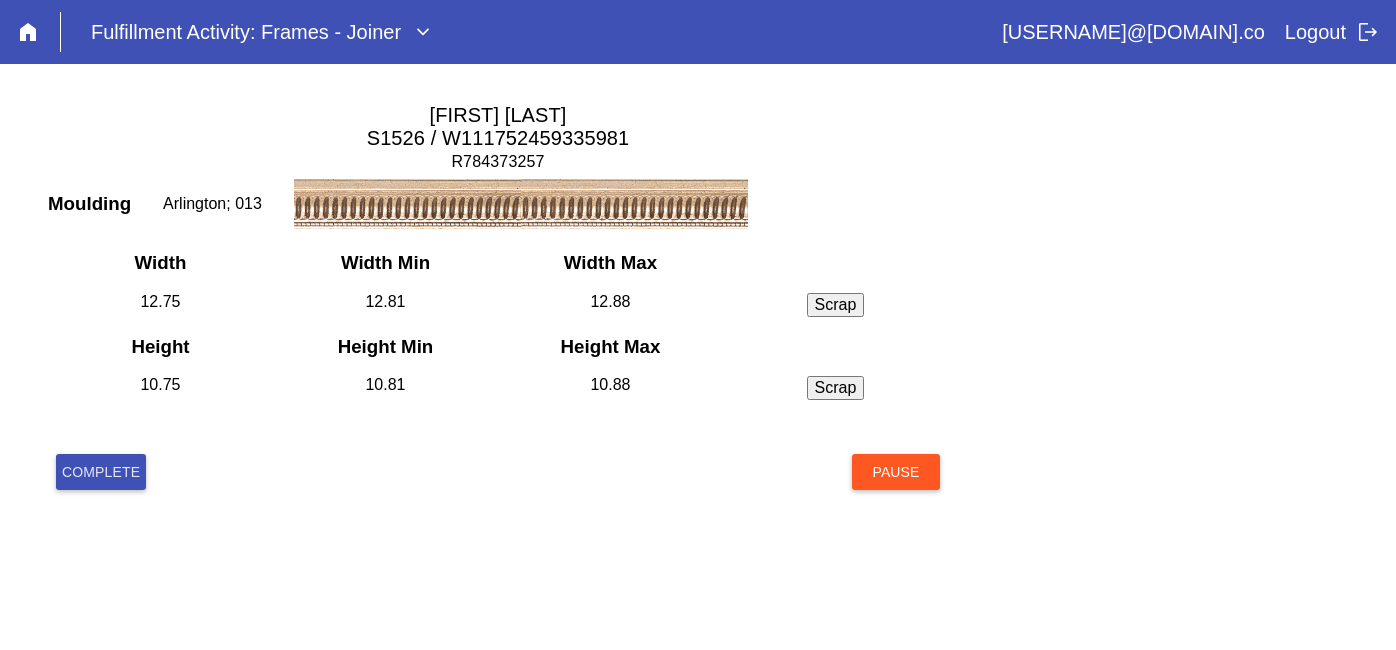 scroll, scrollTop: 0, scrollLeft: 0, axis: both 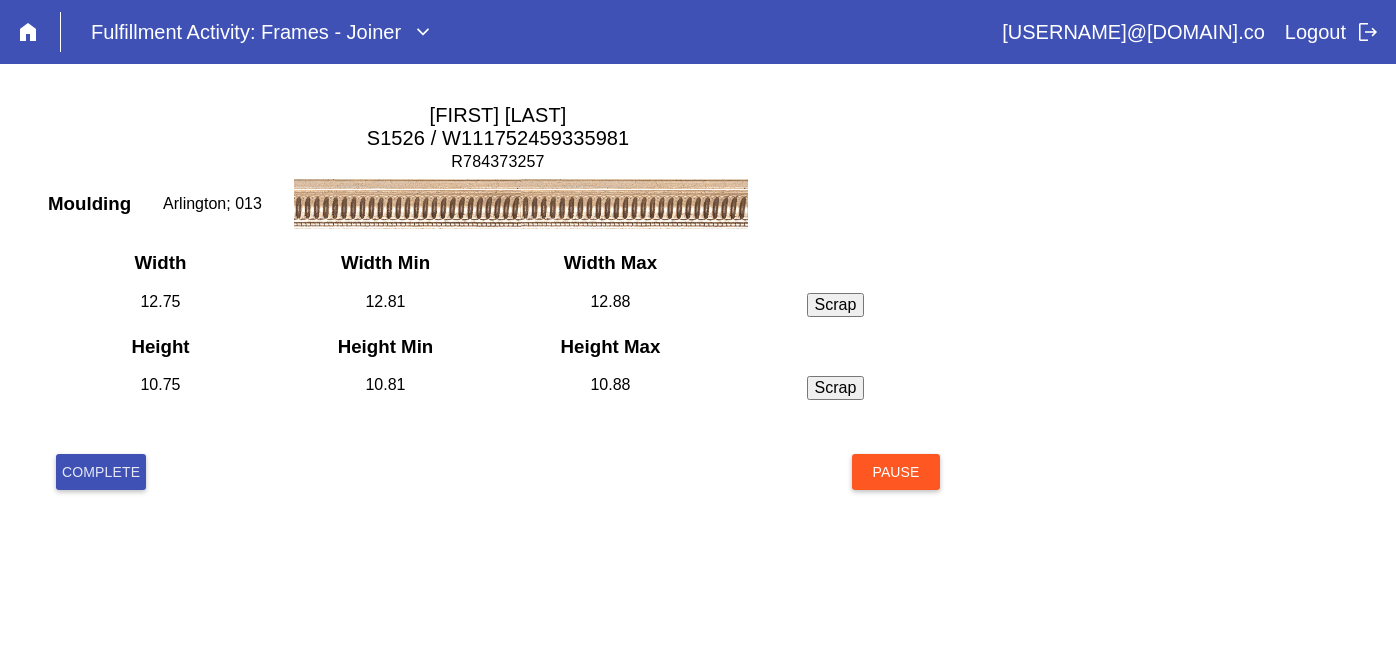 click on "Complete" at bounding box center (101, 472) 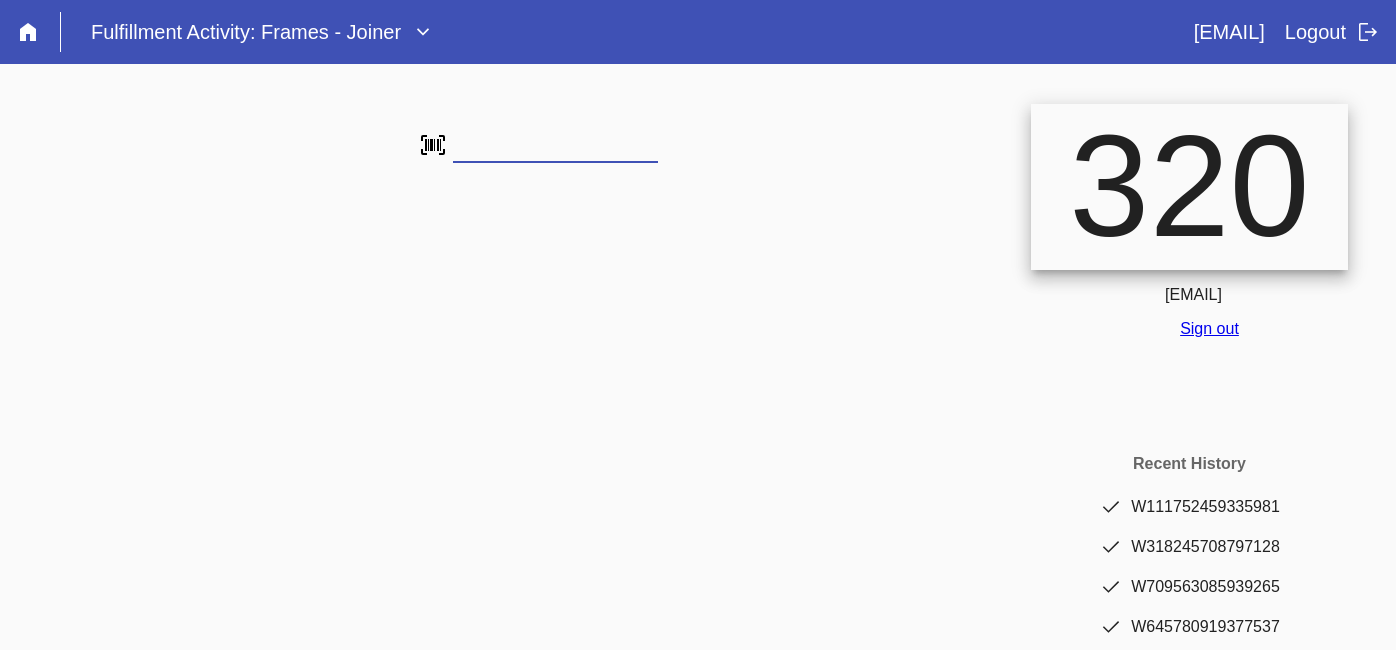 scroll, scrollTop: 0, scrollLeft: 0, axis: both 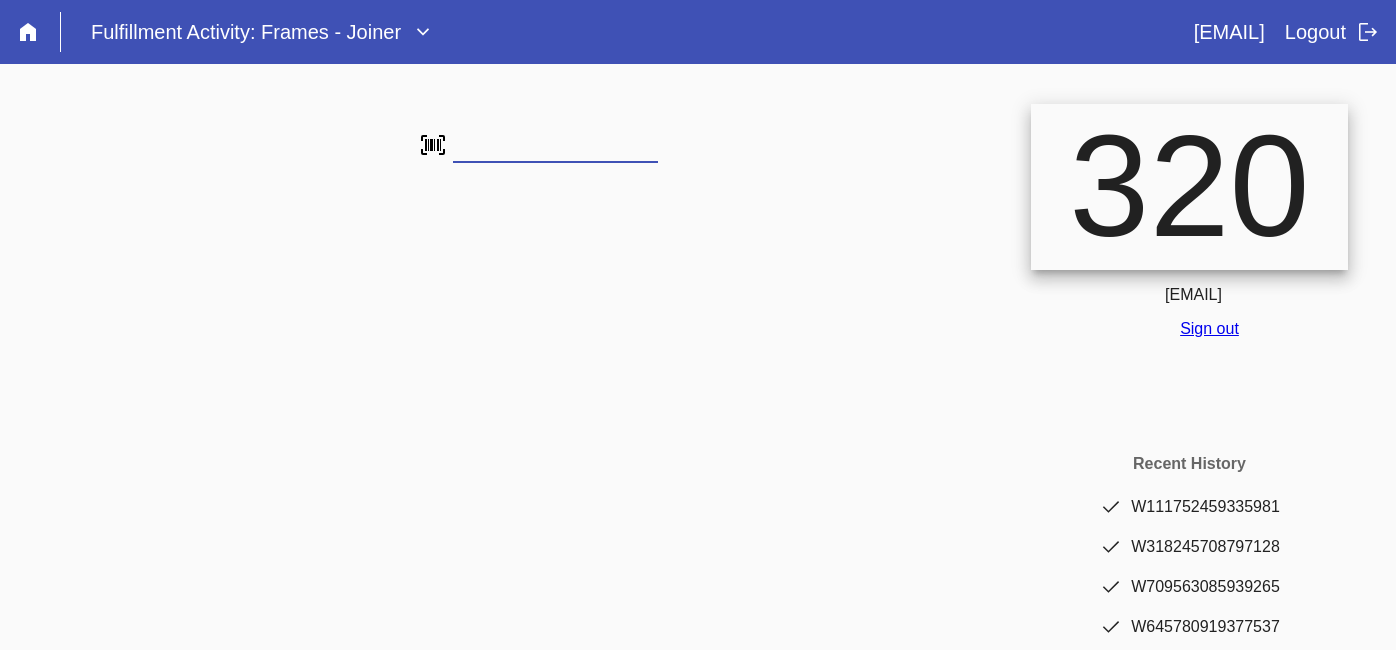 type on "W736350167338038" 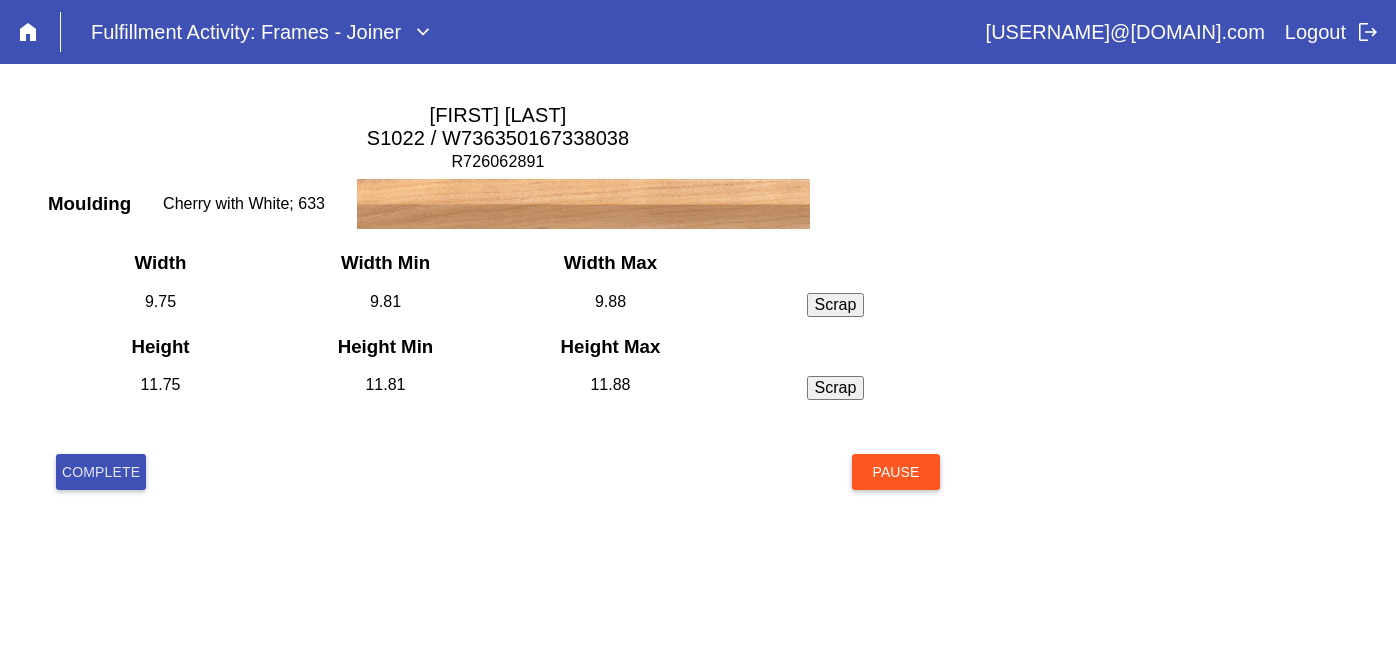 scroll, scrollTop: 0, scrollLeft: 0, axis: both 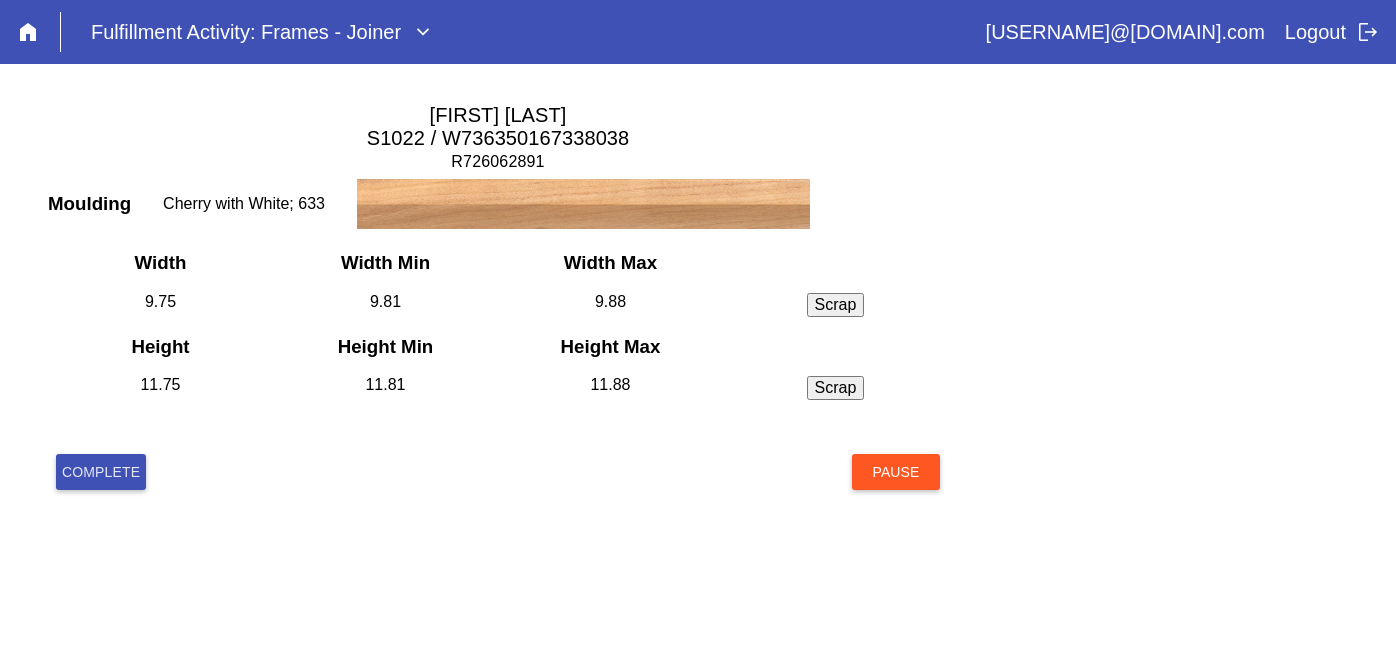 click on "Width Width Min Width Max 9.75 9.81 9.88 Scrap Incorrect Dimensions Chip Scratch Height Height Min Height Max 11.75 11.81 11.88 Scrap Incorrect Dimensions Chip Scratch" at bounding box center (498, 340) 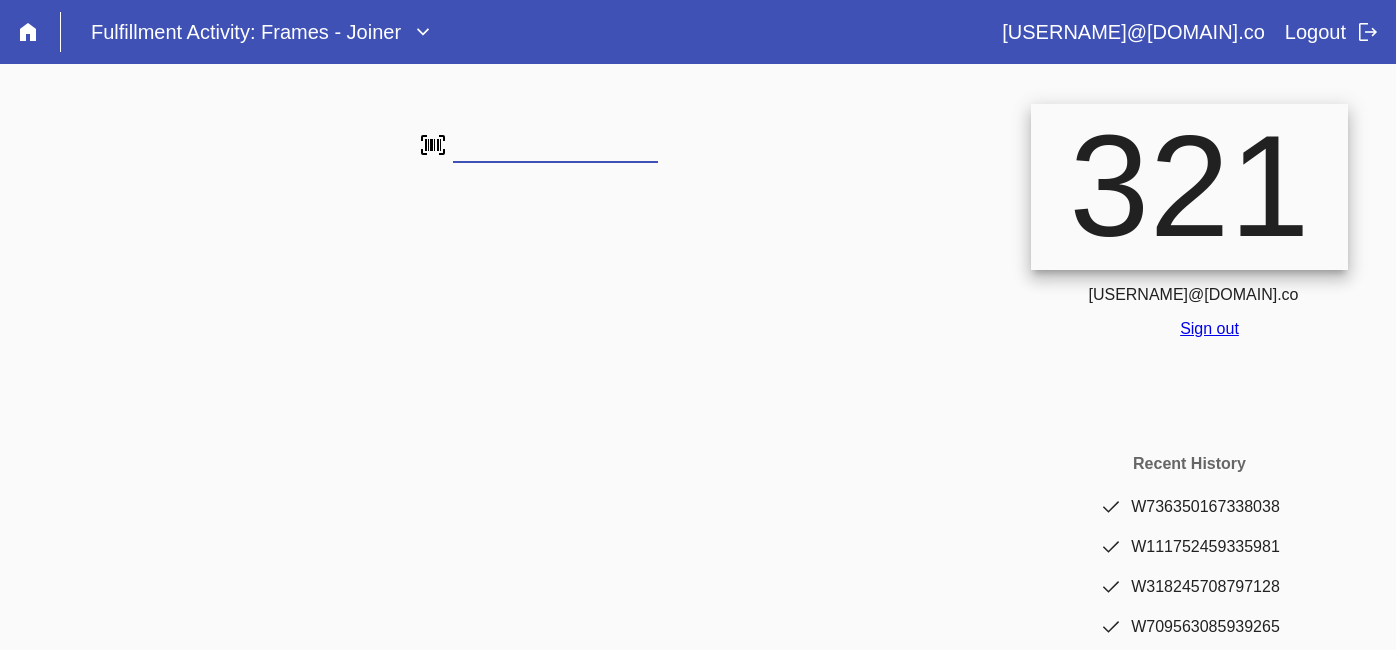 scroll, scrollTop: 0, scrollLeft: 0, axis: both 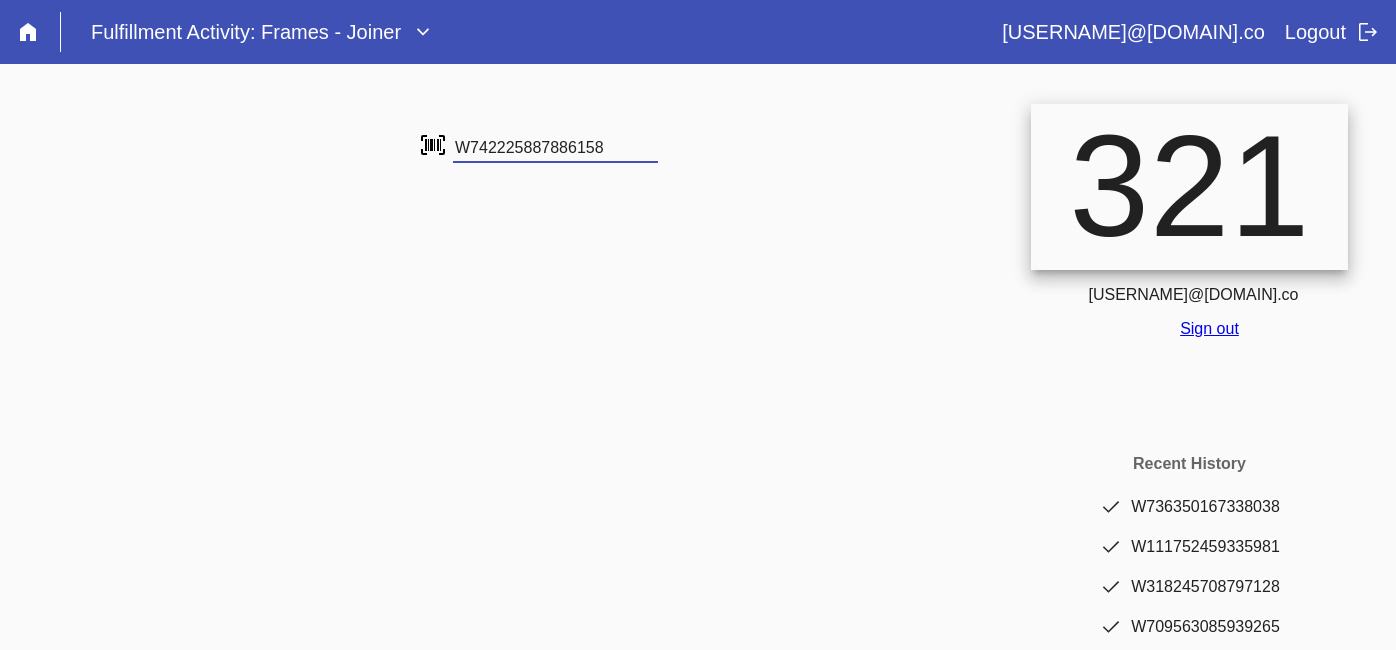 type on "W742225887886158" 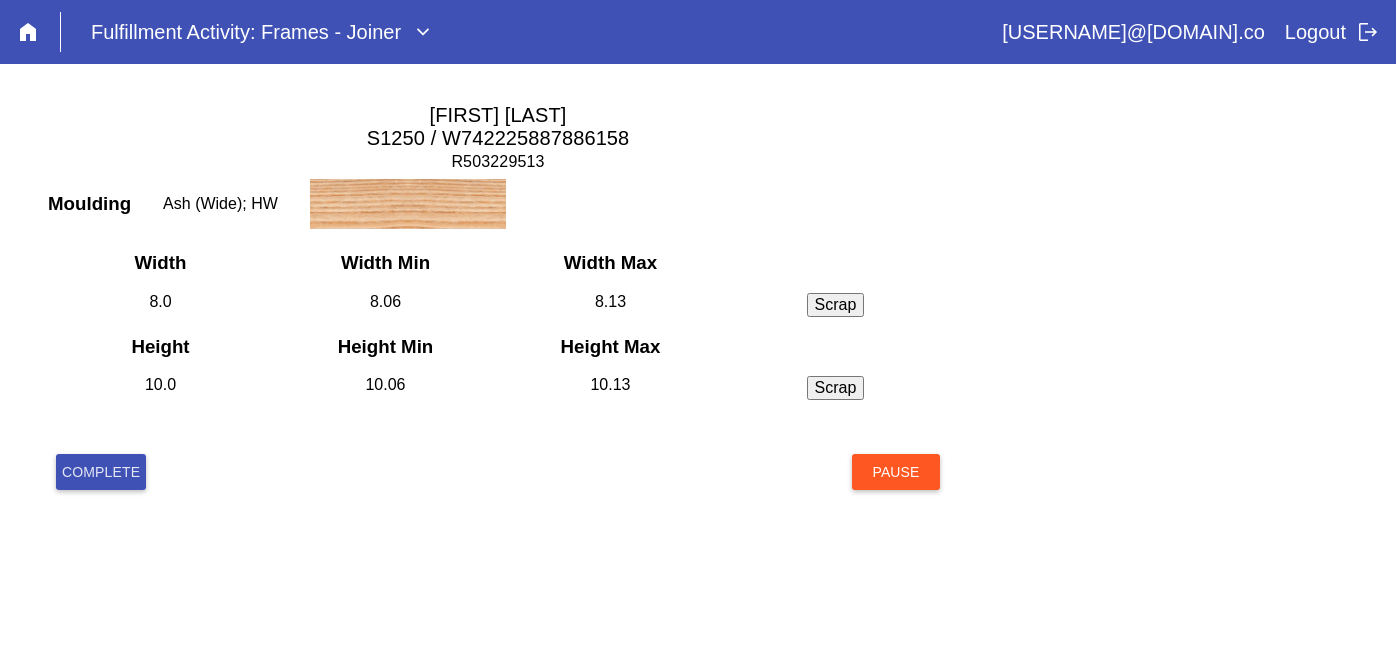 scroll, scrollTop: 0, scrollLeft: 0, axis: both 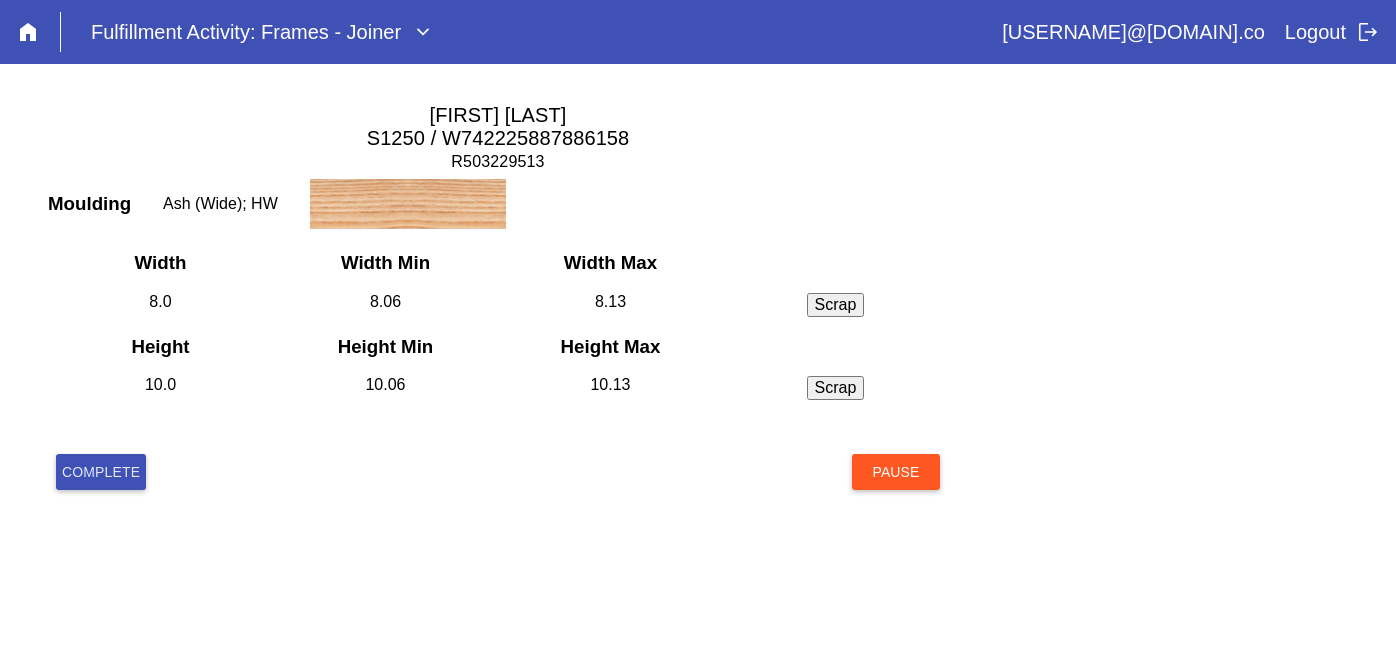 click on "Complete" at bounding box center [101, 472] 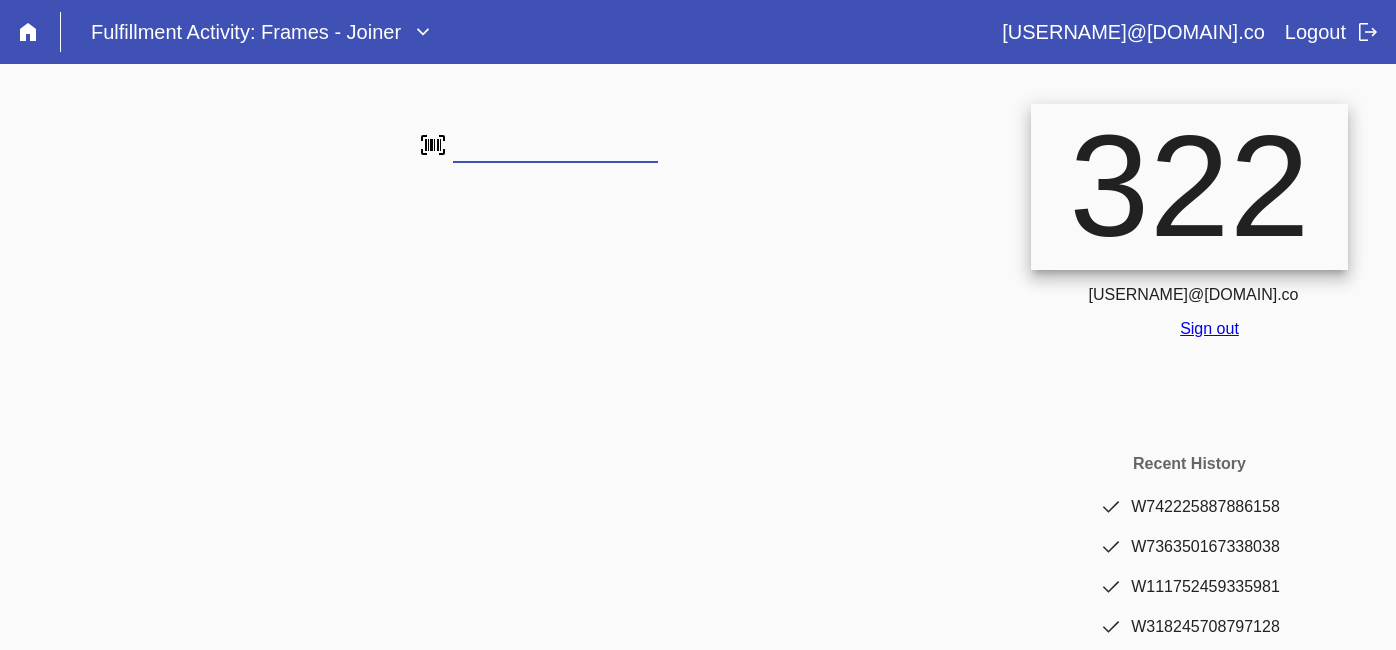 scroll, scrollTop: 0, scrollLeft: 0, axis: both 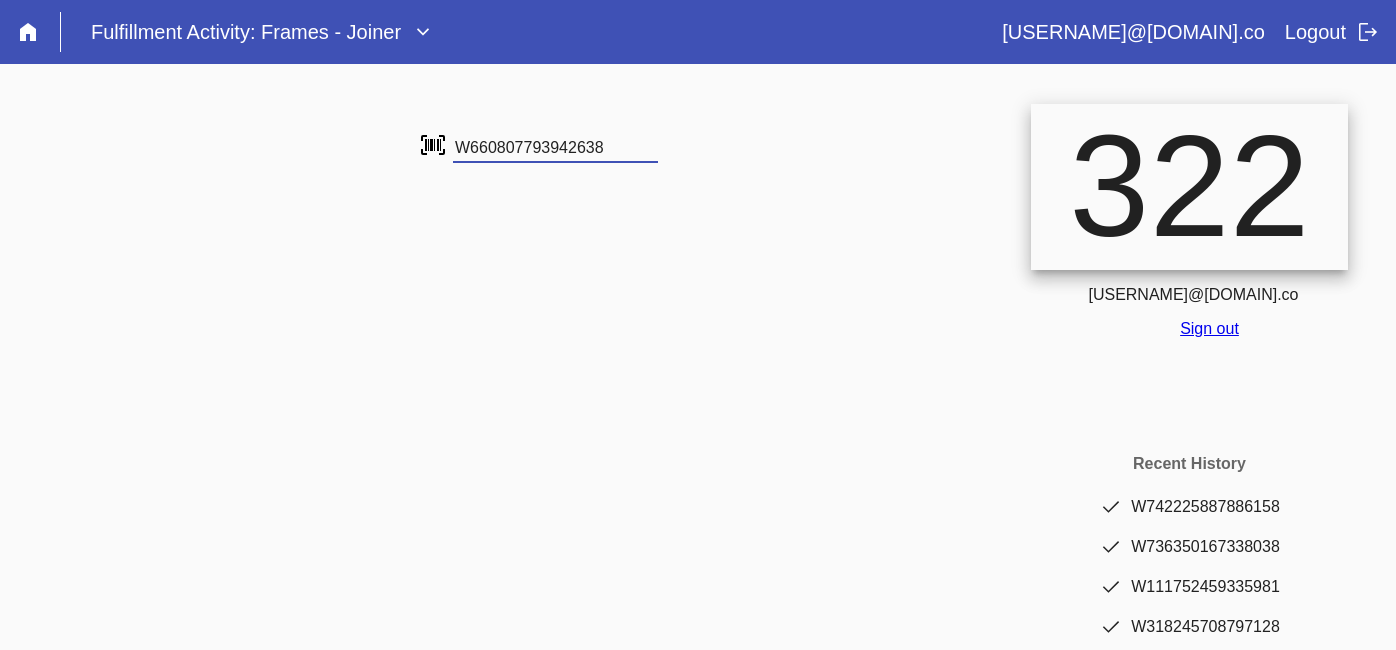 type on "W660807793942638" 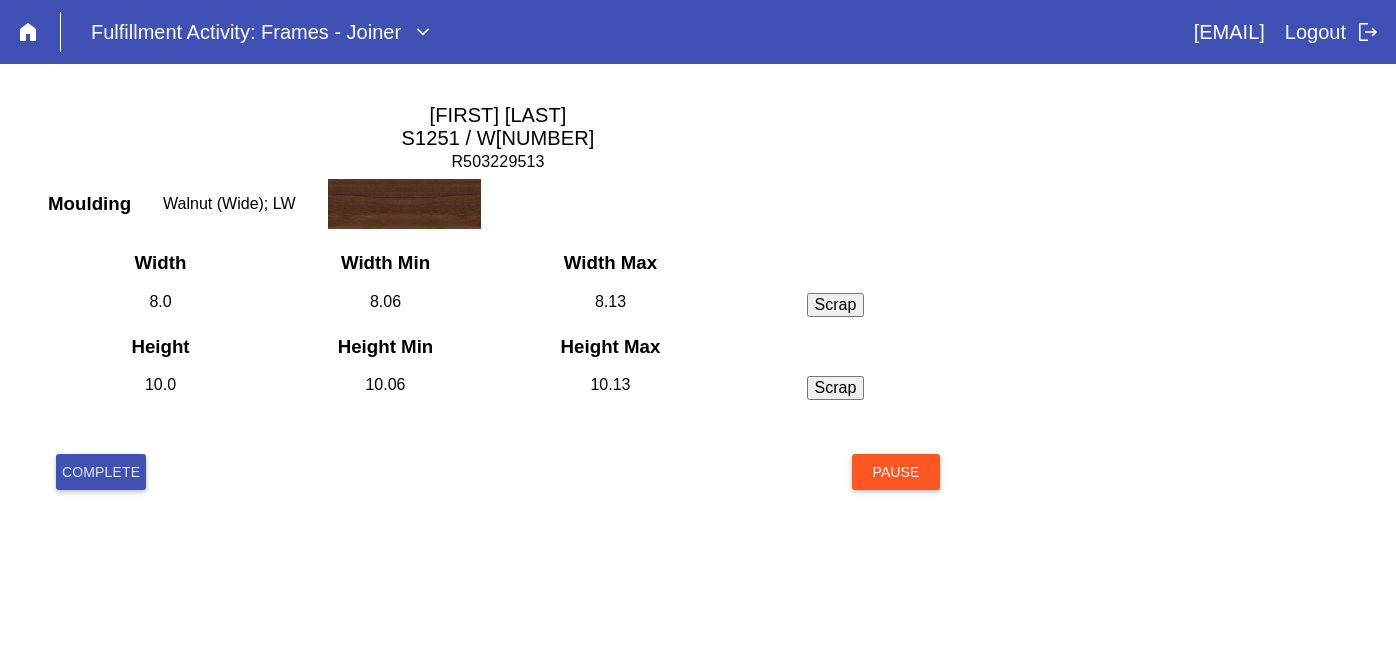 scroll, scrollTop: 0, scrollLeft: 0, axis: both 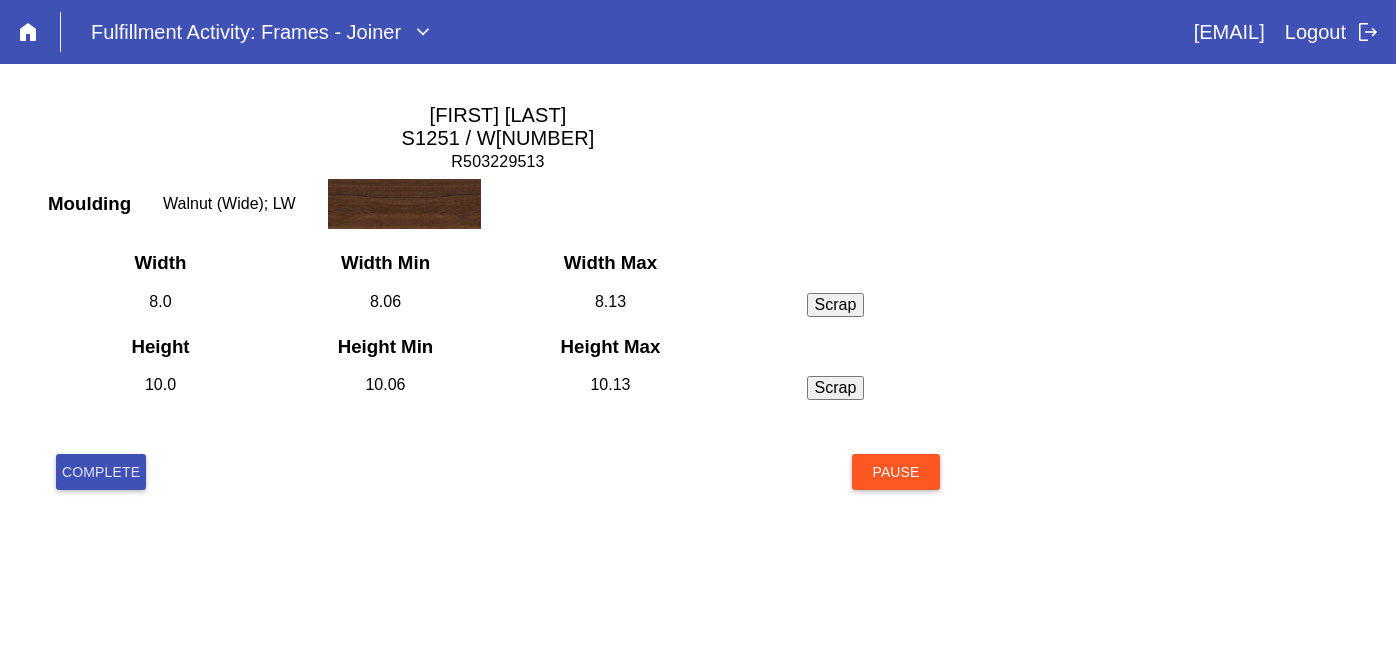click on "Complete" at bounding box center (101, 472) 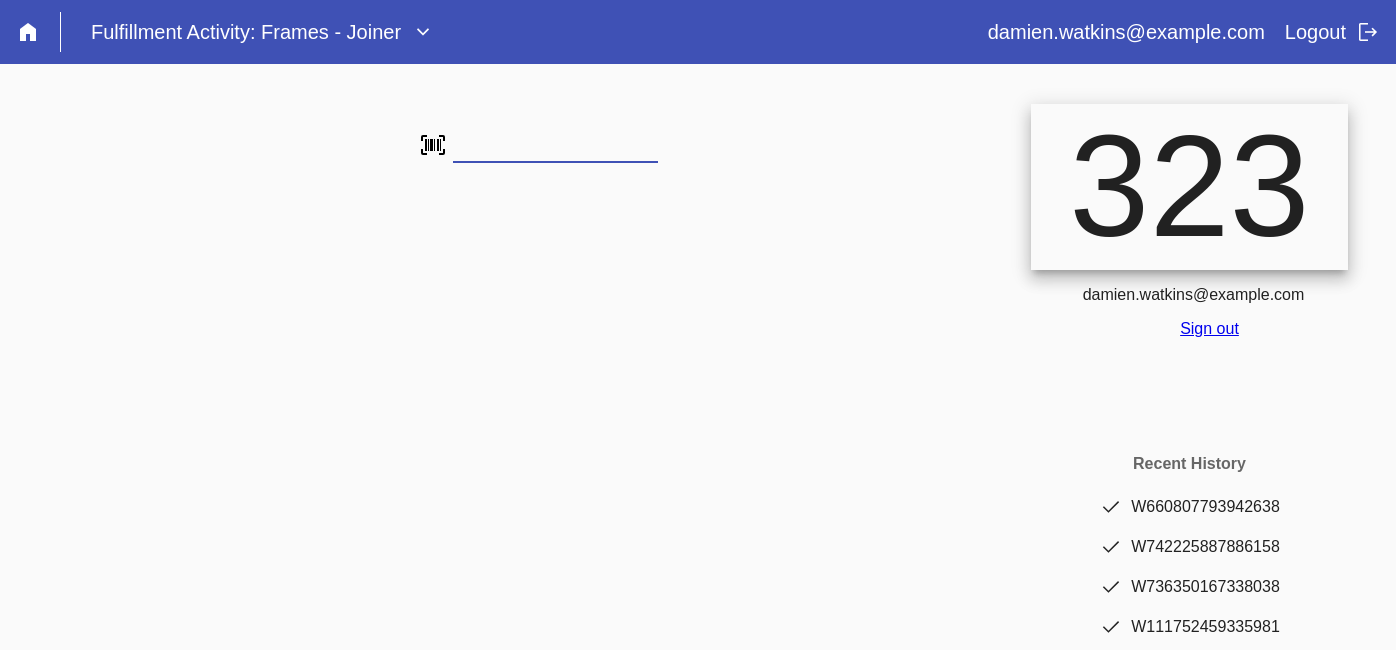 scroll, scrollTop: 0, scrollLeft: 0, axis: both 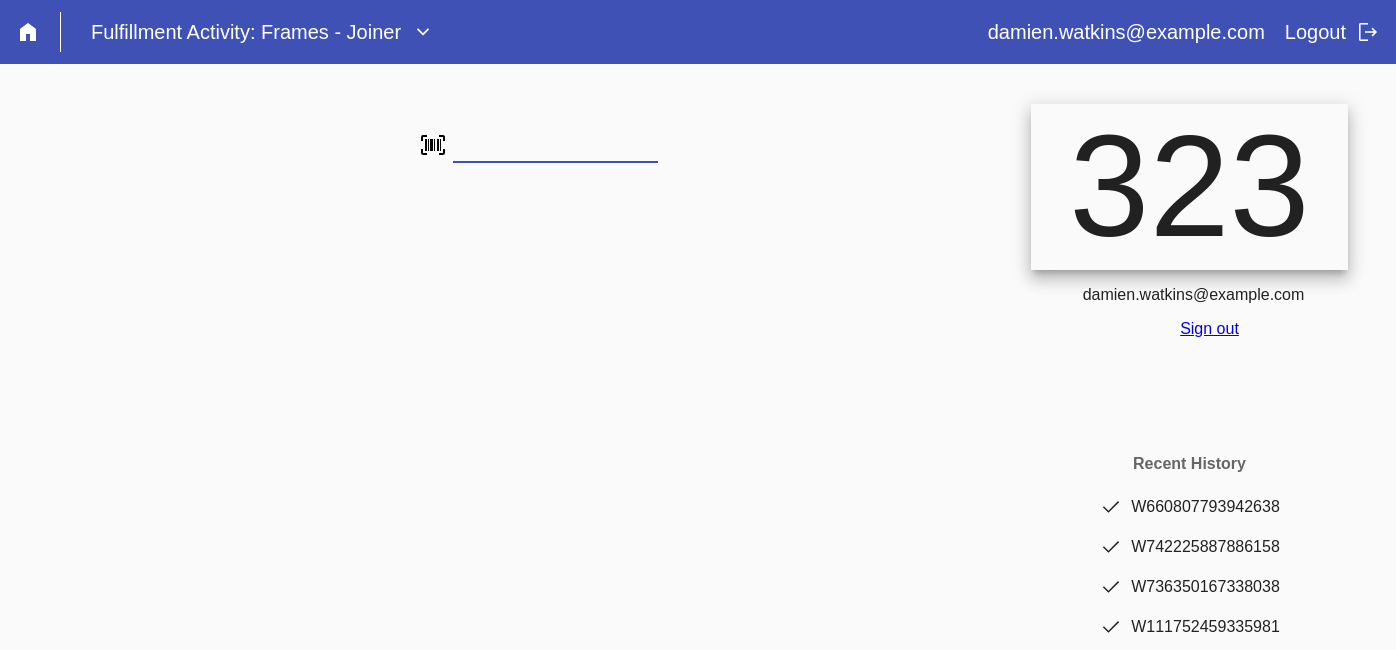 type on "W534847797825082" 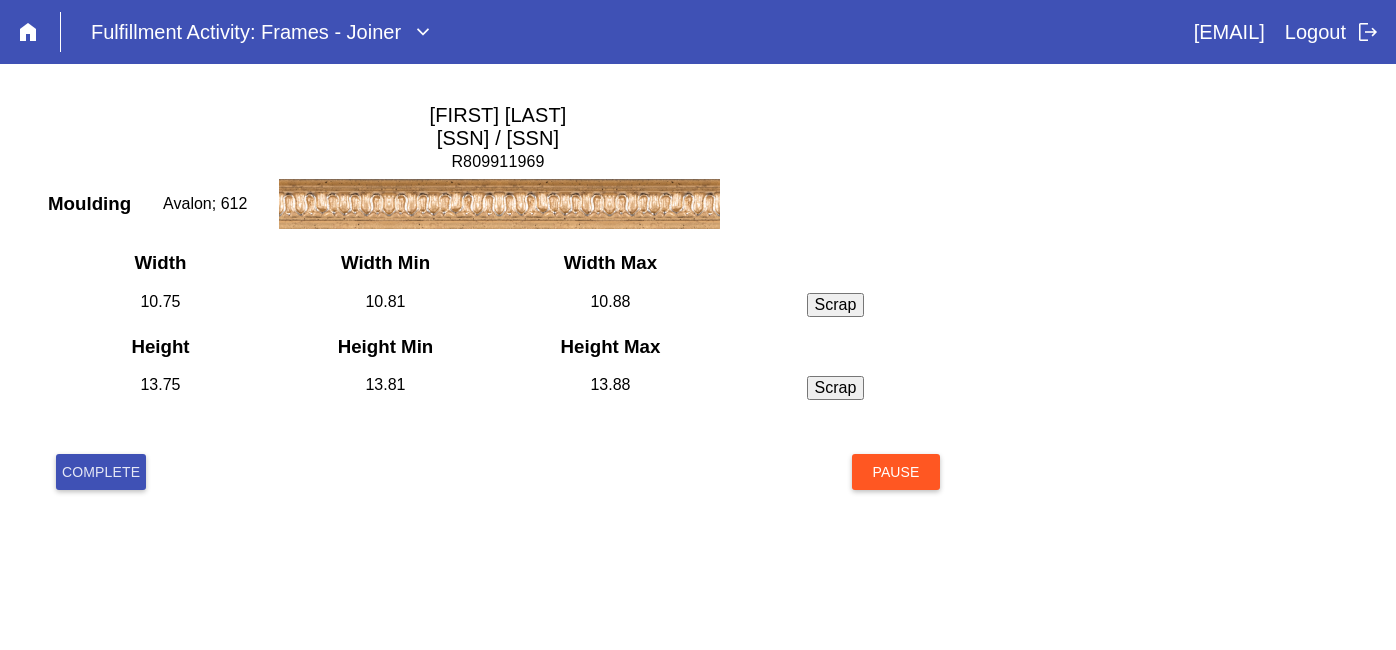 scroll, scrollTop: 0, scrollLeft: 0, axis: both 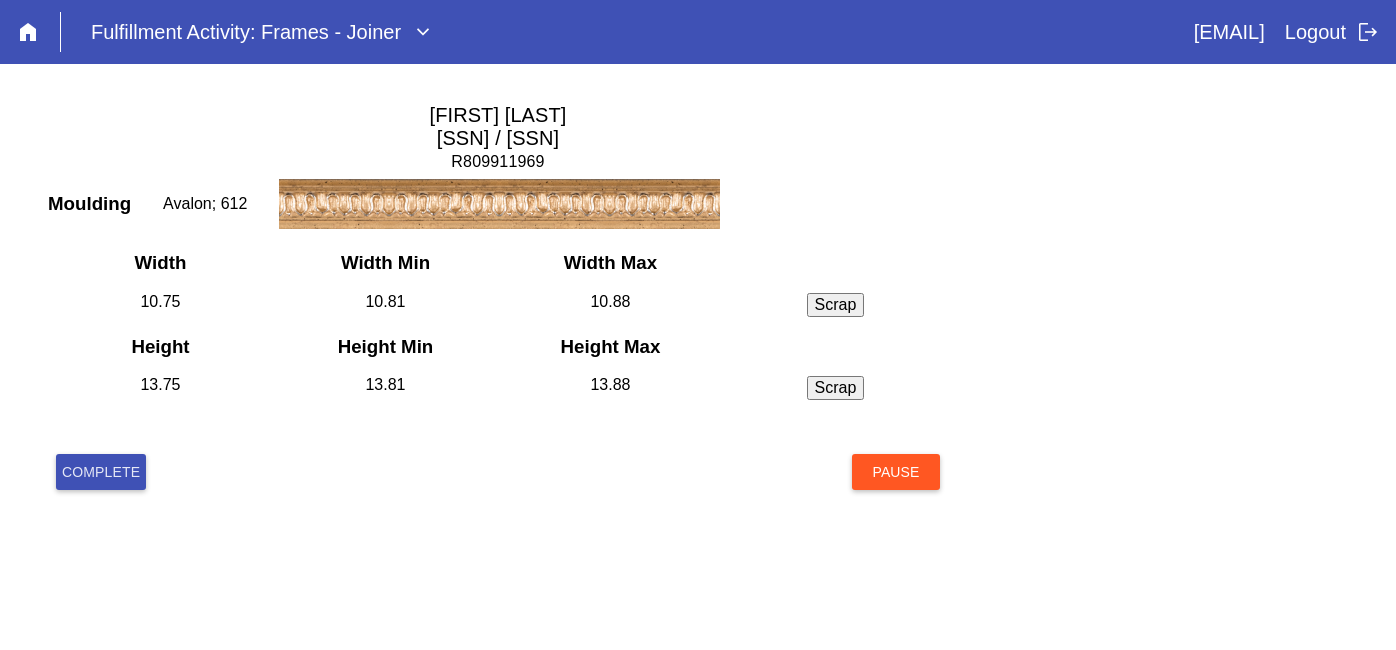 click on "Width Width Min Width Max 10.75 10.81 10.88 Scrap Incorrect Dimensions Chip Scratch Height Height Min Height Max 13.75 13.81 13.88 Scrap Incorrect Dimensions Chip Scratch" at bounding box center [498, 340] 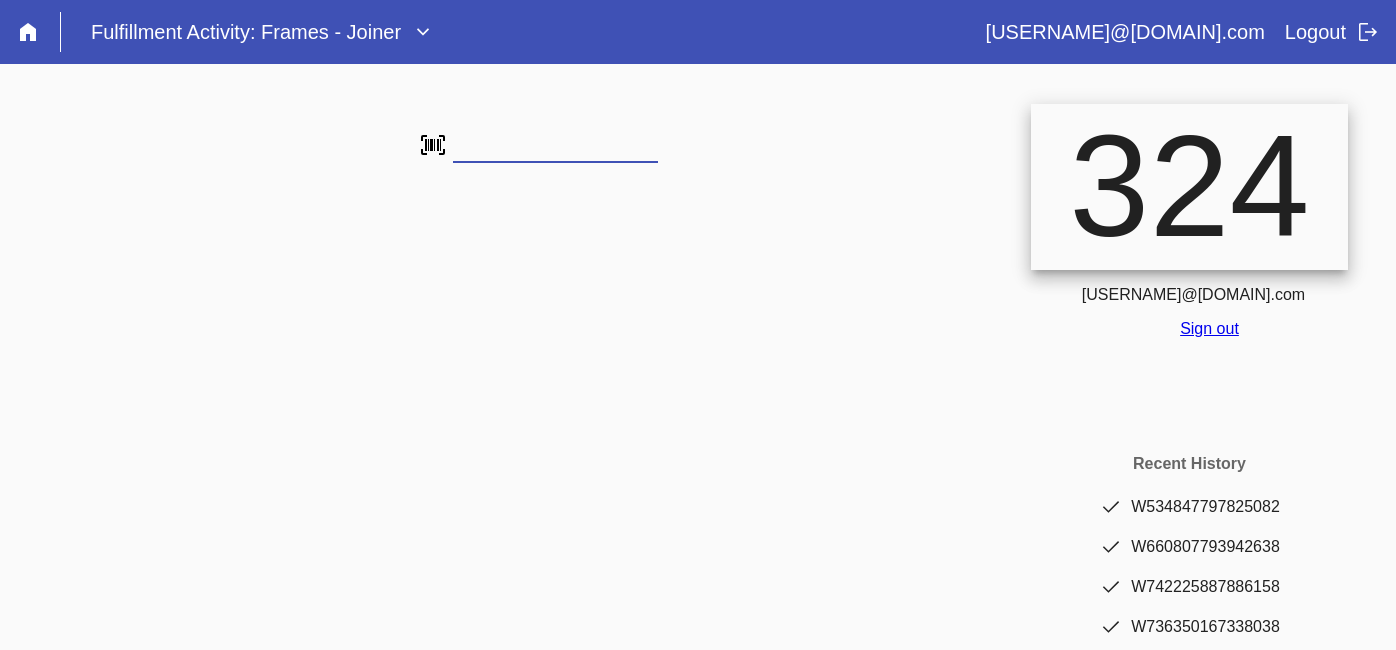 scroll, scrollTop: 0, scrollLeft: 0, axis: both 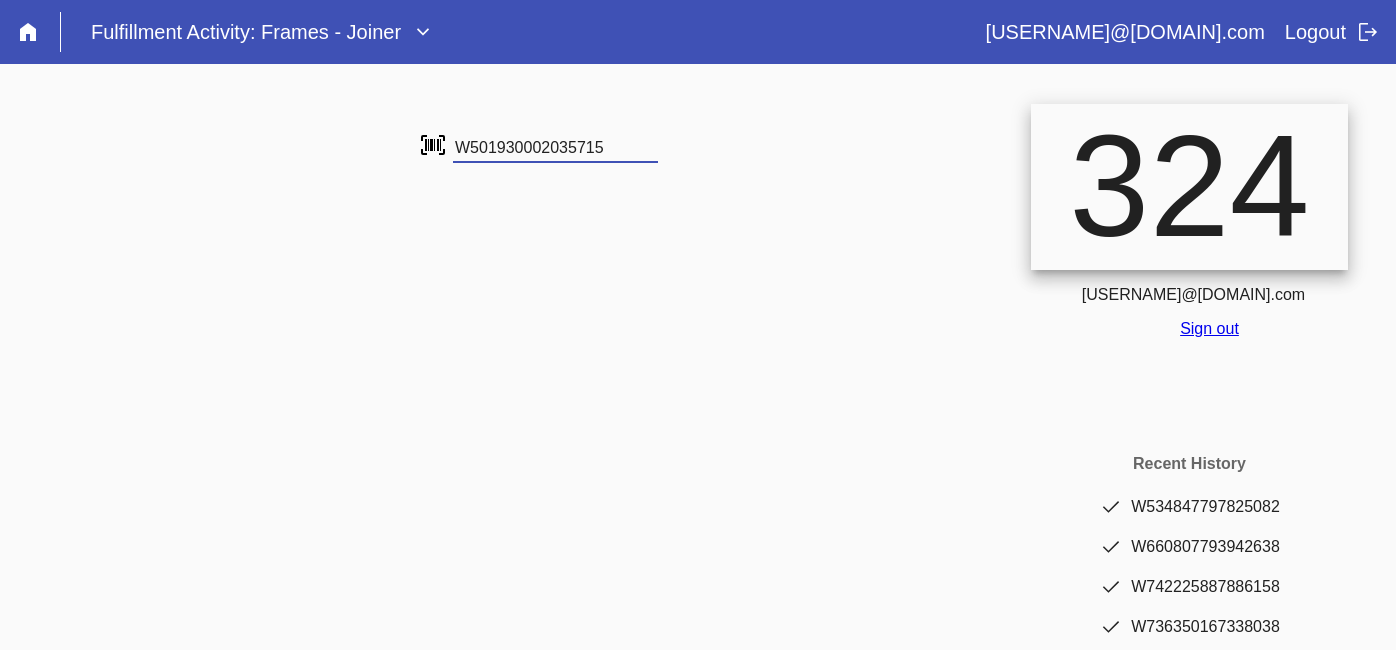 type on "W501930002035715" 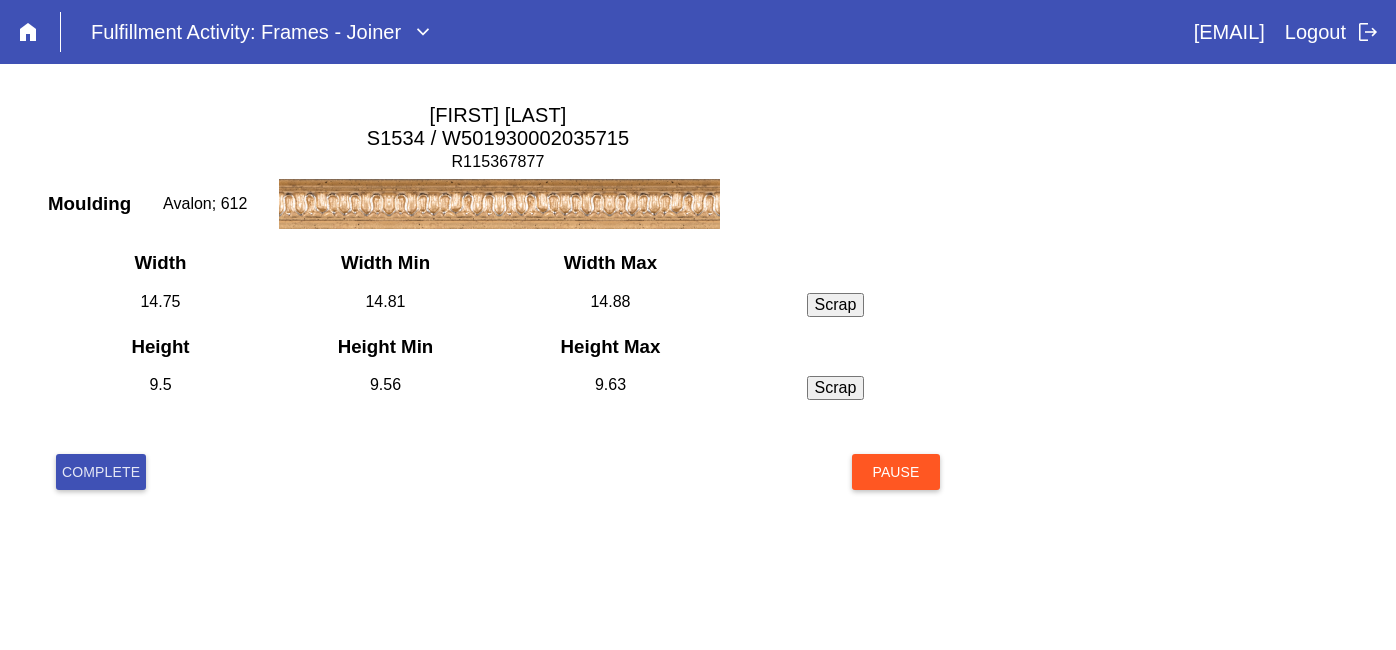 scroll, scrollTop: 0, scrollLeft: 0, axis: both 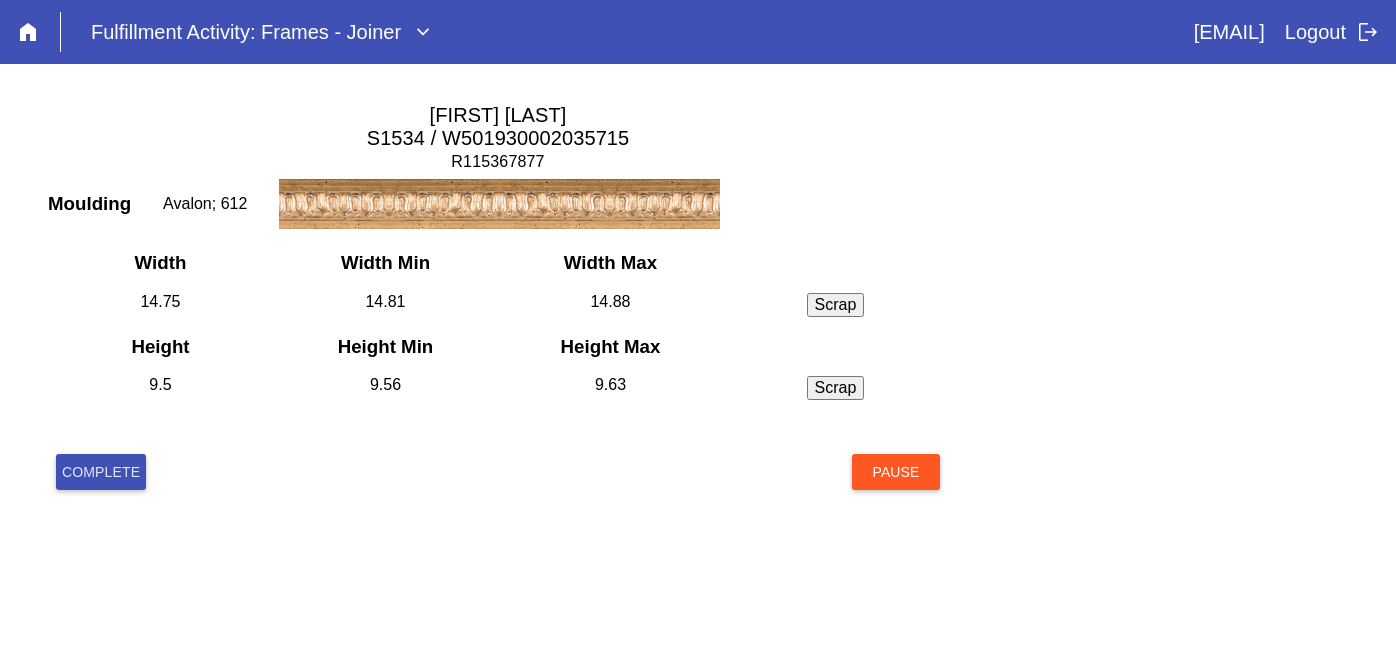 click on "Complete" at bounding box center (101, 472) 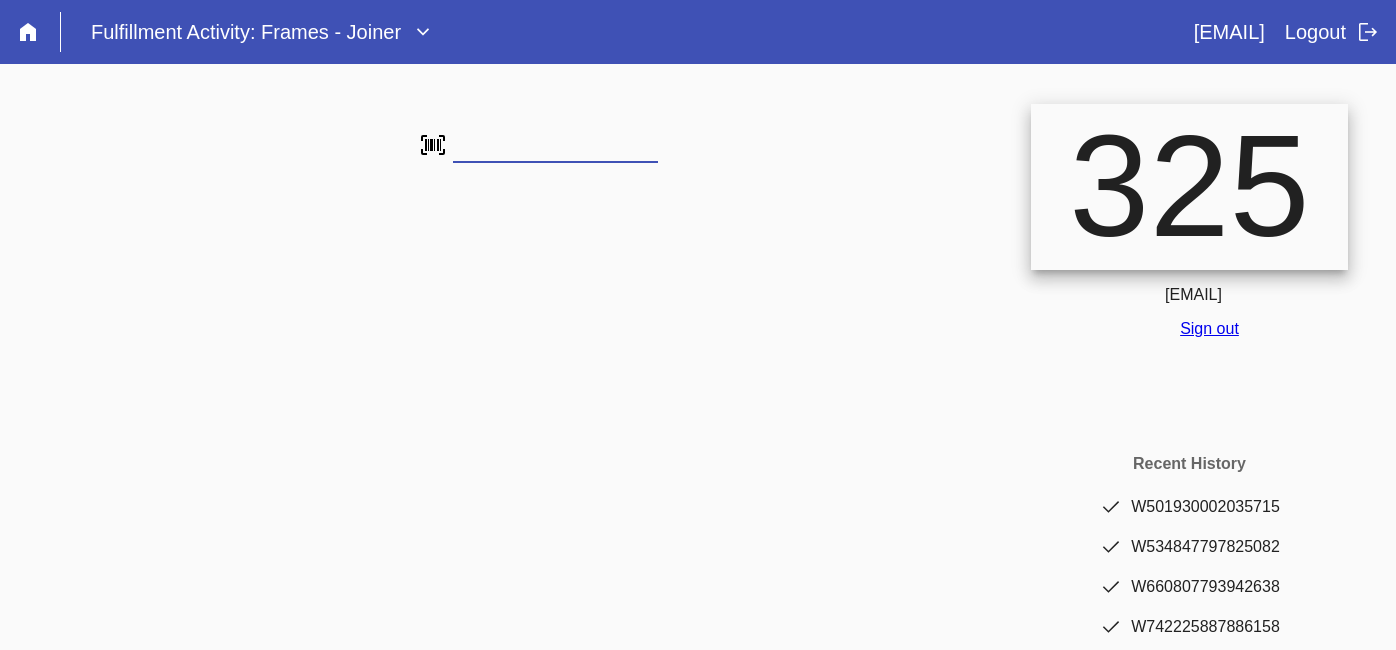 scroll, scrollTop: 0, scrollLeft: 0, axis: both 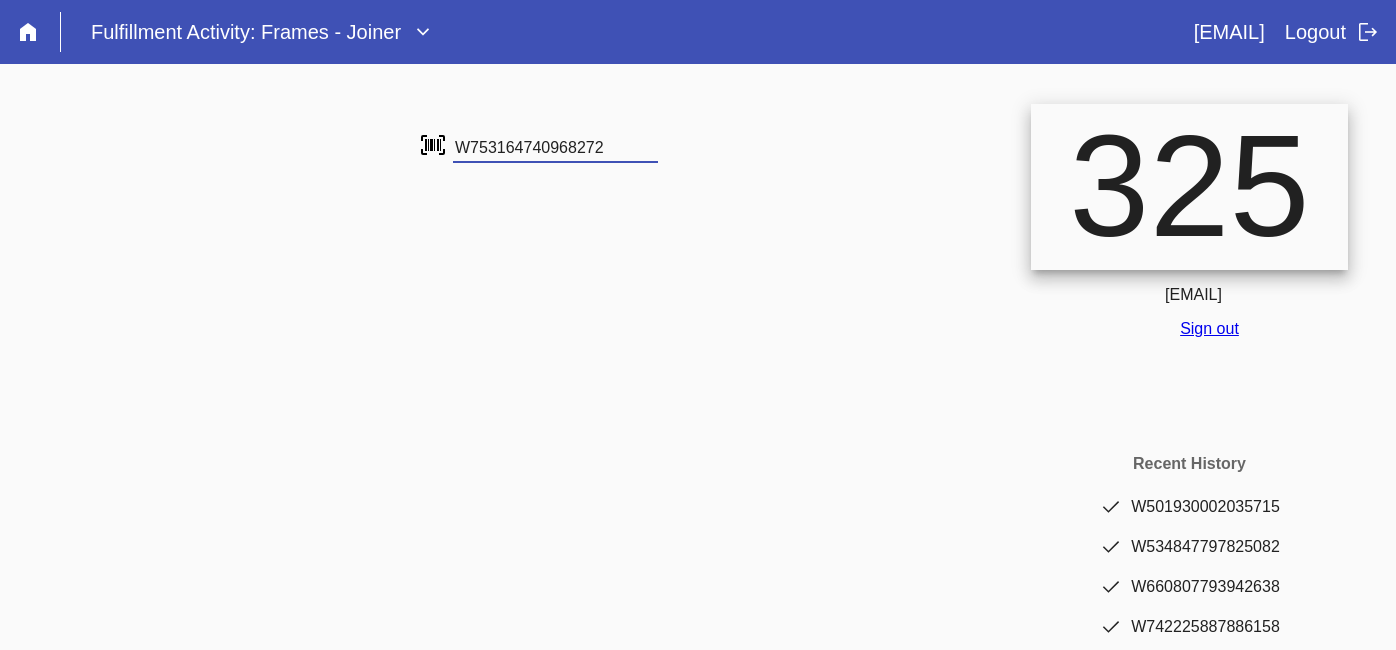 type on "W753164740968272" 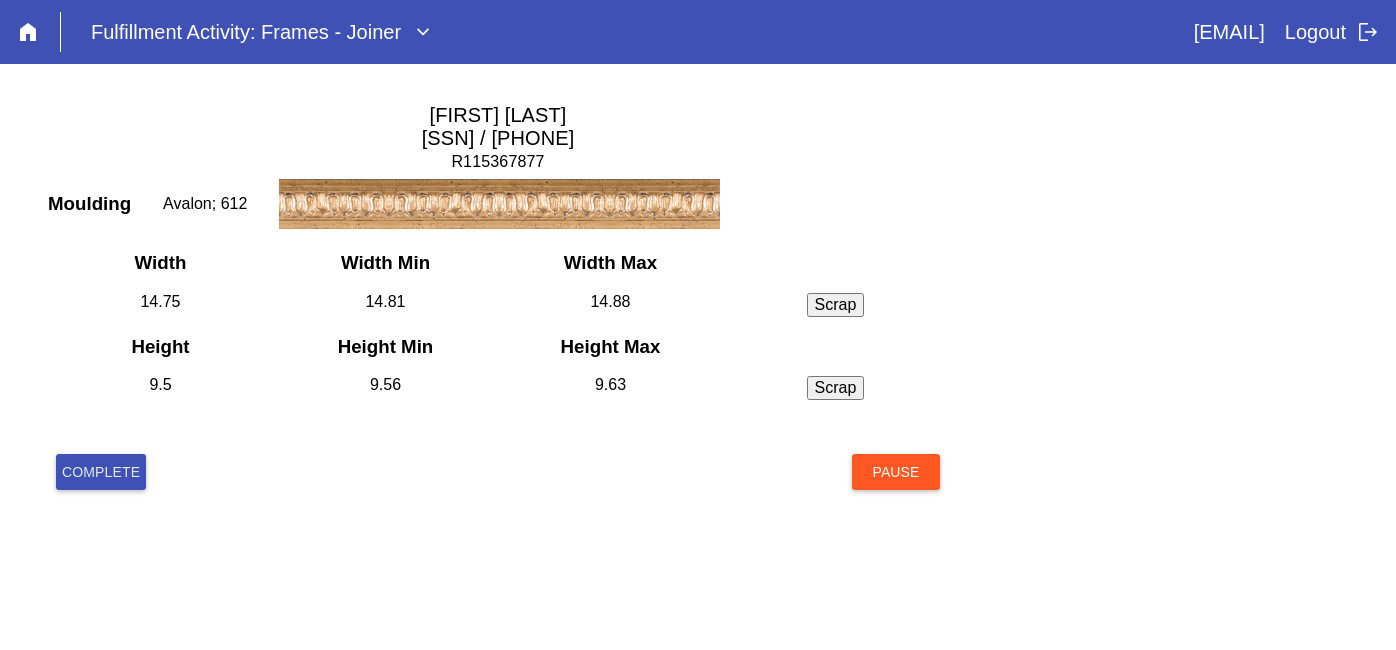 scroll, scrollTop: 0, scrollLeft: 0, axis: both 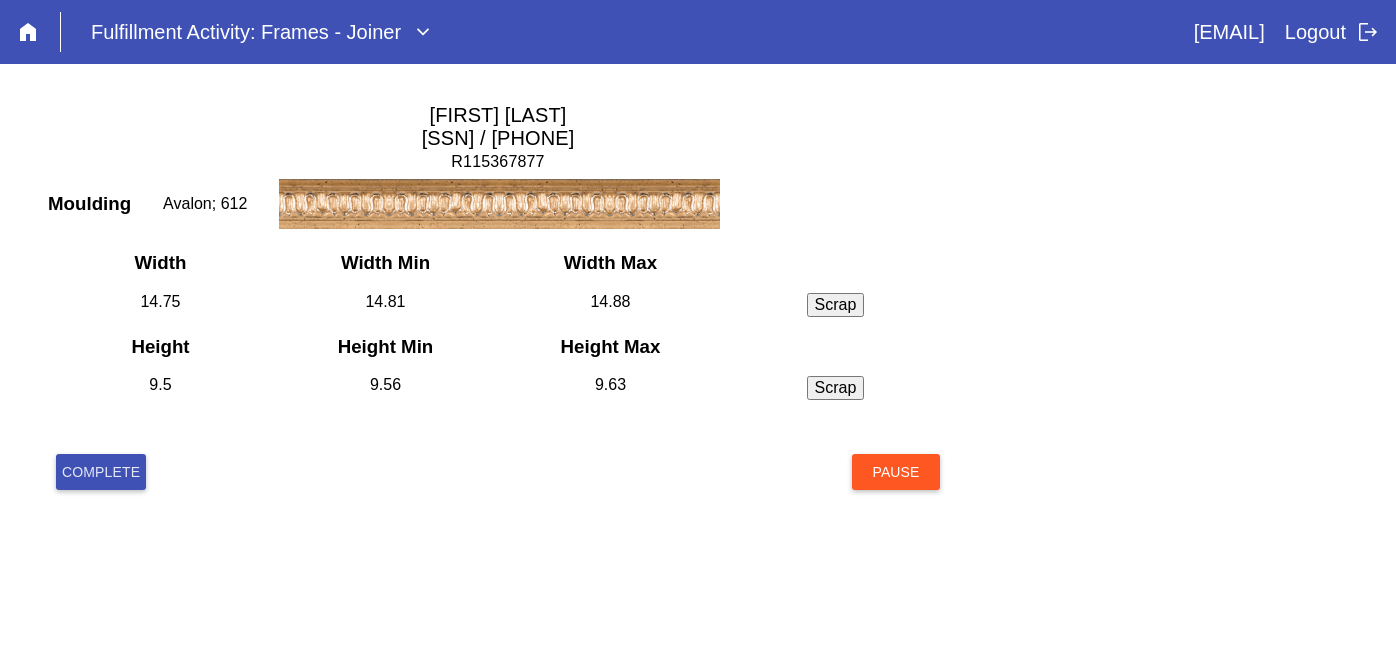 click on "Complete" at bounding box center (101, 472) 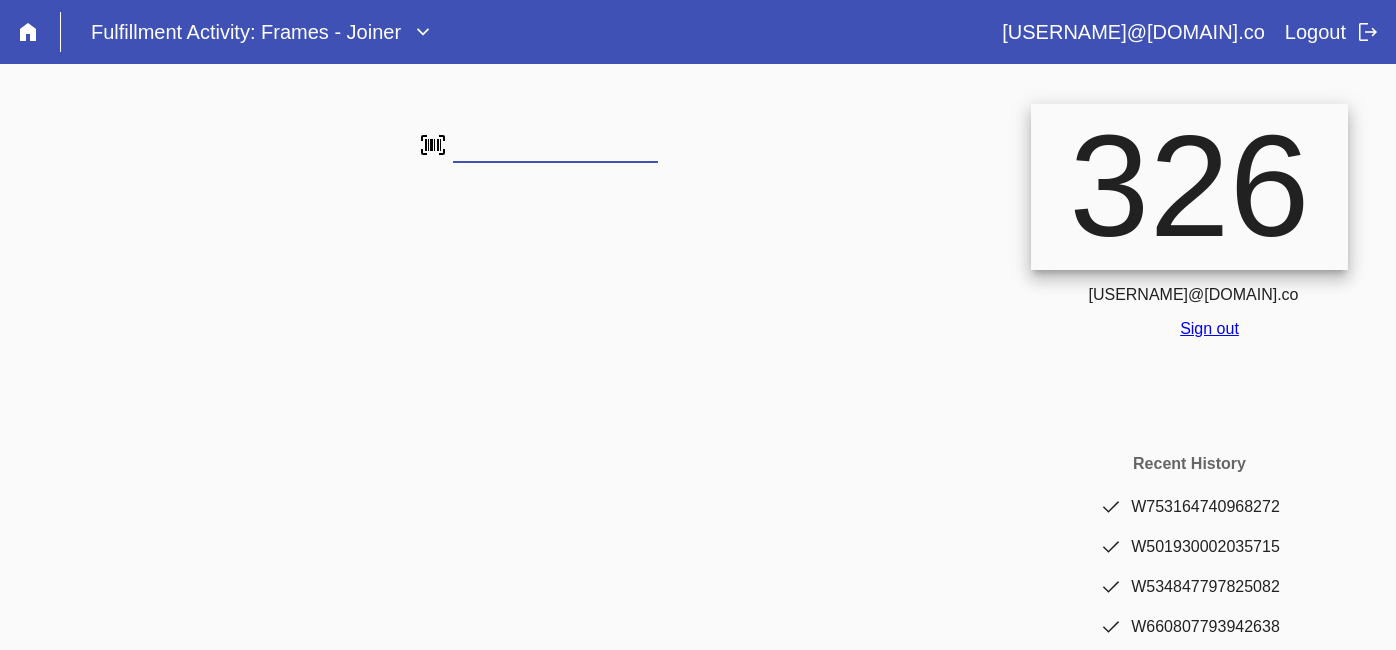 scroll, scrollTop: 0, scrollLeft: 0, axis: both 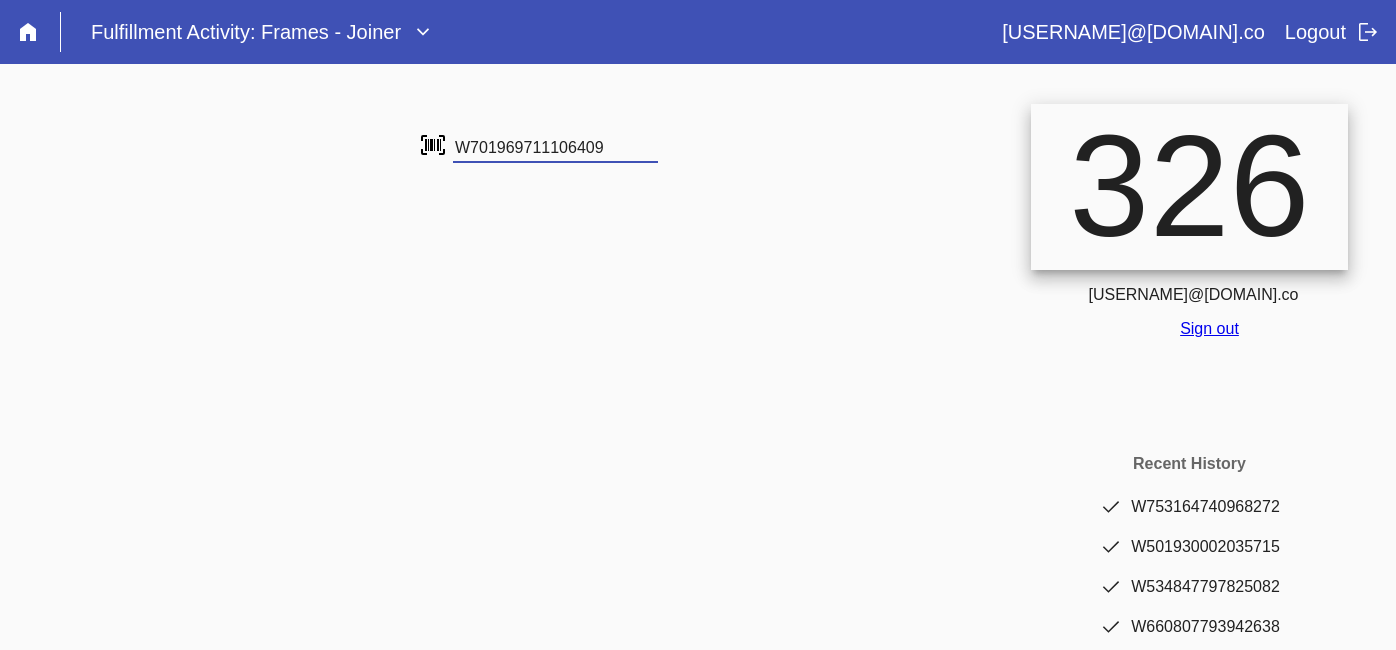 type on "W701969711106409" 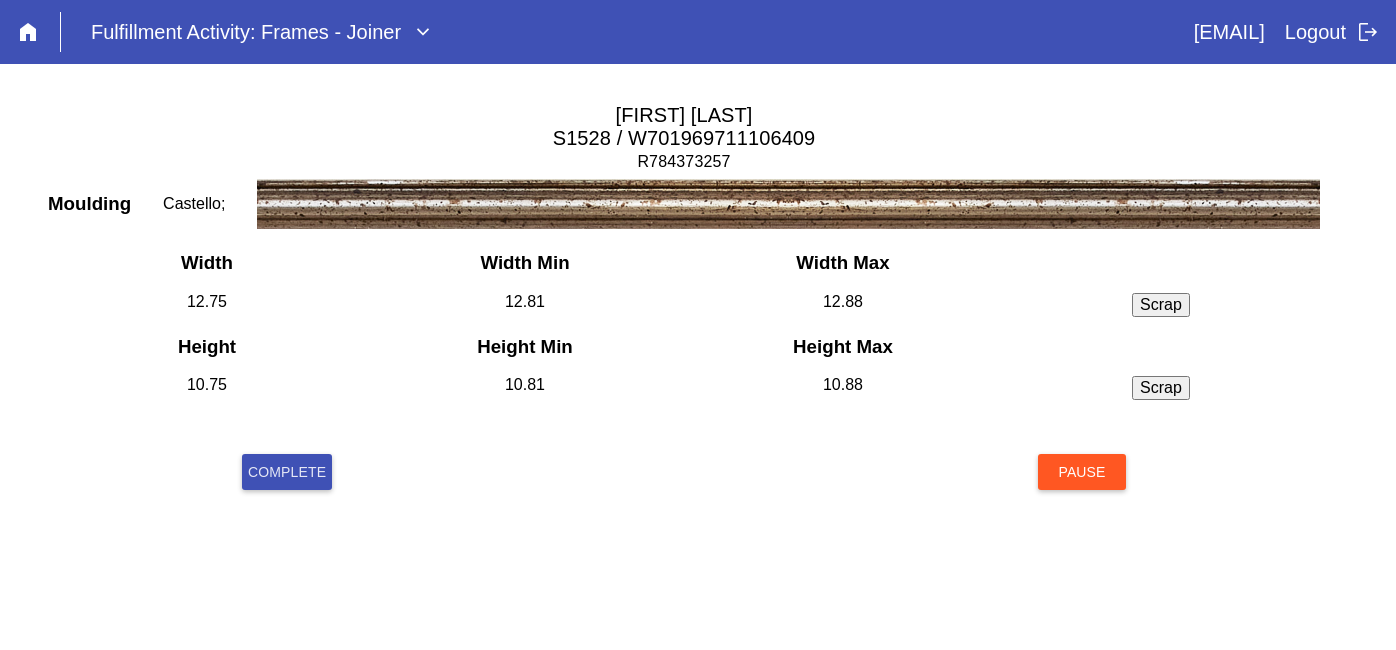 scroll, scrollTop: 0, scrollLeft: 0, axis: both 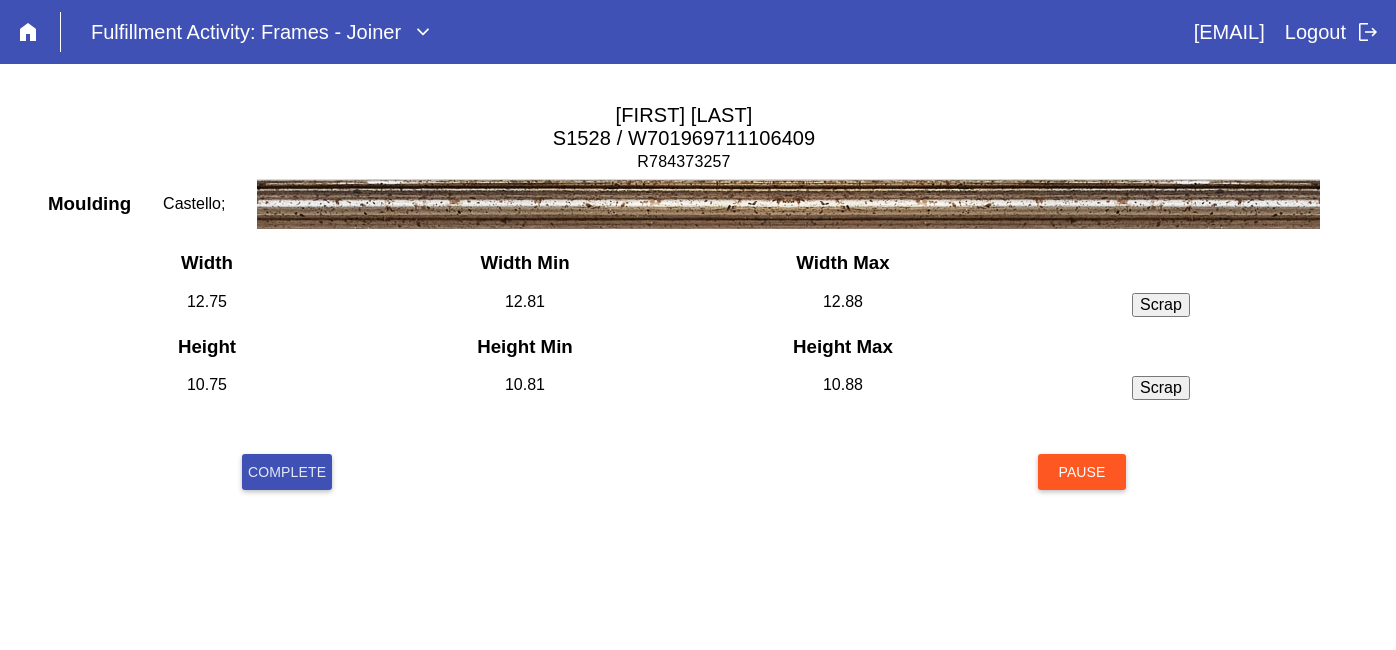 click on "Complete" at bounding box center [287, 472] 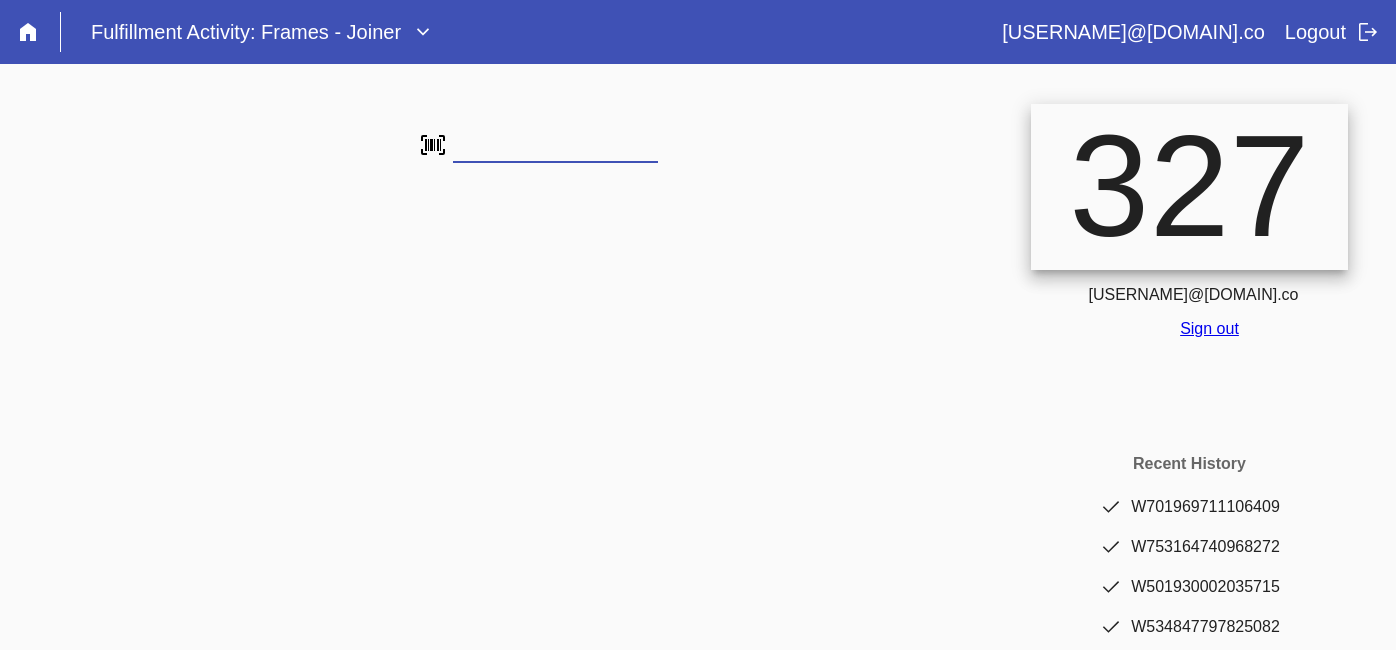 scroll, scrollTop: 0, scrollLeft: 0, axis: both 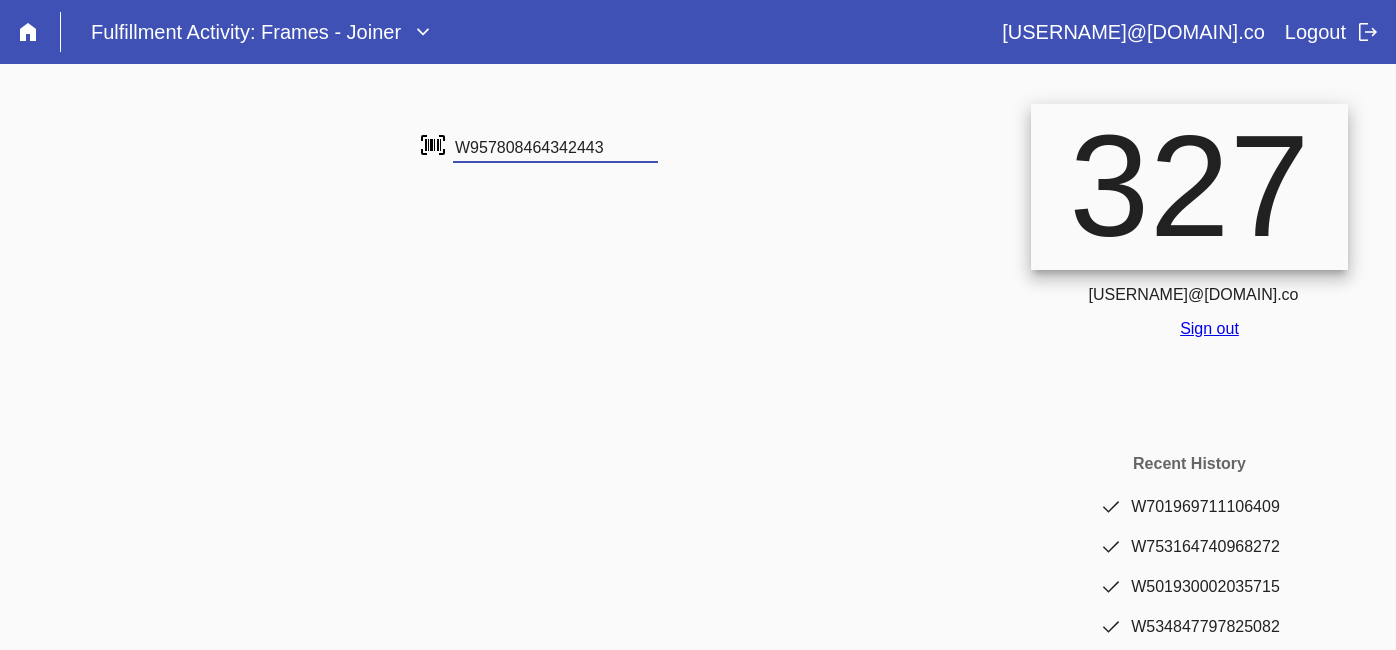 type on "W957808464342443" 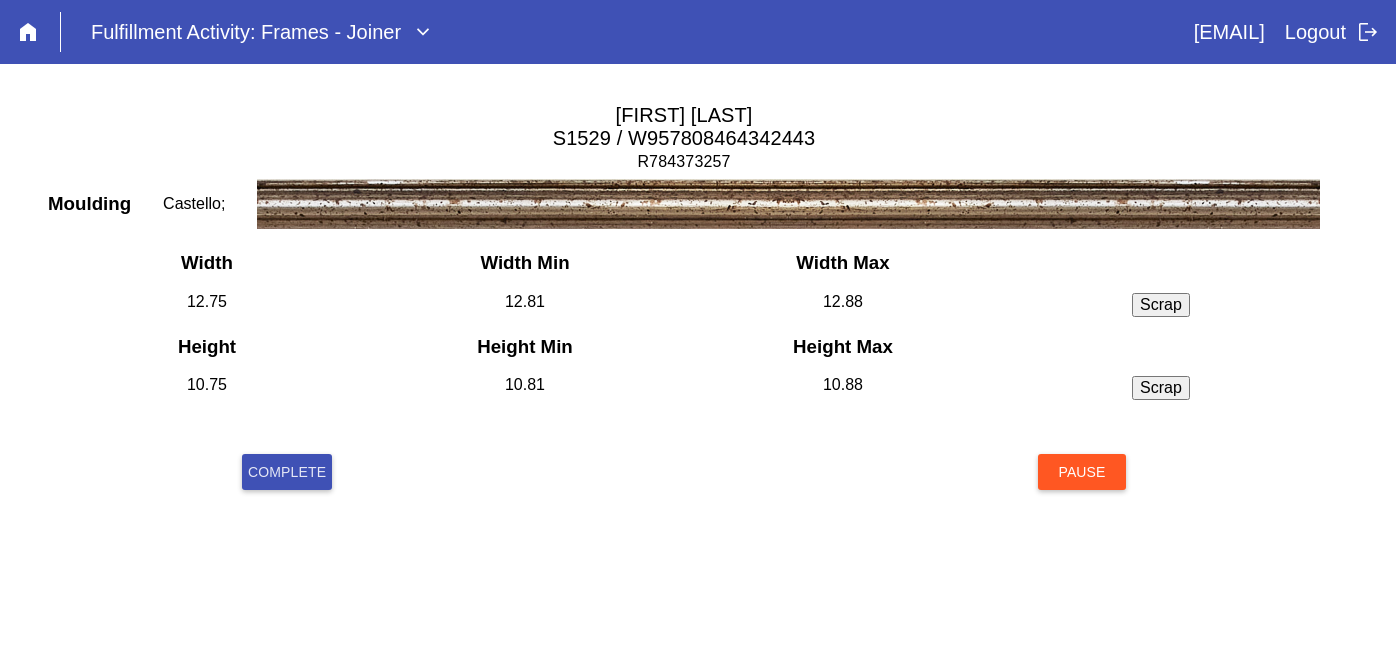 scroll, scrollTop: 0, scrollLeft: 0, axis: both 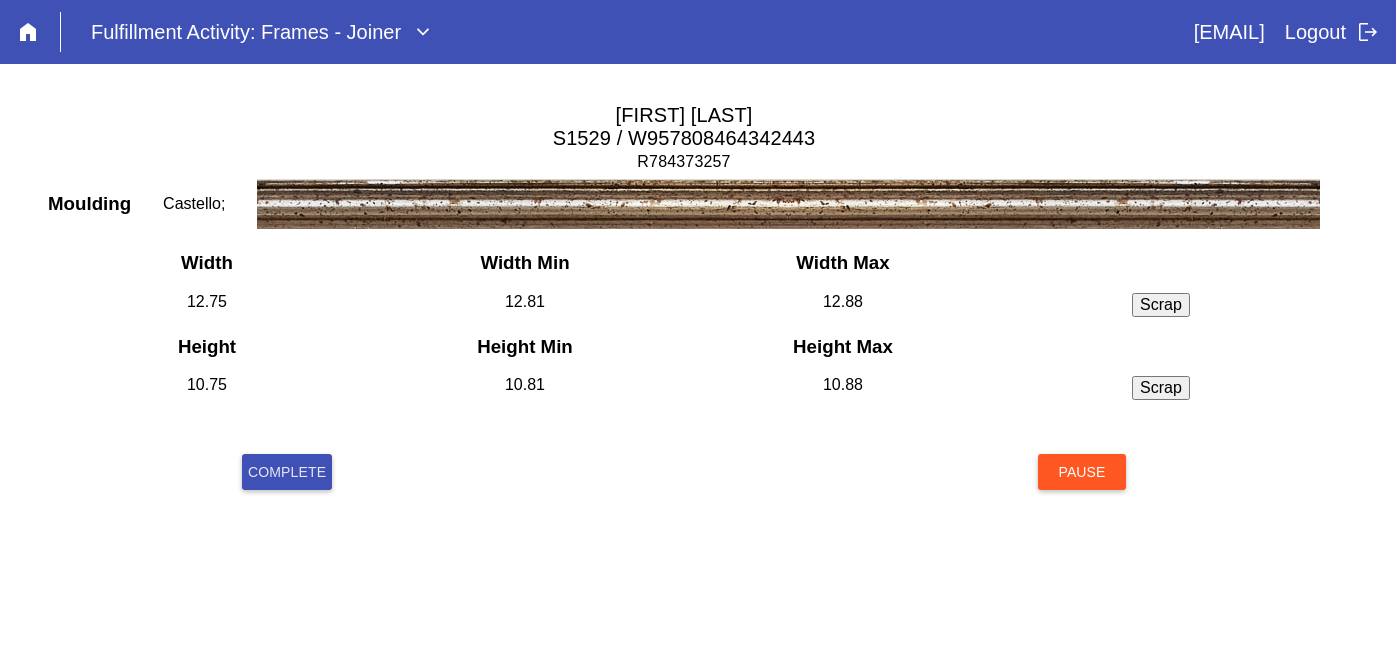 click on "Complete" at bounding box center [287, 472] 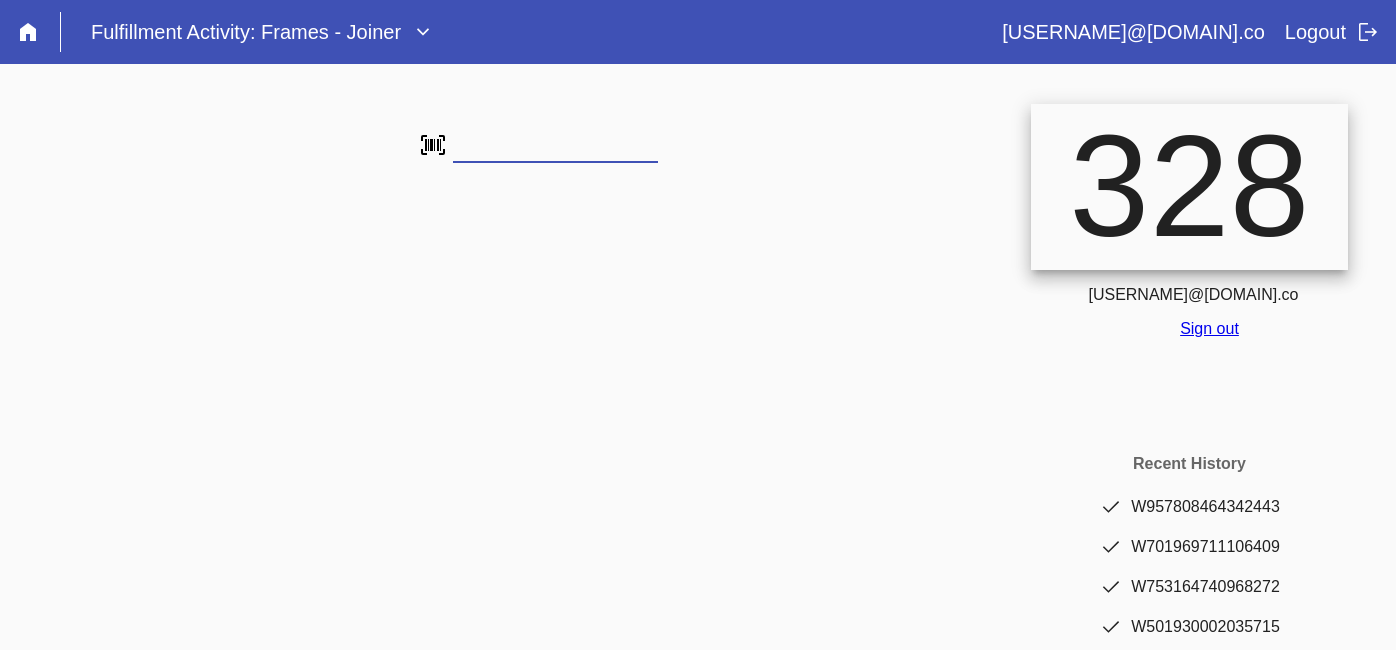 scroll, scrollTop: 0, scrollLeft: 0, axis: both 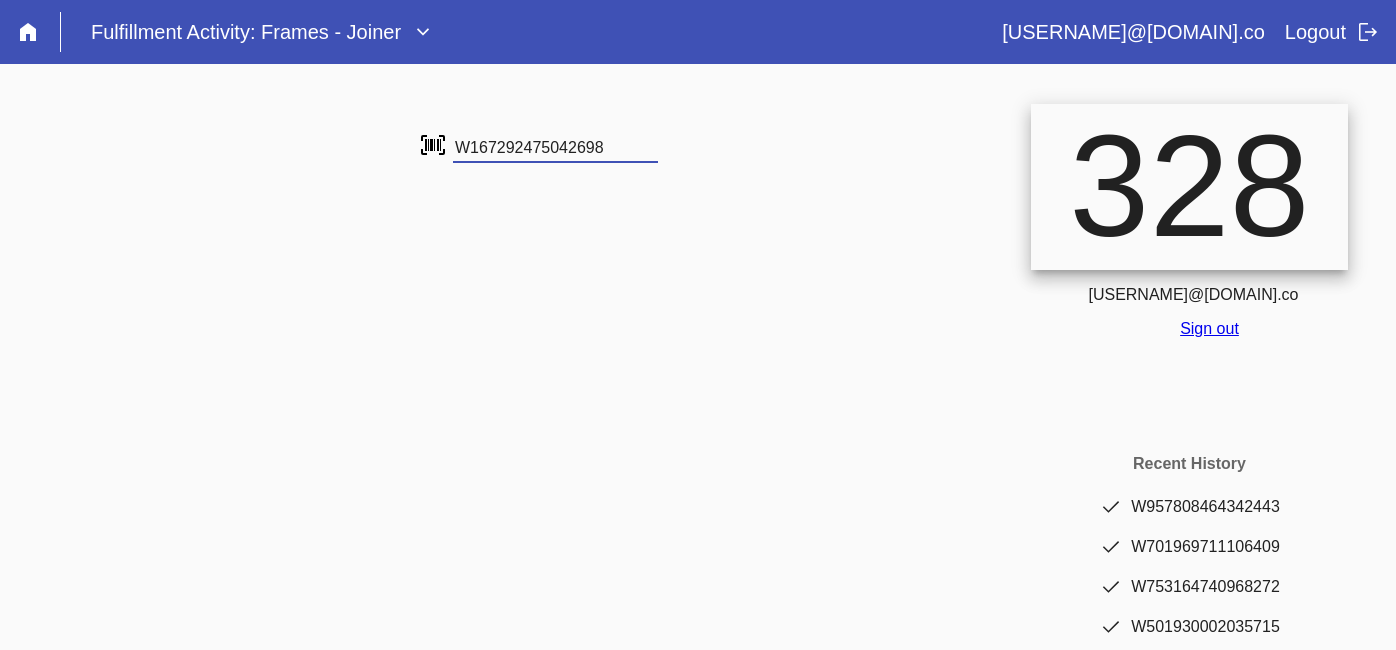 type on "W167292475042698" 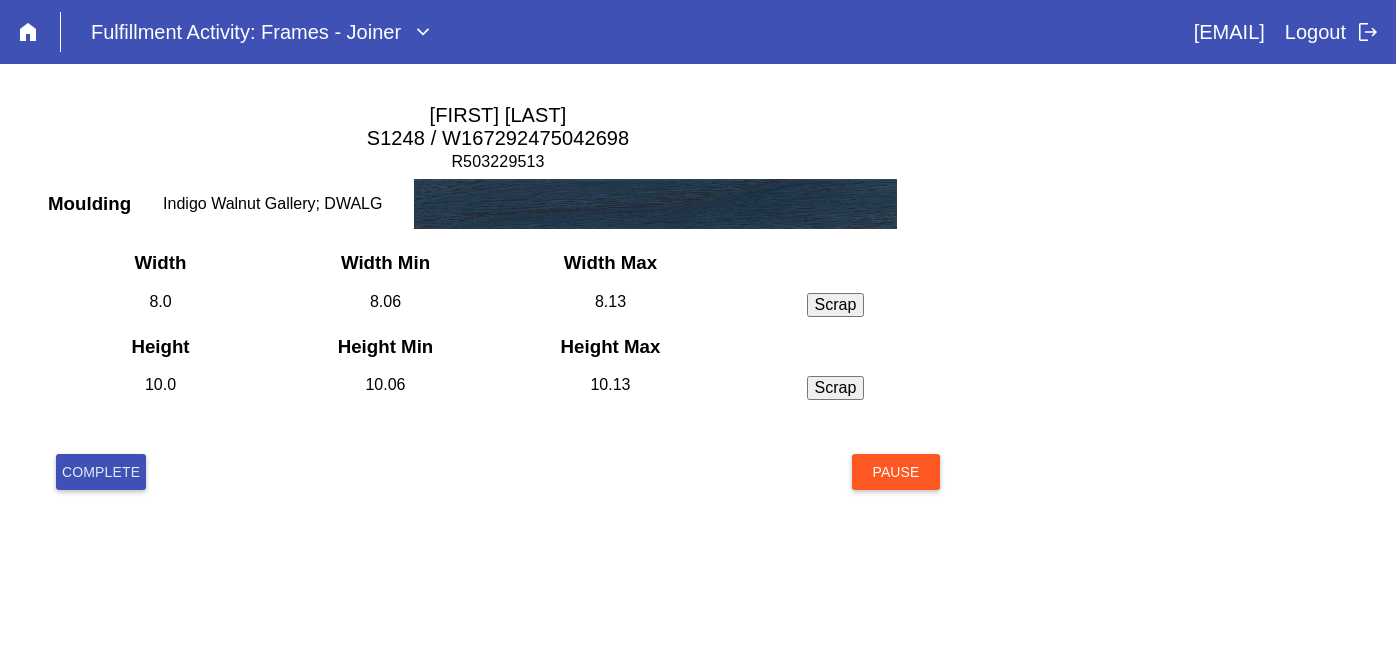 scroll, scrollTop: 0, scrollLeft: 0, axis: both 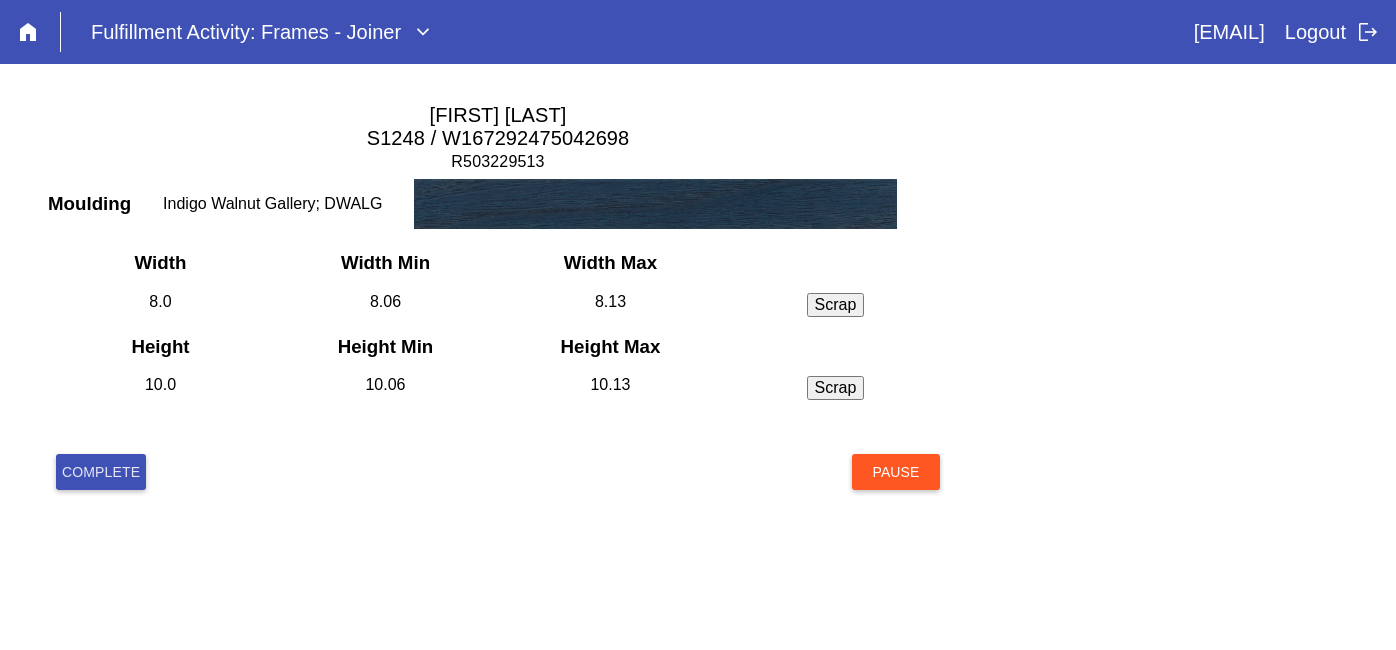 click on "Complete" at bounding box center (101, 472) 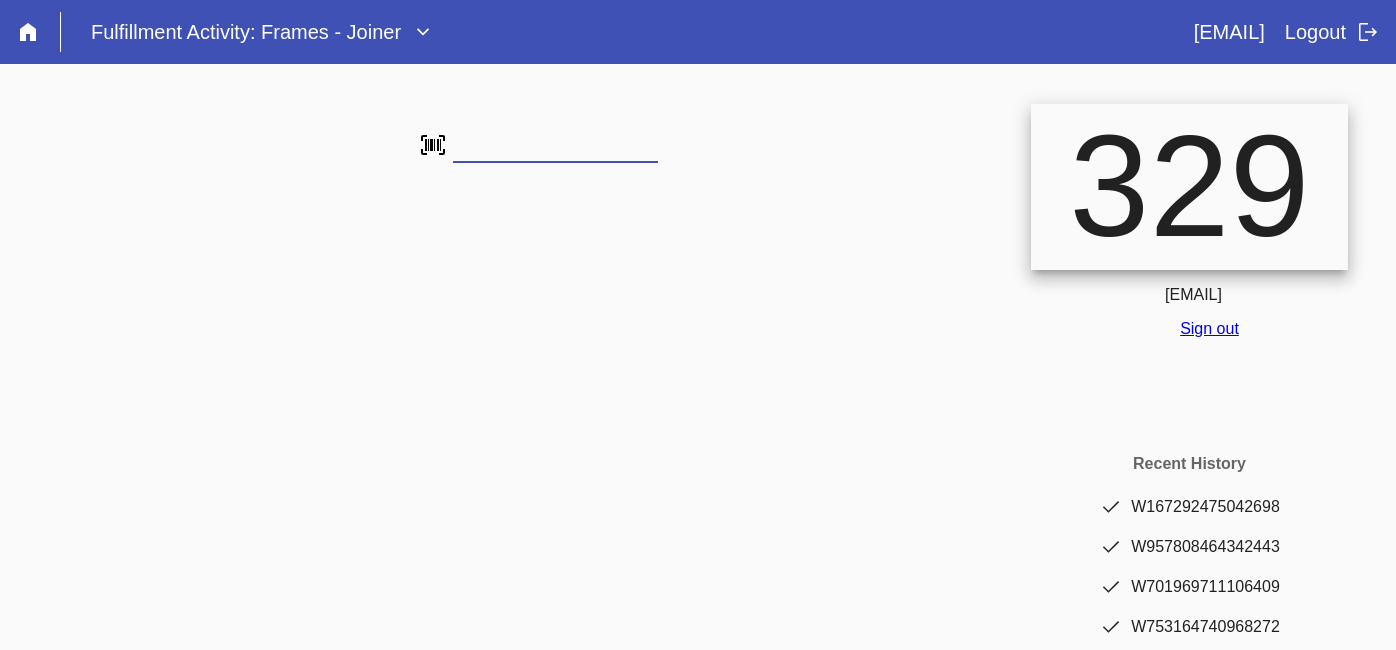 scroll, scrollTop: 0, scrollLeft: 0, axis: both 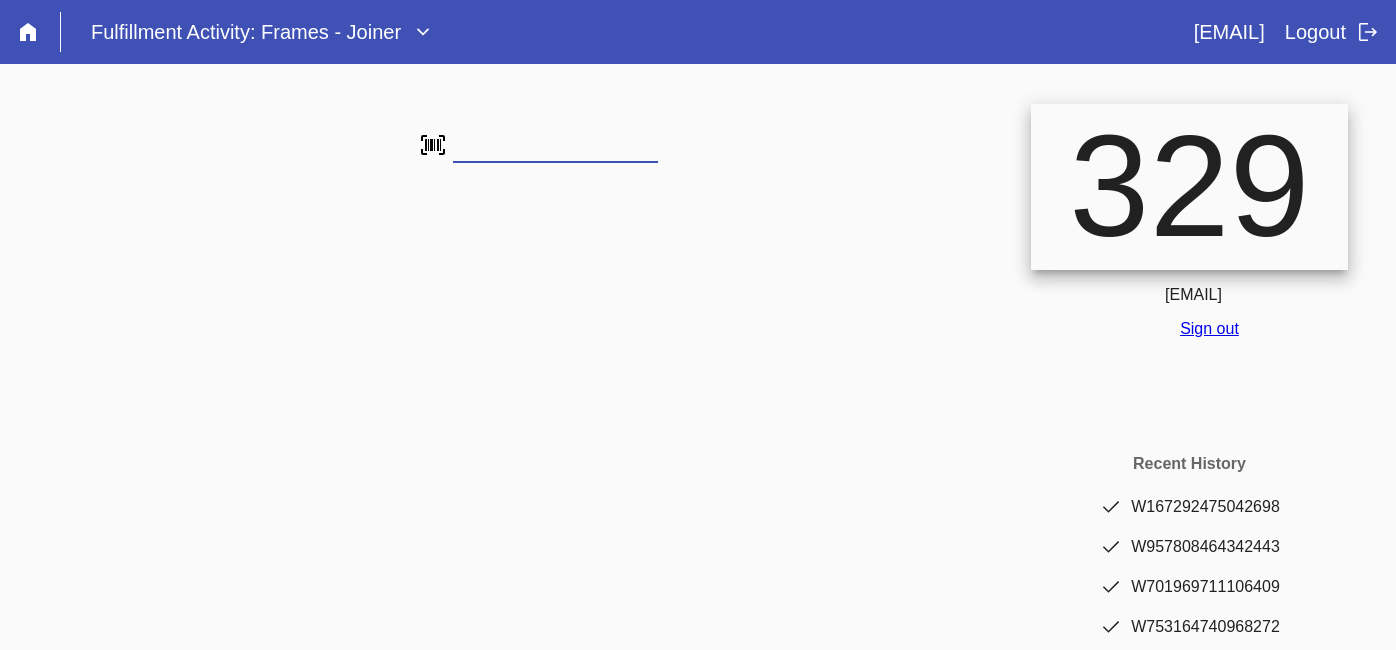 type on "W449161150826720" 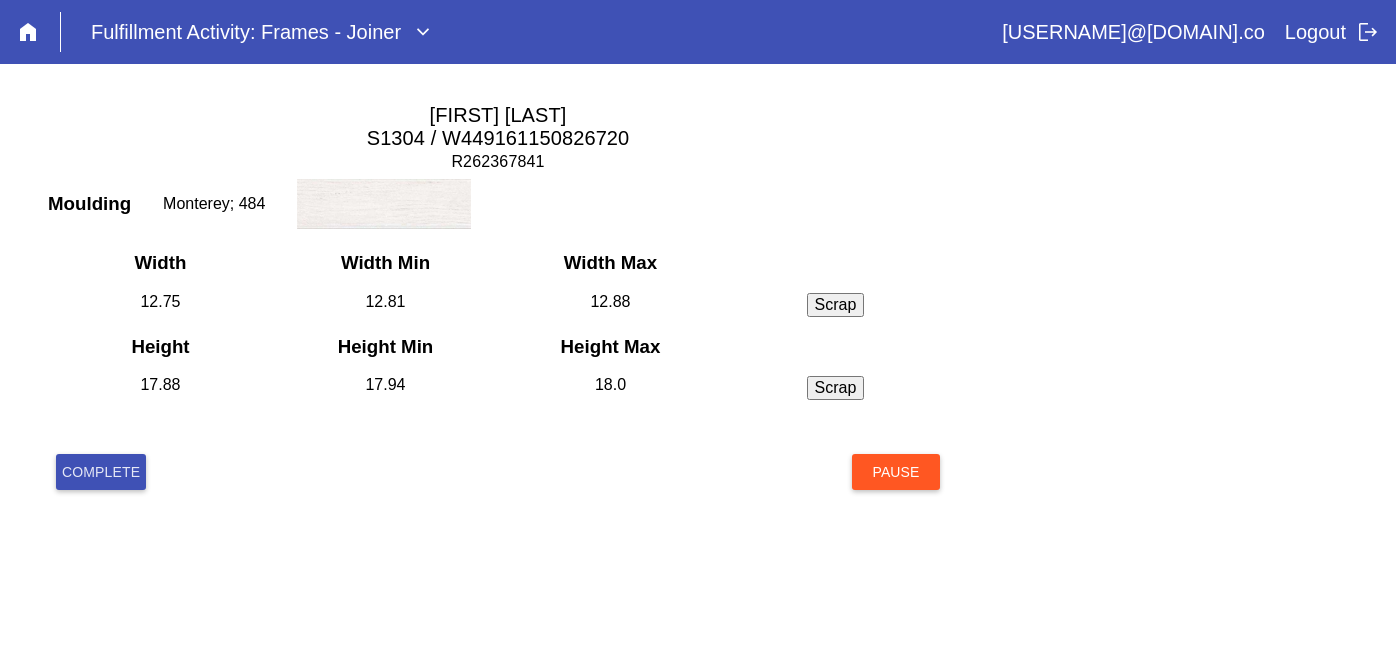 scroll, scrollTop: 0, scrollLeft: 0, axis: both 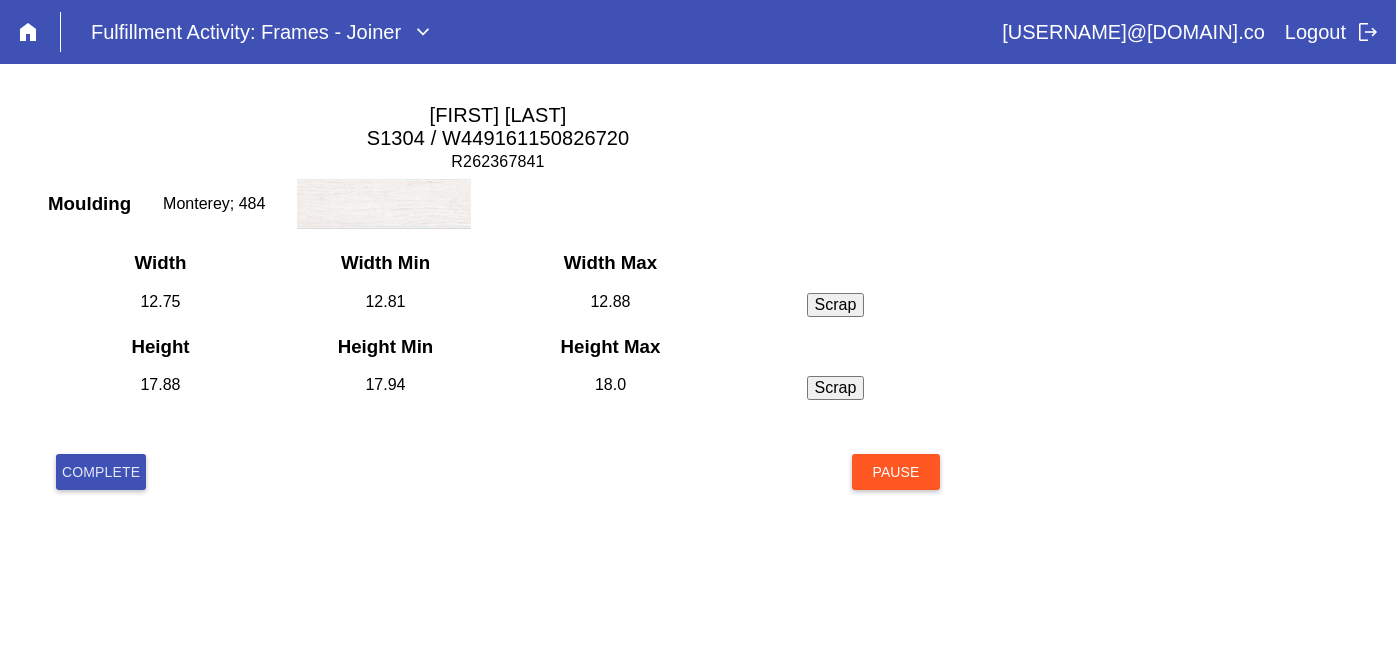 click on "Complete" at bounding box center [101, 472] 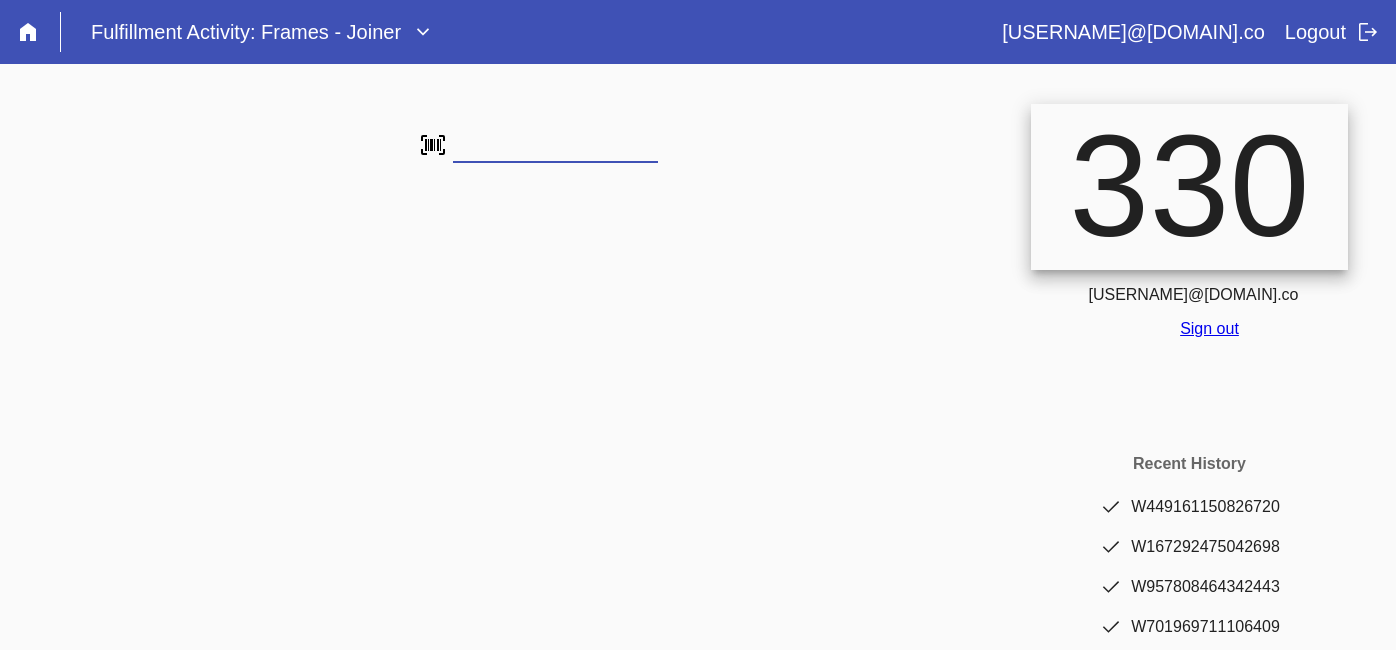 scroll, scrollTop: 0, scrollLeft: 0, axis: both 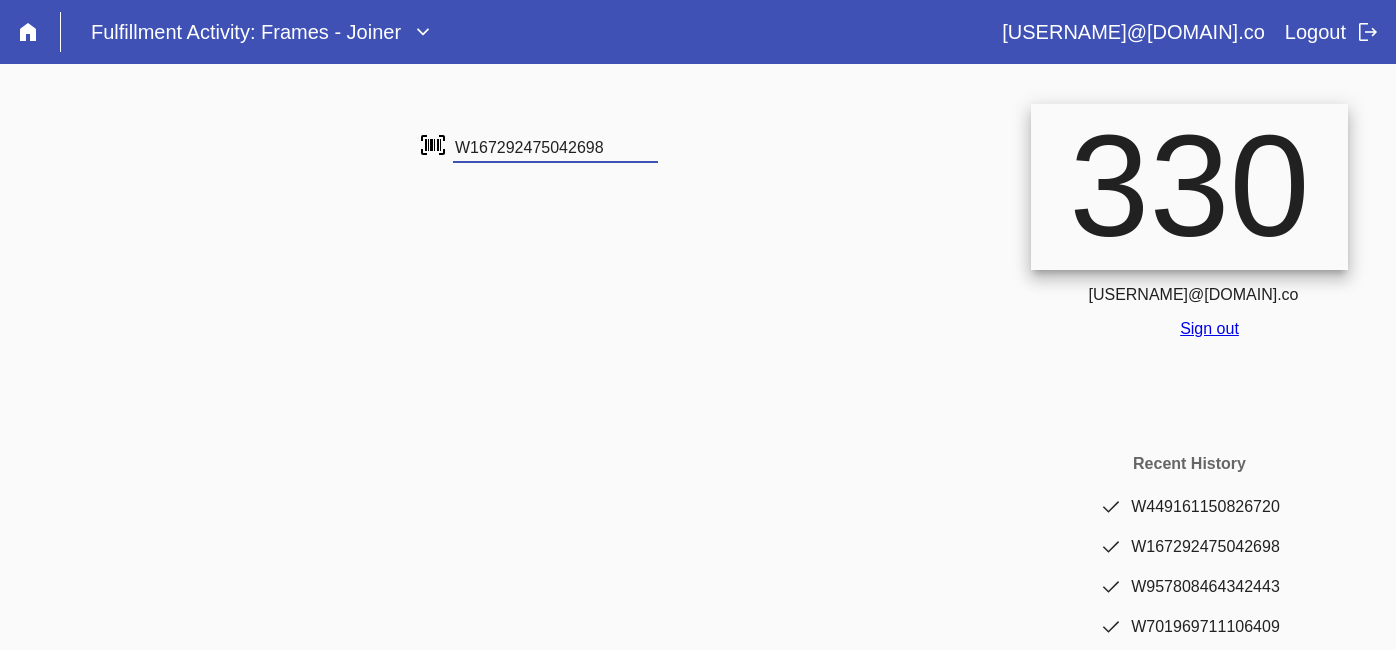 type on "W167292475042698" 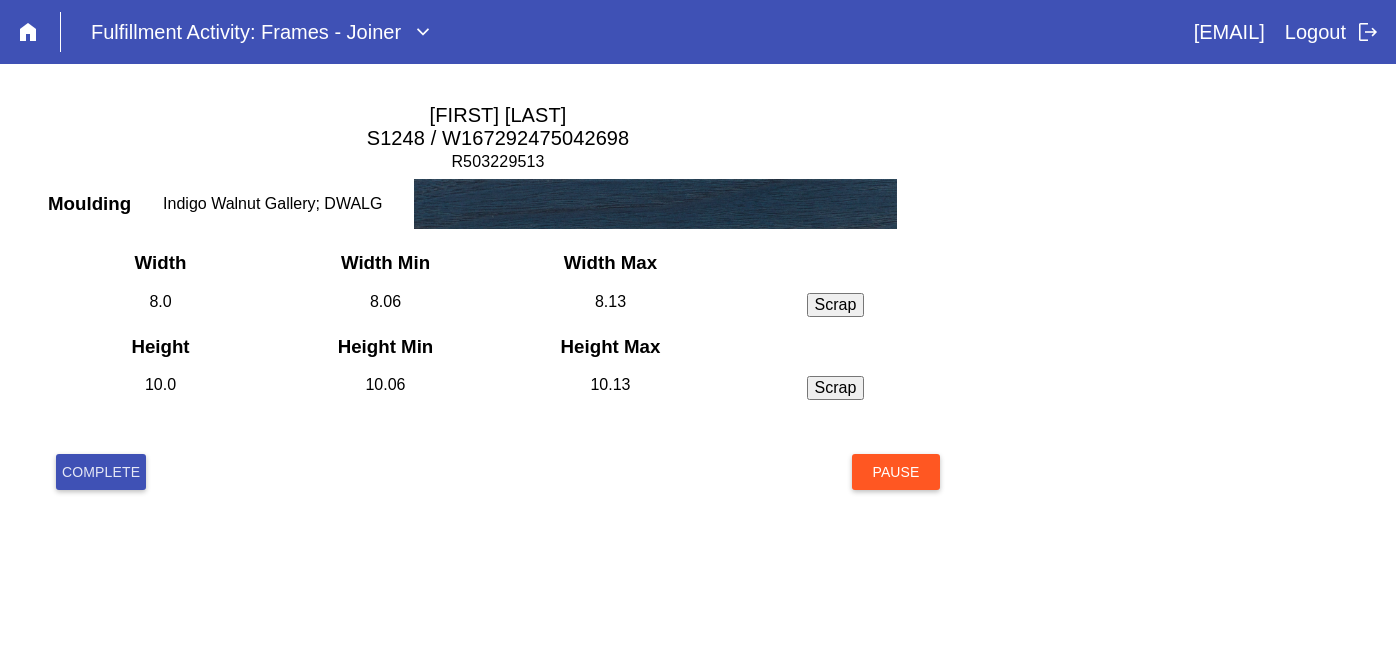 scroll, scrollTop: 0, scrollLeft: 0, axis: both 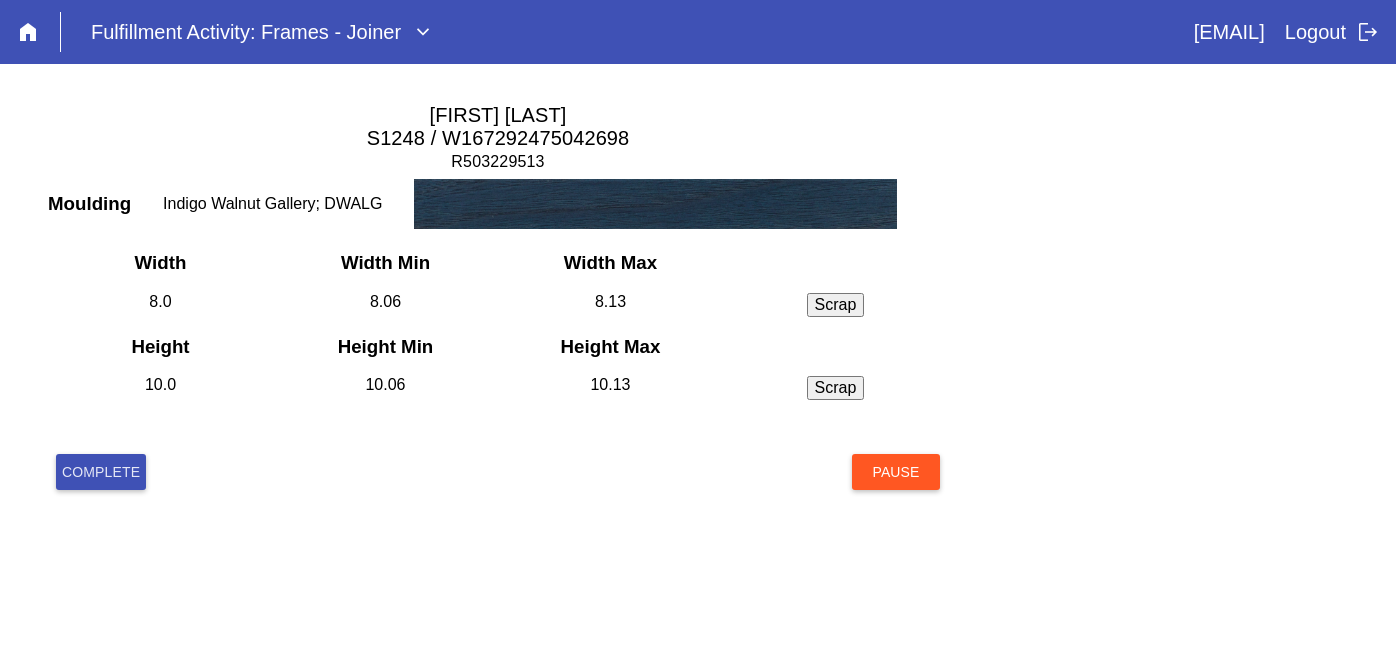 click on "Width Width Min Width Max 8.0 8.06 8.13 Scrap Incorrect Dimensions Chip Scratch Height Height Min Height Max 10.0 10.06 10.13 Scrap Incorrect Dimensions Chip Scratch" at bounding box center [498, 340] 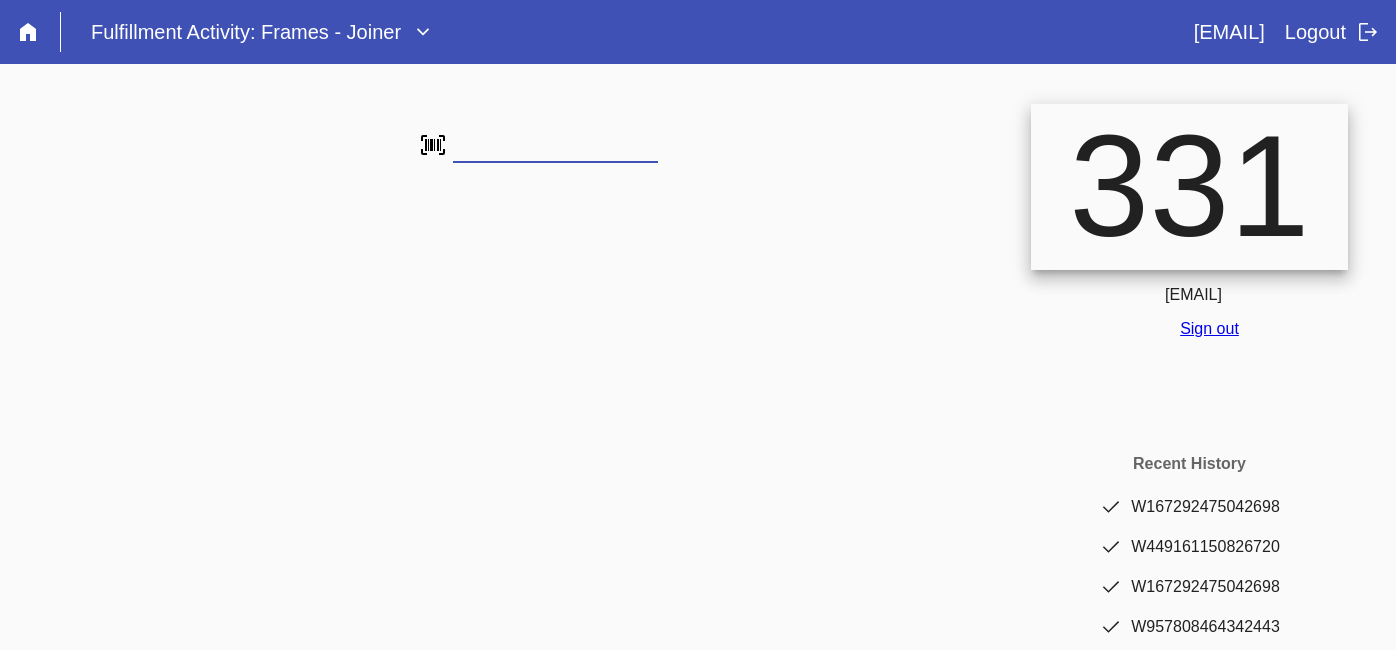 scroll, scrollTop: 0, scrollLeft: 0, axis: both 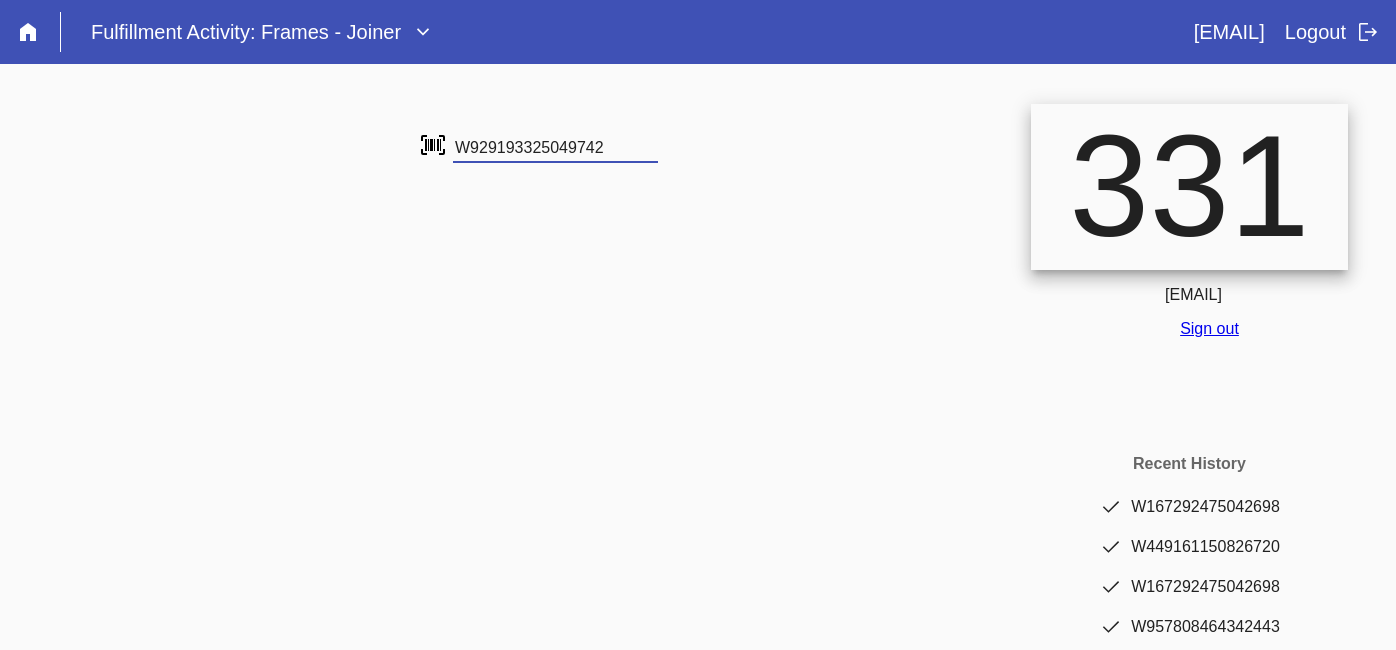 type on "W929193325049742" 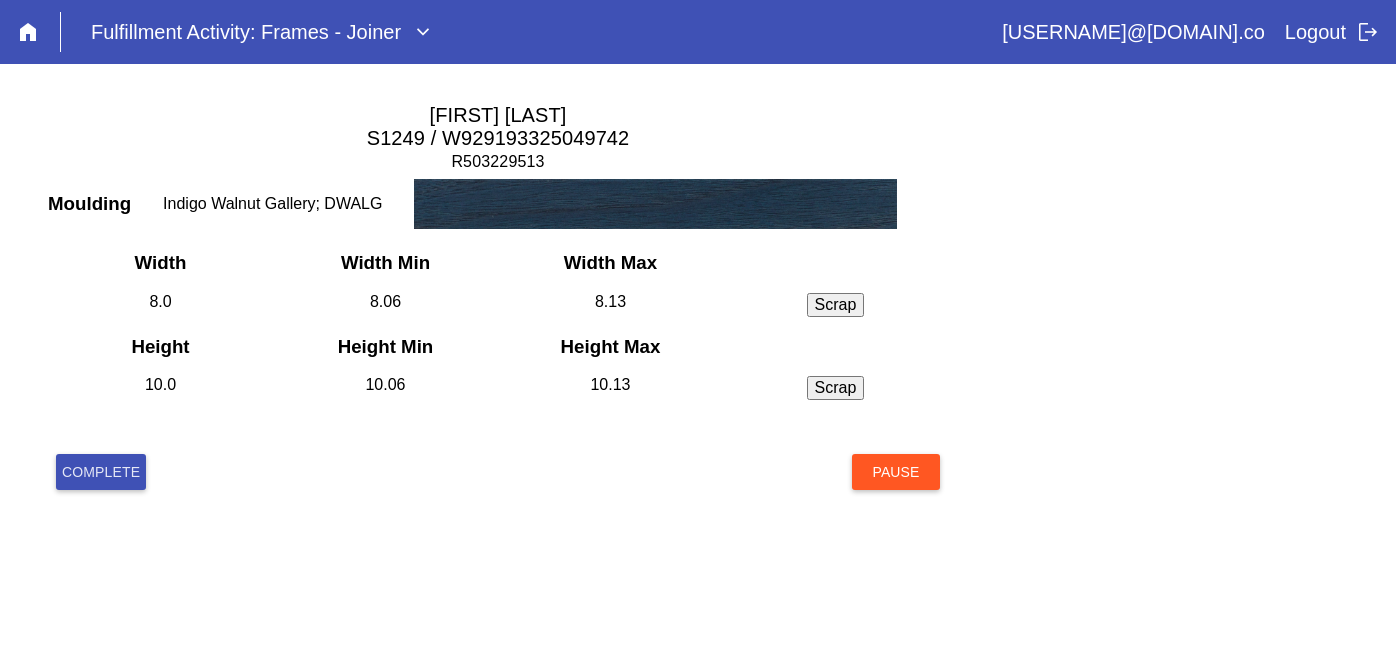 scroll, scrollTop: 0, scrollLeft: 0, axis: both 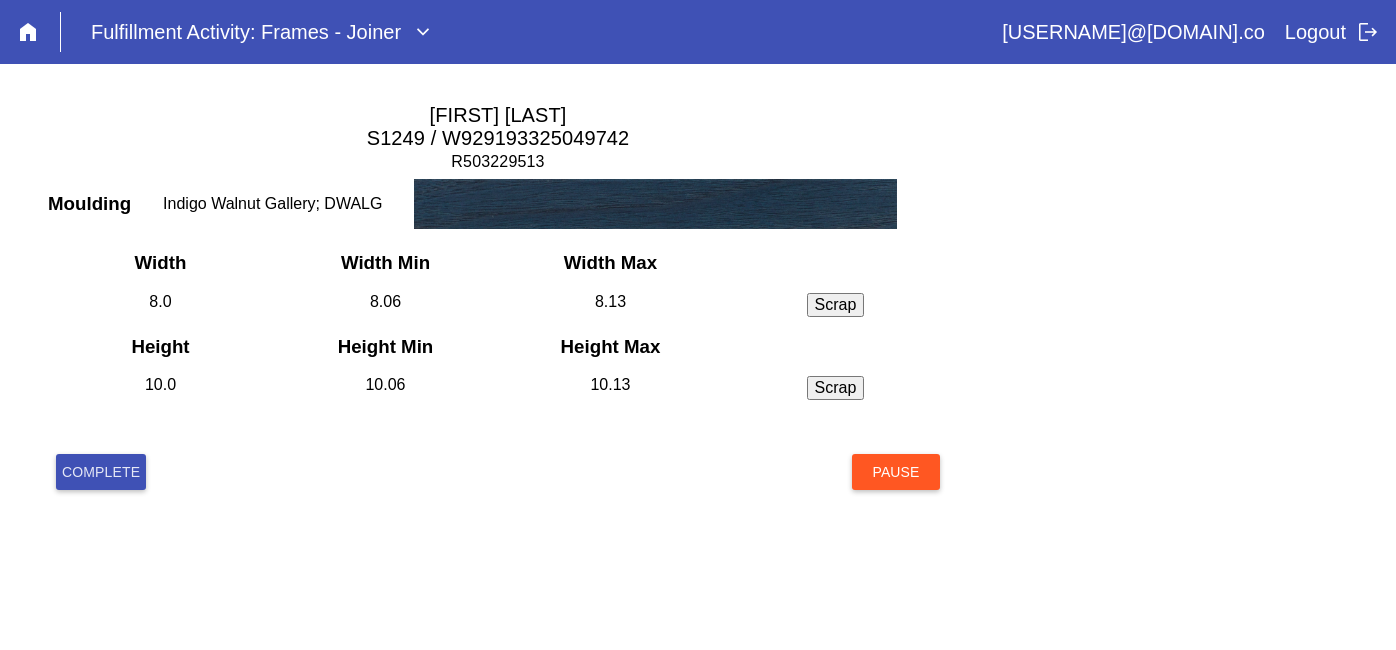 click on "Complete" at bounding box center [101, 472] 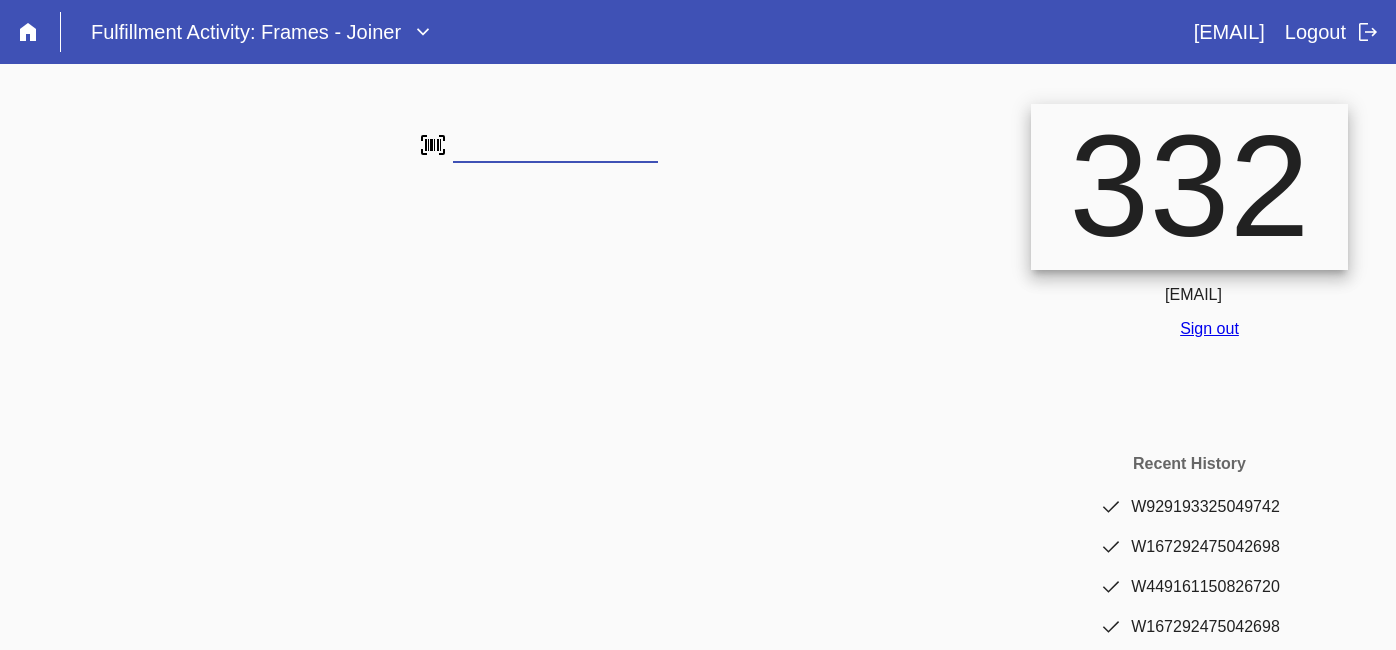 scroll, scrollTop: 0, scrollLeft: 0, axis: both 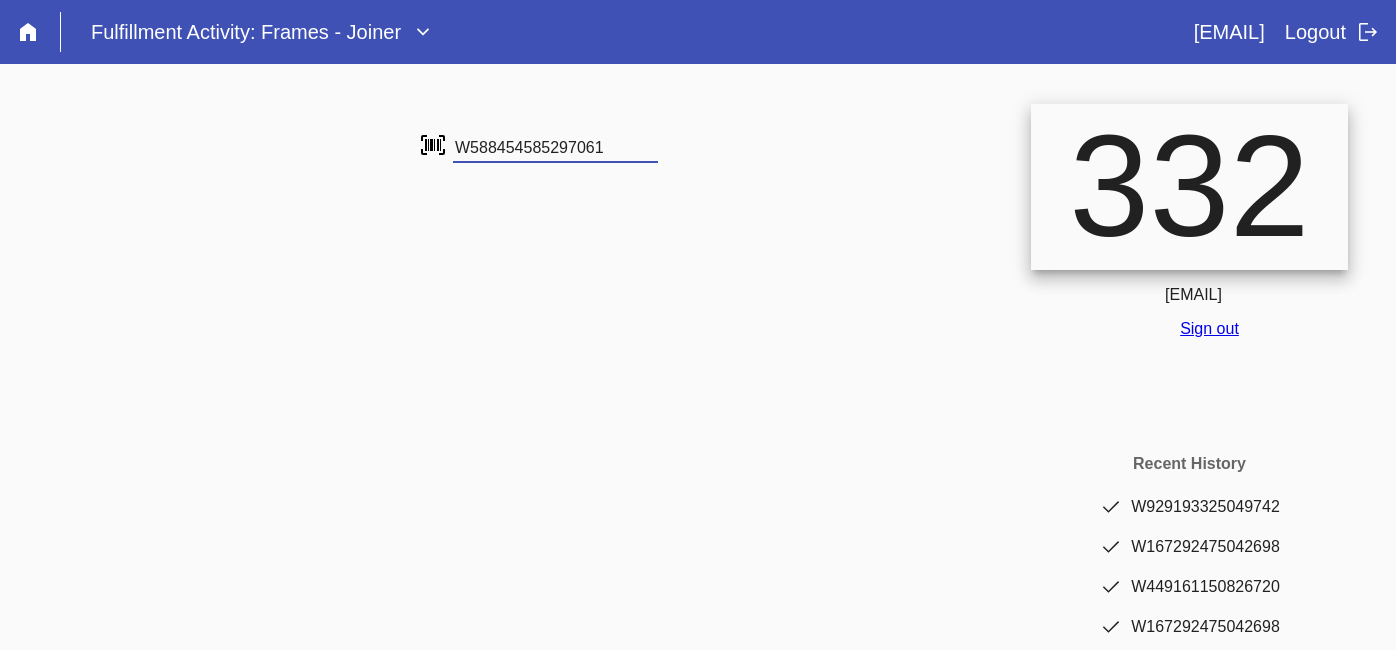 type on "W588454585297061" 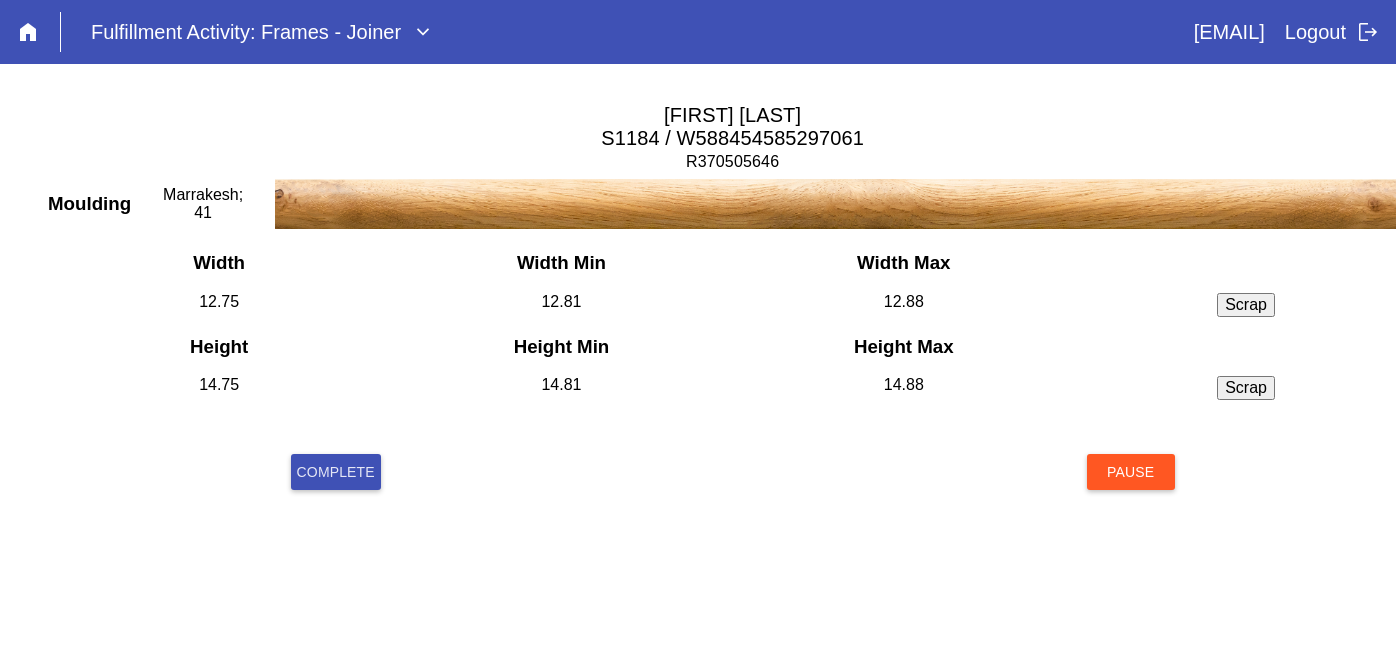 scroll, scrollTop: 0, scrollLeft: 0, axis: both 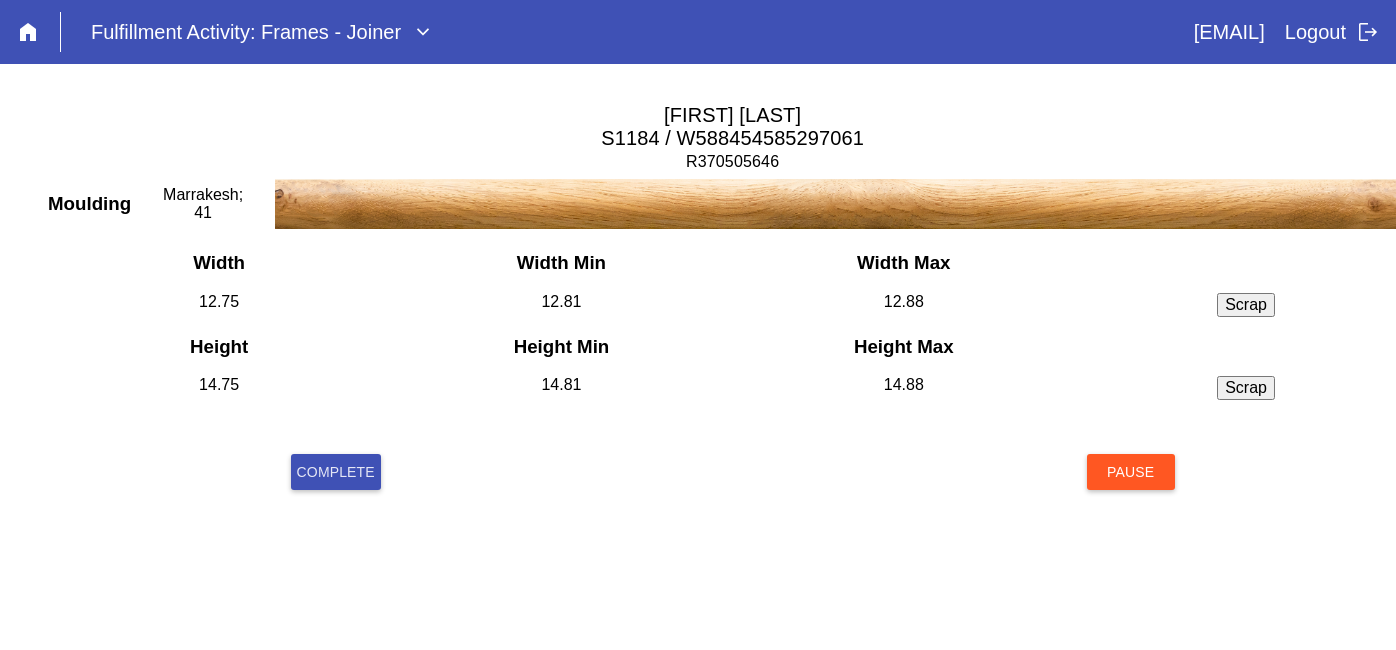 click on "Complete" at bounding box center [336, 472] 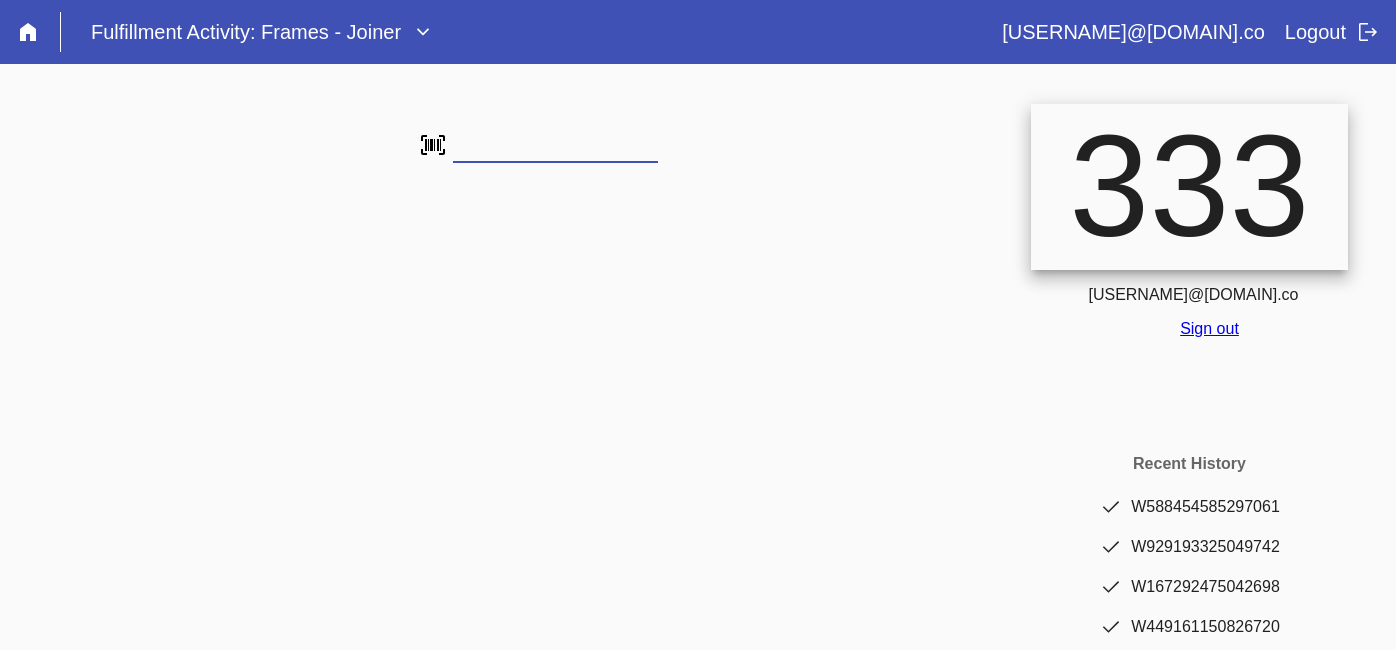 scroll, scrollTop: 0, scrollLeft: 0, axis: both 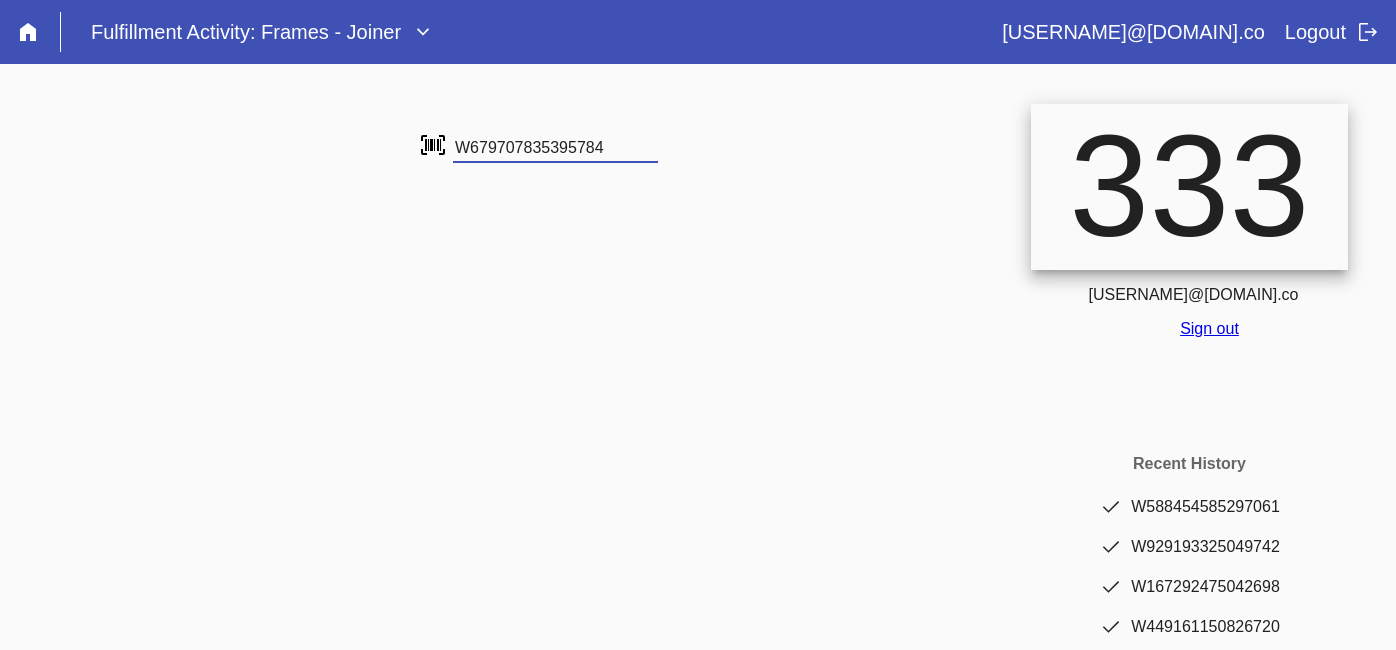 type on "W679707835395784" 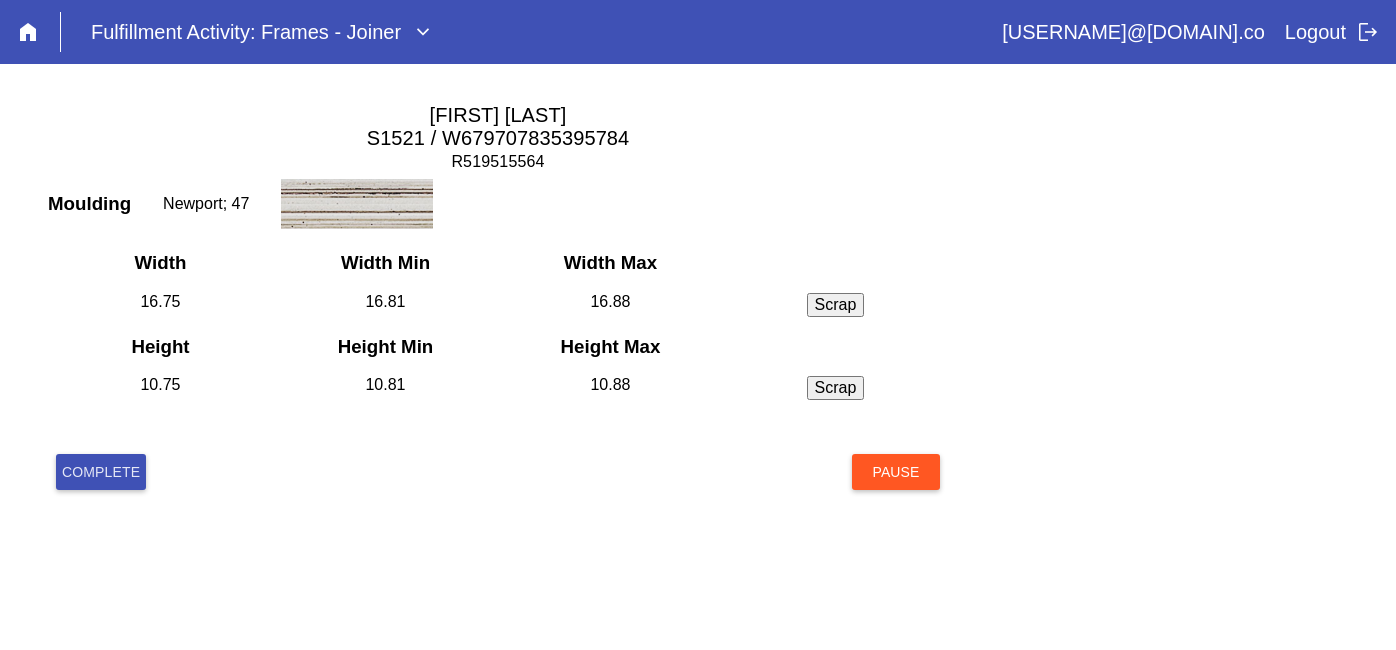 scroll, scrollTop: 0, scrollLeft: 0, axis: both 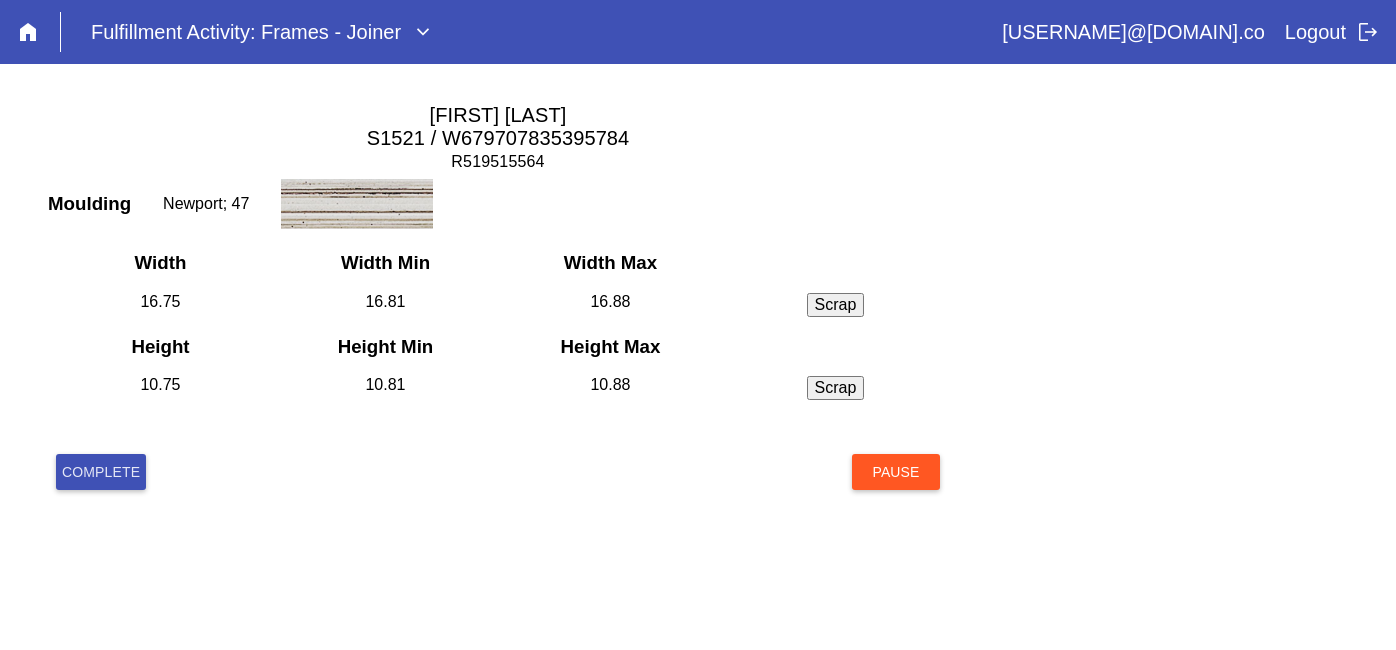click on "Complete" at bounding box center [101, 472] 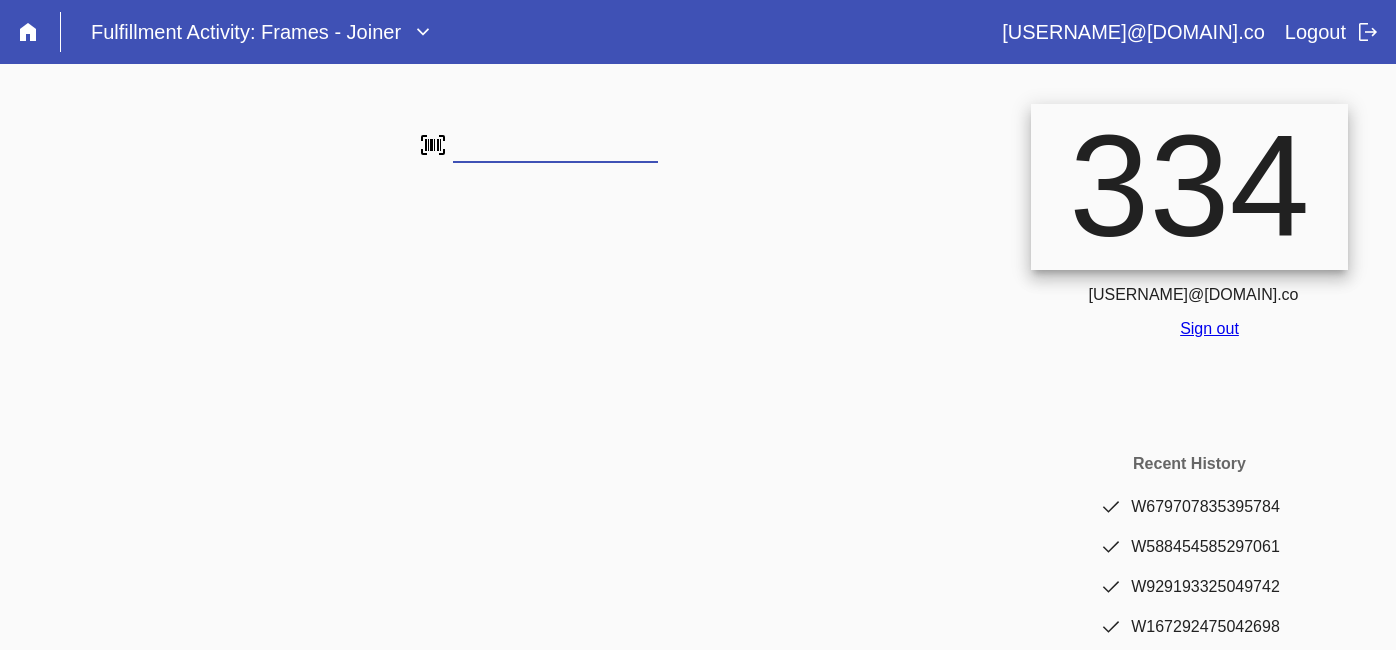 scroll, scrollTop: 0, scrollLeft: 0, axis: both 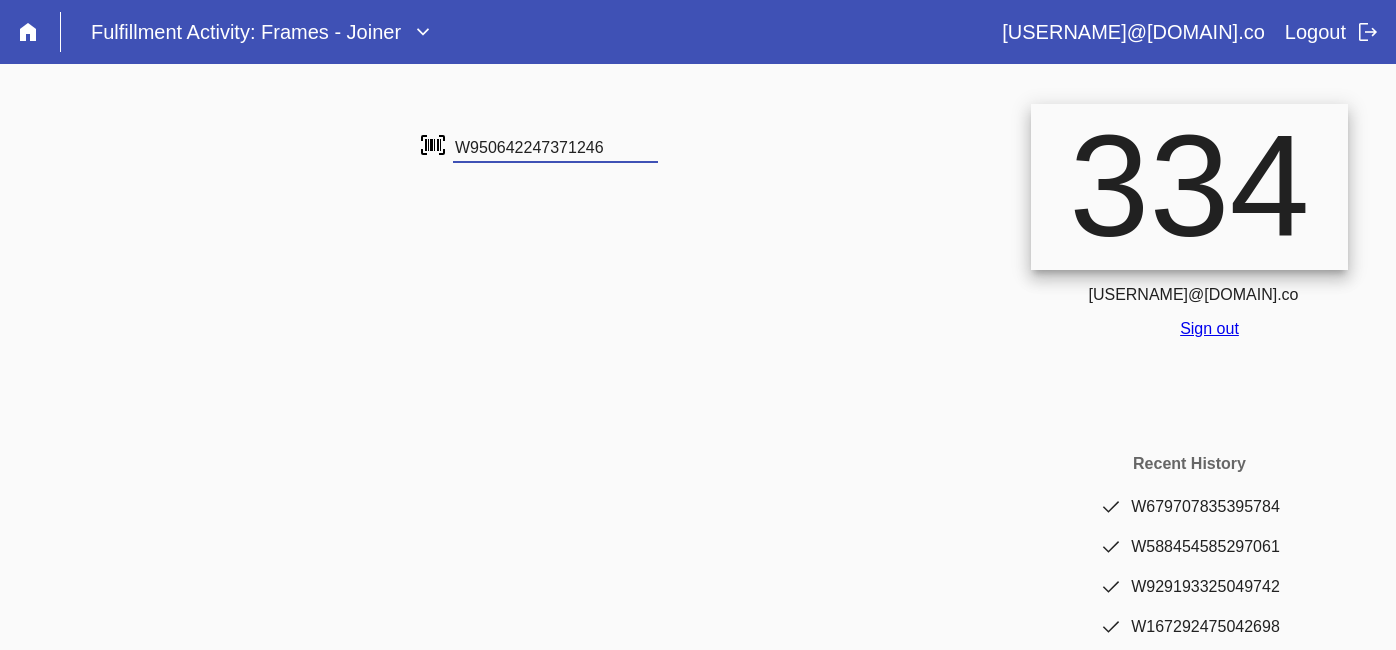 type on "W950642247371246" 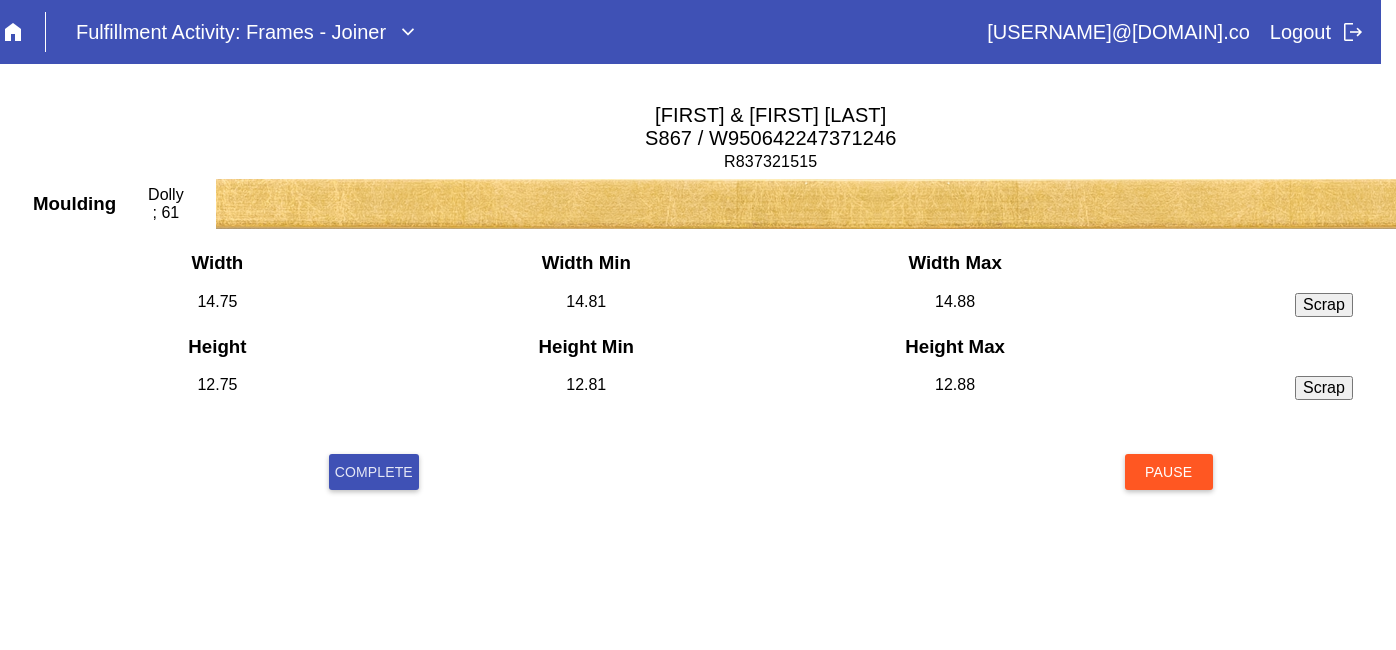 scroll, scrollTop: 0, scrollLeft: 17, axis: horizontal 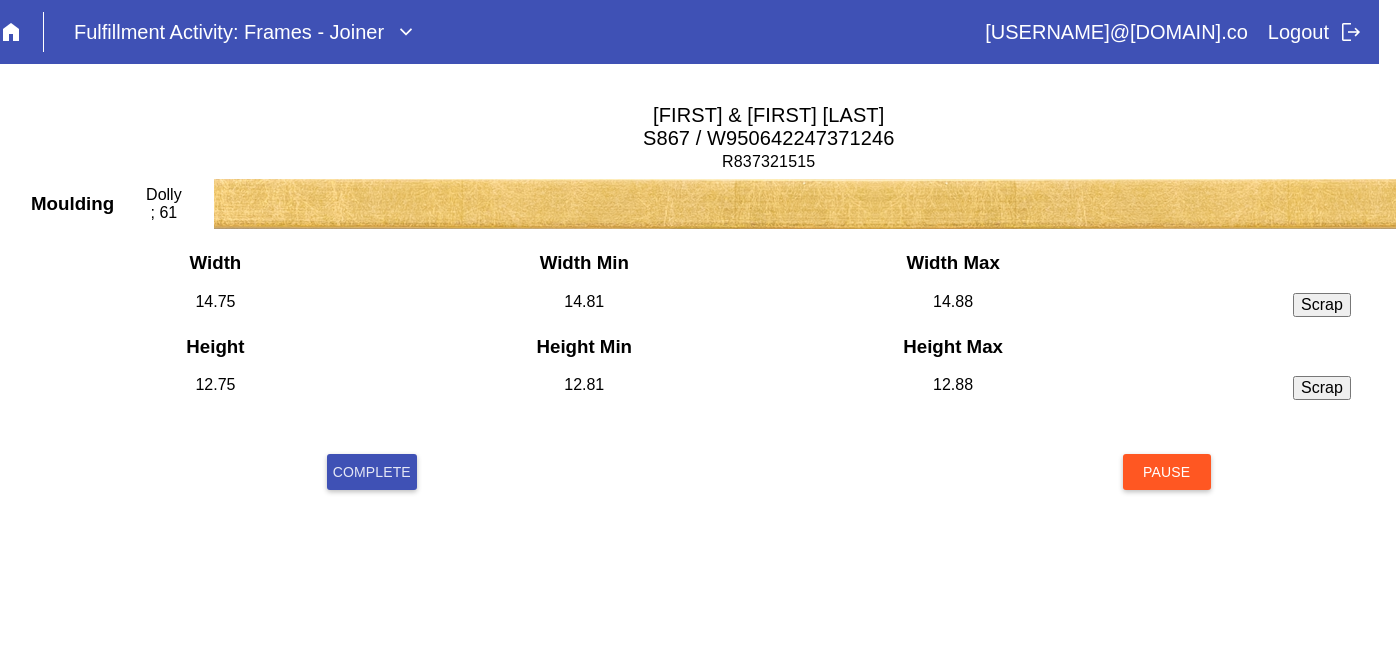 click on "Complete" at bounding box center [372, 472] 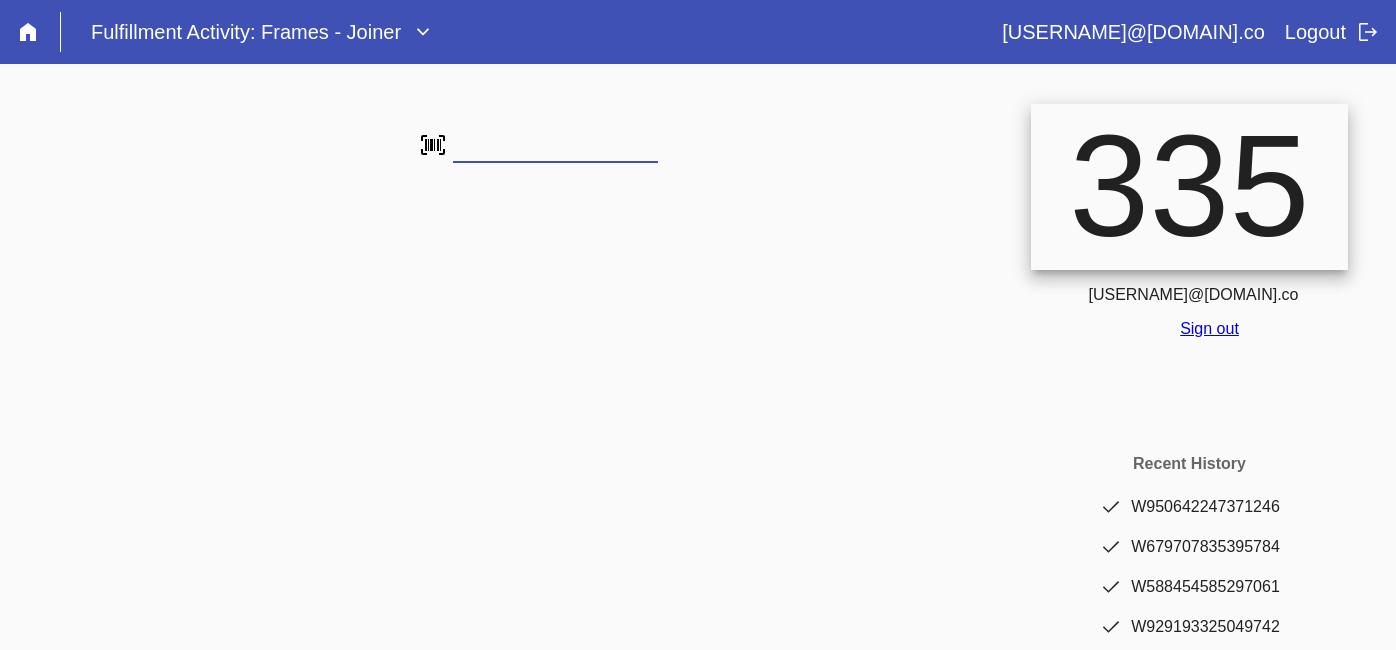 scroll, scrollTop: 0, scrollLeft: 0, axis: both 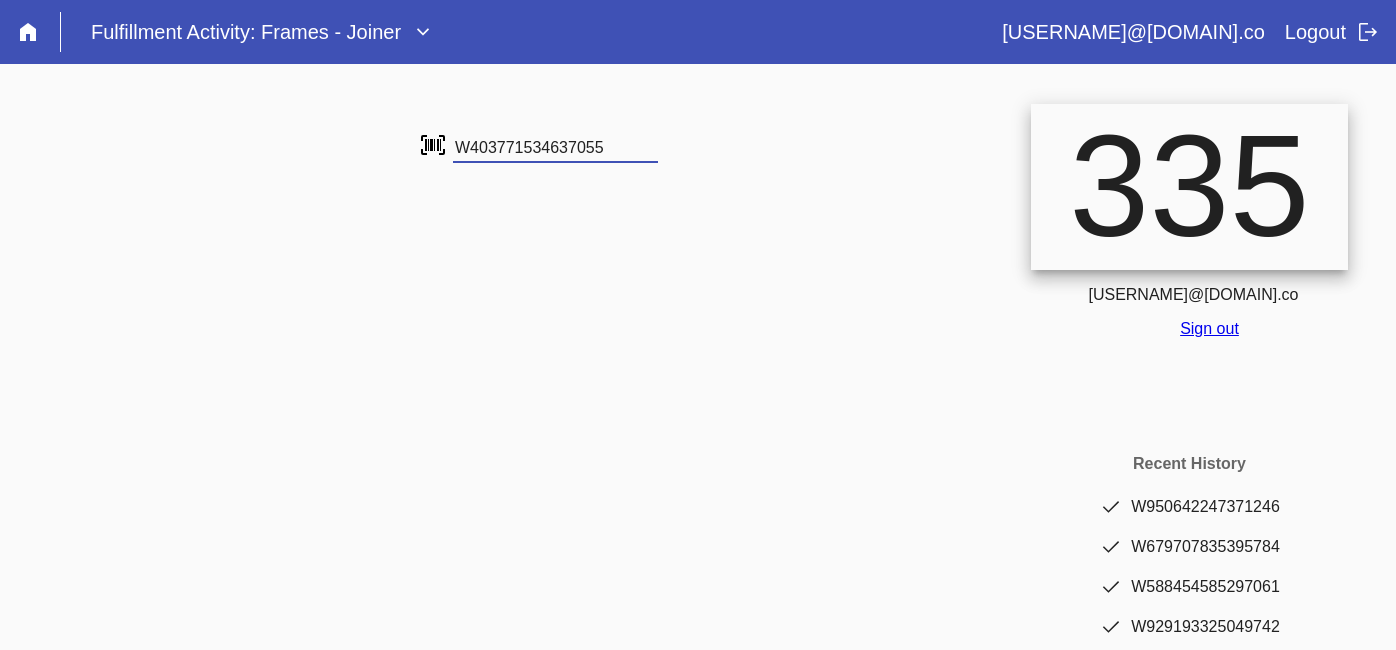 type on "W403771534637055" 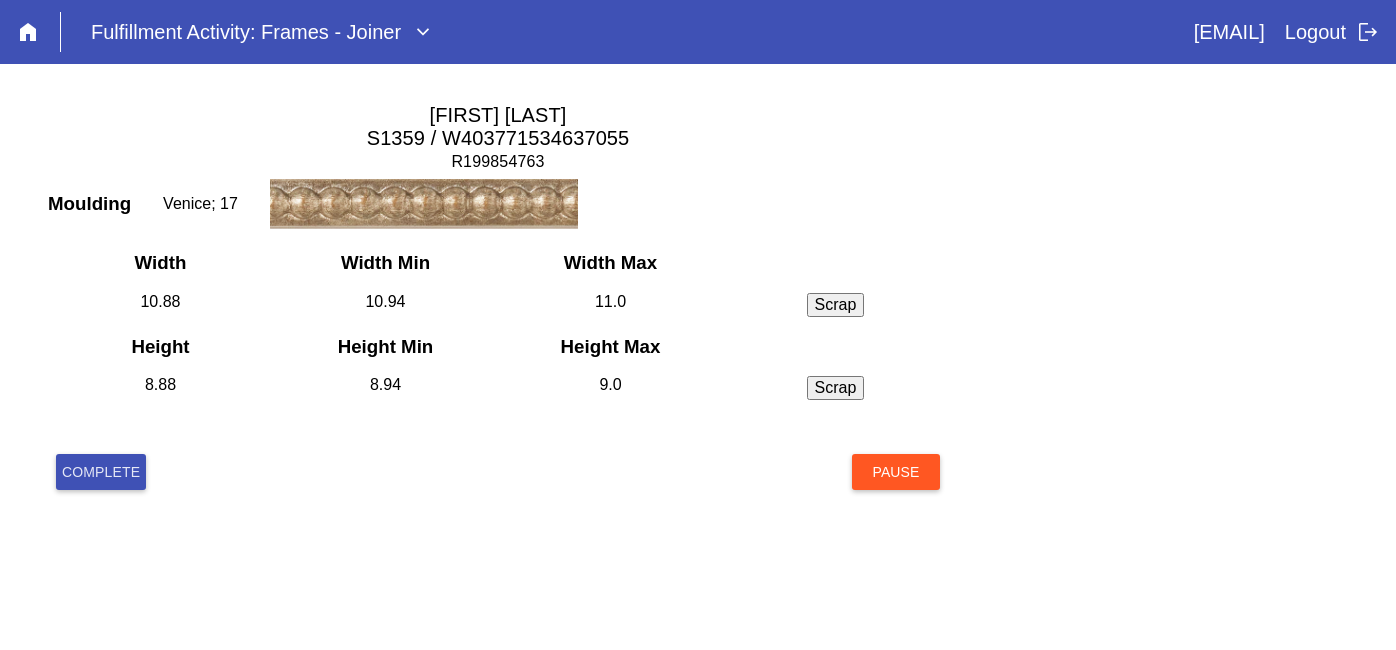 scroll, scrollTop: 0, scrollLeft: 0, axis: both 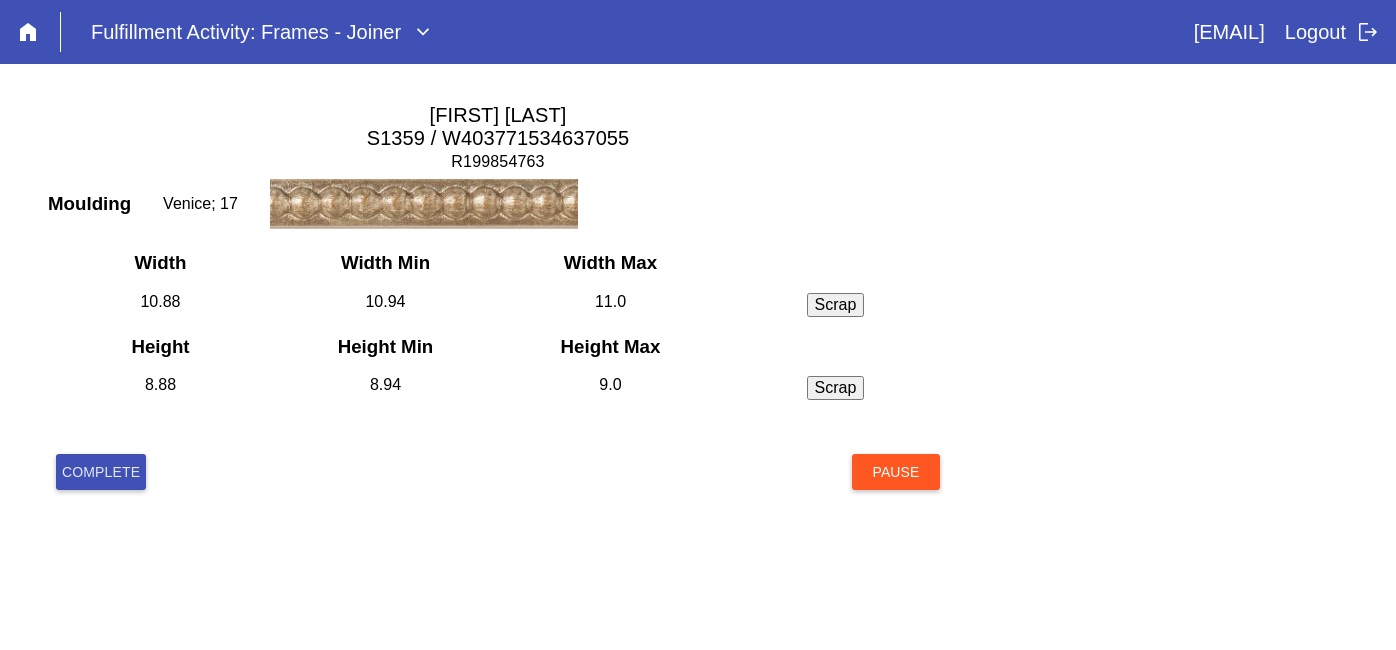 click on "Complete Pause" at bounding box center [498, 496] 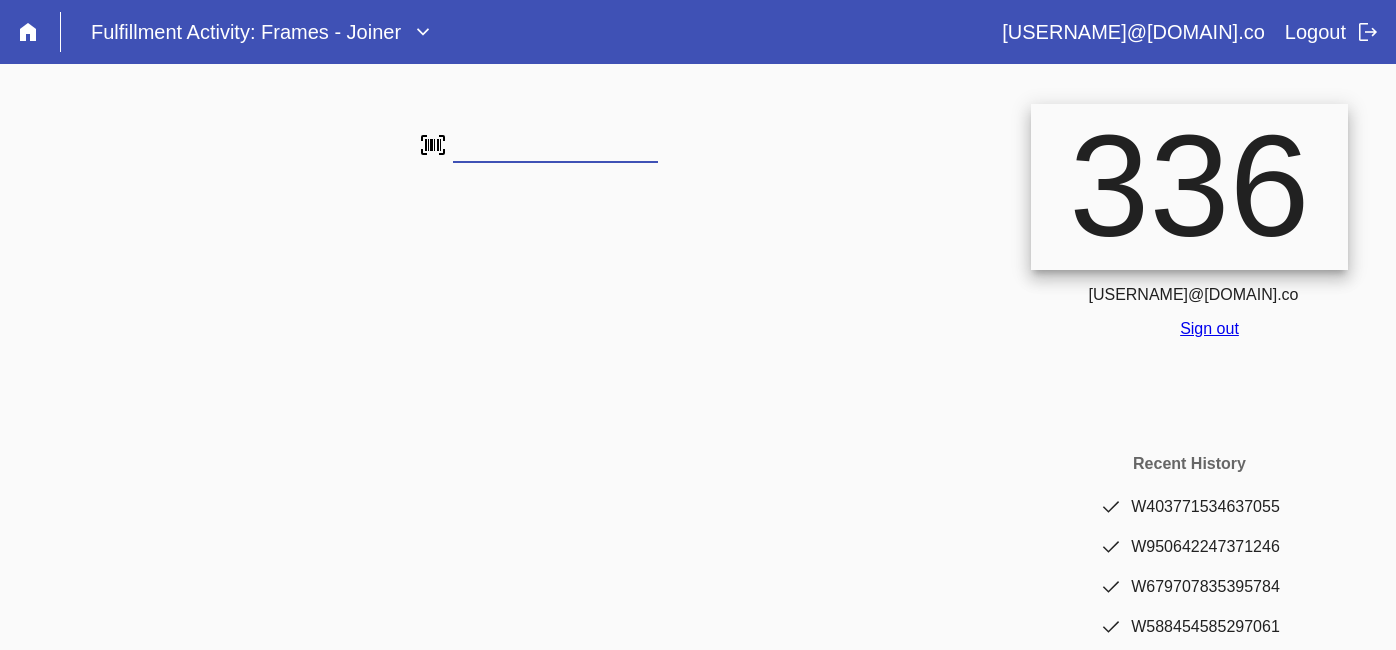 scroll, scrollTop: 0, scrollLeft: 0, axis: both 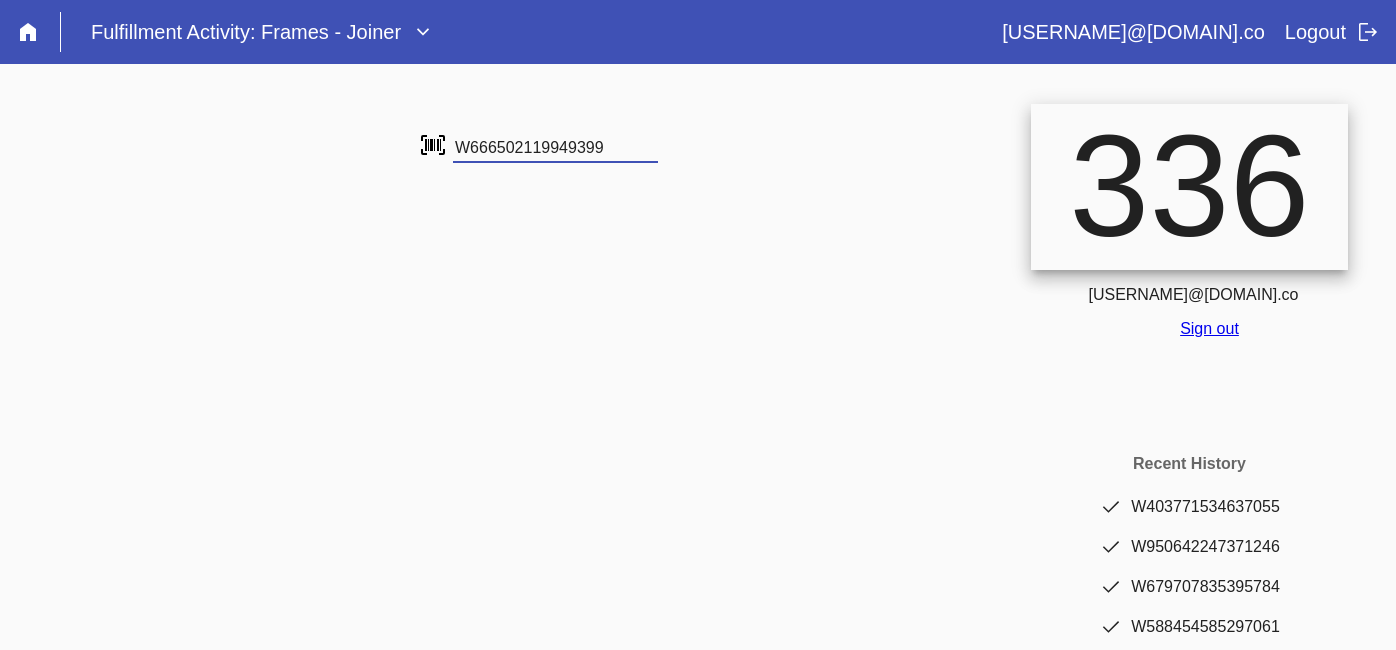 type on "W666502119949399" 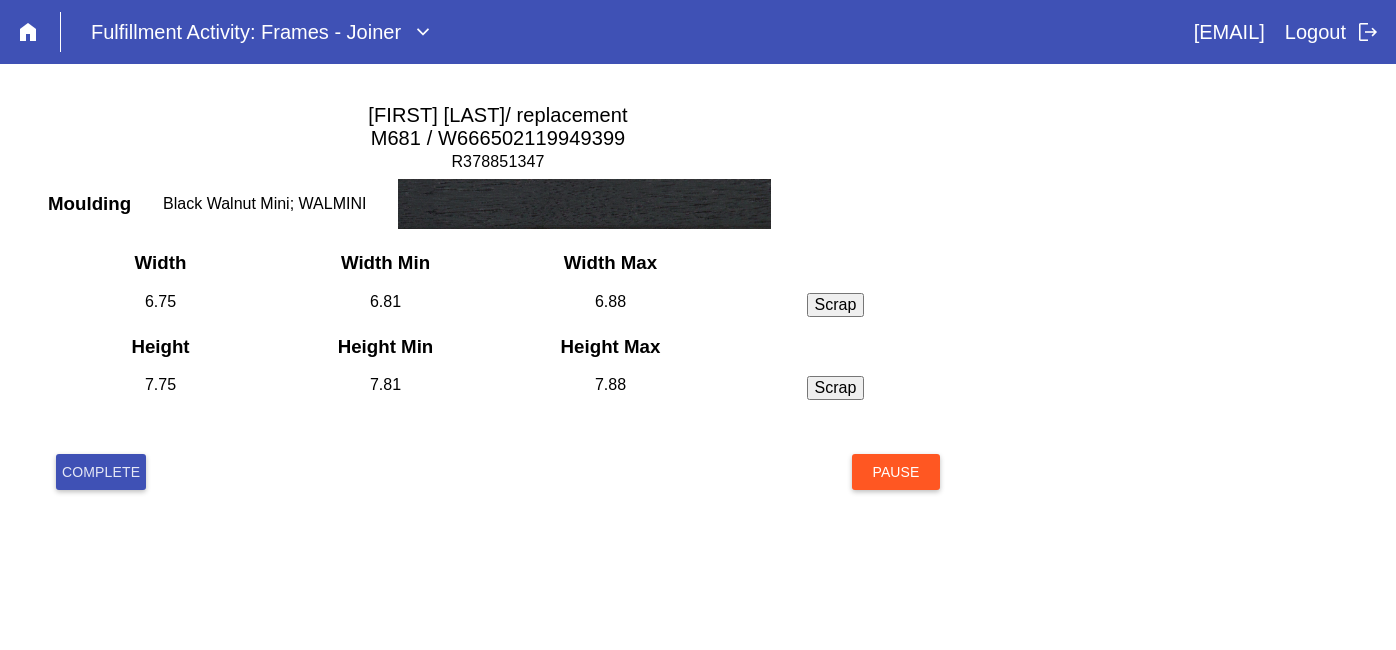 scroll, scrollTop: 0, scrollLeft: 0, axis: both 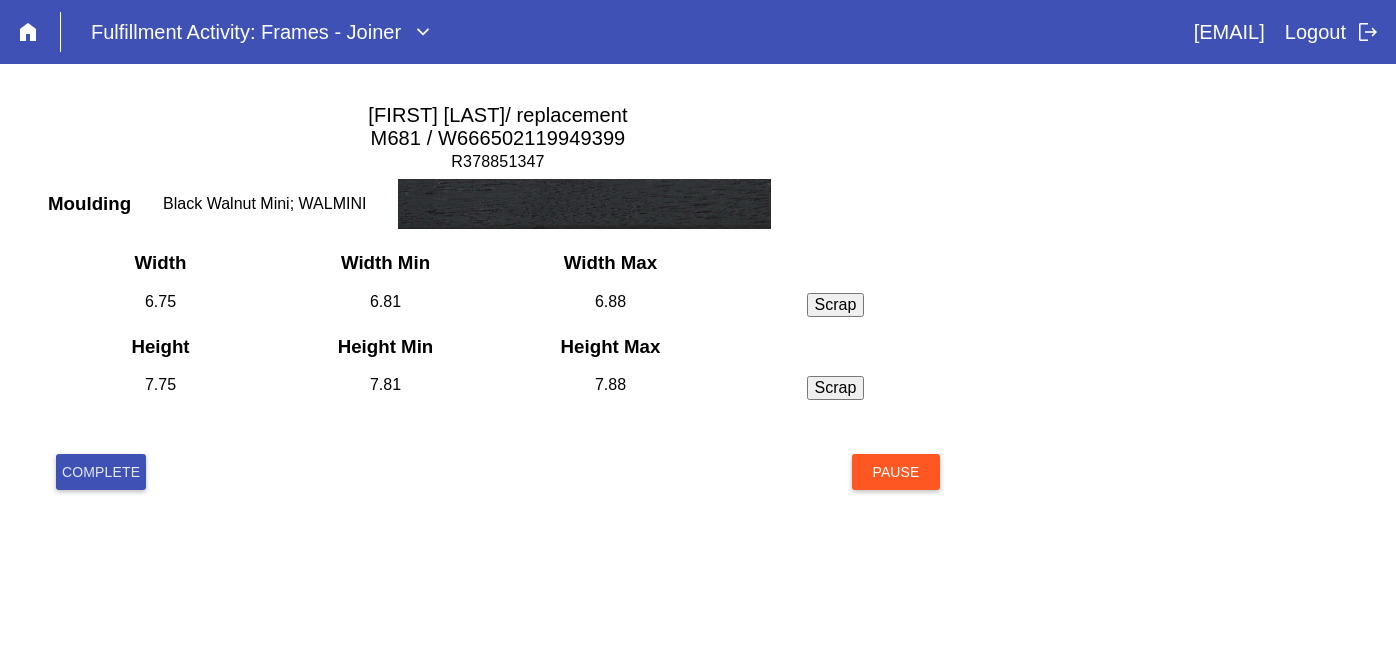 click on "Complete" at bounding box center [101, 472] 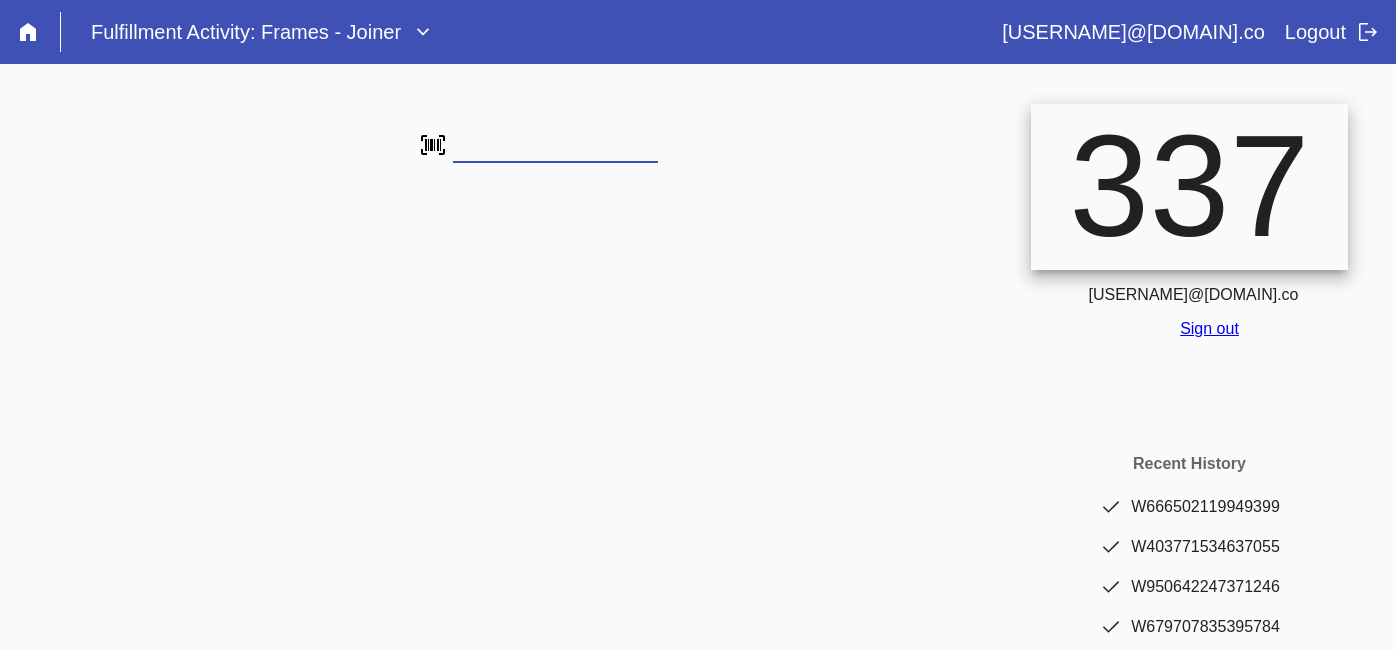 scroll, scrollTop: 0, scrollLeft: 0, axis: both 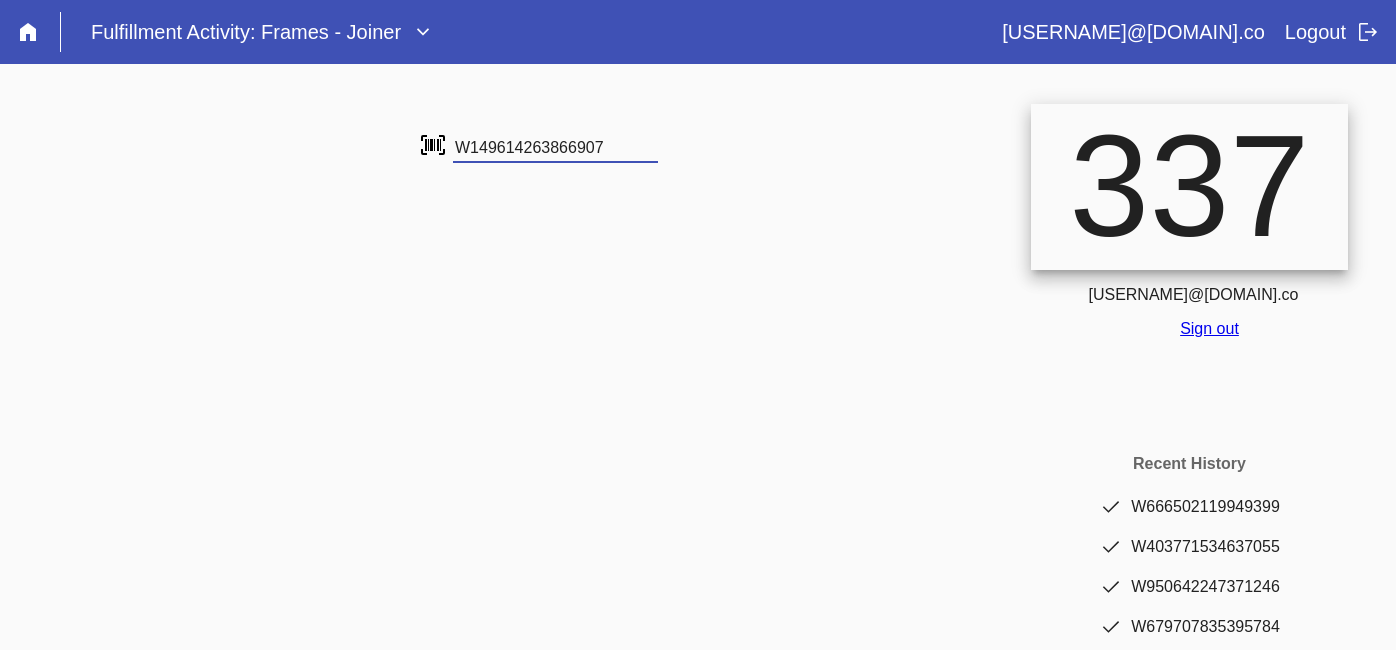 type on "W149614263866907" 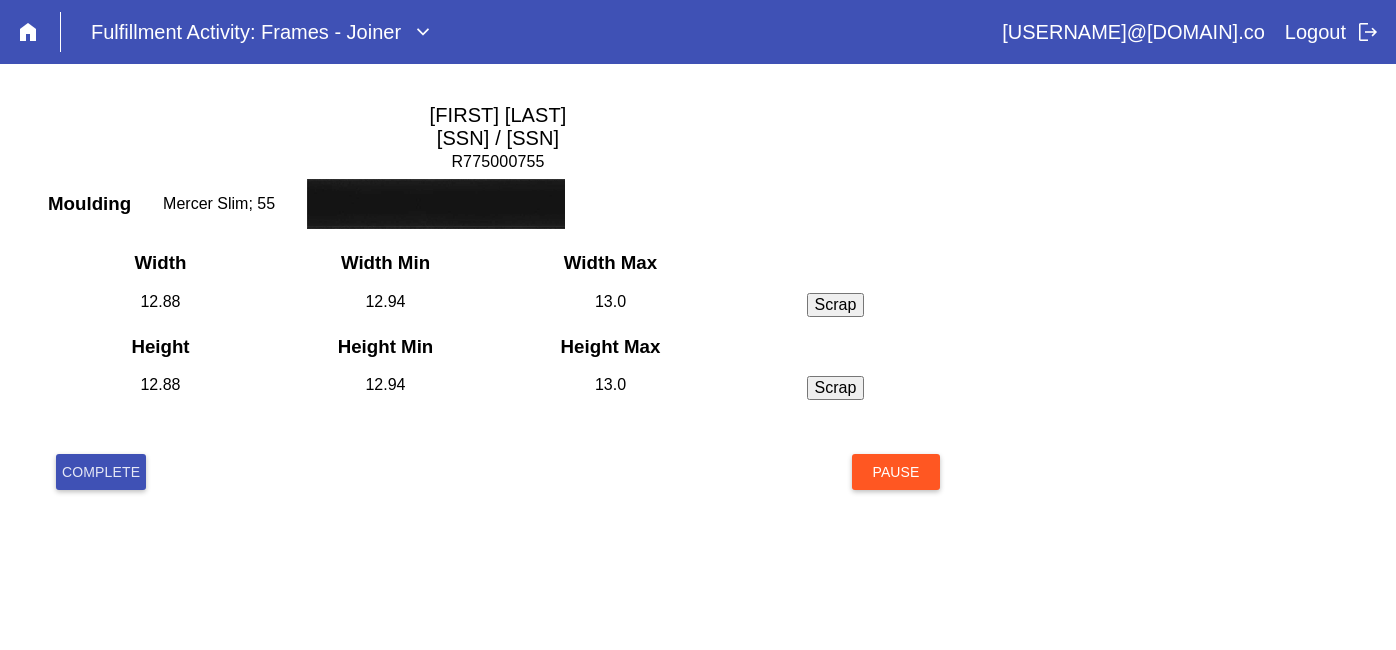 scroll, scrollTop: 0, scrollLeft: 0, axis: both 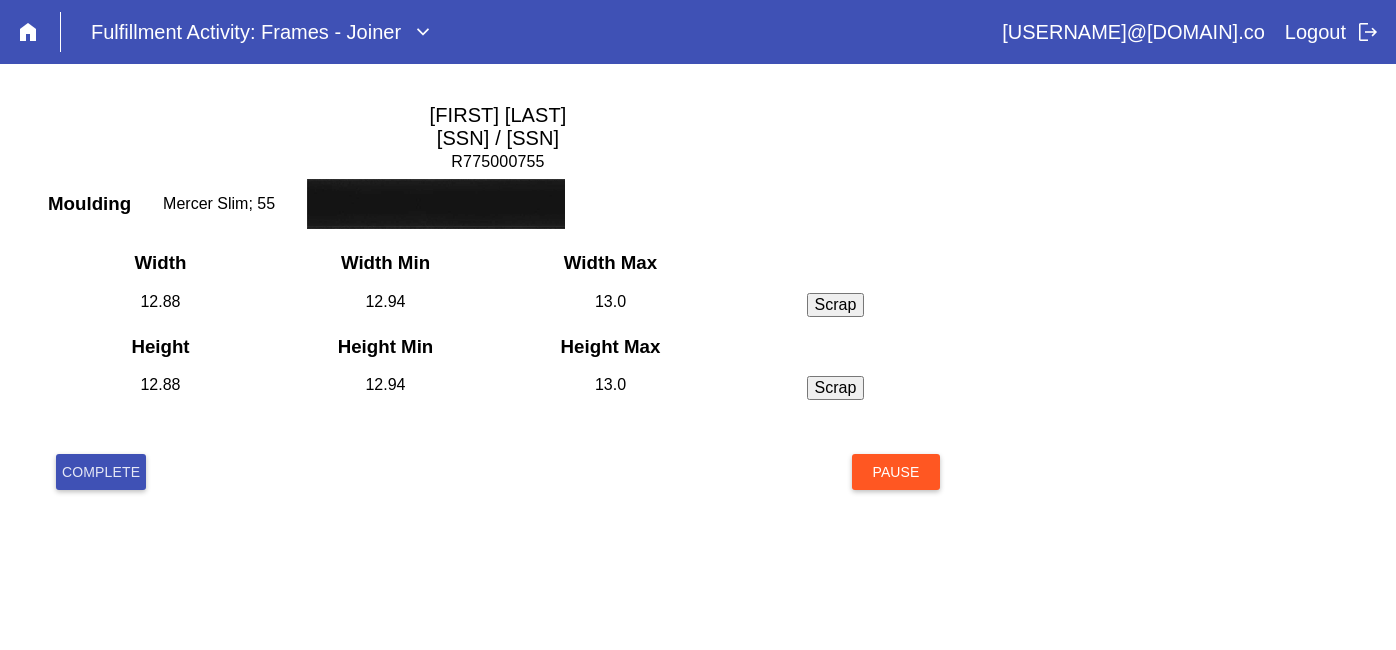 click on "Complete" at bounding box center (101, 472) 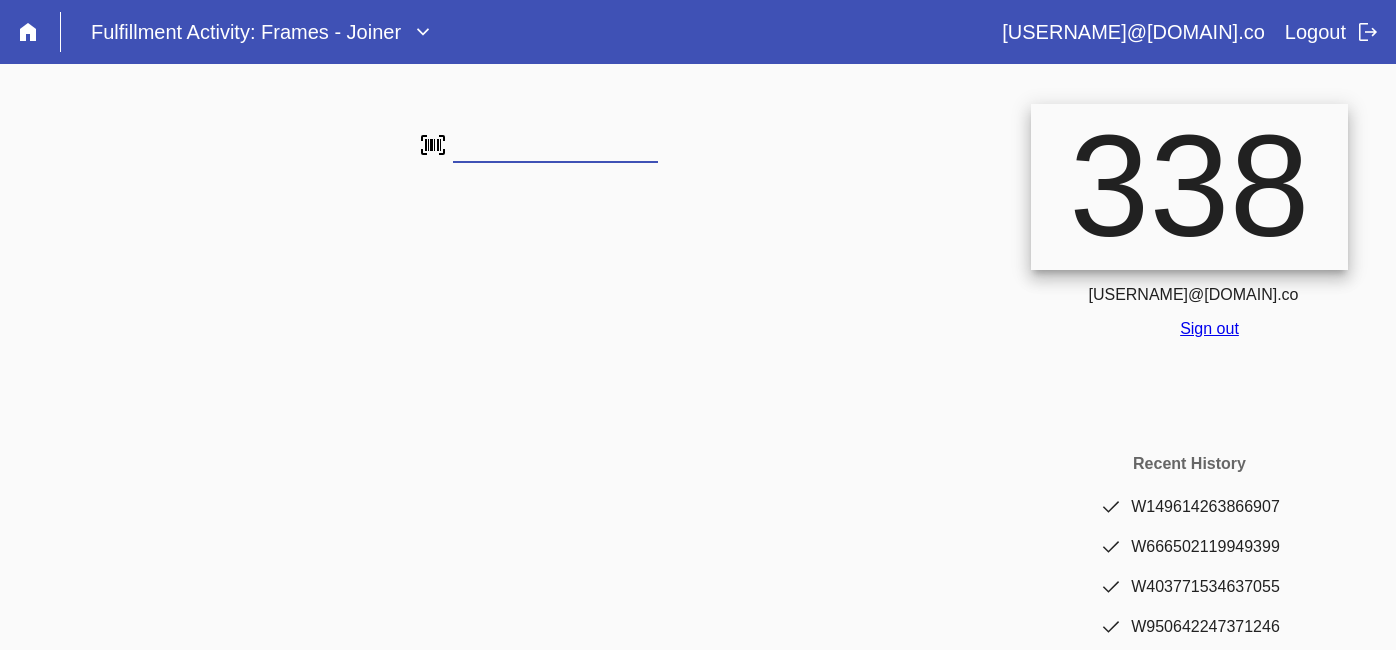 scroll, scrollTop: 0, scrollLeft: 0, axis: both 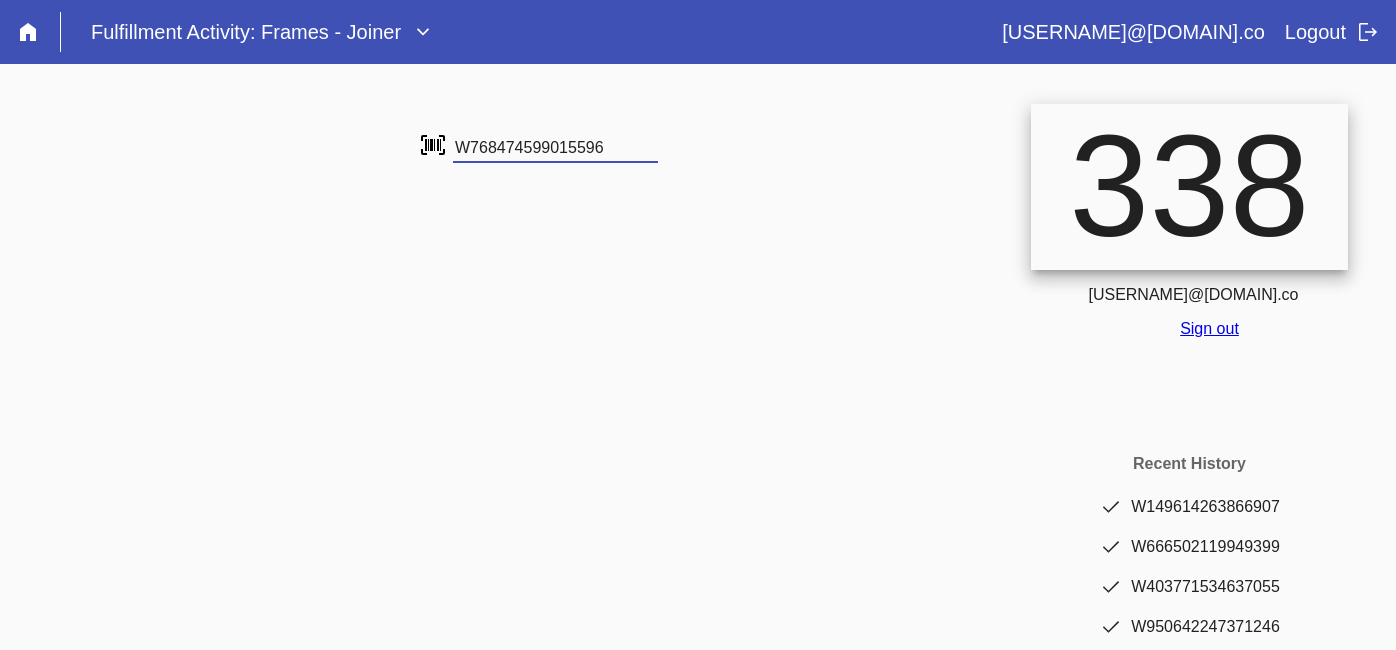 type on "W768474599015596" 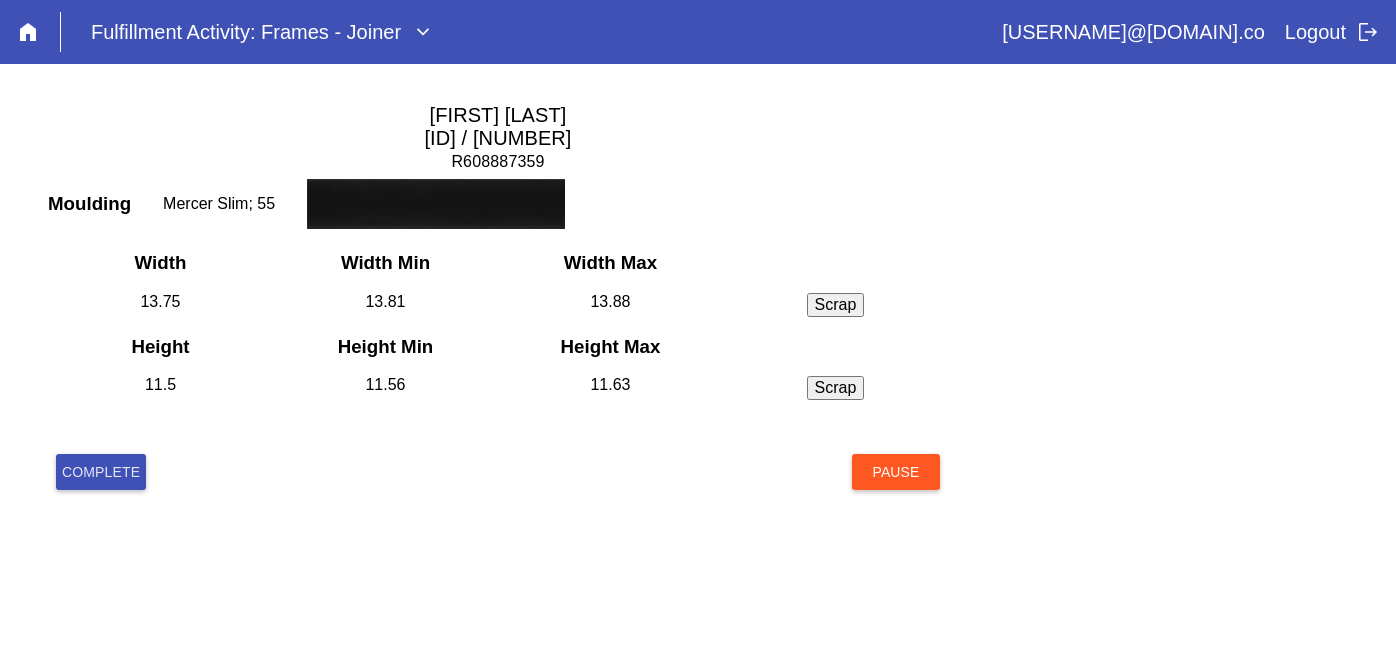 scroll, scrollTop: 0, scrollLeft: 0, axis: both 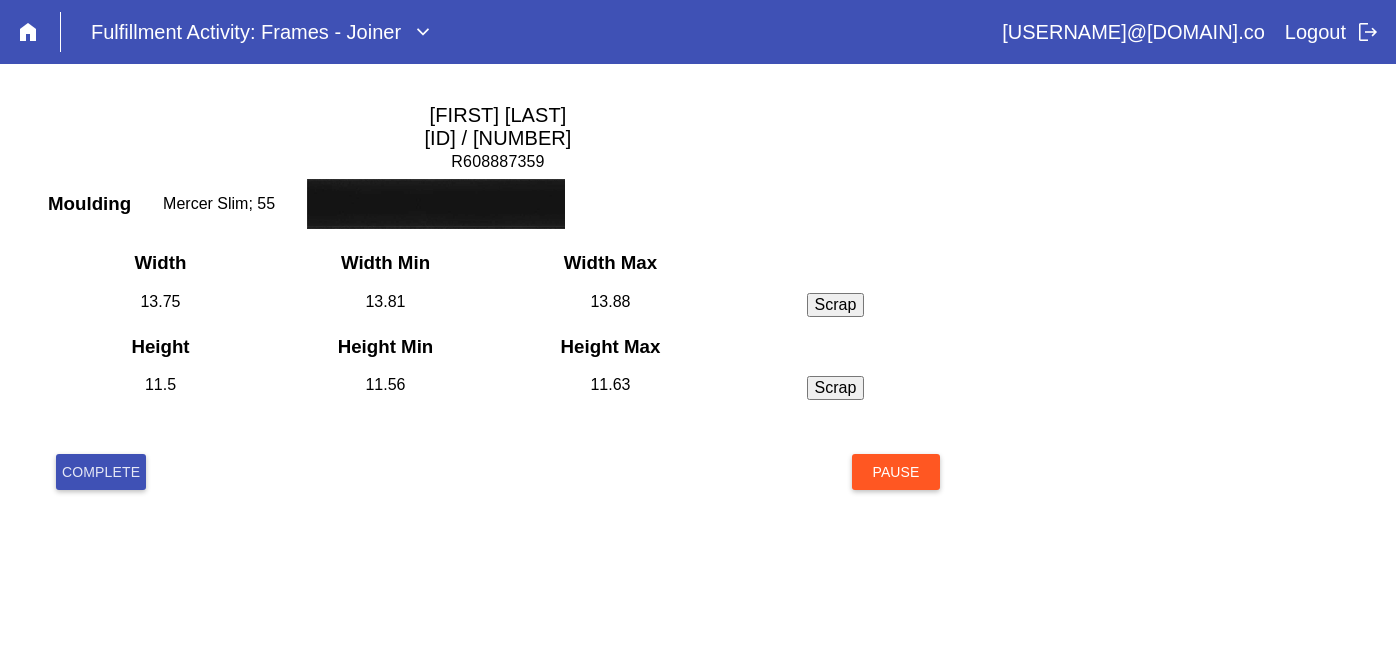 click on "Complete" at bounding box center [101, 472] 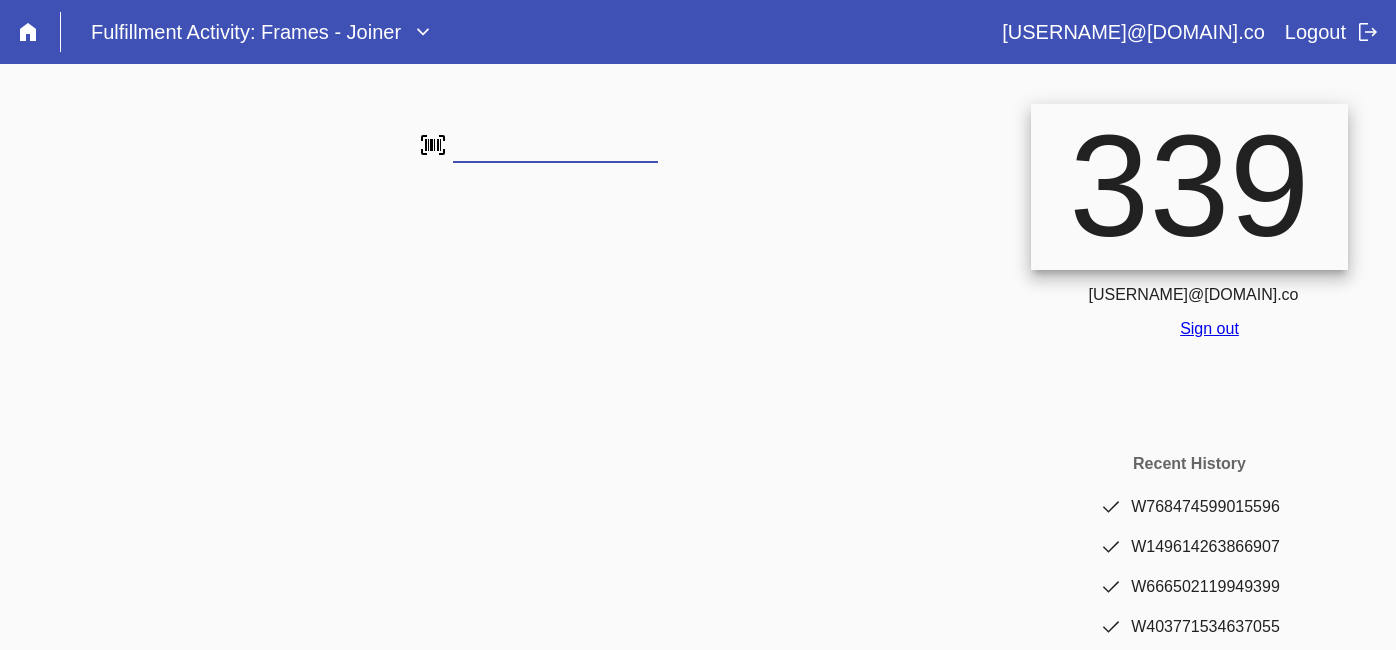 scroll, scrollTop: 0, scrollLeft: 0, axis: both 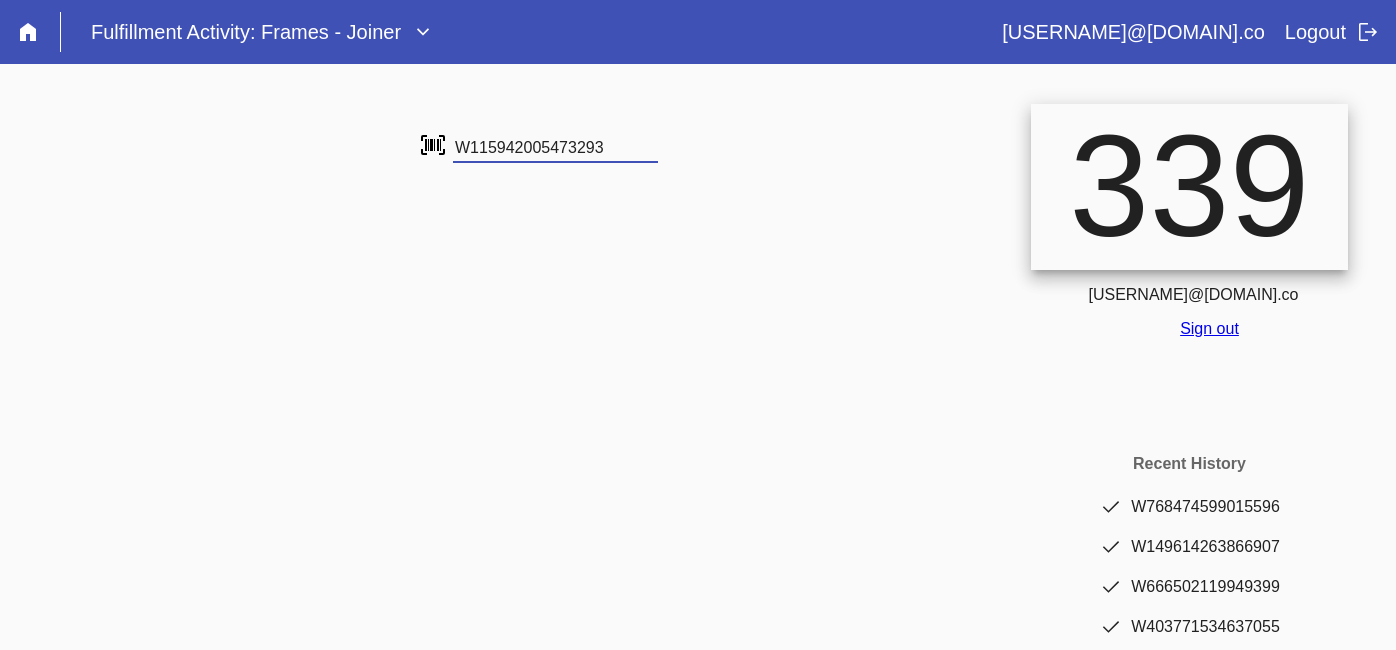 type on "W115942005473293" 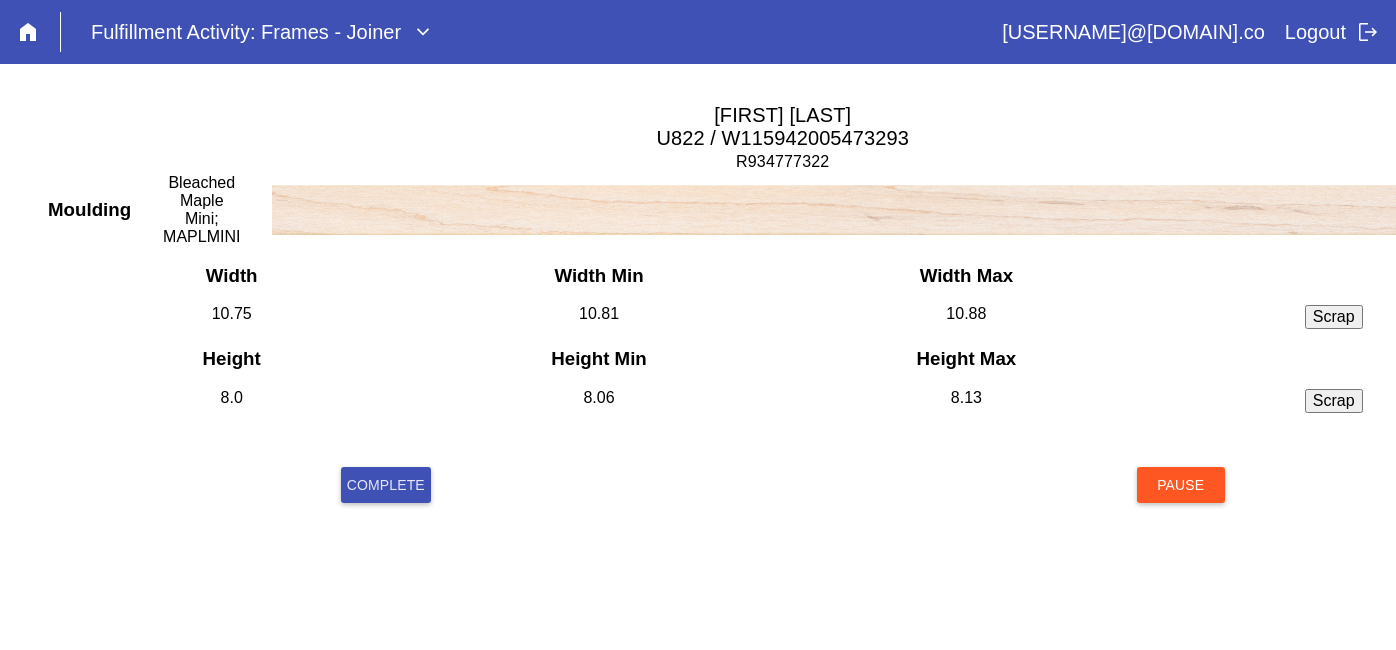 scroll, scrollTop: 0, scrollLeft: 0, axis: both 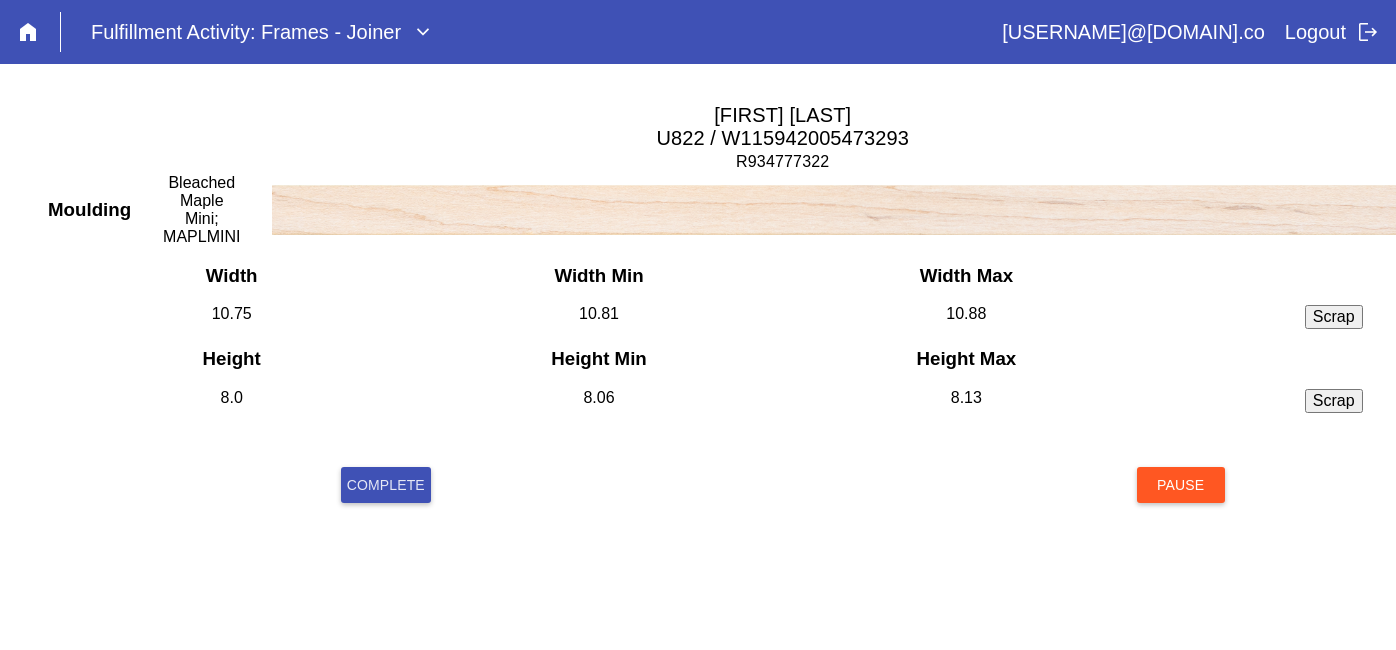 click on "Complete" at bounding box center (386, 485) 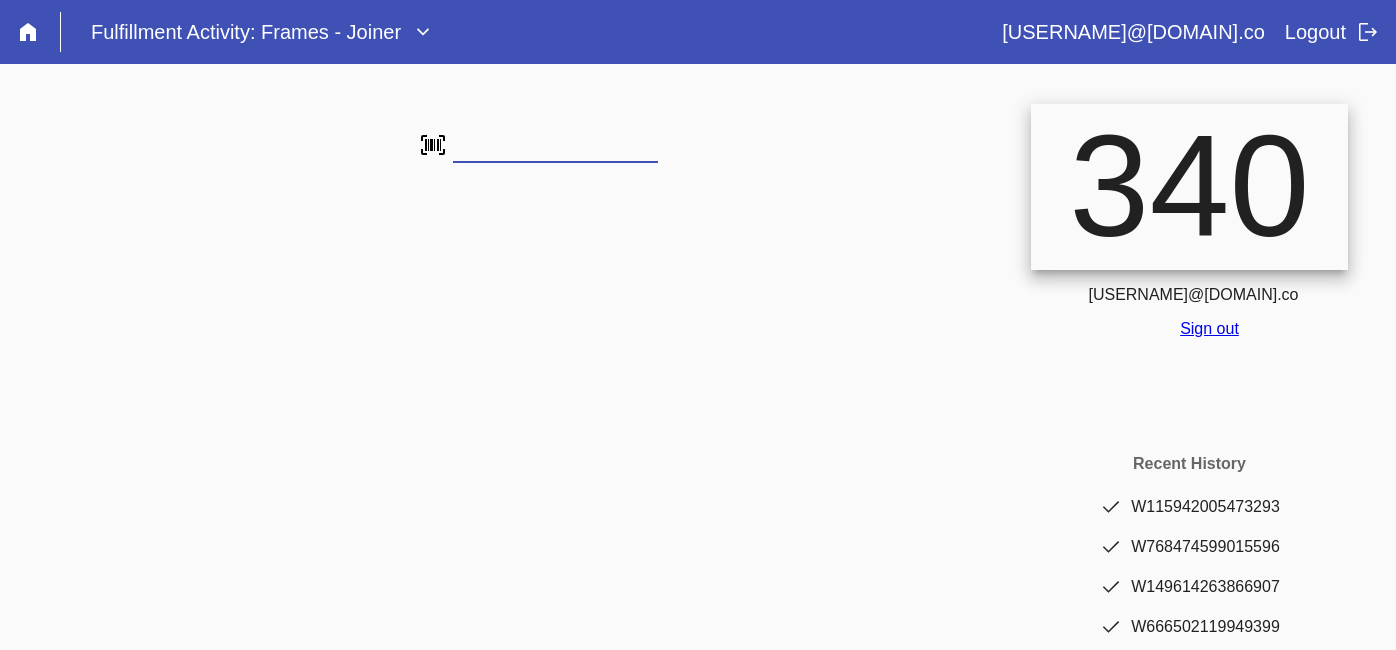 scroll, scrollTop: 0, scrollLeft: 0, axis: both 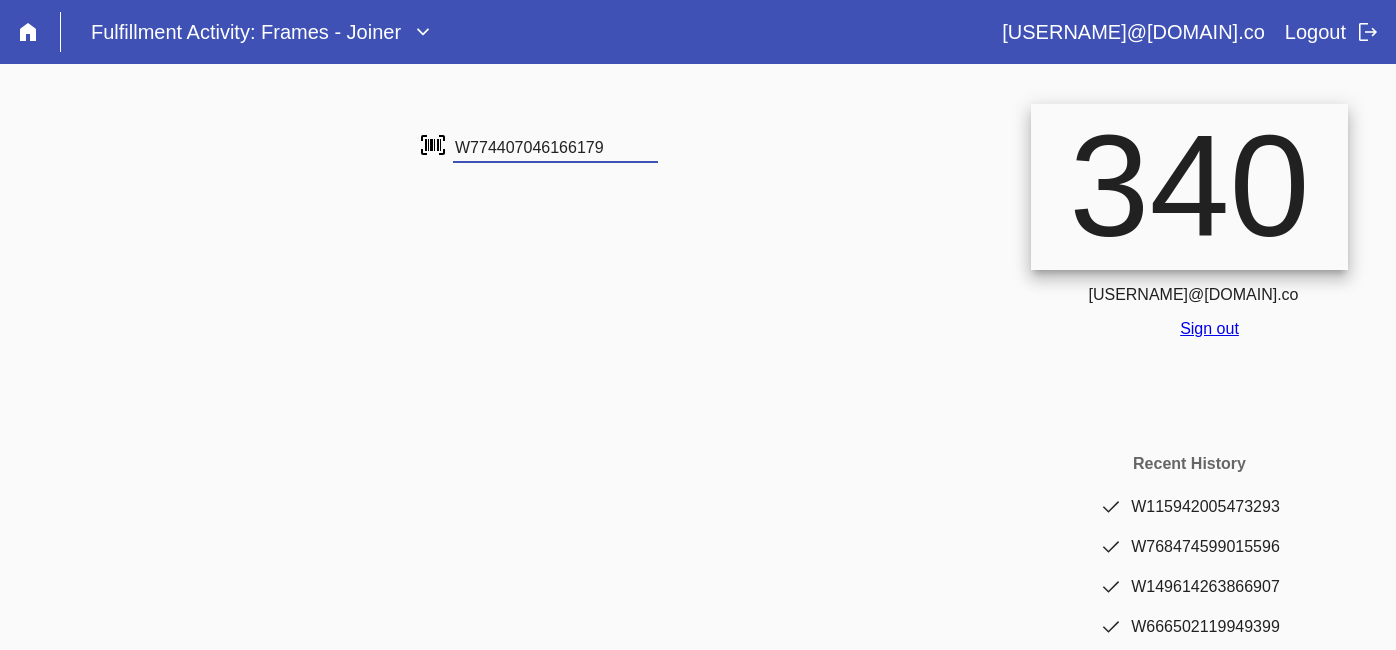 type on "W774407046166179" 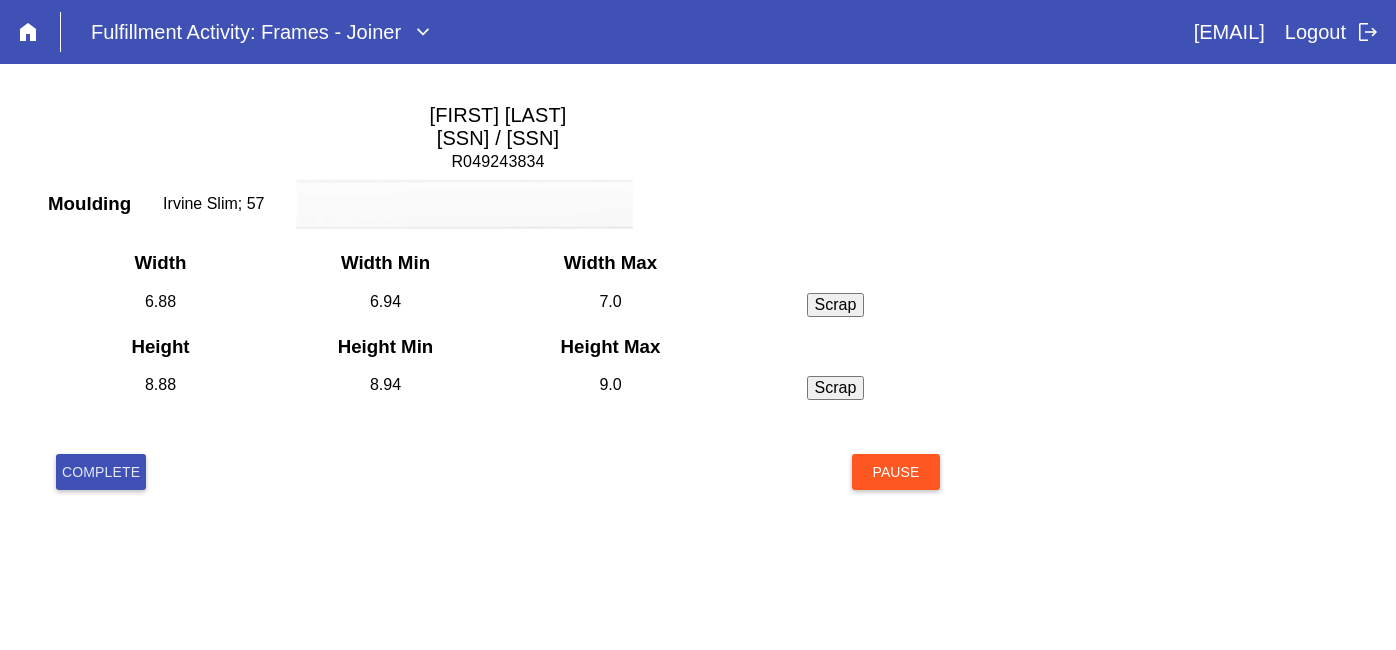 scroll, scrollTop: 0, scrollLeft: 0, axis: both 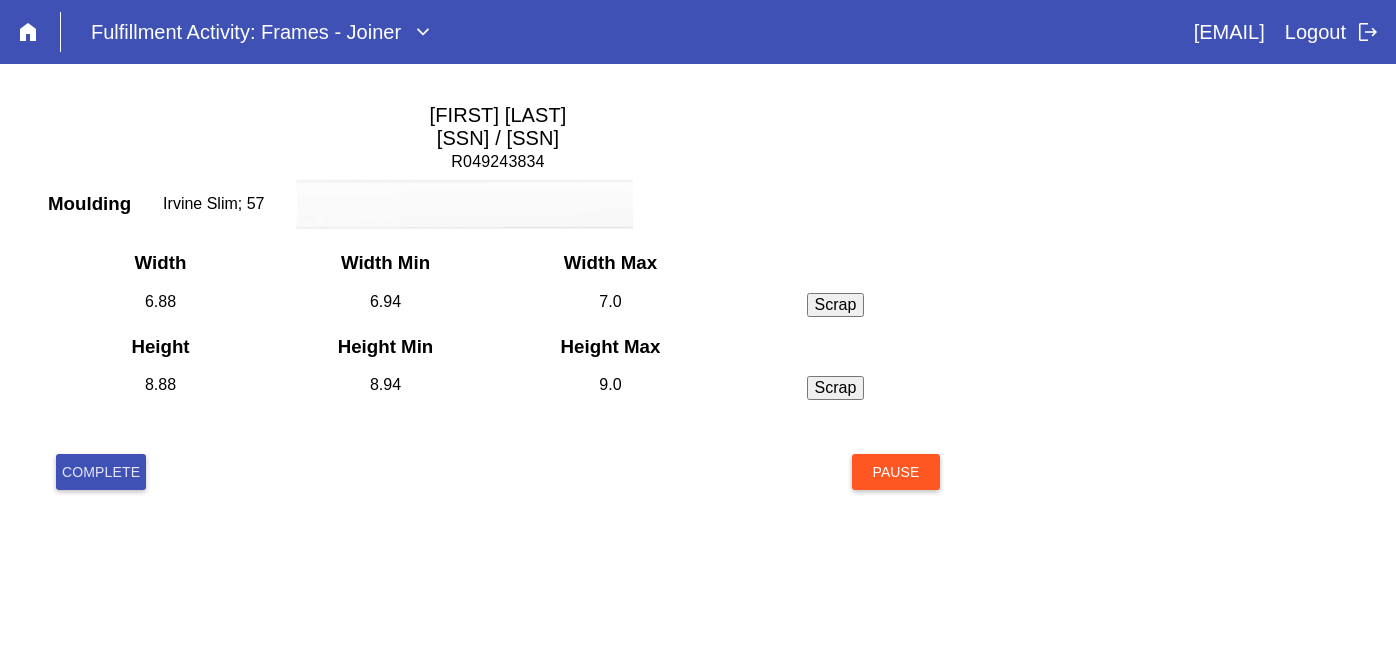 click on "Complete" at bounding box center (101, 472) 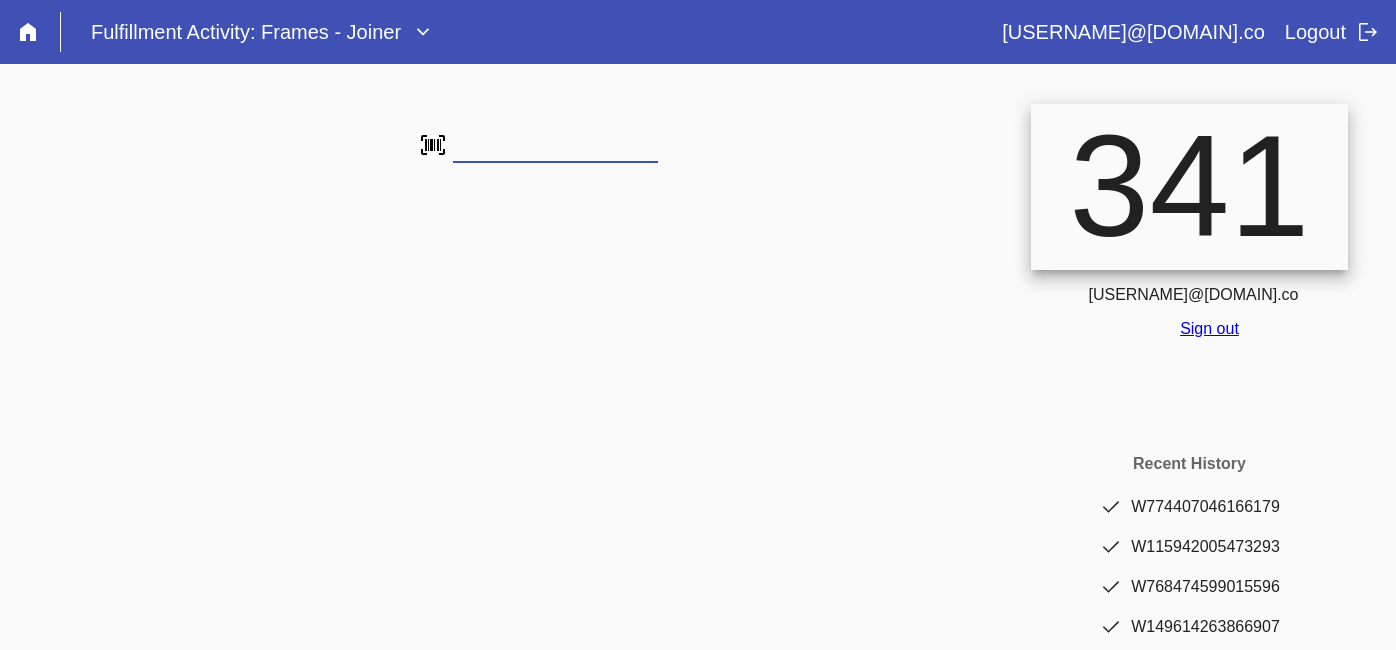 scroll, scrollTop: 0, scrollLeft: 0, axis: both 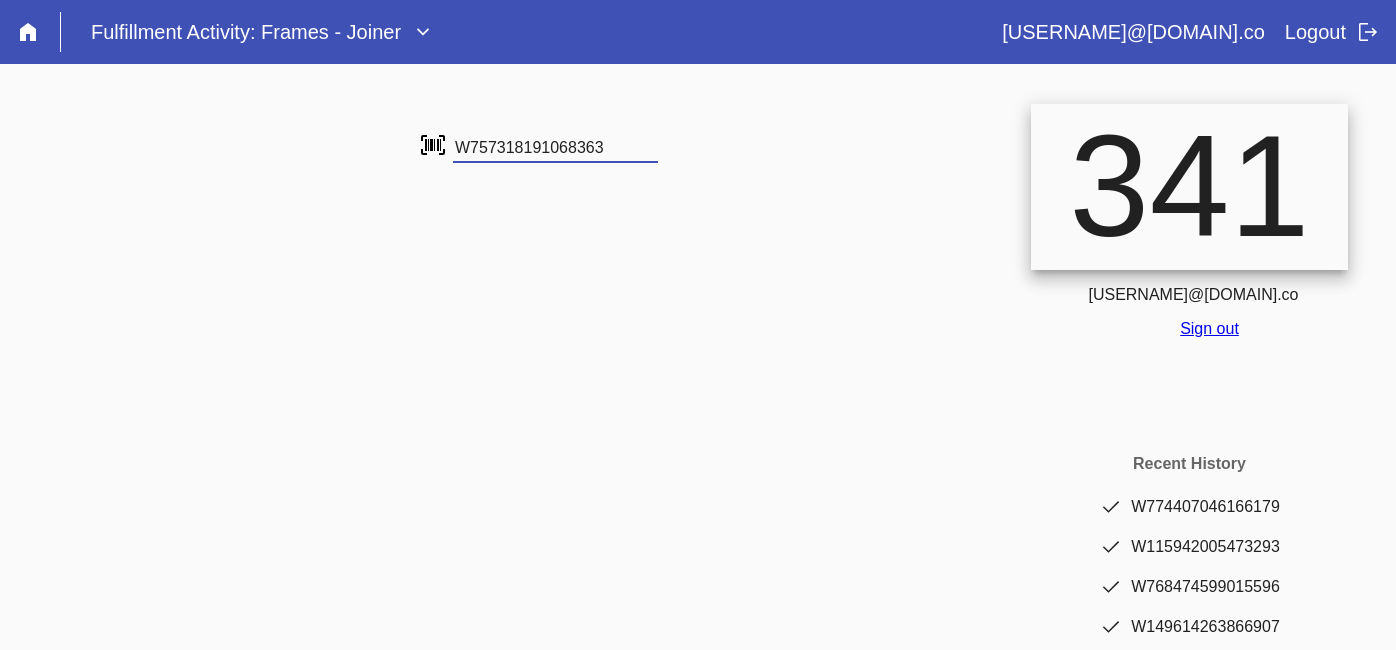 type on "W757318191068363" 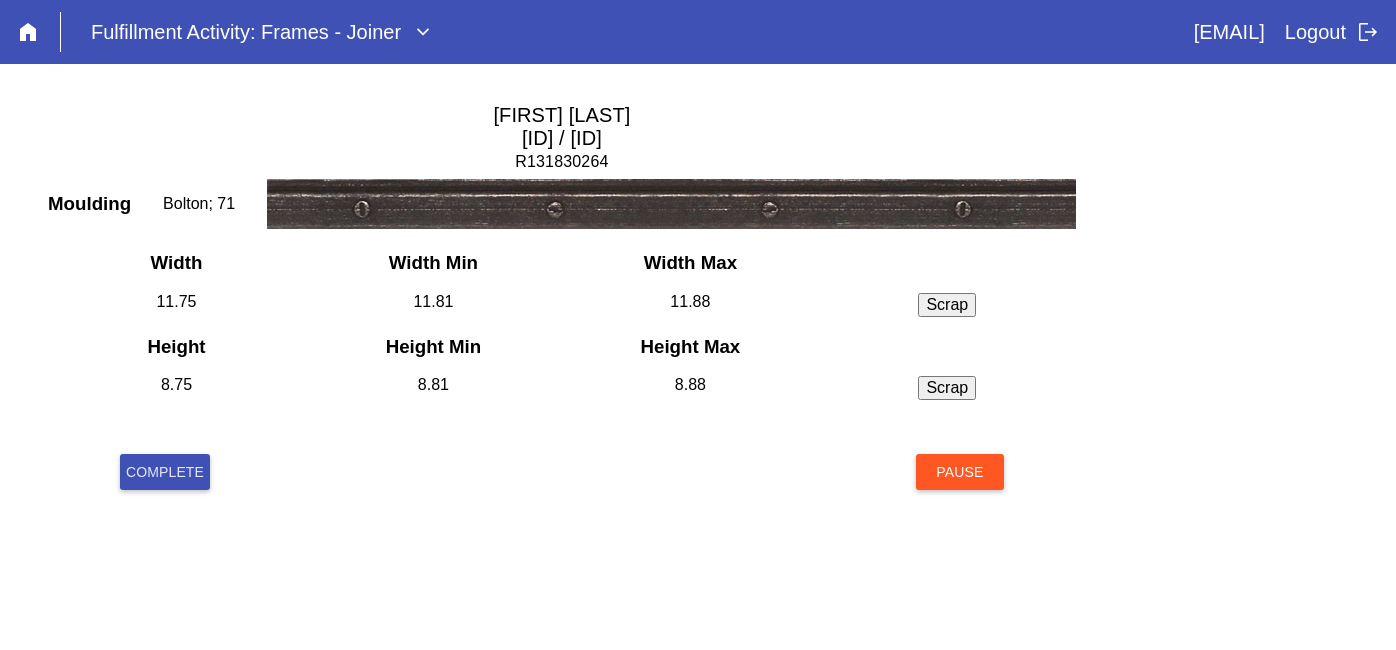 scroll, scrollTop: 0, scrollLeft: 0, axis: both 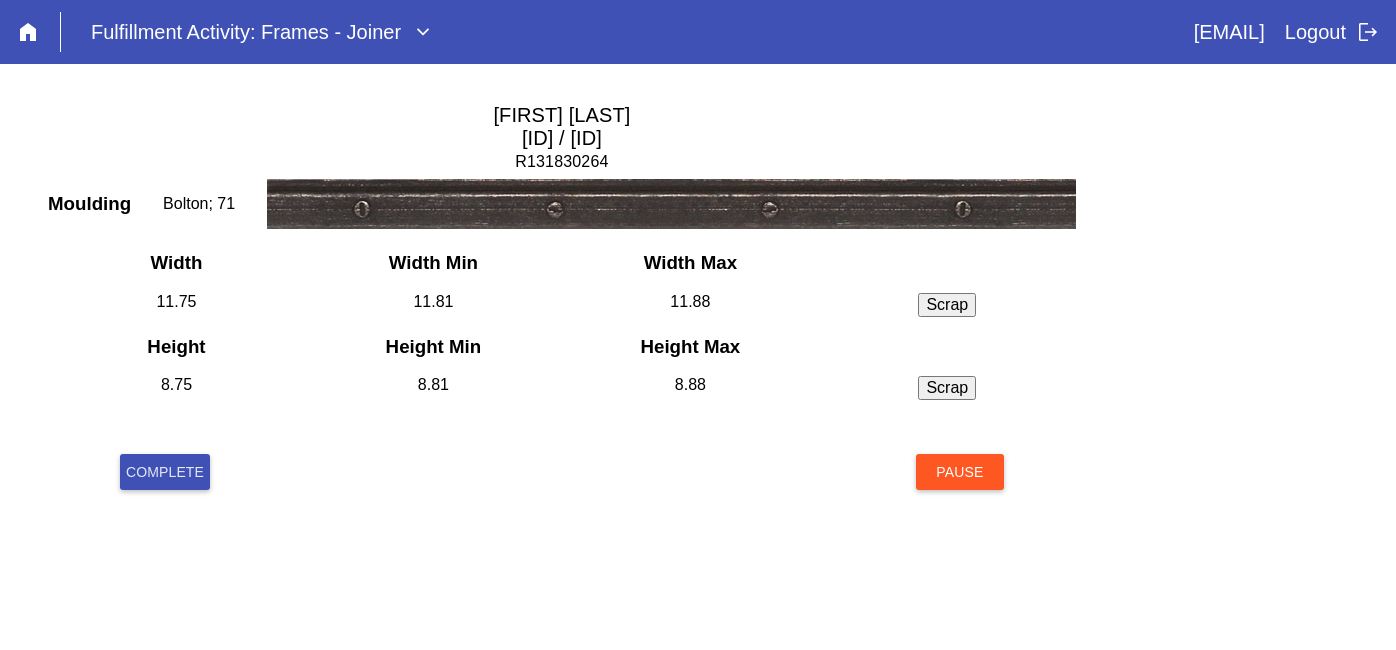 click on "Complete" at bounding box center [165, 472] 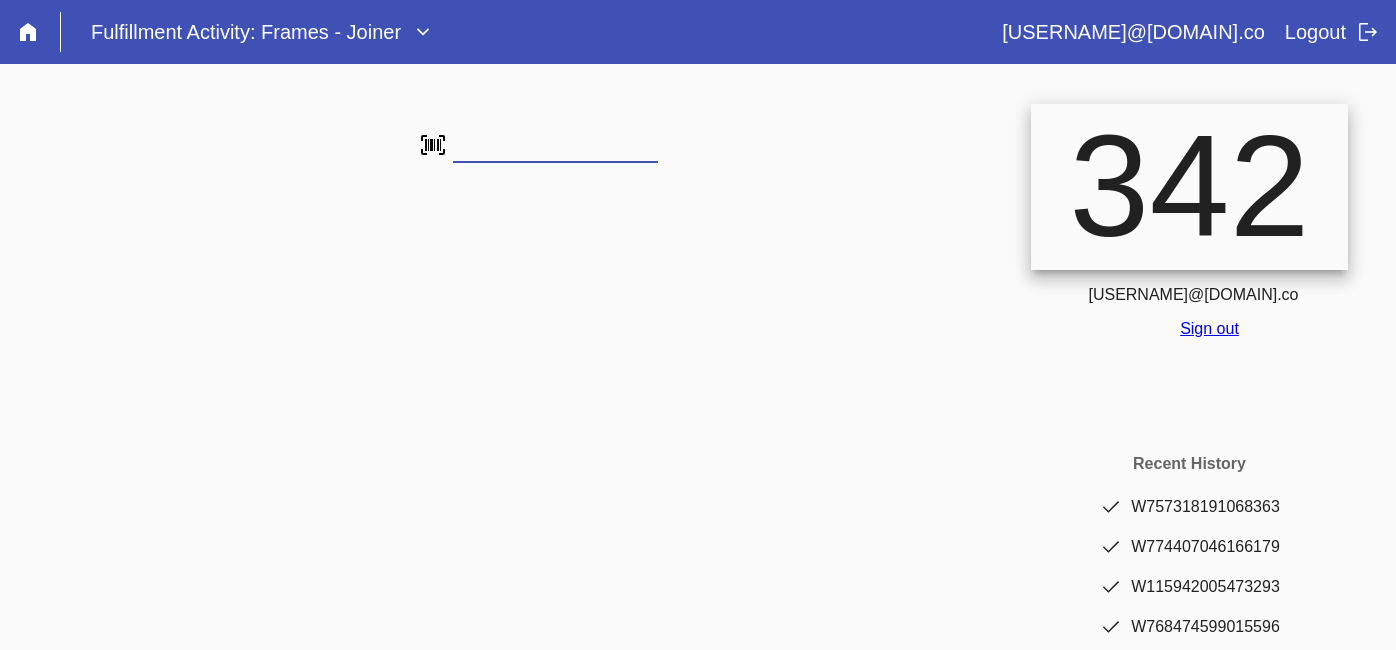 scroll, scrollTop: 0, scrollLeft: 0, axis: both 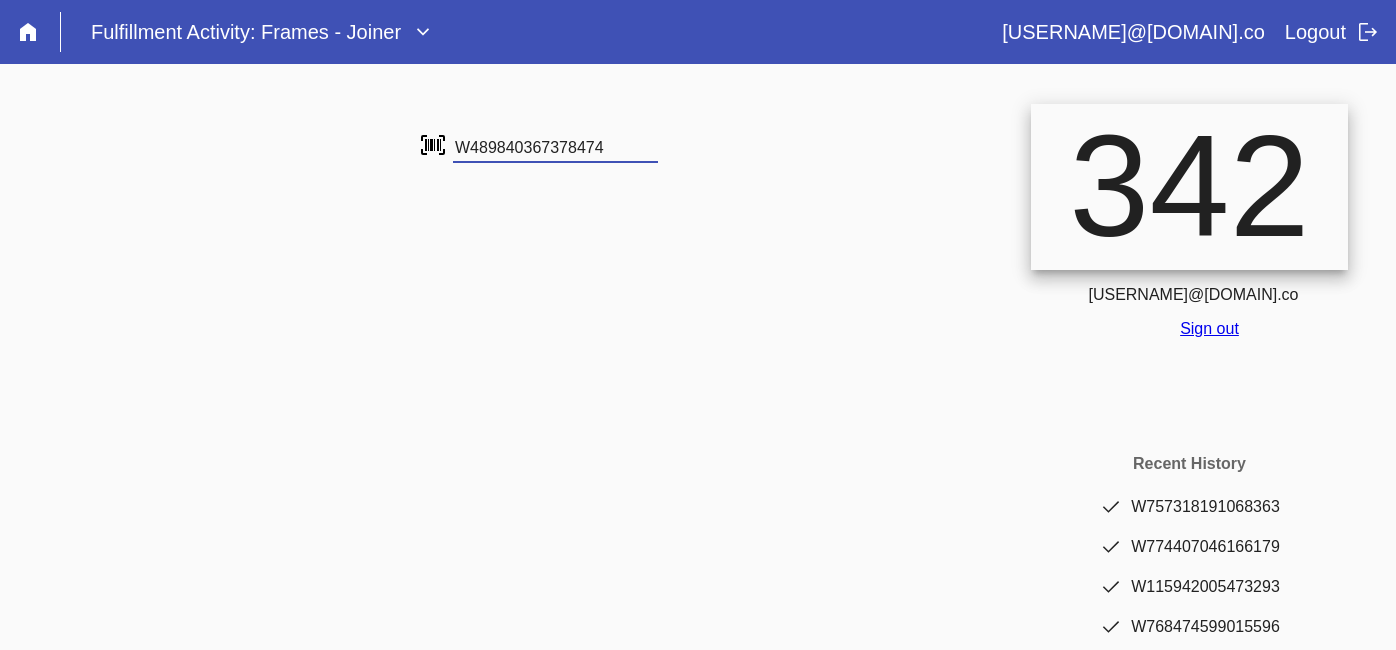 type on "W489840367378474" 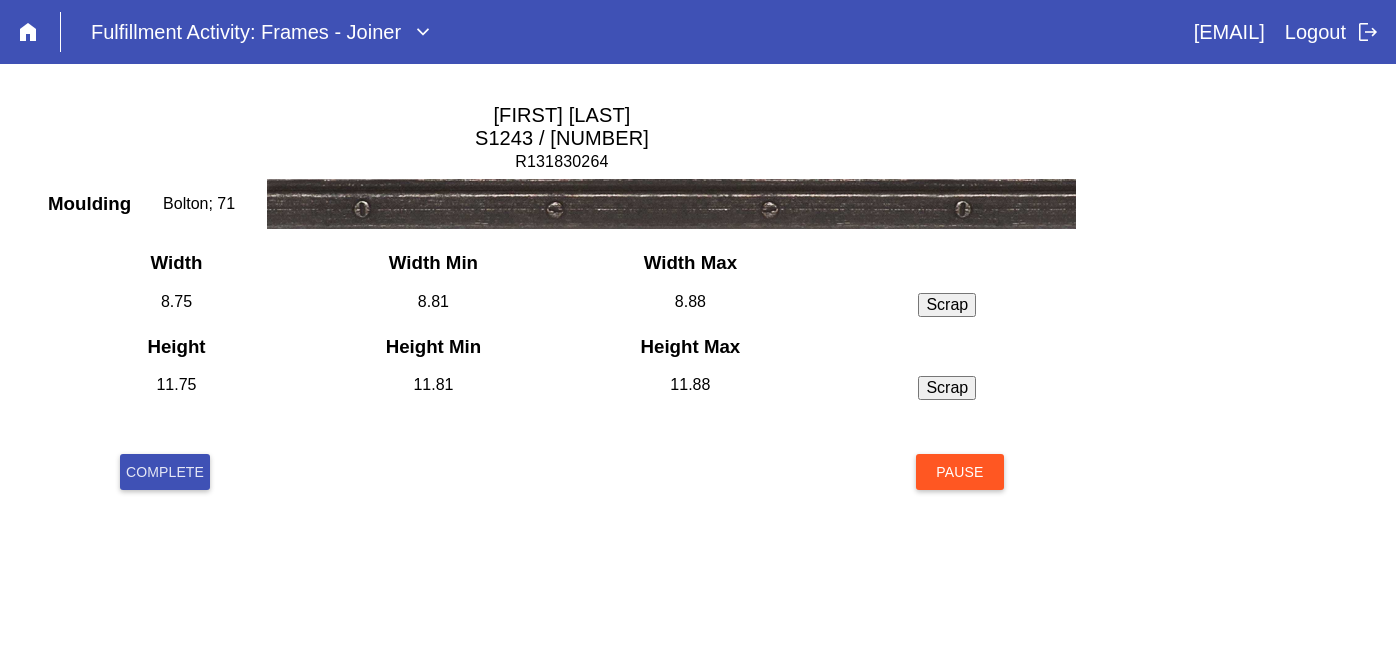 scroll, scrollTop: 0, scrollLeft: 0, axis: both 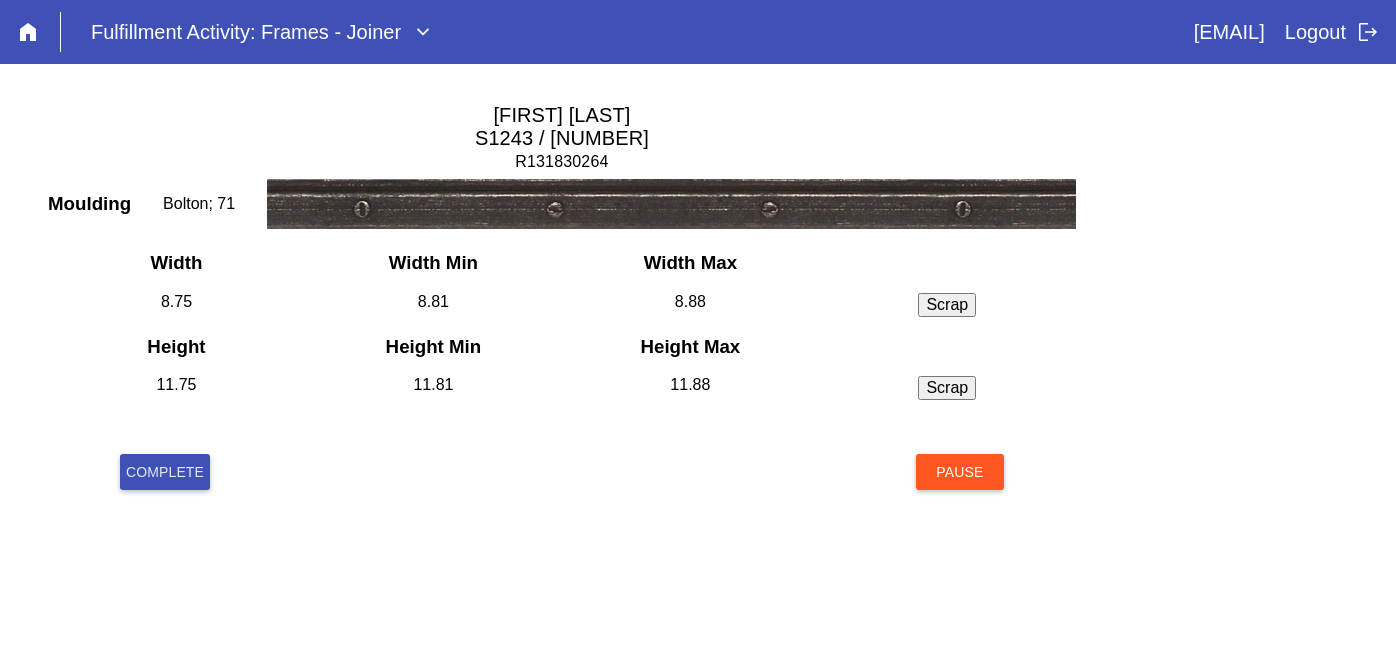 click on "Complete" at bounding box center [165, 472] 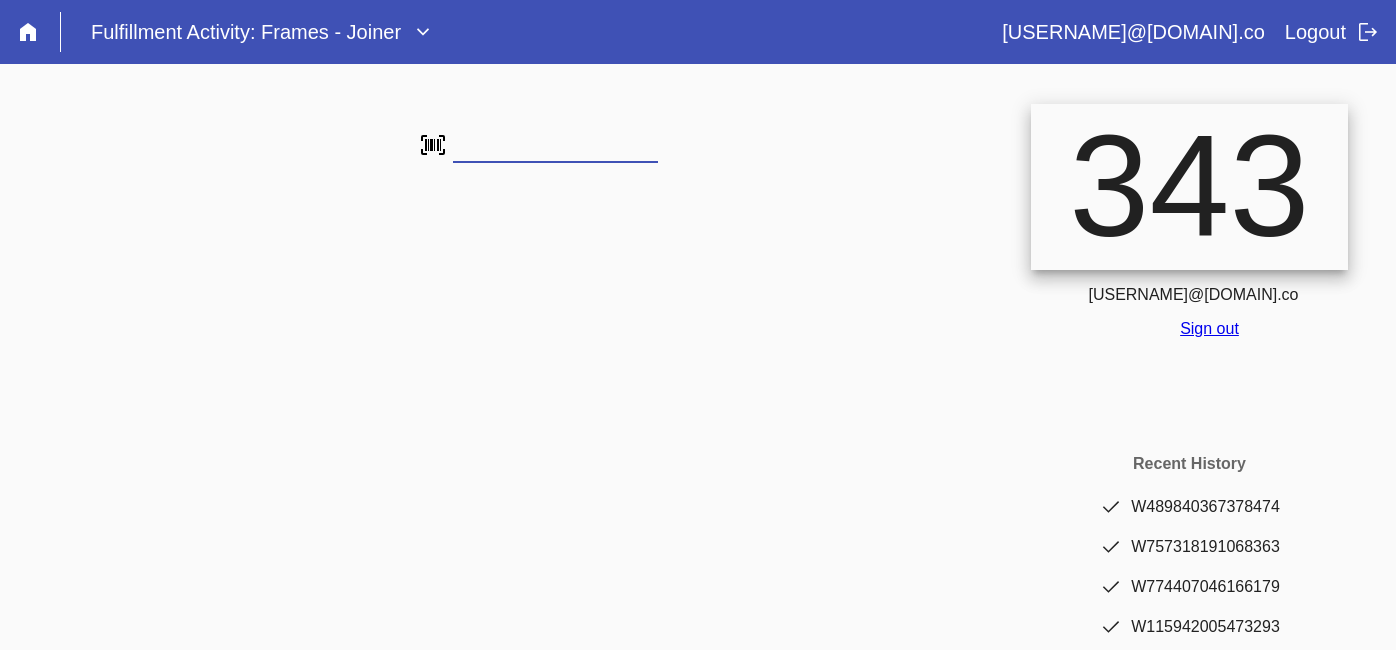 scroll, scrollTop: 0, scrollLeft: 0, axis: both 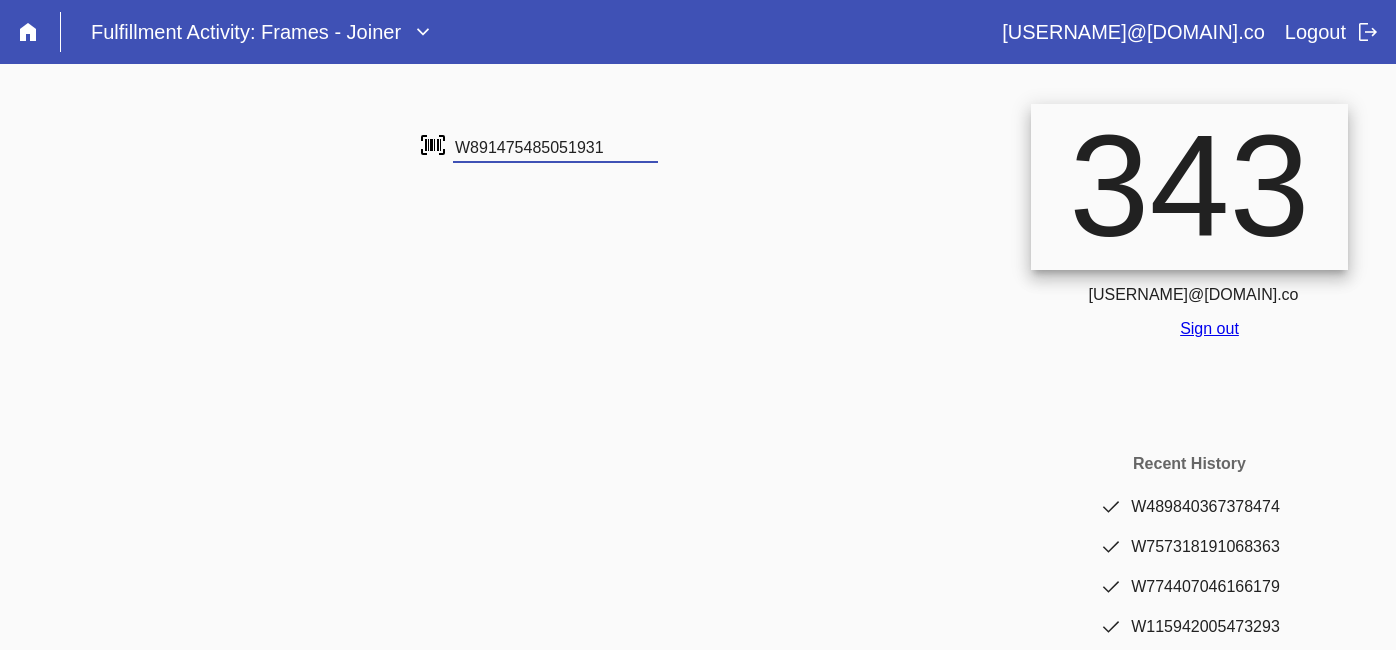 type on "W891475485051931" 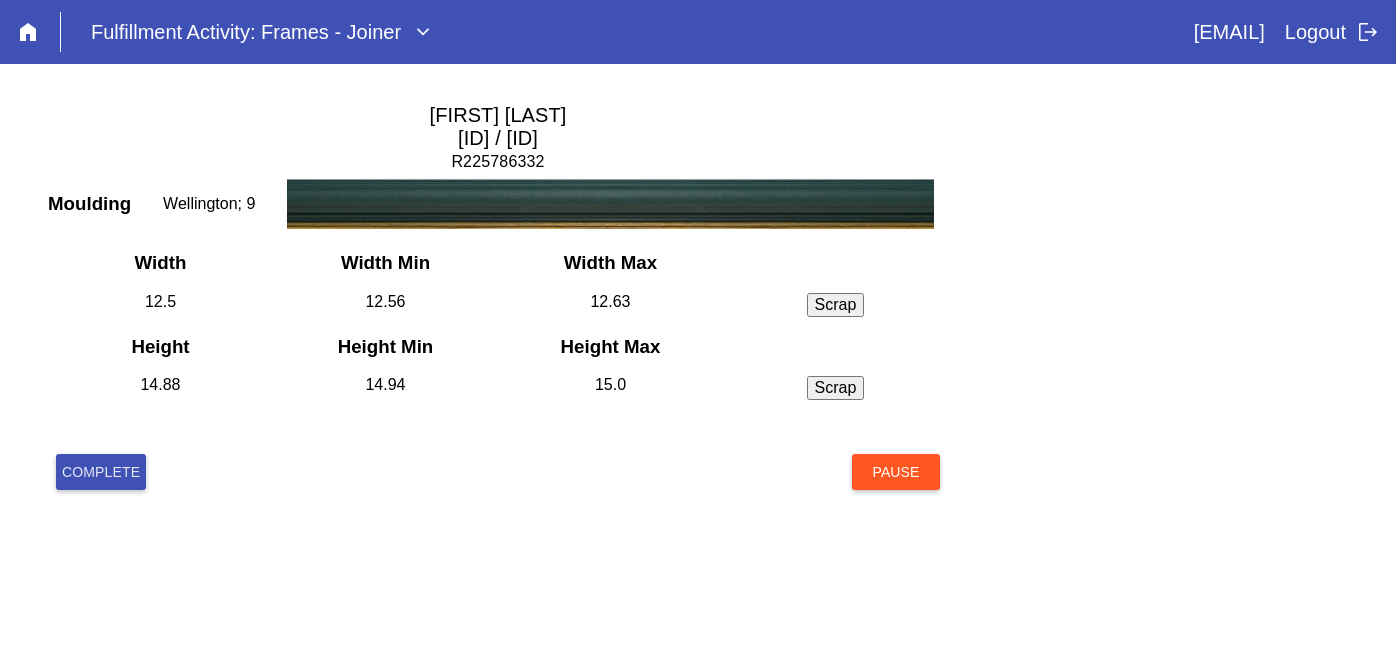 scroll, scrollTop: 0, scrollLeft: 0, axis: both 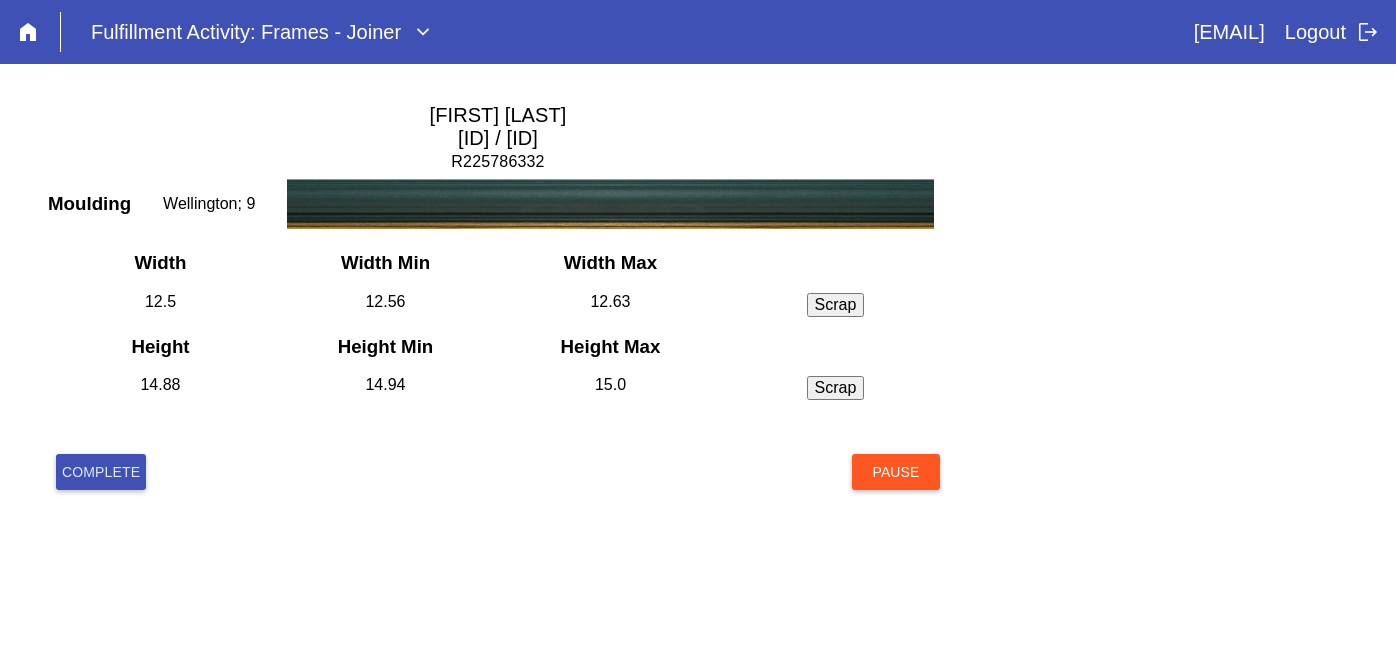 click on "Complete" at bounding box center (101, 472) 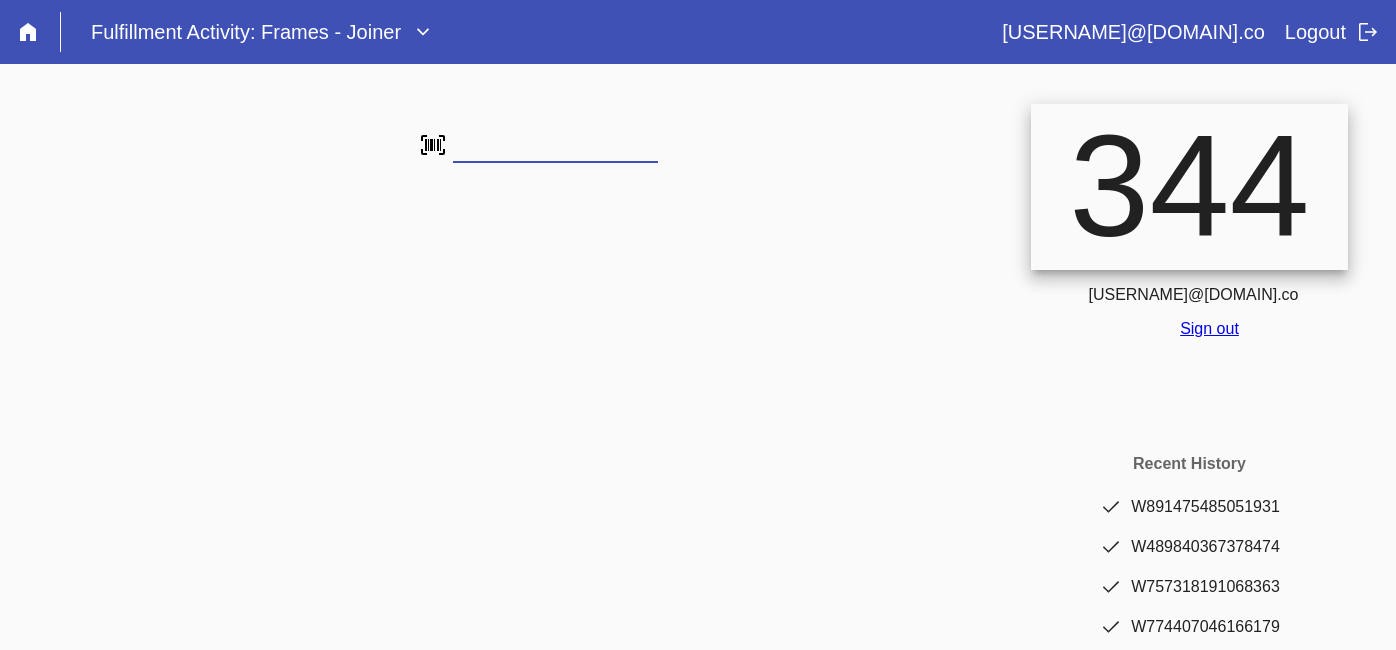 scroll, scrollTop: 0, scrollLeft: 0, axis: both 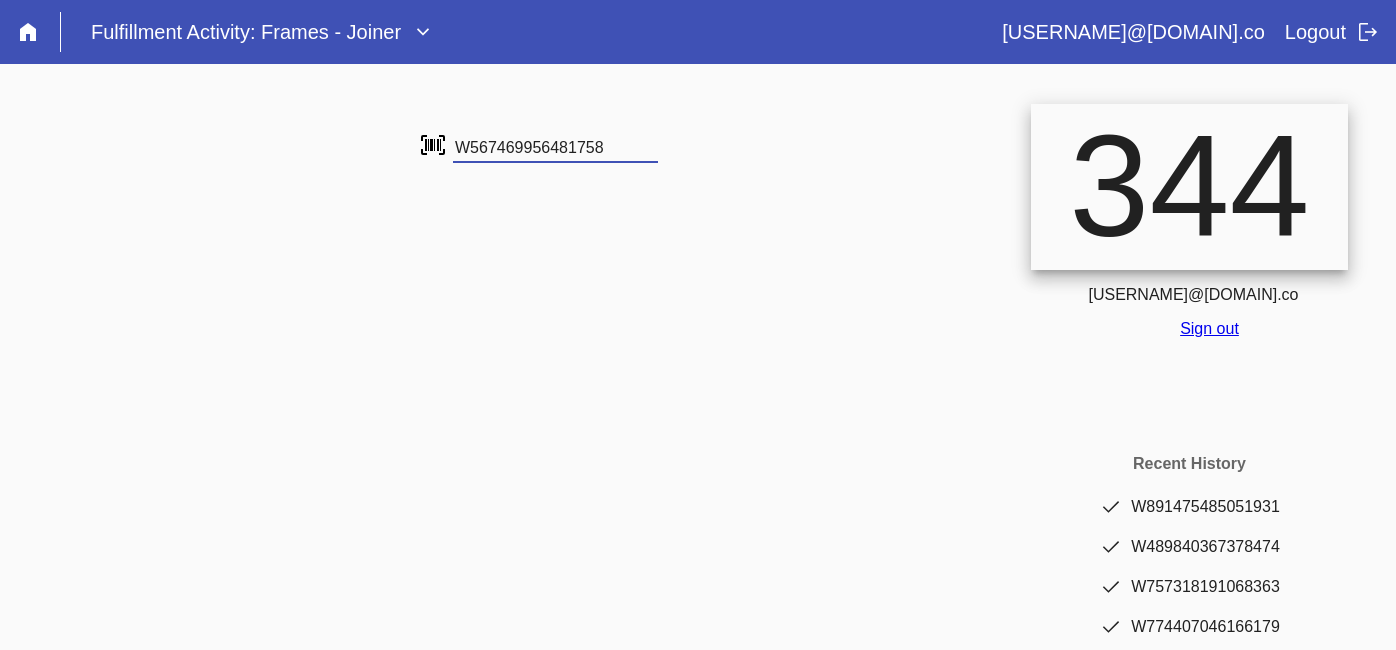 type on "W567469956481758" 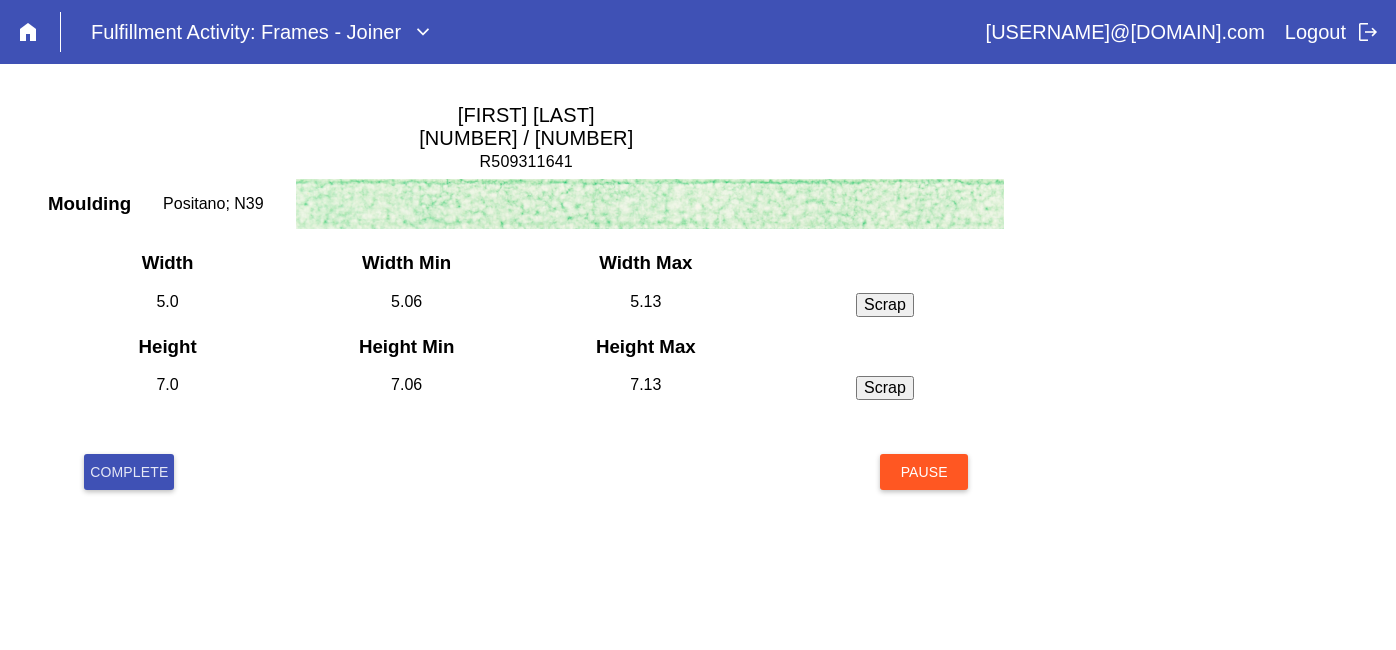 scroll, scrollTop: 0, scrollLeft: 0, axis: both 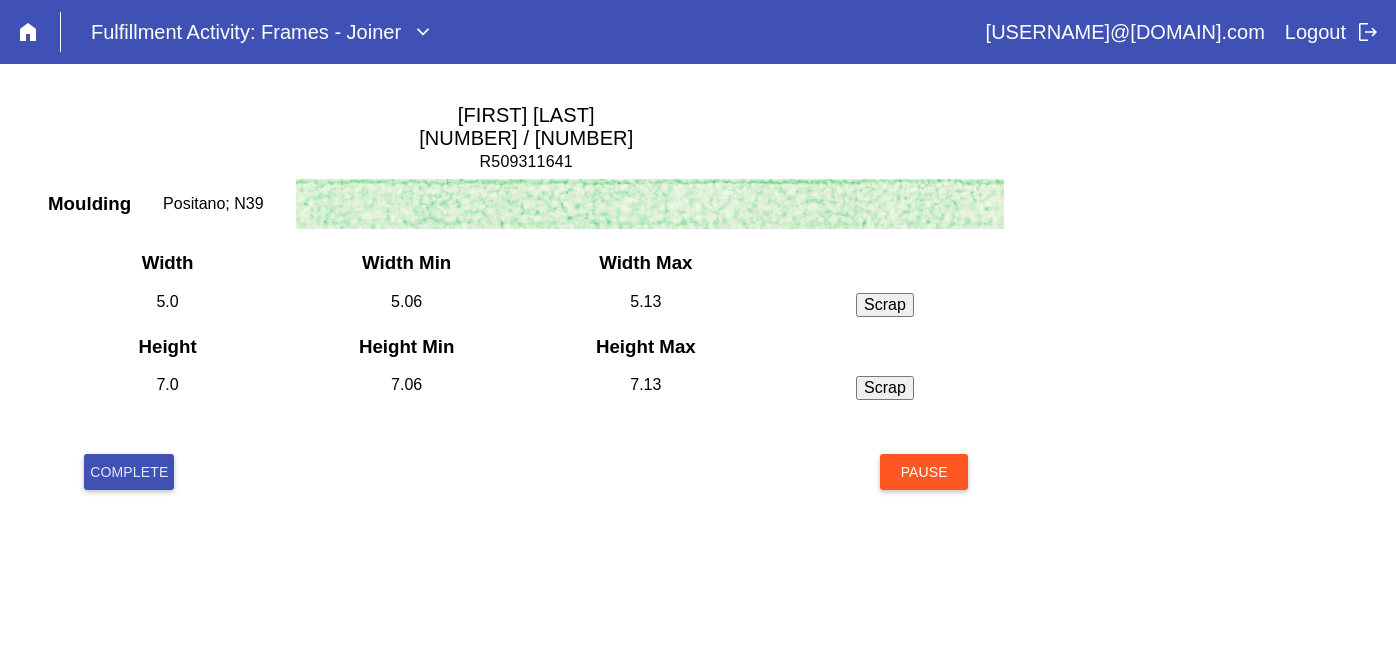 click on "Complete" at bounding box center [129, 472] 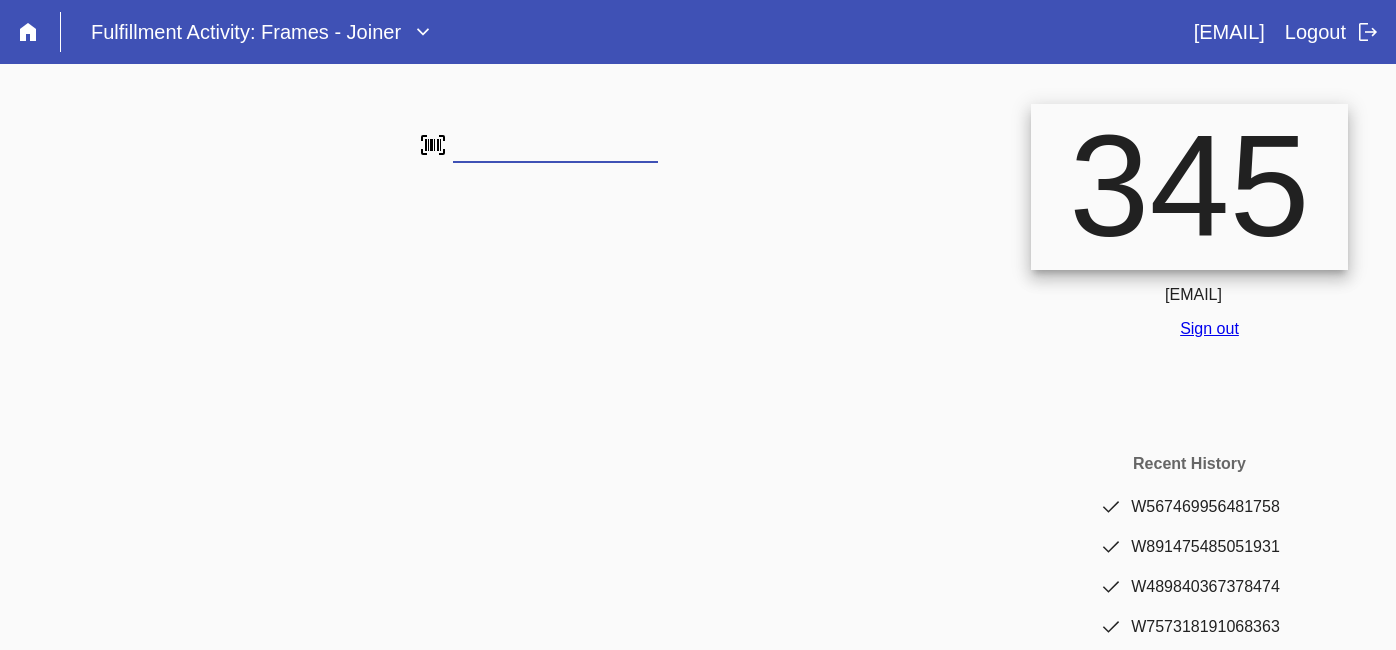 scroll, scrollTop: 0, scrollLeft: 0, axis: both 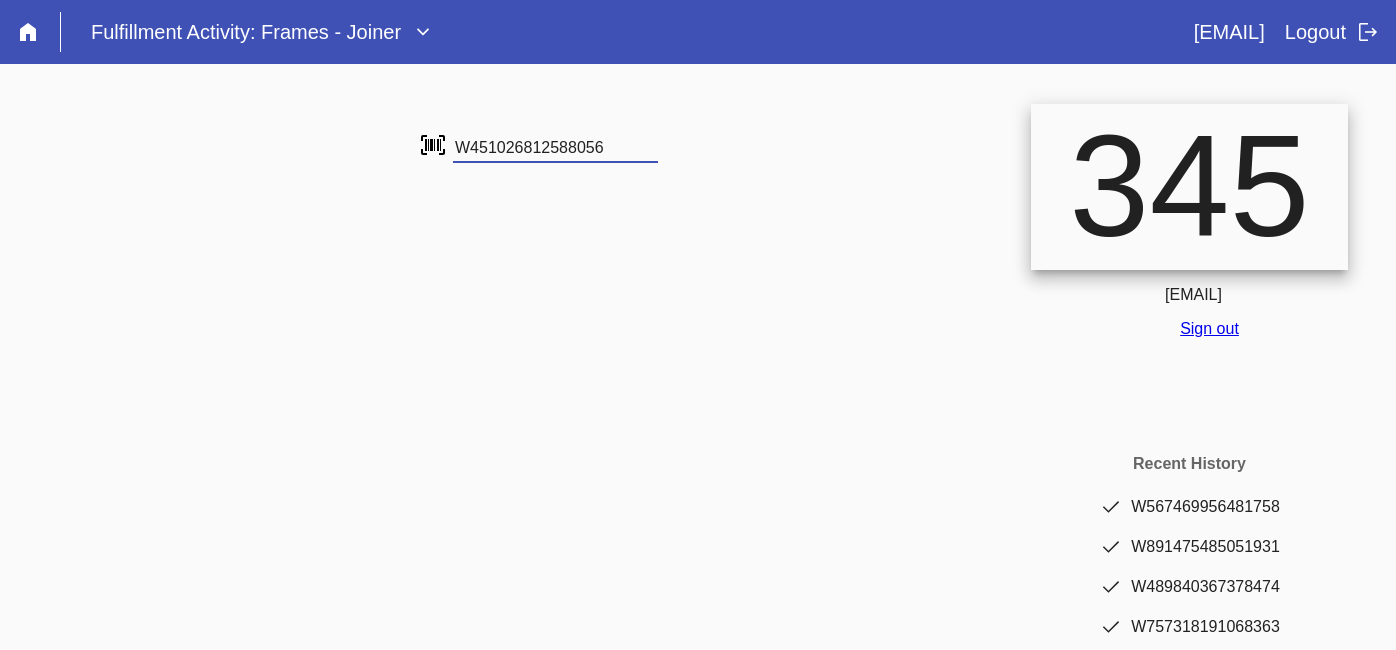 type on "W451026812588056" 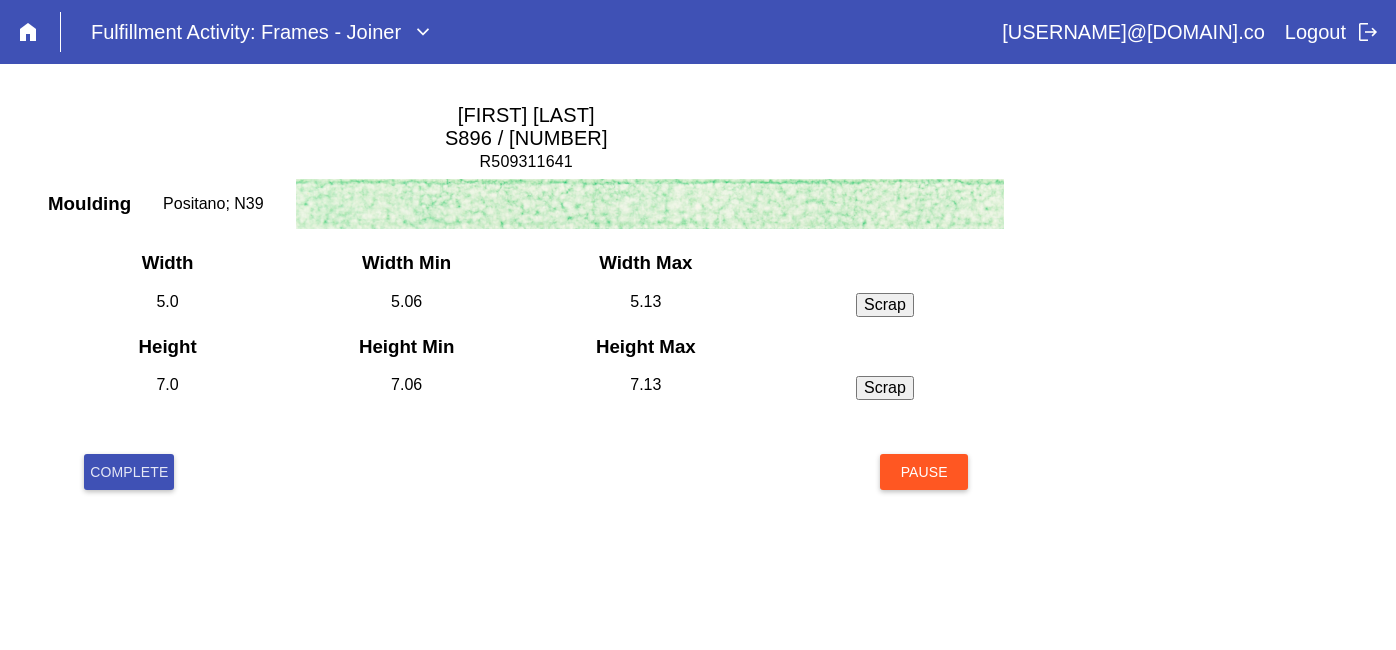 scroll, scrollTop: 0, scrollLeft: 0, axis: both 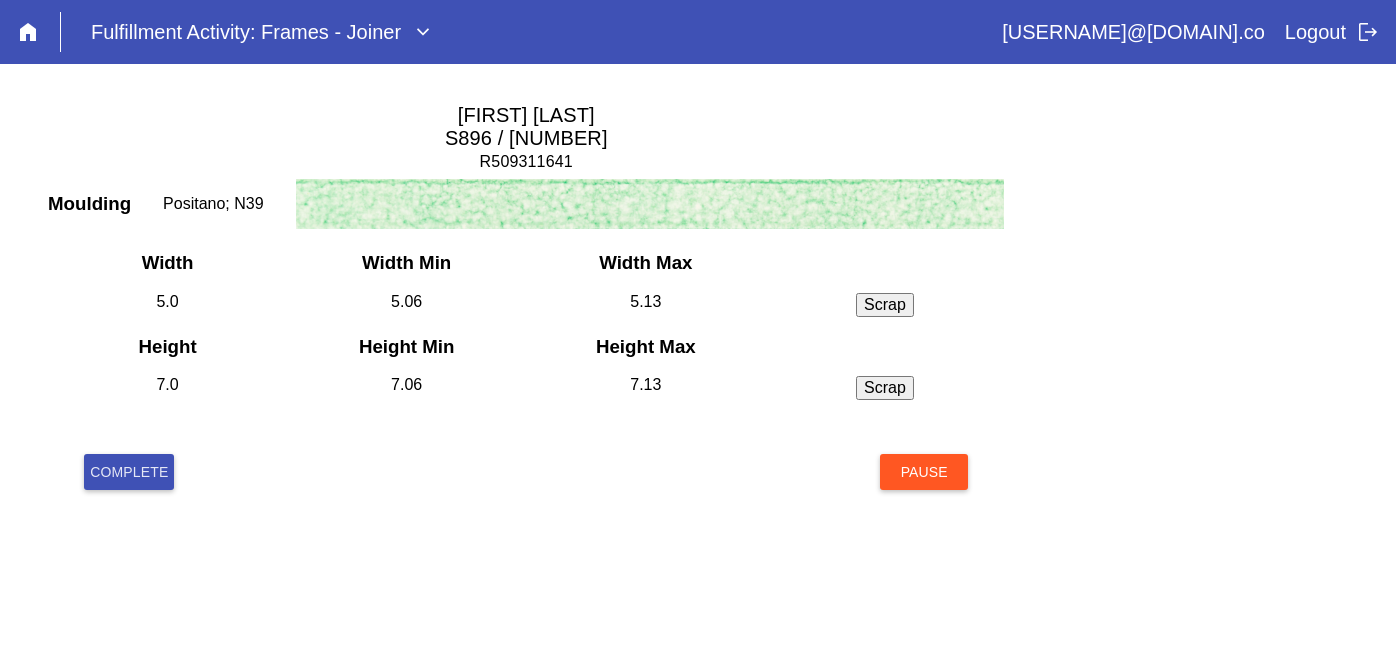 click on "Complete" at bounding box center [129, 472] 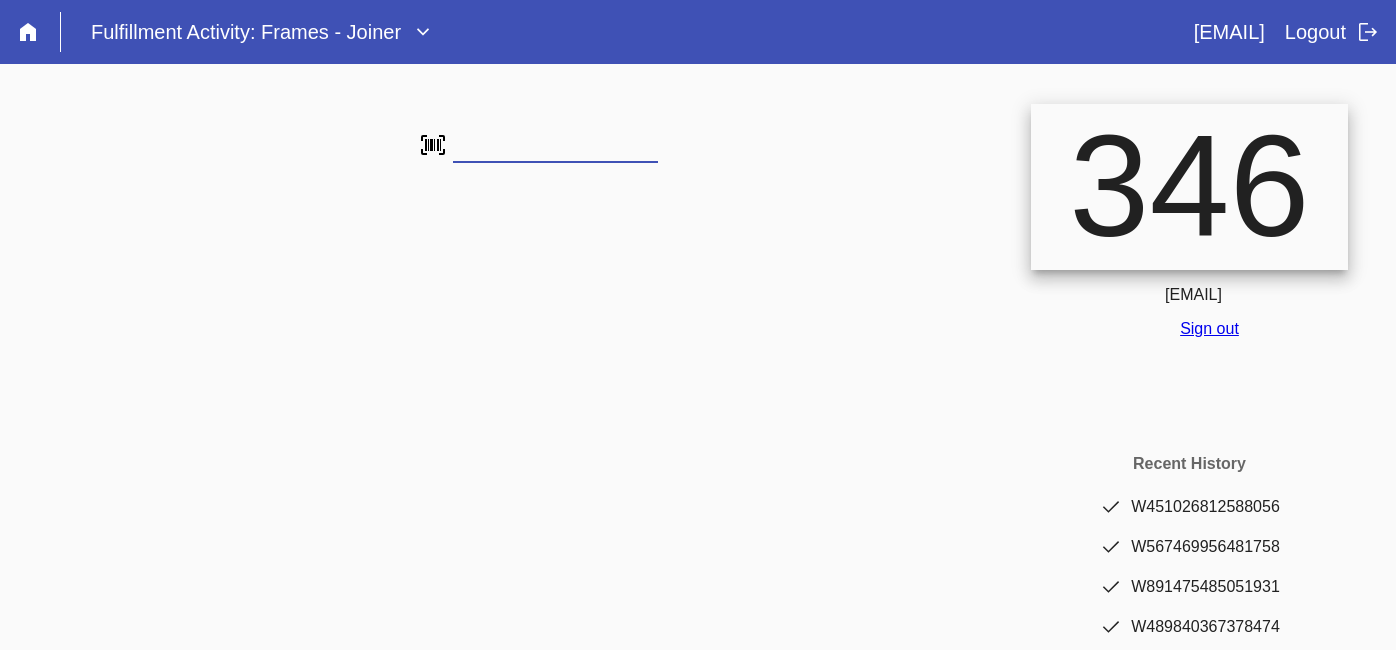 scroll, scrollTop: 0, scrollLeft: 0, axis: both 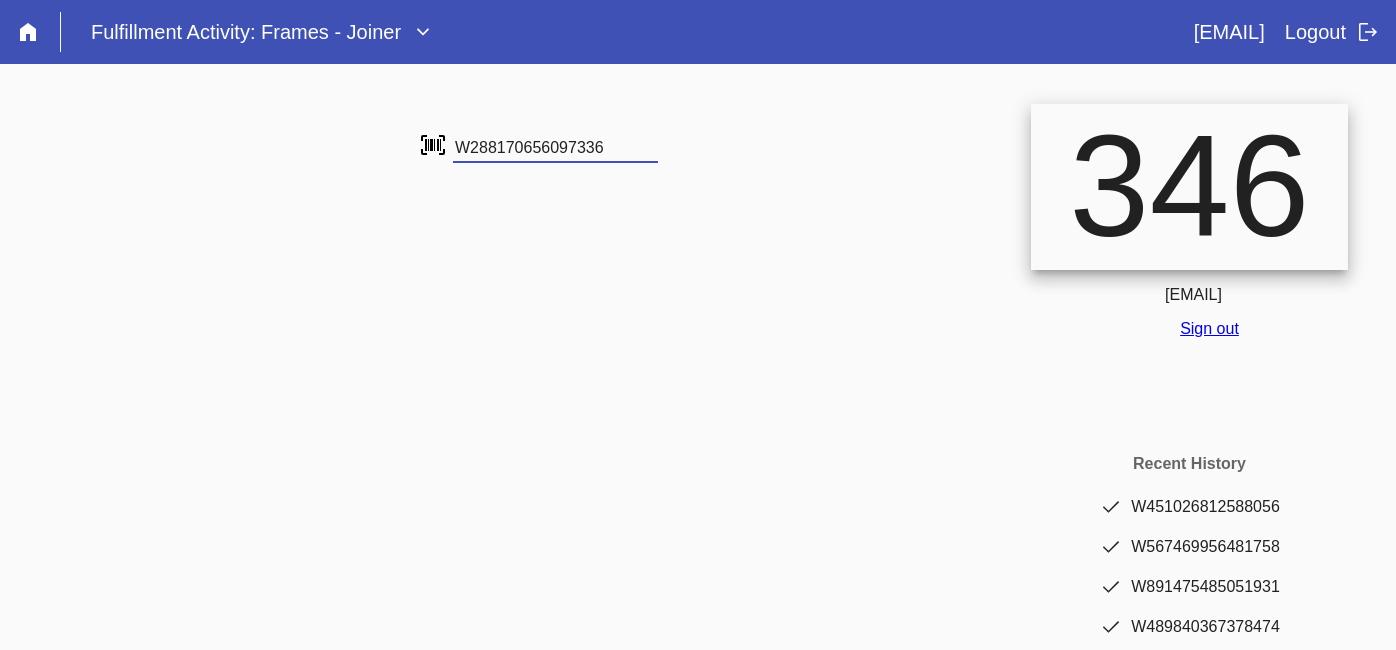 type on "W288170656097336" 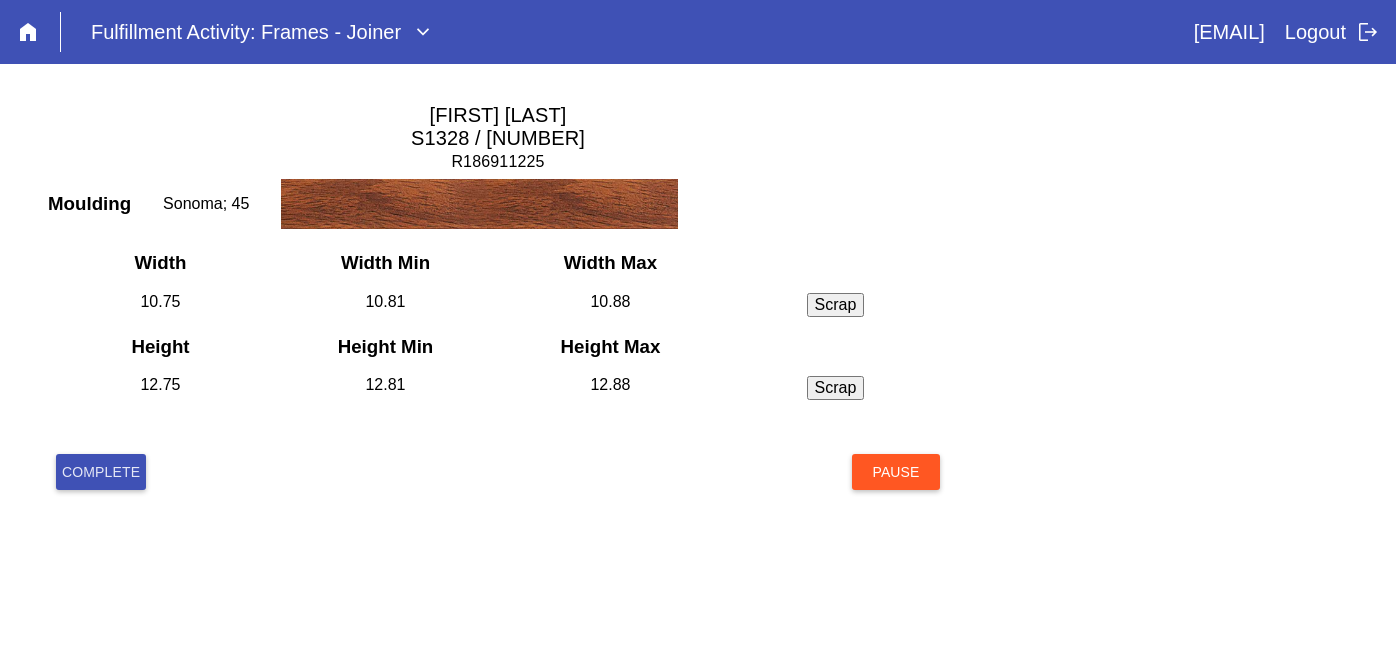 scroll, scrollTop: 0, scrollLeft: 0, axis: both 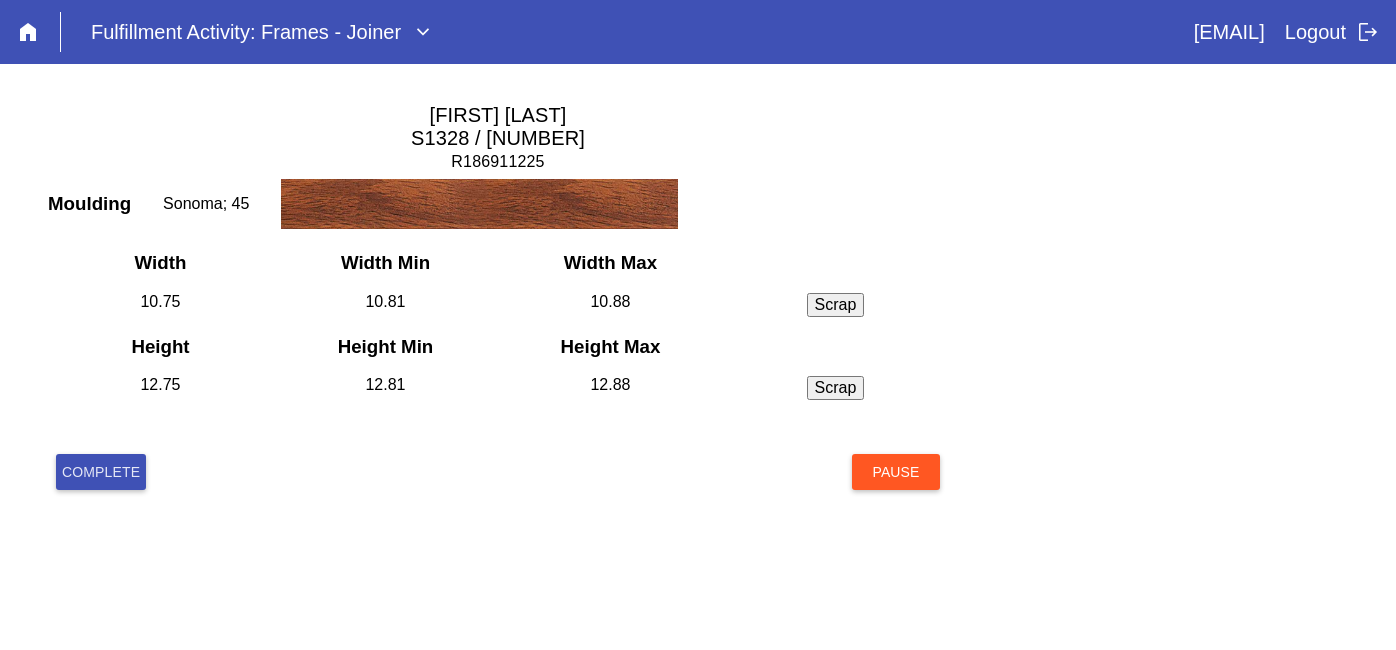 click on "Complete" at bounding box center [101, 472] 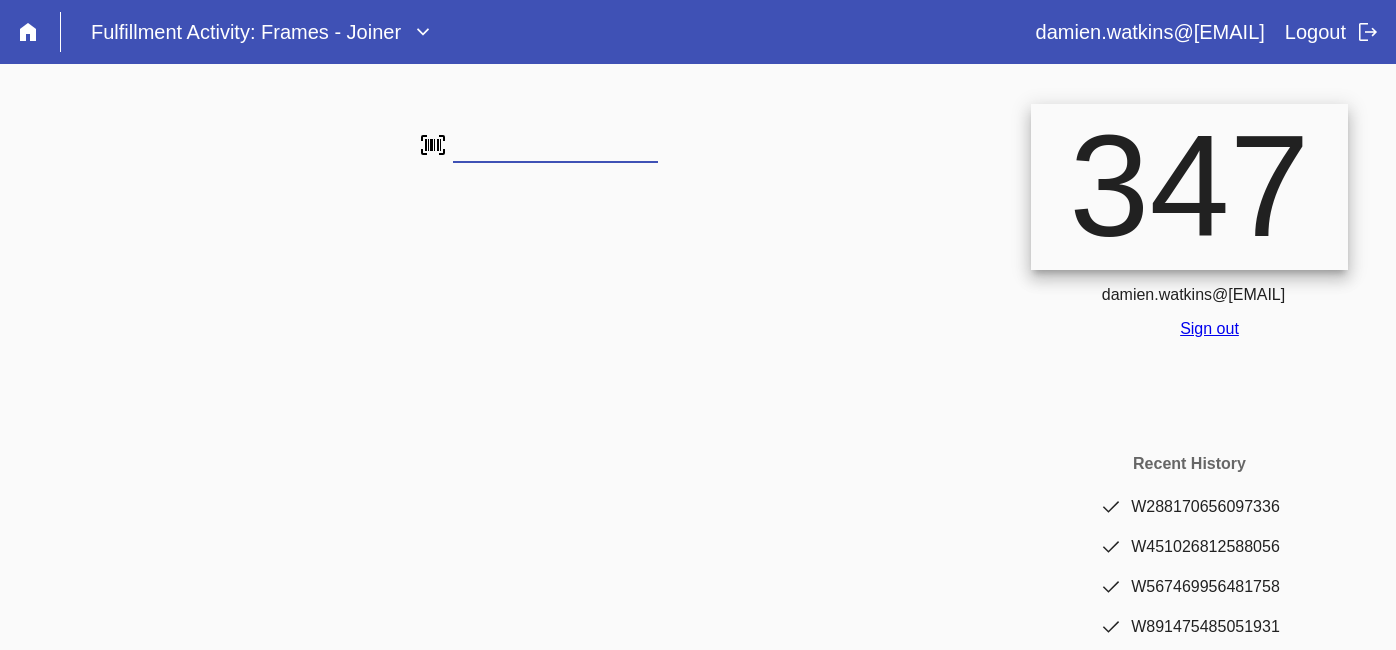 scroll, scrollTop: 0, scrollLeft: 0, axis: both 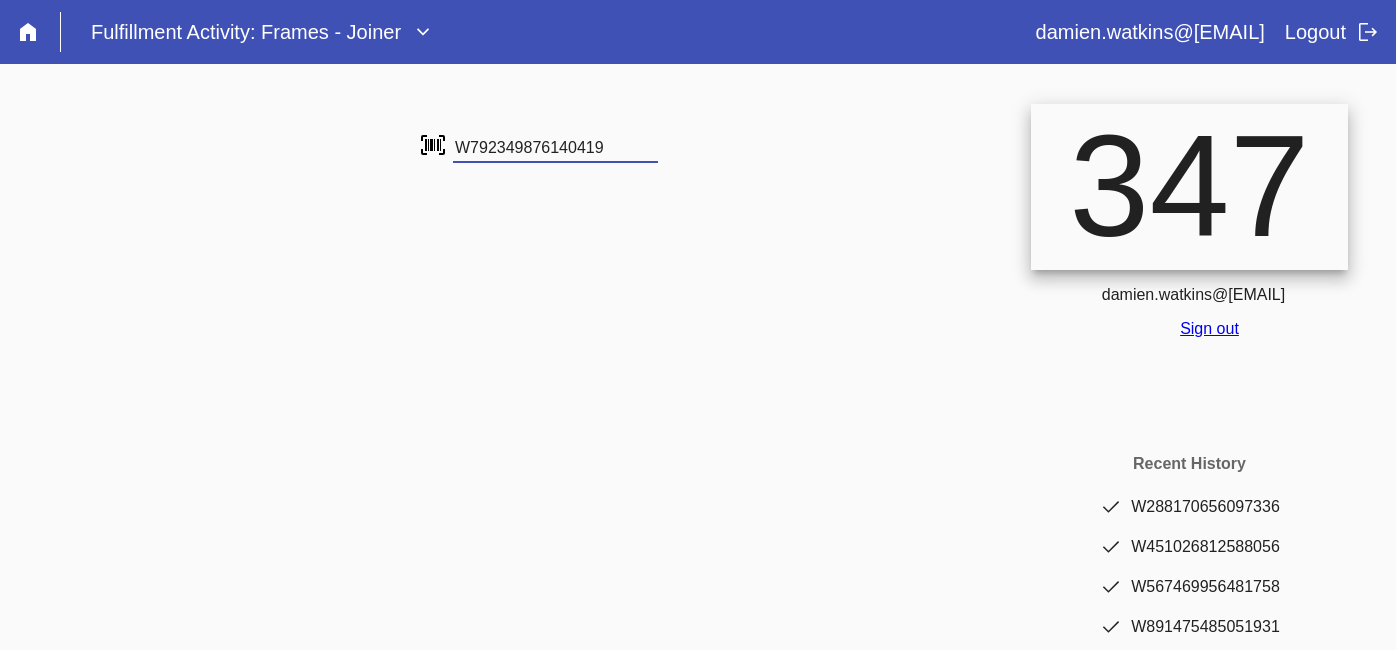 type on "W792349876140419" 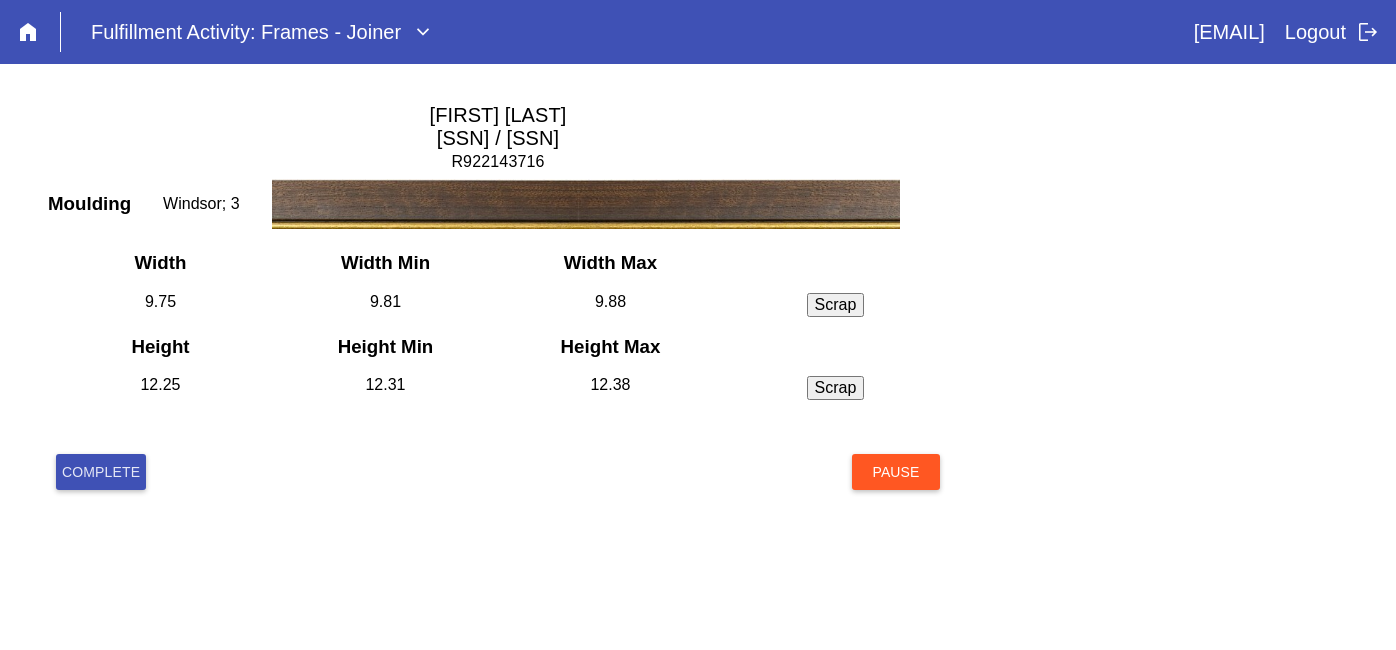 scroll, scrollTop: 0, scrollLeft: 0, axis: both 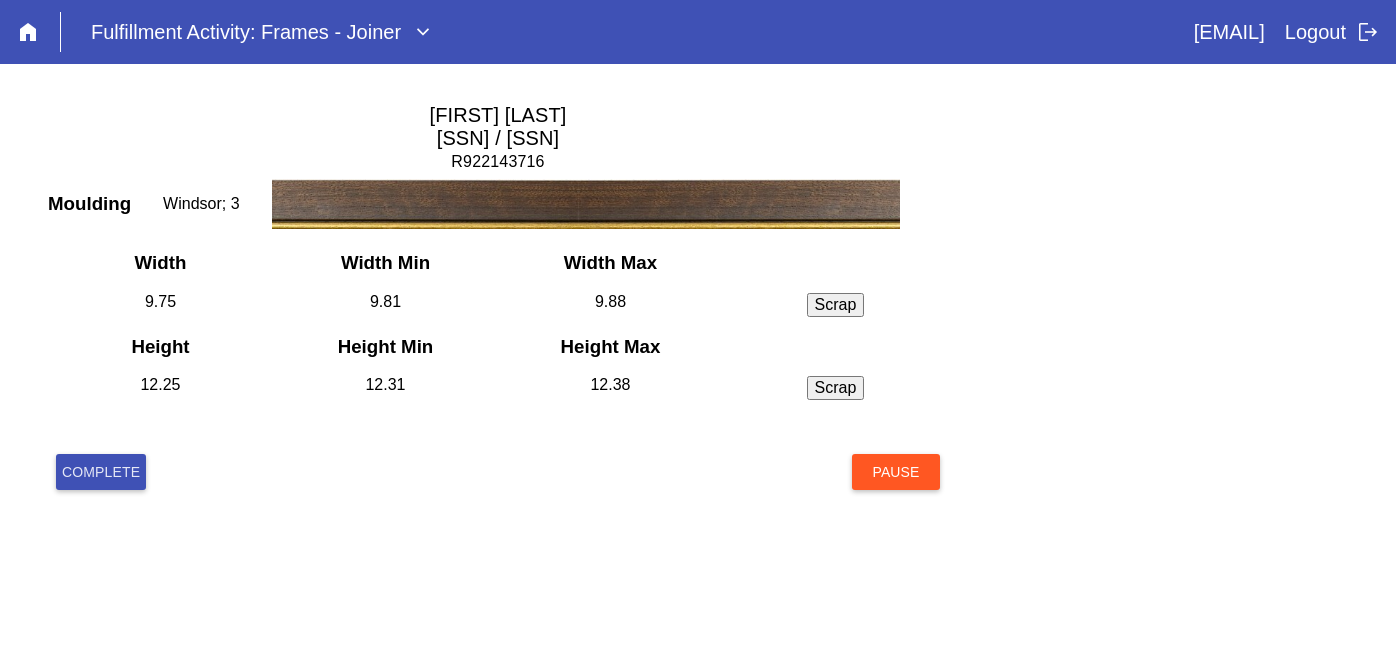 click on "Complete" at bounding box center (101, 472) 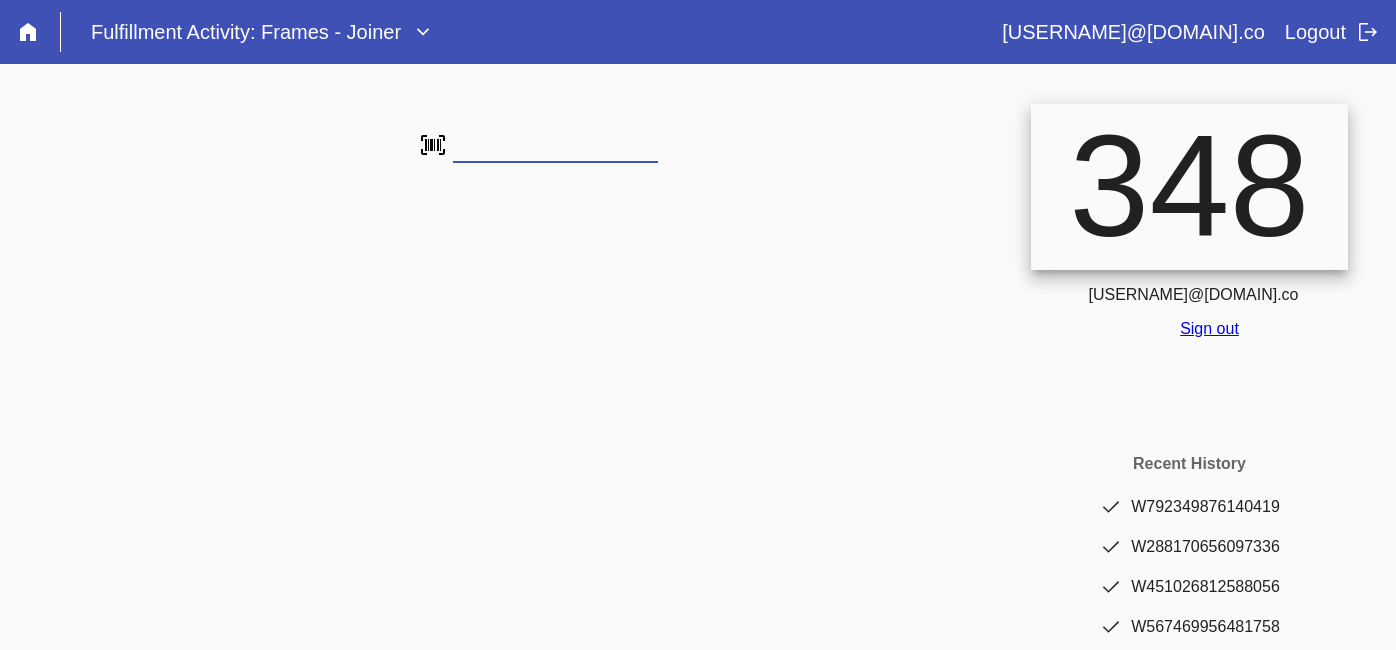 scroll, scrollTop: 0, scrollLeft: 0, axis: both 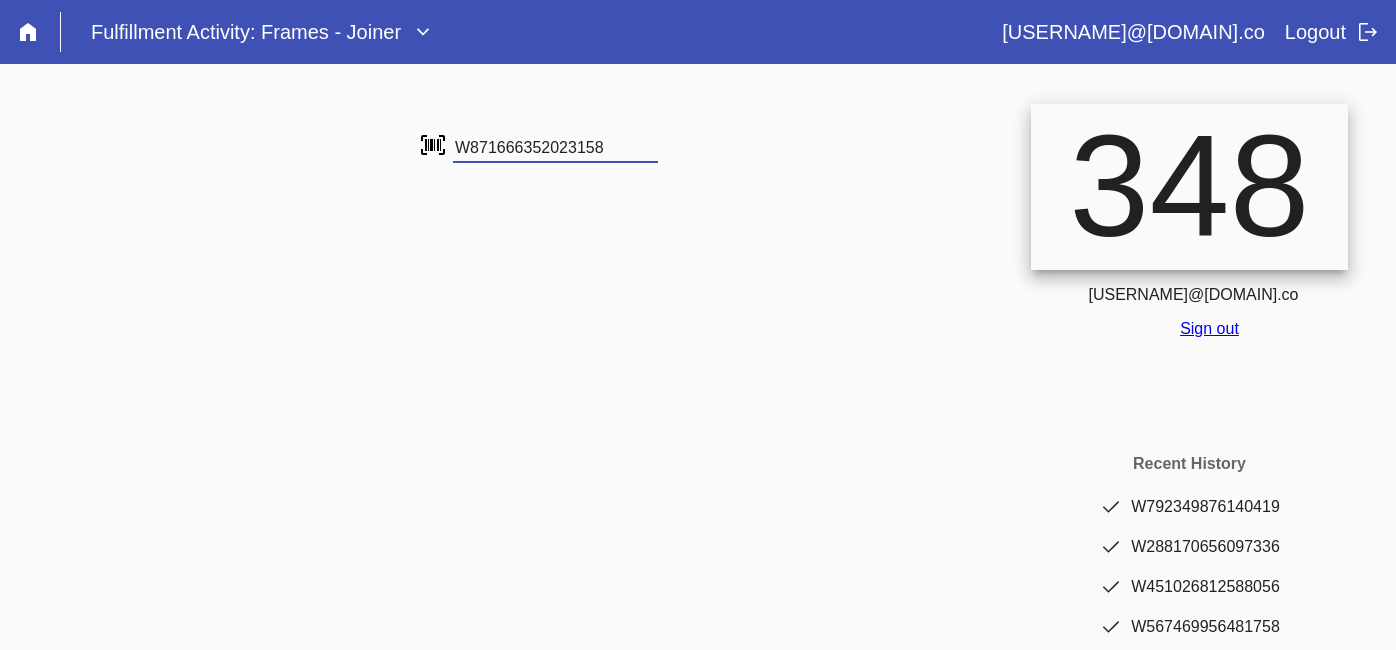 type on "W871666352023158" 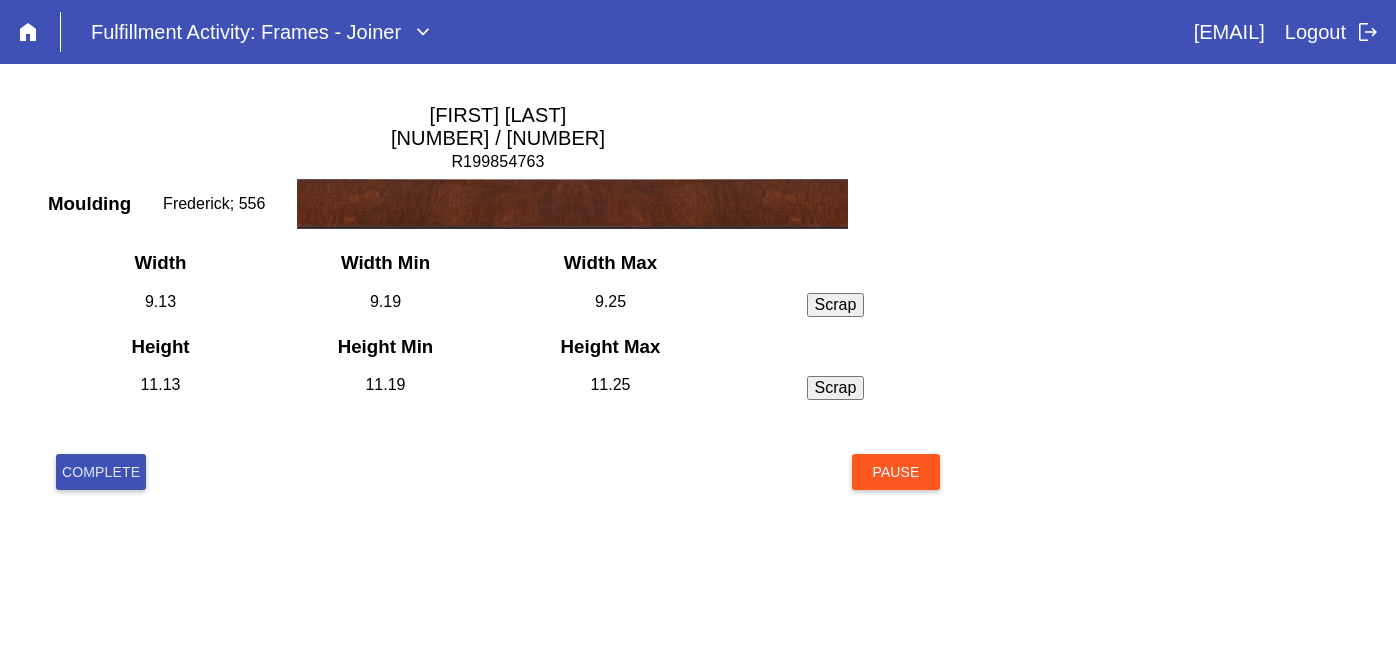 scroll, scrollTop: 0, scrollLeft: 0, axis: both 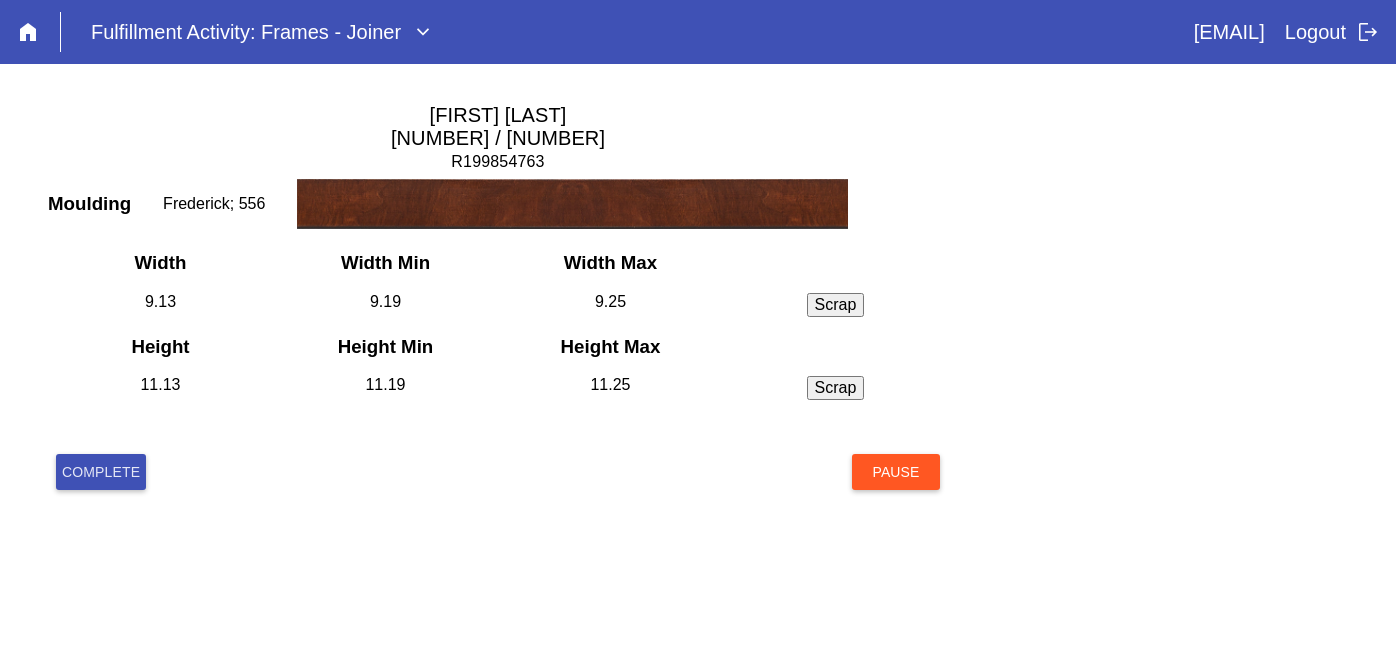 click on "Complete" at bounding box center [101, 472] 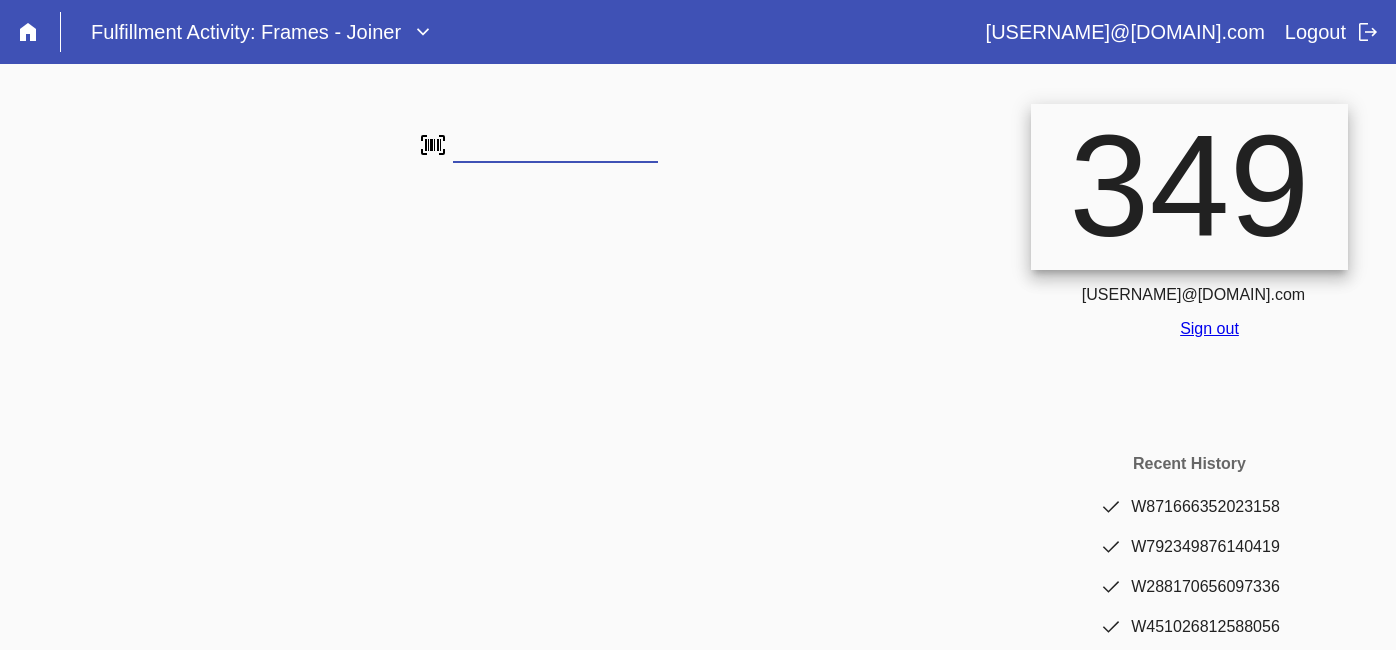 scroll, scrollTop: 0, scrollLeft: 0, axis: both 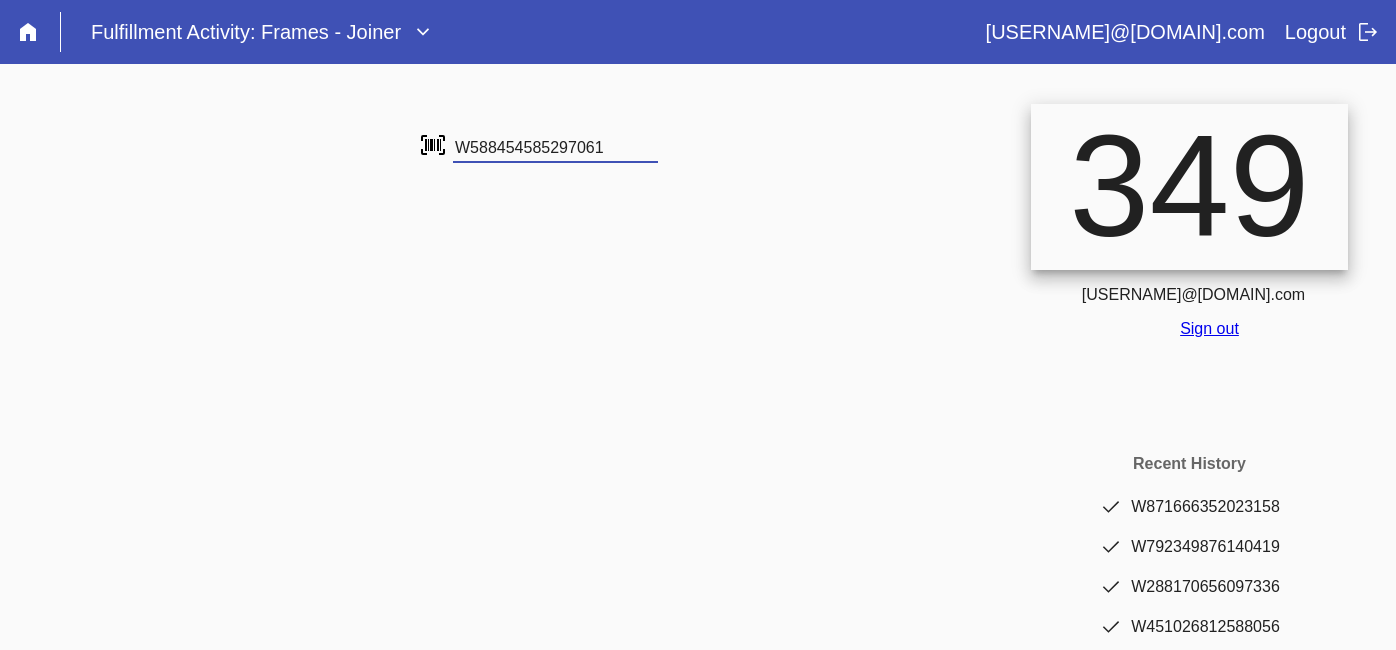 type on "W588454585297061" 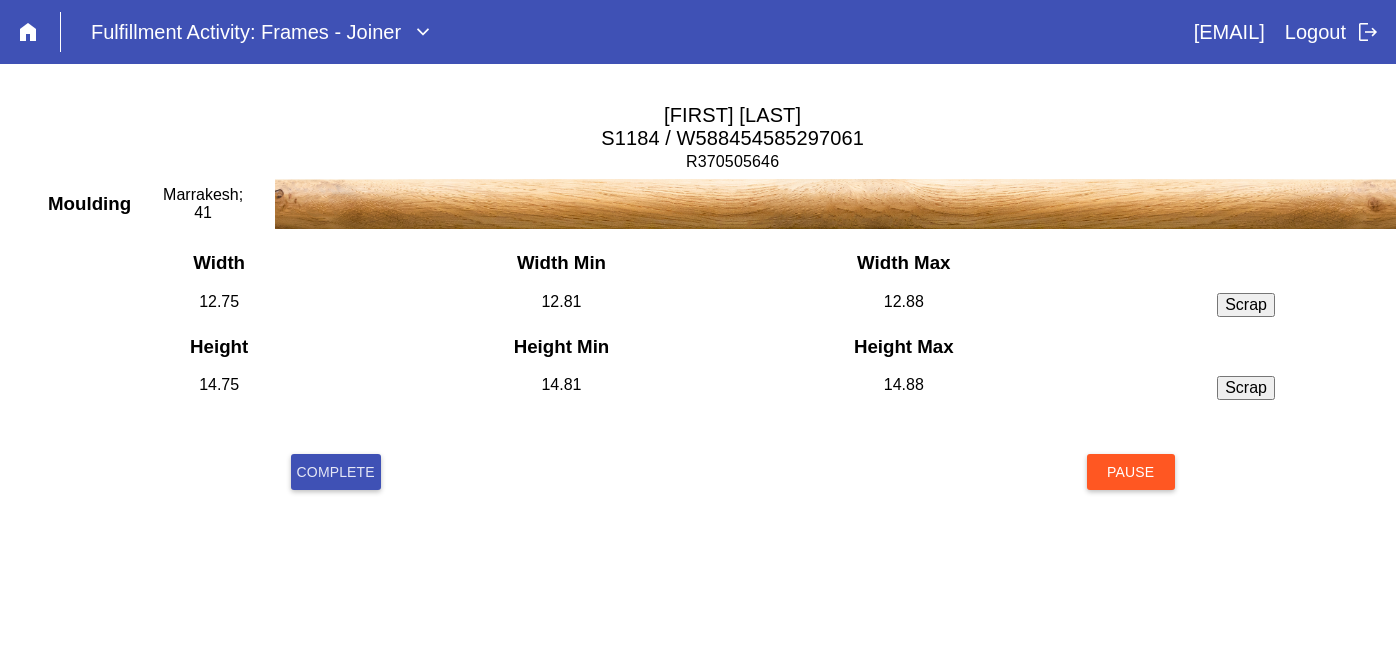 scroll, scrollTop: 0, scrollLeft: 0, axis: both 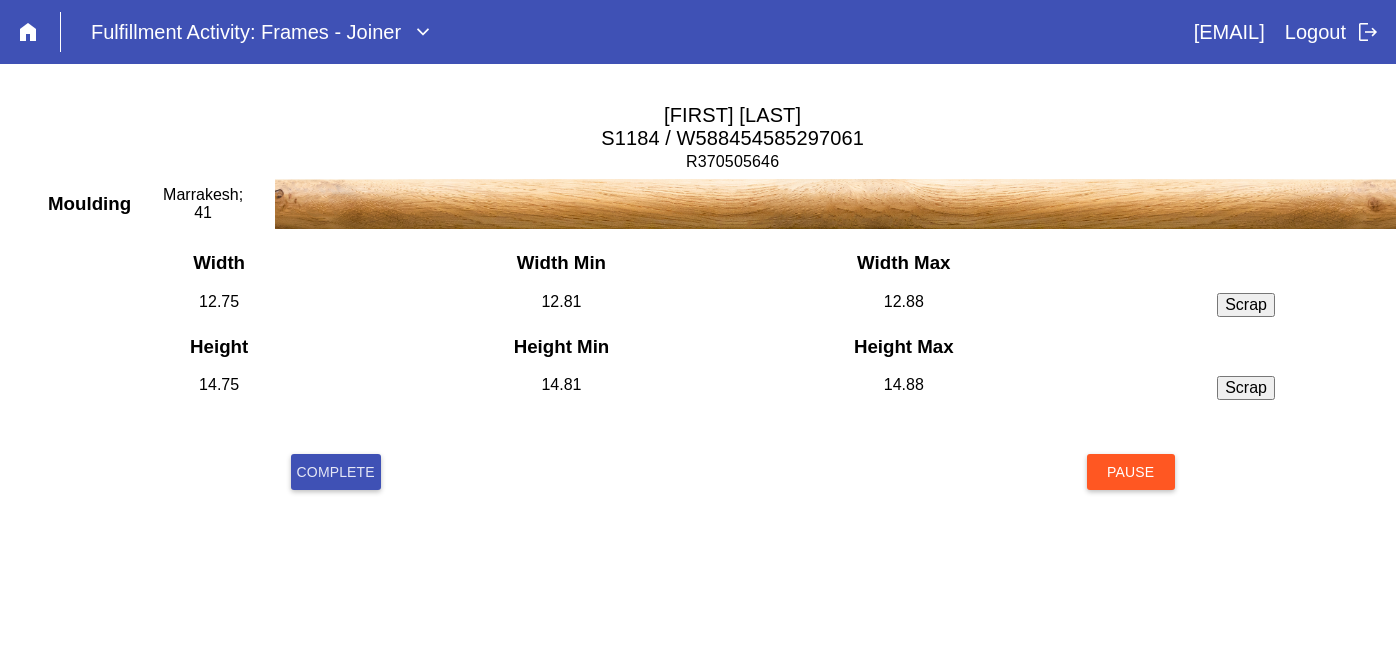 click on "Complete" at bounding box center (336, 472) 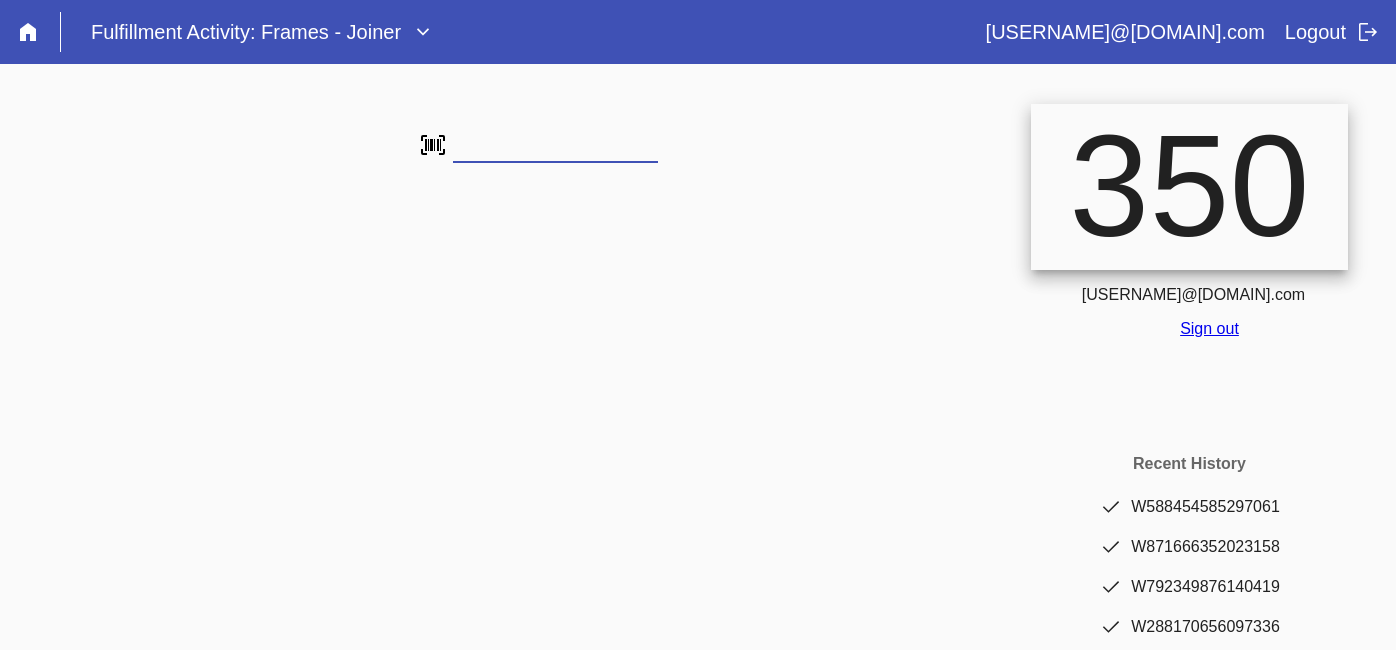 scroll, scrollTop: 0, scrollLeft: 0, axis: both 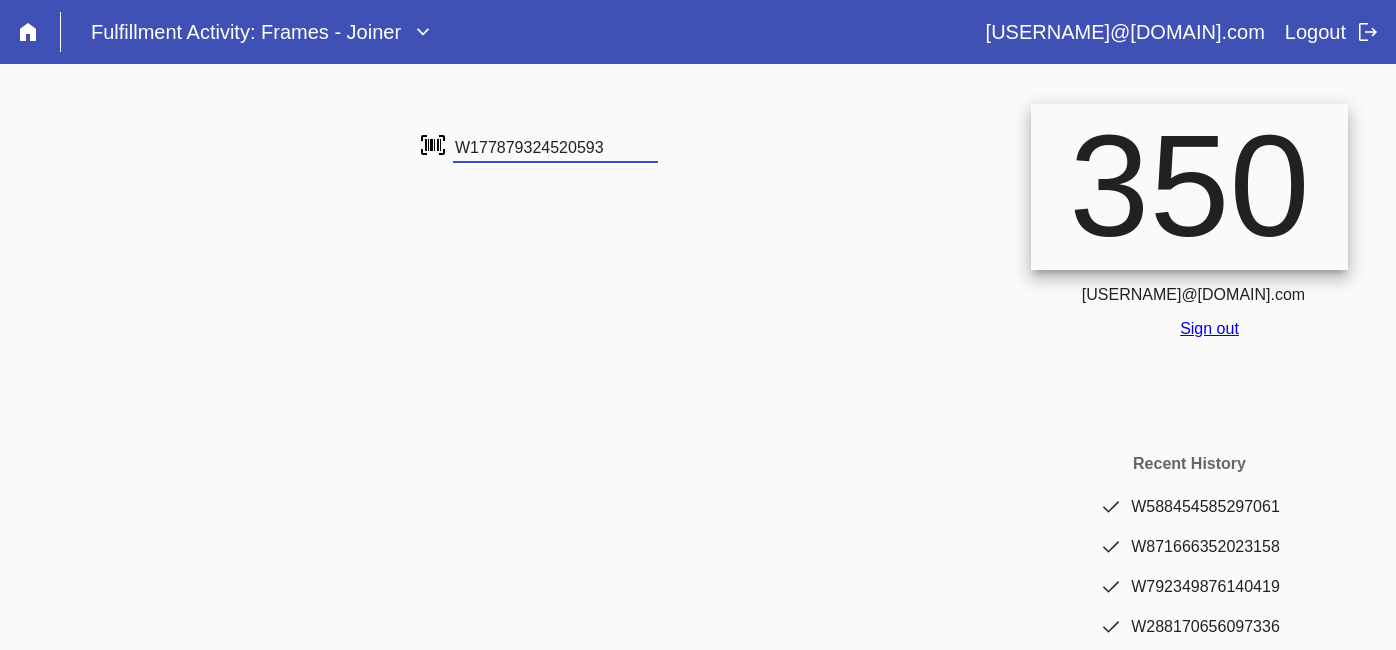 type on "W177879324520593" 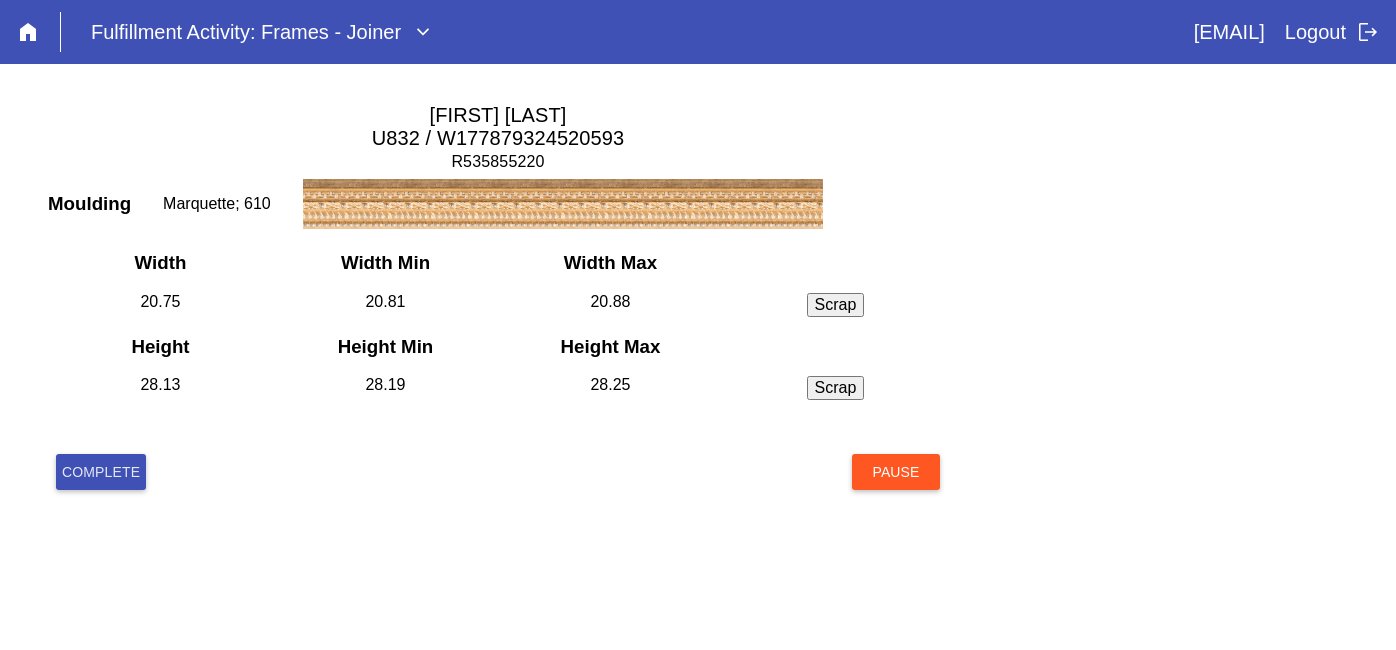 scroll, scrollTop: 0, scrollLeft: 0, axis: both 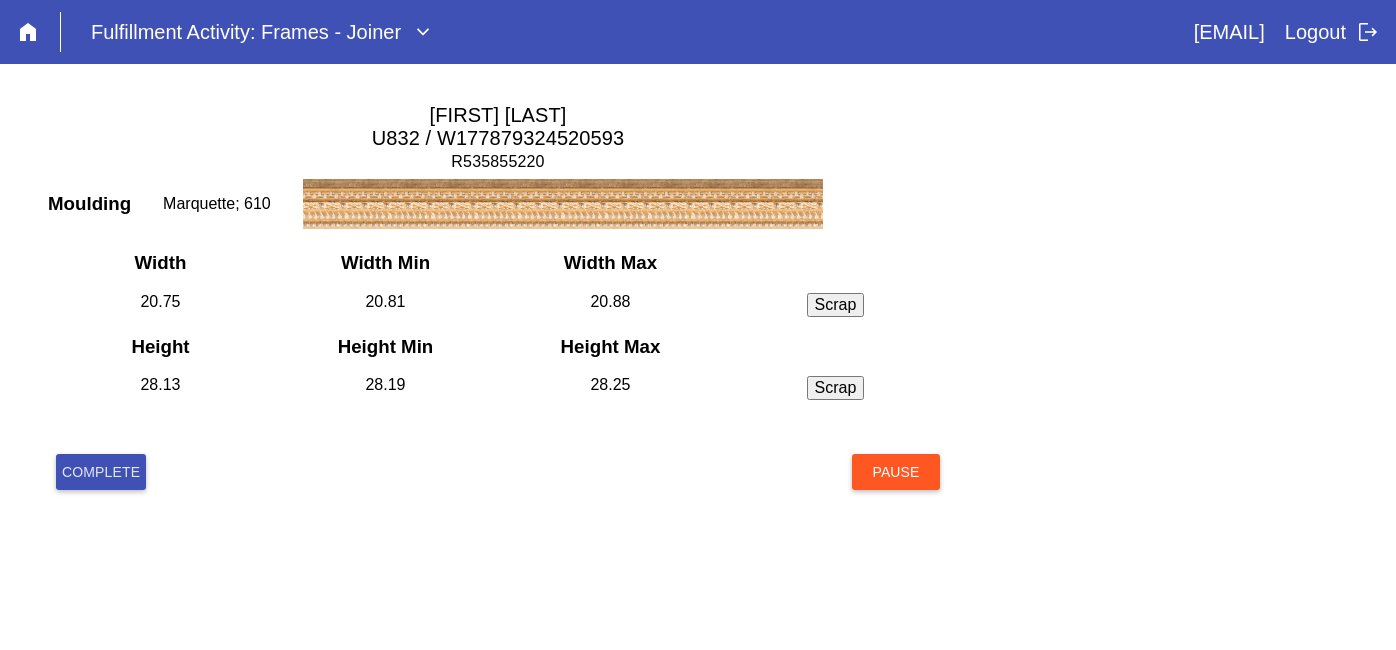 click on "Complete" at bounding box center (101, 472) 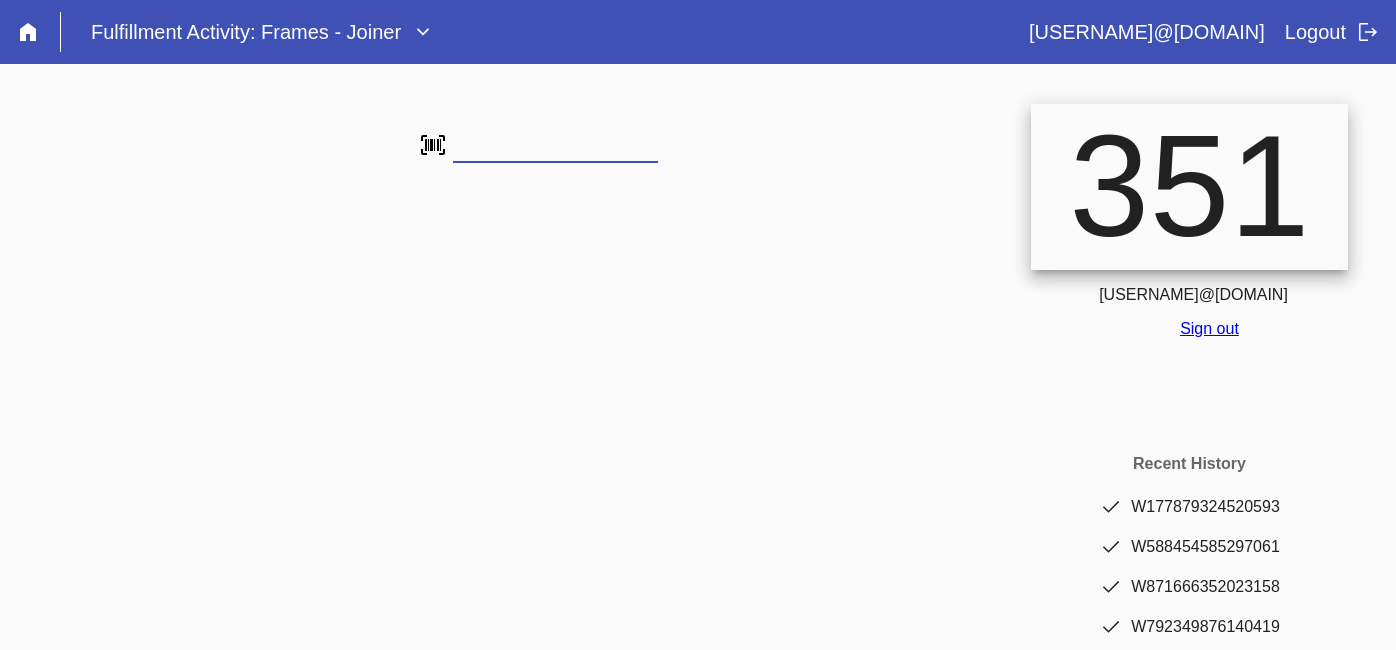 scroll, scrollTop: 0, scrollLeft: 0, axis: both 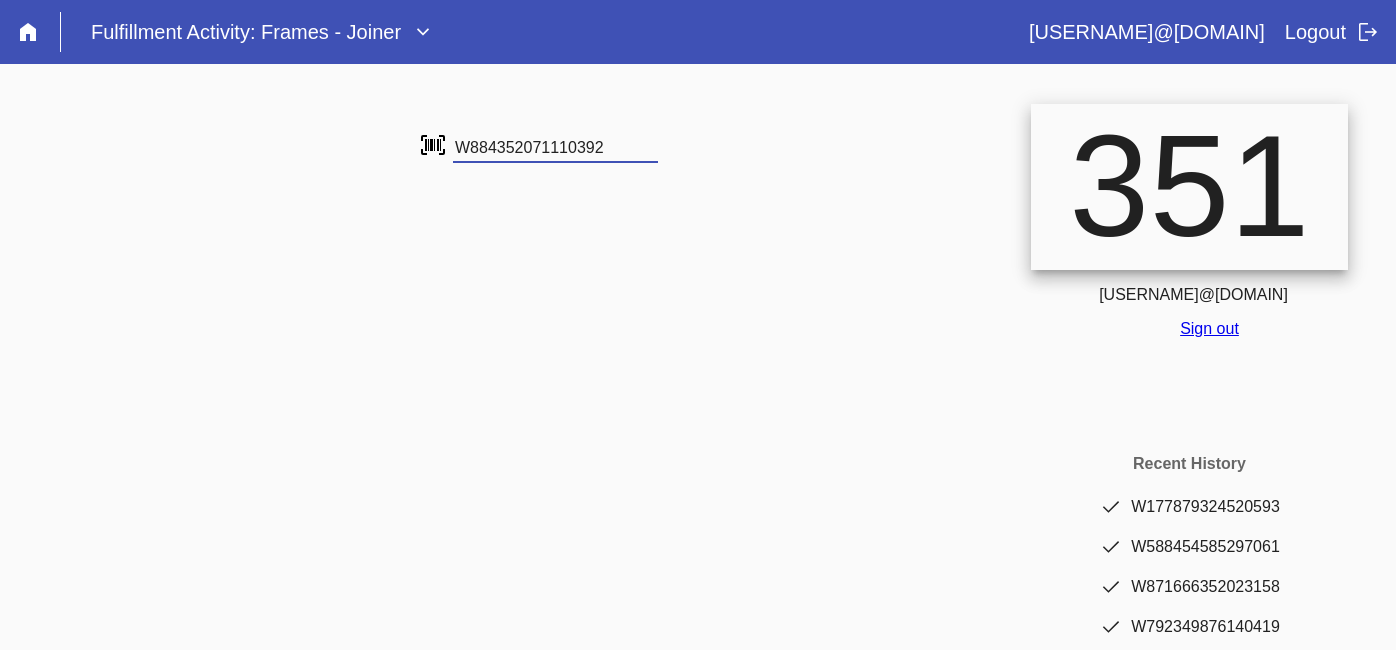 type on "W884352071110392" 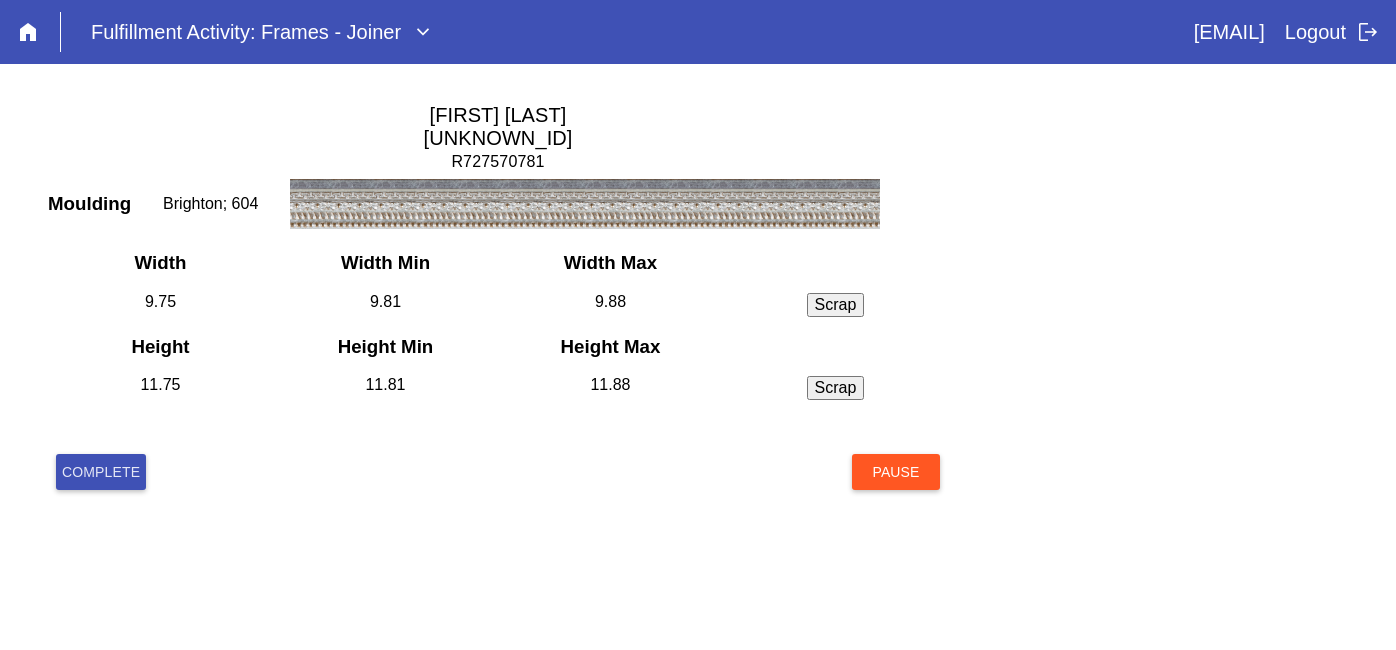 scroll, scrollTop: 0, scrollLeft: 0, axis: both 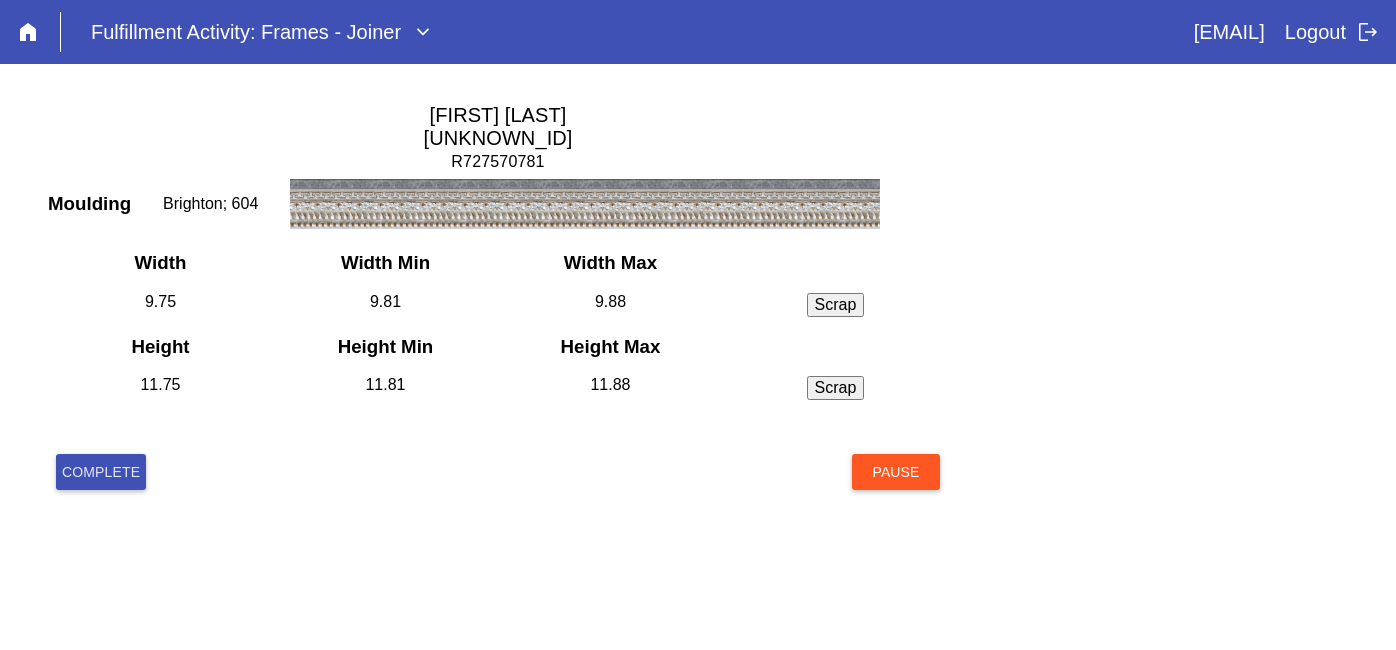 click on "Complete" at bounding box center [101, 472] 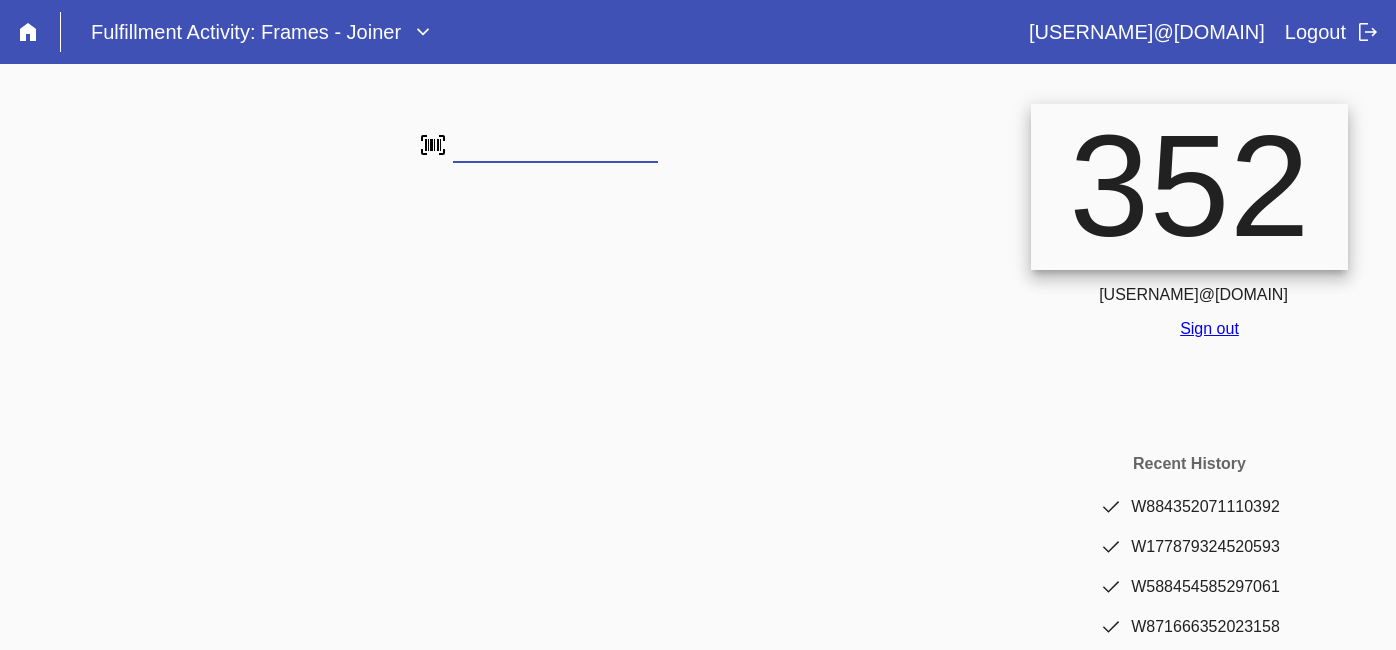 scroll, scrollTop: 0, scrollLeft: 0, axis: both 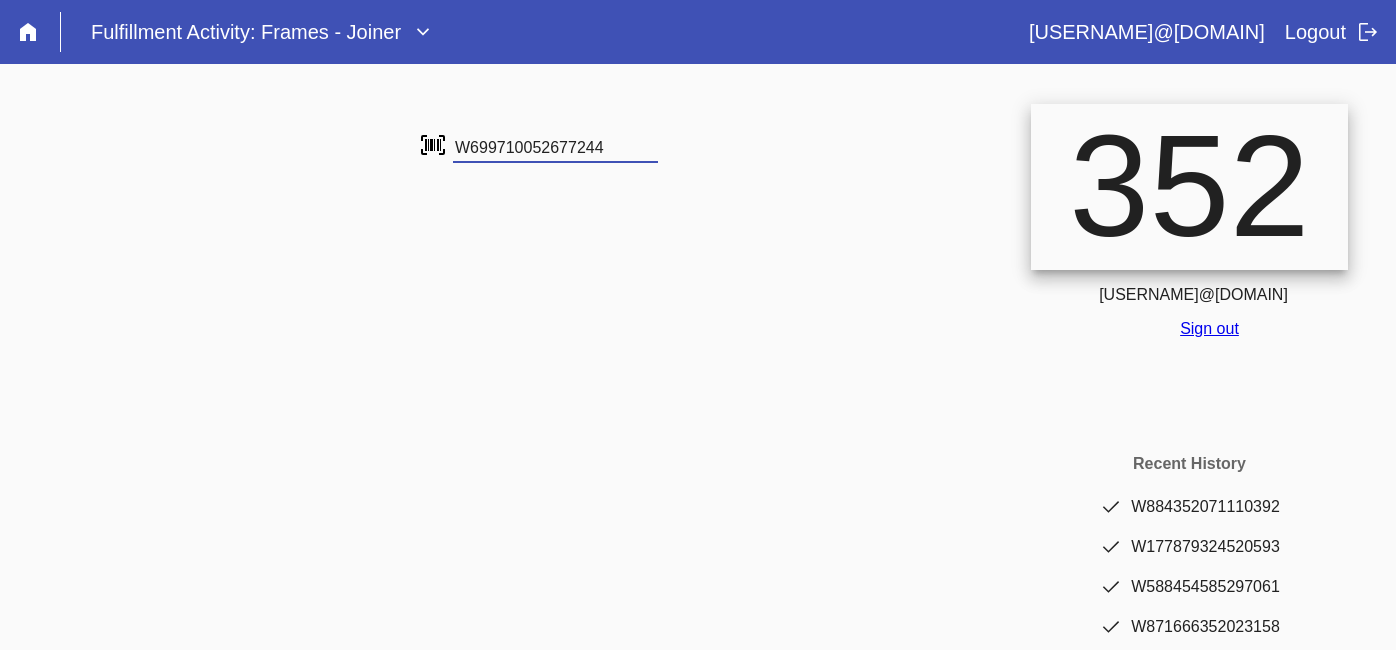 type on "W699710052677244" 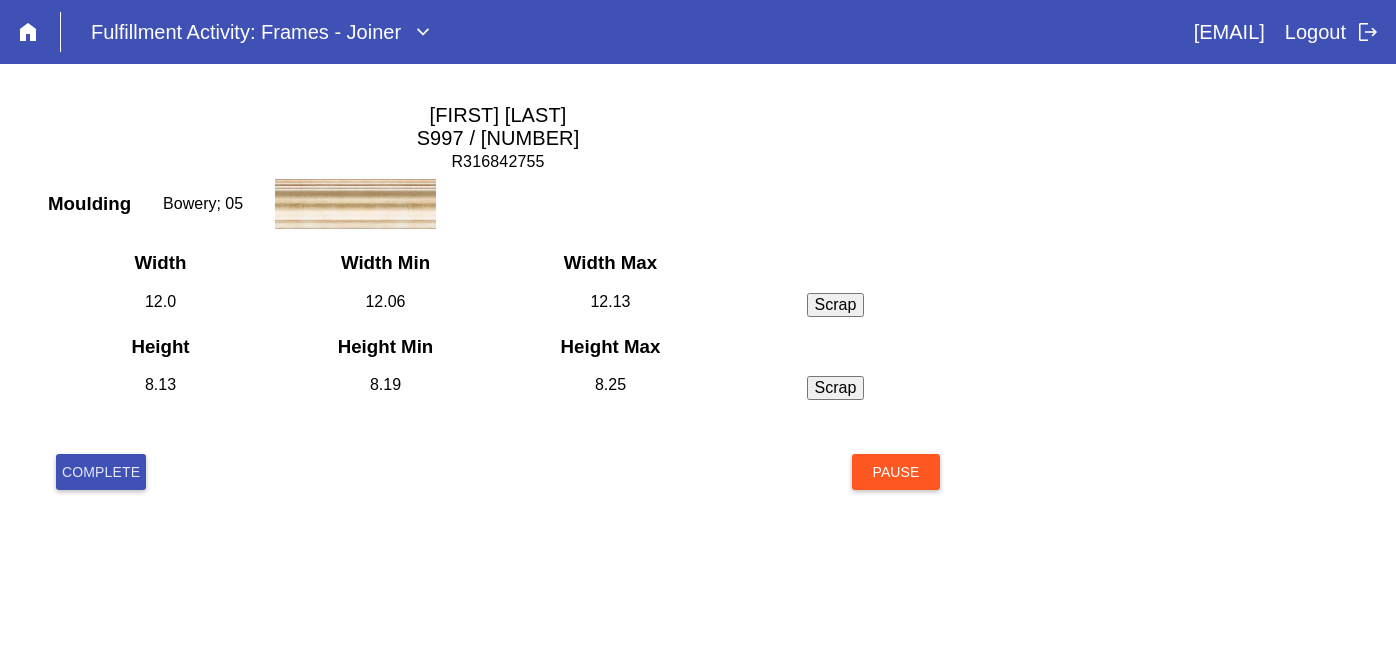 scroll, scrollTop: 0, scrollLeft: 0, axis: both 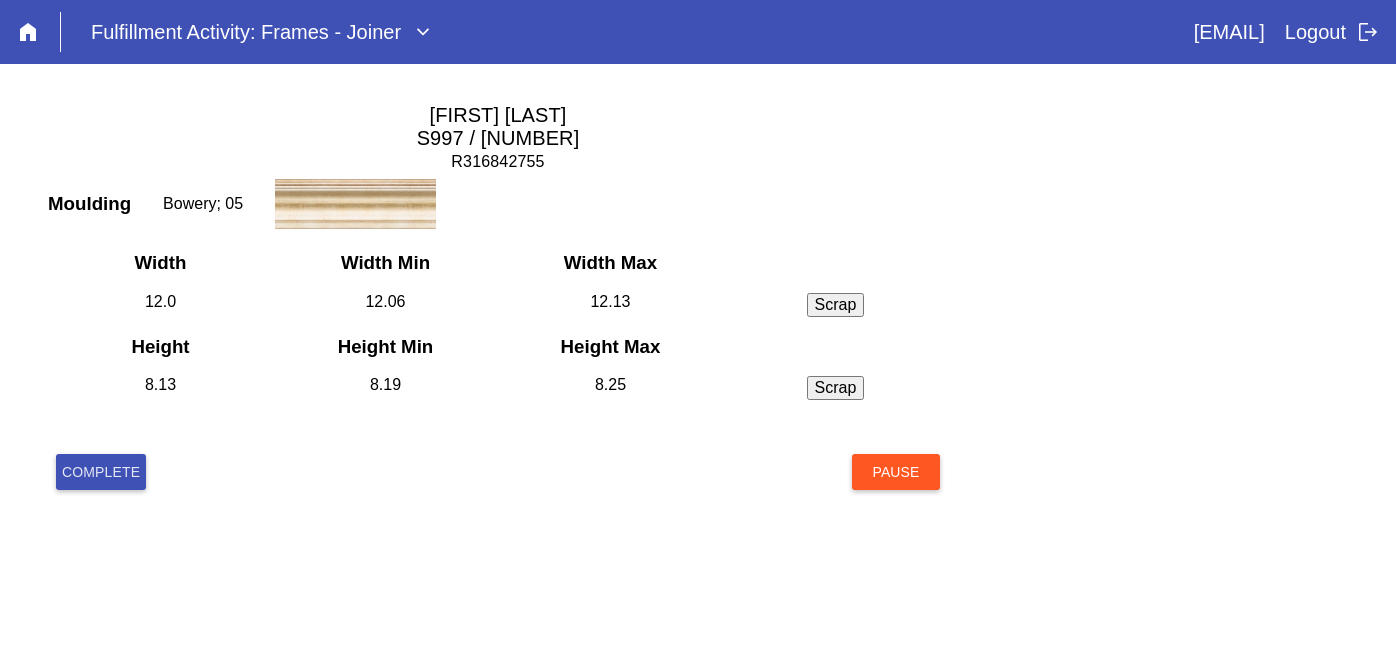click on "Complete" at bounding box center [101, 472] 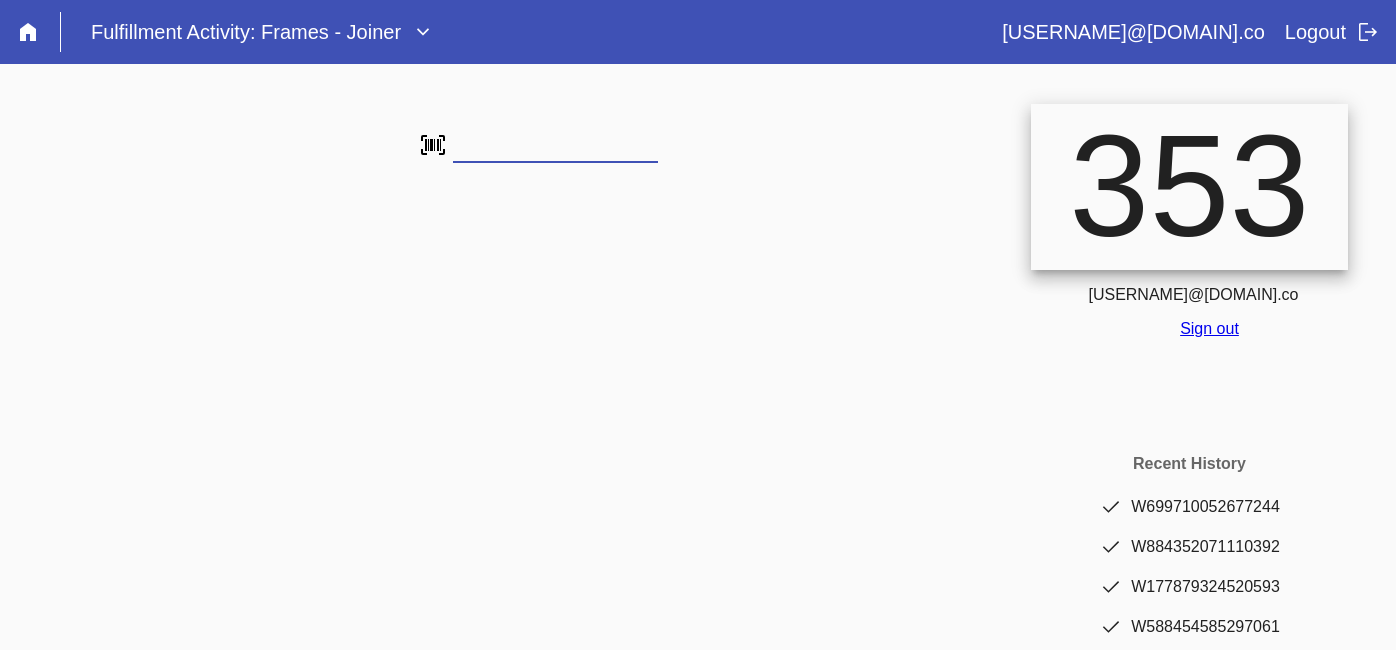 scroll, scrollTop: 0, scrollLeft: 0, axis: both 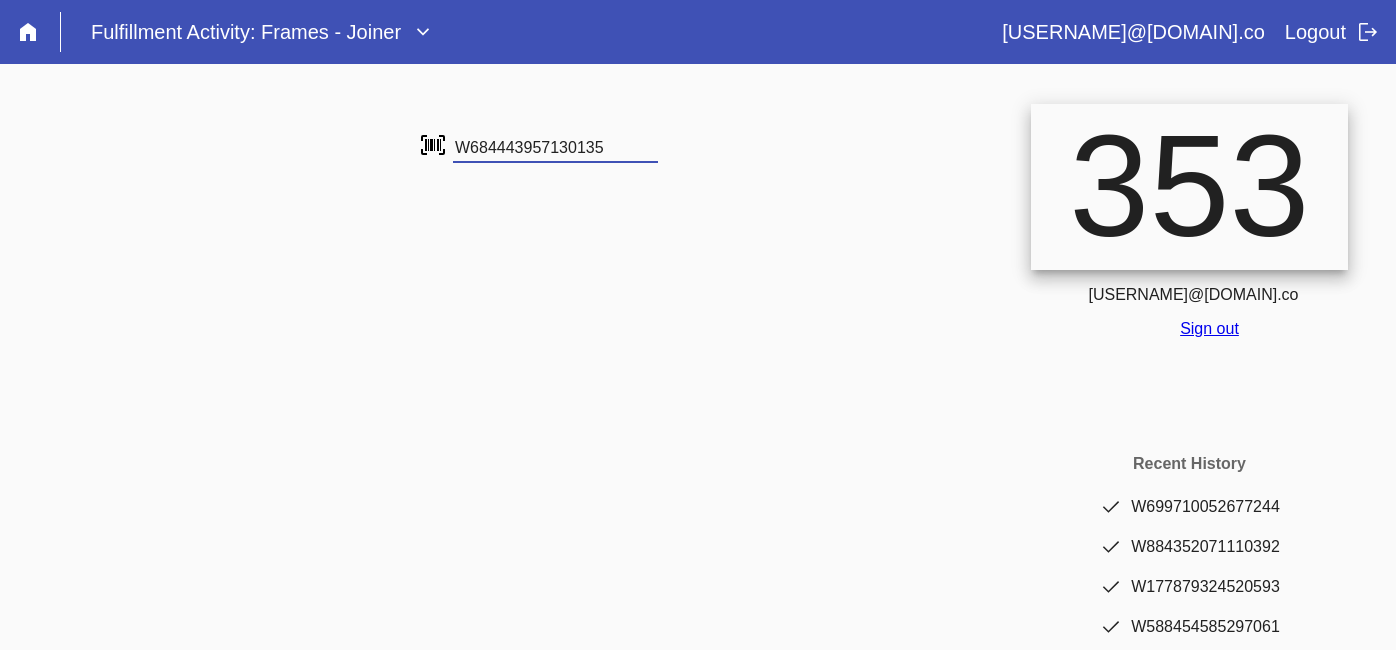 type on "W684443957130135" 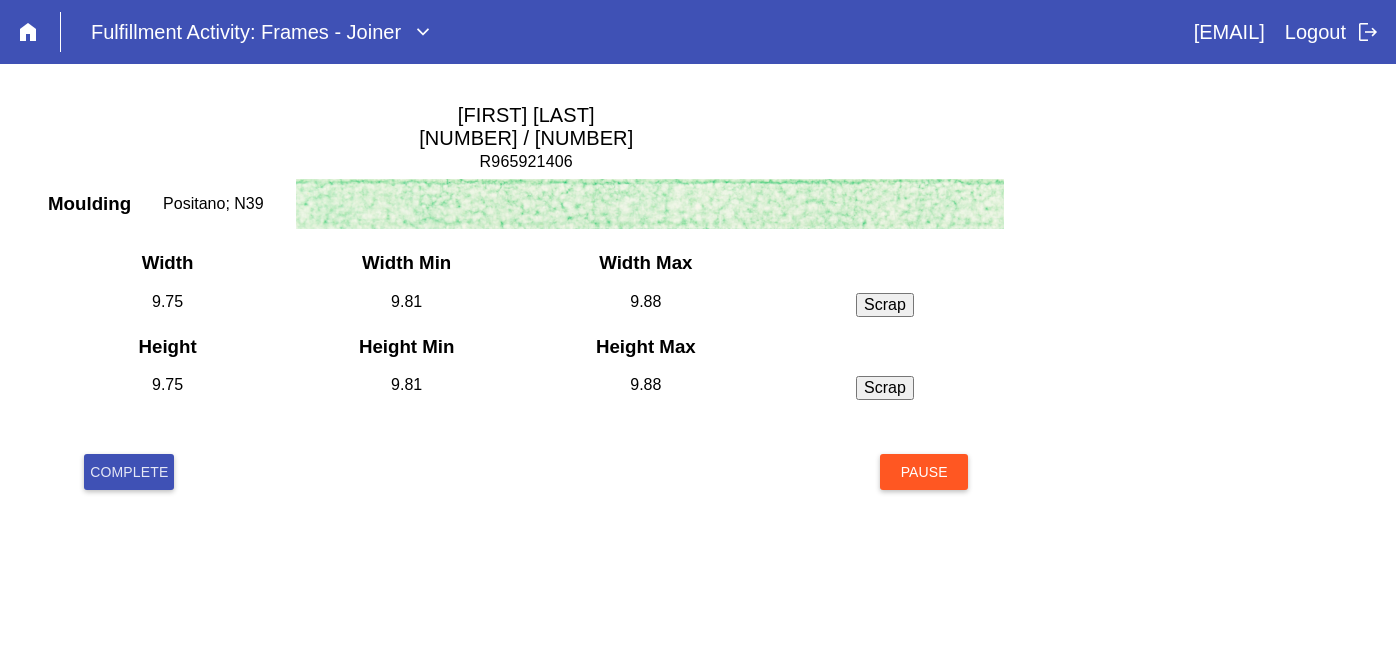 scroll, scrollTop: 0, scrollLeft: 0, axis: both 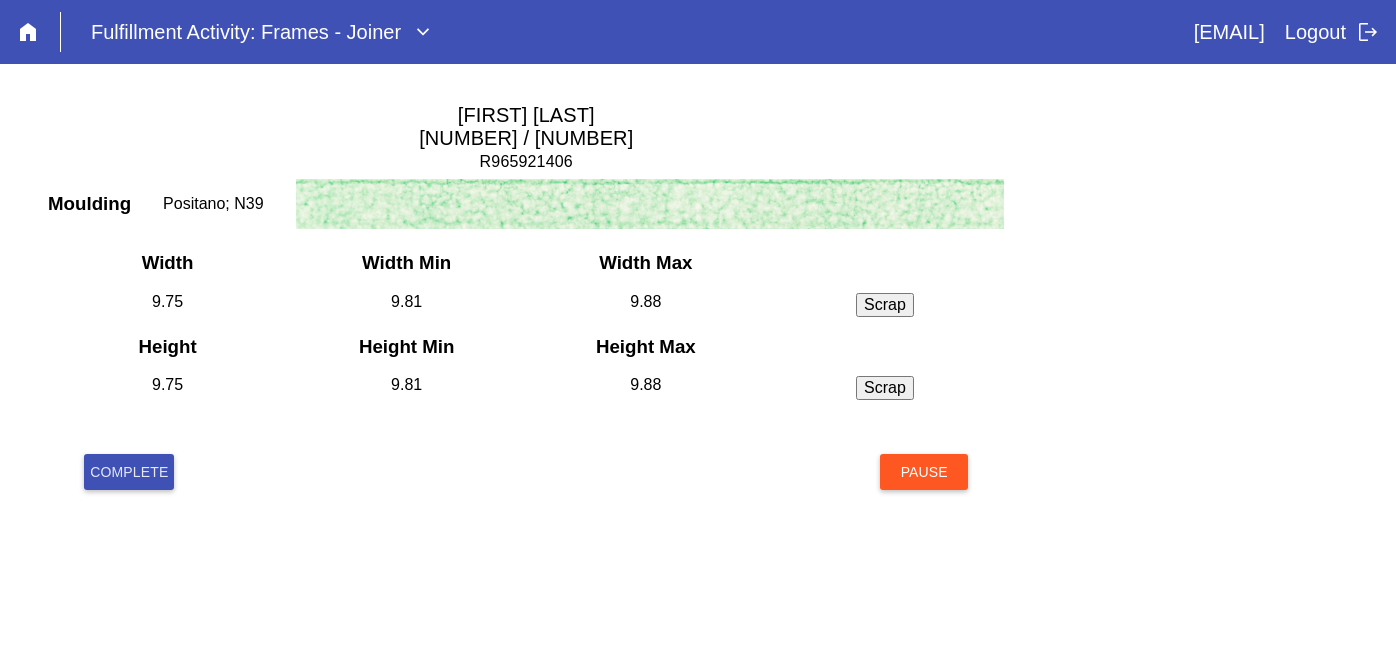 click on "Complete" at bounding box center (129, 472) 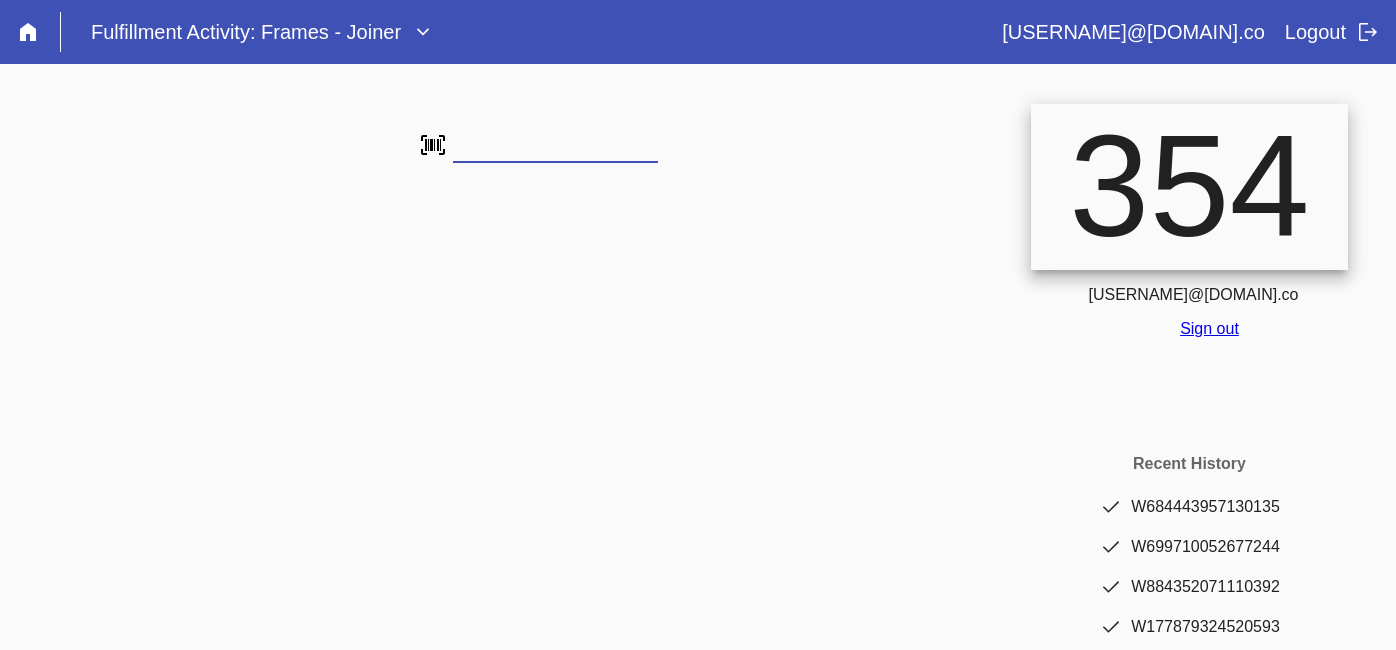 scroll, scrollTop: 0, scrollLeft: 0, axis: both 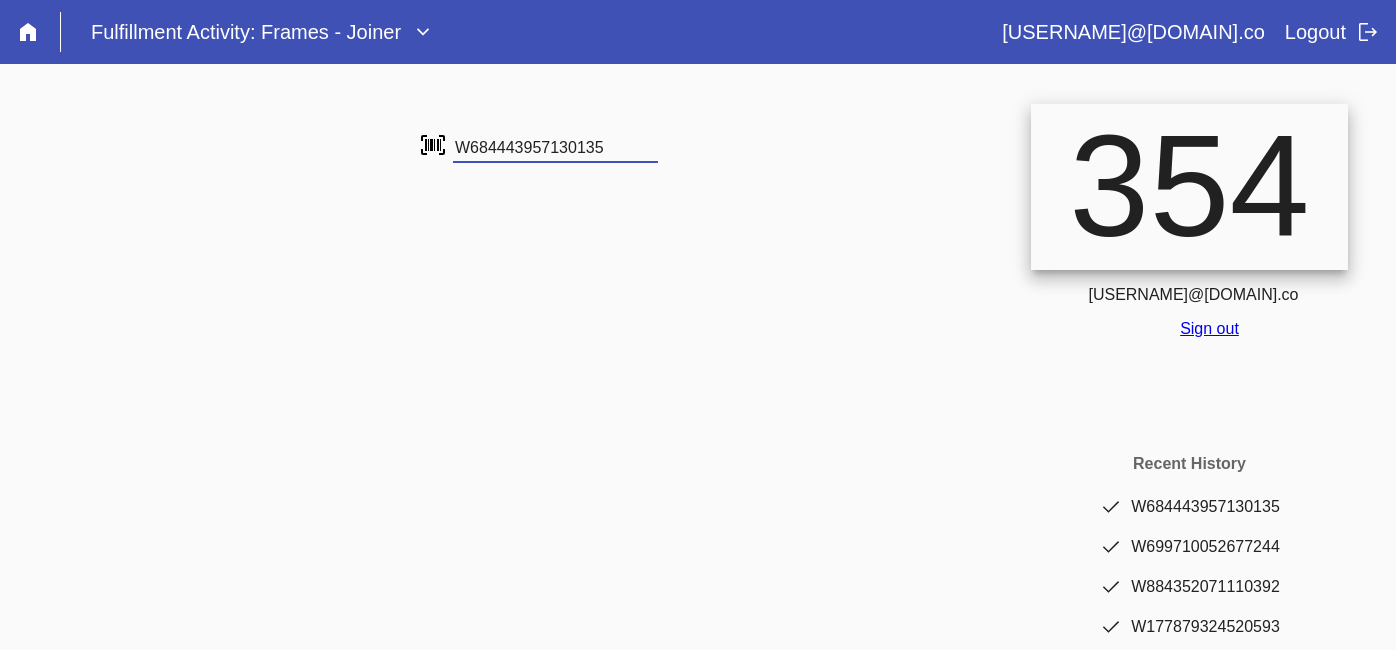 type on "W684443957130135" 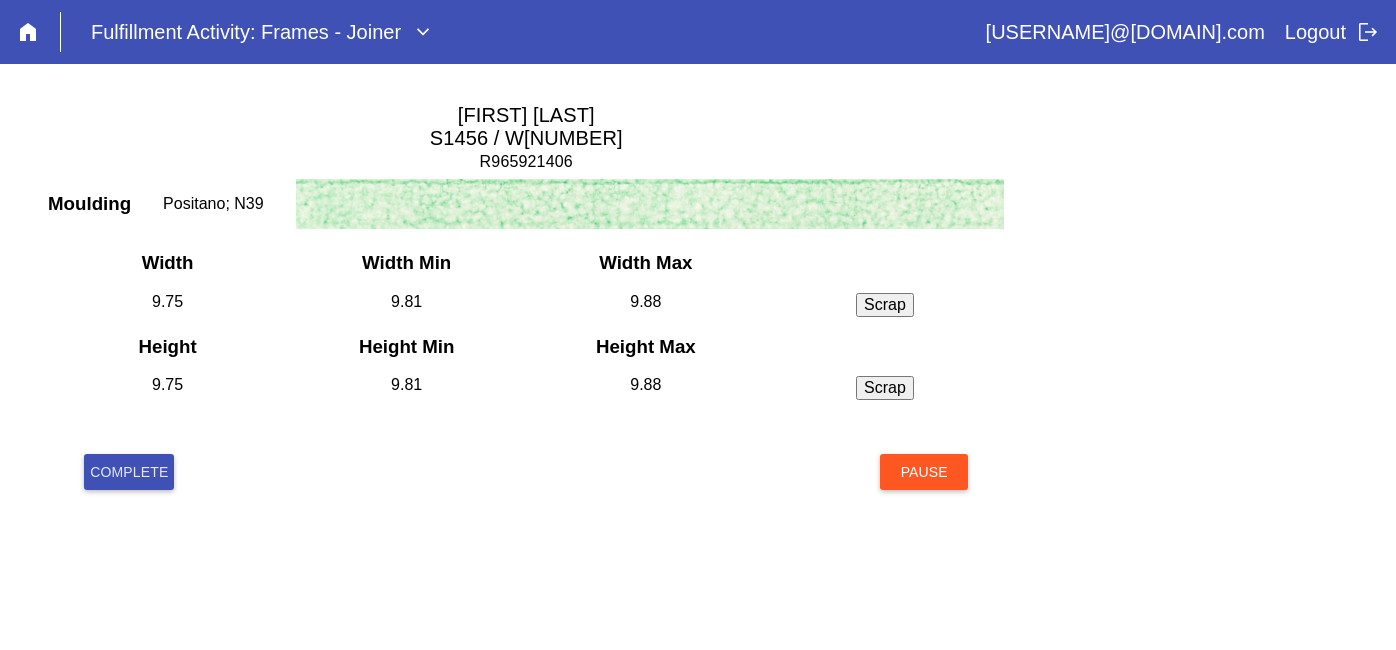 scroll, scrollTop: 0, scrollLeft: 0, axis: both 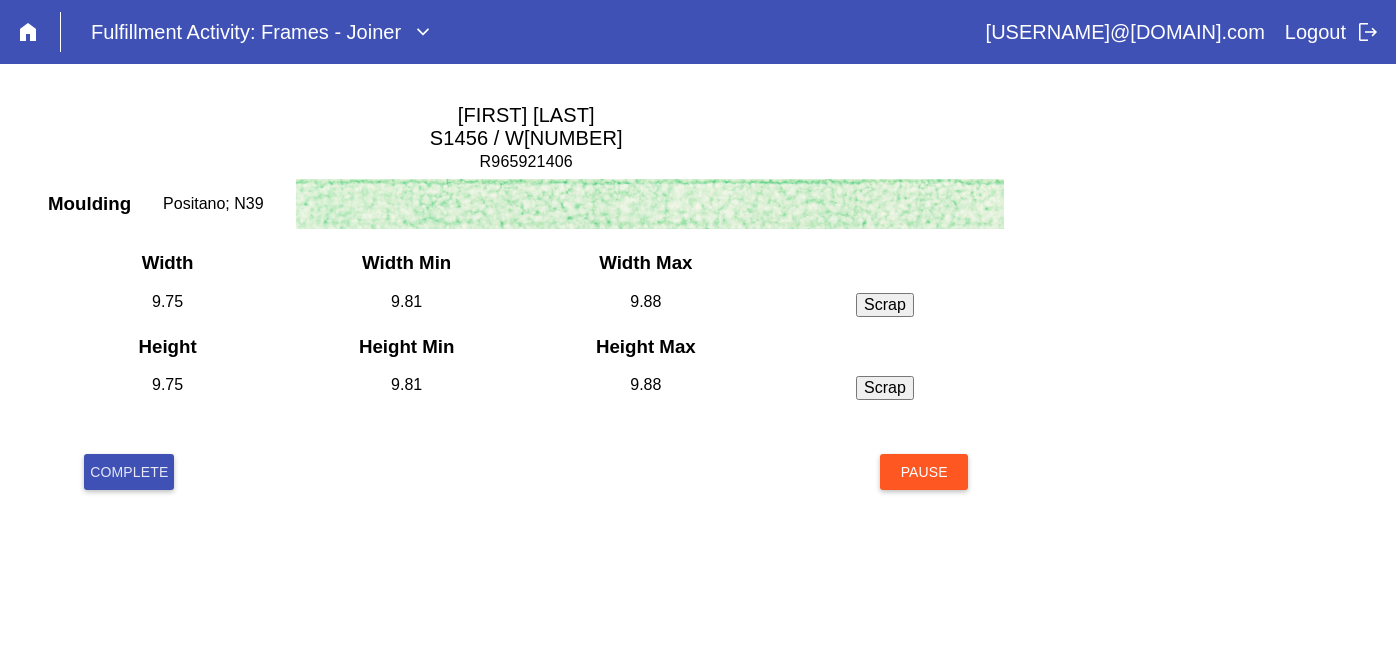 click on "Complete" at bounding box center (129, 472) 